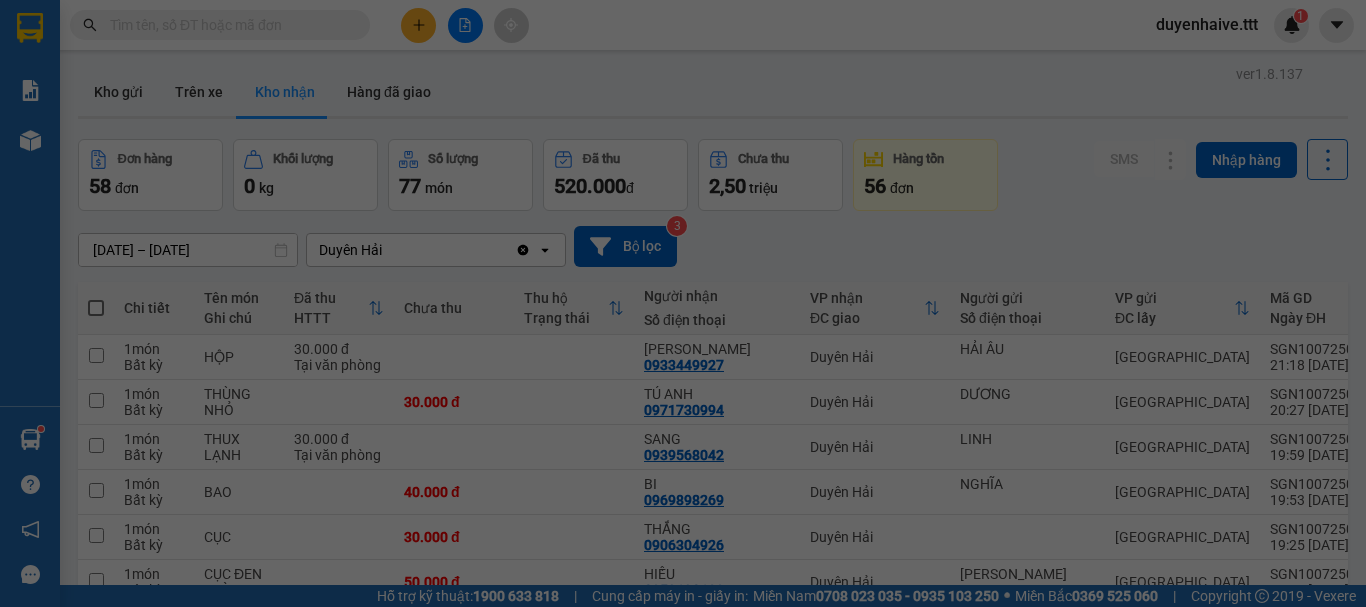 scroll, scrollTop: 0, scrollLeft: 0, axis: both 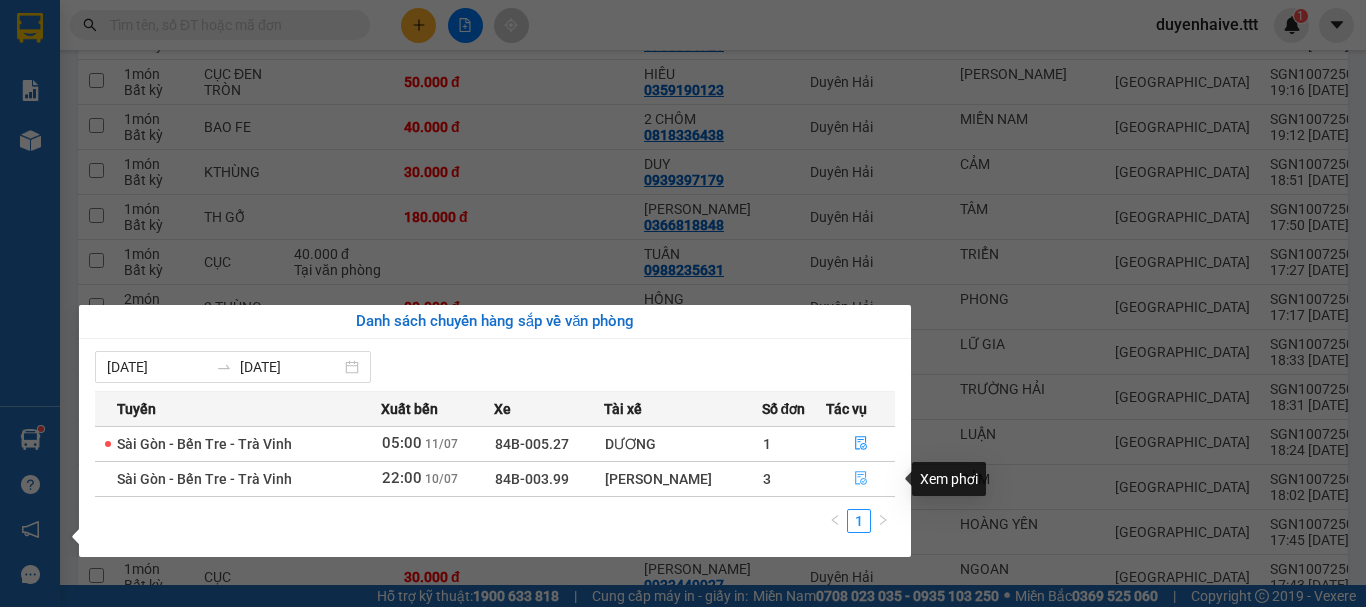 click 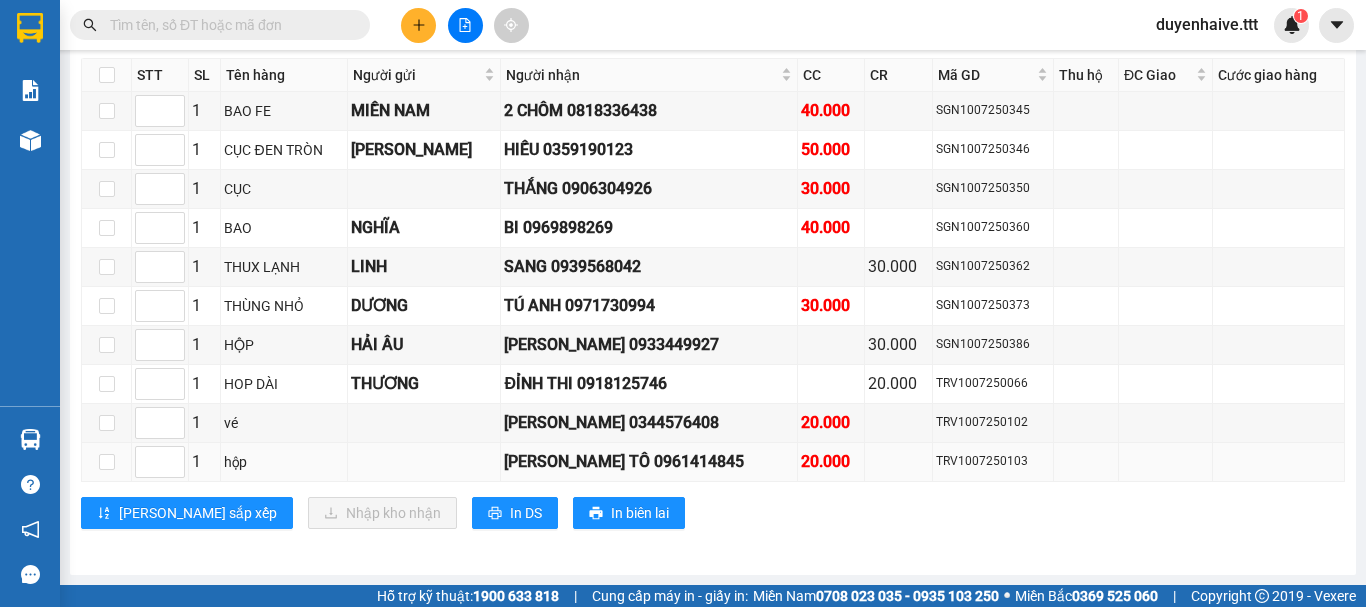 scroll, scrollTop: 2646, scrollLeft: 0, axis: vertical 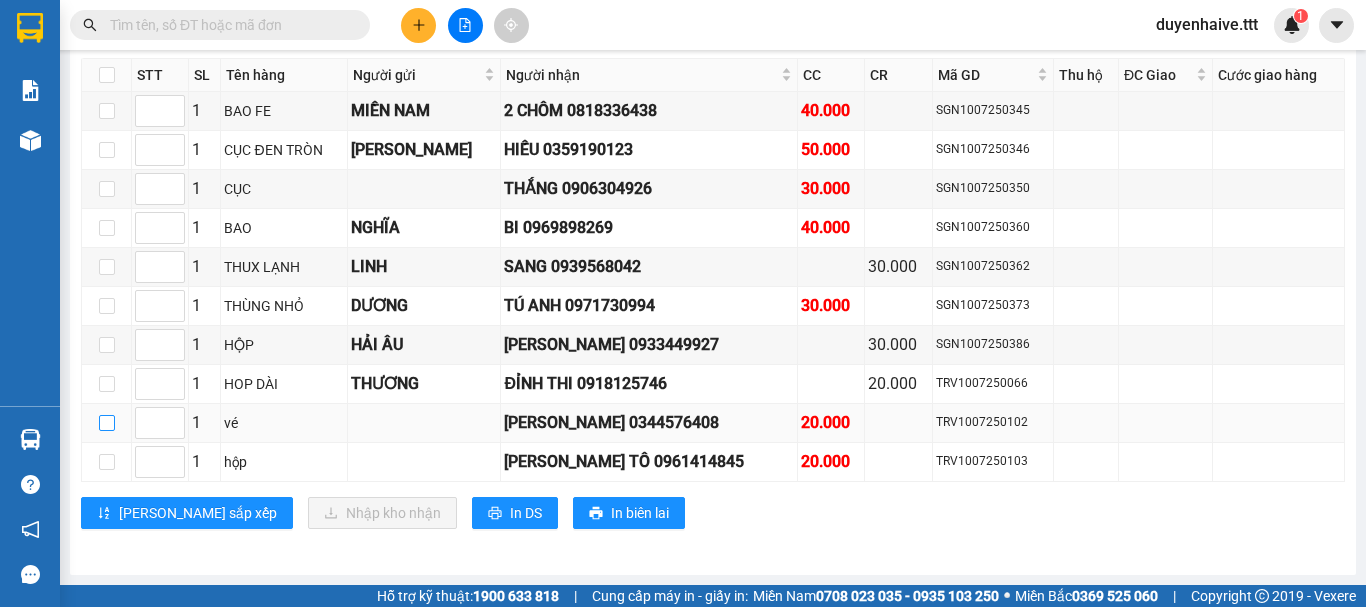 click at bounding box center (107, 423) 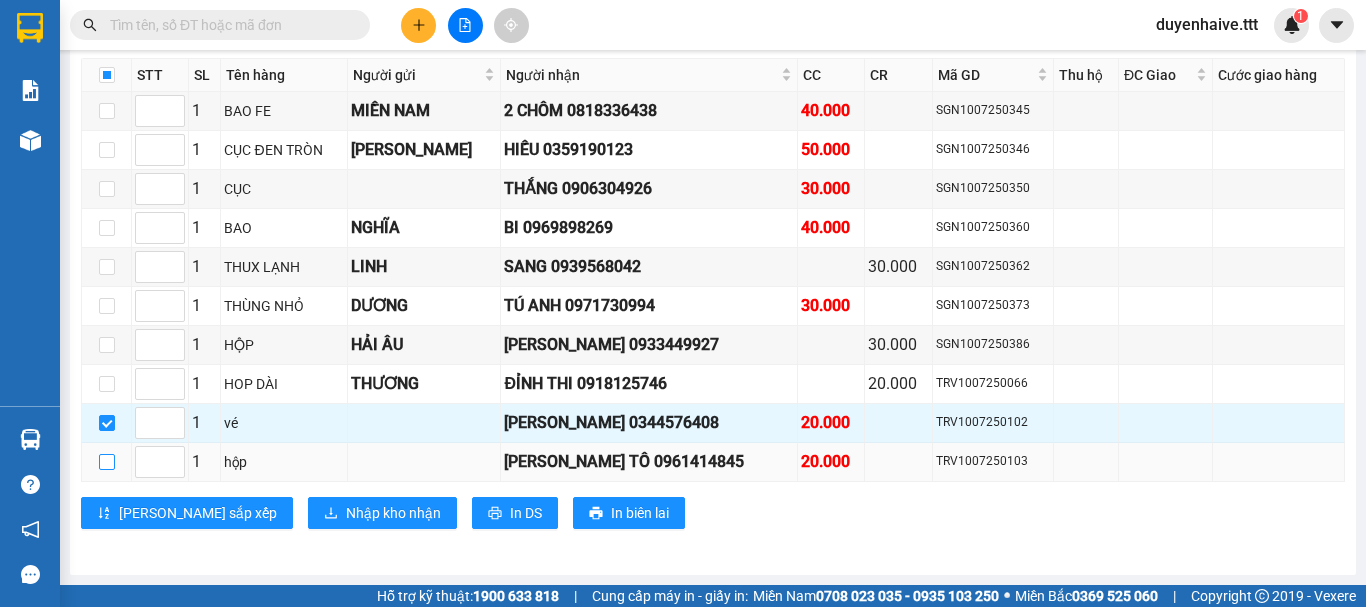 click at bounding box center [107, 462] 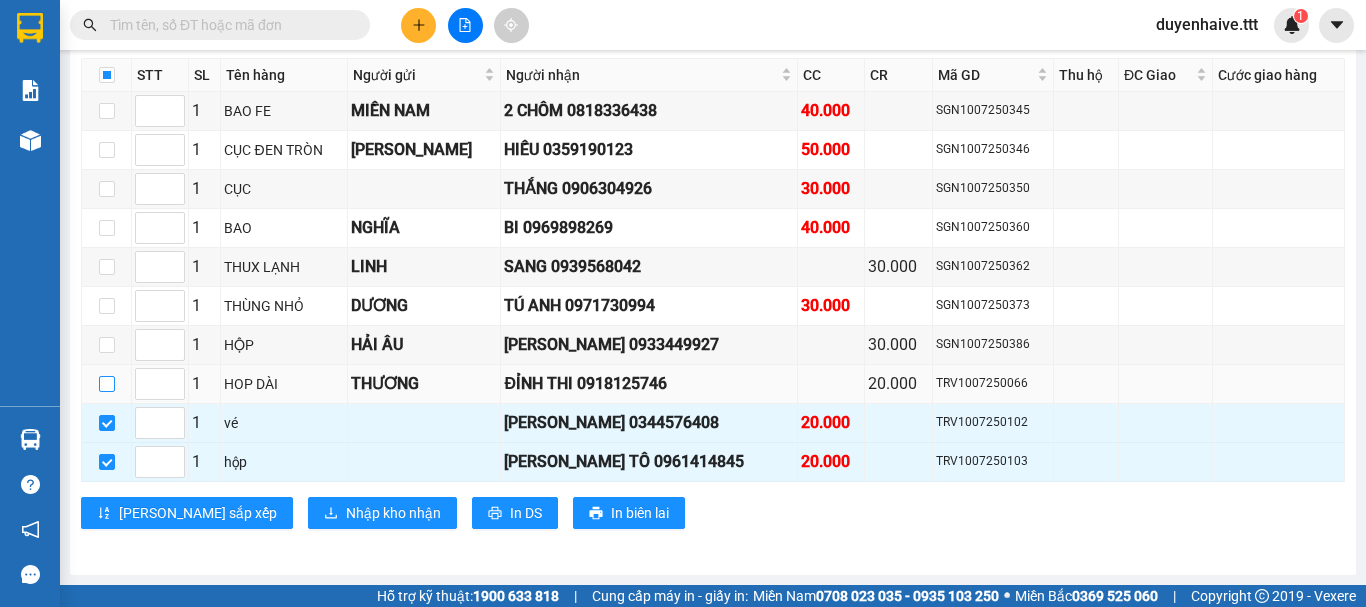 click at bounding box center (107, 384) 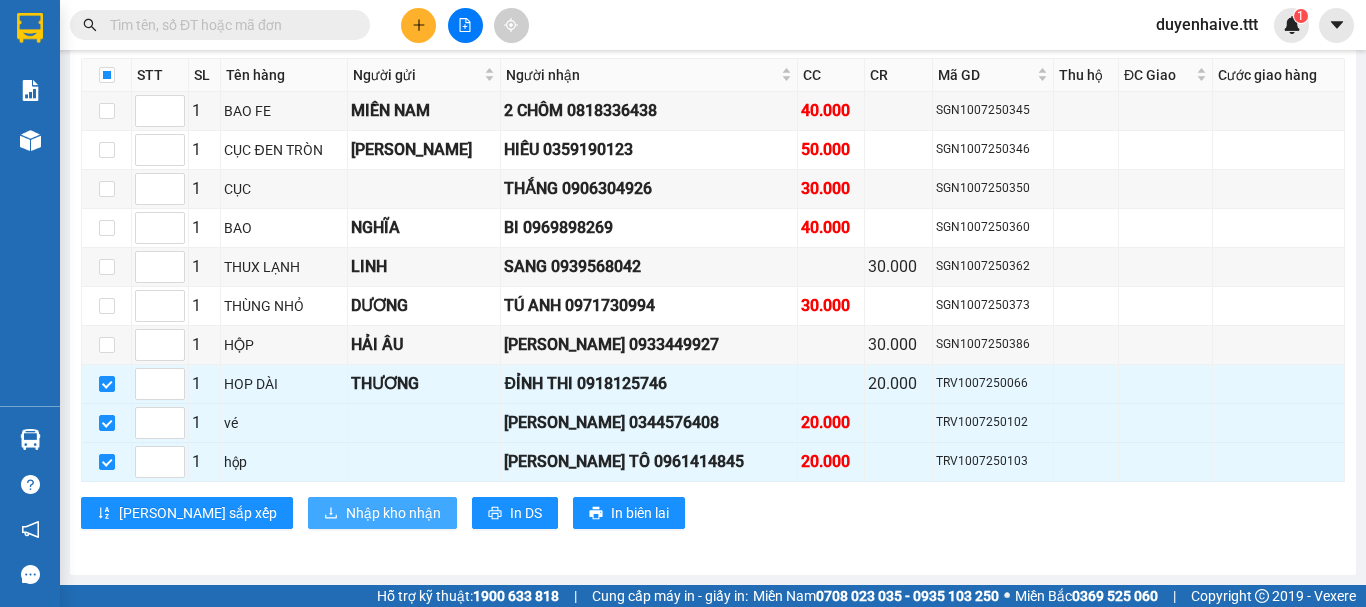 click on "Nhập kho nhận" at bounding box center (393, 513) 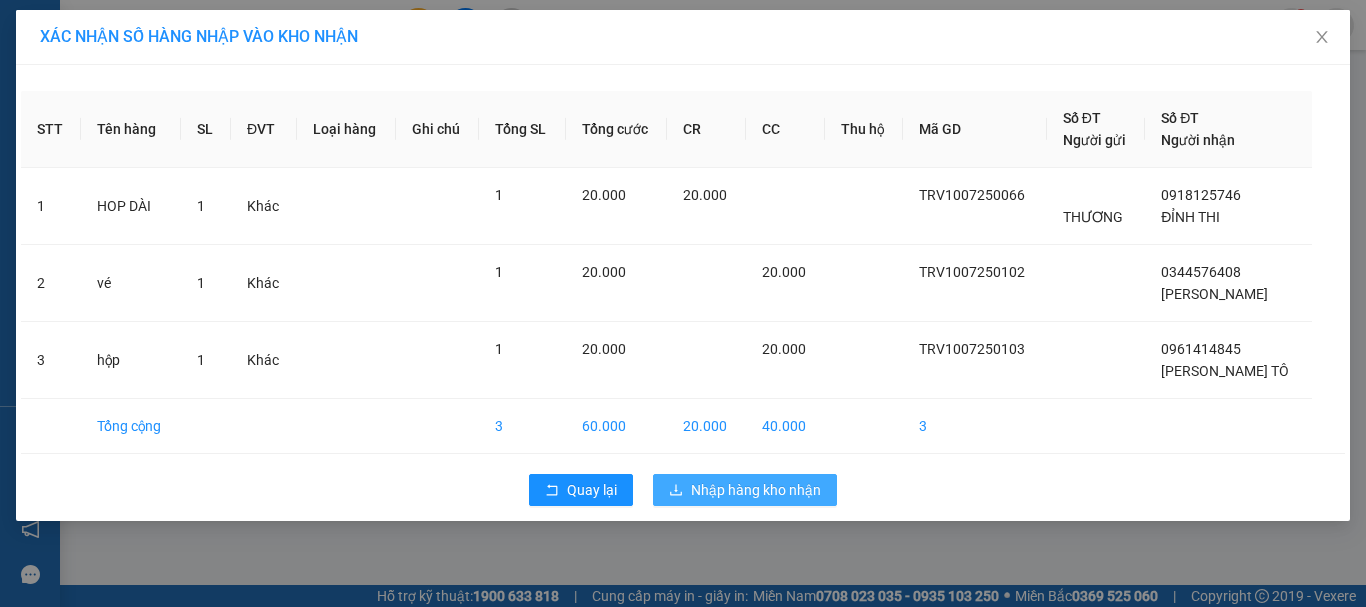 click on "Nhập hàng kho nhận" at bounding box center (756, 490) 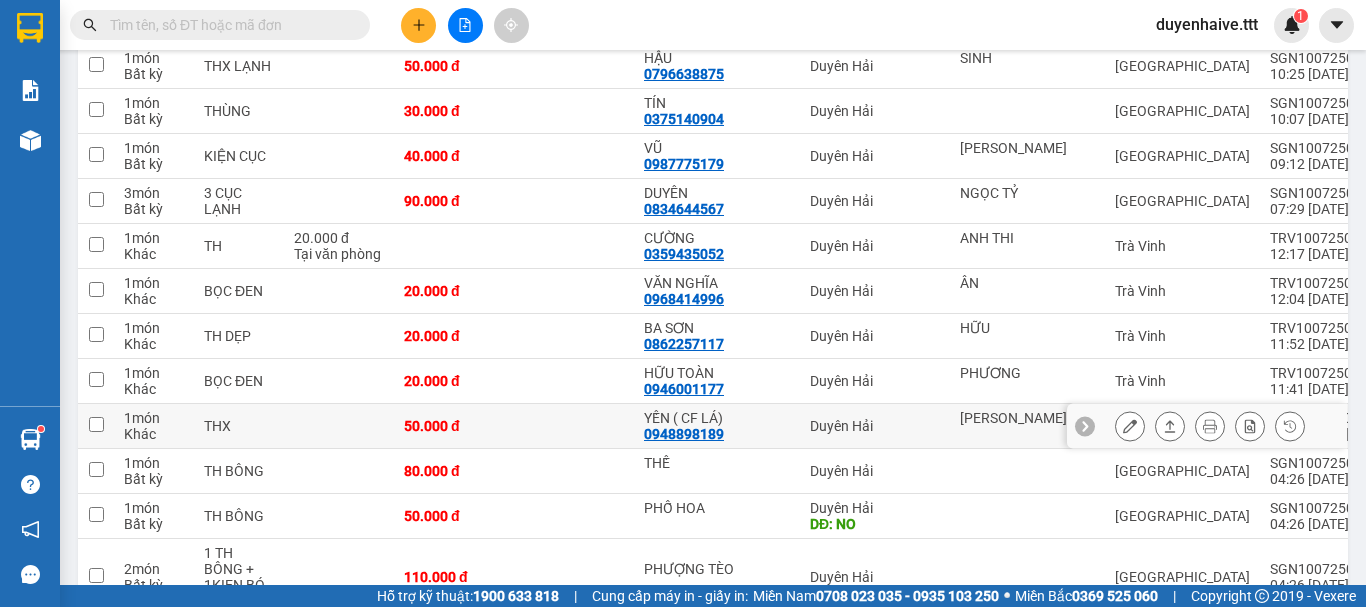 scroll, scrollTop: 2000, scrollLeft: 0, axis: vertical 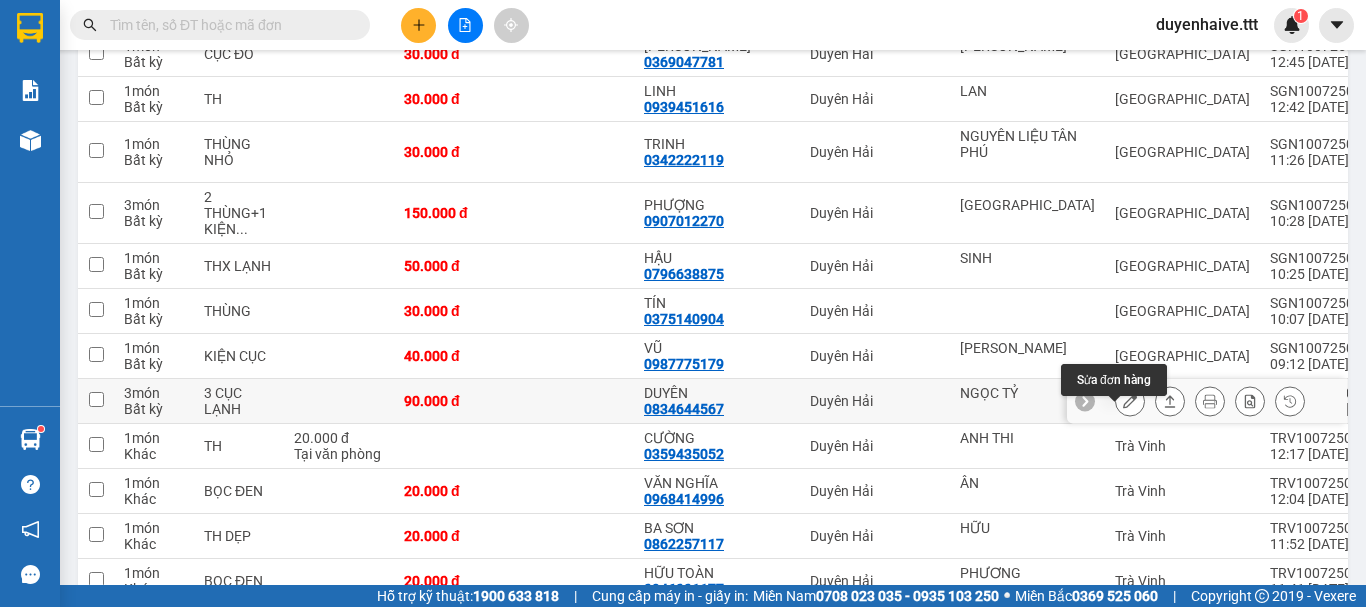 click 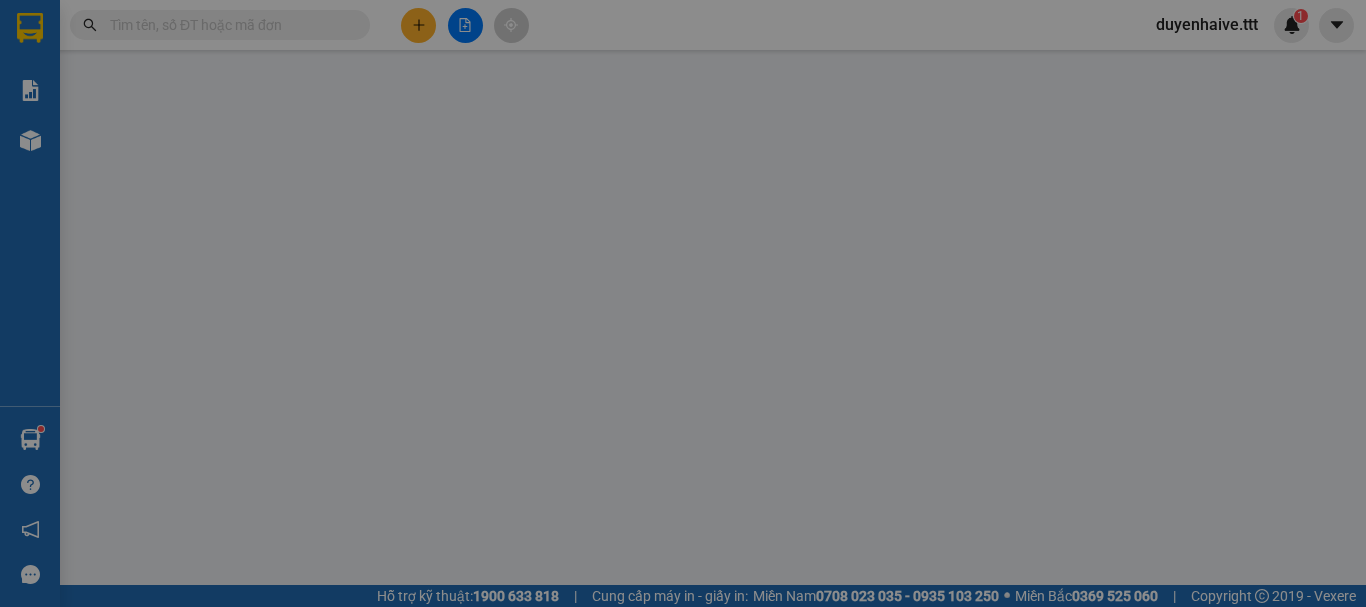 scroll, scrollTop: 0, scrollLeft: 0, axis: both 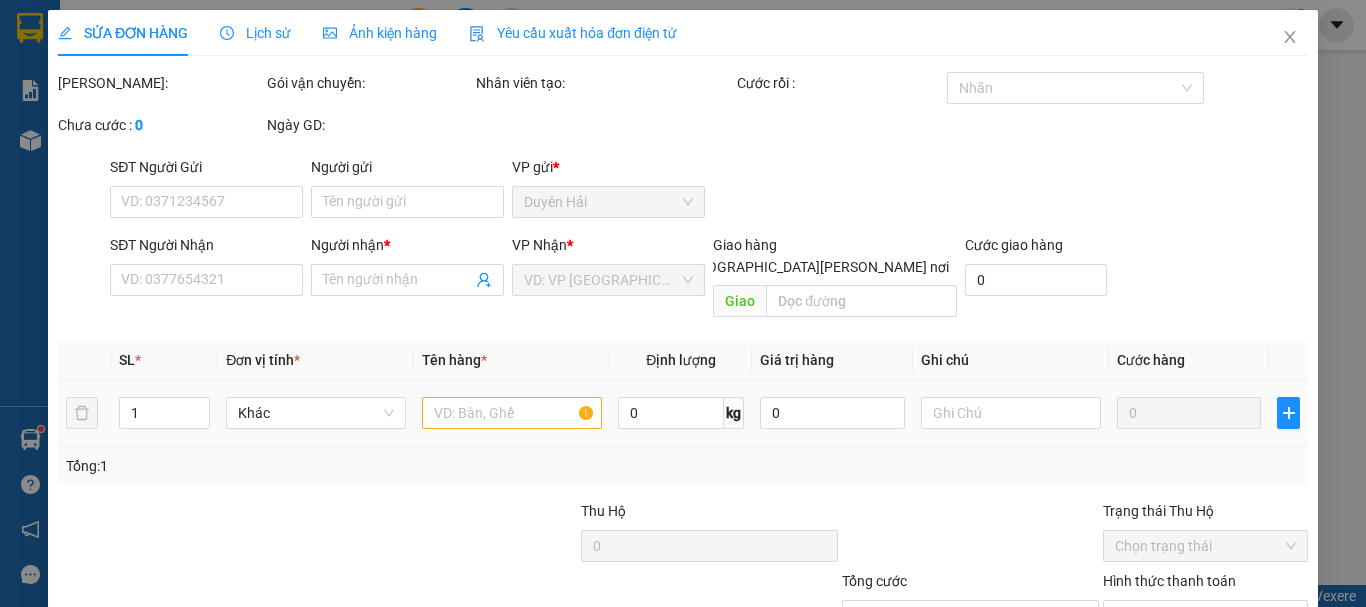 type on "NGỌC TỶ" 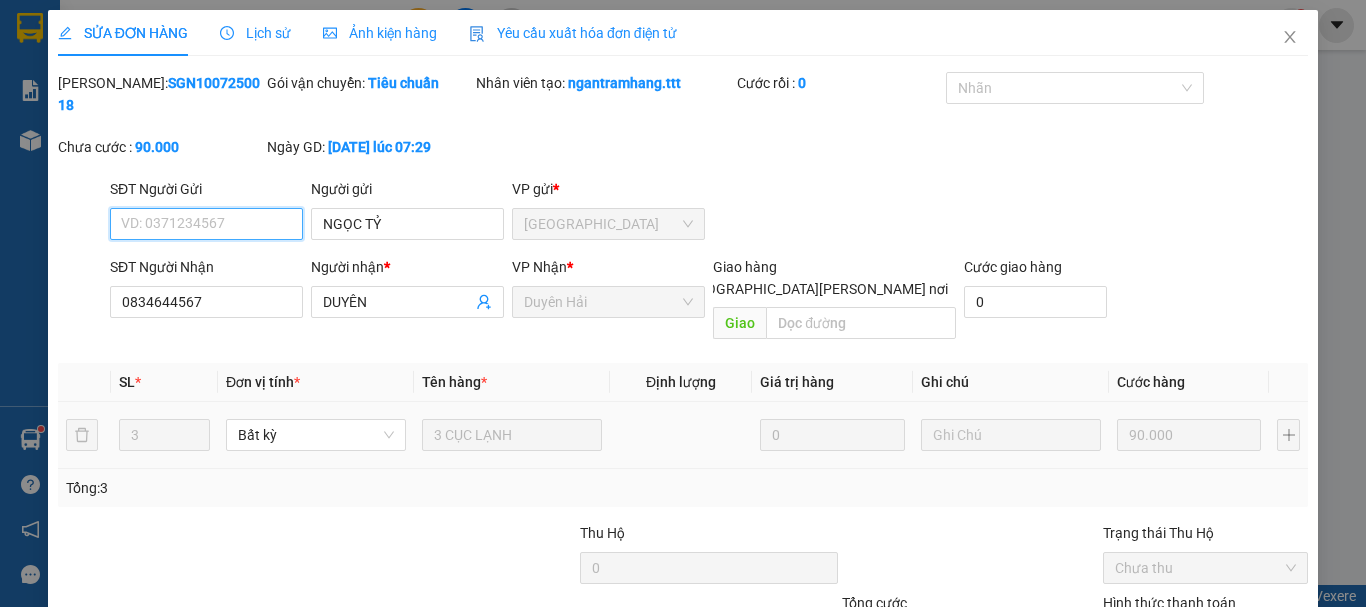 scroll, scrollTop: 137, scrollLeft: 0, axis: vertical 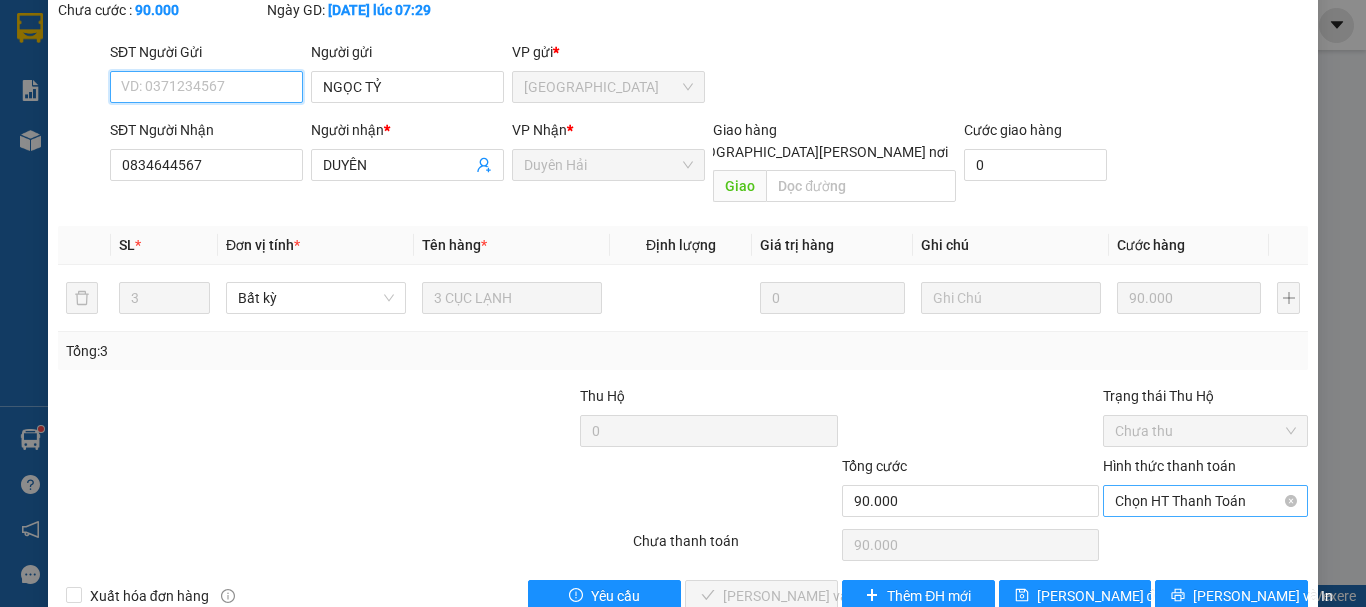 click on "Chọn HT Thanh Toán" at bounding box center [1205, 501] 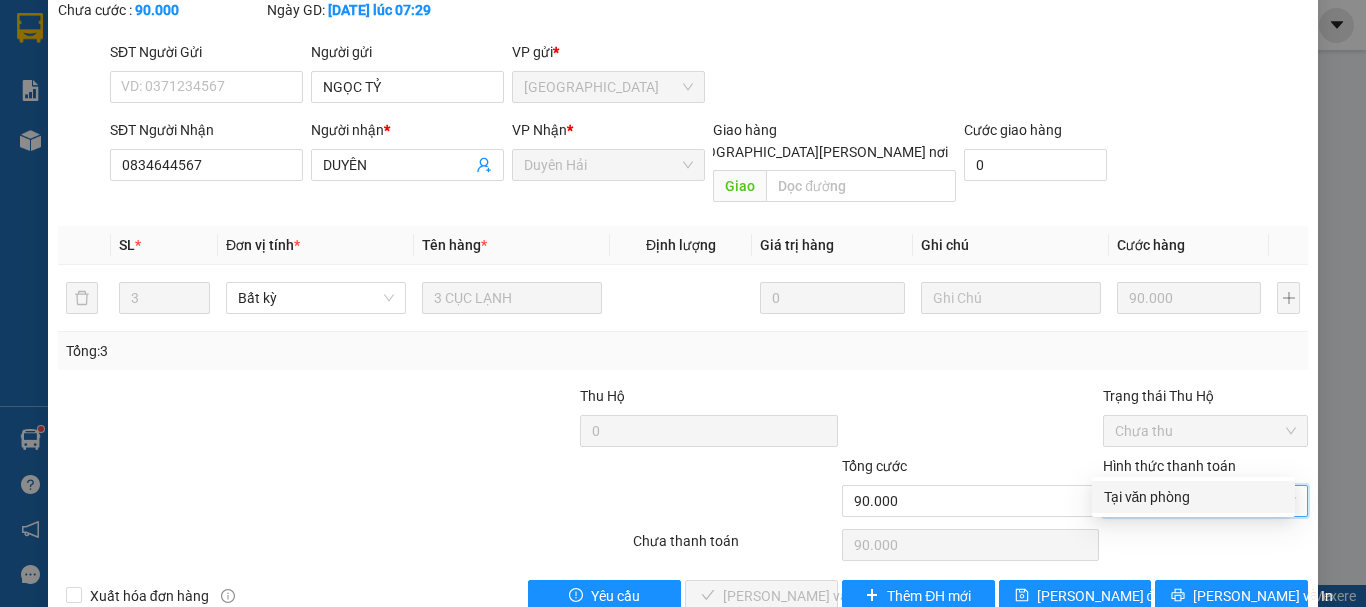 drag, startPoint x: 1177, startPoint y: 501, endPoint x: 945, endPoint y: 503, distance: 232.00862 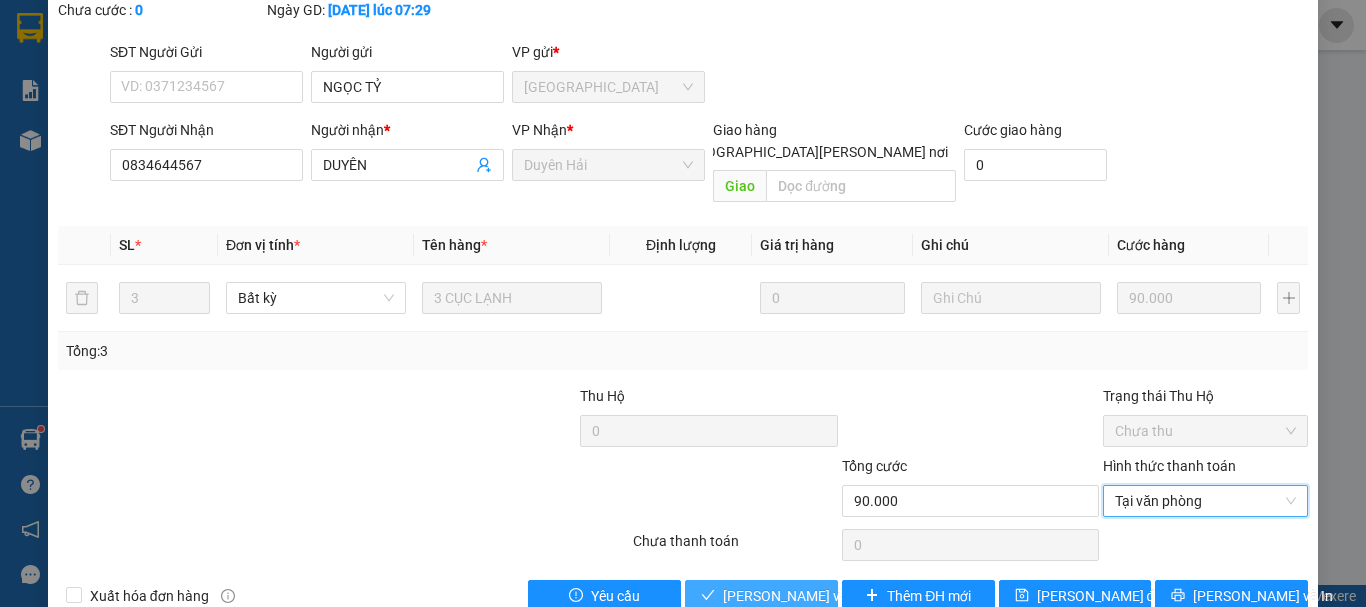 click on "[PERSON_NAME] và [PERSON_NAME] hàng" at bounding box center [858, 596] 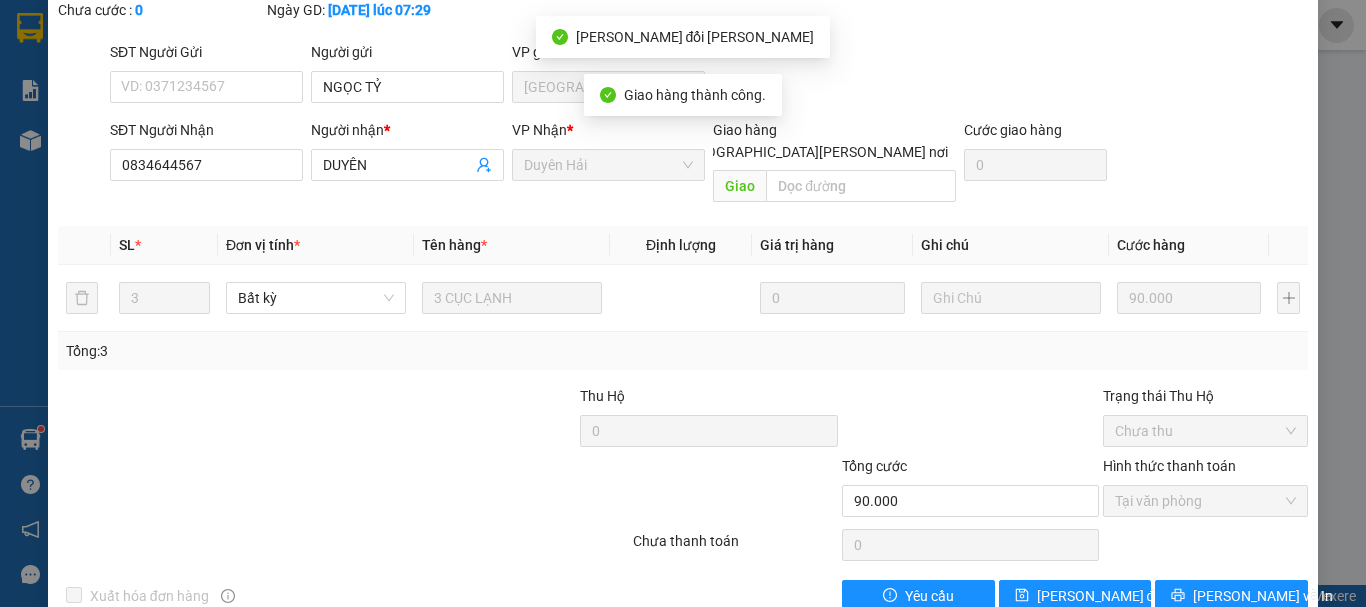 scroll, scrollTop: 0, scrollLeft: 0, axis: both 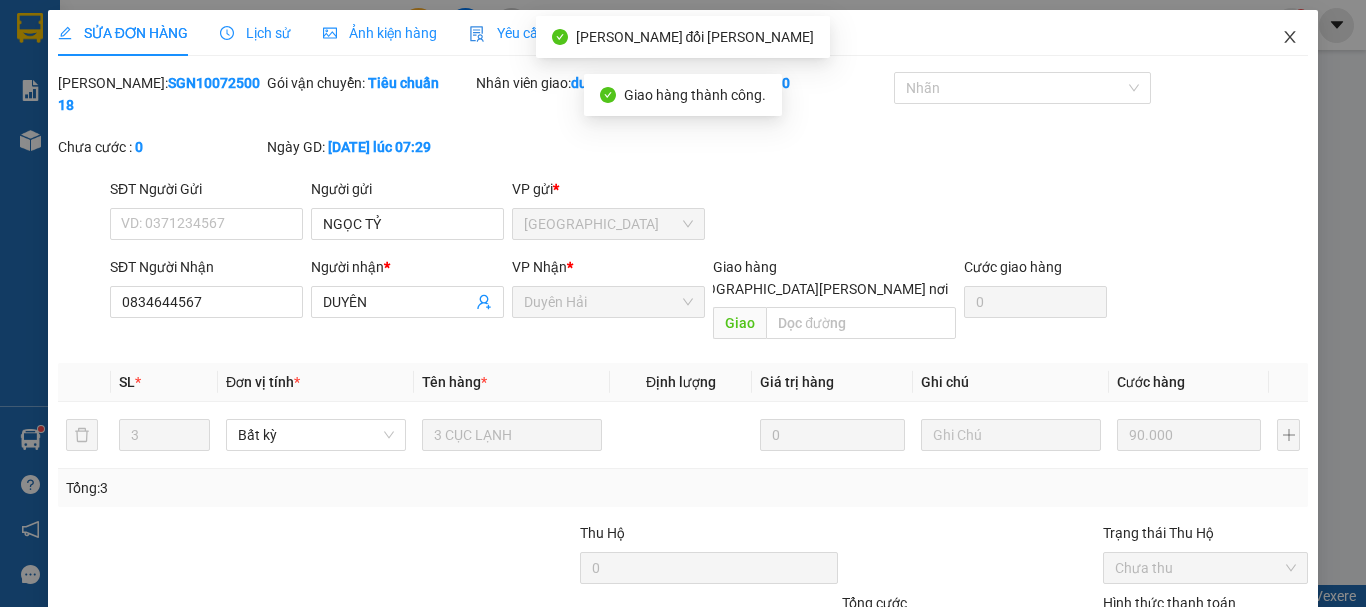 click 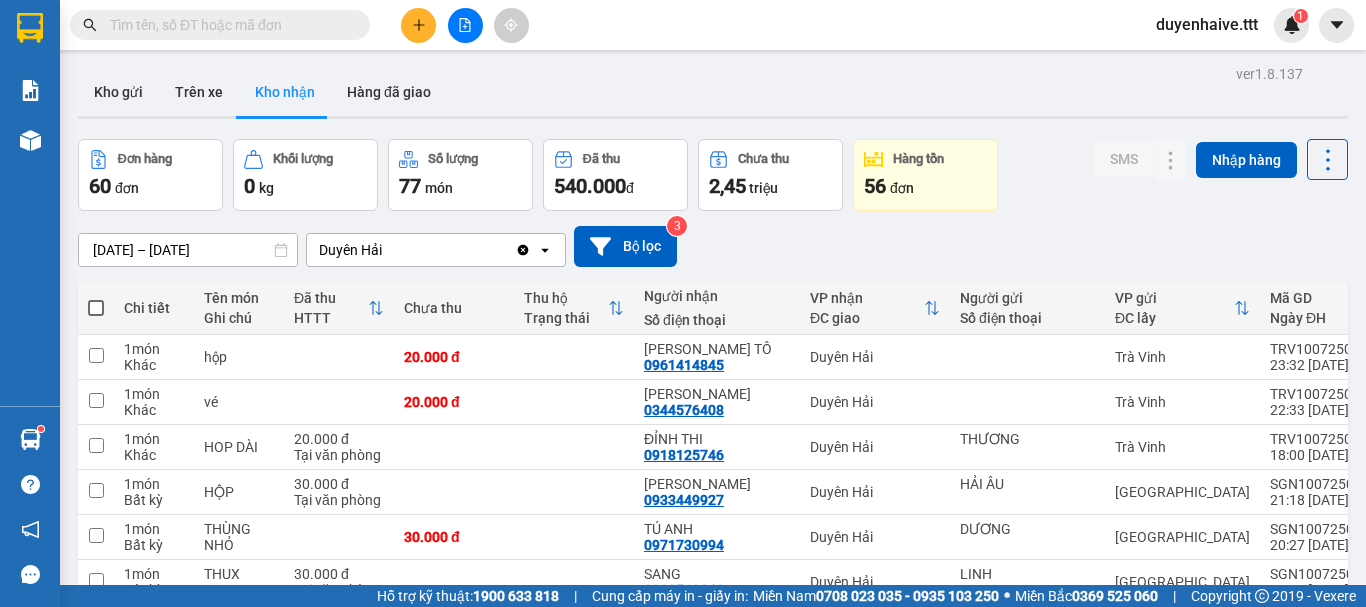scroll, scrollTop: 400, scrollLeft: 0, axis: vertical 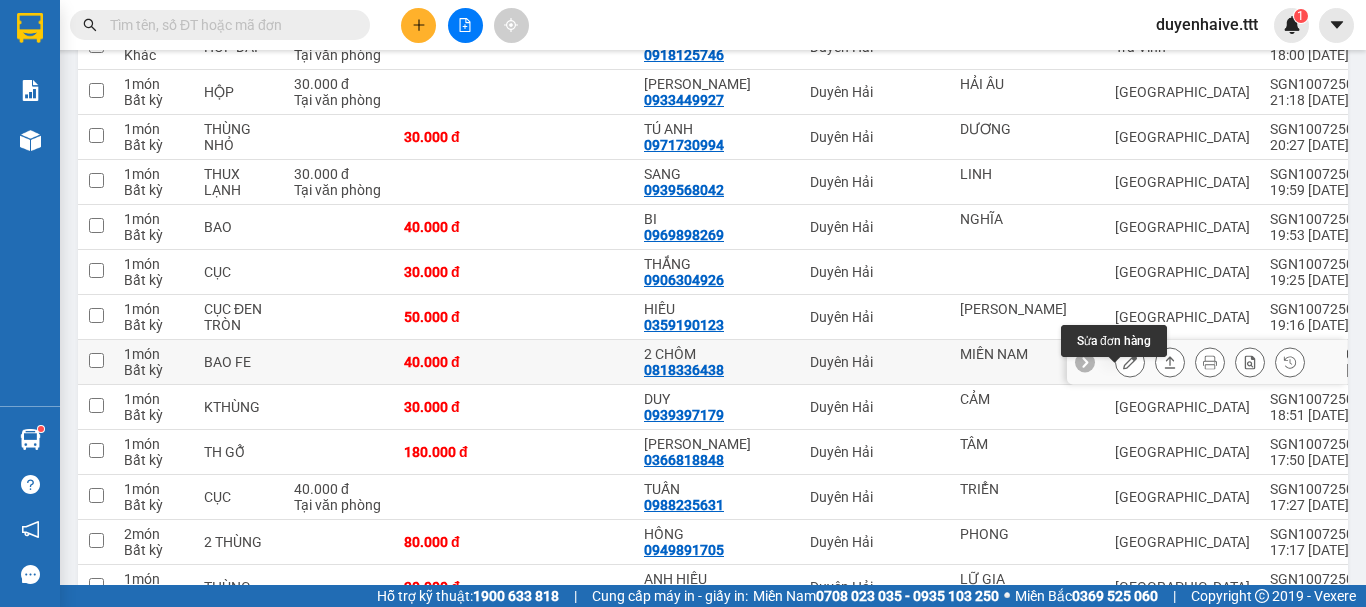 click 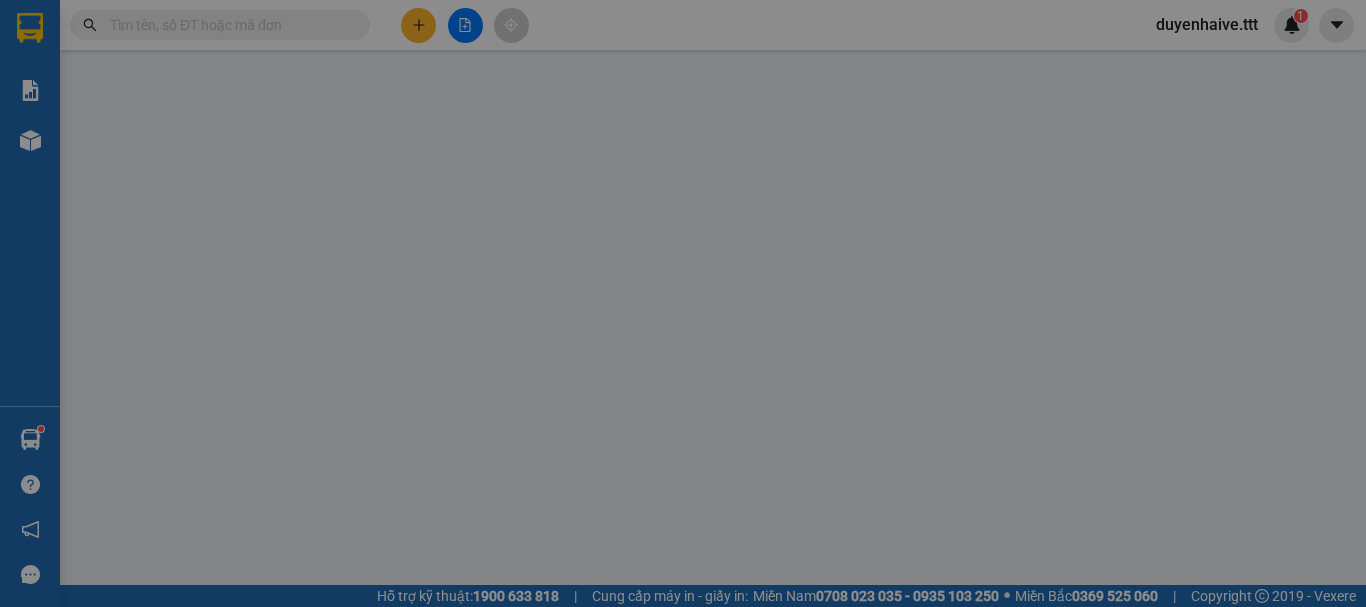 scroll, scrollTop: 0, scrollLeft: 0, axis: both 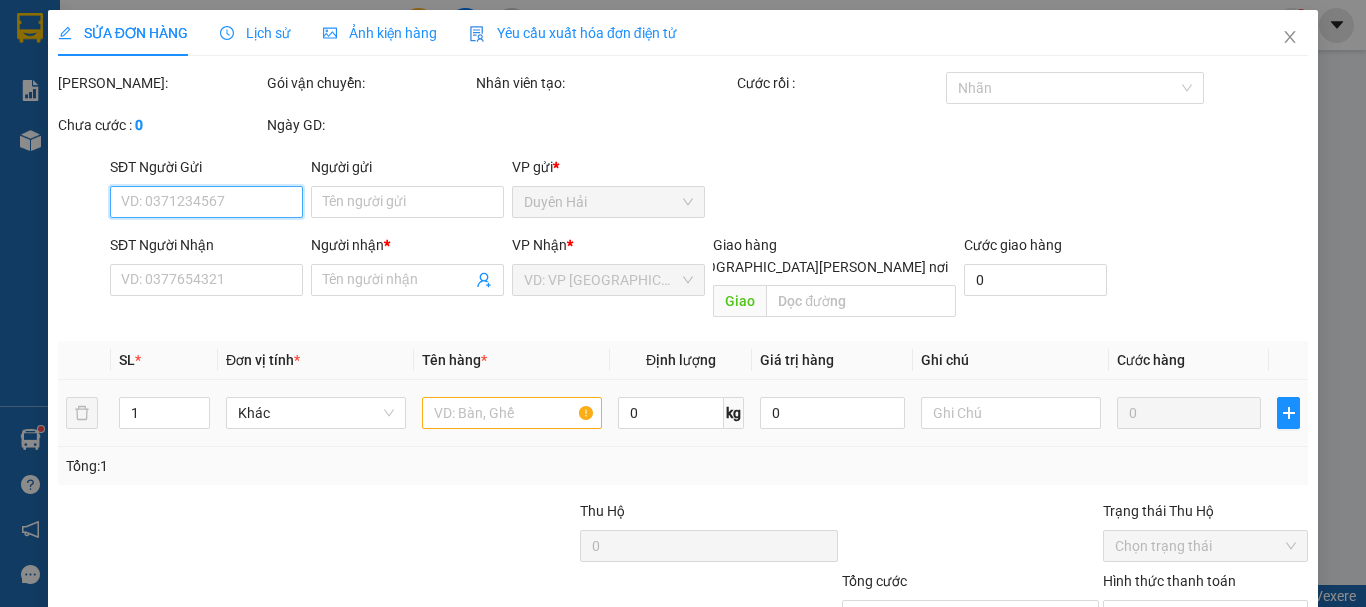 type on "MIỀN NAM" 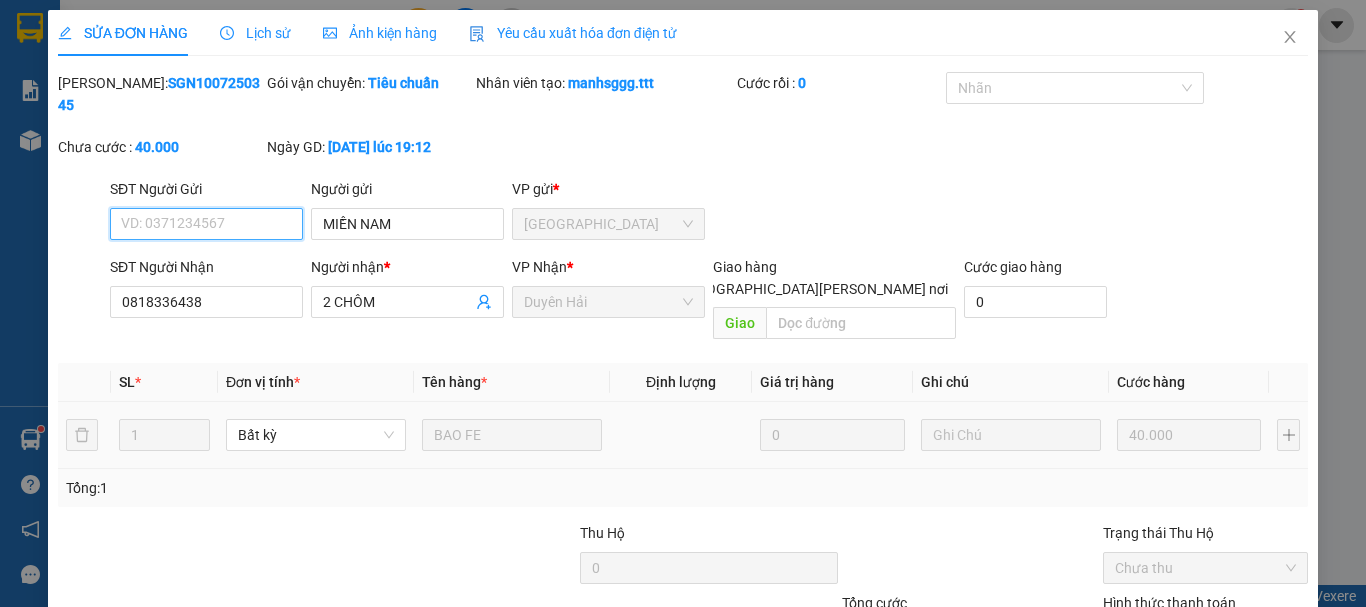 scroll, scrollTop: 137, scrollLeft: 0, axis: vertical 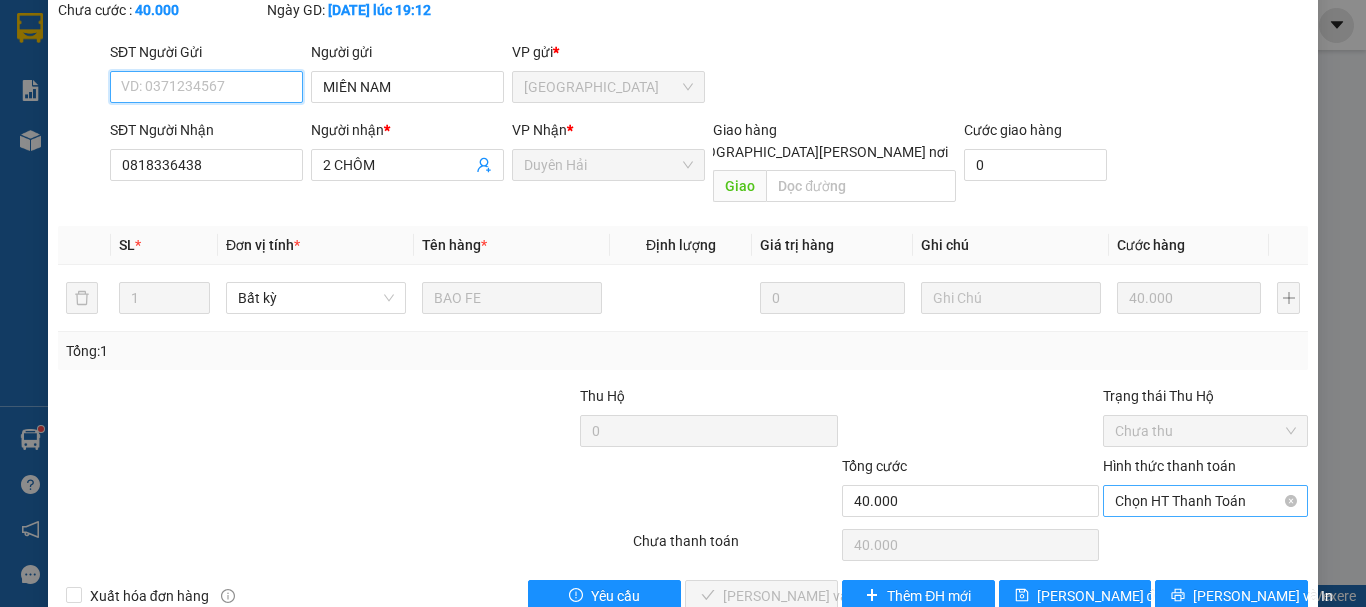 click on "Chọn HT Thanh Toán" at bounding box center [1205, 501] 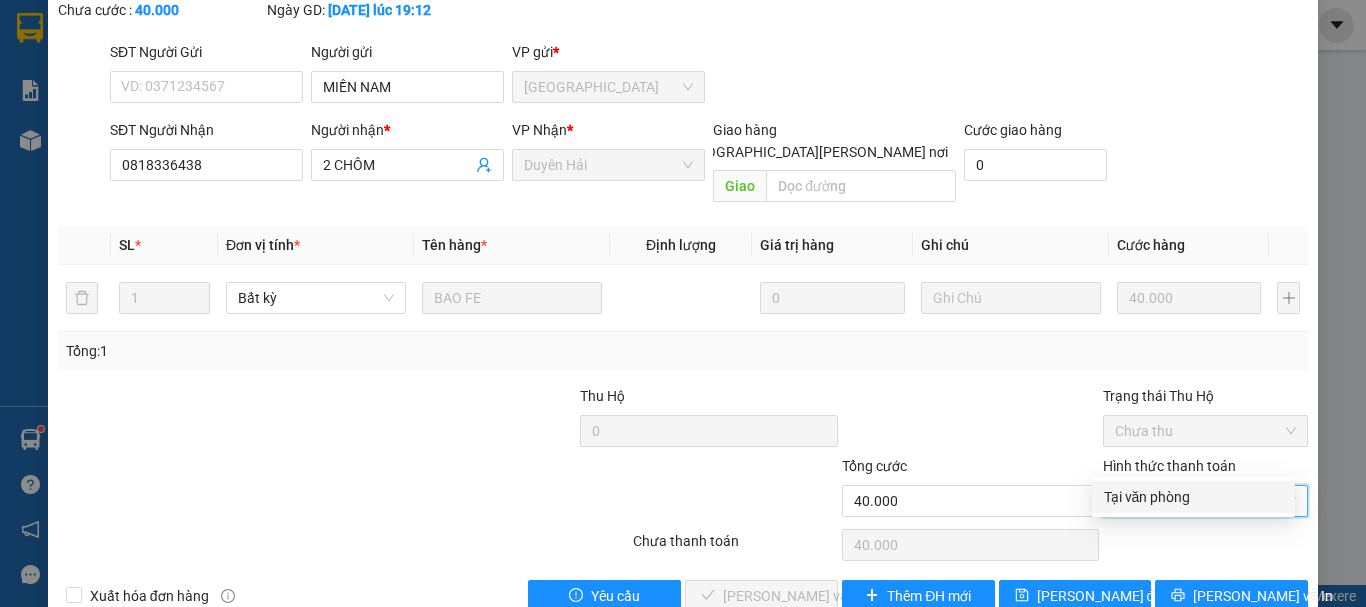 click on "Tại văn phòng" at bounding box center [1193, 497] 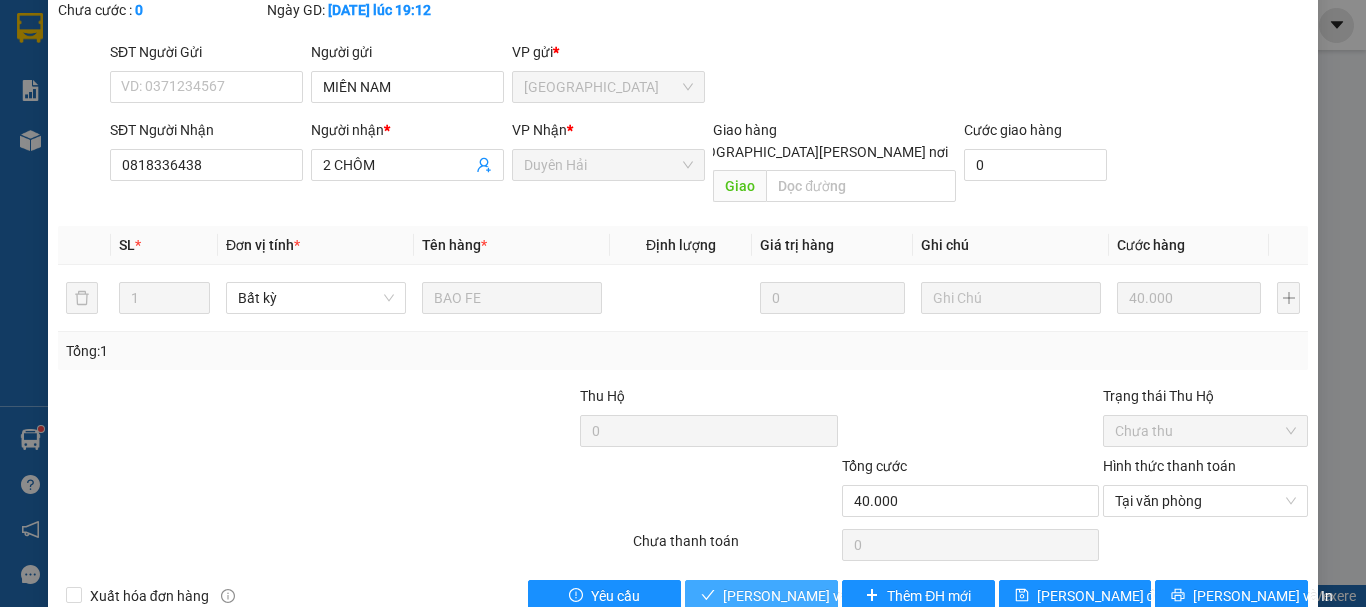click on "[PERSON_NAME] và [PERSON_NAME] hàng" at bounding box center (858, 596) 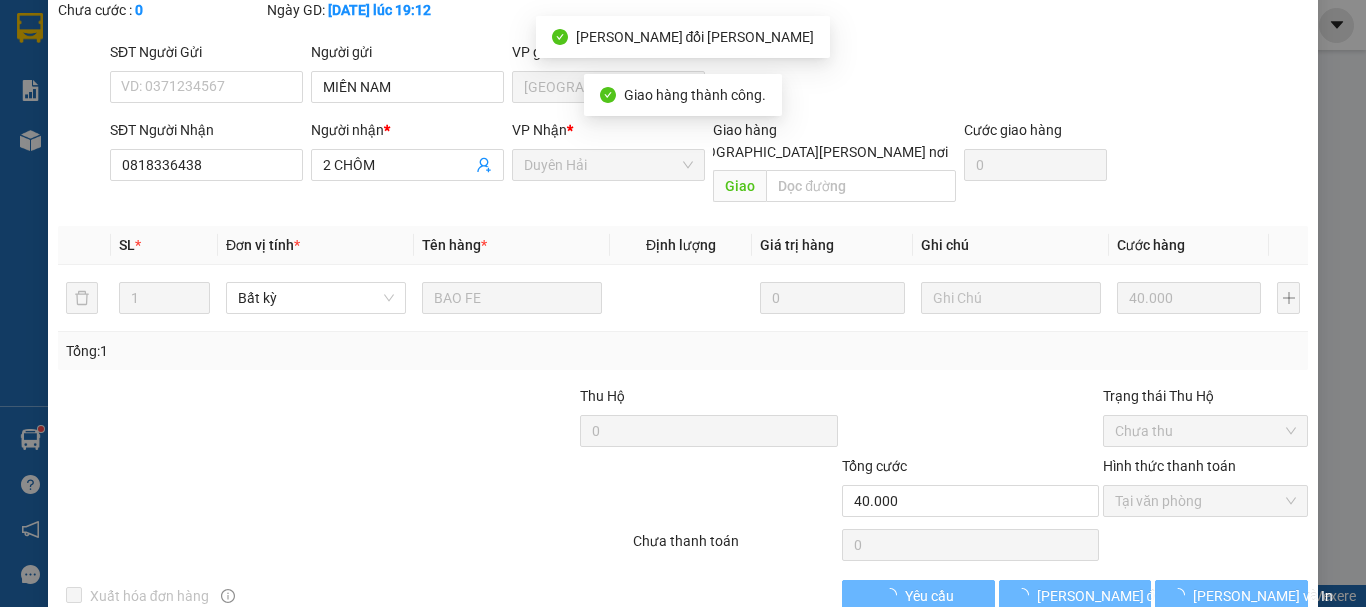 scroll, scrollTop: 0, scrollLeft: 0, axis: both 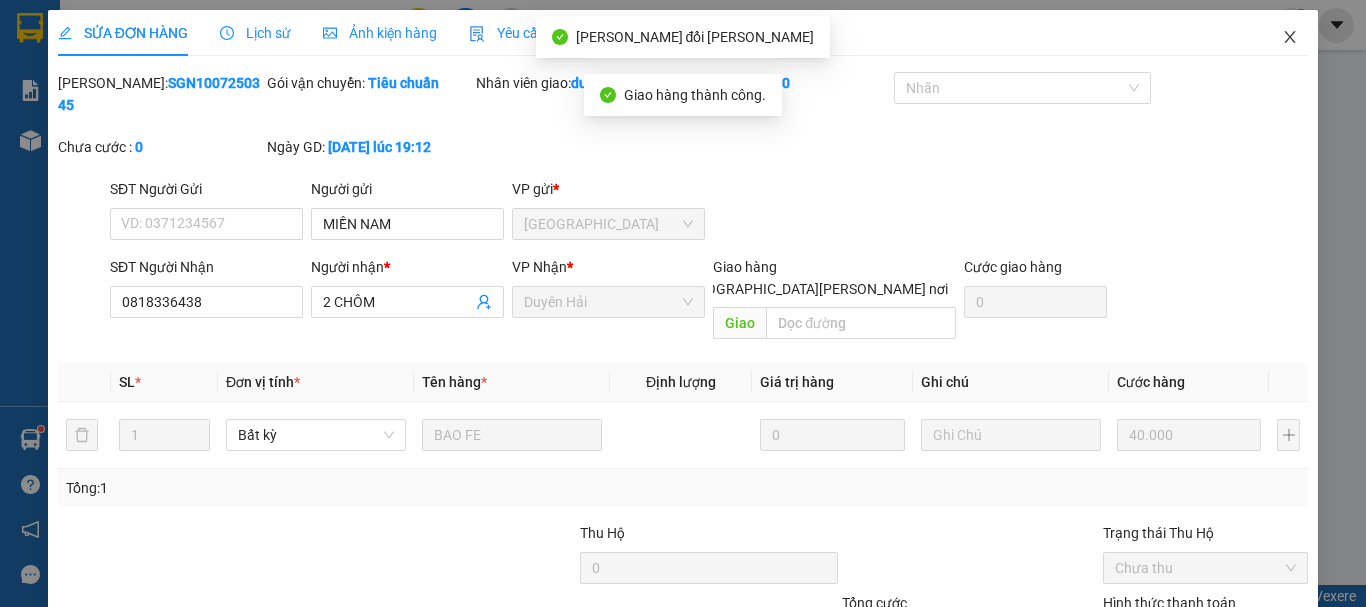 click 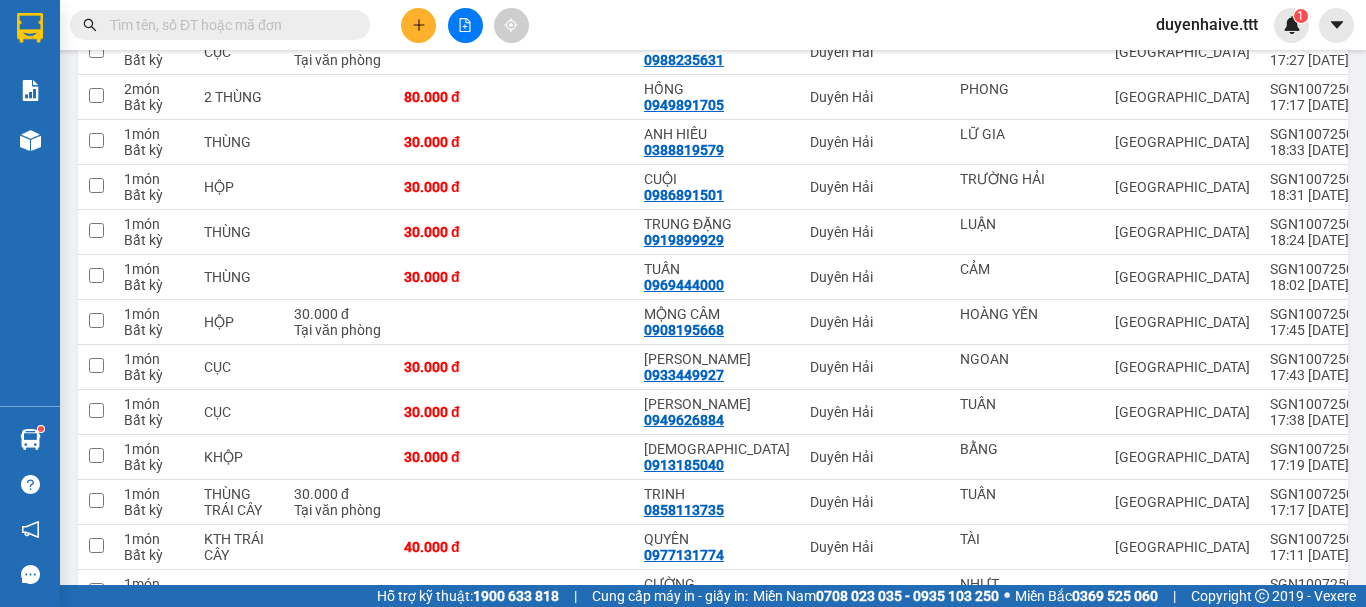 scroll, scrollTop: 1200, scrollLeft: 0, axis: vertical 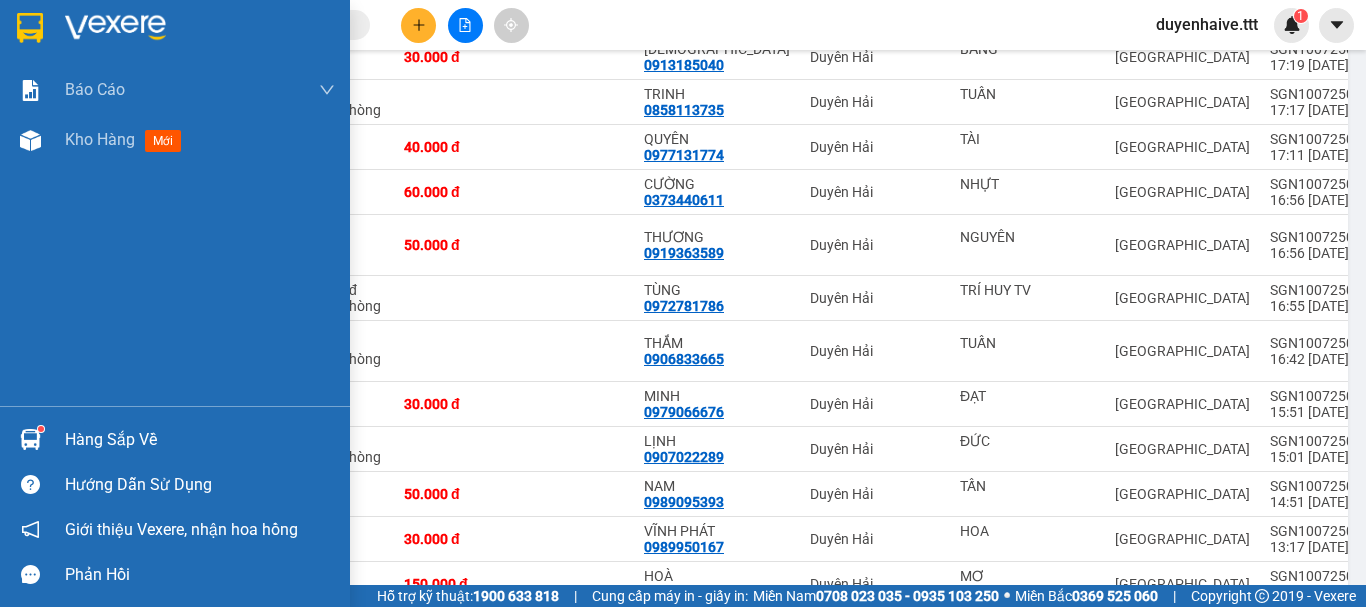 click on "Hàng sắp về" at bounding box center [200, 440] 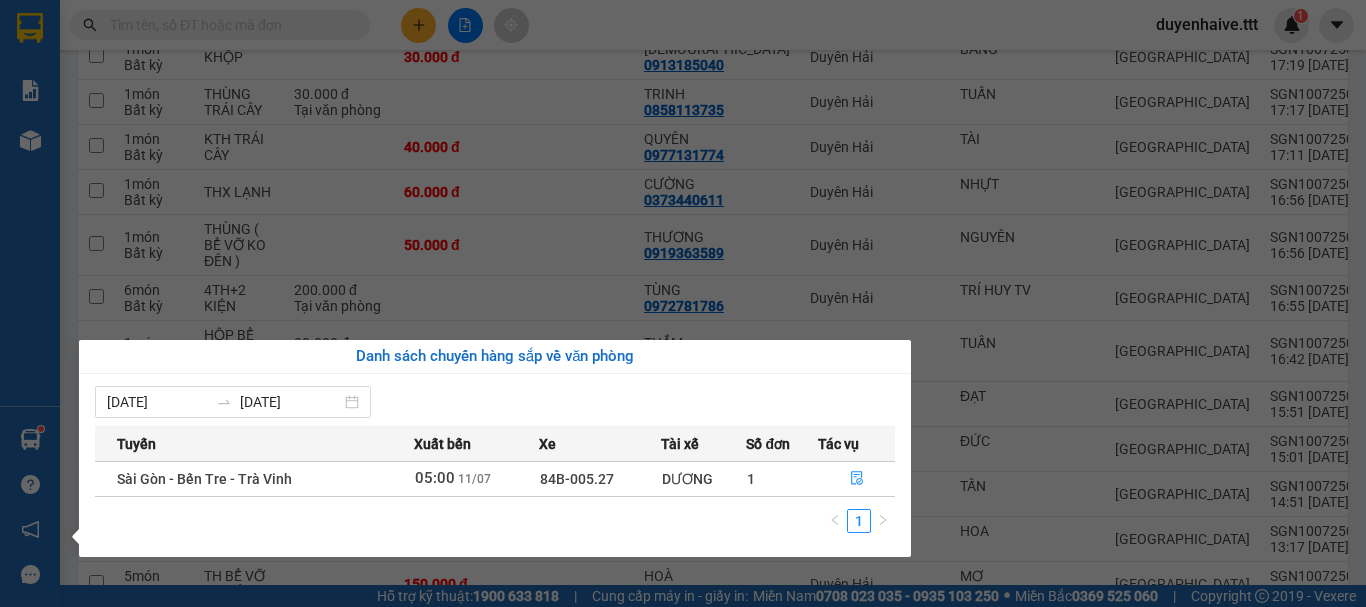 click on "Kết quả [PERSON_NAME] ( 0 )  Bộ lọc  No Data duyenhaive.ttt 1     [PERSON_NAME] [PERSON_NAME] 1: [PERSON_NAME] dòng [PERSON_NAME] [PERSON_NAME] ([PERSON_NAME])  [PERSON_NAME] 3: [PERSON_NAME] [PERSON_NAME] [PERSON_NAME] (VP)     Kho hàng mới Hàng sắp về [PERSON_NAME] [PERSON_NAME] [PERSON_NAME] [PERSON_NAME], [PERSON_NAME] hồng [PERSON_NAME] [PERSON_NAME] mềm hỗ trợ bạn tốt chứ? ver  1.8.137 Kho gửi Trên xe [PERSON_NAME] Hàng đã [PERSON_NAME] hàng 59 đơn [PERSON_NAME] 0 kg Số [PERSON_NAME] 76 món Đã thu 540.000  [PERSON_NAME] thu 2,41   [PERSON_NAME] Hàng tồn 56 đơn SMS Nhập hàng [DATE] – [DATE] Press the down arrow key to interact with the calendar and select a date. Press the escape button to close the calendar. Selected date range is from [DATE] to [DATE]. [PERSON_NAME] Hải Clear value open Bộ lọc 3 [PERSON_NAME] Tên món Ghi chú Đã thu HTTT Chưa thu Thu [PERSON_NAME] thái Người [PERSON_NAME] Số điện thoại [PERSON_NAME] ĐC [PERSON_NAME] Người gửi Số điện thoại VP gửi ĐC lấy Mã GD Ngày ĐH SMS 1 1" at bounding box center (683, 303) 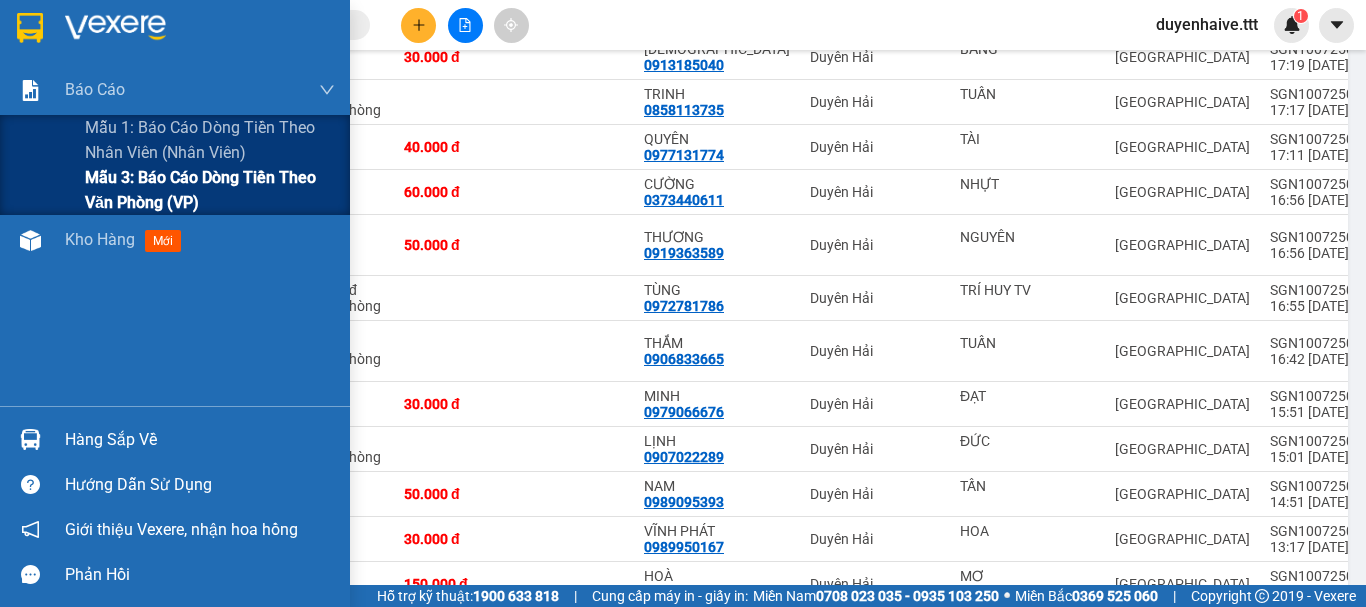 click on "Mẫu 3: Báo cáo dòng tiền theo văn phòng (VP)" at bounding box center [210, 190] 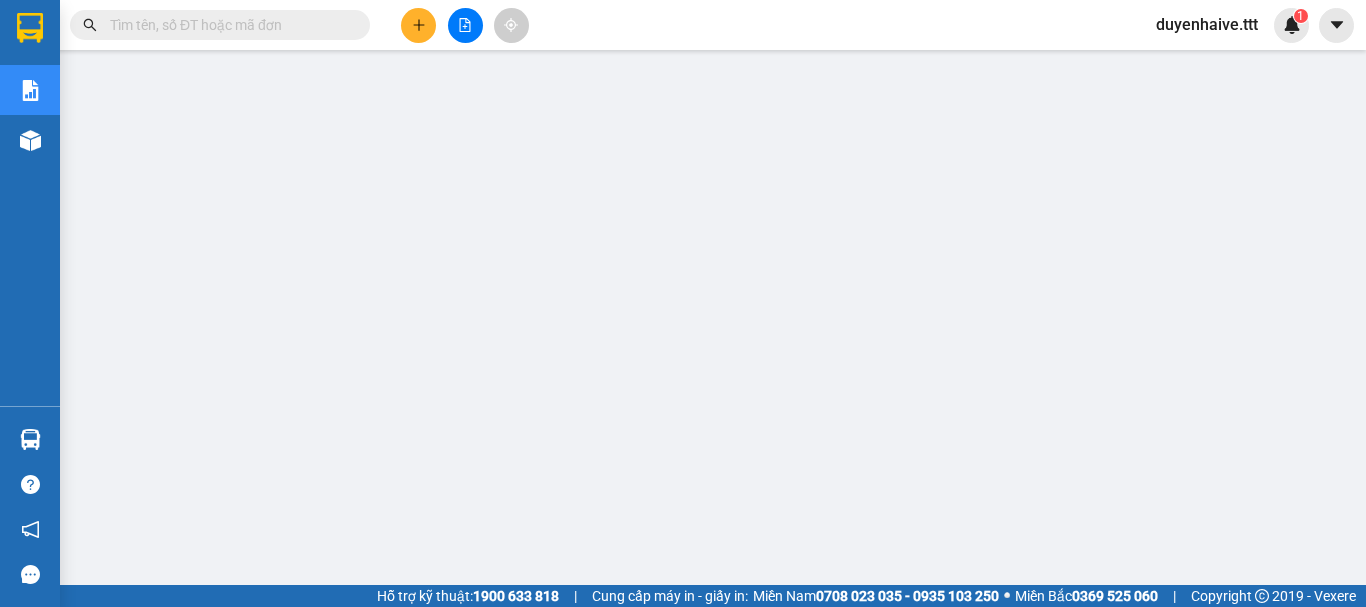 scroll, scrollTop: 0, scrollLeft: 0, axis: both 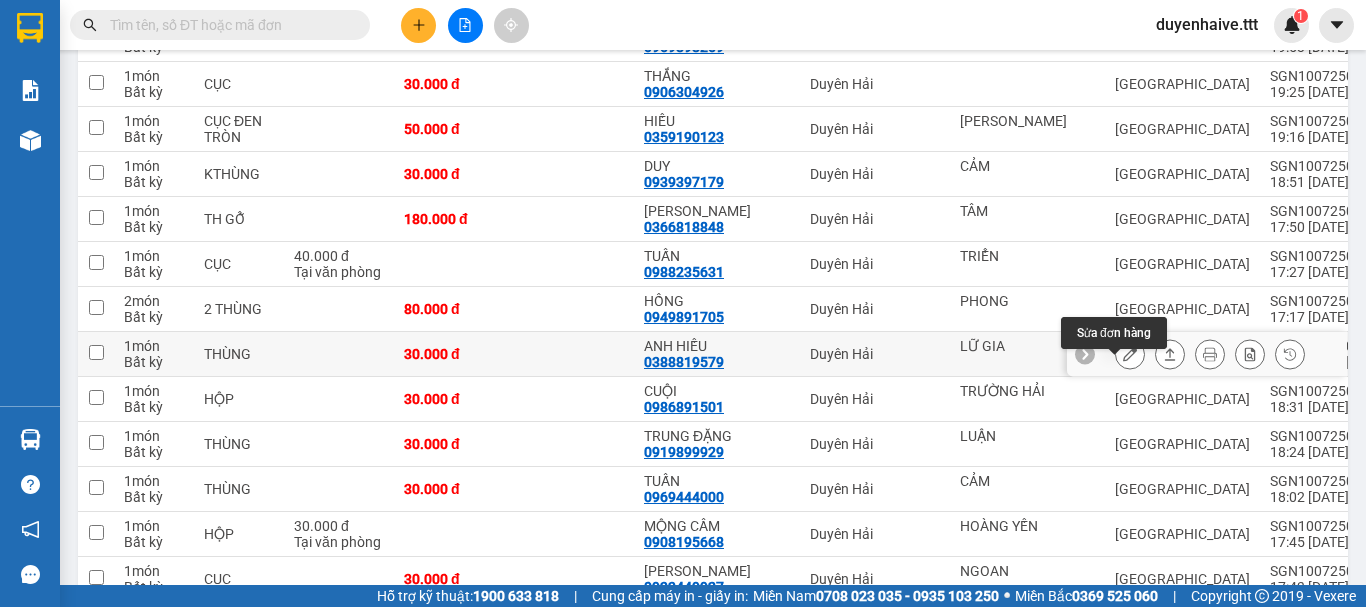click 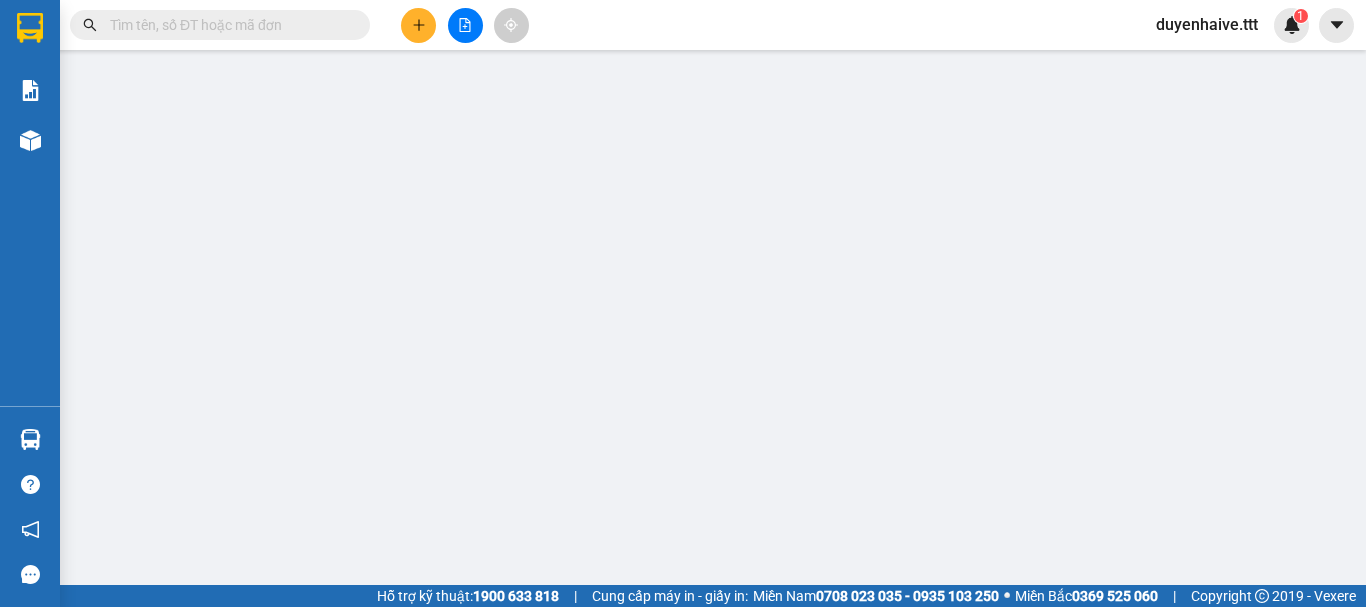 scroll, scrollTop: 0, scrollLeft: 0, axis: both 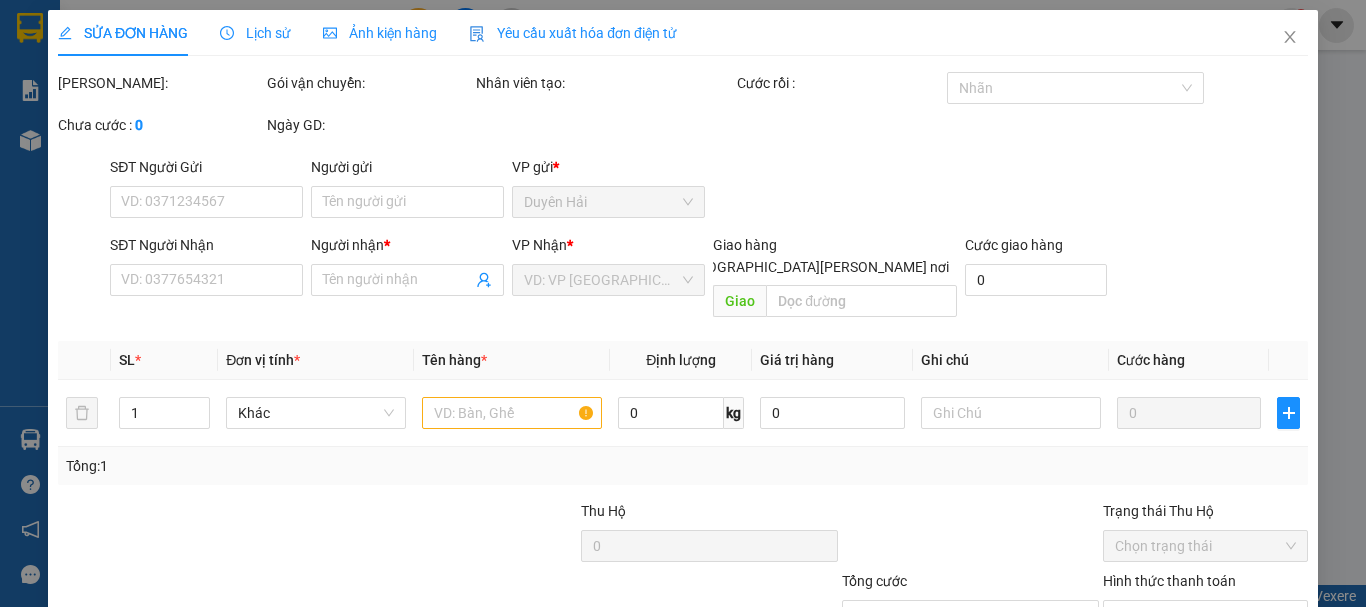 type on "LỮ GIA" 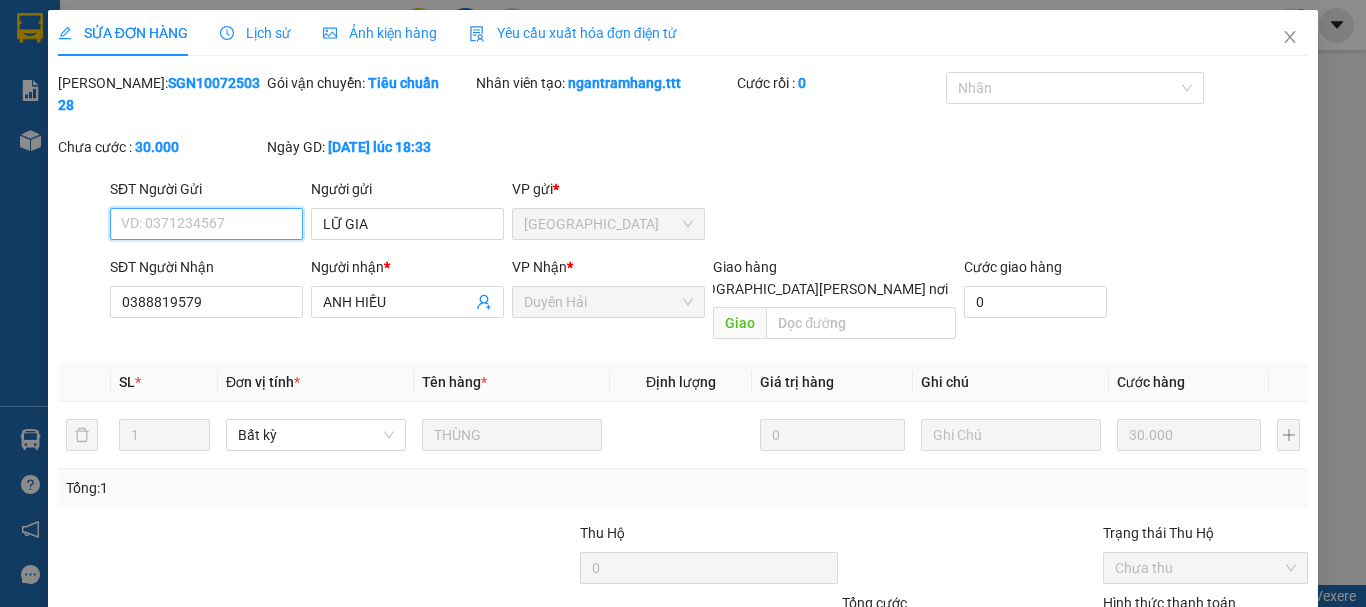 scroll, scrollTop: 137, scrollLeft: 0, axis: vertical 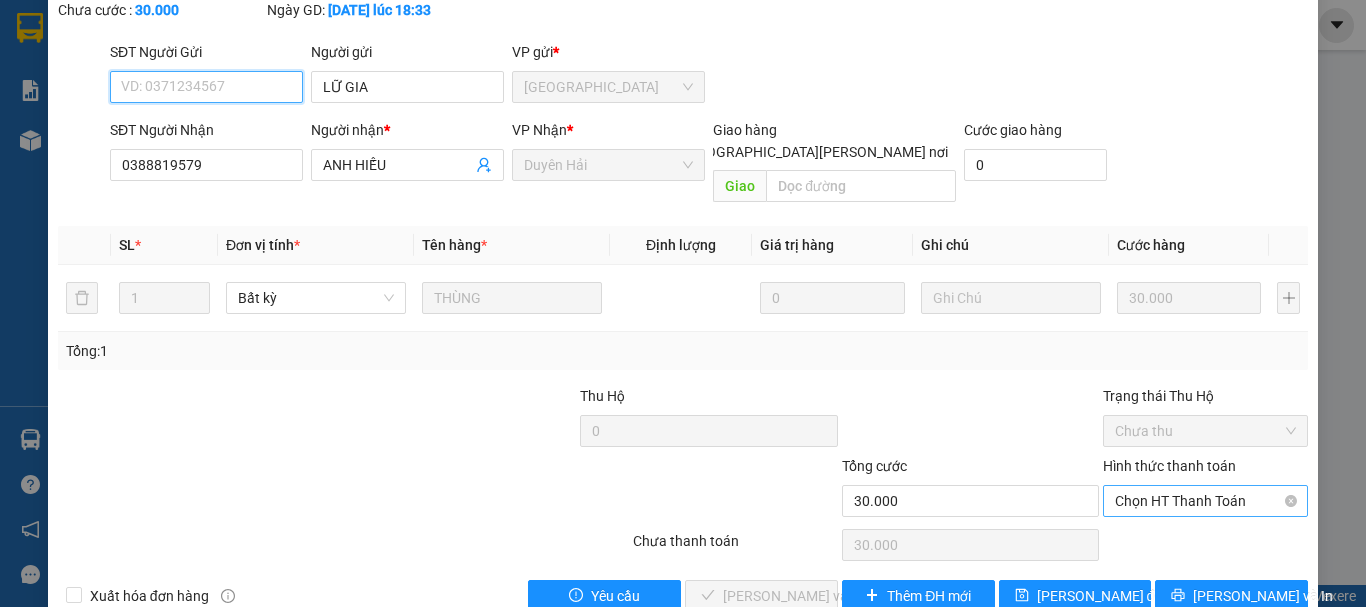 click on "Chọn HT Thanh Toán" at bounding box center [1205, 501] 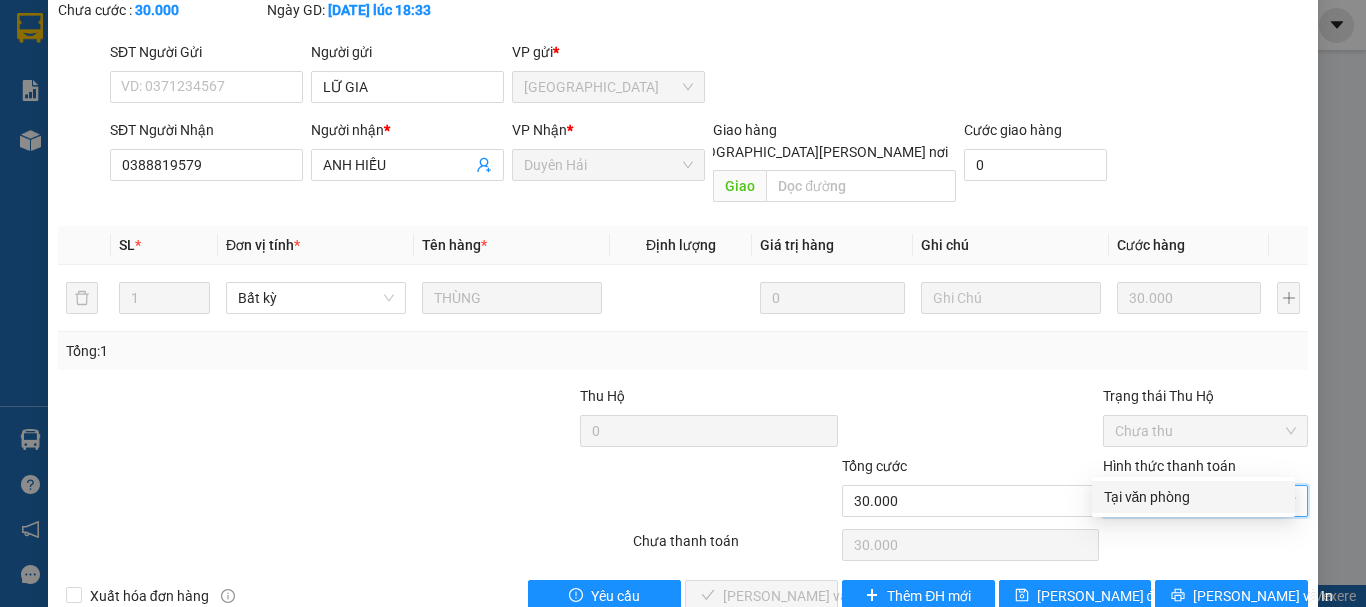 click on "Tại văn phòng" at bounding box center [1193, 497] 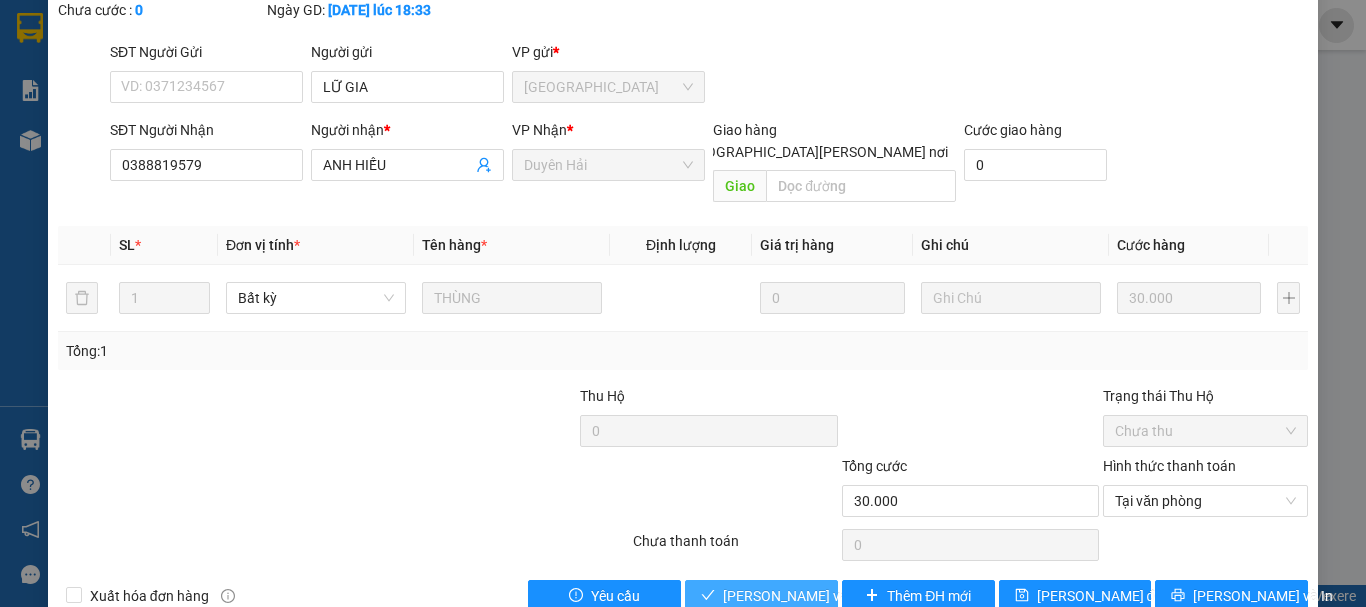 click on "[PERSON_NAME] và [PERSON_NAME] hàng" at bounding box center [858, 596] 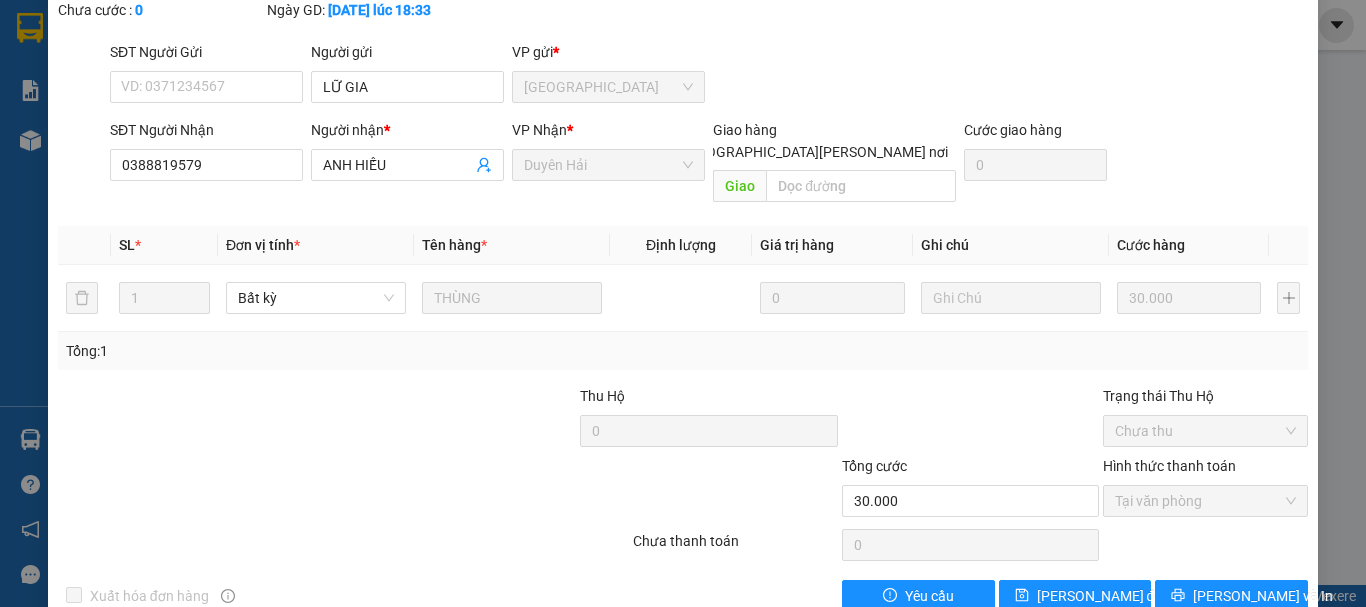 scroll, scrollTop: 0, scrollLeft: 0, axis: both 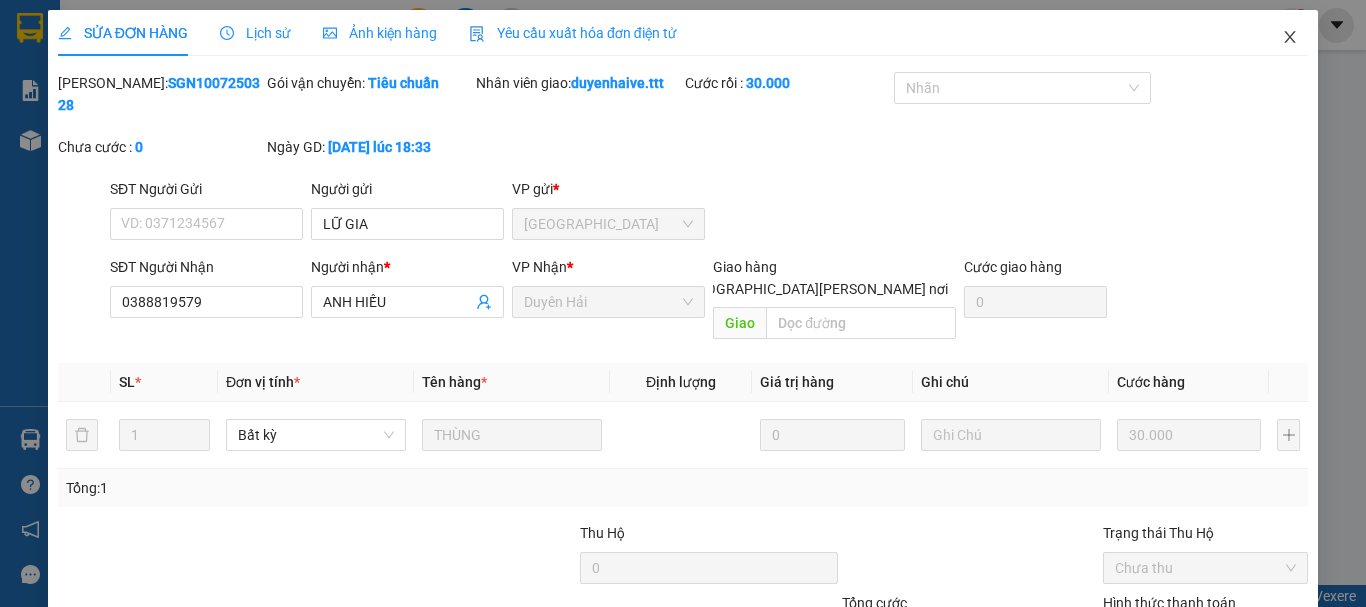 click 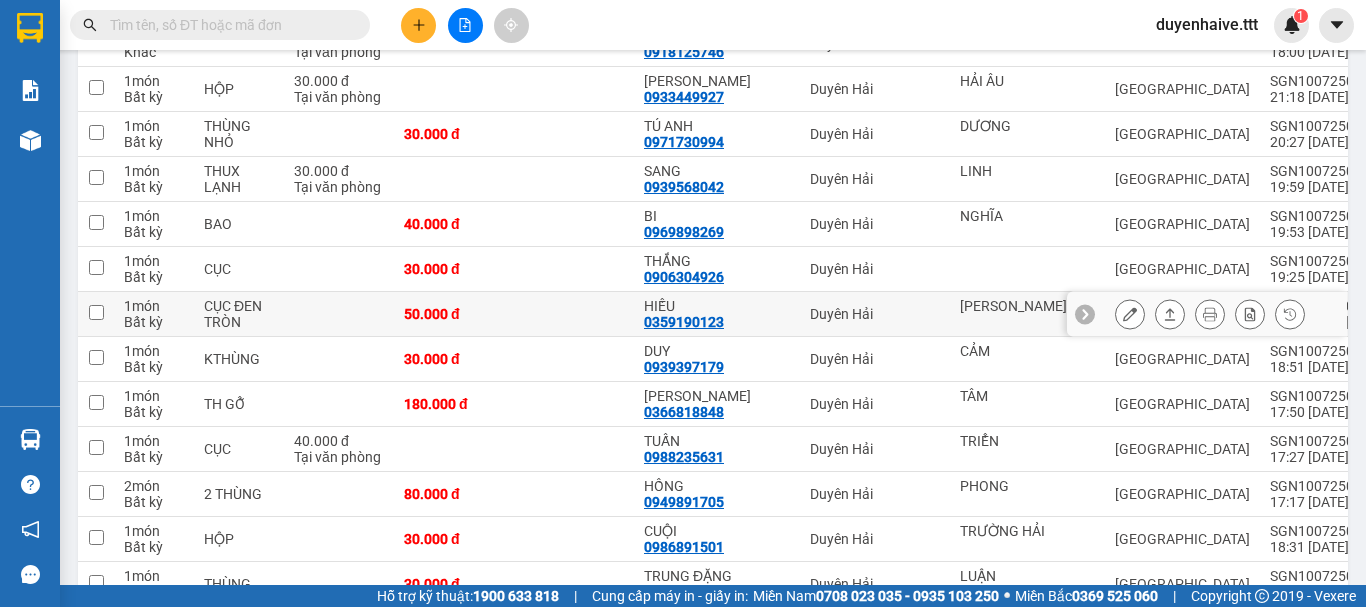 scroll, scrollTop: 403, scrollLeft: 0, axis: vertical 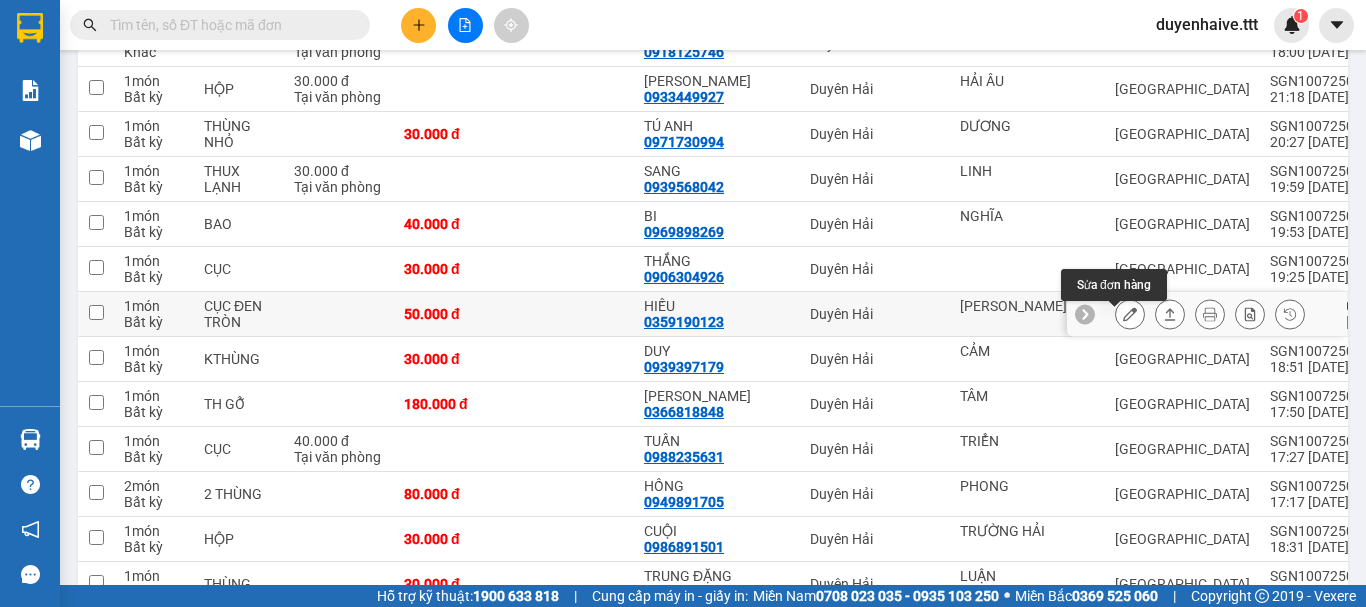 click 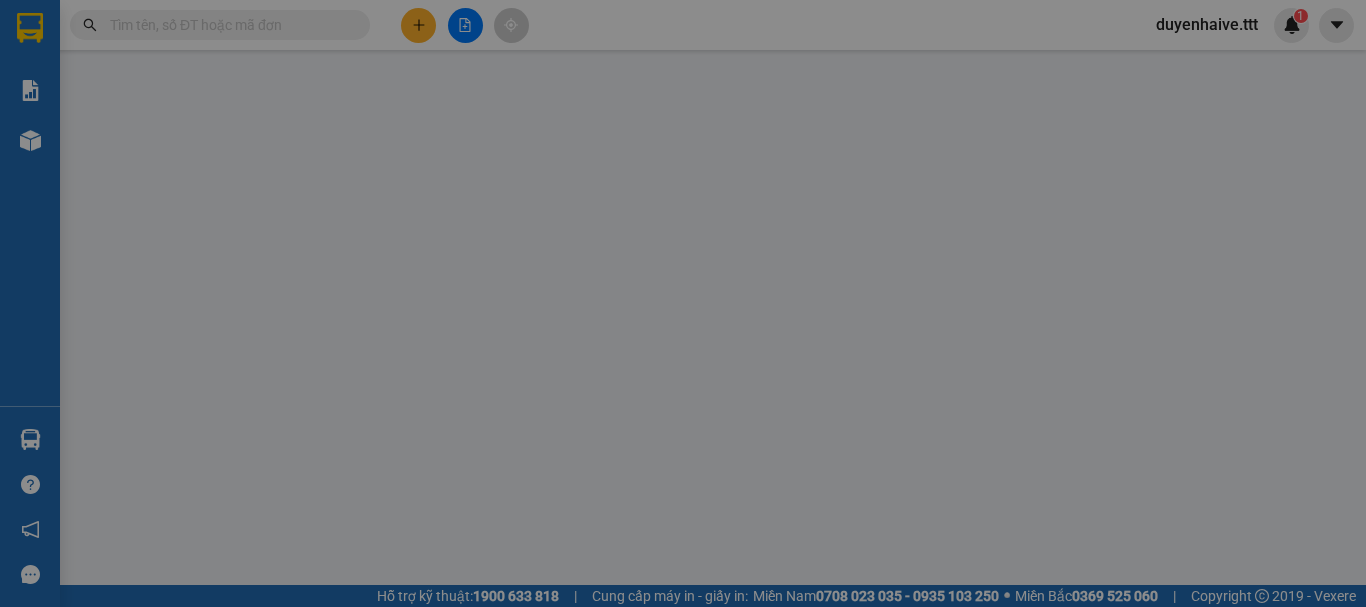 scroll, scrollTop: 0, scrollLeft: 0, axis: both 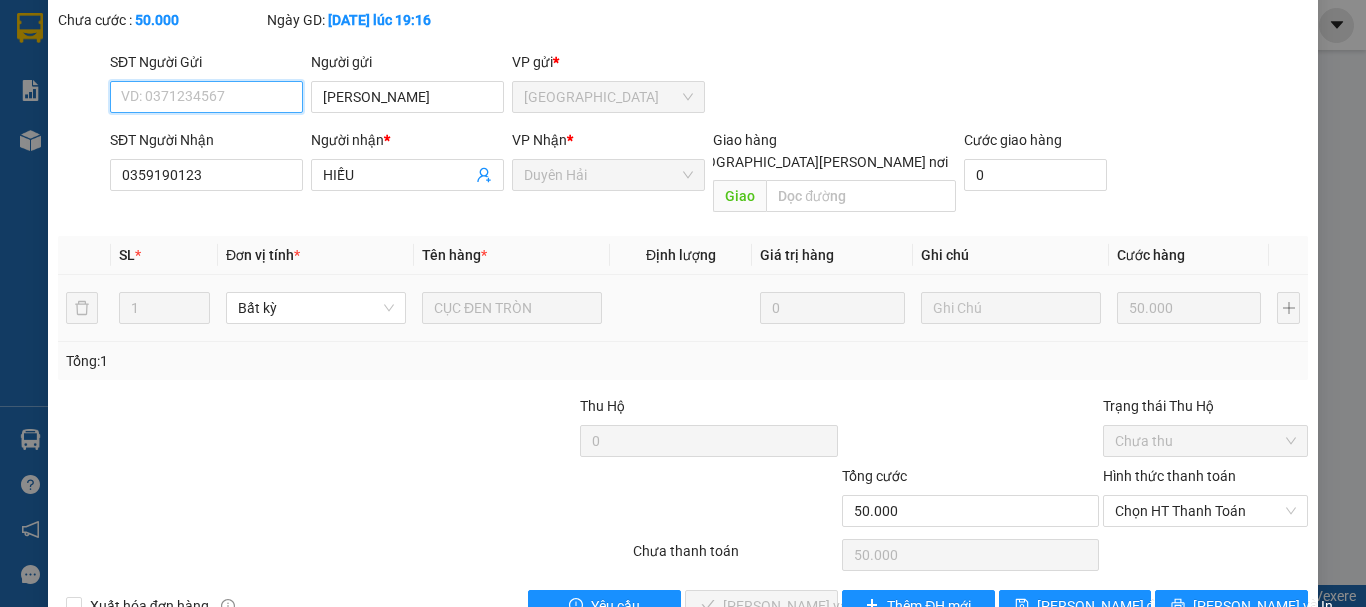drag, startPoint x: 1133, startPoint y: 482, endPoint x: 1159, endPoint y: 485, distance: 26.172504 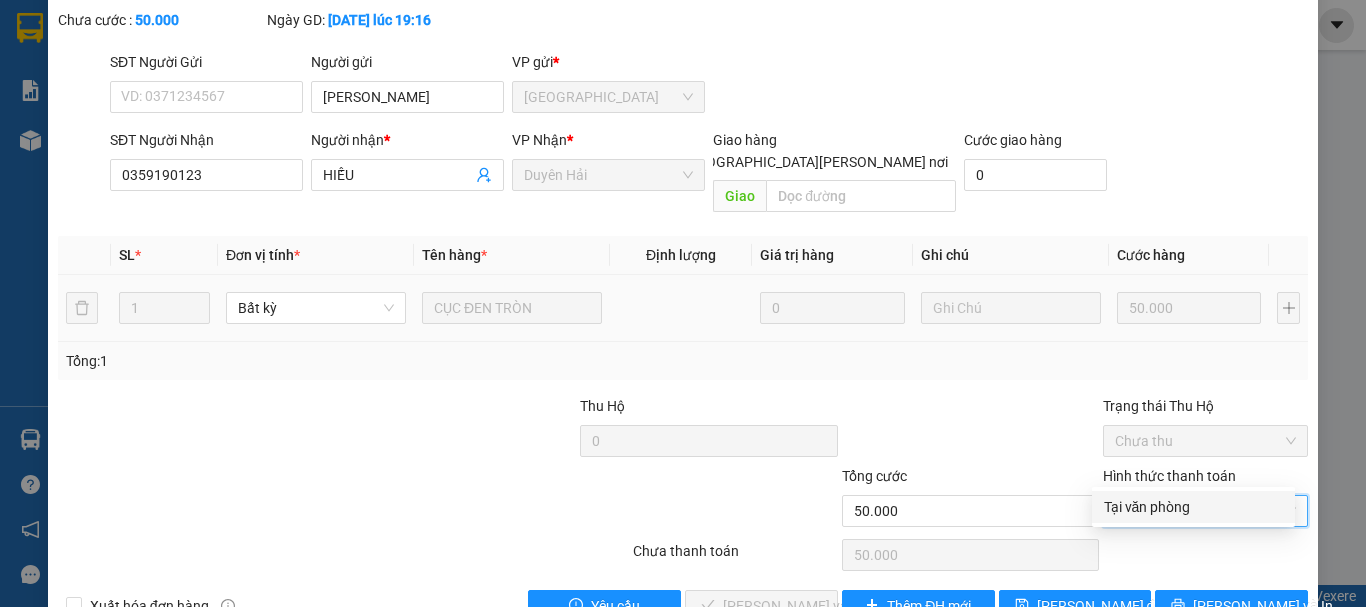 click on "Tại văn phòng" at bounding box center [1193, 507] 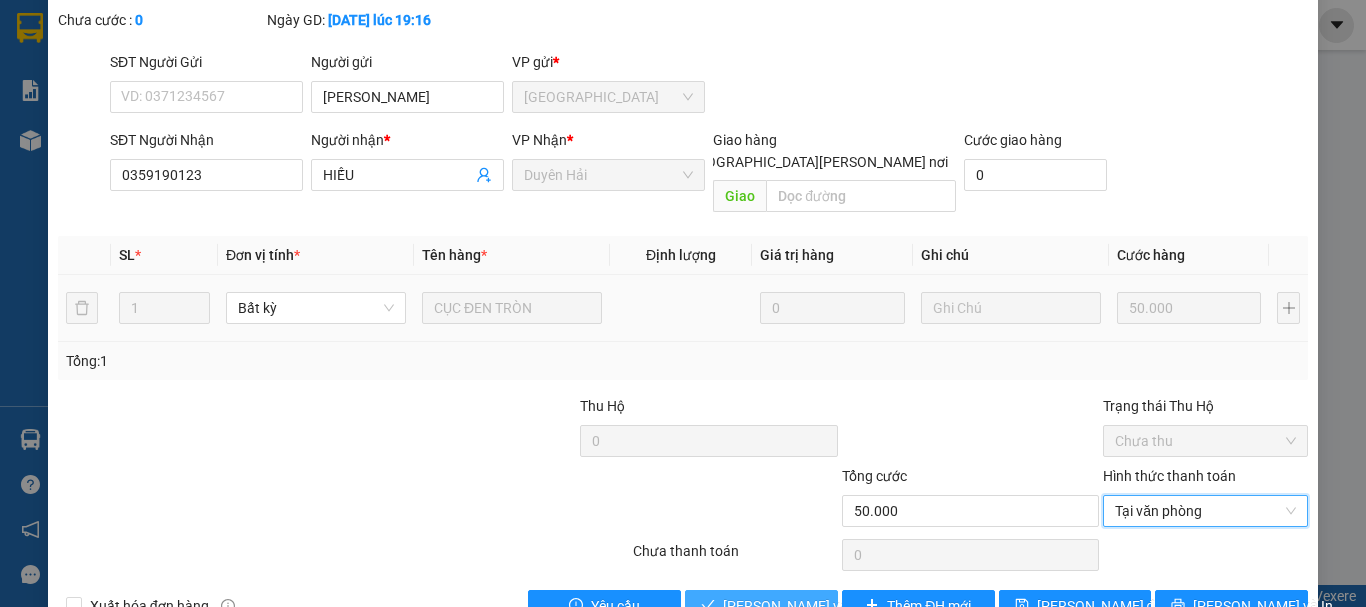click on "[PERSON_NAME] và [PERSON_NAME] hàng" at bounding box center [858, 606] 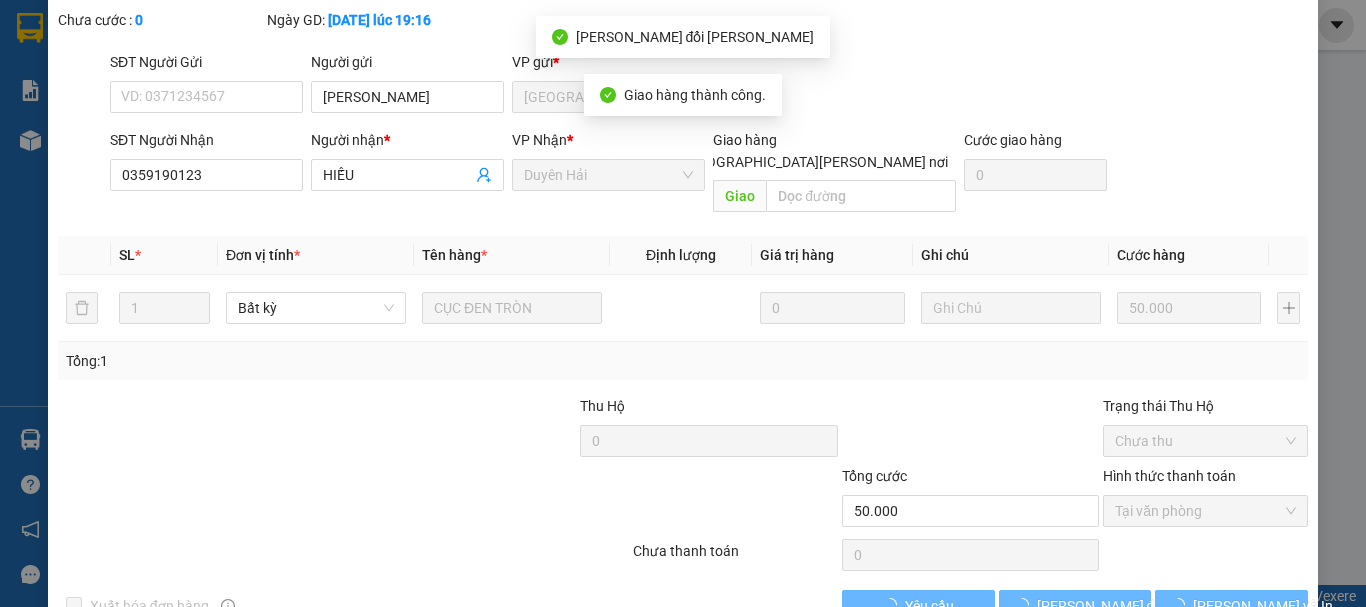 scroll, scrollTop: 0, scrollLeft: 0, axis: both 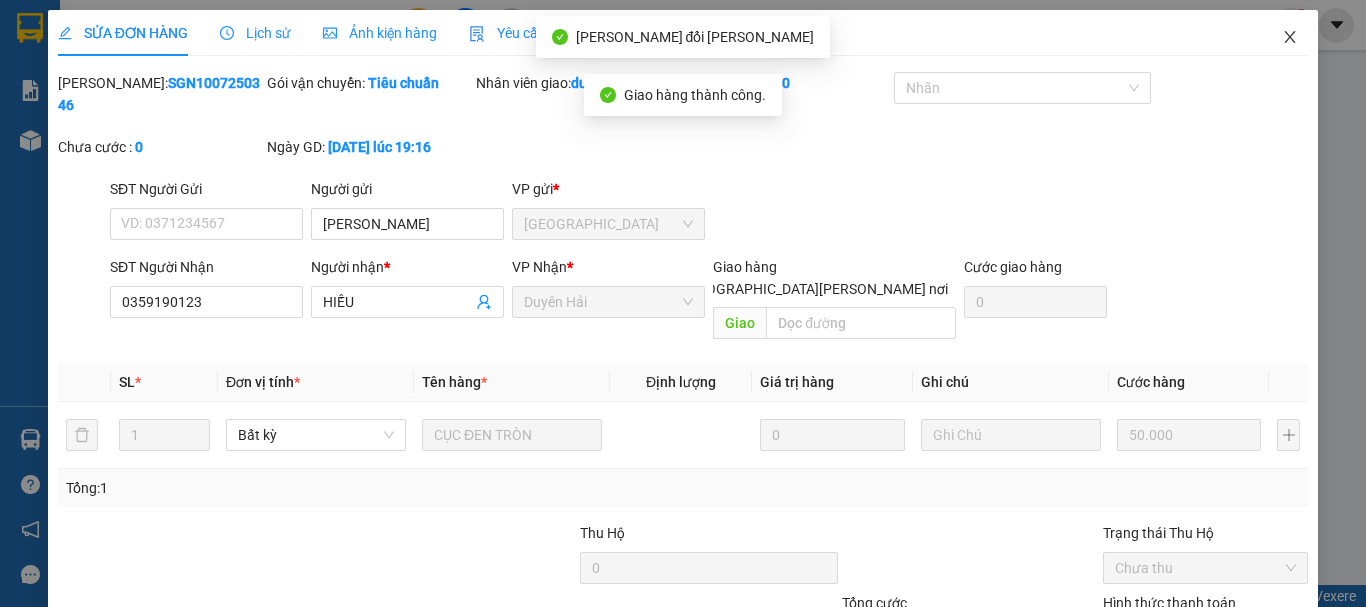 click 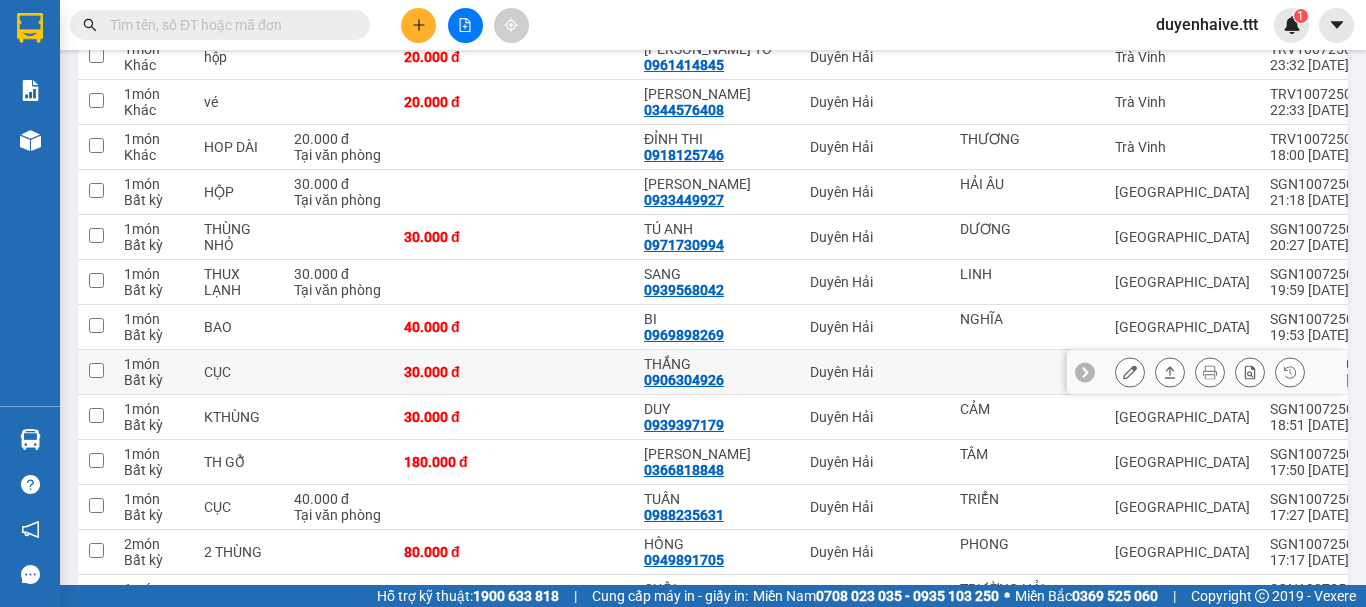 scroll, scrollTop: 0, scrollLeft: 0, axis: both 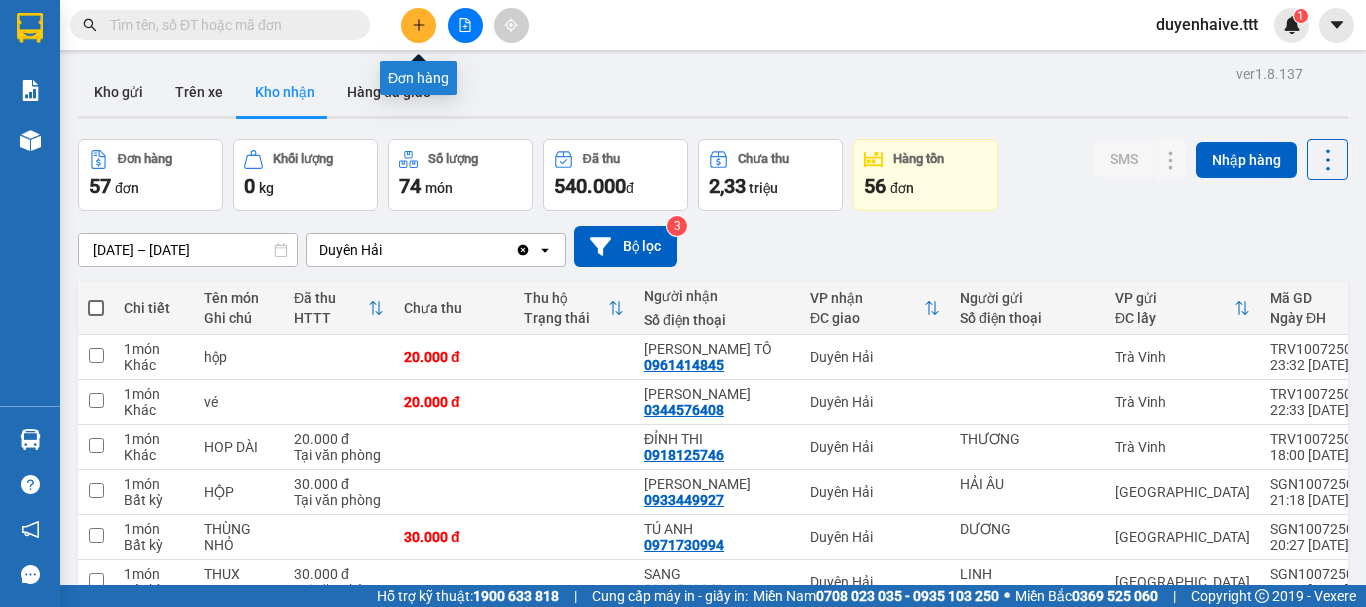 click 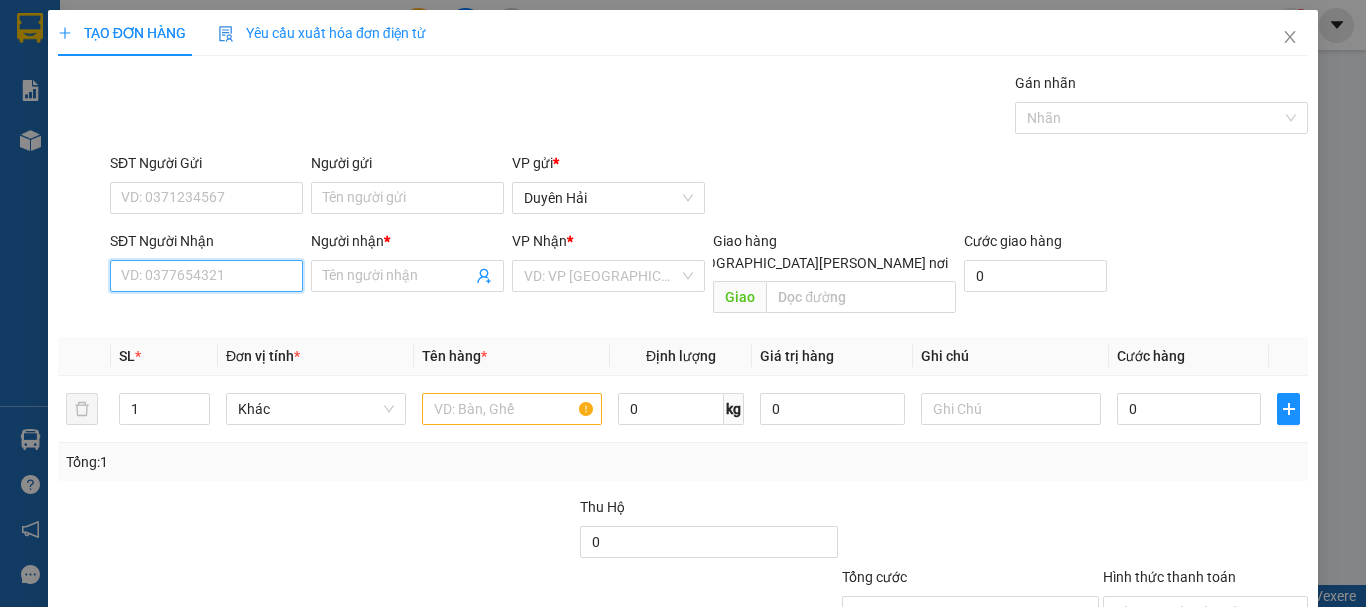 click on "SĐT Người Nhận" at bounding box center [206, 276] 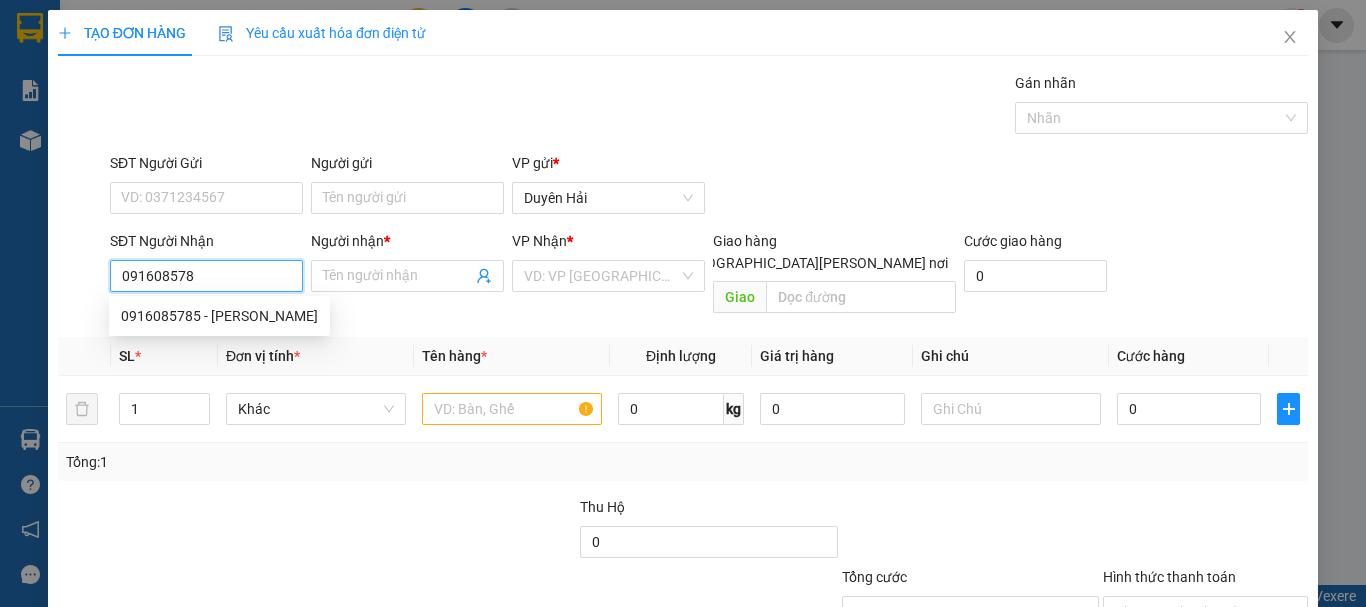 type on "0916085785" 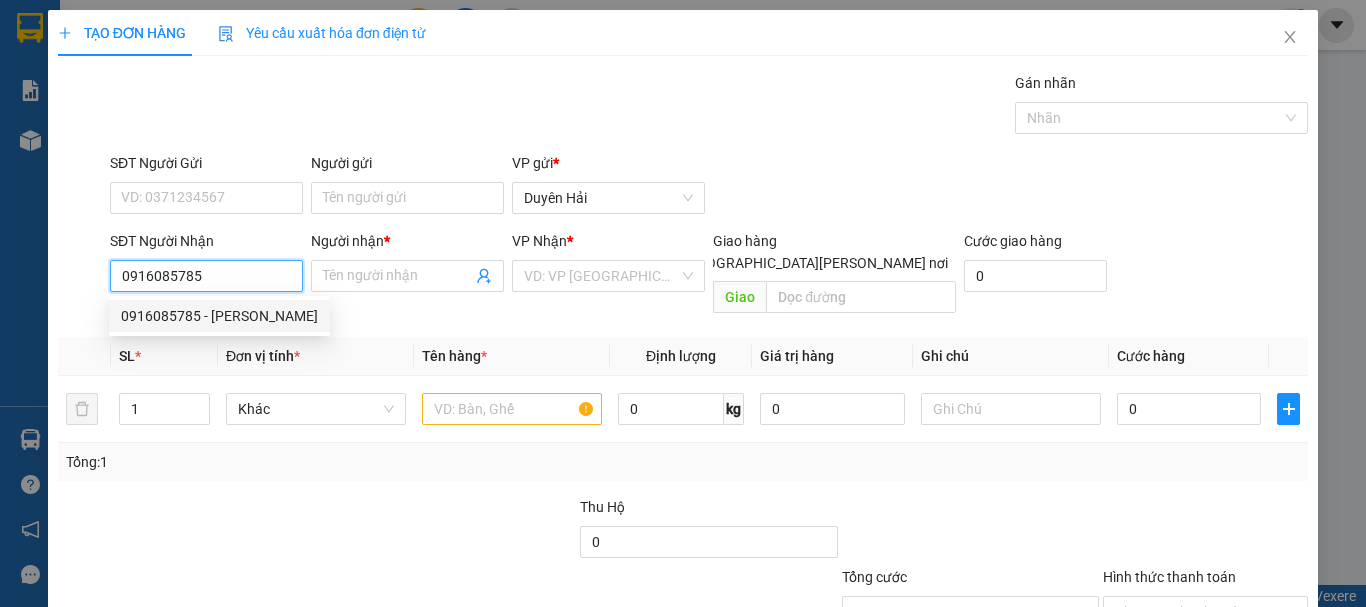 click on "0916085785 - [PERSON_NAME]" at bounding box center [219, 316] 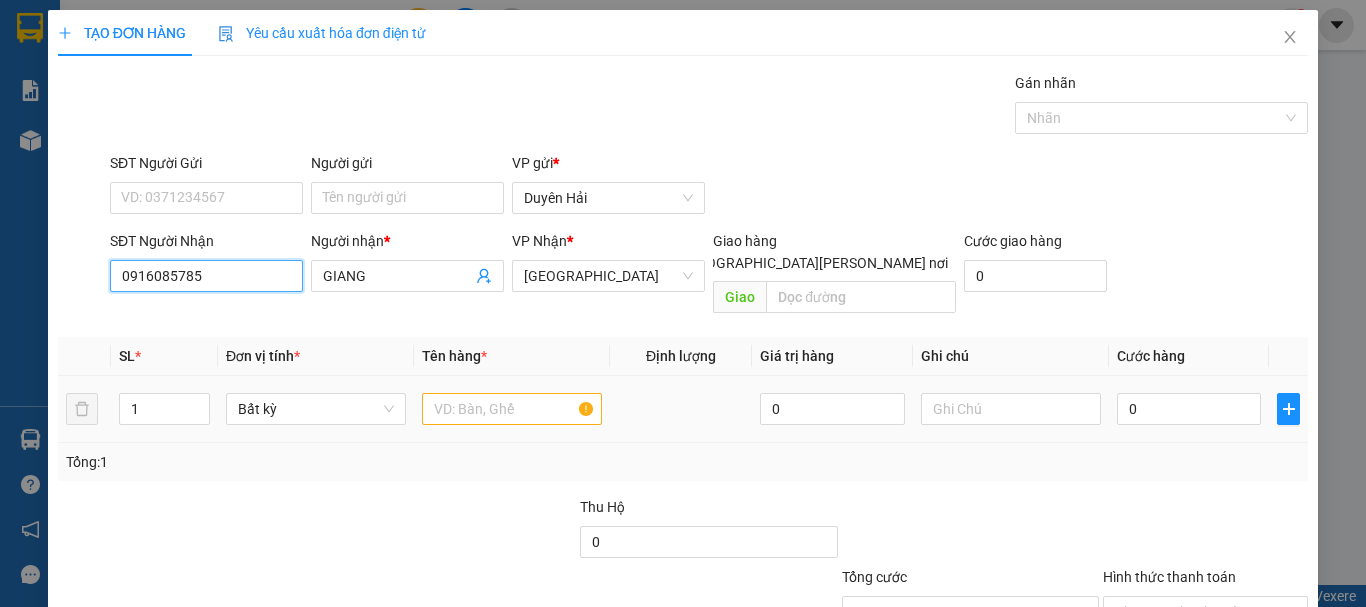 type on "0916085785" 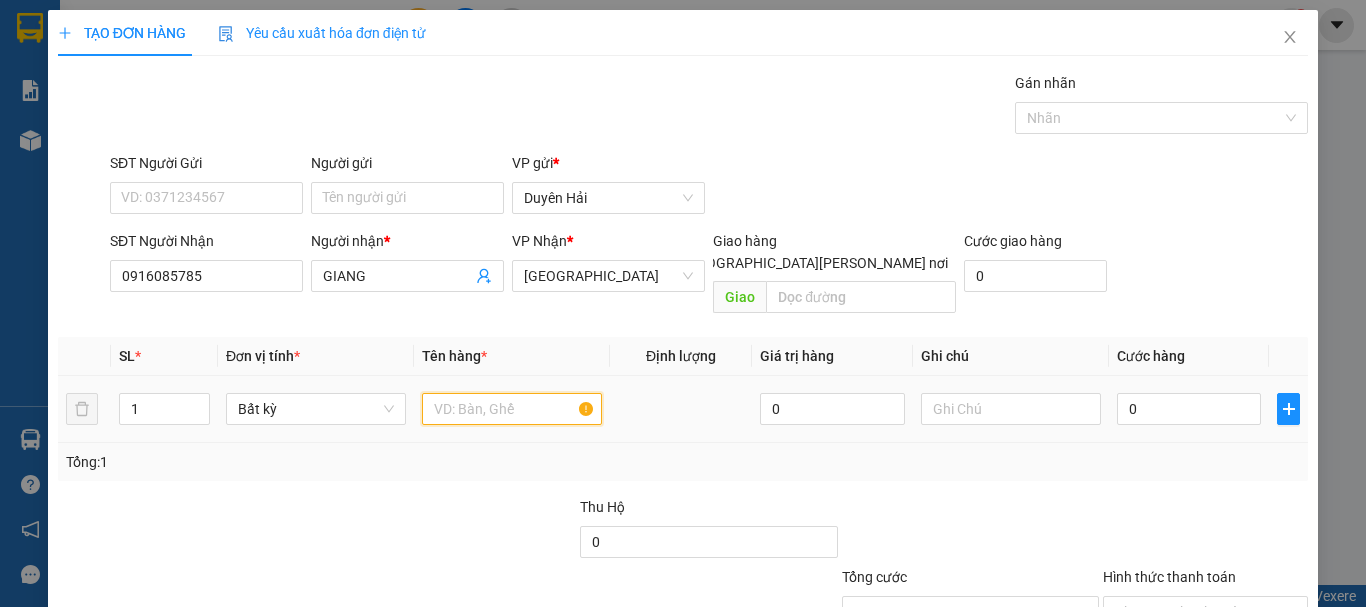 click at bounding box center (512, 409) 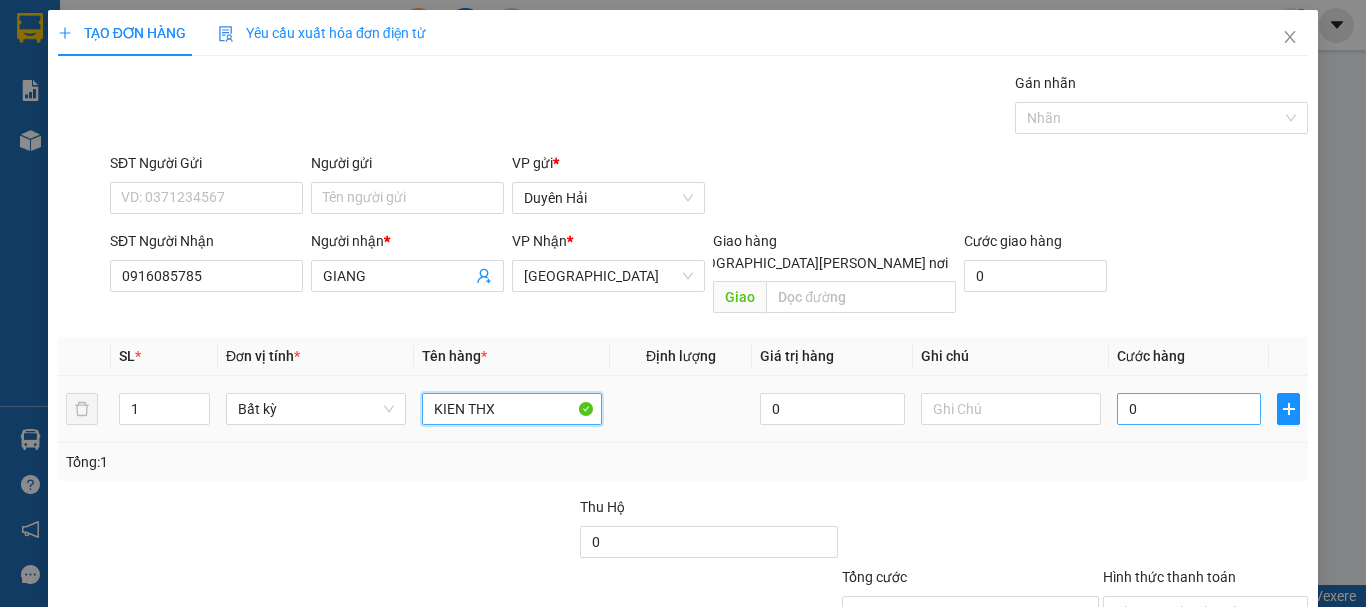 type on "KIEN THX" 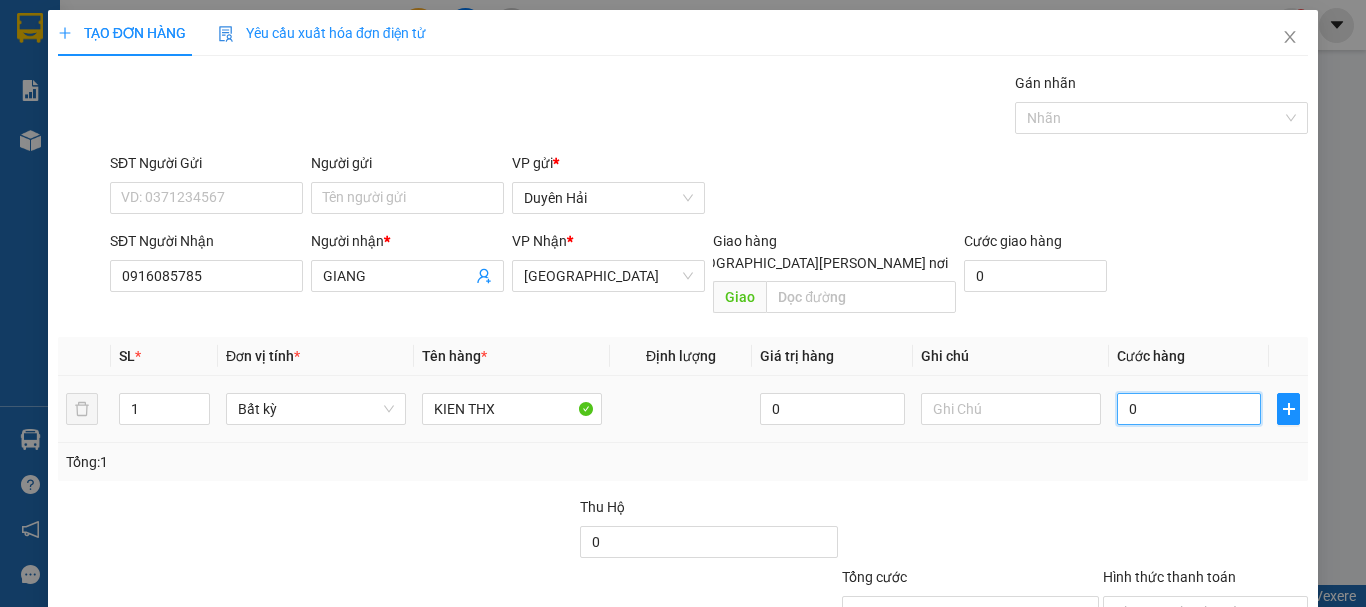 click on "0" at bounding box center (1189, 409) 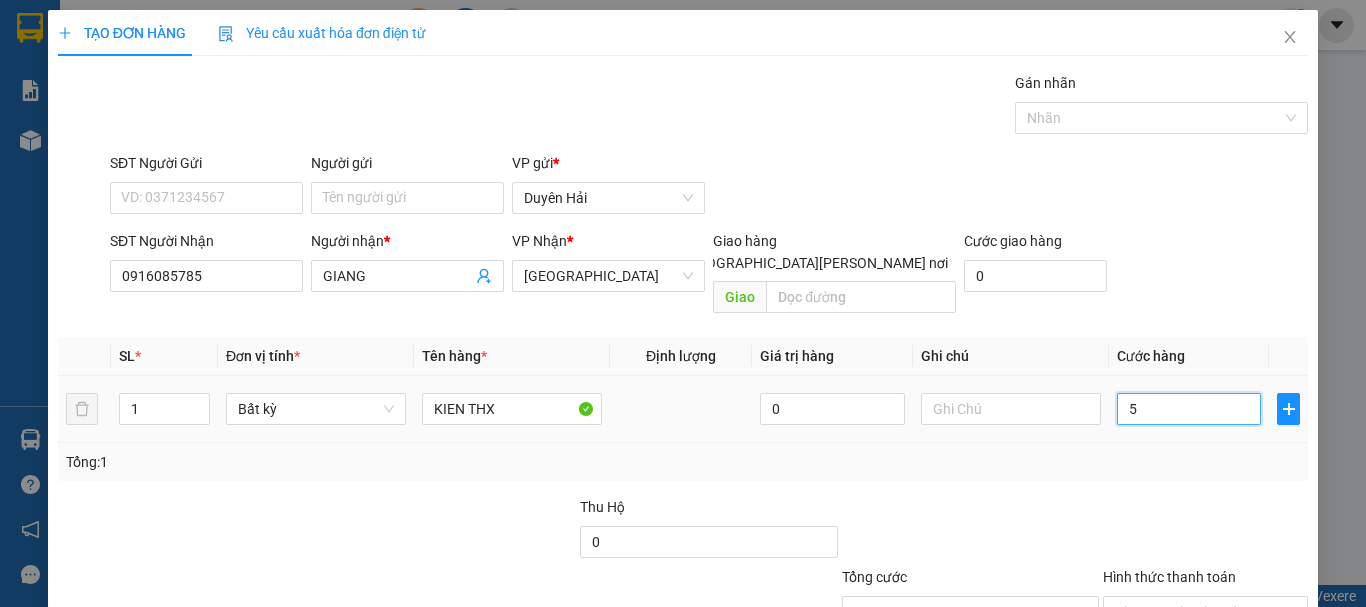 type on "50" 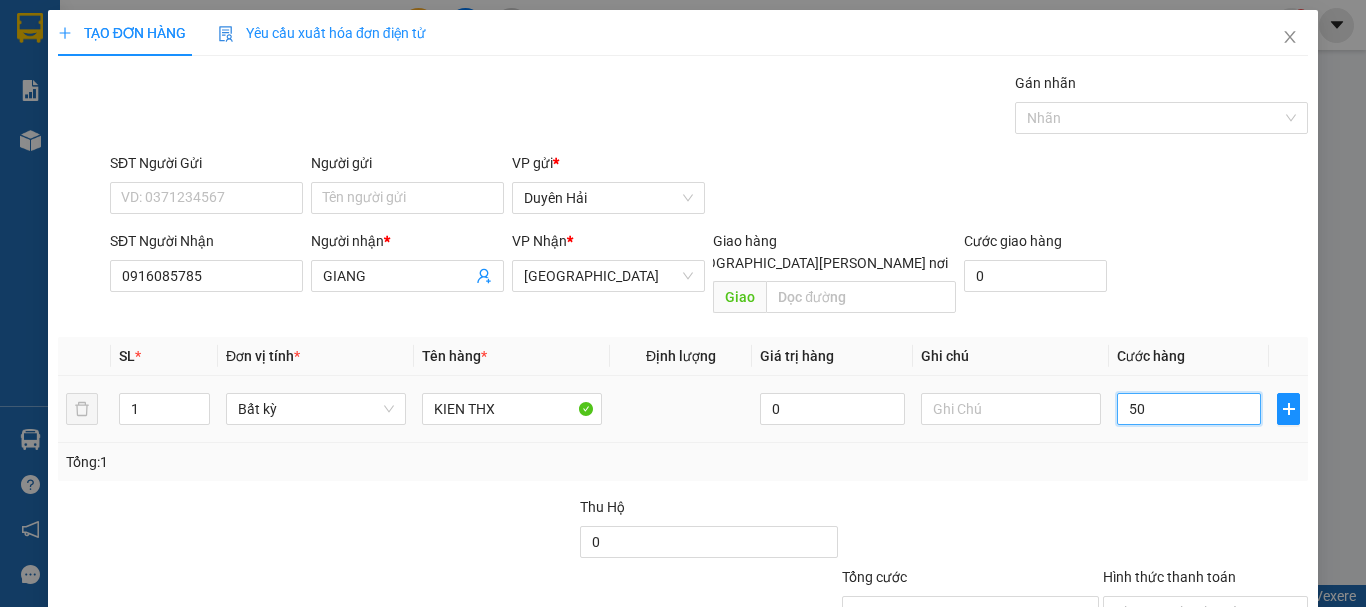 scroll, scrollTop: 133, scrollLeft: 0, axis: vertical 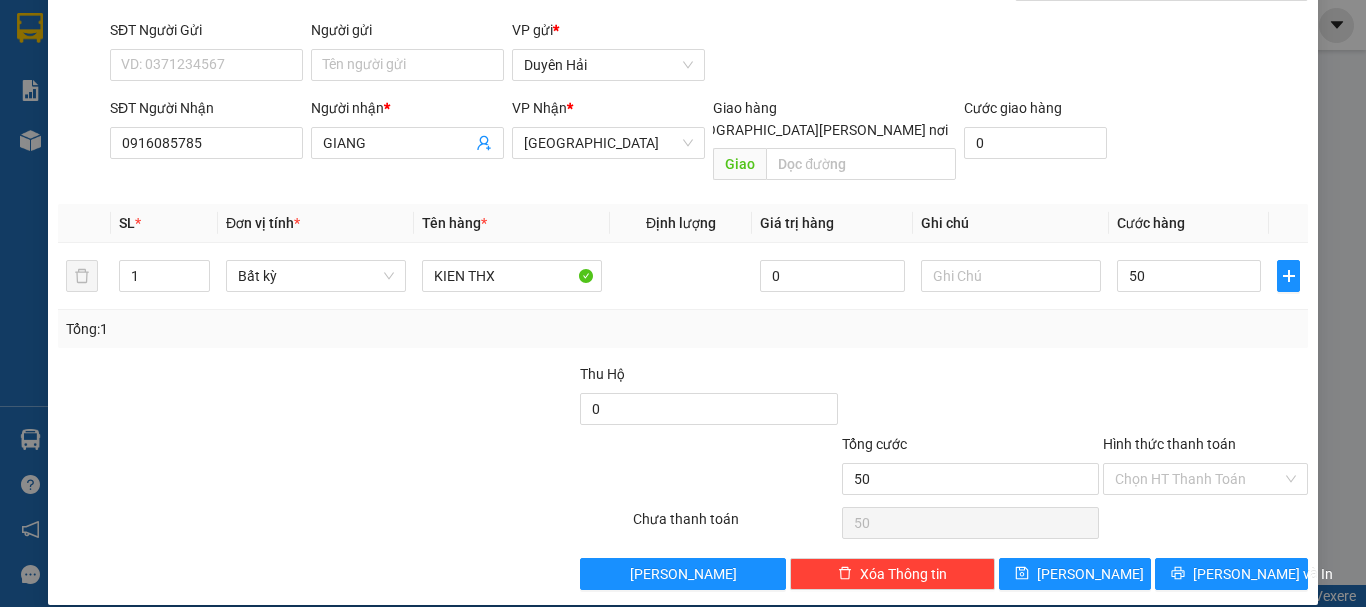 type on "50.000" 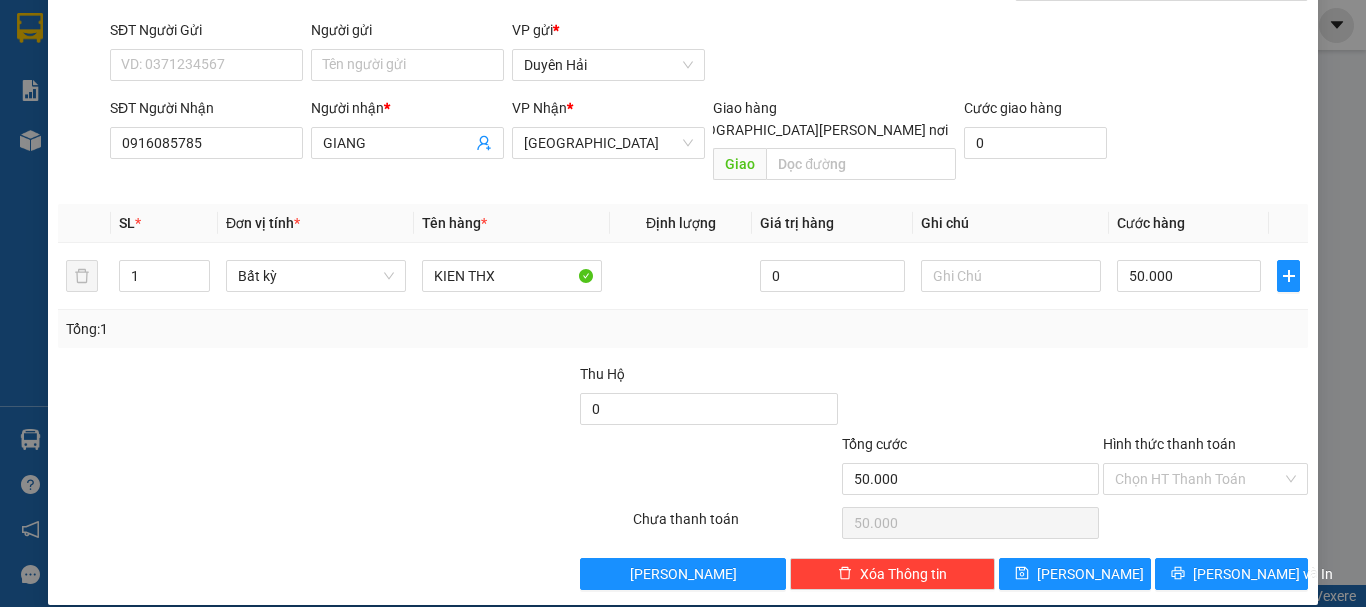 click on "TẠO ĐƠN HÀNG Yêu cầu xuất [PERSON_NAME] điện tử Transit Pickup Surcharge Ids Transit Deliver Surcharge Ids Transit Deliver Surcharge Transit Deliver Surcharge Gói vận chuyển  * [PERSON_NAME] Gán [PERSON_NAME] SĐT Người Gửi VD: 0371234567 Người gửi Tên người gửi VP gửi  * [PERSON_NAME] Hải SĐT Người [PERSON_NAME] 0916085785 Người [PERSON_NAME]  * [PERSON_NAME] [PERSON_NAME]  * [GEOGRAPHIC_DATA] Giao hàng [GEOGRAPHIC_DATA][PERSON_NAME] nơi [PERSON_NAME] [PERSON_NAME] hàng 0 SL  * Đơn vị tính  * Tên hàng  * Định [PERSON_NAME] trị hàng Ghi [PERSON_NAME] hàng                   1 Bất kỳ KIEN THX 0 50.000 Tổng:  1 Thu Hộ 0 [PERSON_NAME] 50.000 [PERSON_NAME] [PERSON_NAME] HT [PERSON_NAME] Số [PERSON_NAME] thu trước 0 Chưa [PERSON_NAME] 50.000 [PERSON_NAME] [PERSON_NAME] nháp Xóa Thông tin [PERSON_NAME] và In" at bounding box center [683, 241] 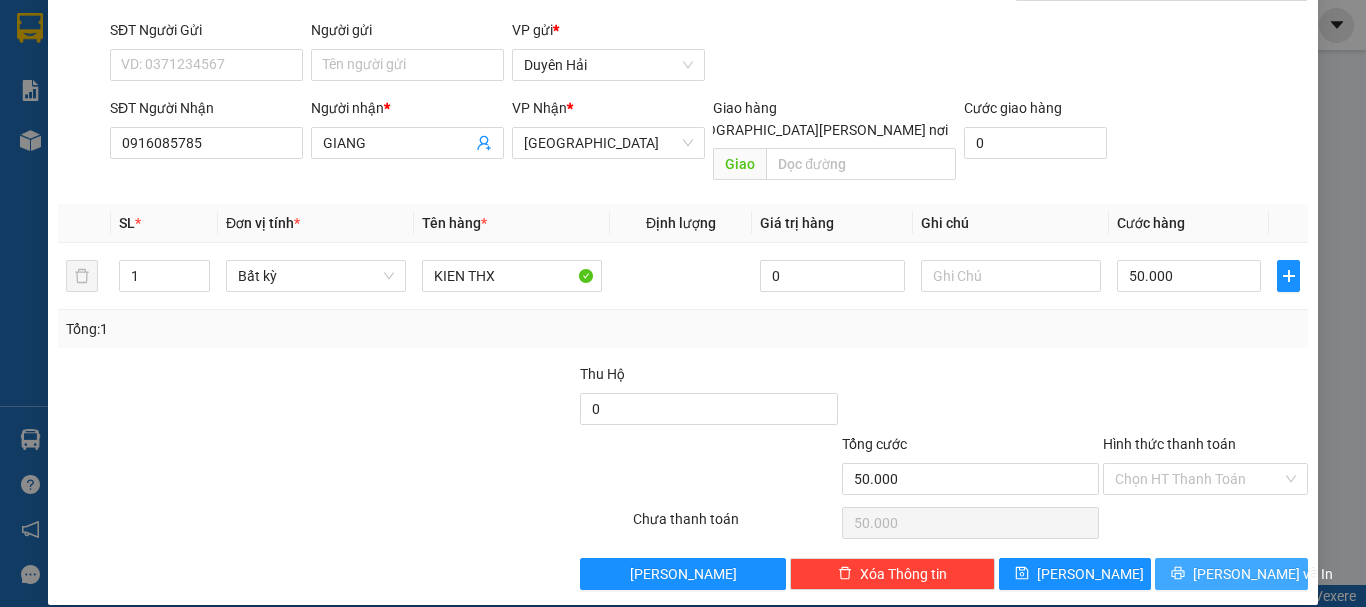 click on "[PERSON_NAME] và In" at bounding box center (1263, 574) 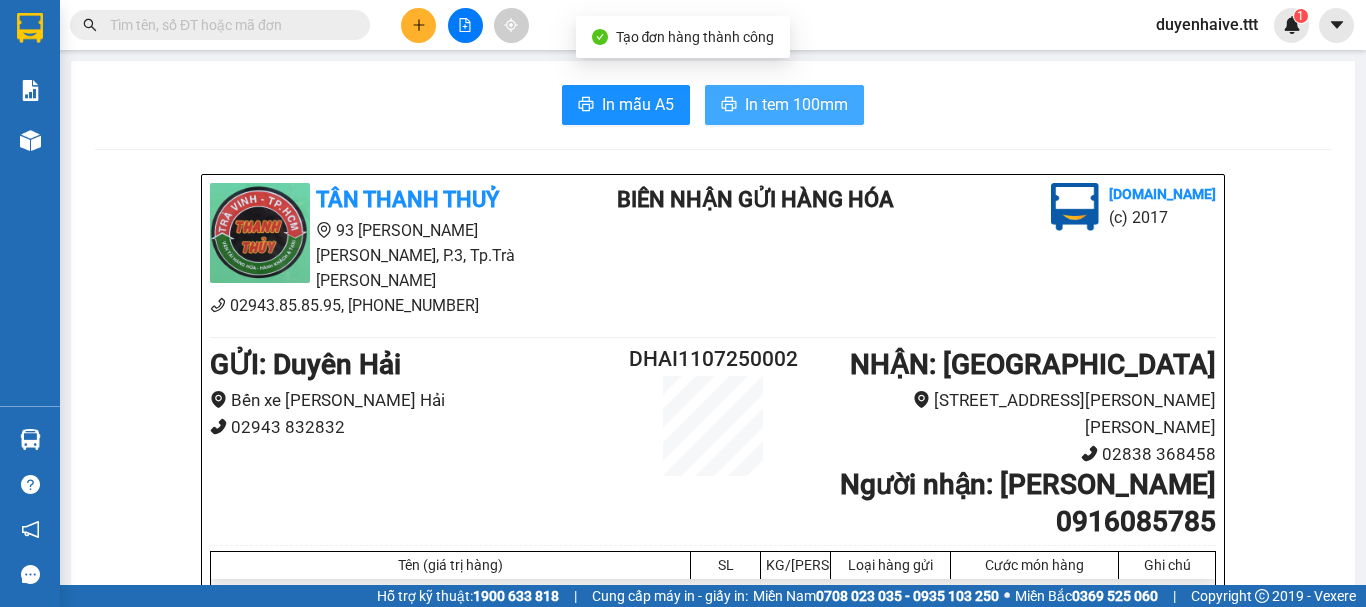 click on "In tem 100mm" at bounding box center (796, 104) 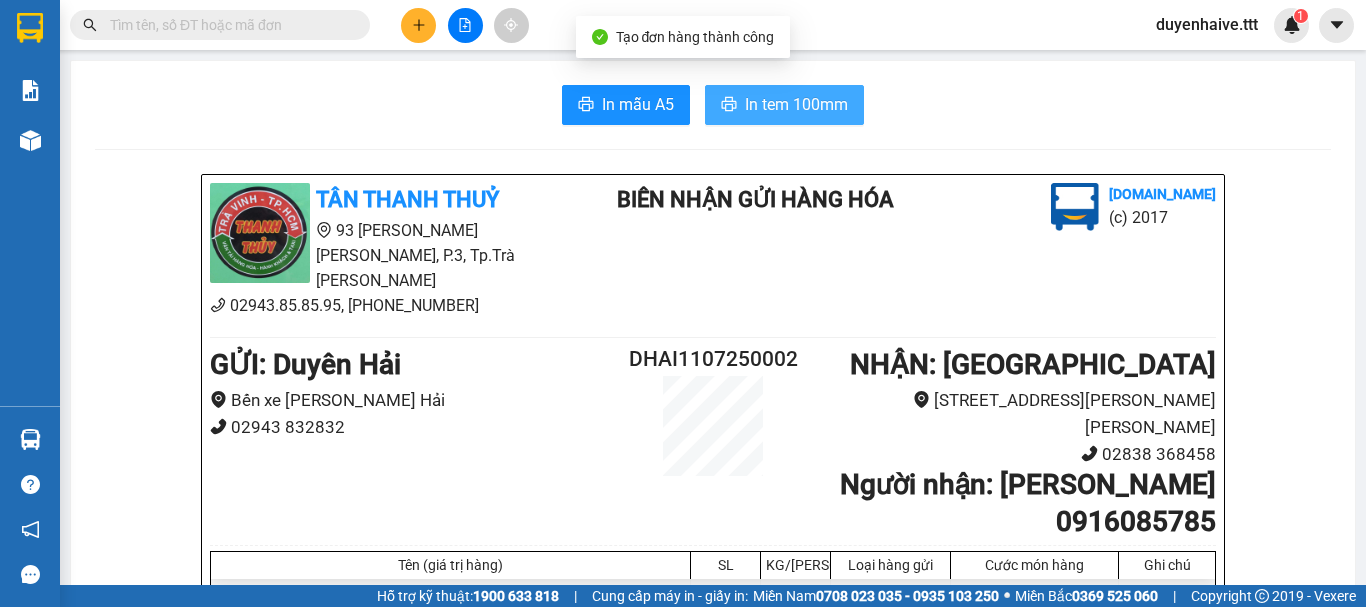 scroll, scrollTop: 0, scrollLeft: 0, axis: both 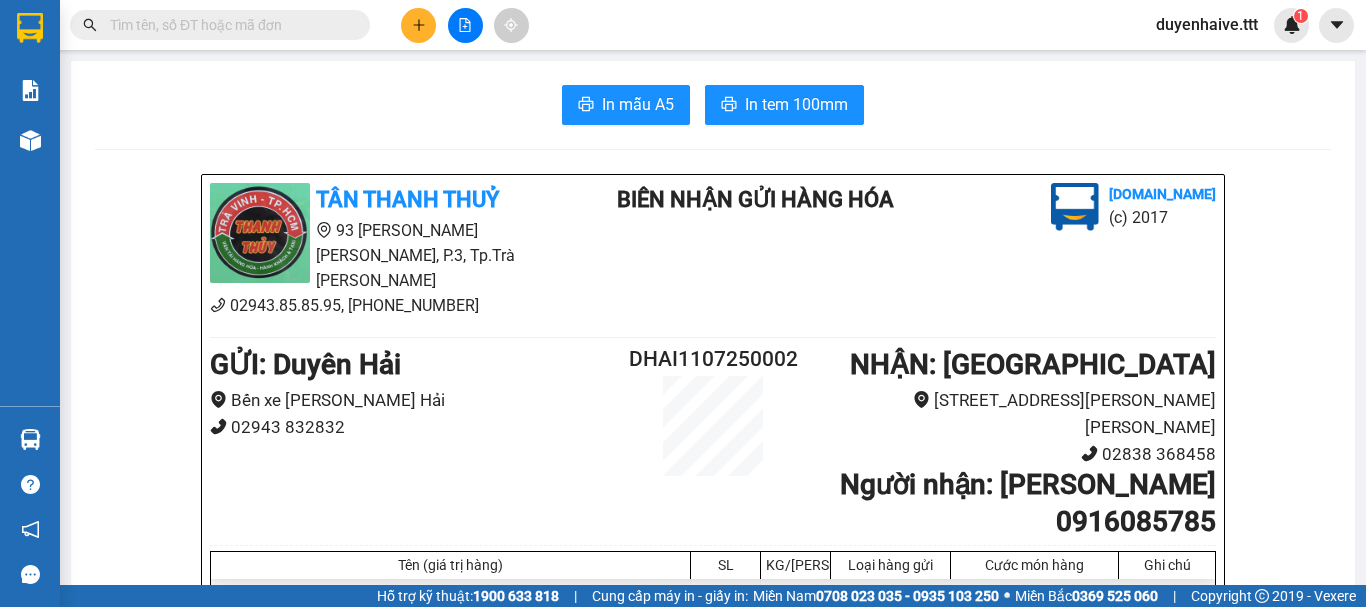 drag, startPoint x: 451, startPoint y: 61, endPoint x: 491, endPoint y: 126, distance: 76.321686 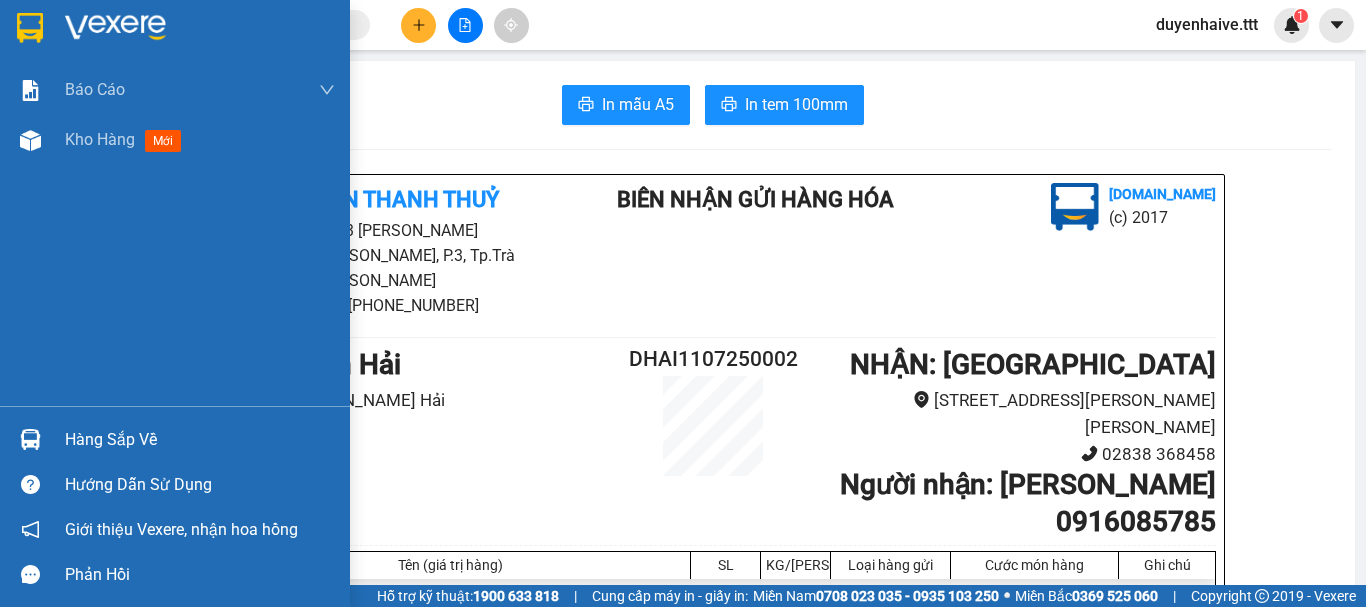 click on "[PERSON_NAME] [PERSON_NAME] 1: [PERSON_NAME] dòng [PERSON_NAME] [PERSON_NAME] ([PERSON_NAME])  [PERSON_NAME] 3: [PERSON_NAME] [PERSON_NAME] [PERSON_NAME] (VP)     Kho hàng mới" at bounding box center (175, 235) 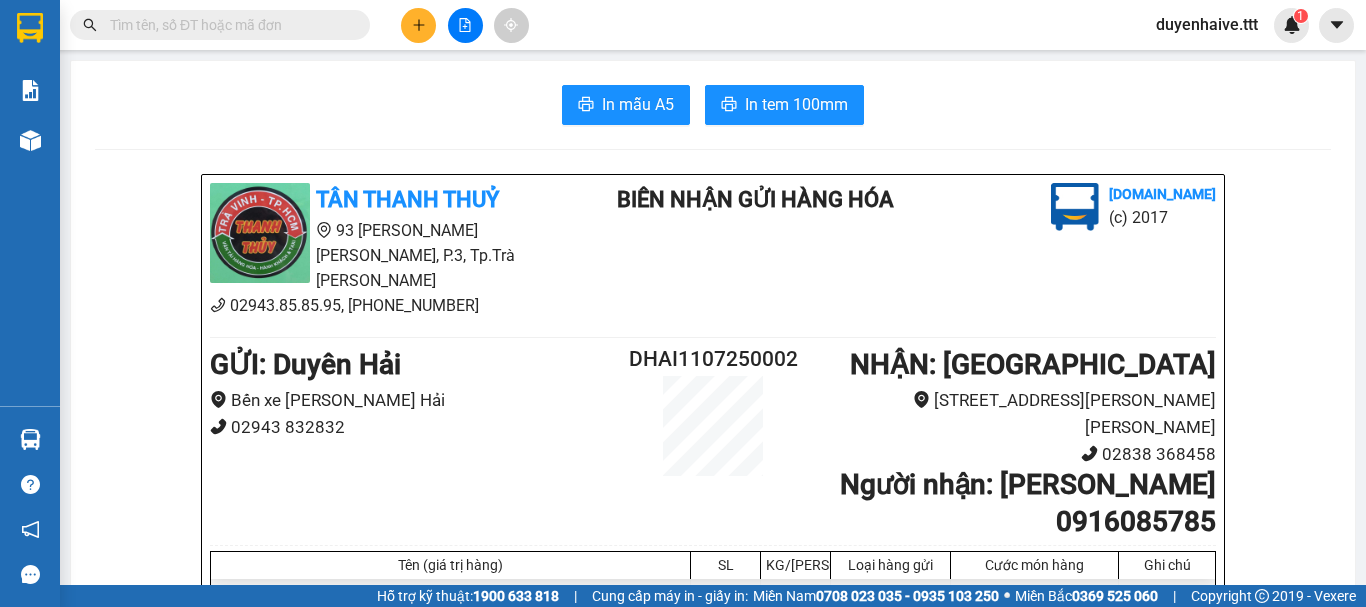 click at bounding box center (228, 25) 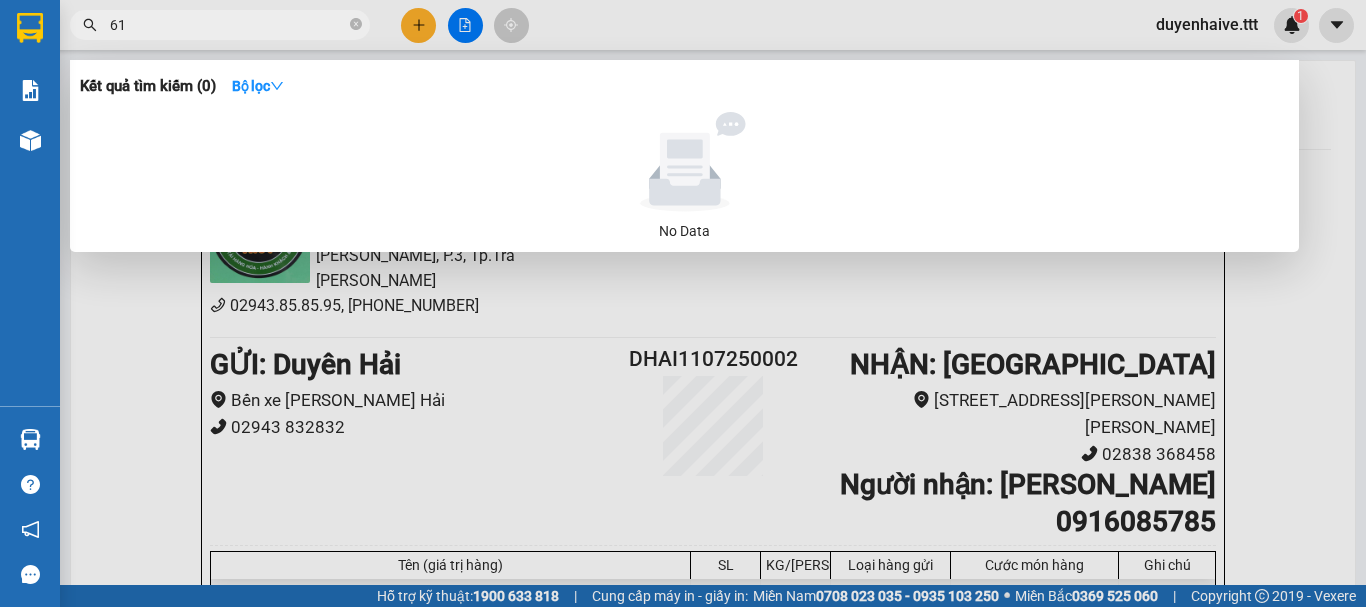type on "611" 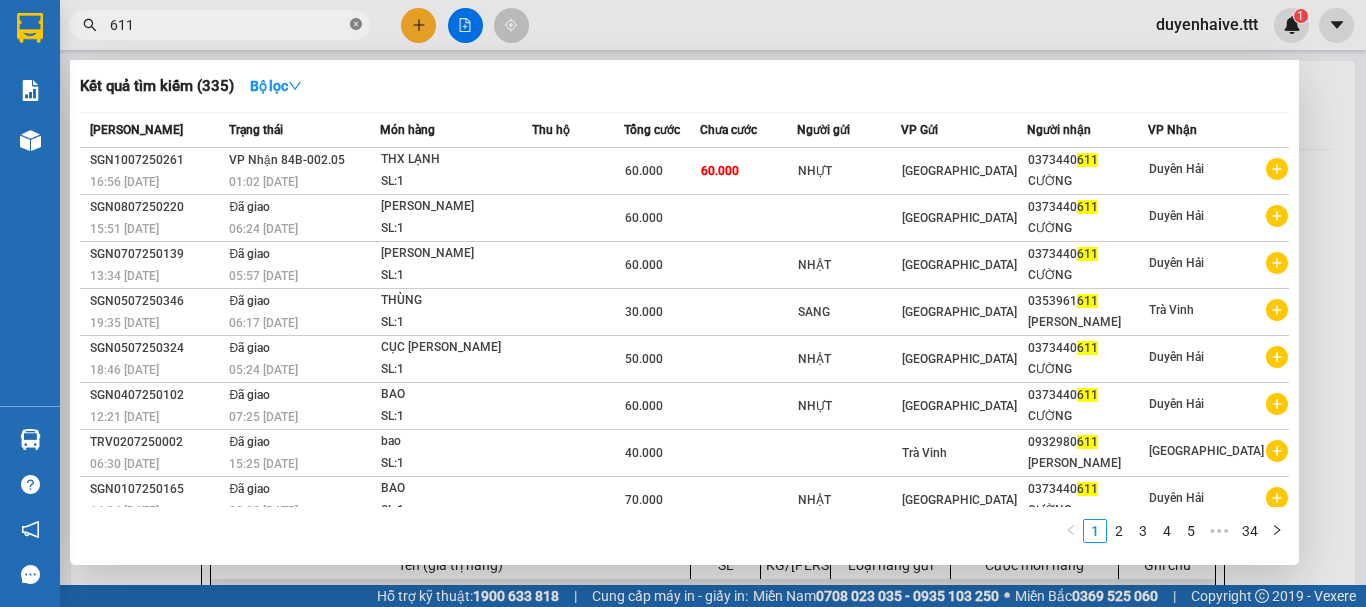 click 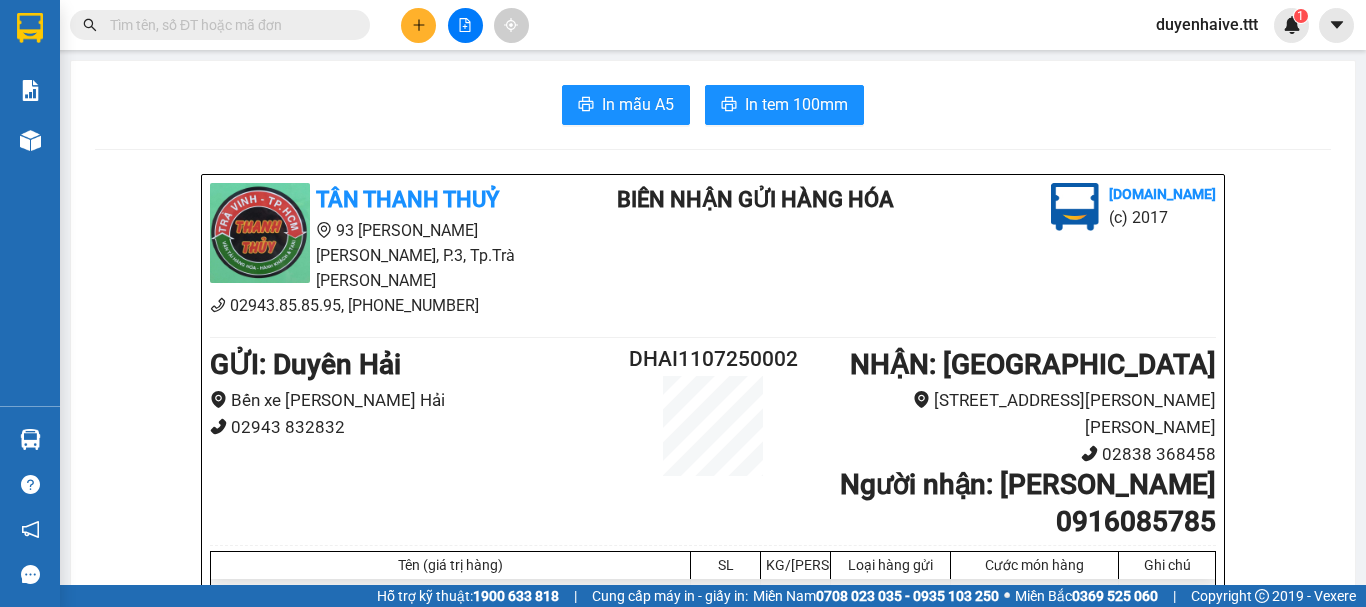 click at bounding box center (228, 25) 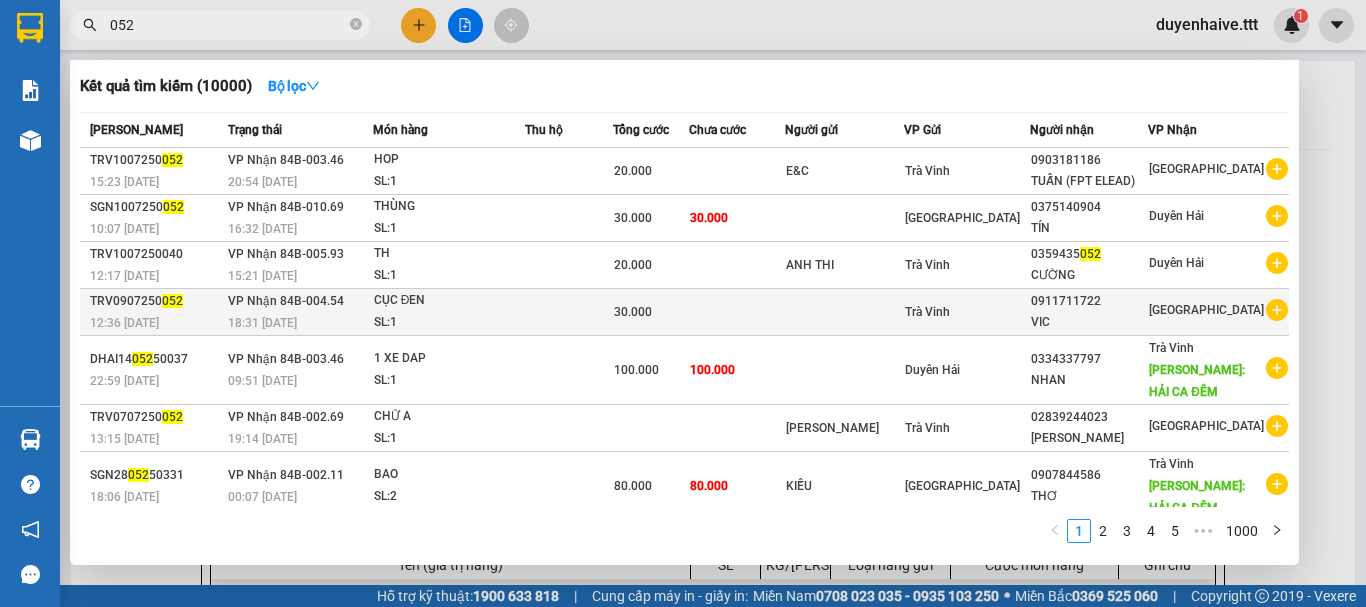 type on "052" 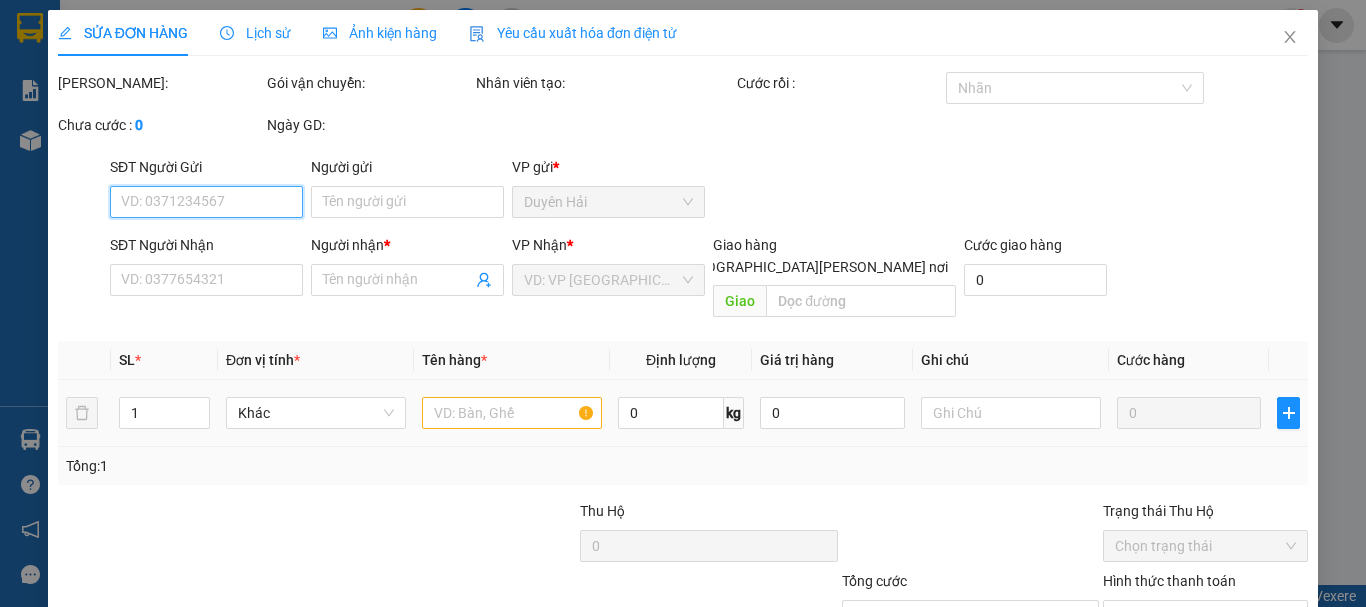 scroll, scrollTop: 137, scrollLeft: 0, axis: vertical 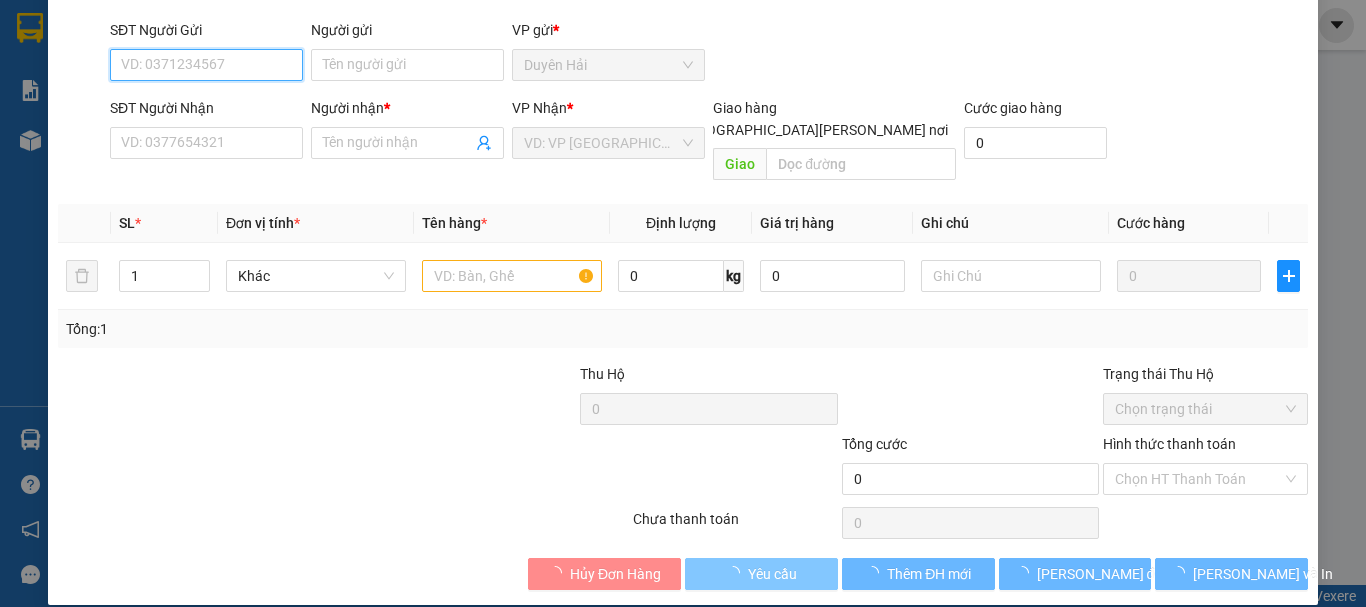 type on "0911711722" 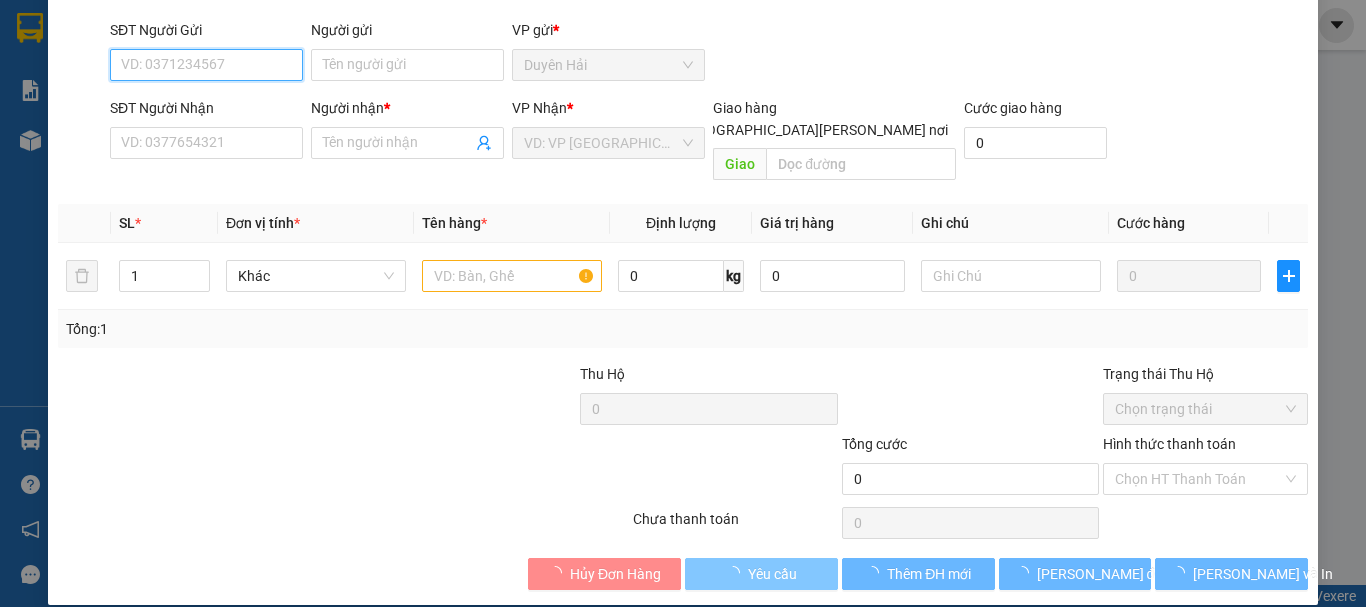 type on "VIC" 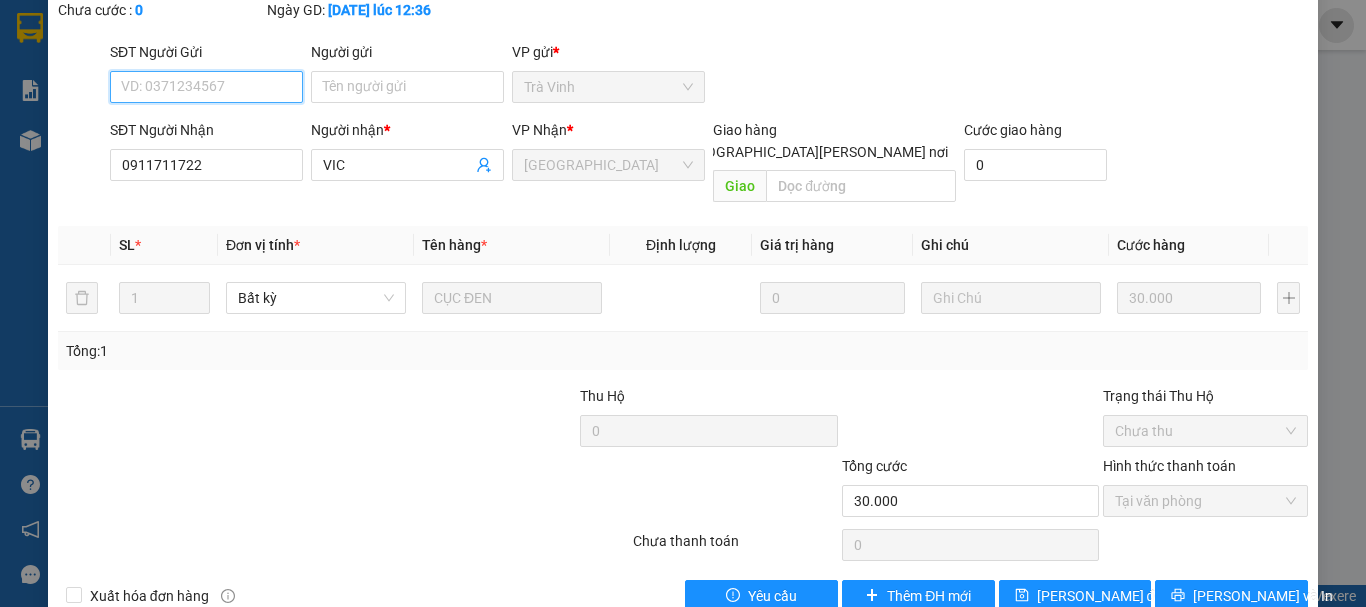 scroll, scrollTop: 0, scrollLeft: 0, axis: both 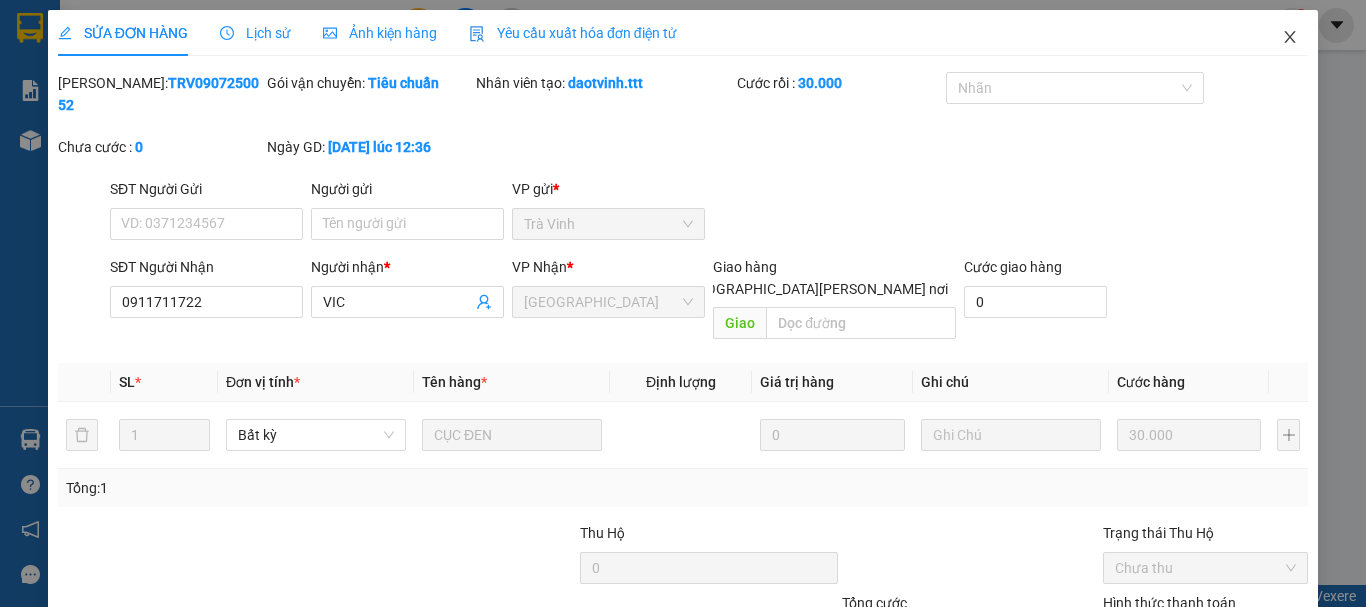 click at bounding box center (1290, 38) 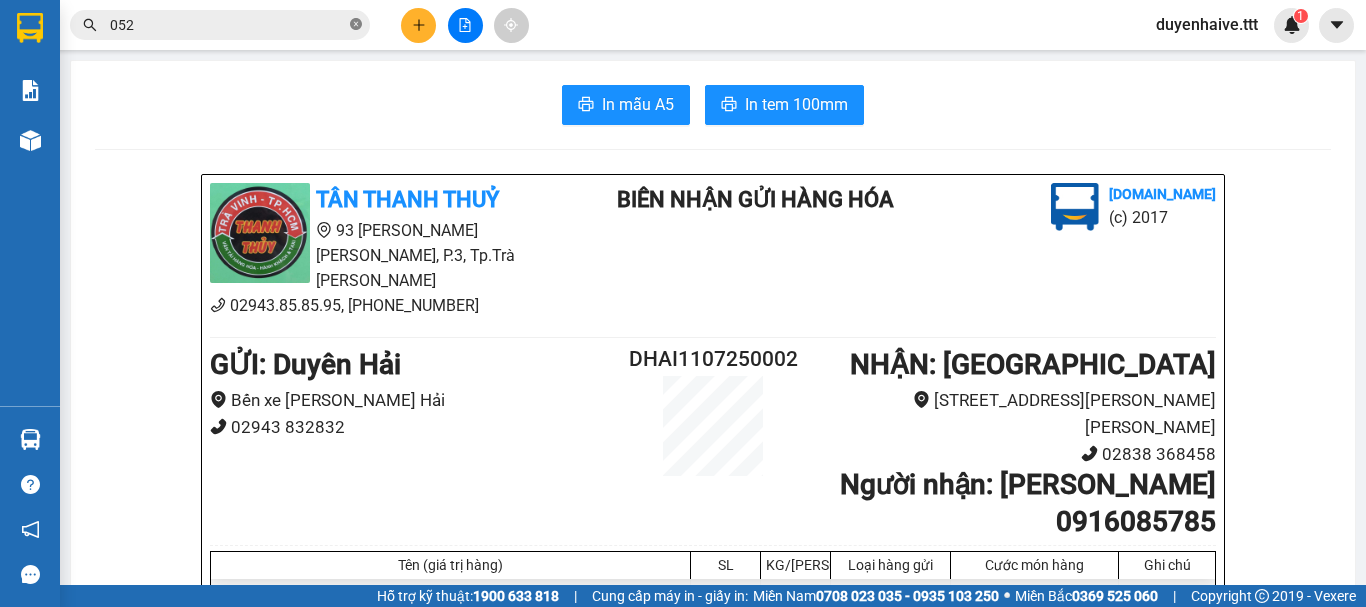 click 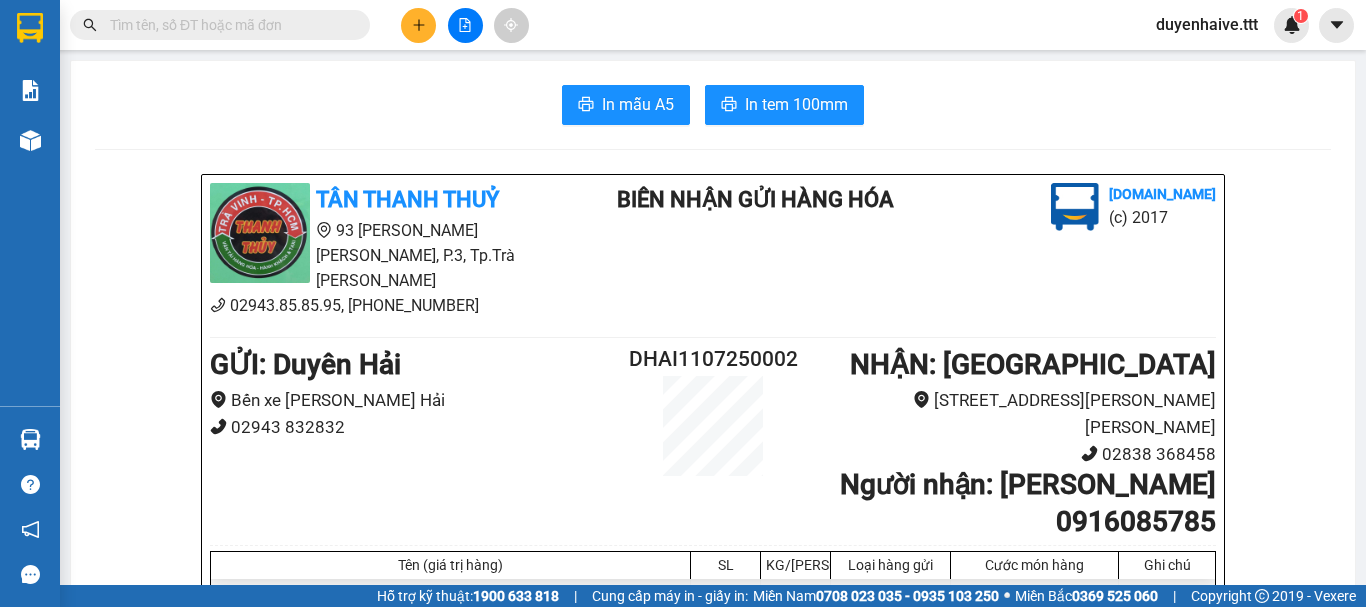 click at bounding box center [228, 25] 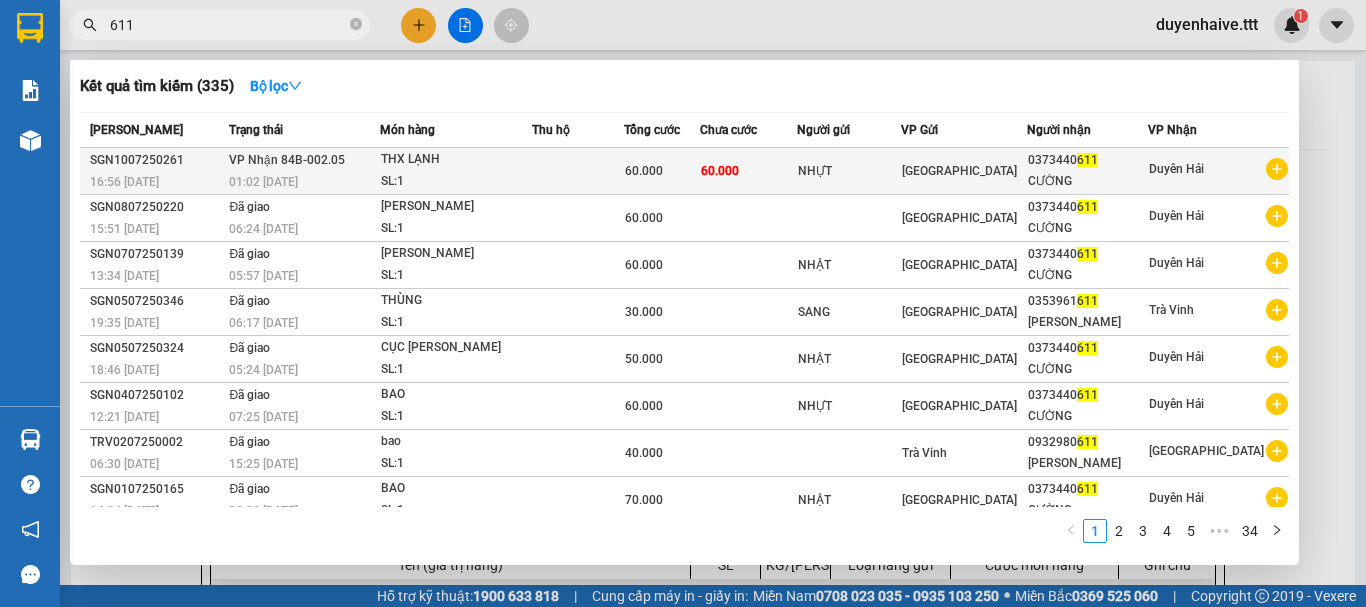 type on "611" 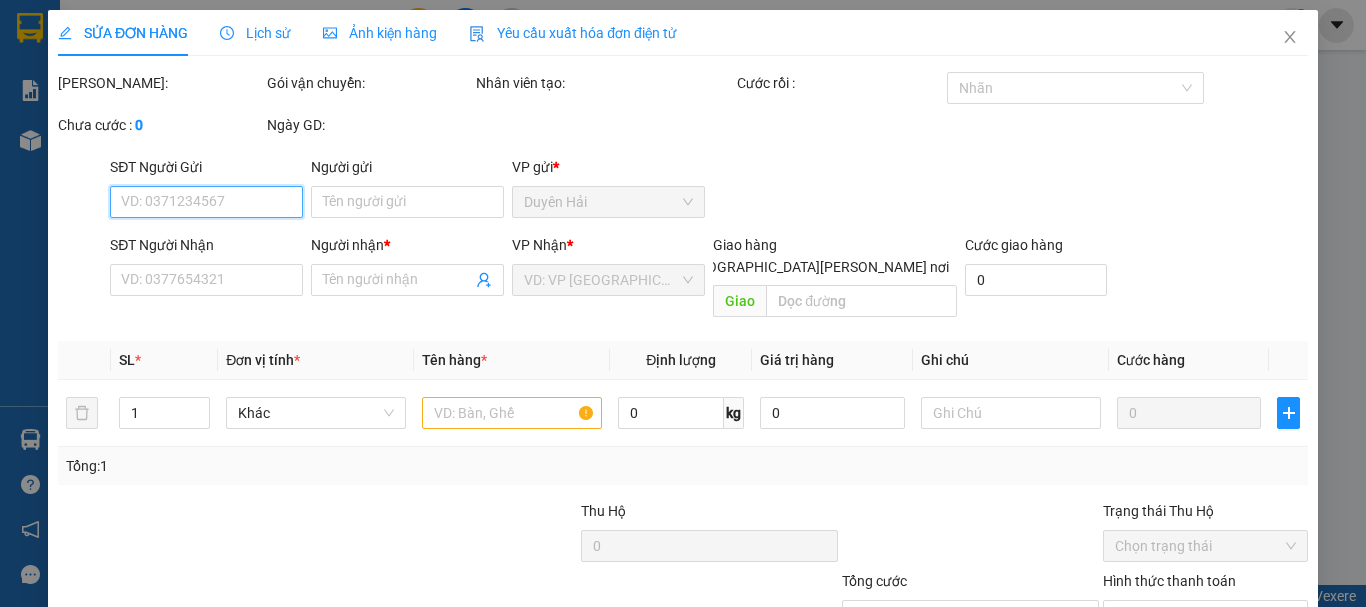 type on "NHỰT" 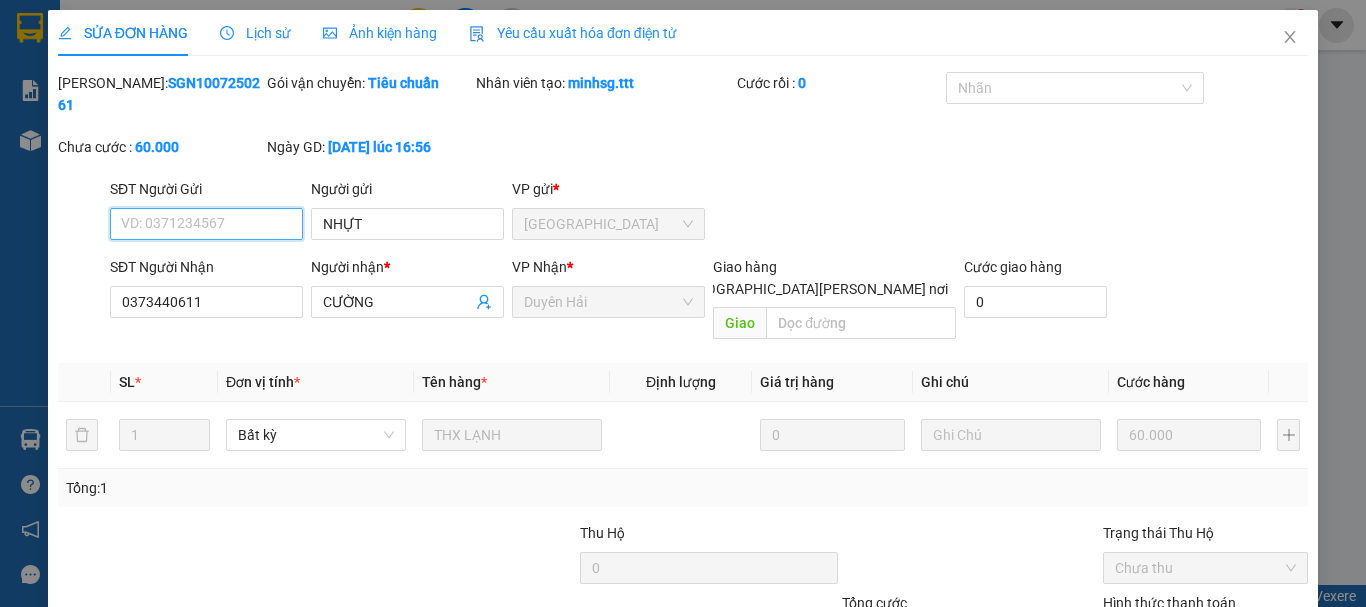 scroll, scrollTop: 127, scrollLeft: 0, axis: vertical 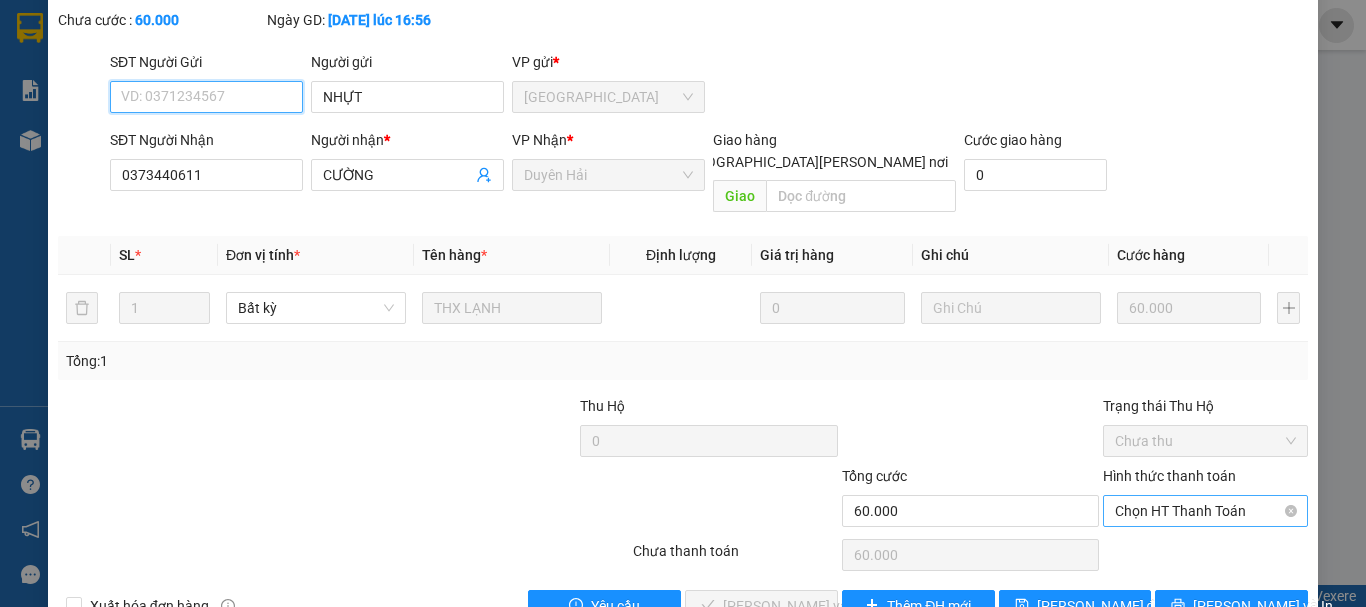 click on "Chọn HT Thanh Toán" at bounding box center [1205, 511] 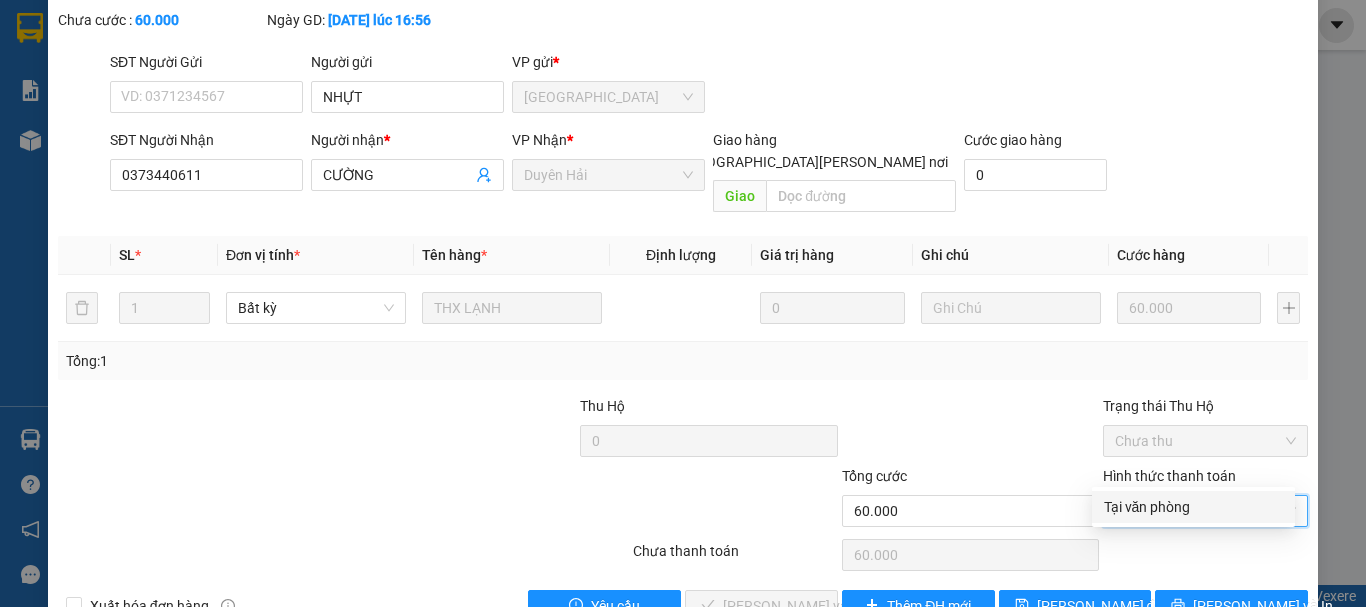 click on "Tại văn phòng" at bounding box center [1193, 507] 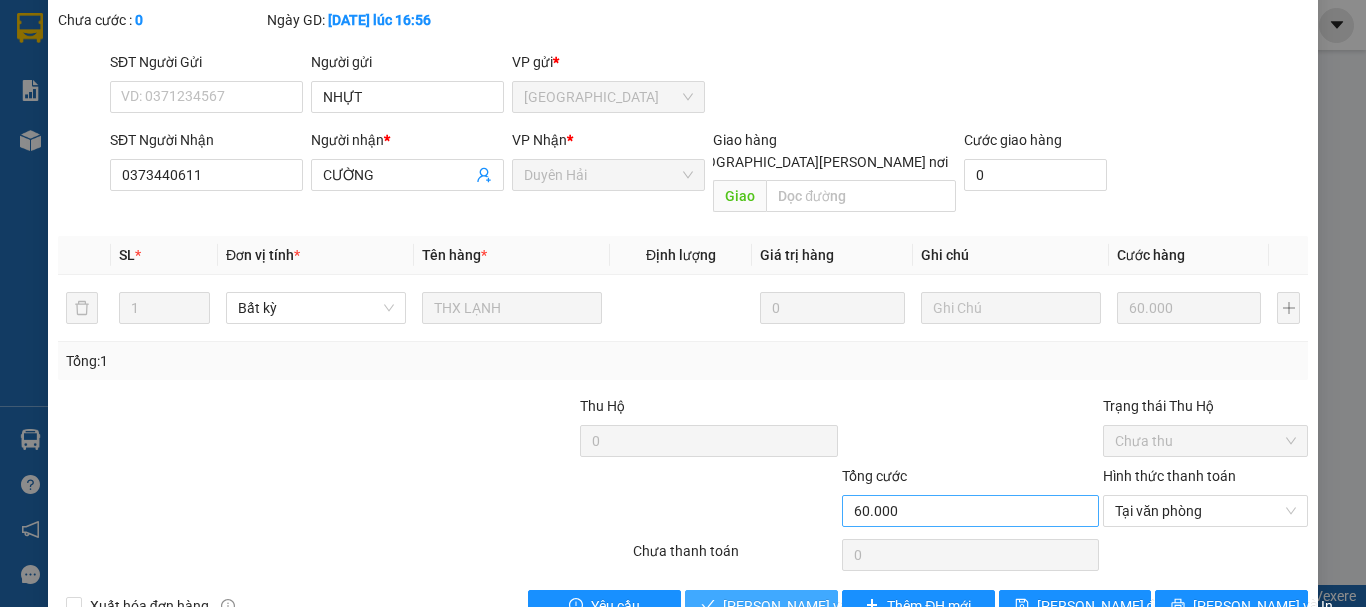drag, startPoint x: 779, startPoint y: 562, endPoint x: 836, endPoint y: 472, distance: 106.531685 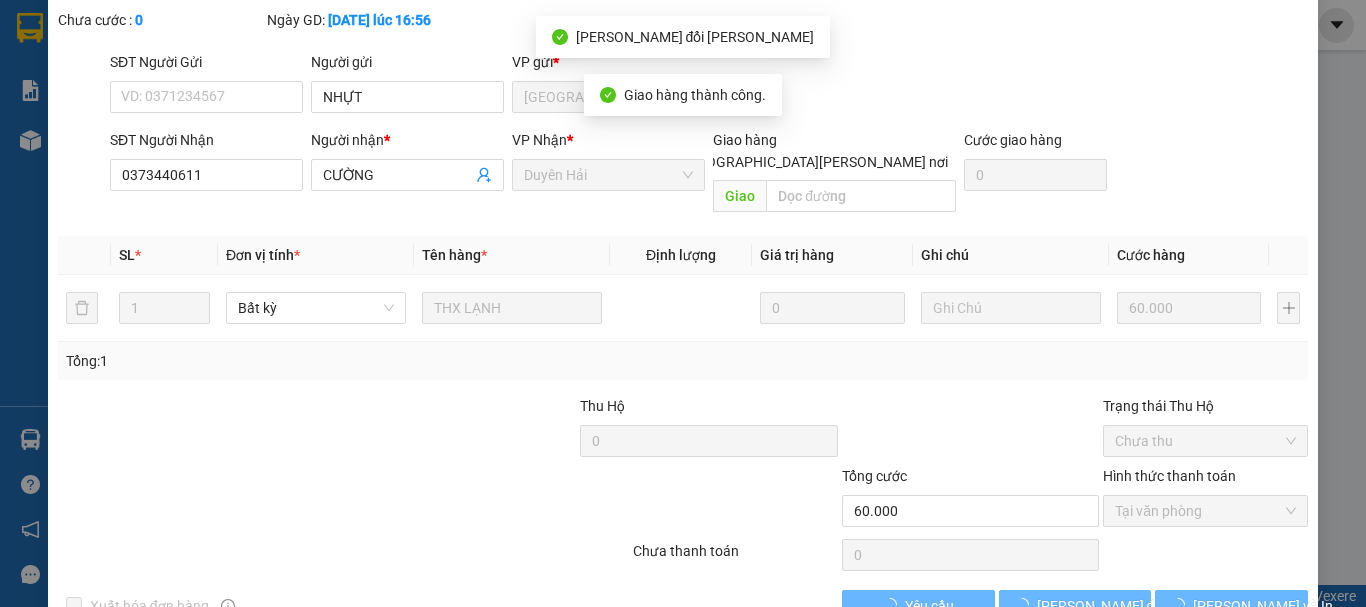scroll, scrollTop: 0, scrollLeft: 0, axis: both 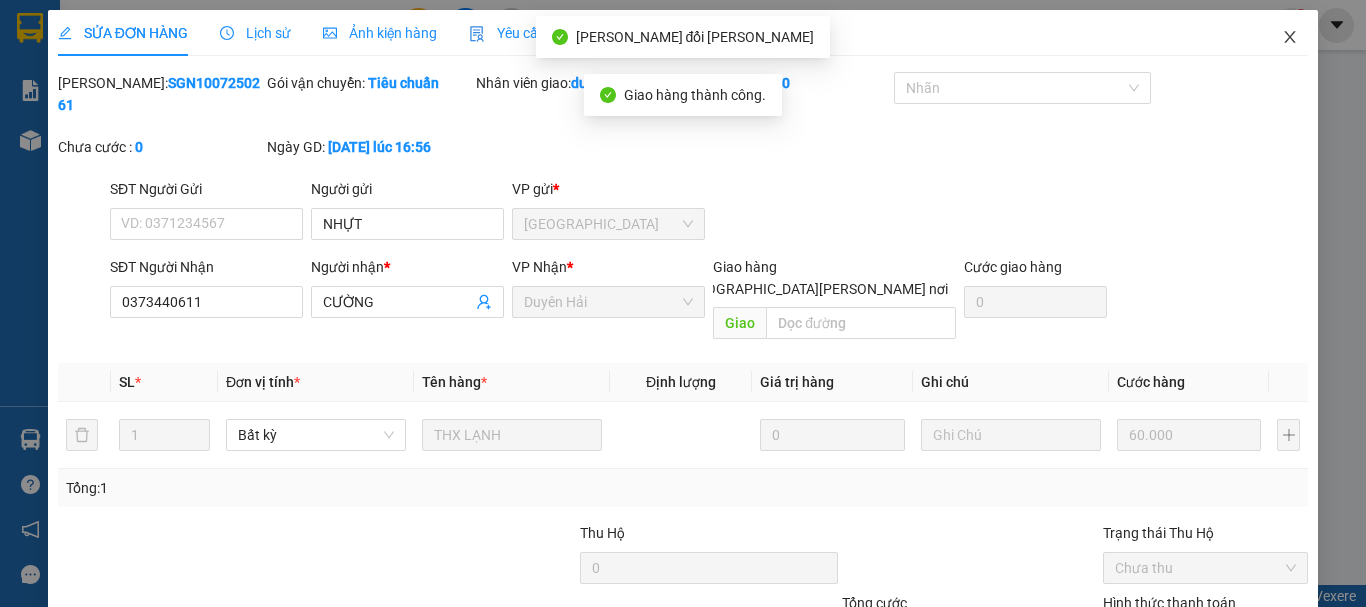 click 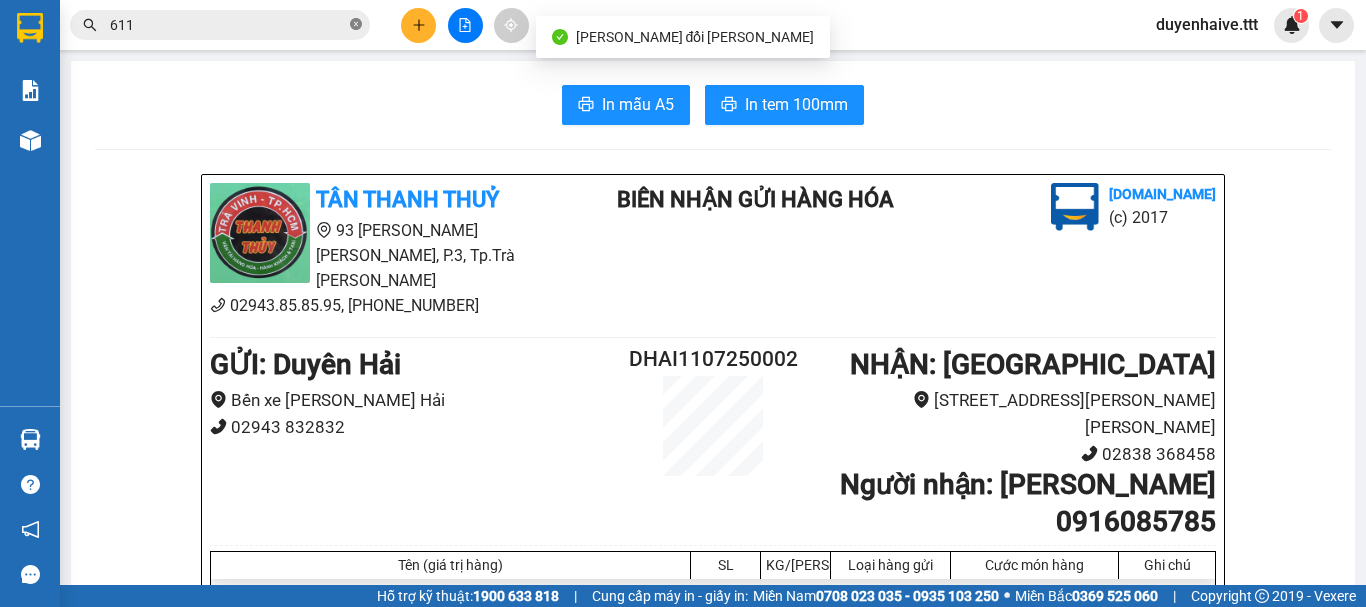 click 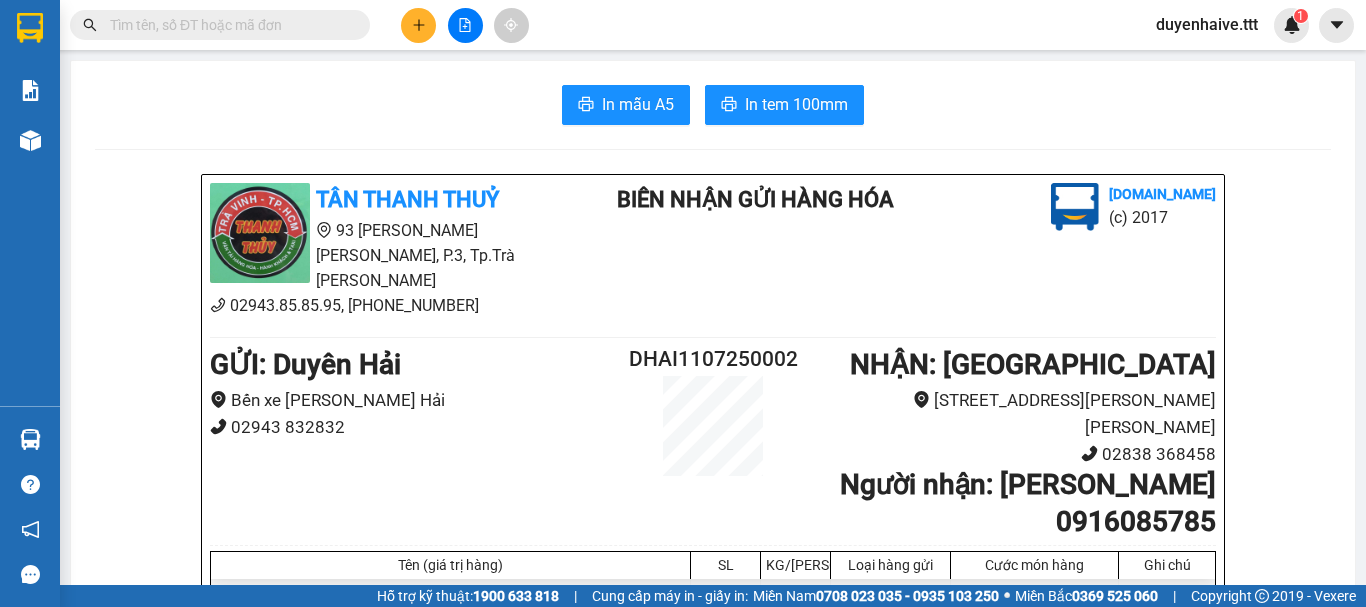 click at bounding box center [228, 25] 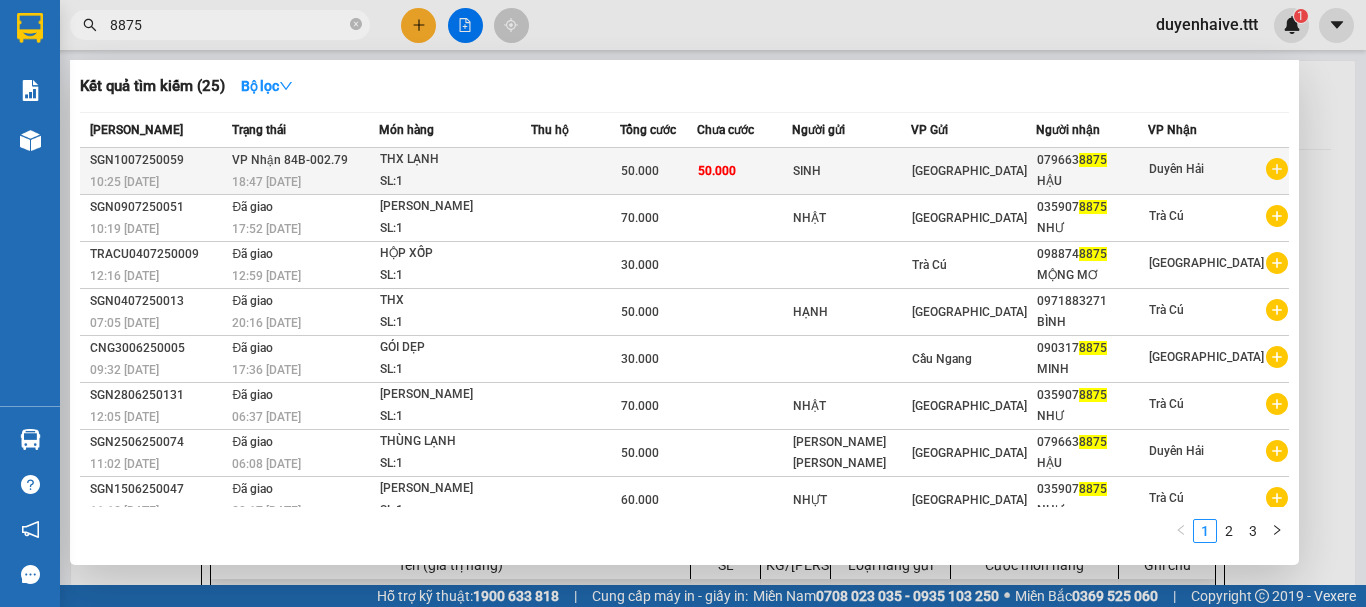 type on "8875" 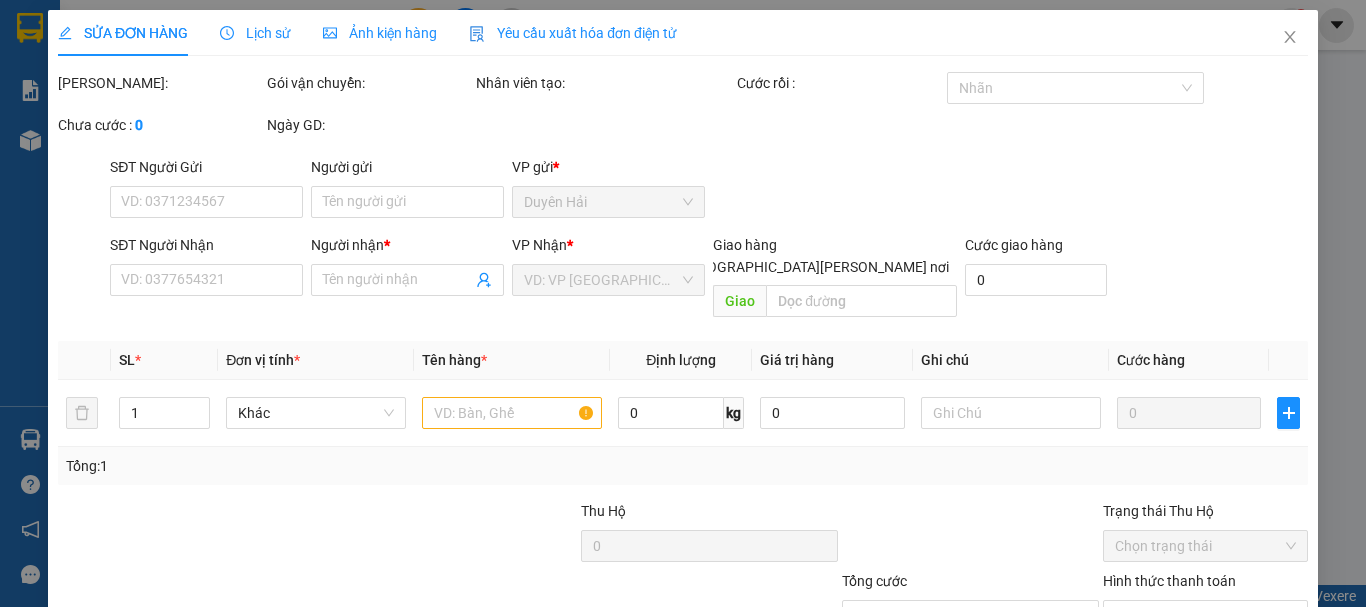 type on "SINH" 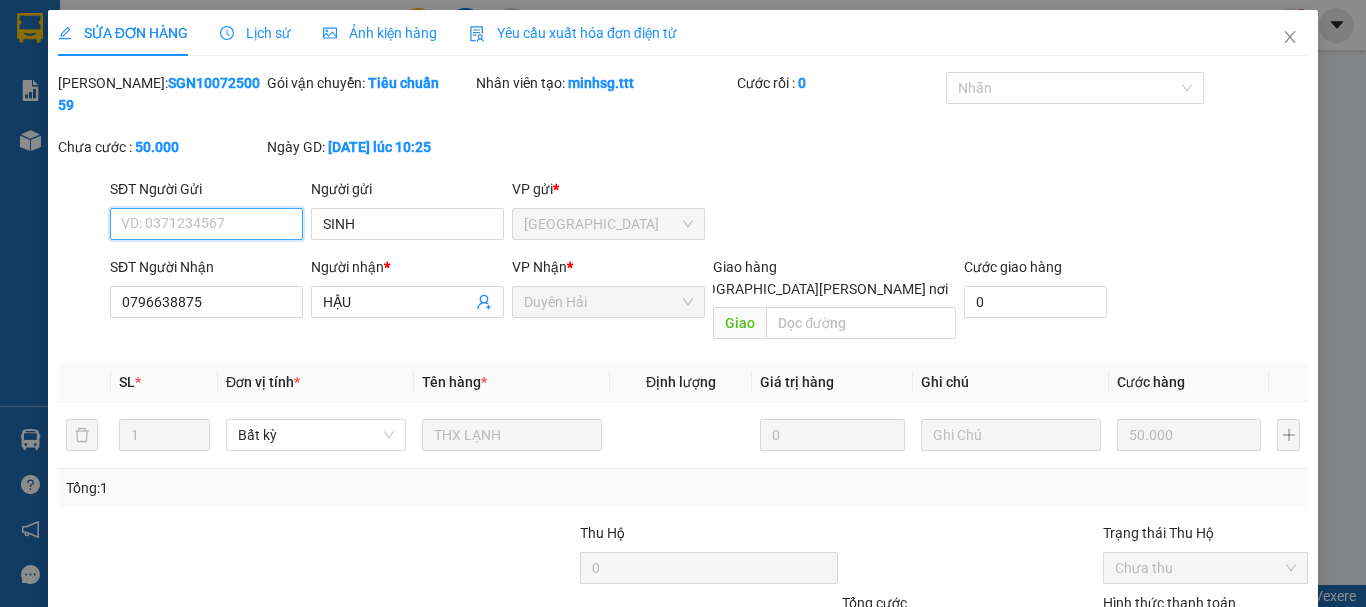 scroll, scrollTop: 132, scrollLeft: 0, axis: vertical 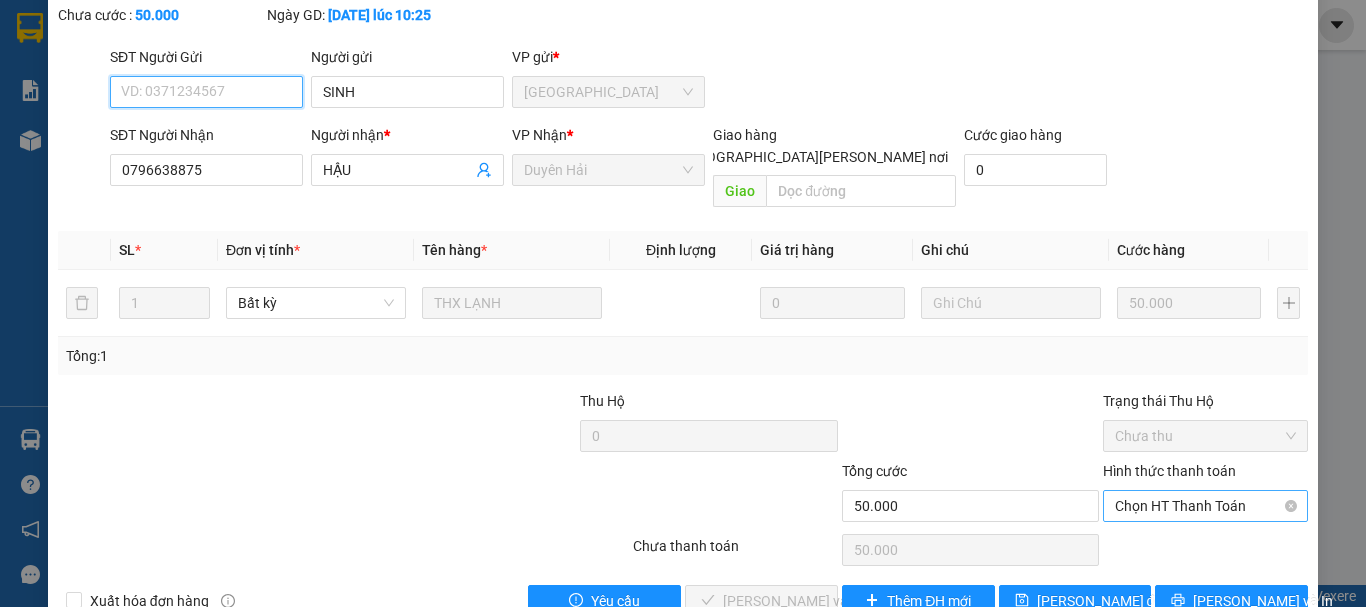 click on "Chọn HT Thanh Toán" at bounding box center [1205, 506] 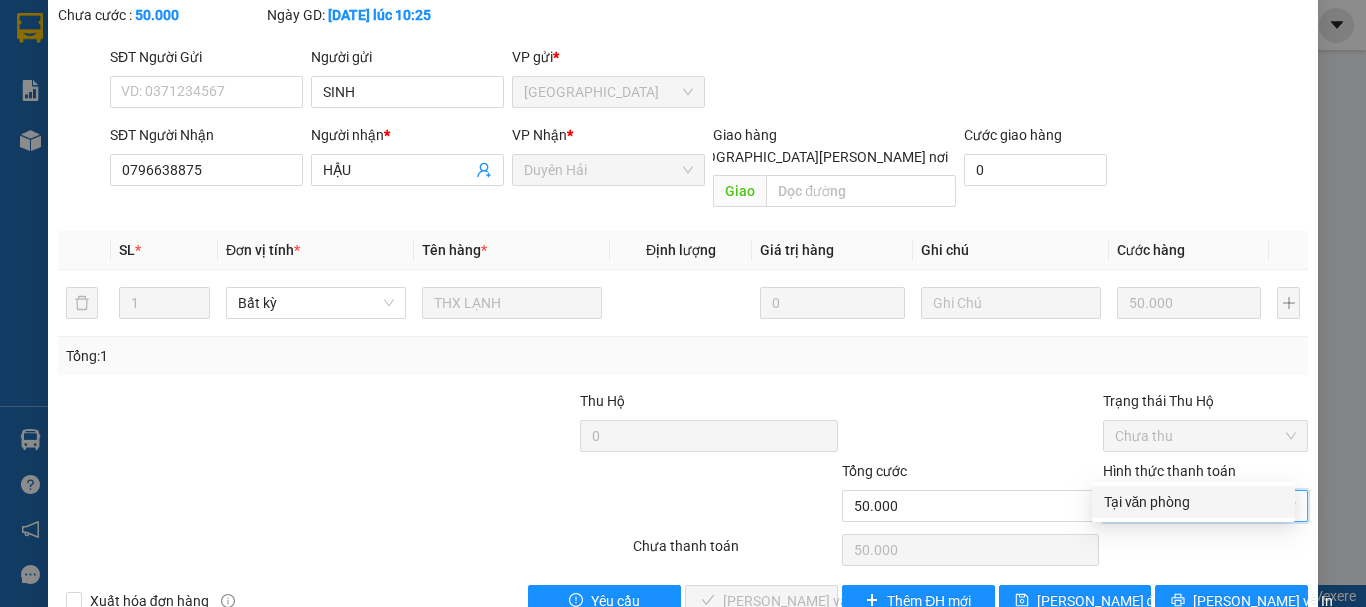 click on "Tại văn phòng" at bounding box center (1193, 502) 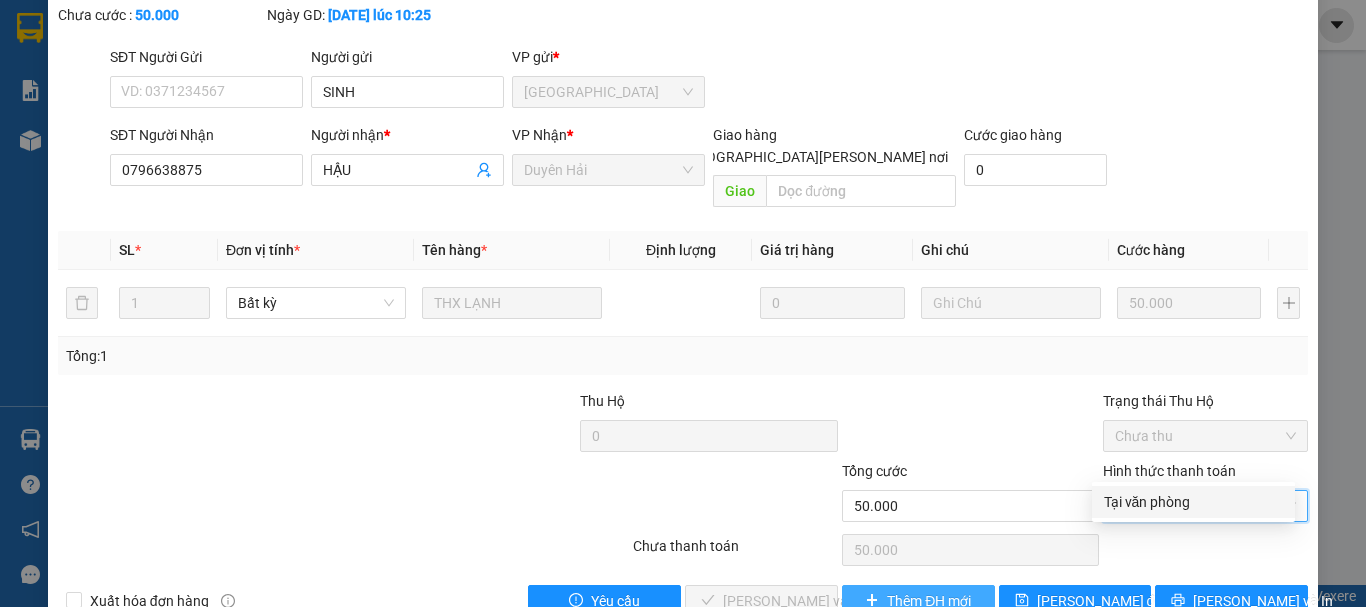 type on "0" 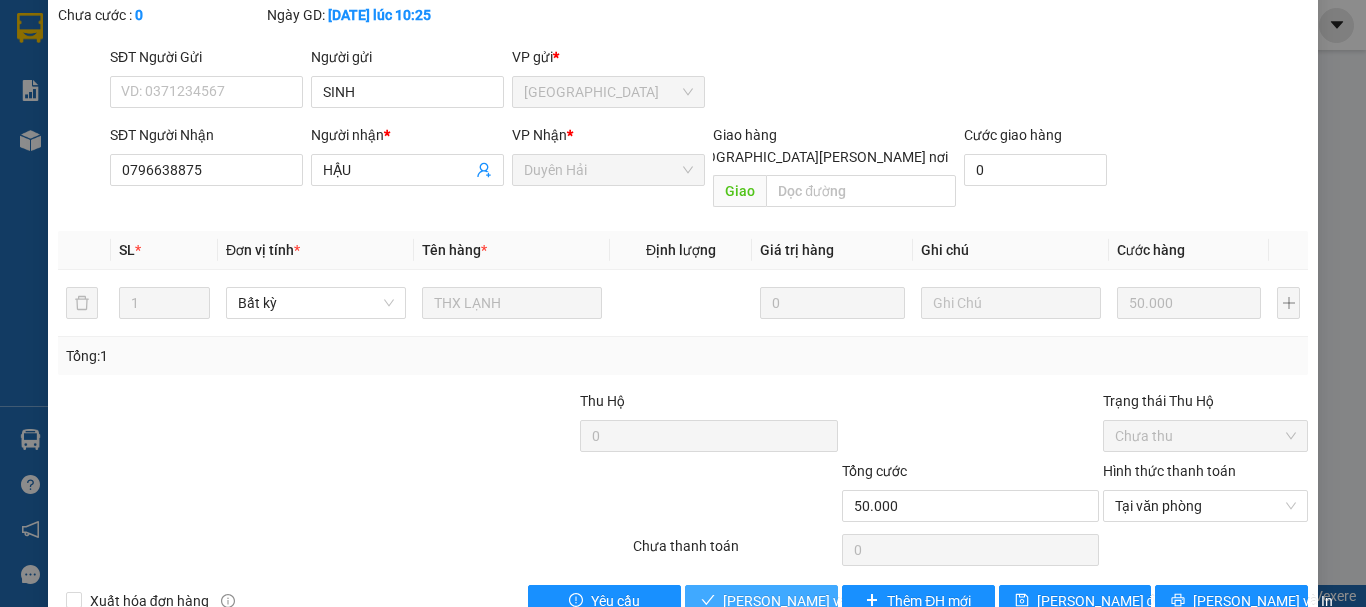 click on "[PERSON_NAME] và [PERSON_NAME] hàng" at bounding box center (858, 601) 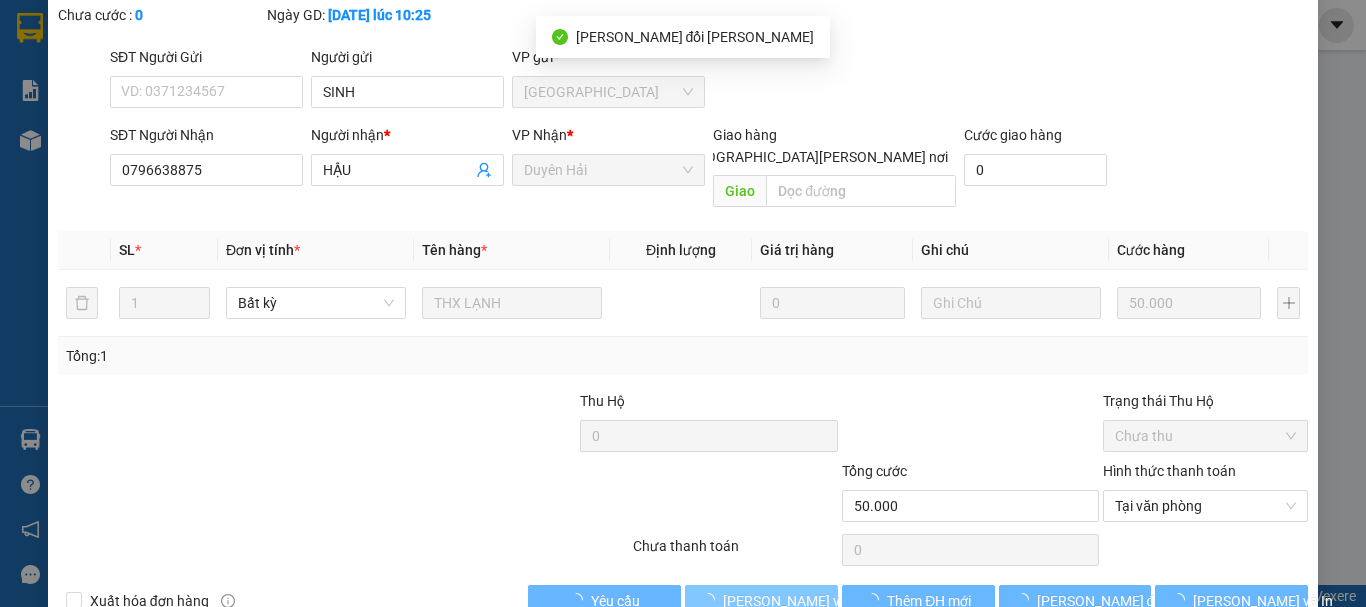 scroll, scrollTop: 0, scrollLeft: 0, axis: both 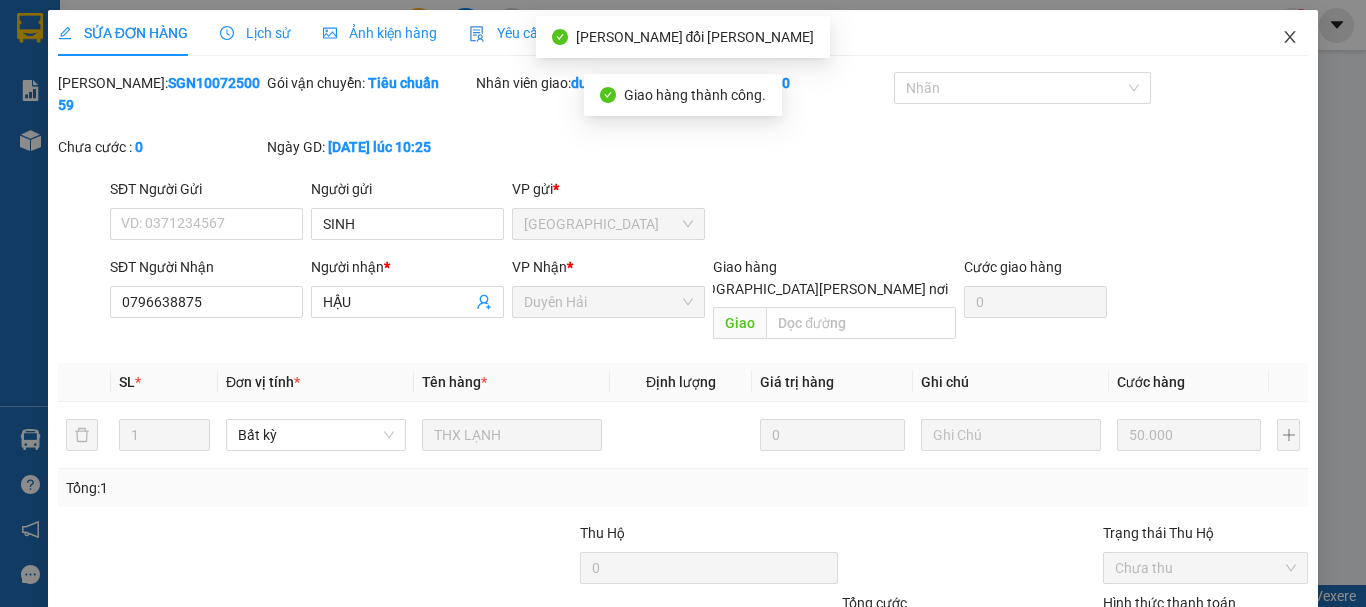 click 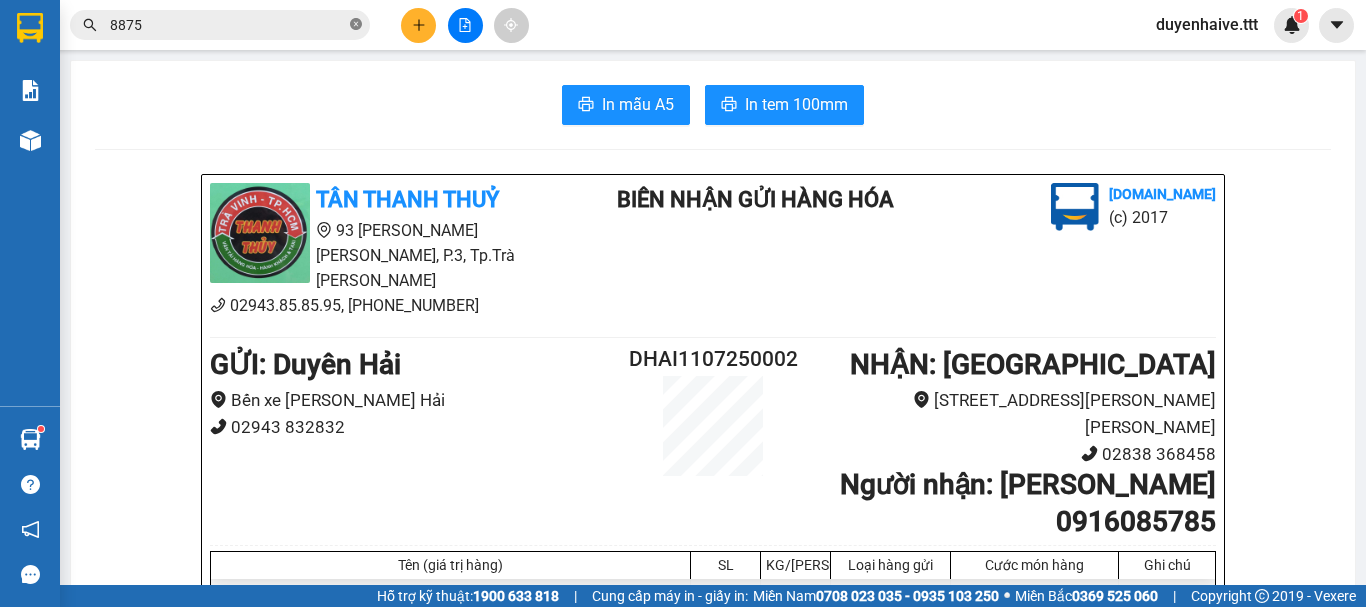 click 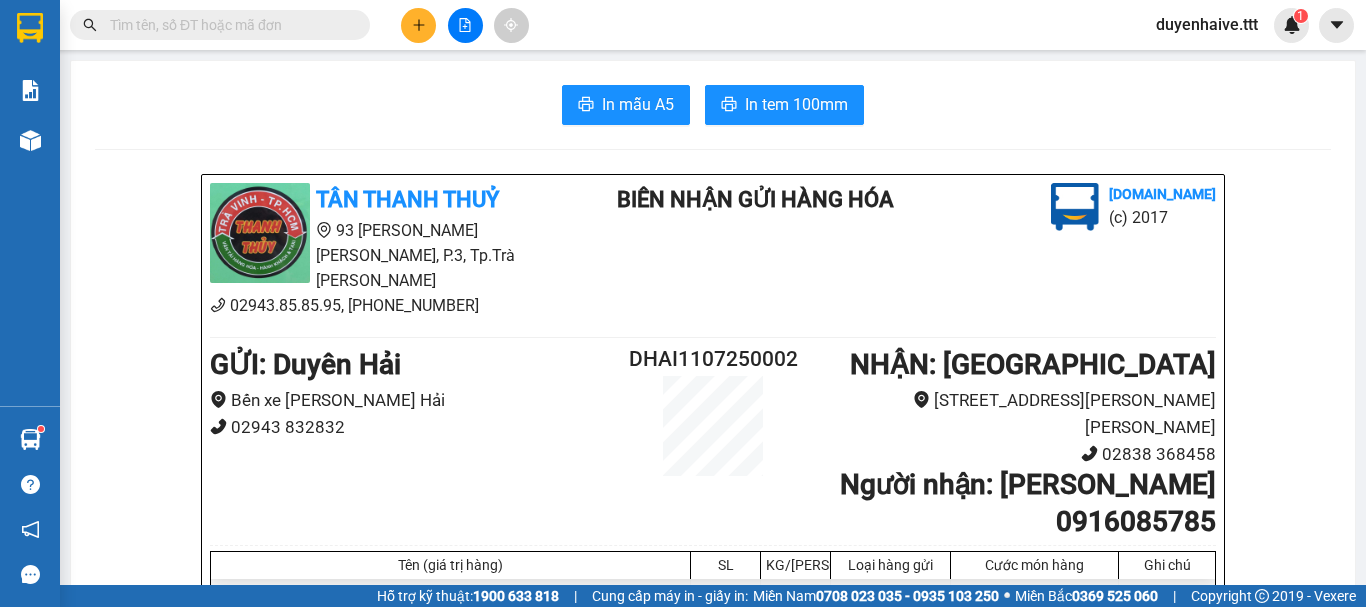 click at bounding box center (228, 25) 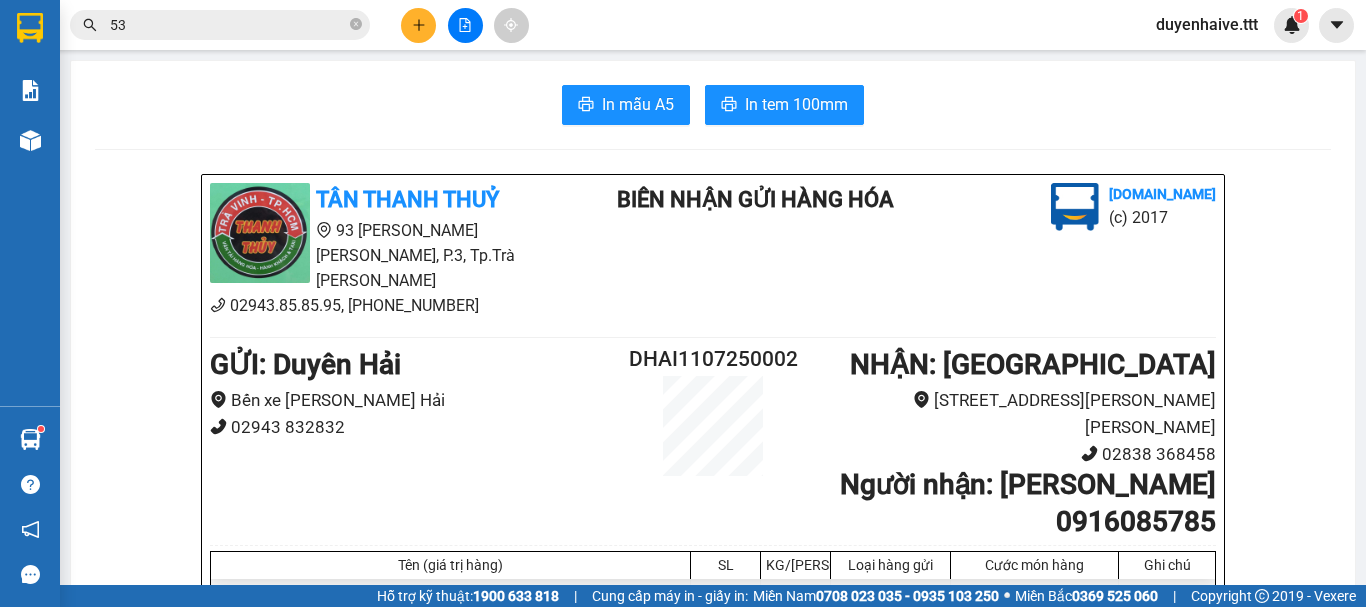 type on "536" 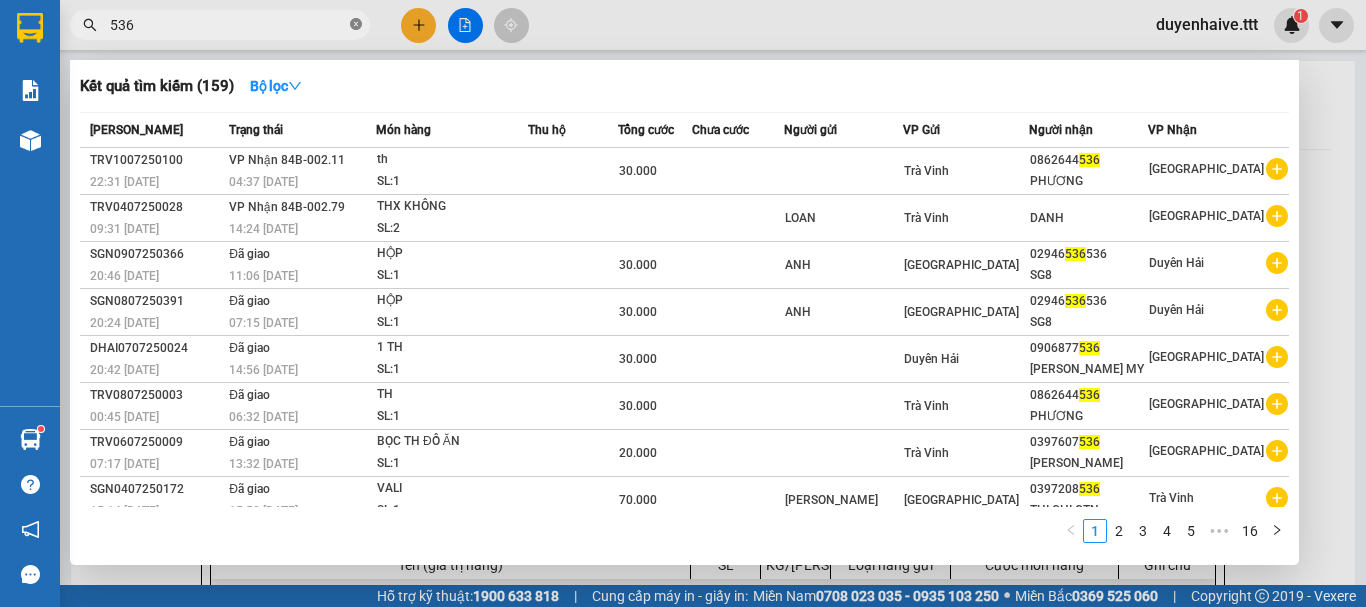 click 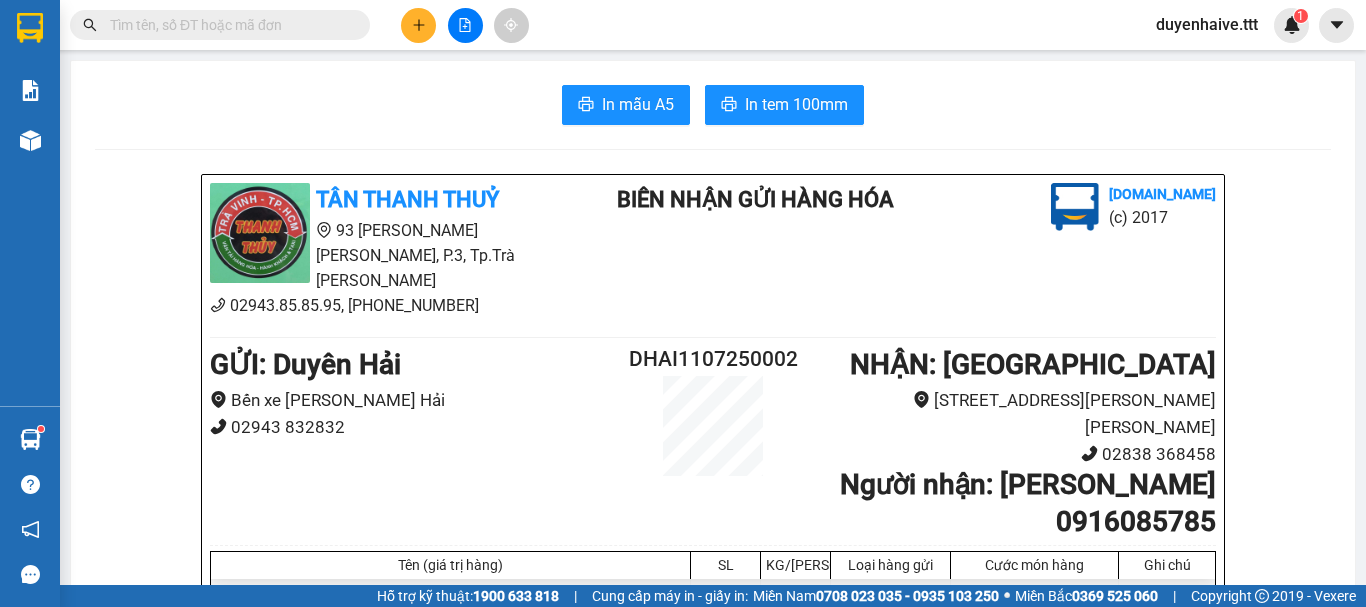 click at bounding box center [228, 25] 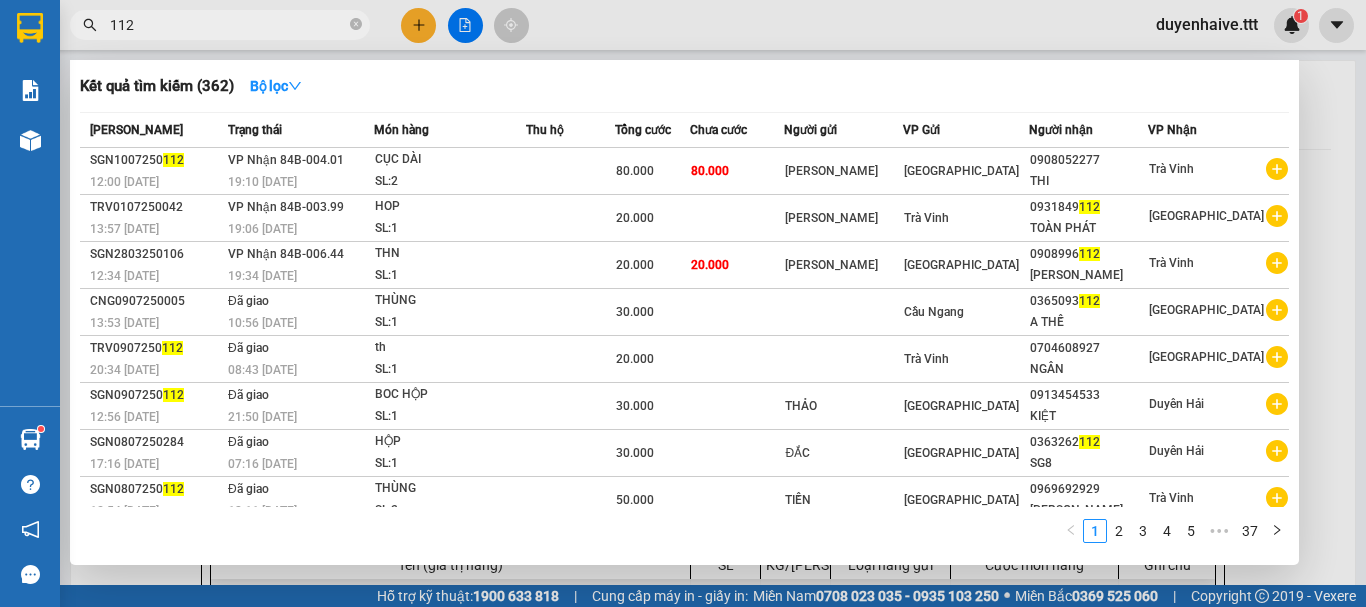 type on "112" 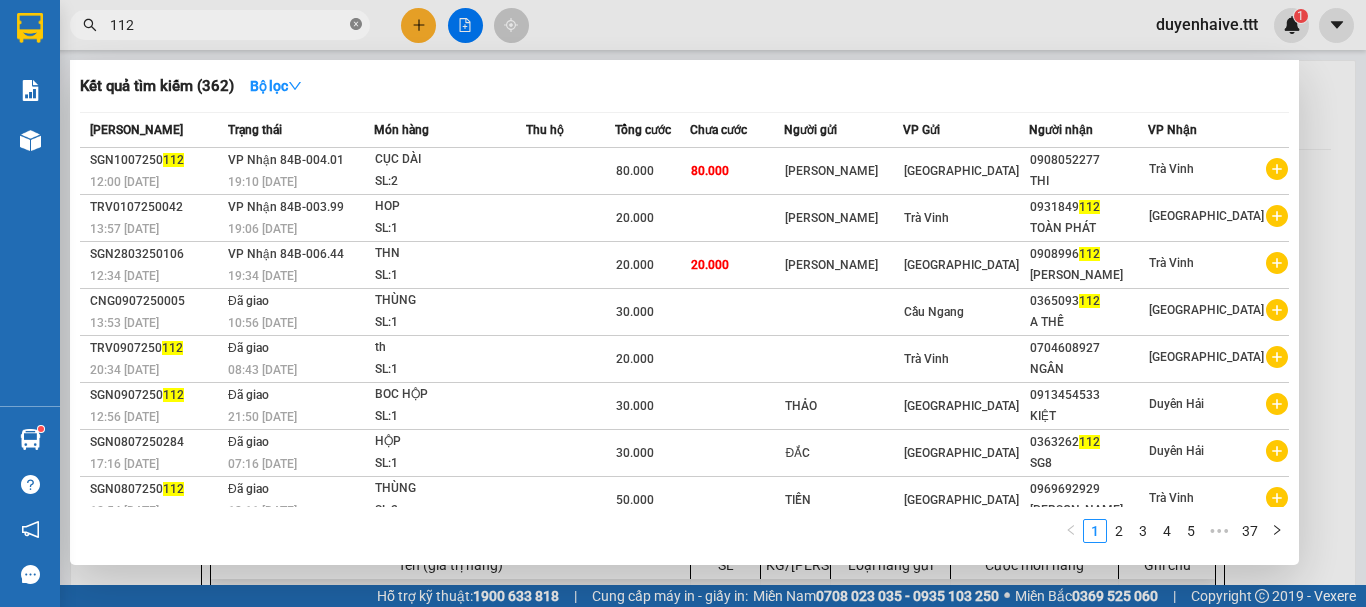 click 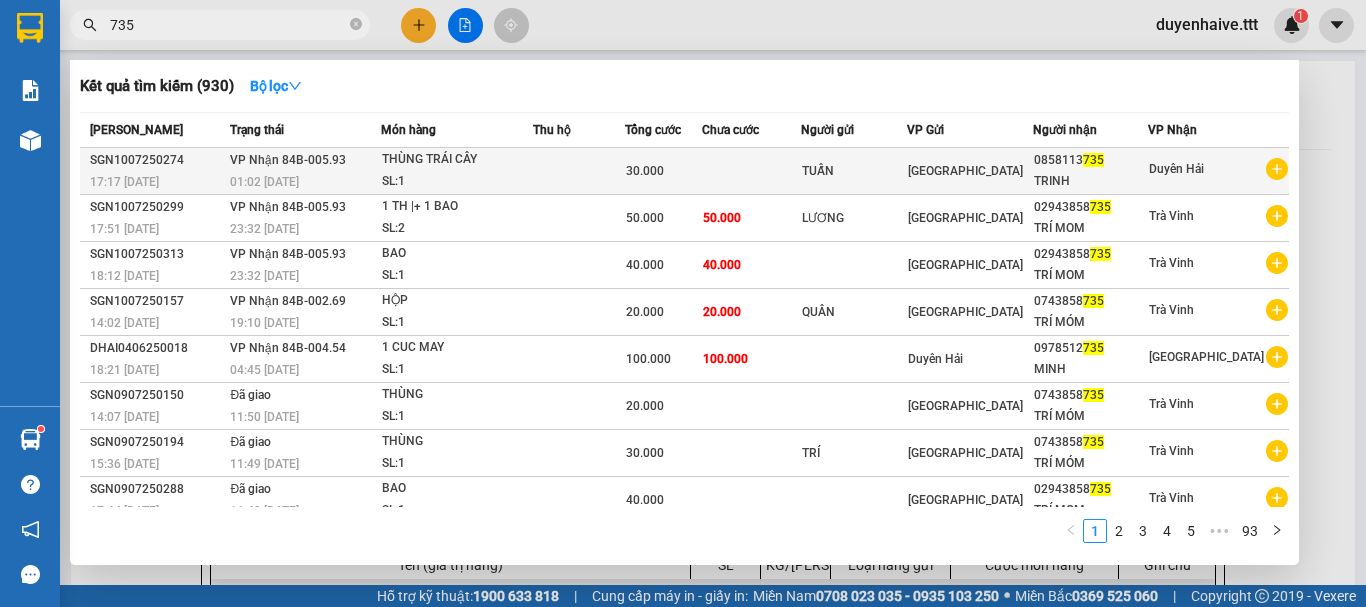 type on "735" 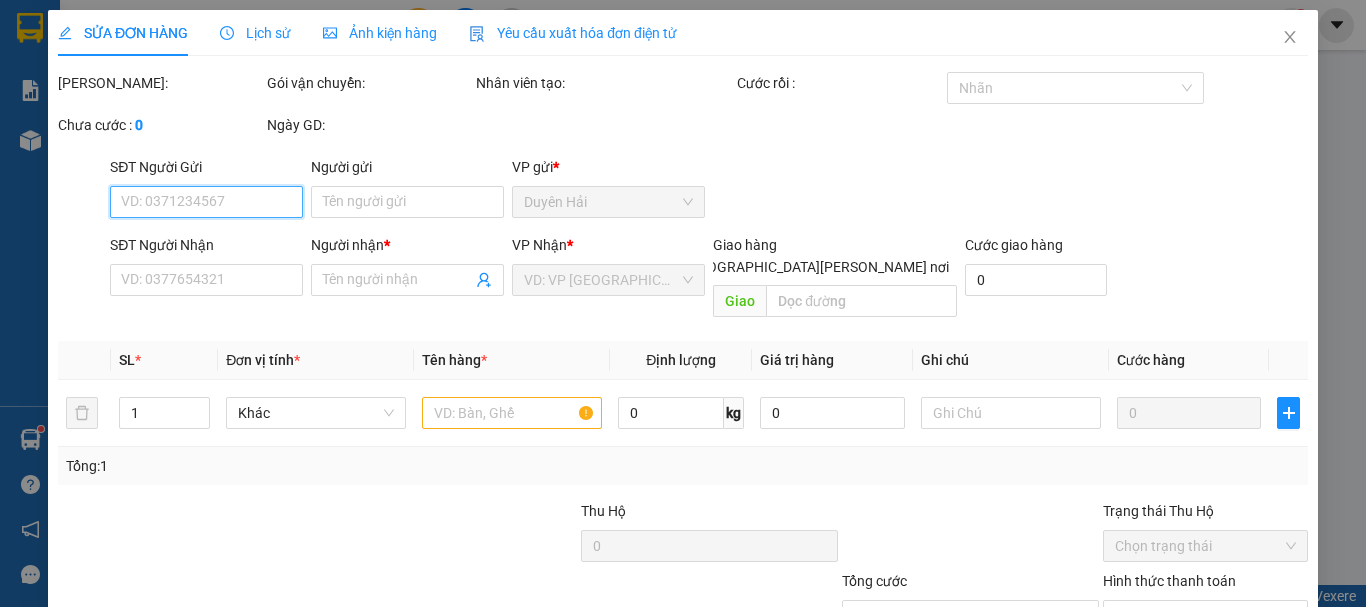 type on "TUẤN" 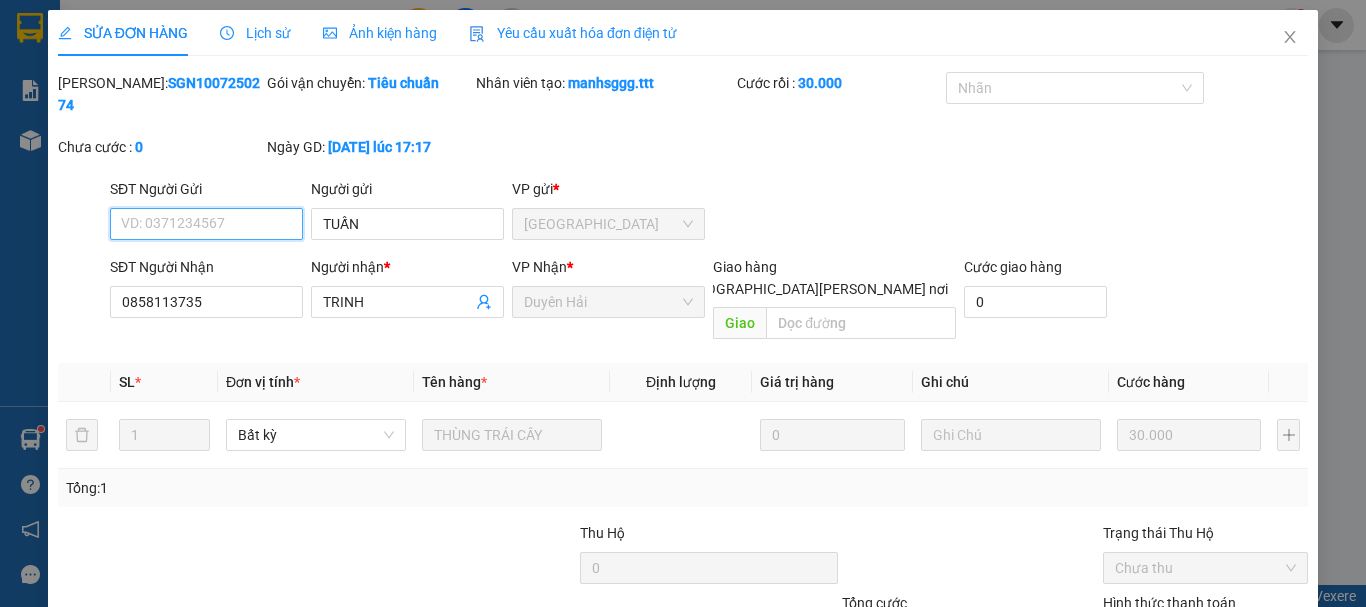 scroll, scrollTop: 137, scrollLeft: 0, axis: vertical 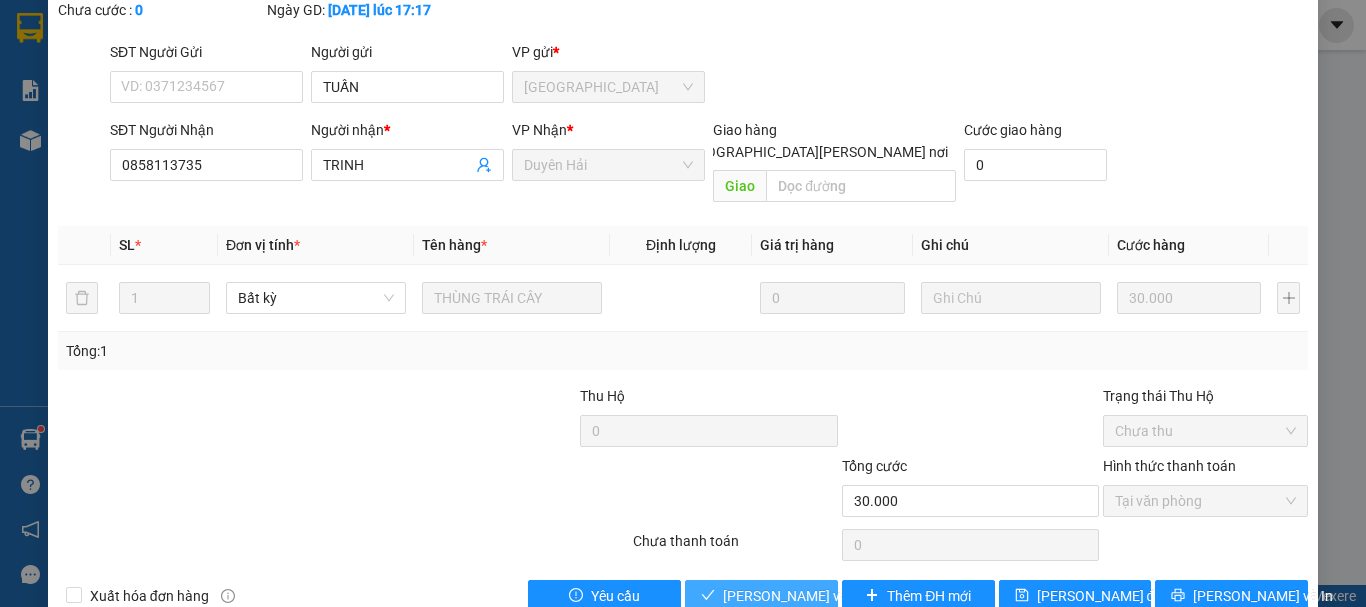 click on "[PERSON_NAME] và [PERSON_NAME] hàng" at bounding box center (858, 596) 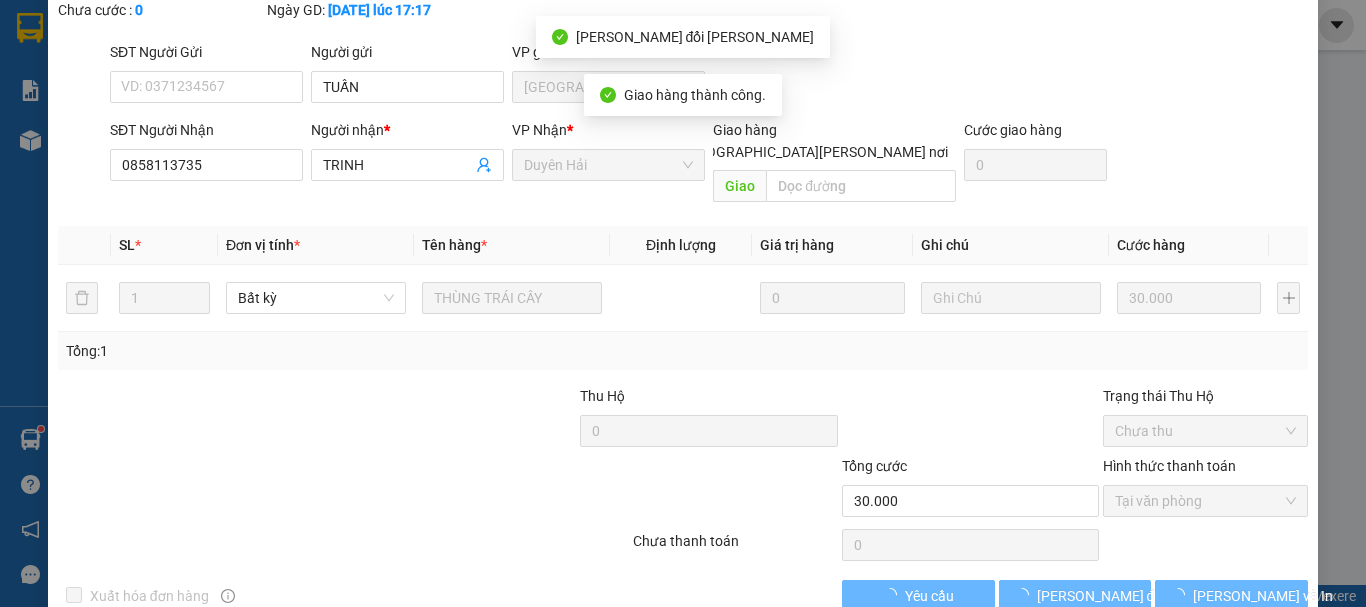 scroll, scrollTop: 0, scrollLeft: 0, axis: both 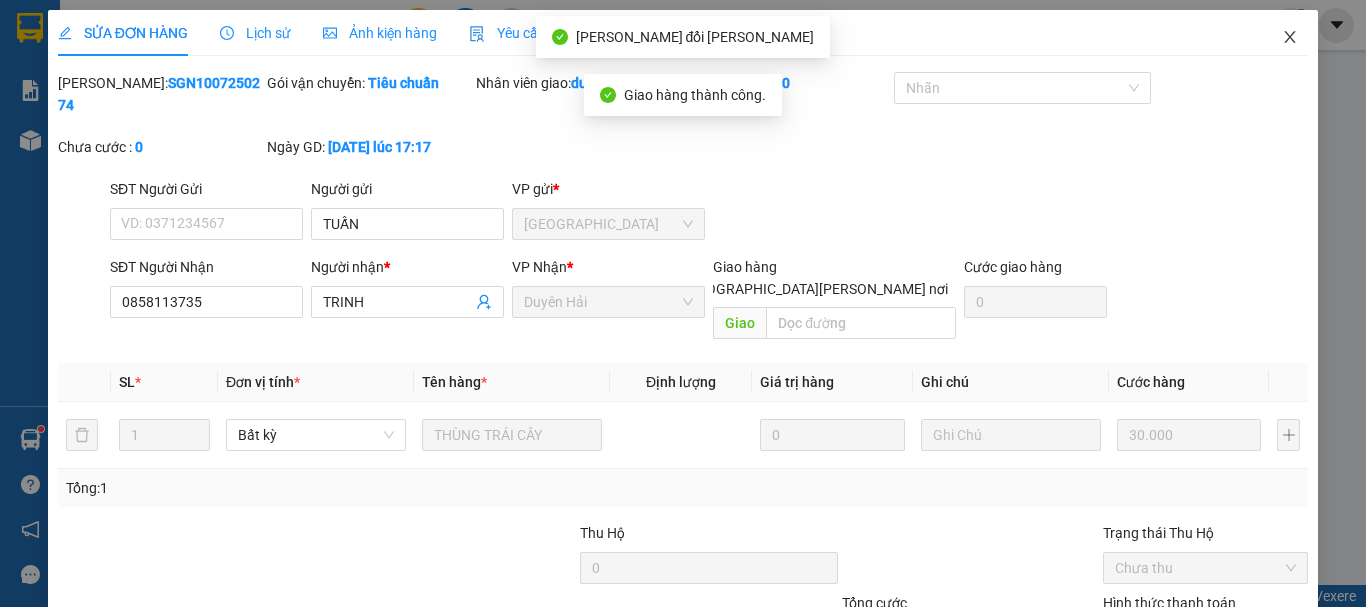 click 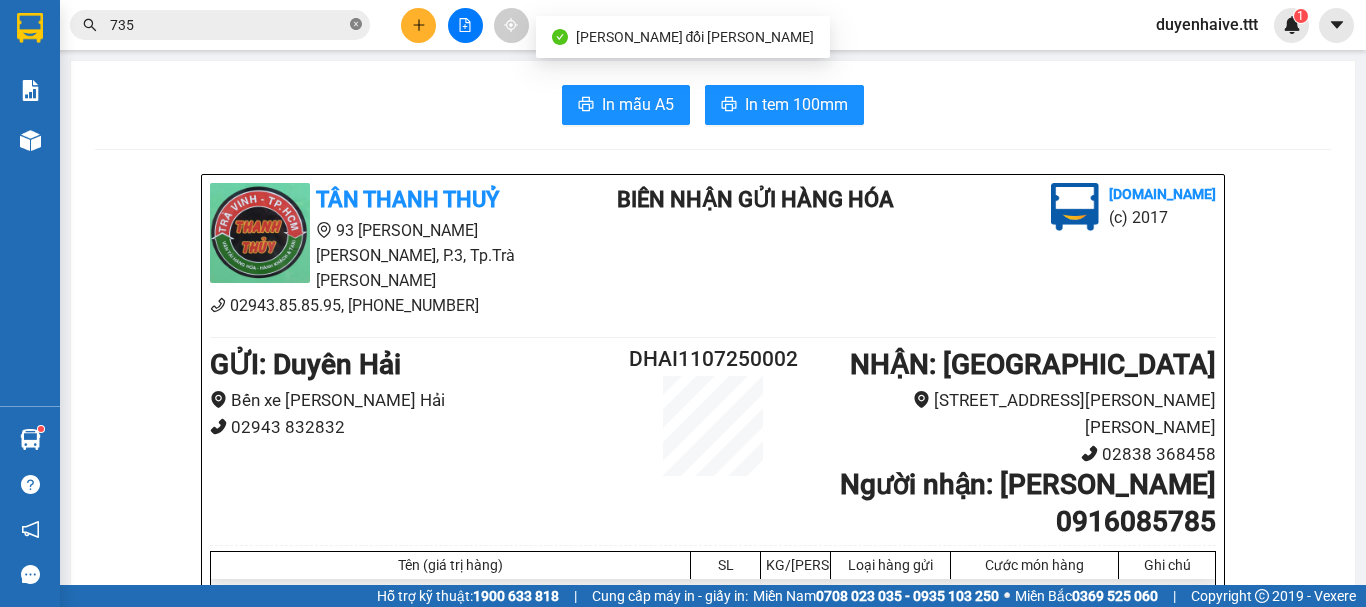 click 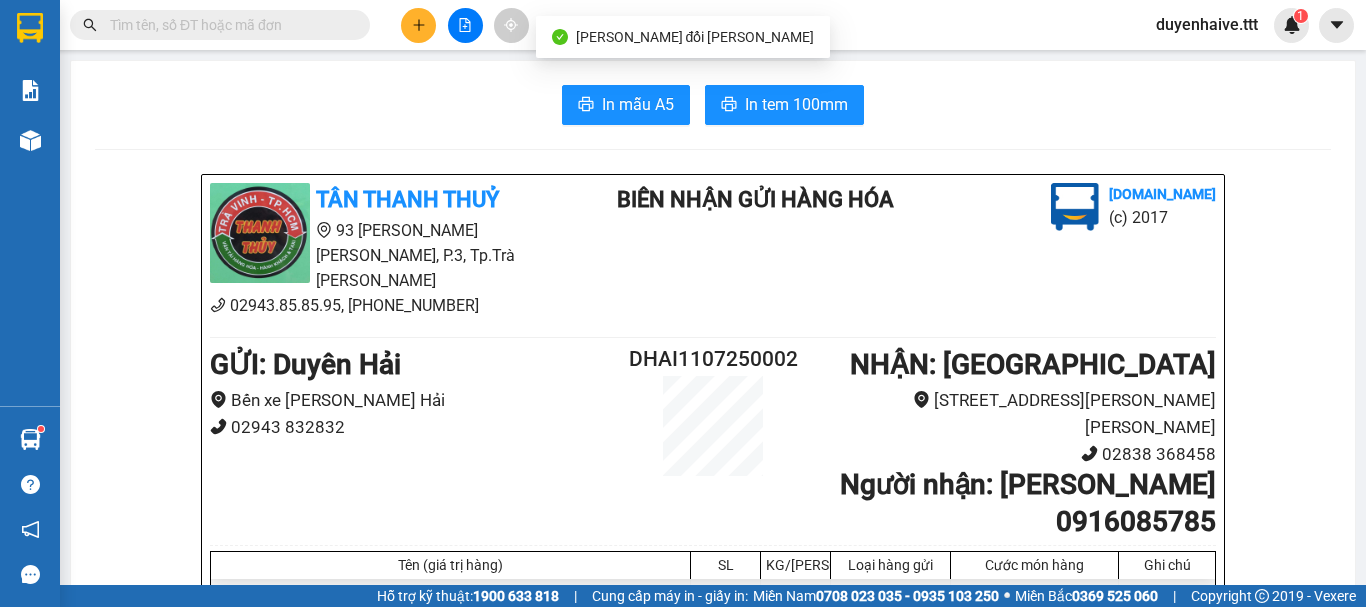 click at bounding box center [228, 25] 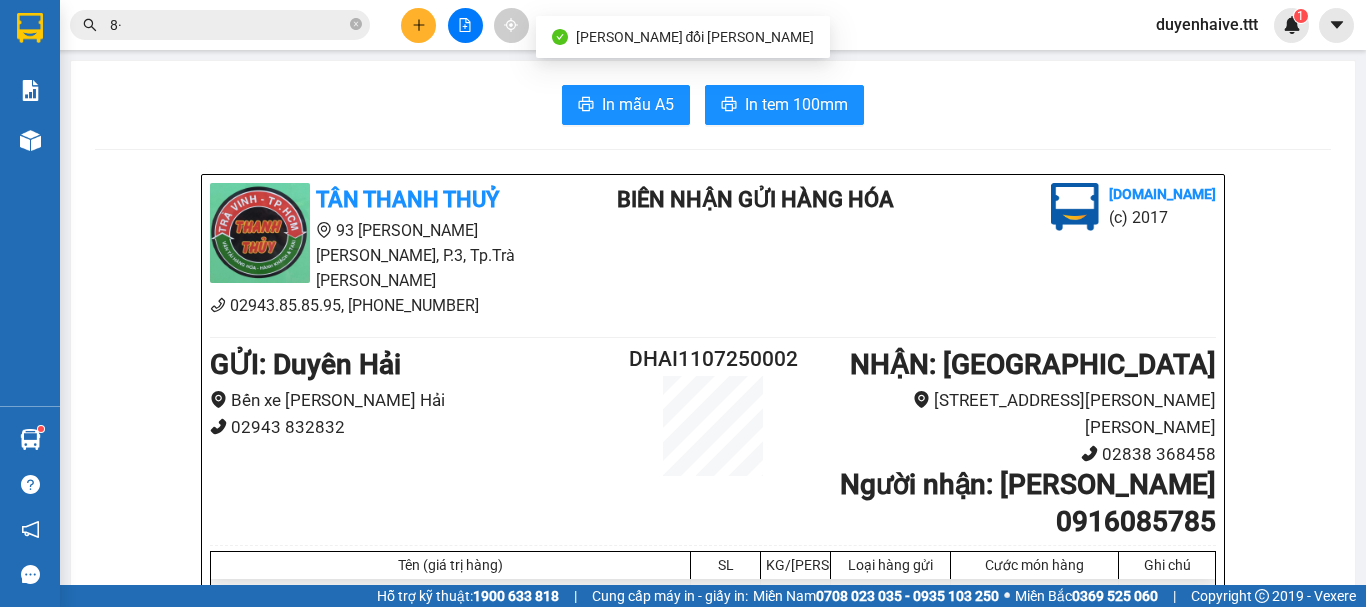 type on "8" 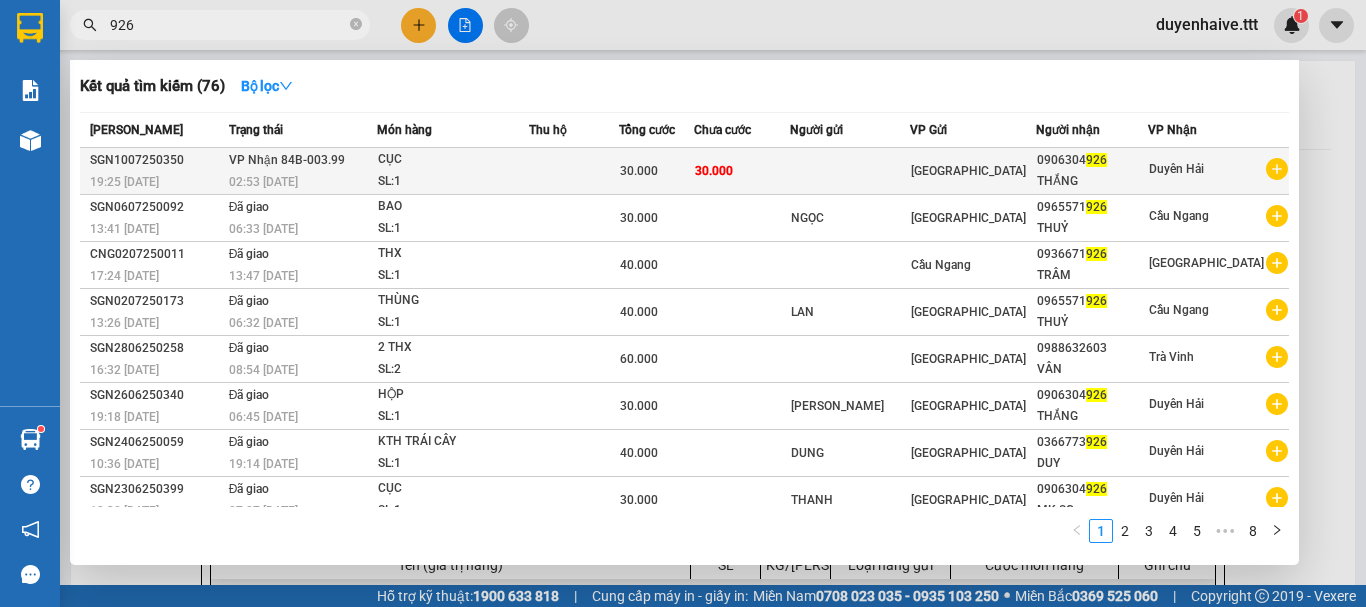 type on "926" 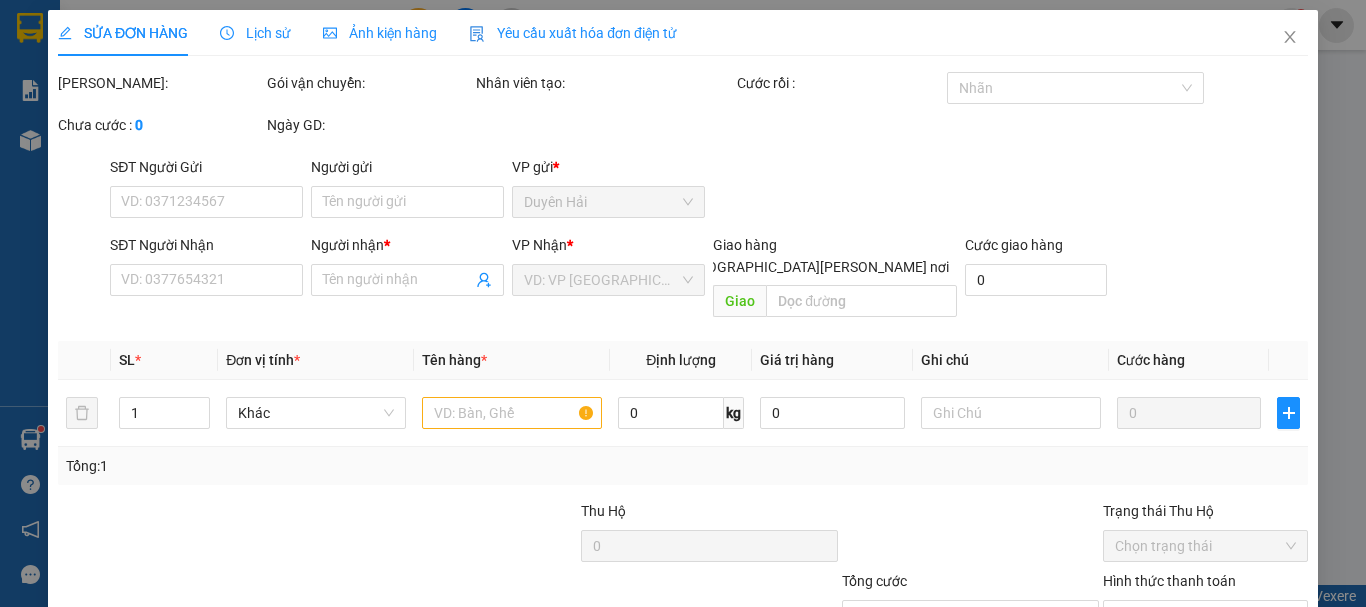 type on "0906304926" 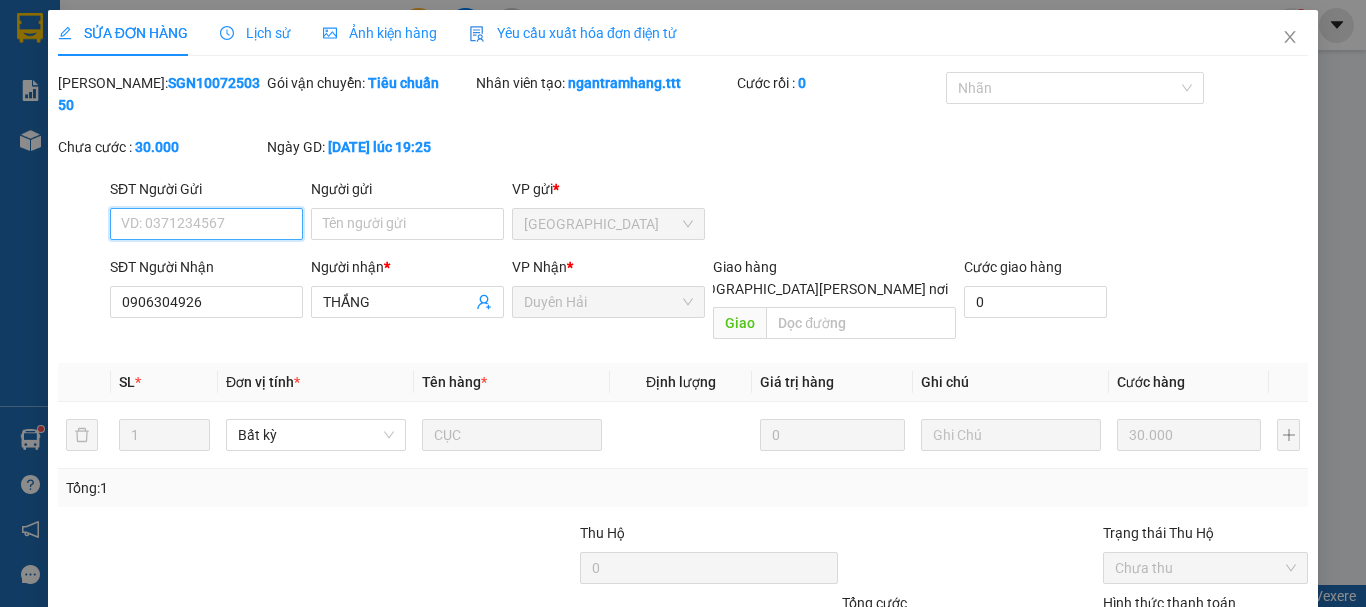 scroll, scrollTop: 127, scrollLeft: 0, axis: vertical 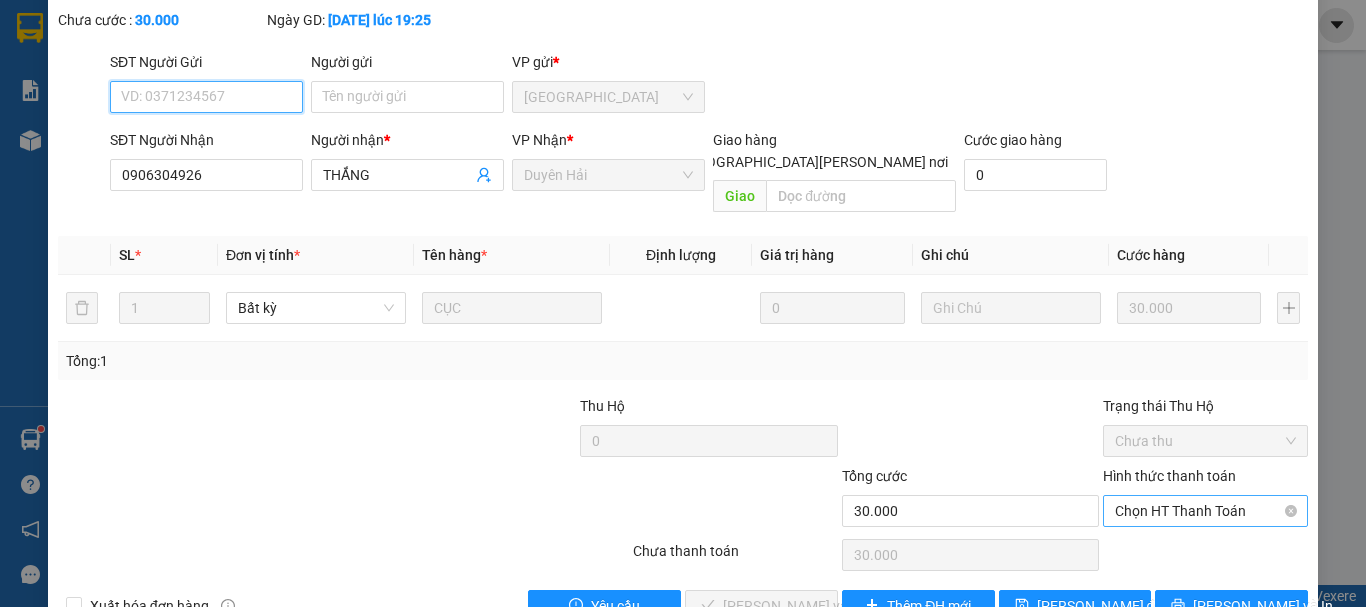 click on "Chọn HT Thanh Toán" at bounding box center [1205, 511] 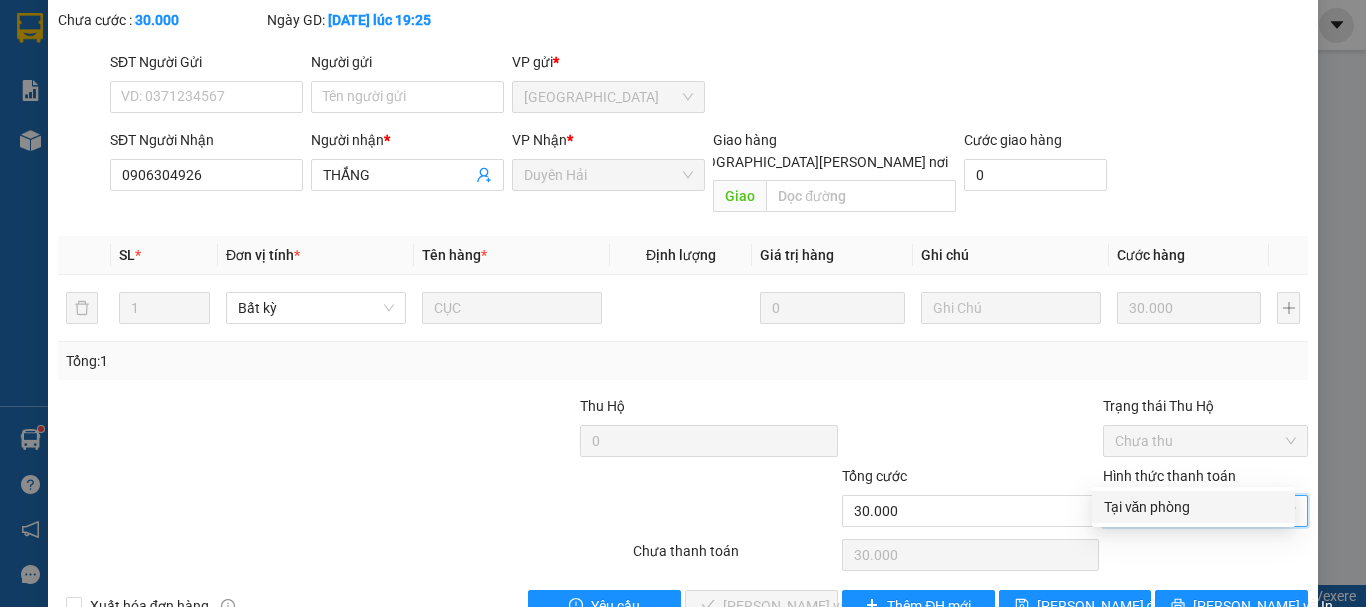 click on "Tại văn phòng" at bounding box center (1193, 507) 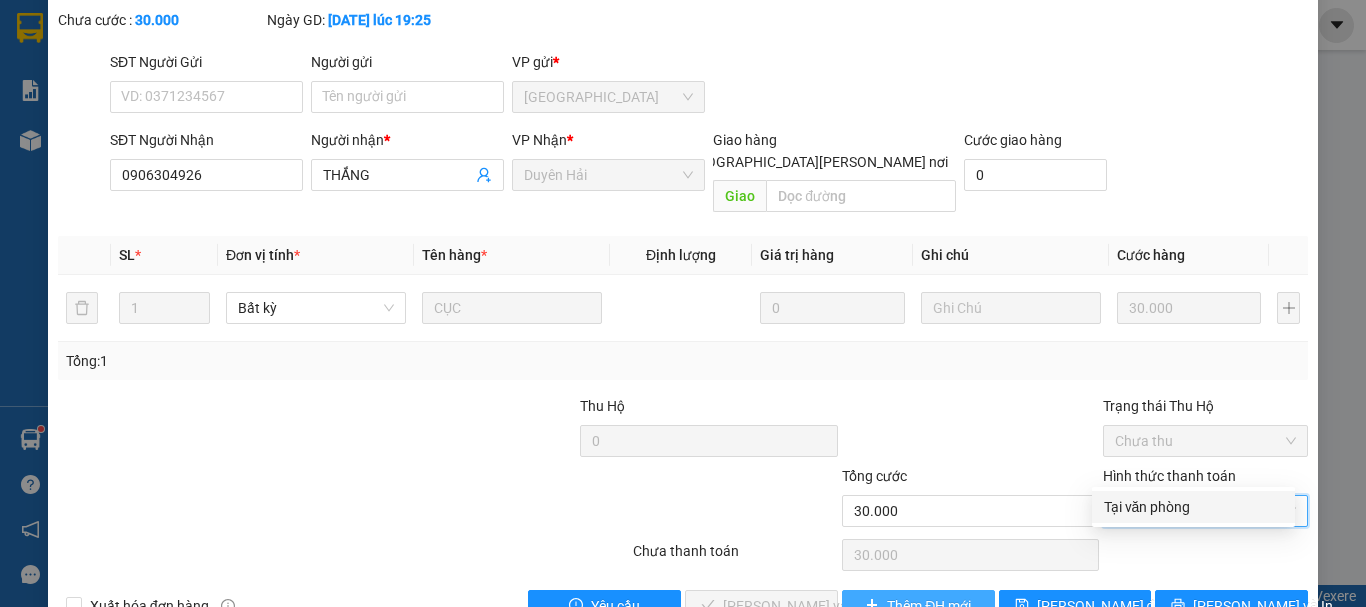 type on "0" 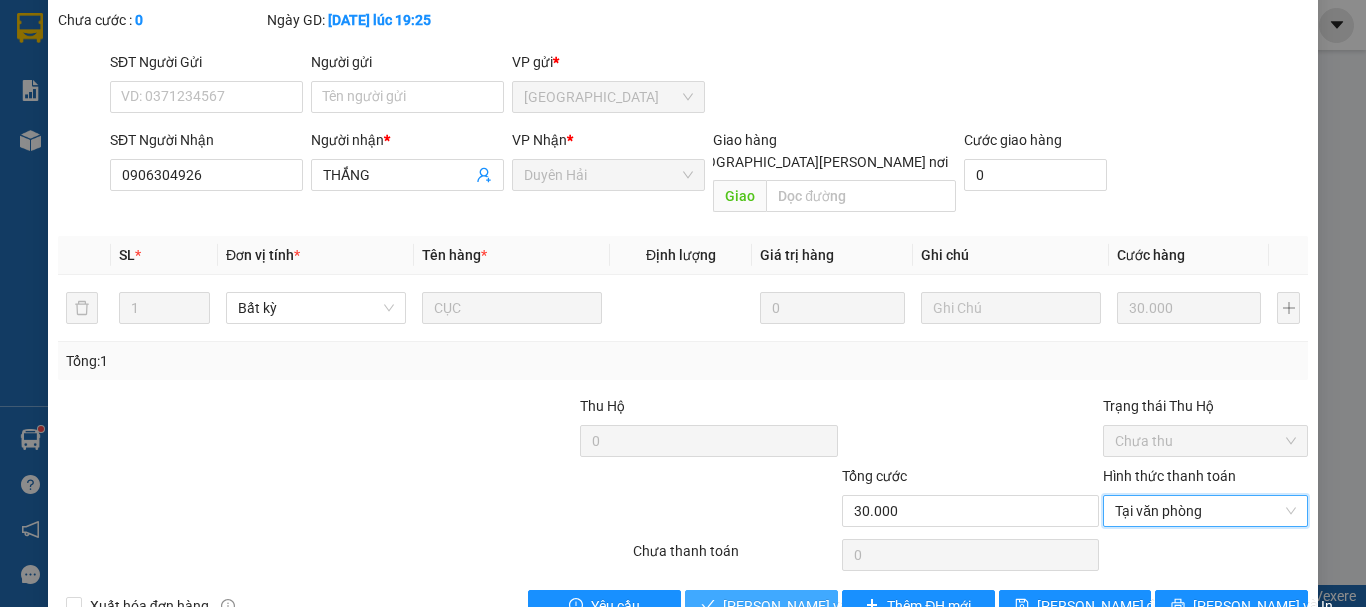 click on "[PERSON_NAME] và [PERSON_NAME] hàng" at bounding box center (858, 606) 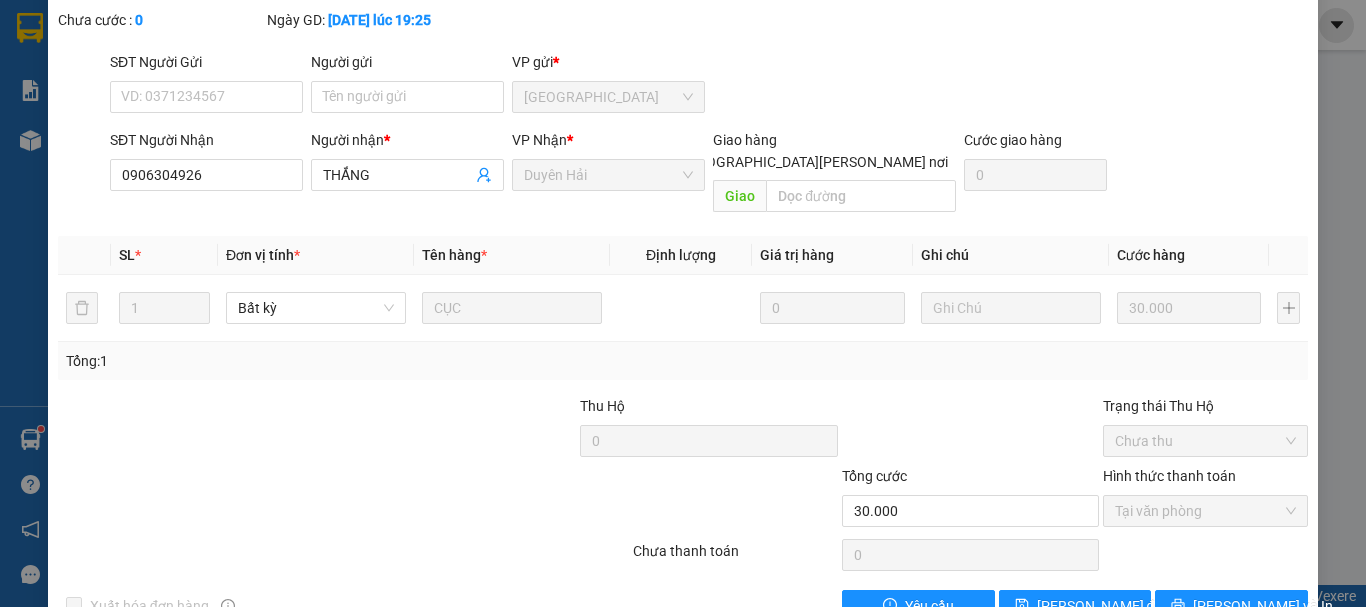 scroll, scrollTop: 0, scrollLeft: 0, axis: both 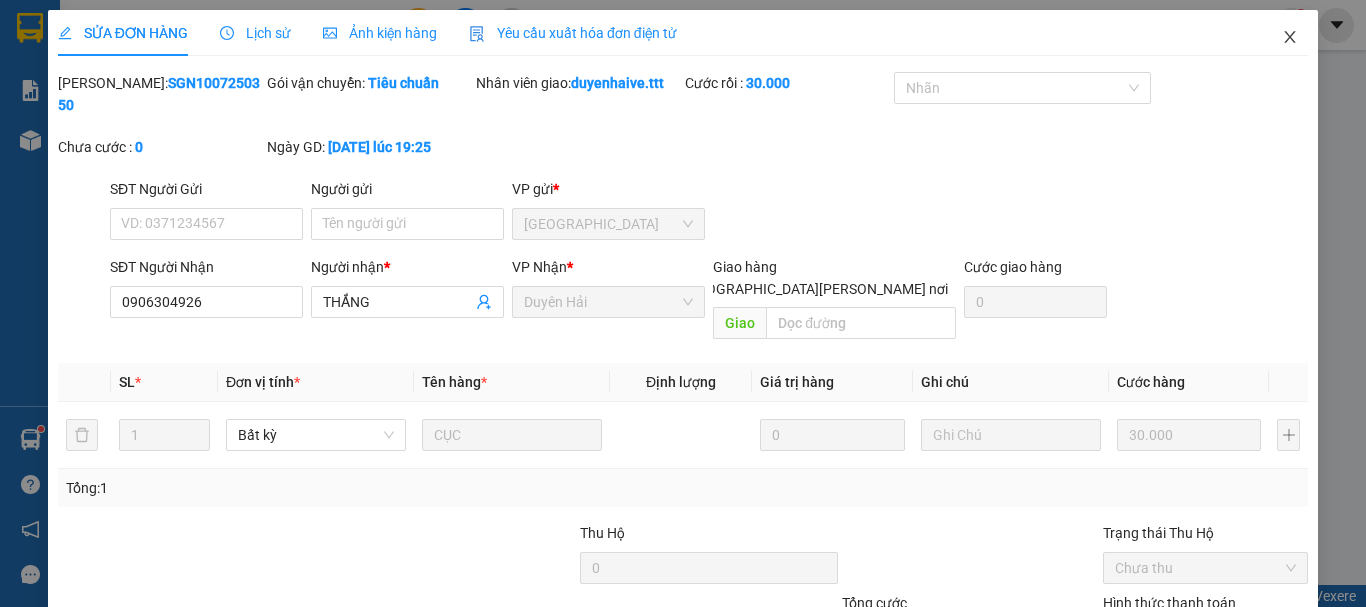 click at bounding box center [1290, 38] 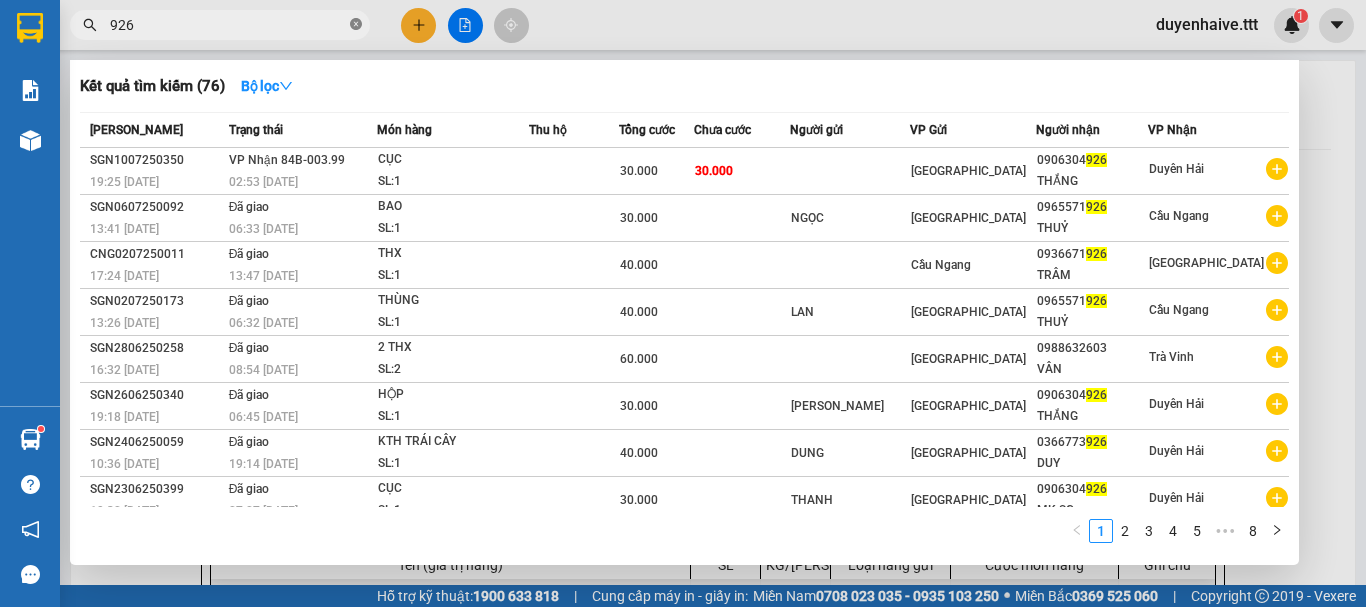 click 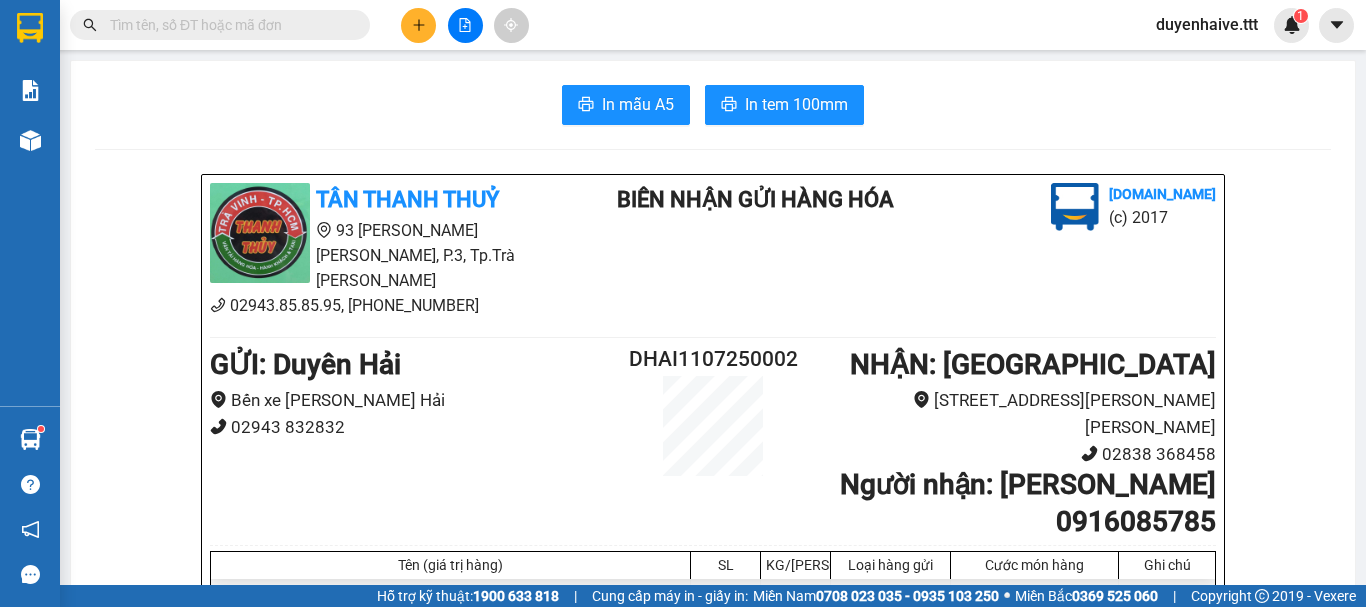 click at bounding box center [228, 25] 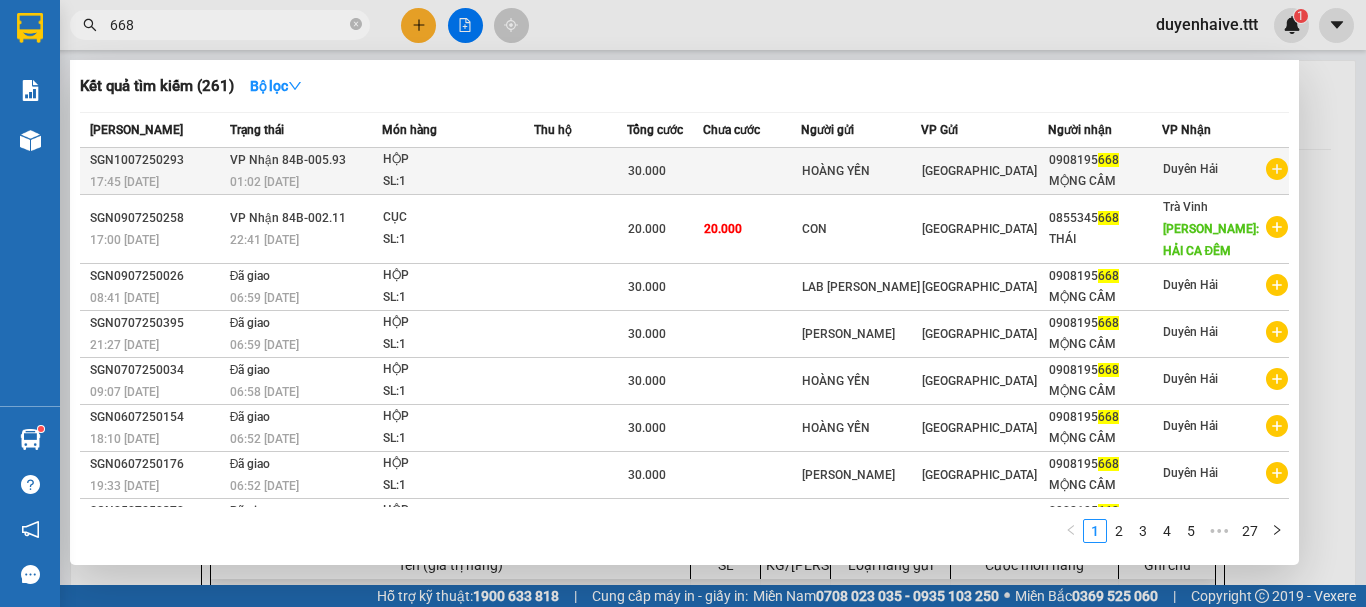 type on "668" 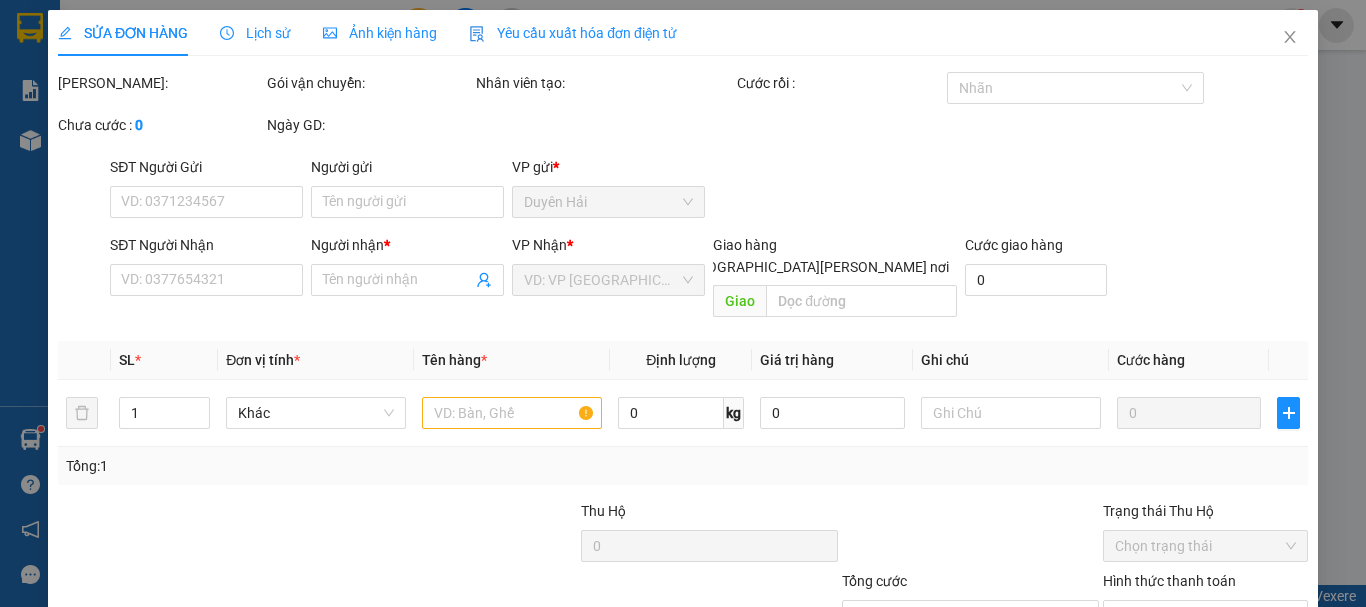 type on "HOÀNG YẾN" 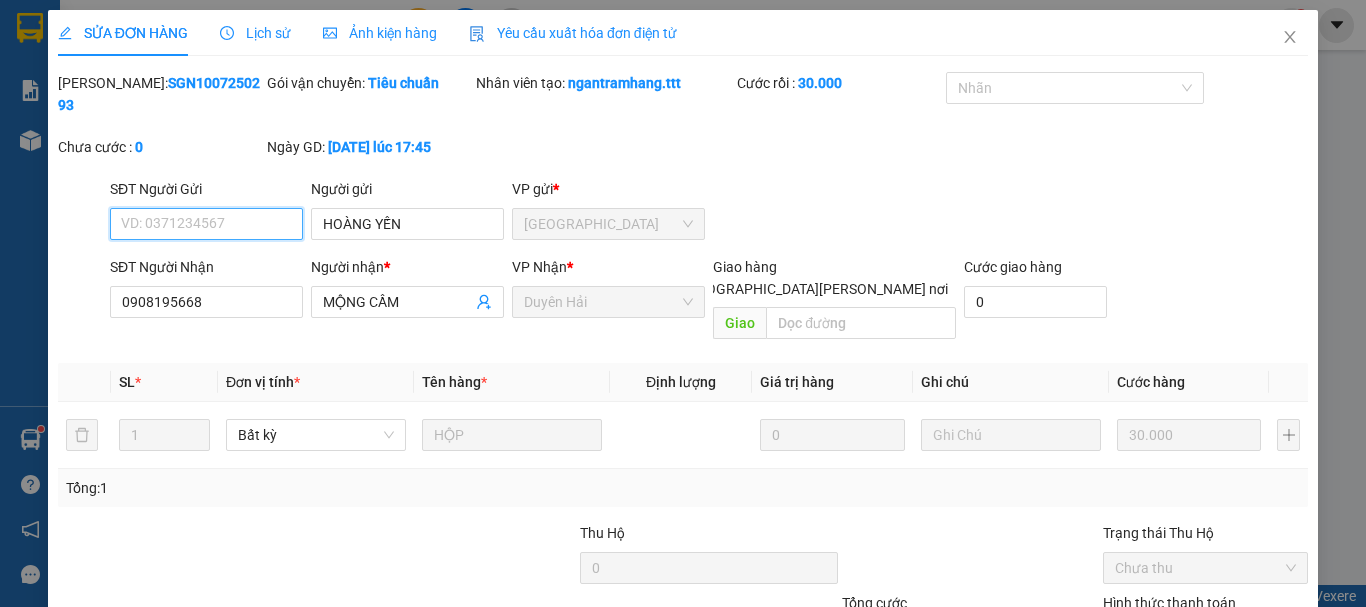 scroll, scrollTop: 137, scrollLeft: 0, axis: vertical 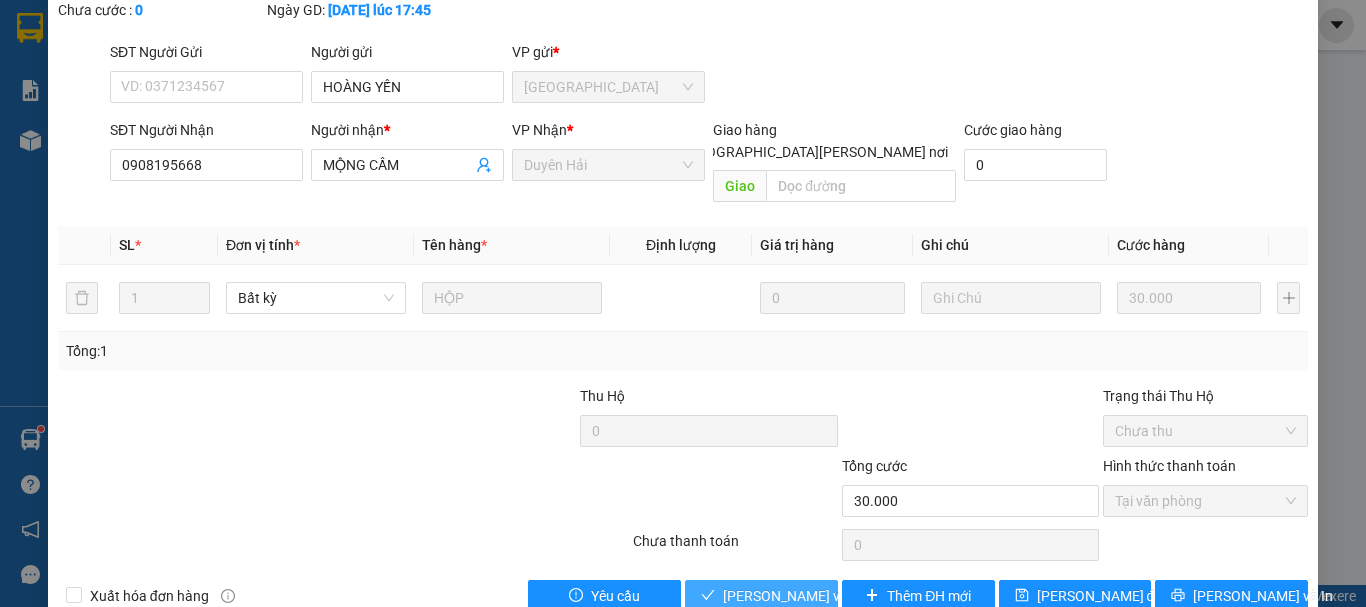 click on "[PERSON_NAME] và [PERSON_NAME] hàng" at bounding box center [858, 596] 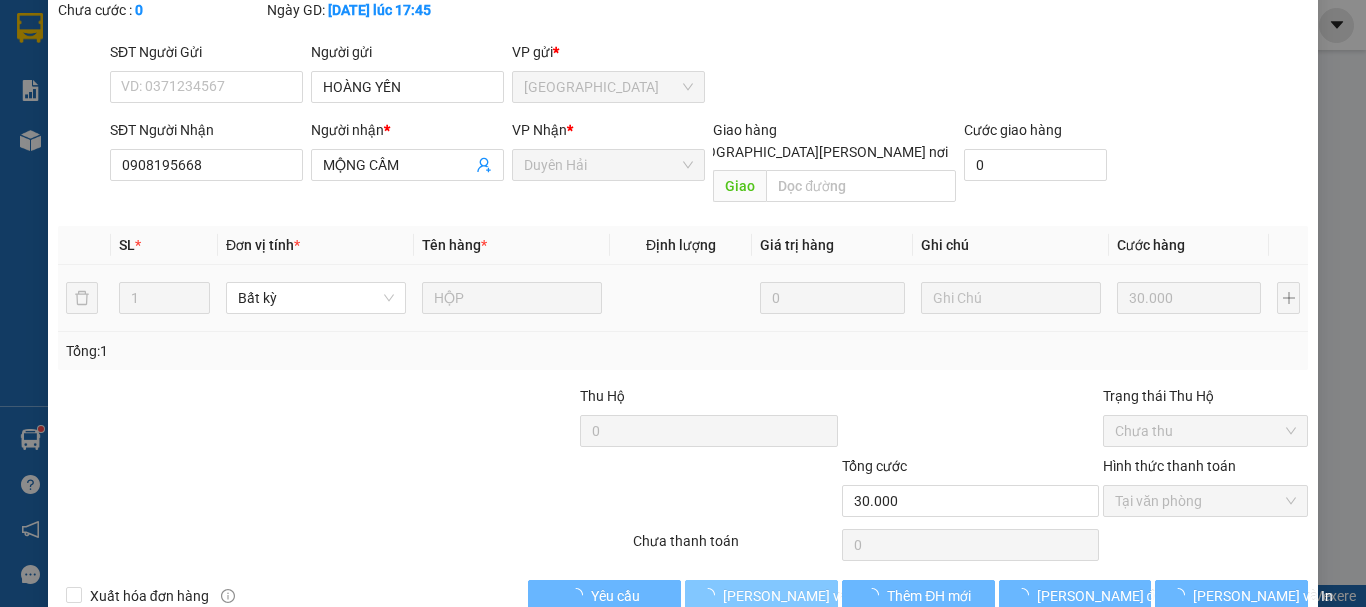 scroll, scrollTop: 0, scrollLeft: 0, axis: both 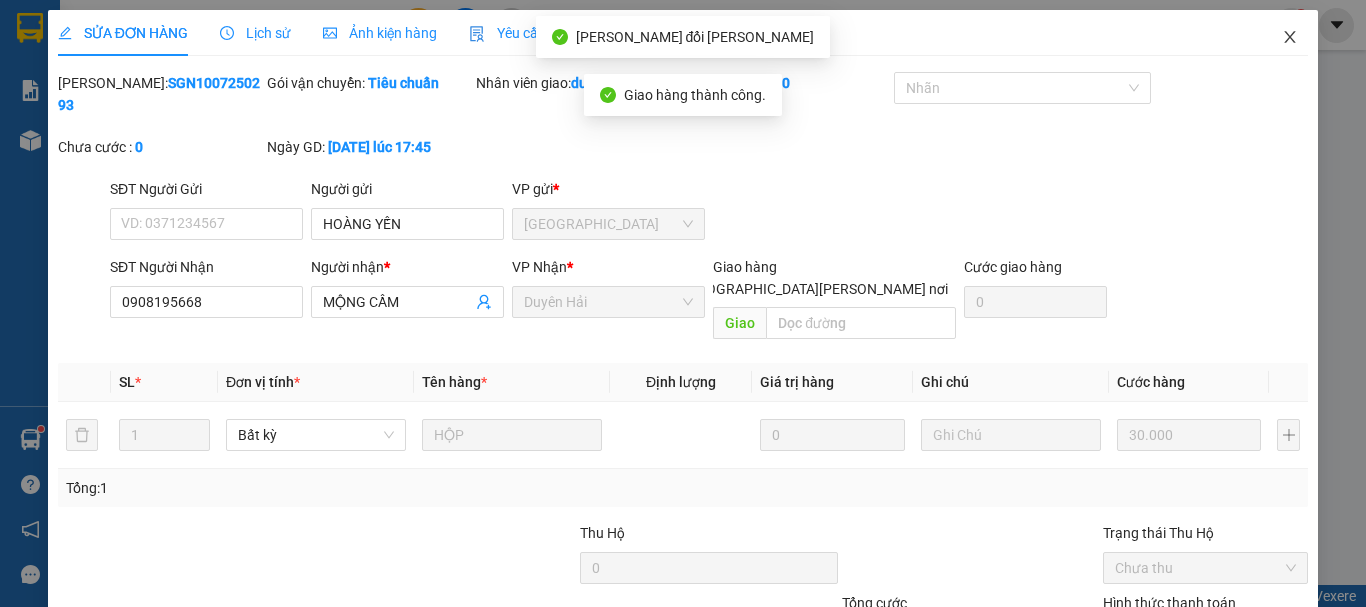 click 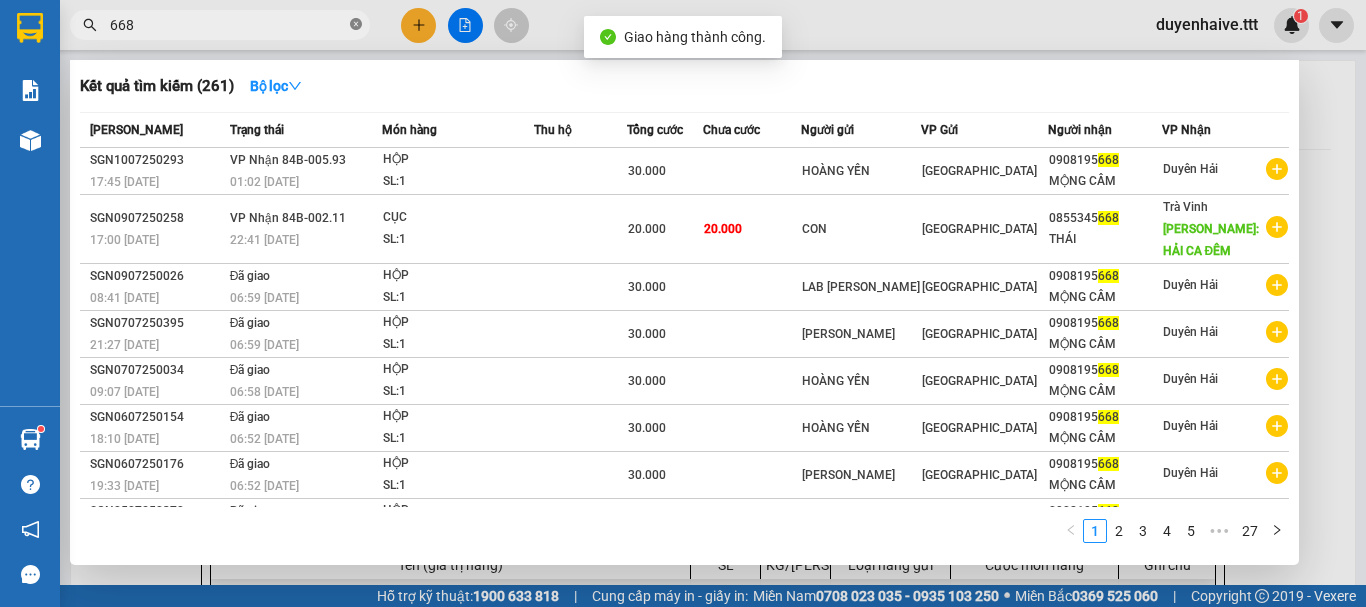 click 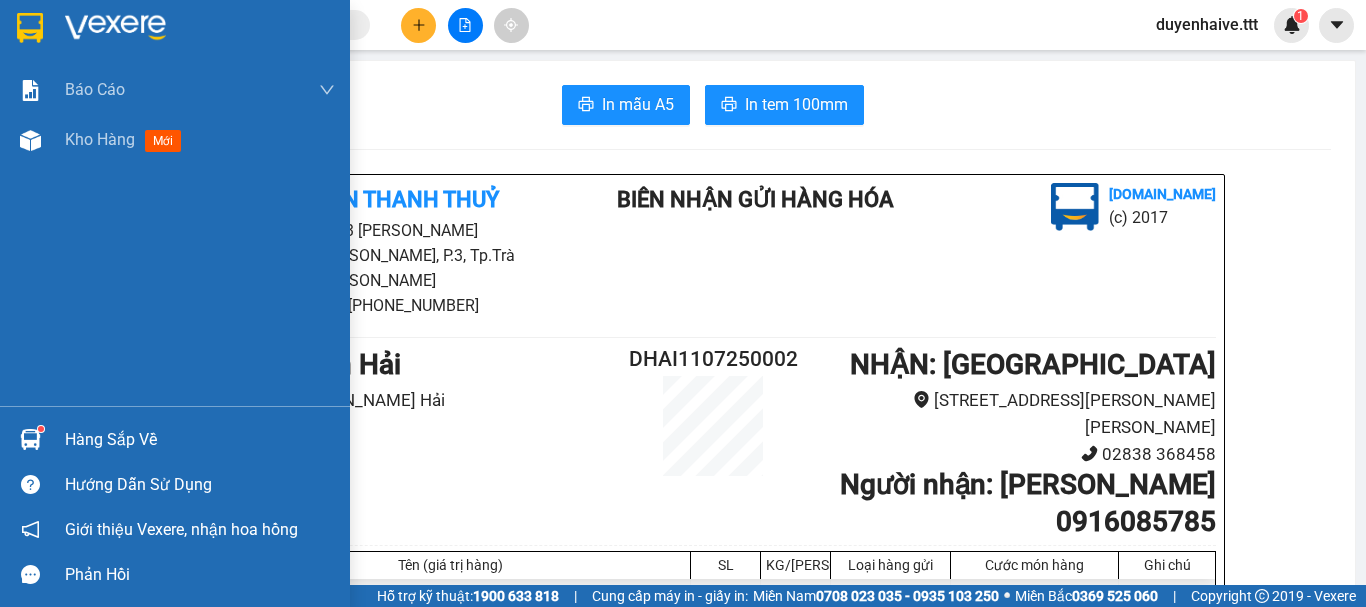 click on "Hàng sắp về" at bounding box center [200, 440] 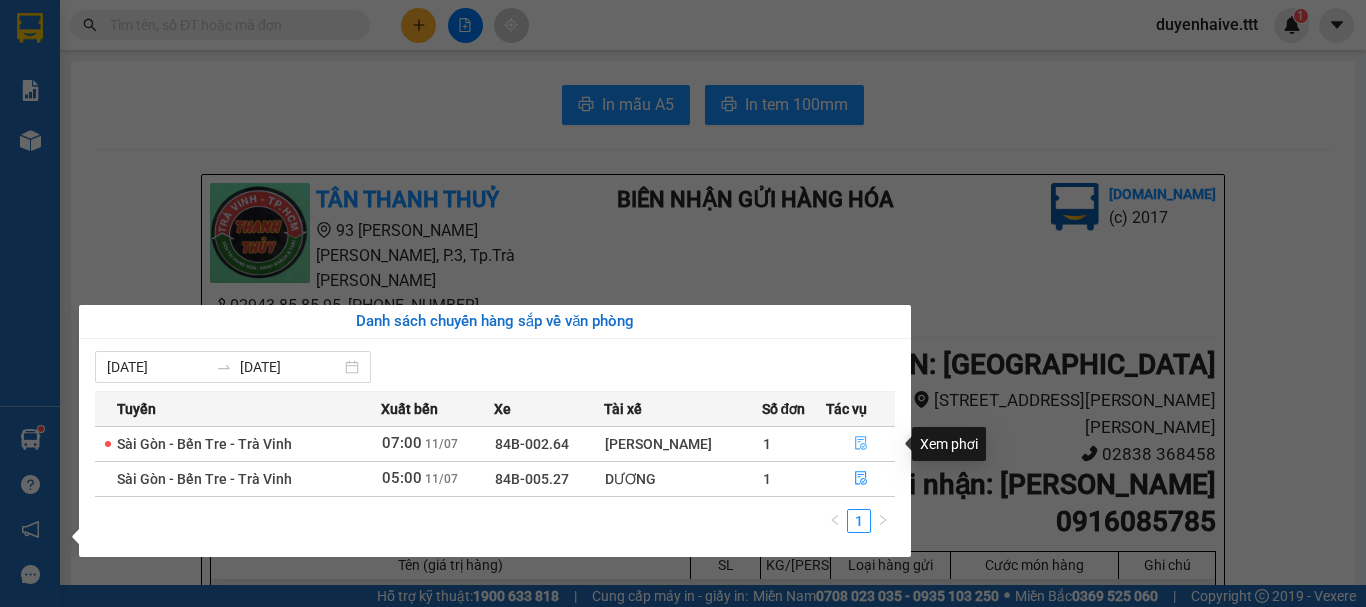 click 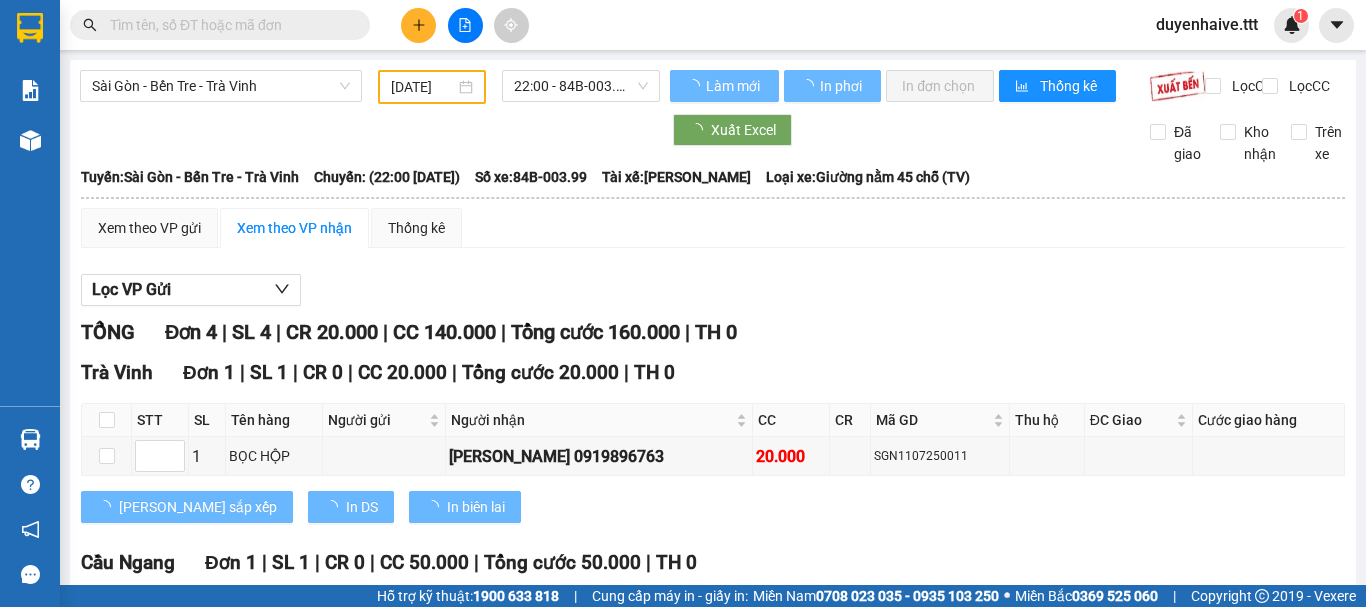 type on "[DATE]" 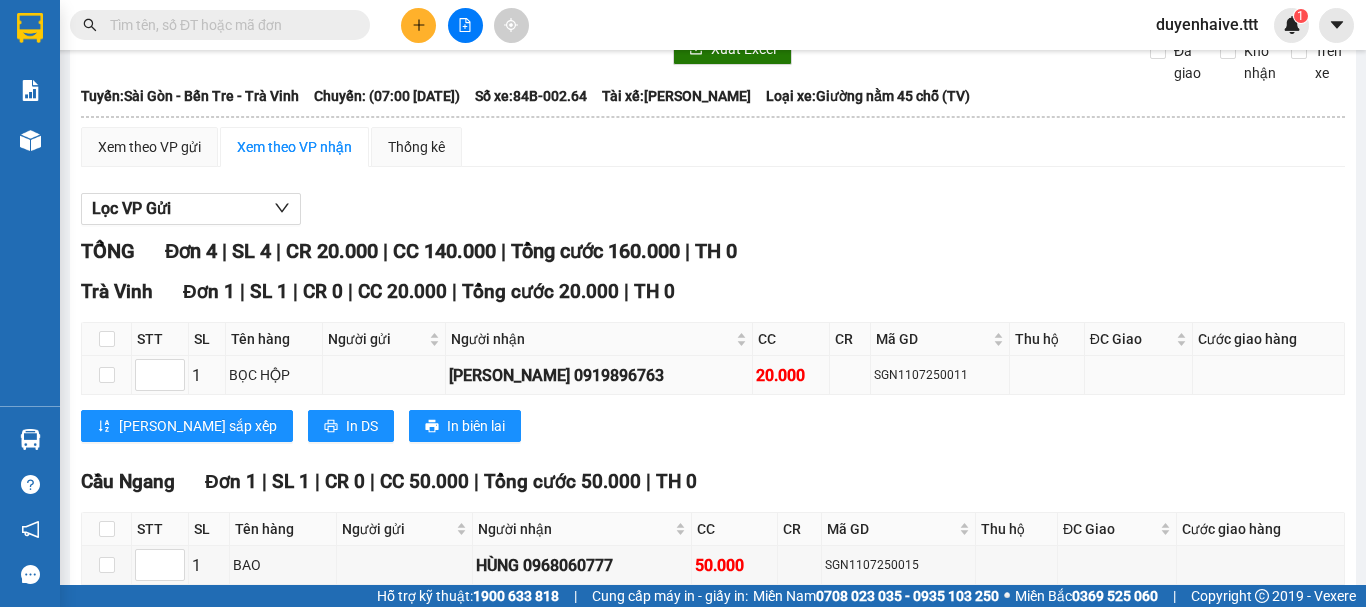 scroll, scrollTop: 0, scrollLeft: 0, axis: both 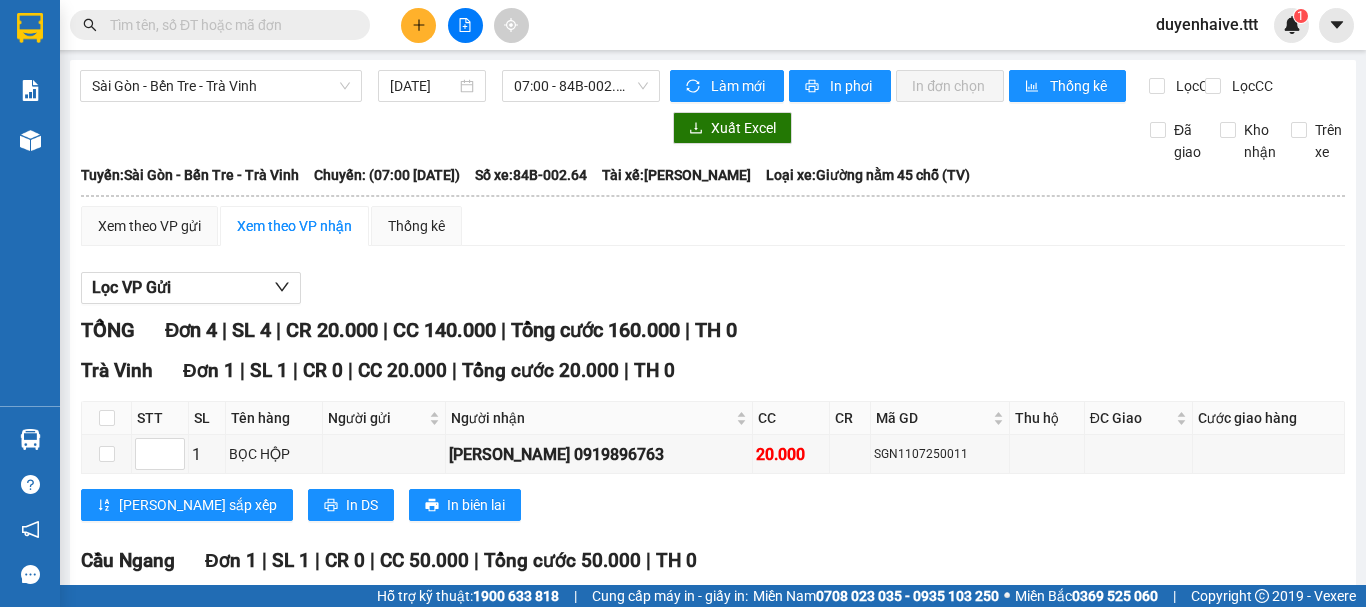 click at bounding box center (228, 25) 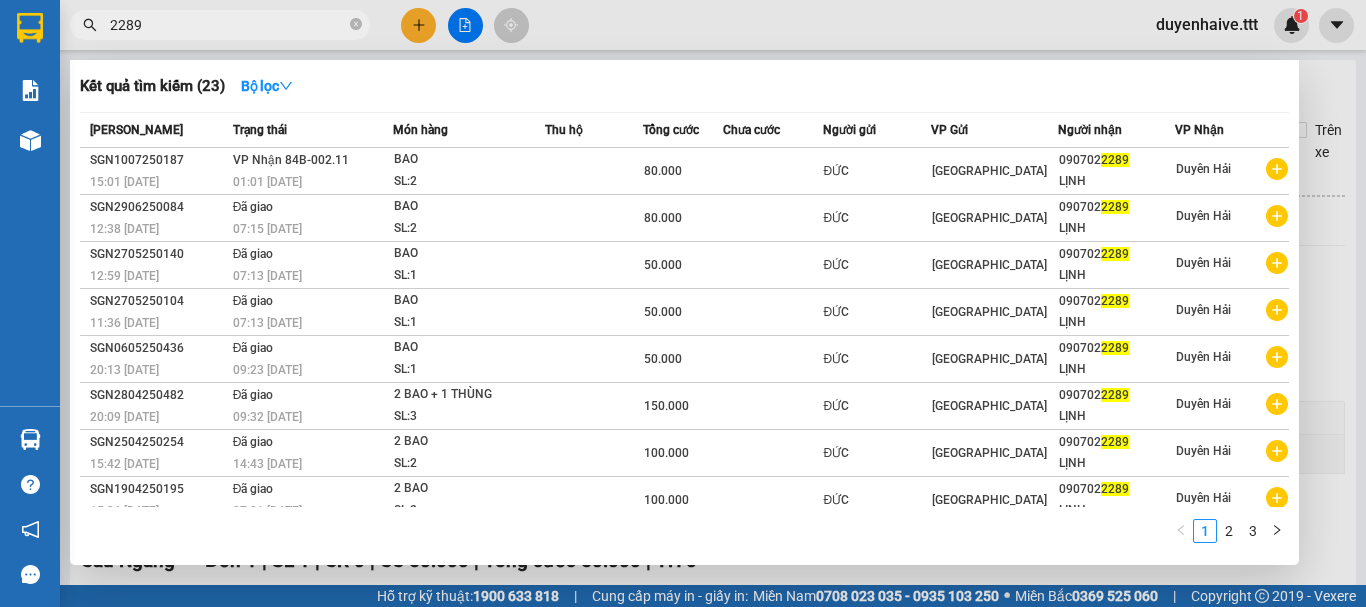 type on "2289" 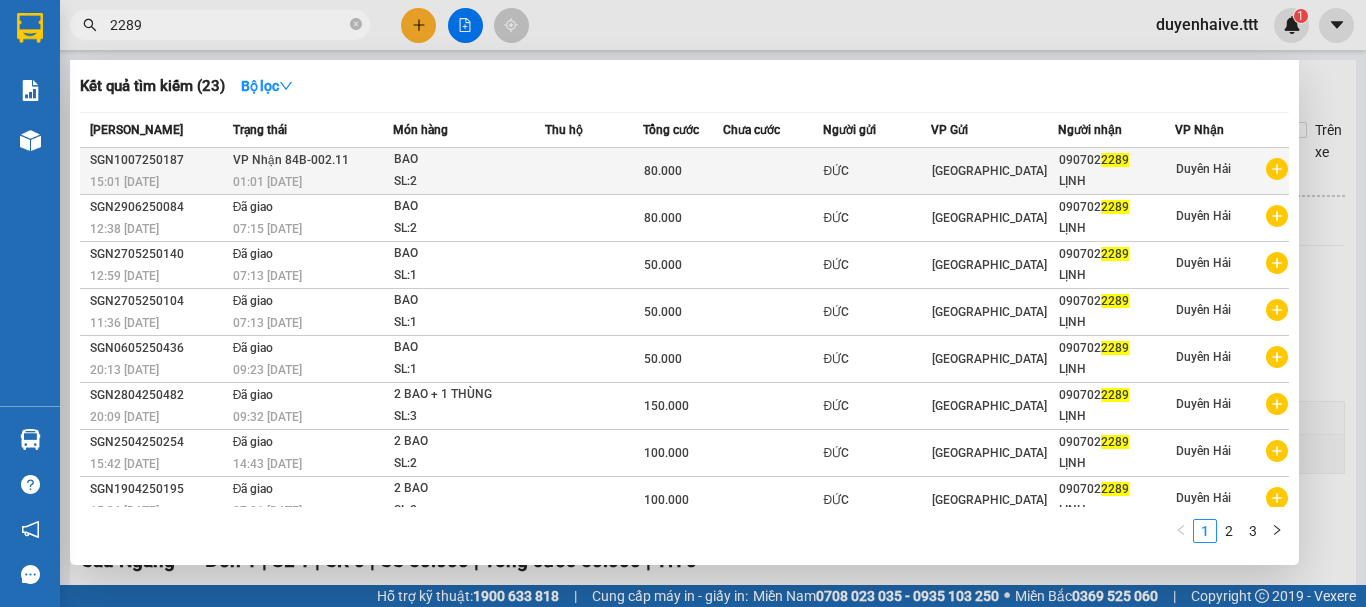 click on "090702 2289" at bounding box center (1116, 160) 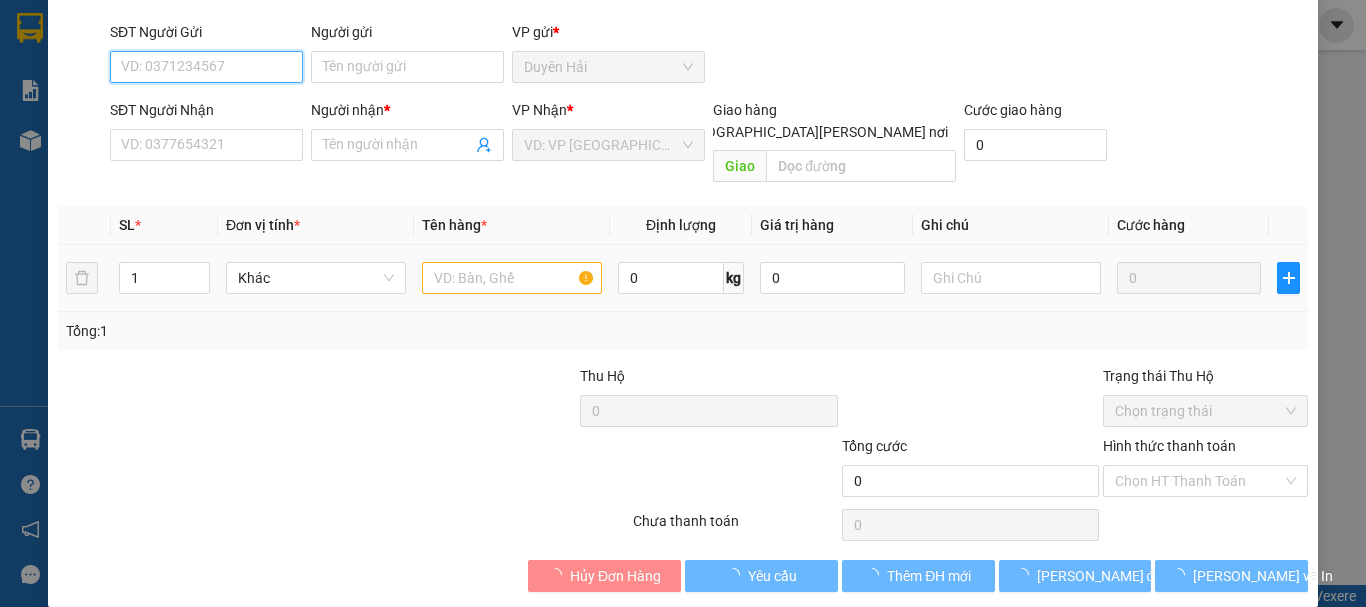 scroll, scrollTop: 136, scrollLeft: 0, axis: vertical 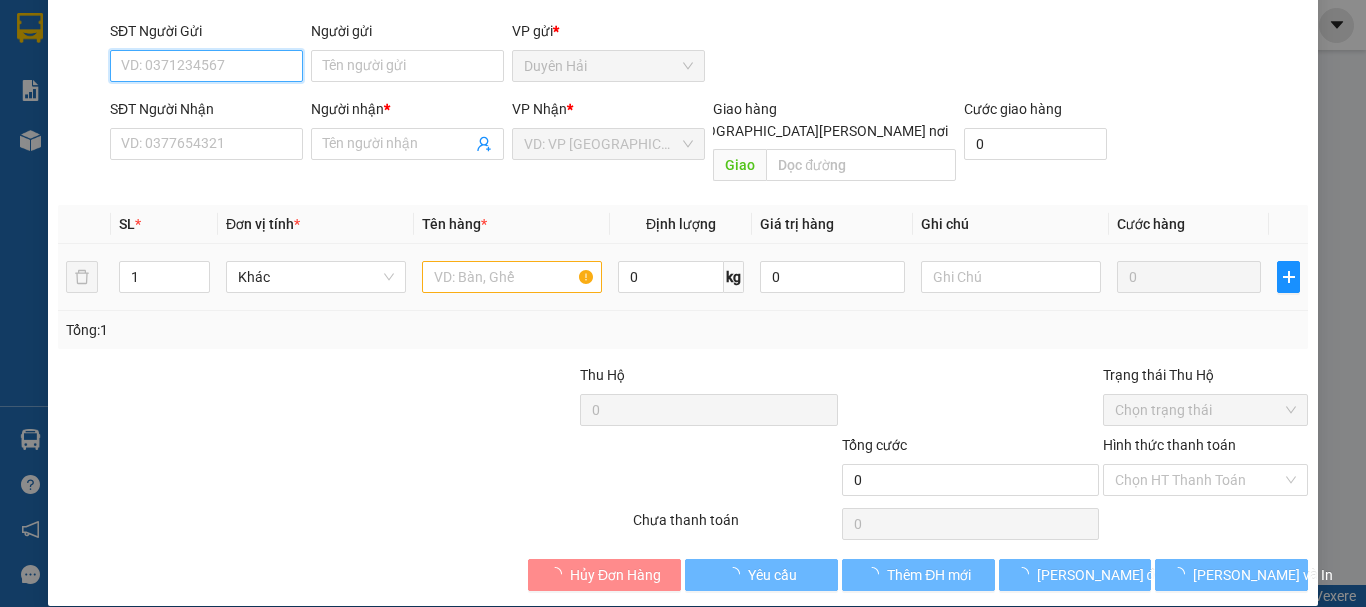 type on "ĐỨC" 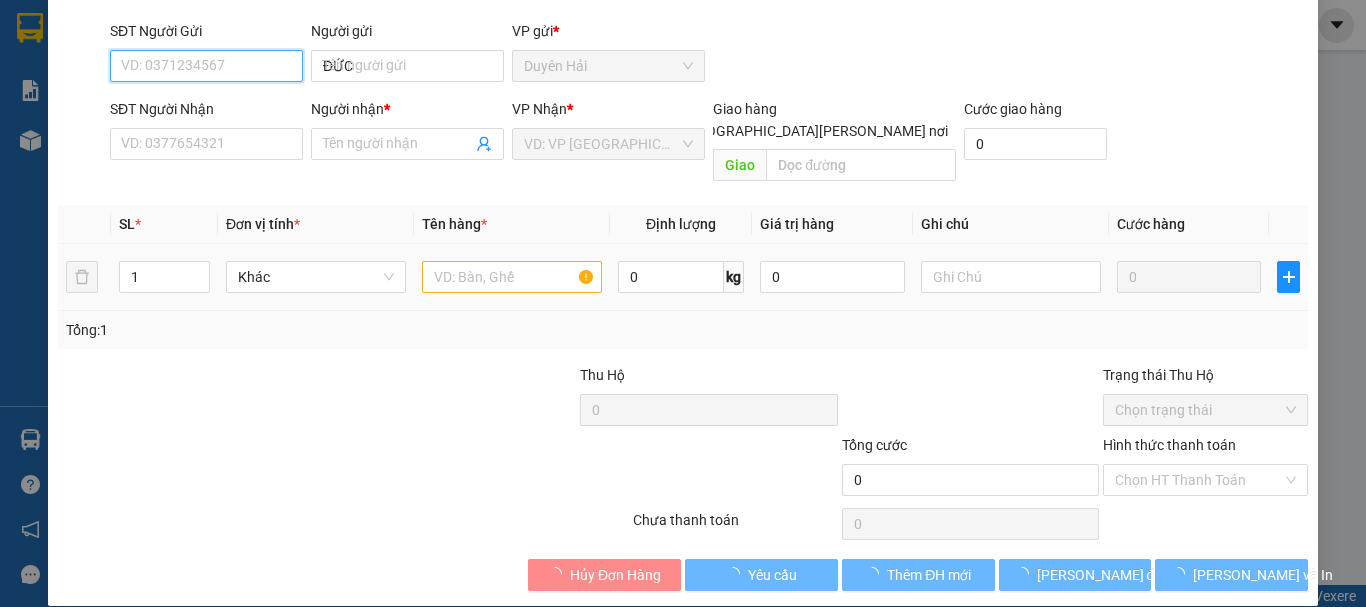 type on "0907022289" 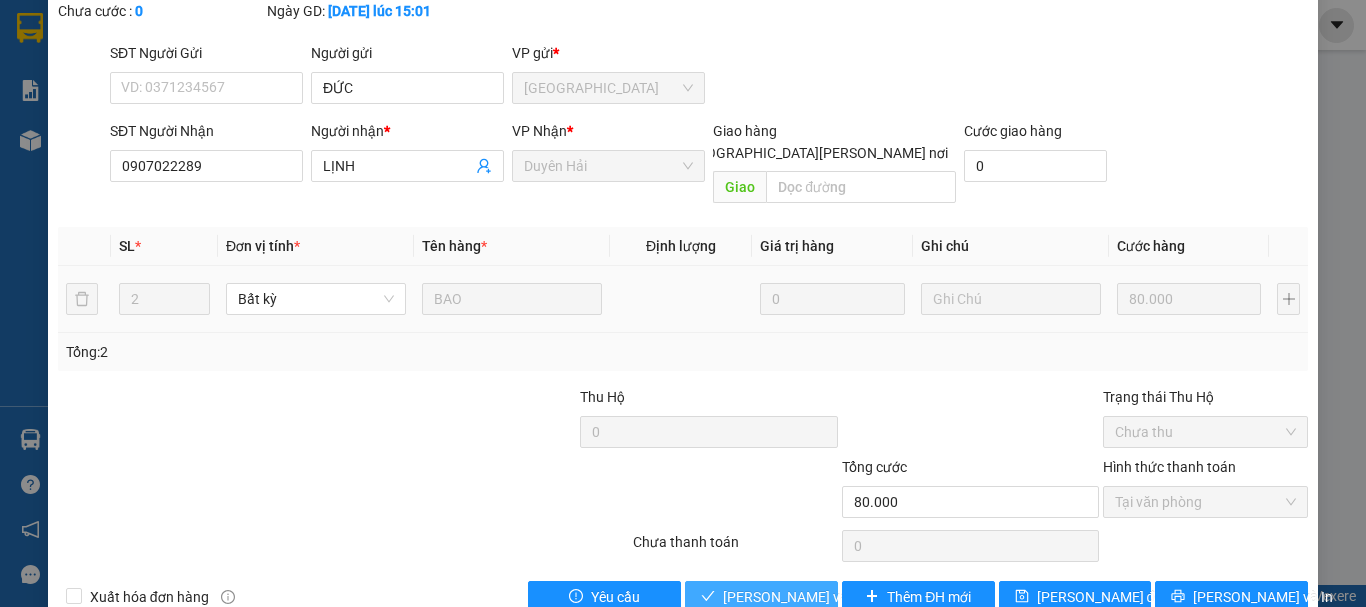 click on "[PERSON_NAME] và [PERSON_NAME] hàng" at bounding box center [858, 597] 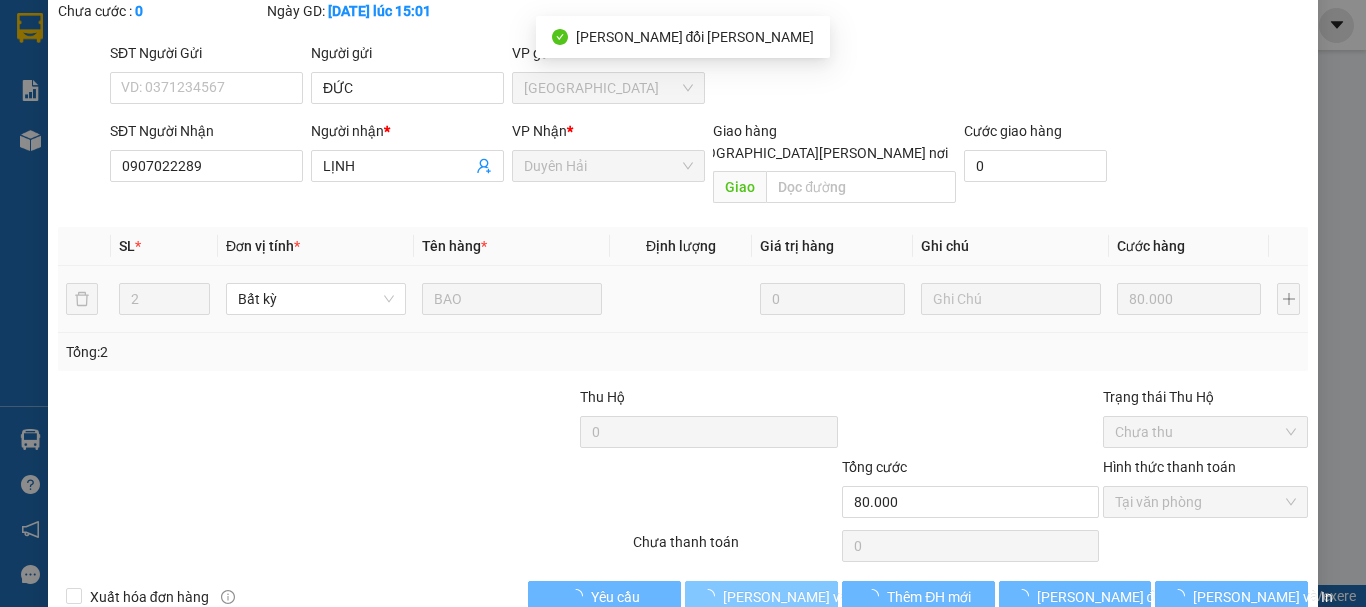scroll, scrollTop: 0, scrollLeft: 0, axis: both 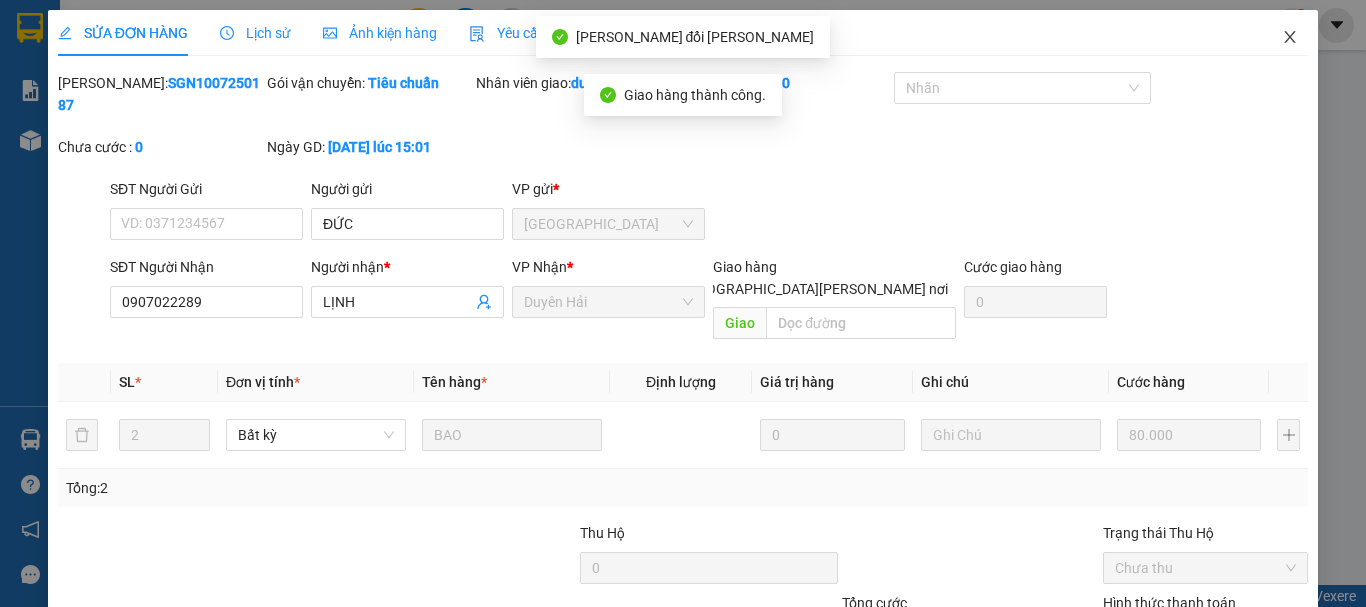 click 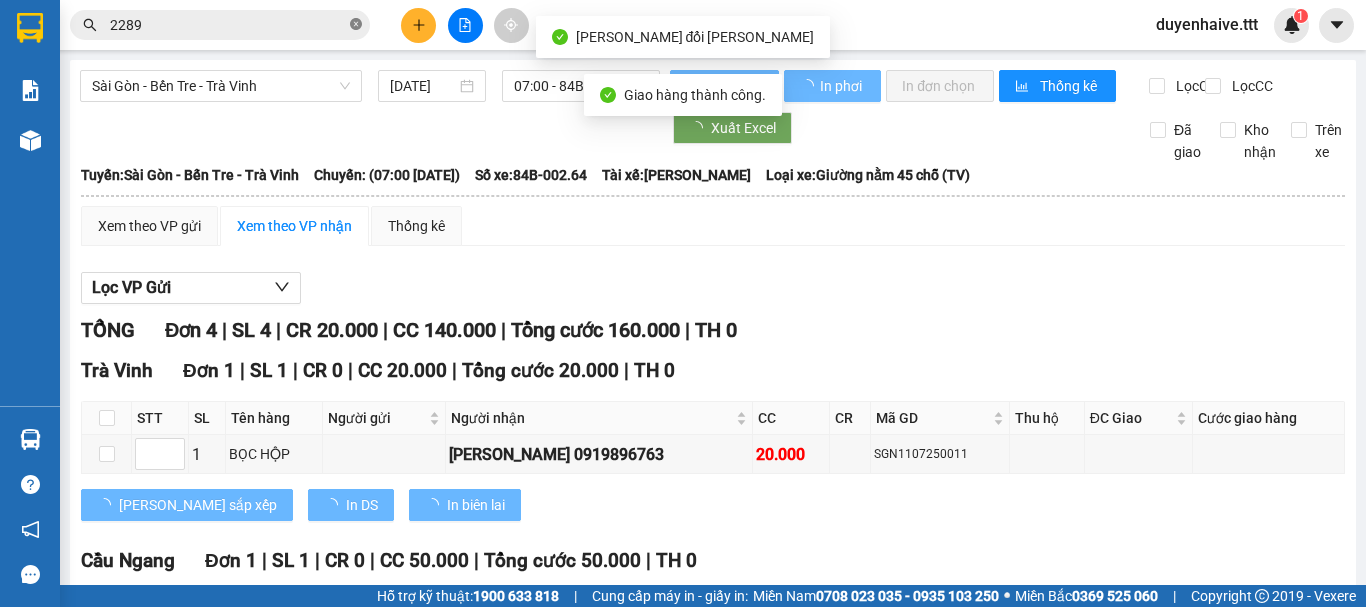 click 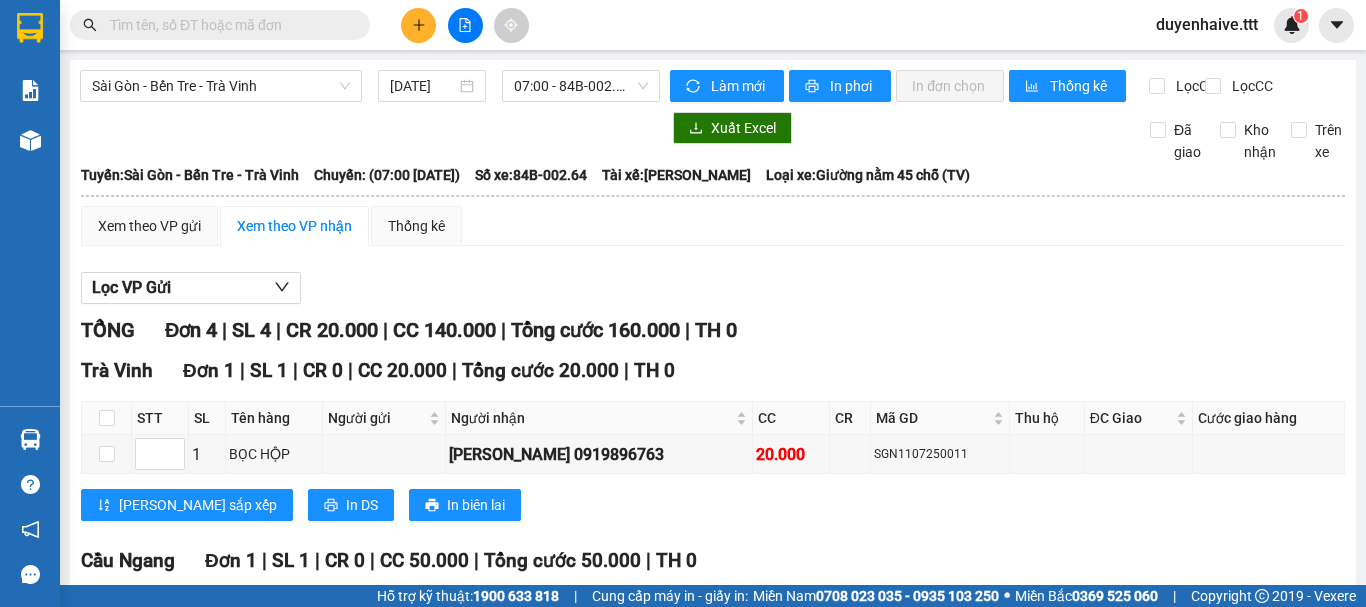 click at bounding box center (228, 25) 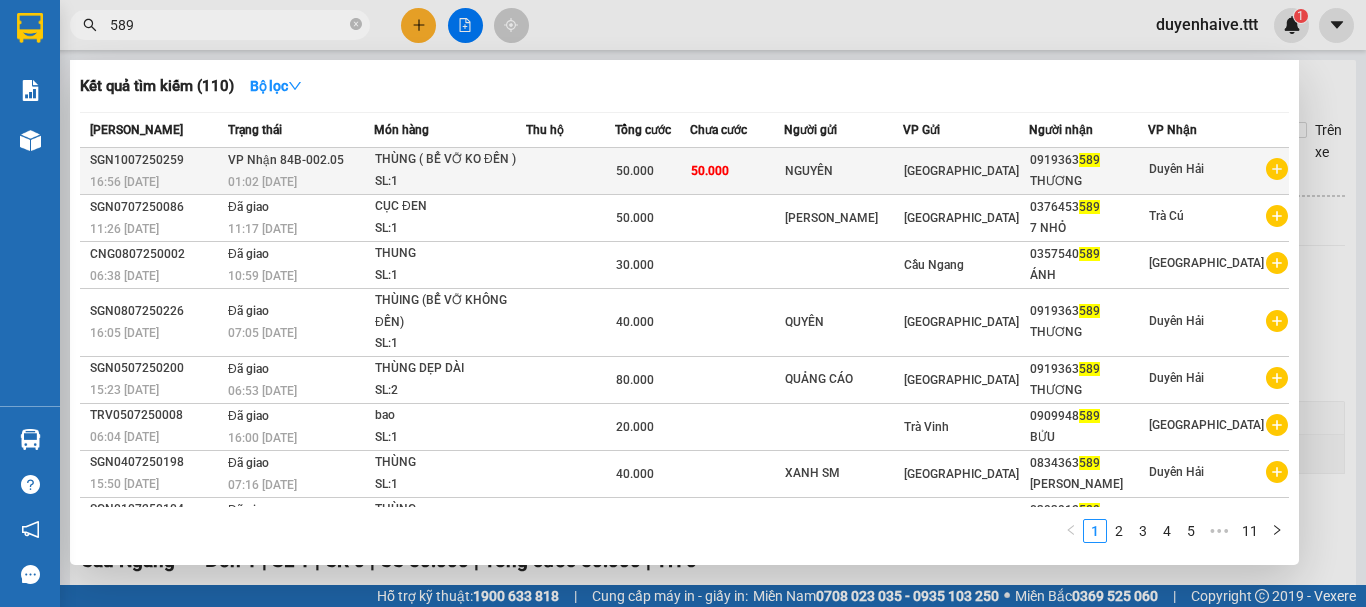 type on "589" 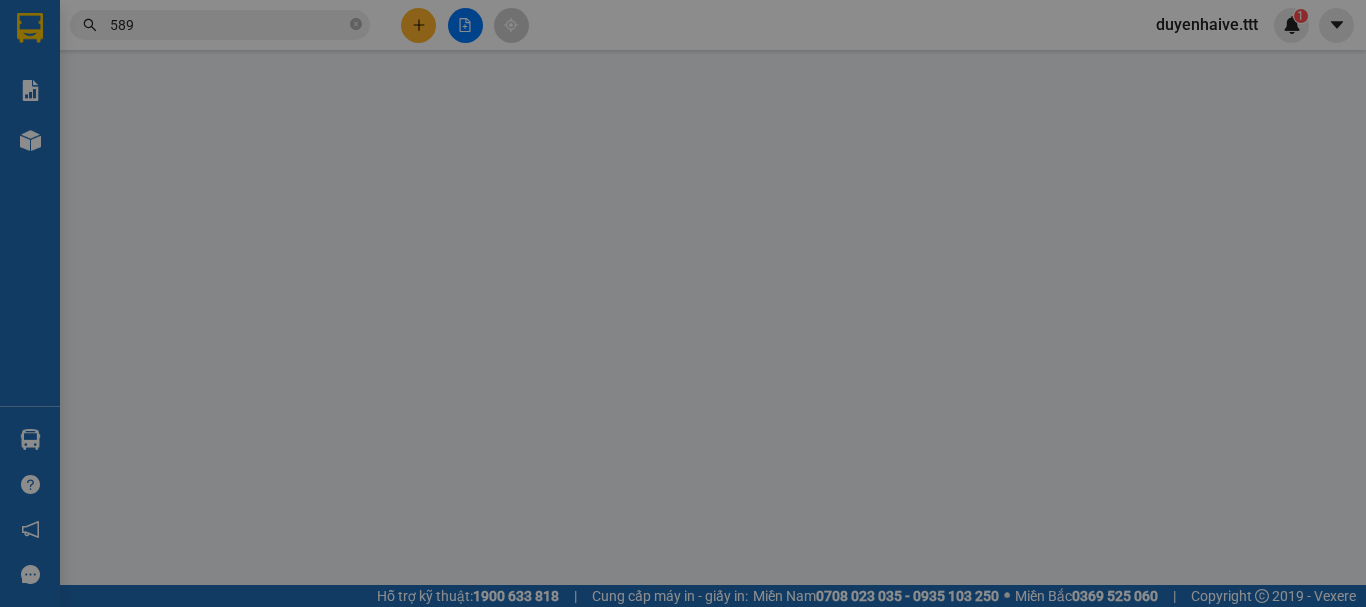 type on "NGUYÊN" 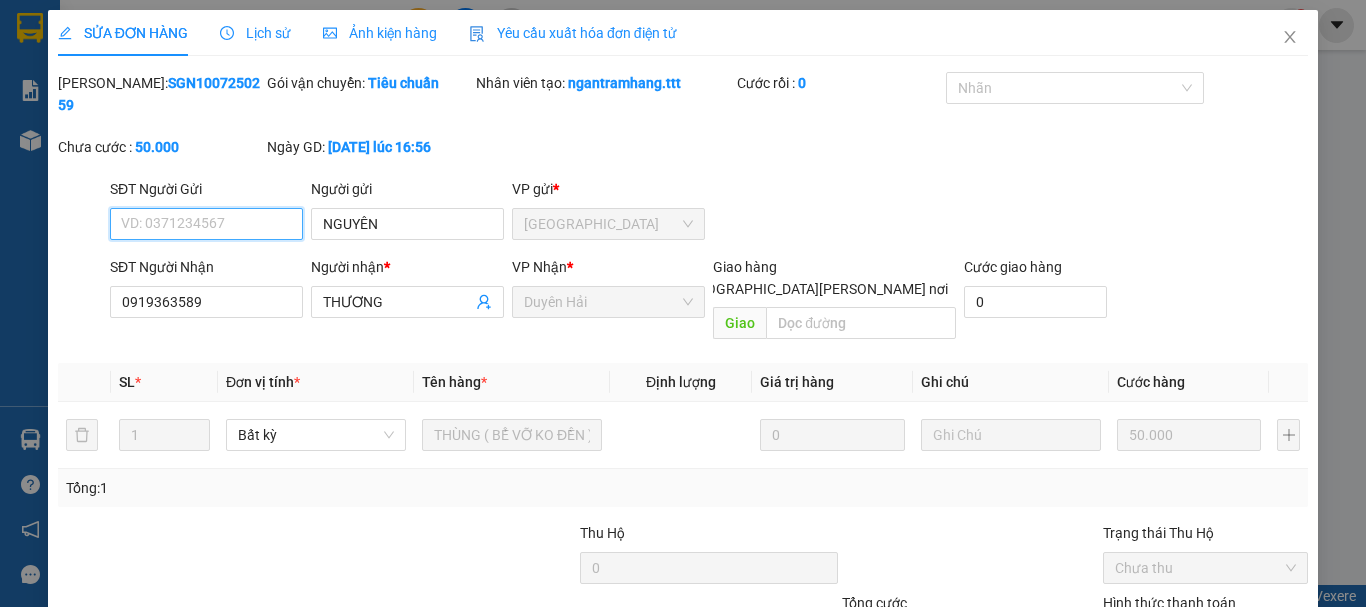 scroll, scrollTop: 127, scrollLeft: 0, axis: vertical 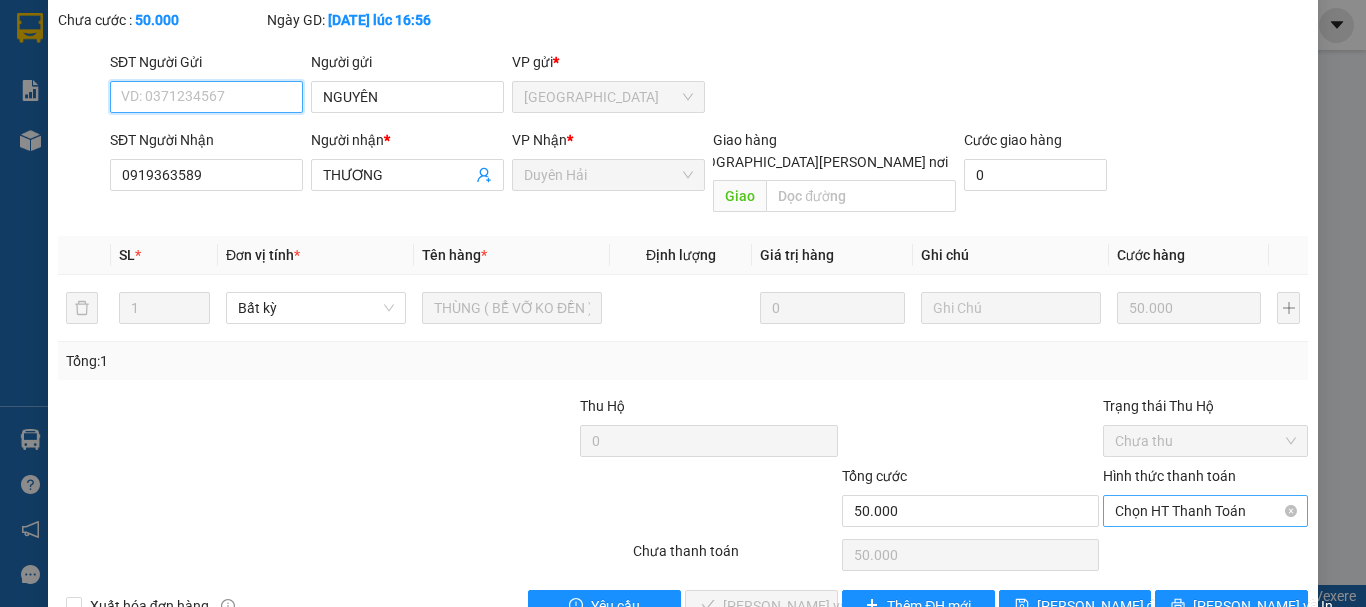 click on "Chọn HT Thanh Toán" at bounding box center [1205, 511] 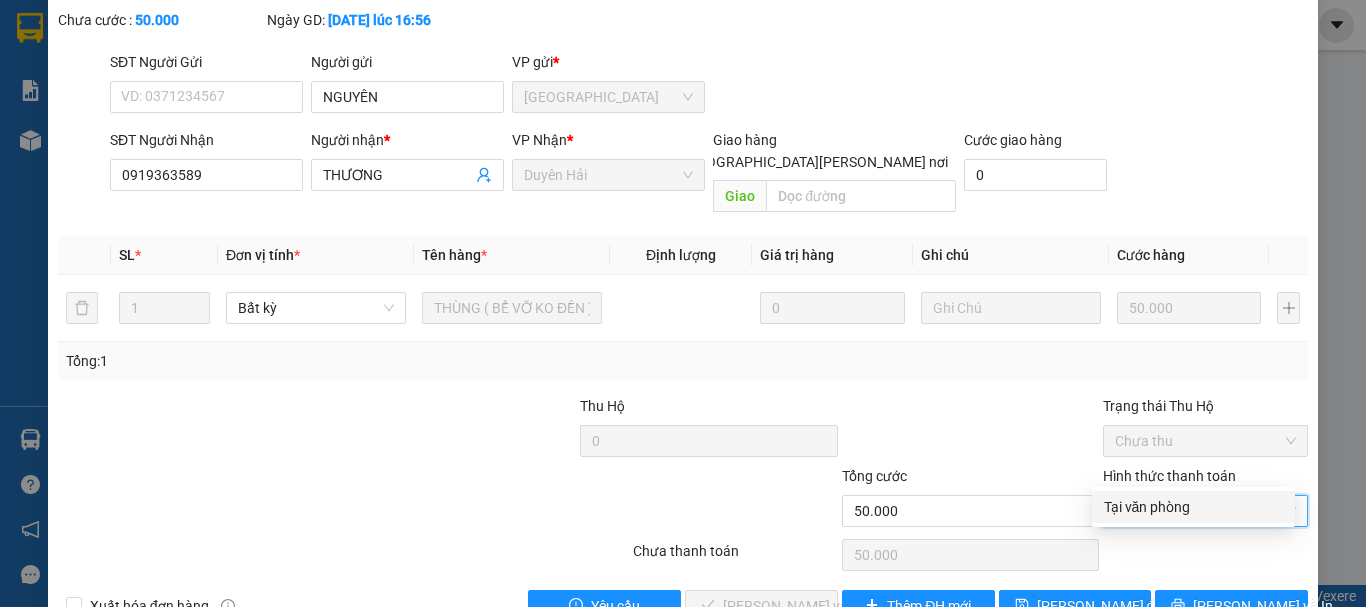 click on "Tại văn phòng" at bounding box center [1193, 507] 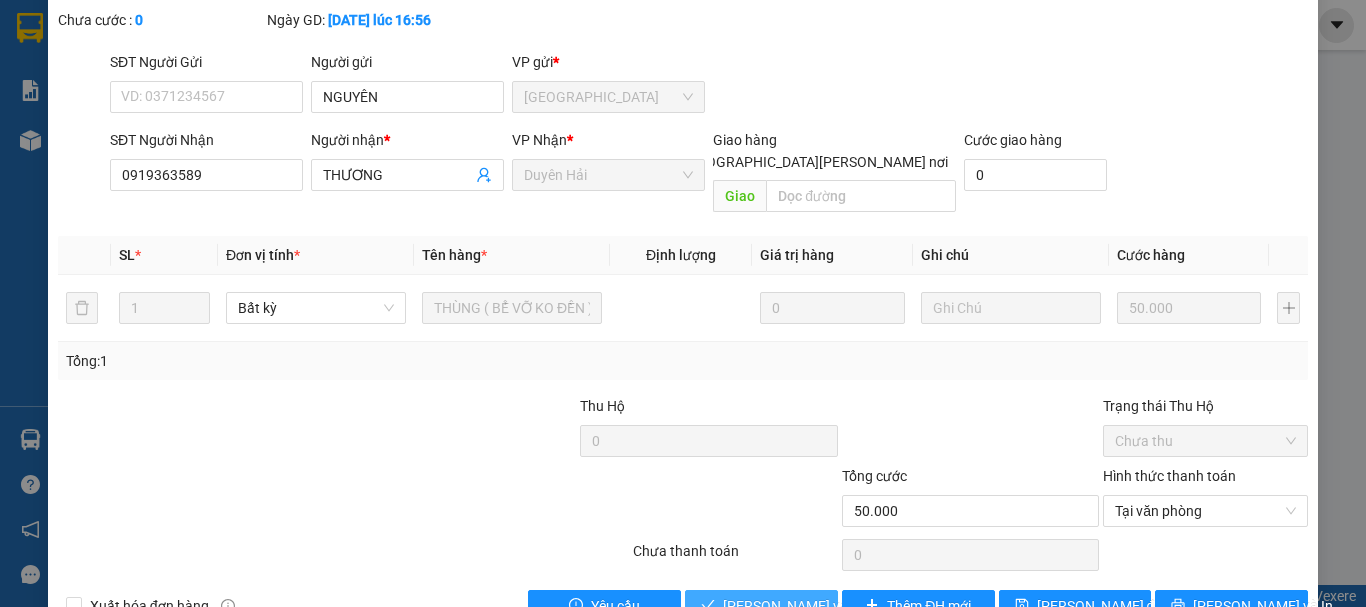 click on "[PERSON_NAME] và [PERSON_NAME] hàng" at bounding box center (858, 606) 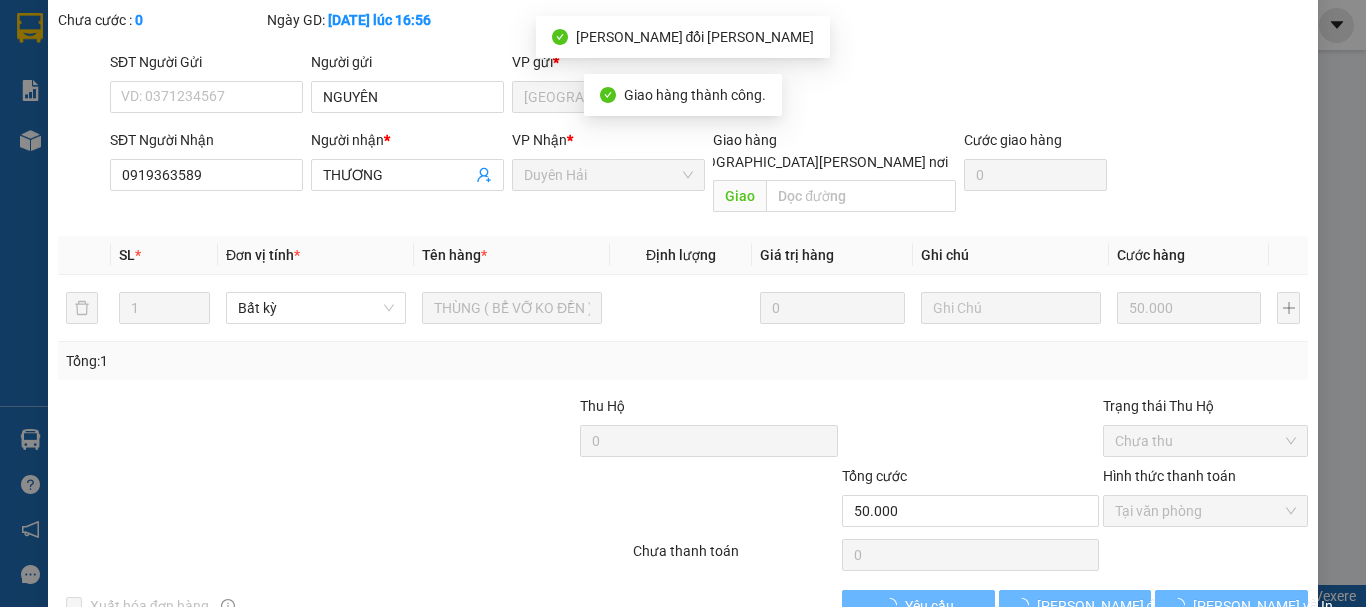 scroll, scrollTop: 0, scrollLeft: 0, axis: both 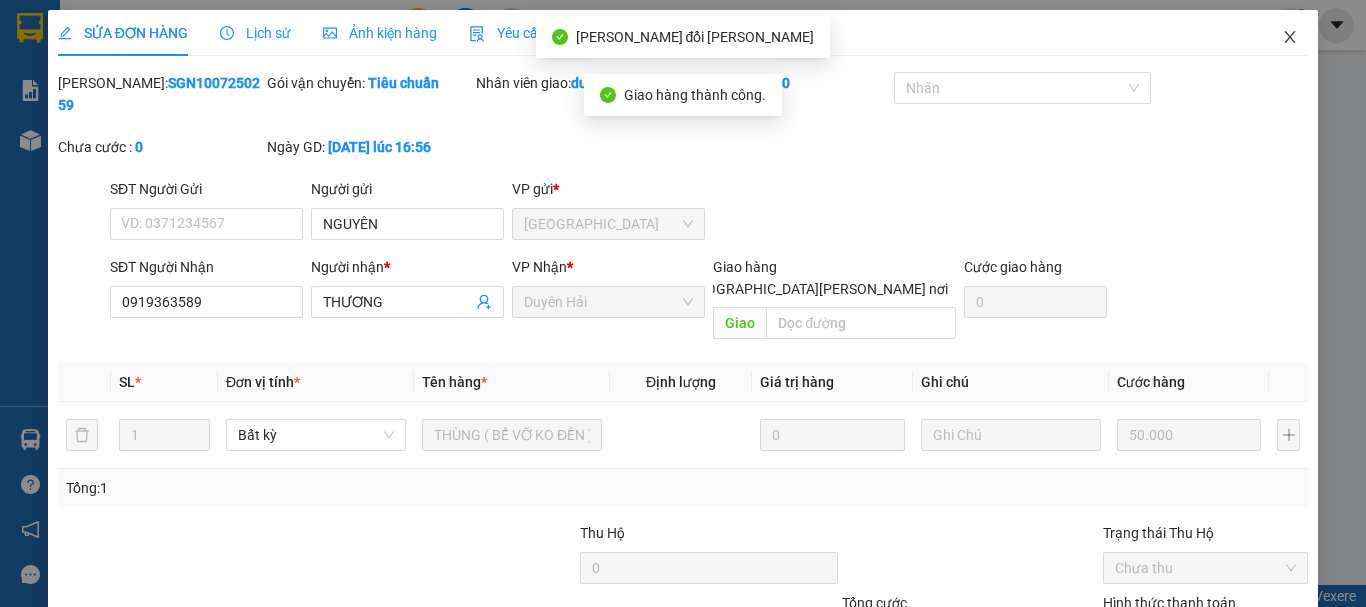 click 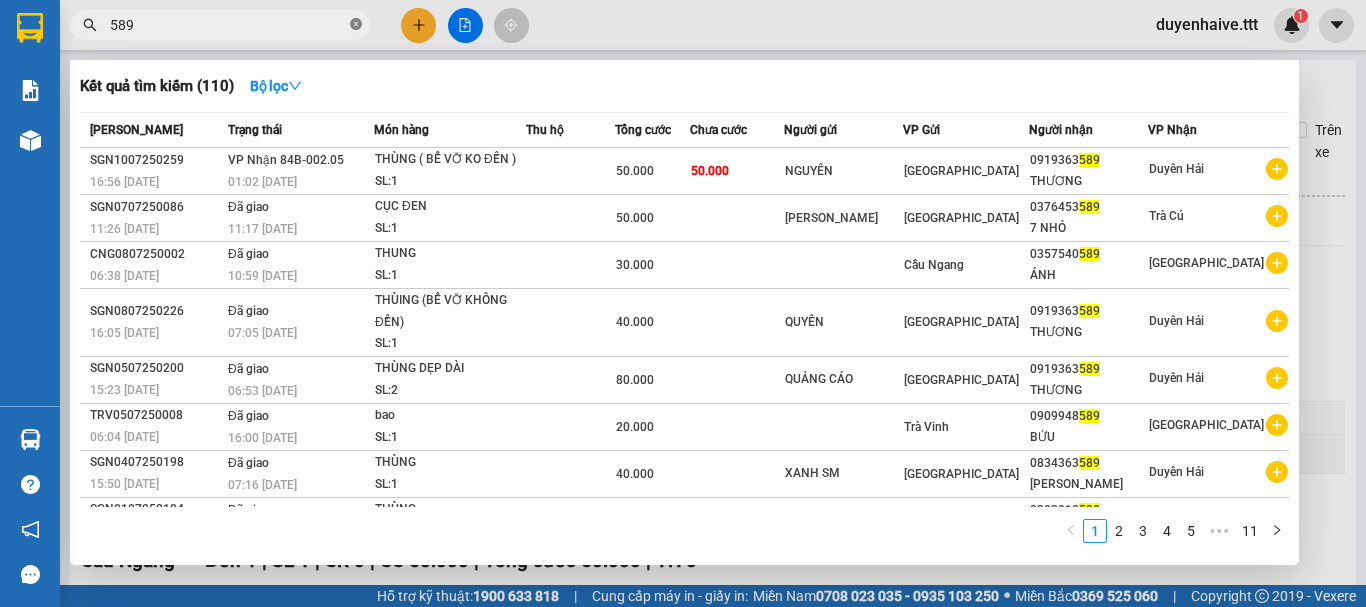 click 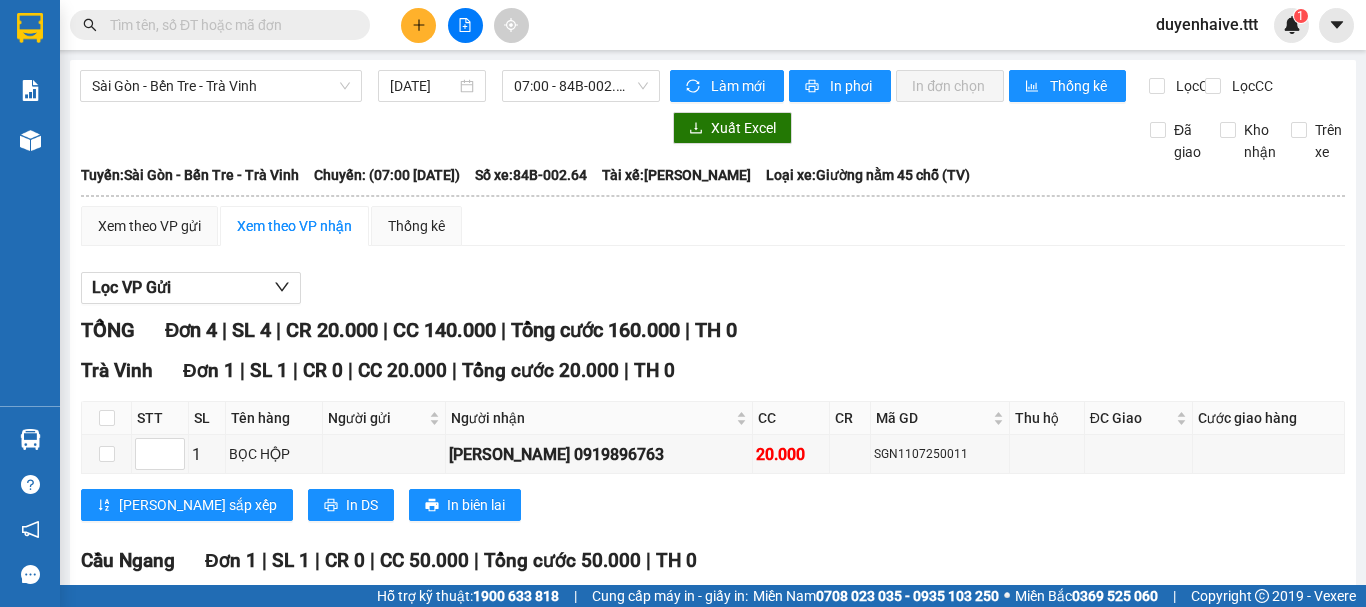 click at bounding box center [228, 25] 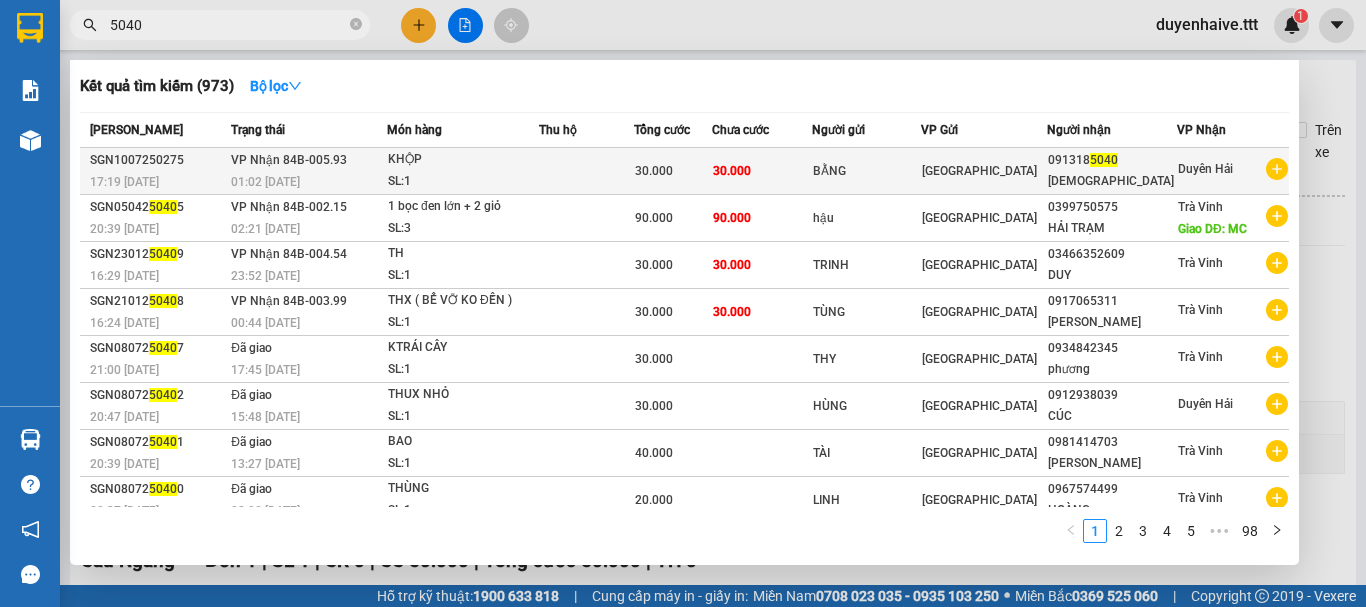 type on "5040" 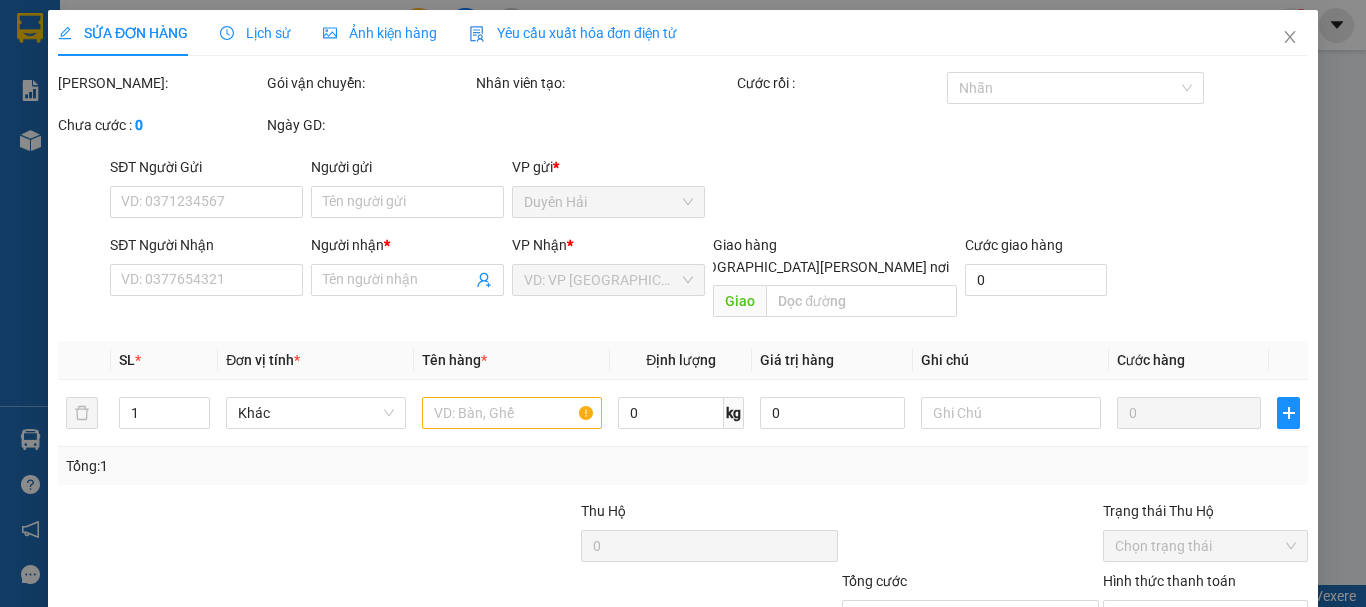 type on "BẰNG" 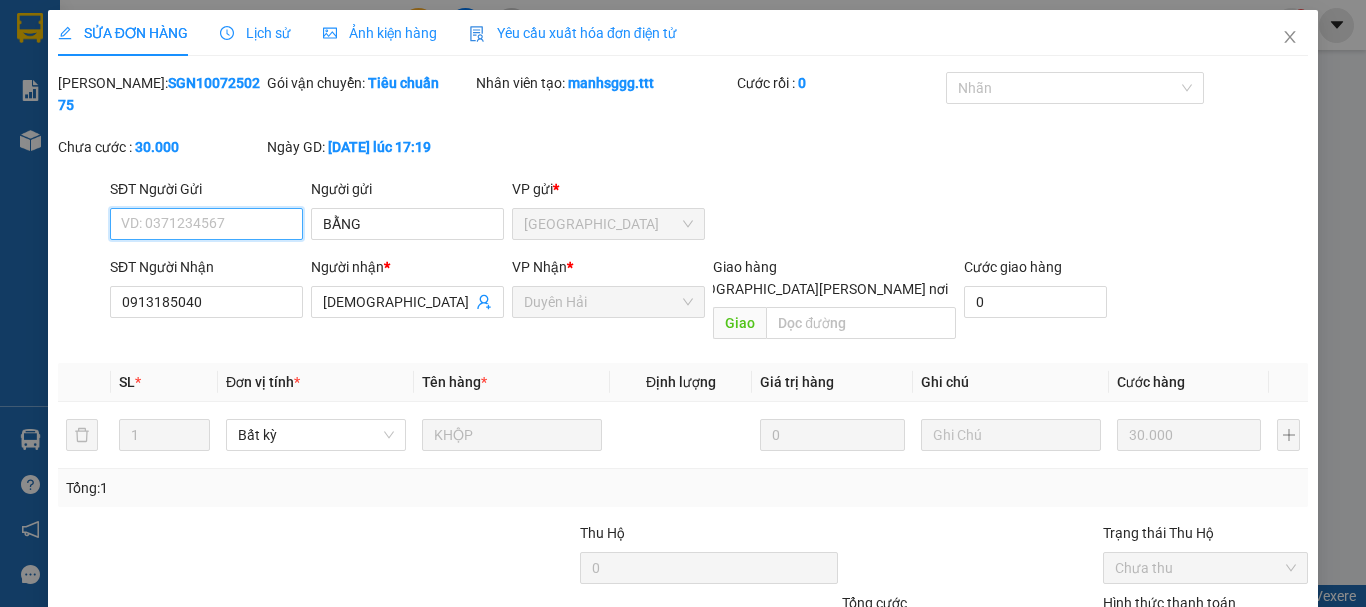 scroll, scrollTop: 137, scrollLeft: 0, axis: vertical 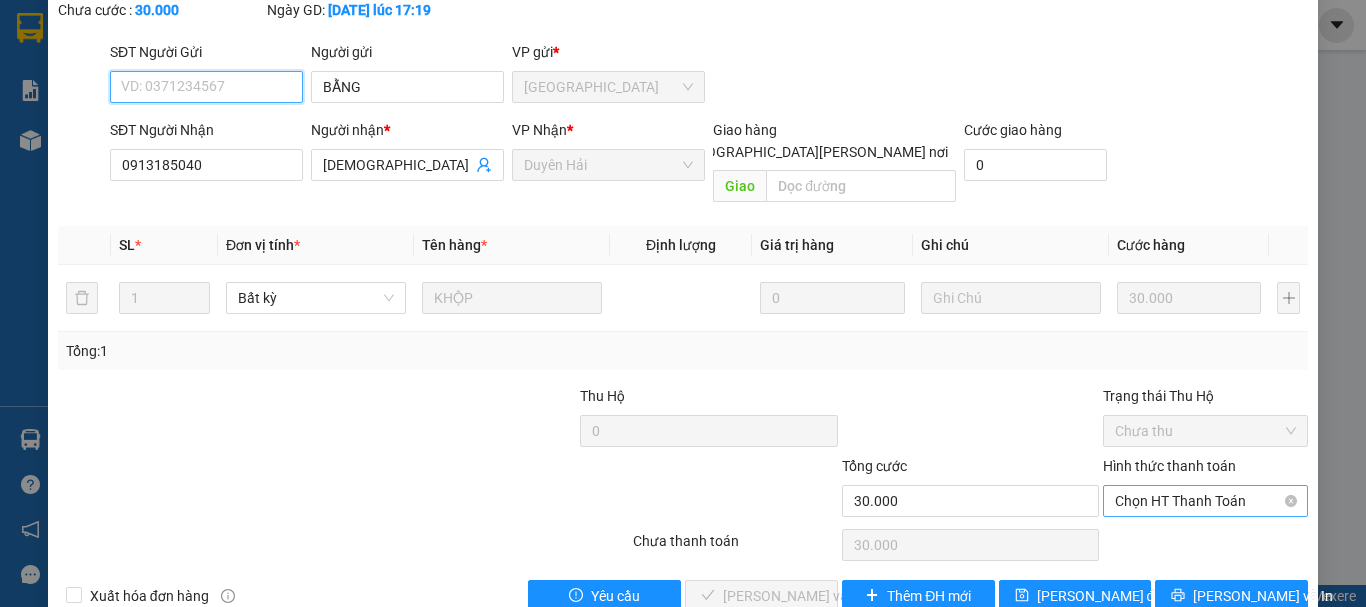 click on "Chọn HT Thanh Toán" at bounding box center (1205, 501) 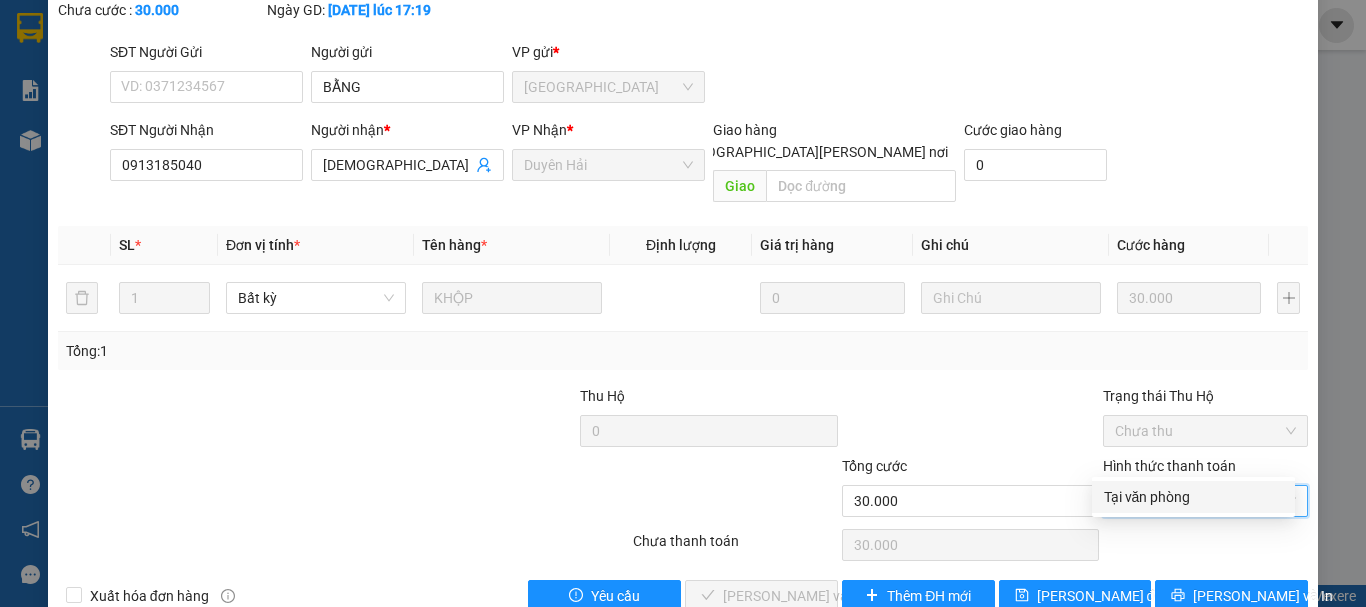 click on "Tại văn phòng" at bounding box center (1193, 497) 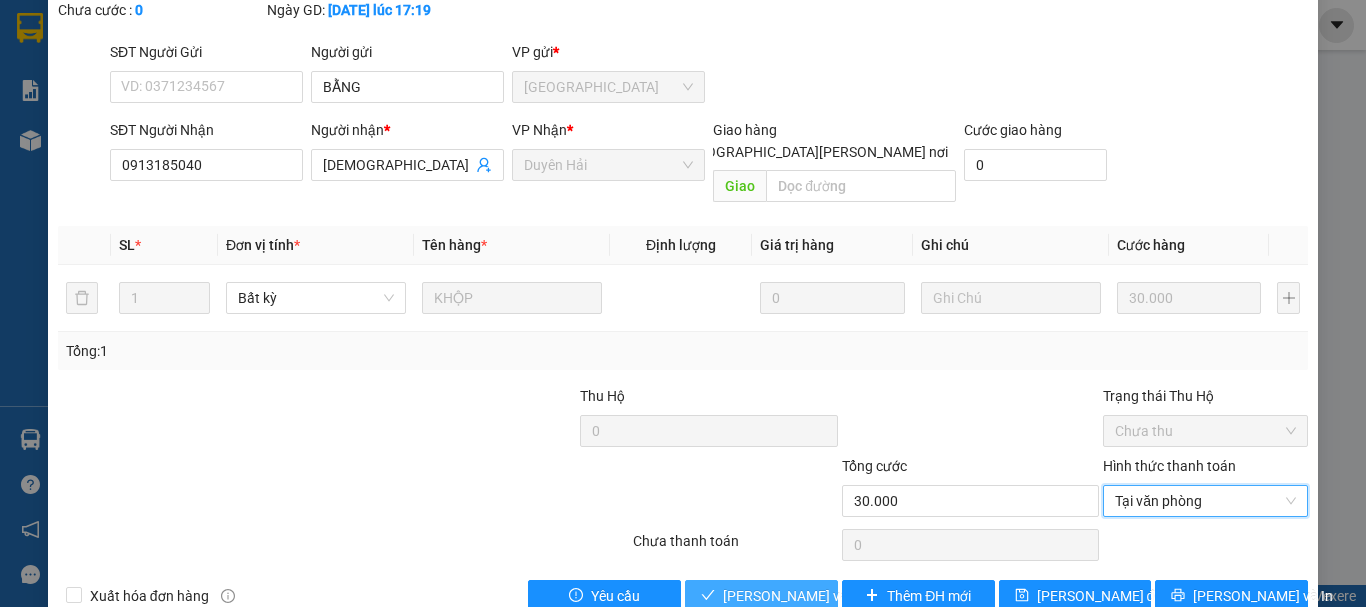 click on "[PERSON_NAME] và [PERSON_NAME] hàng" at bounding box center [858, 596] 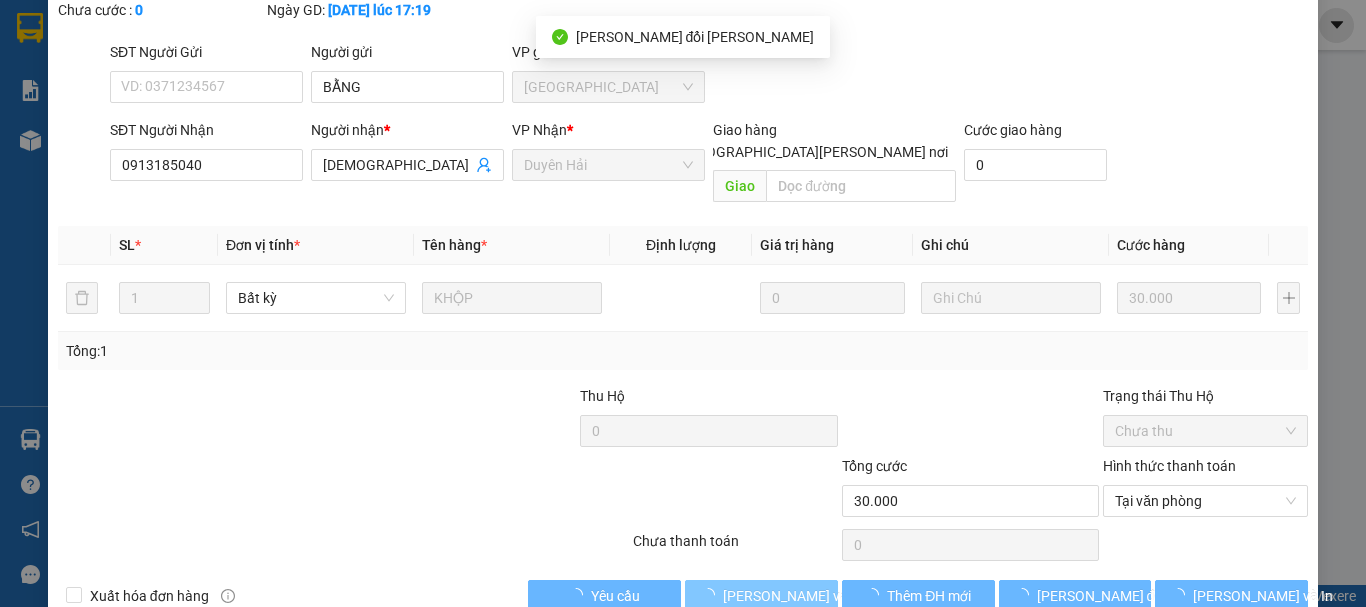 scroll, scrollTop: 0, scrollLeft: 0, axis: both 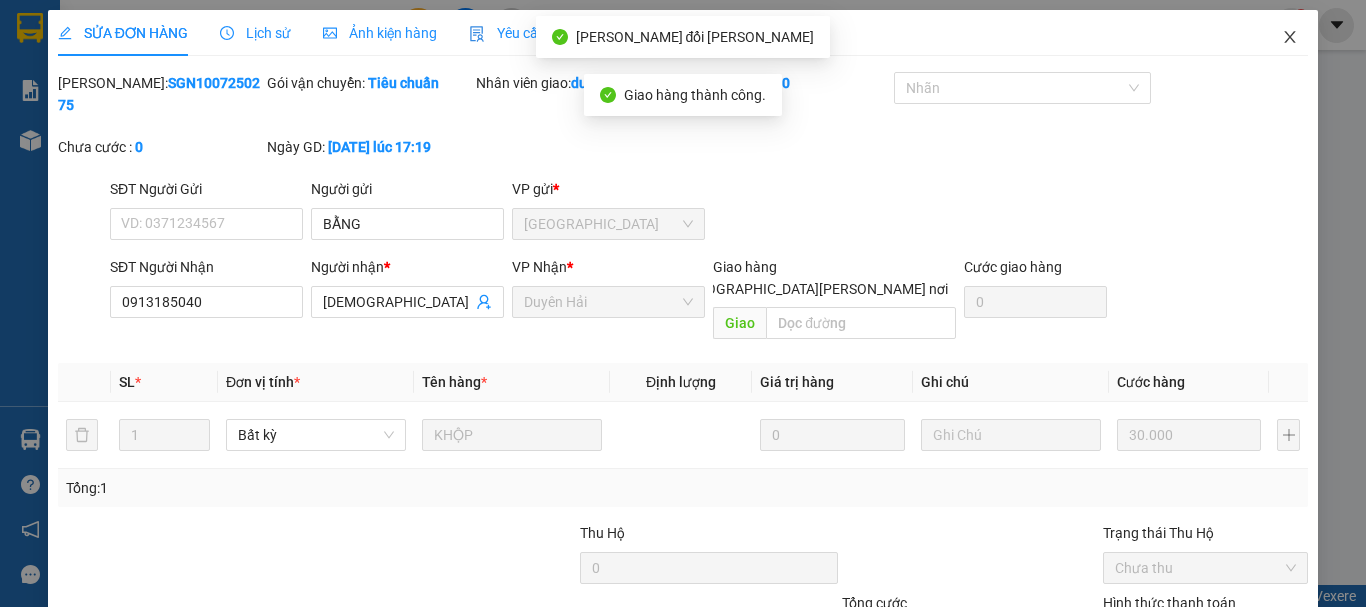 click 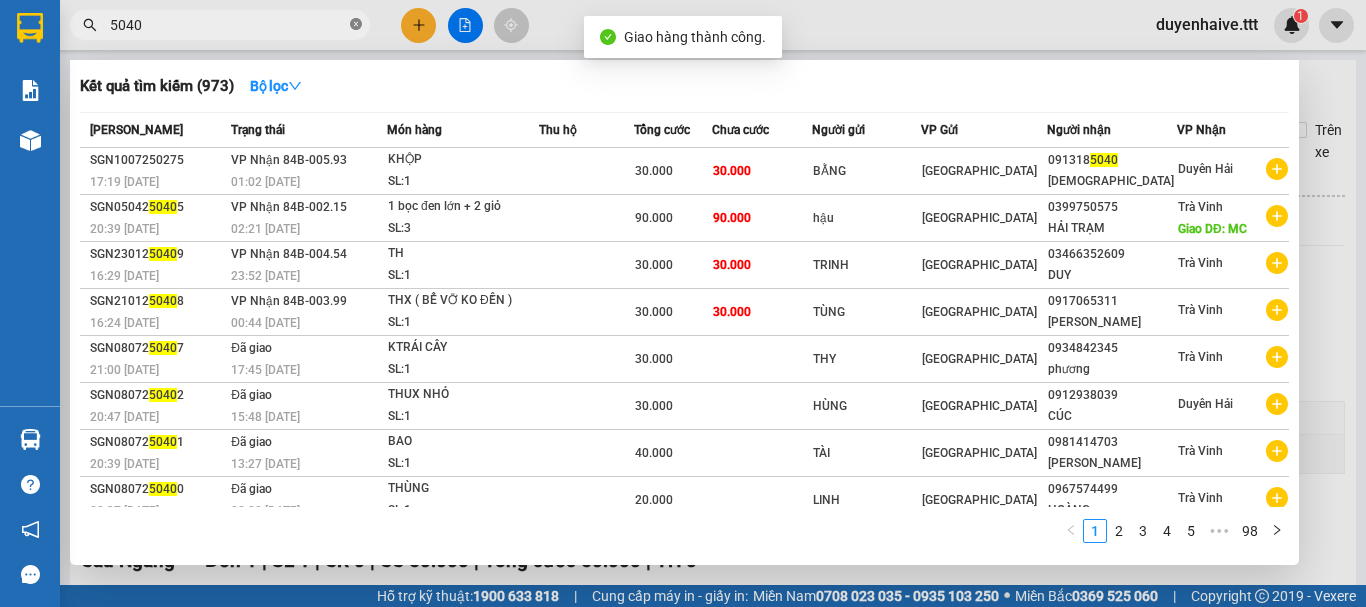 click 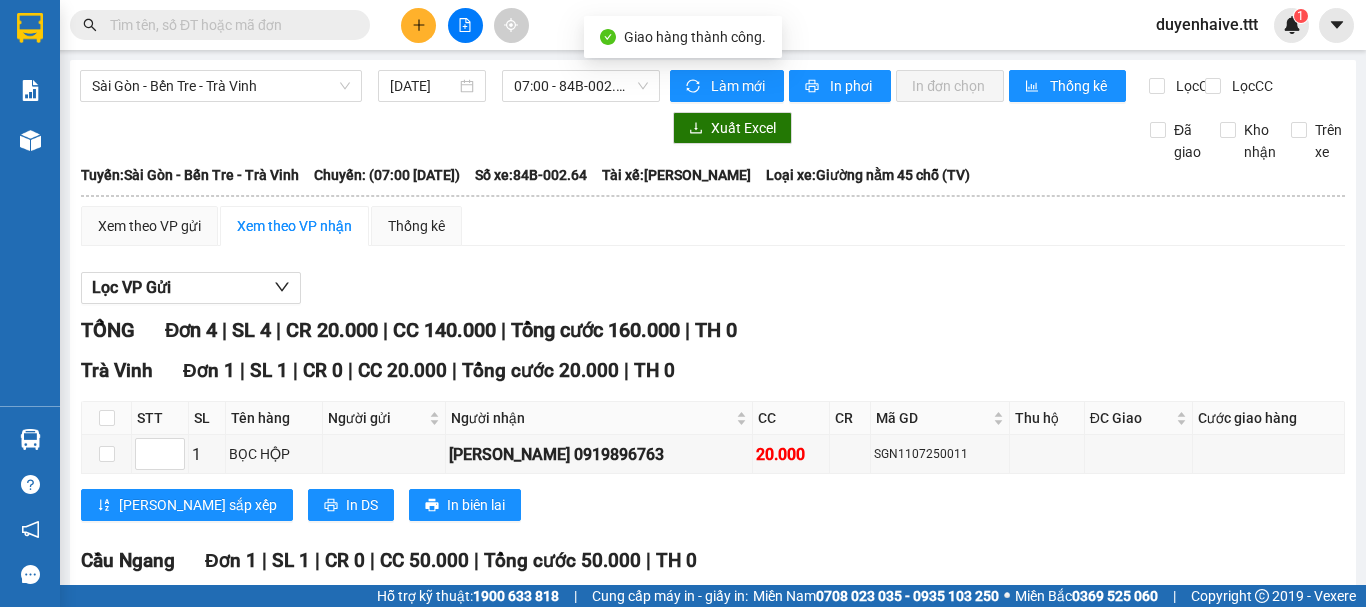 click at bounding box center [228, 25] 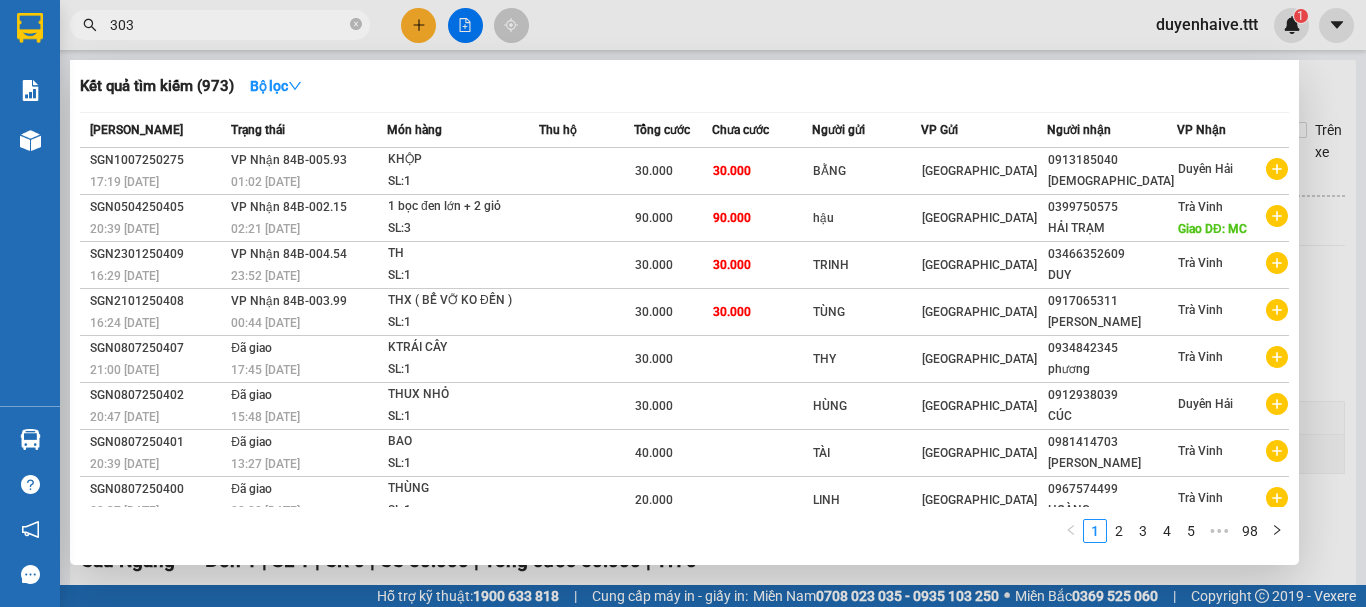 type on "3036" 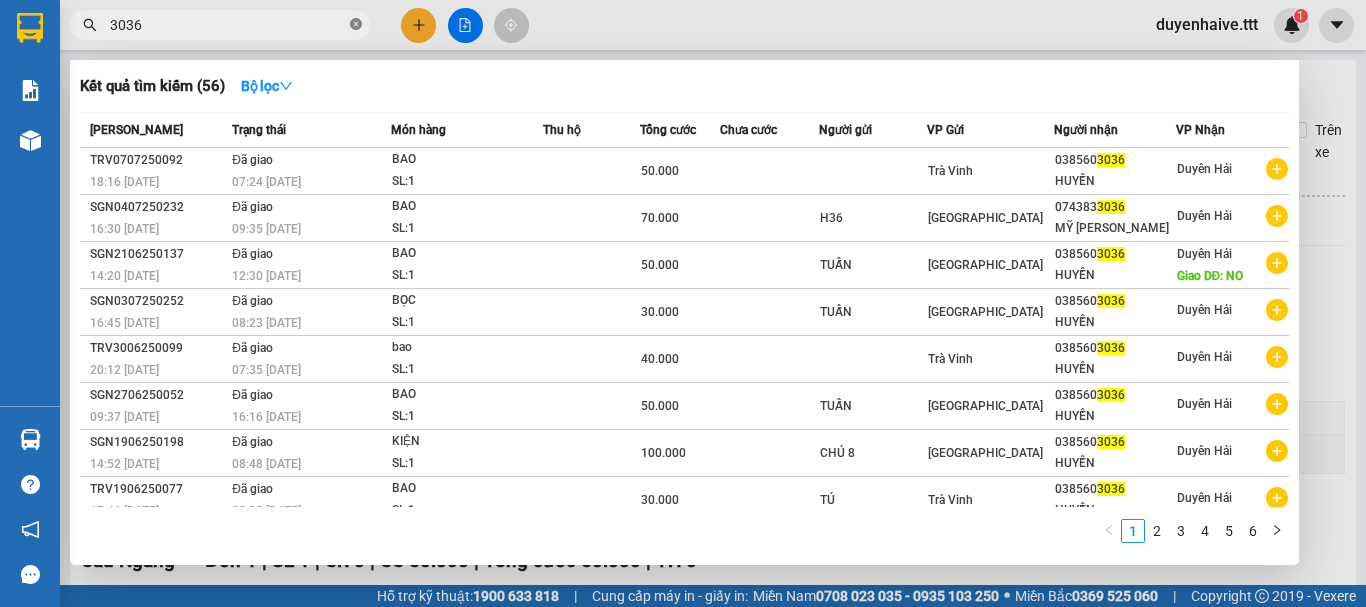 click 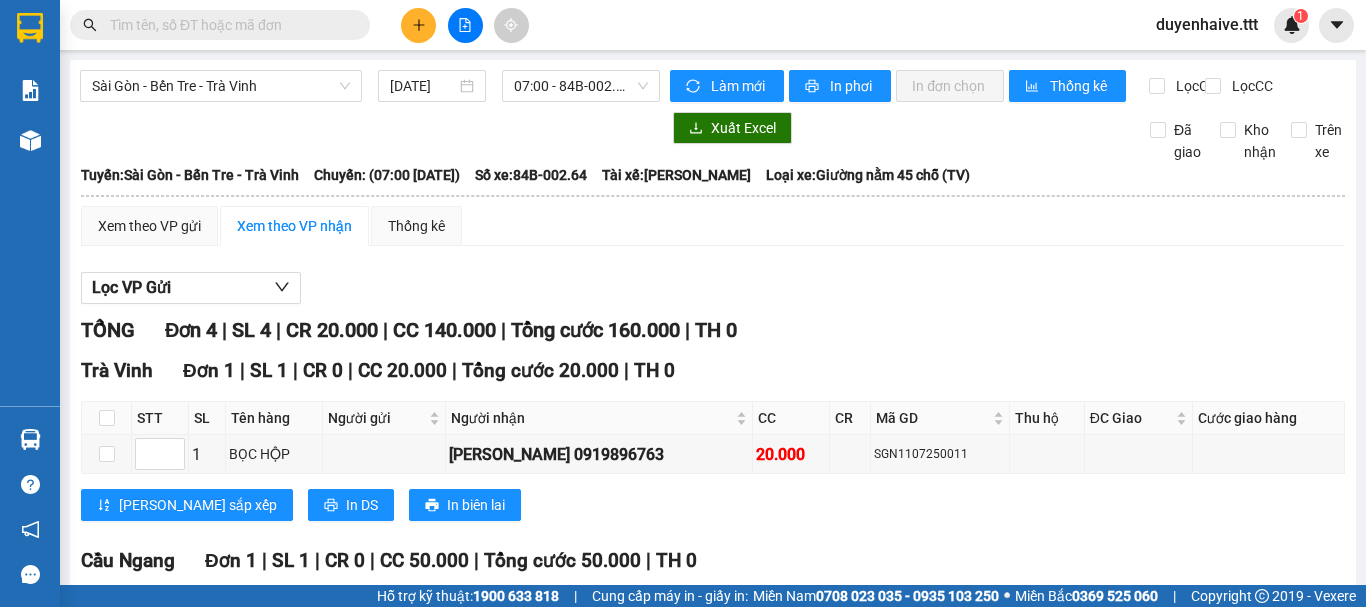 click at bounding box center [228, 25] 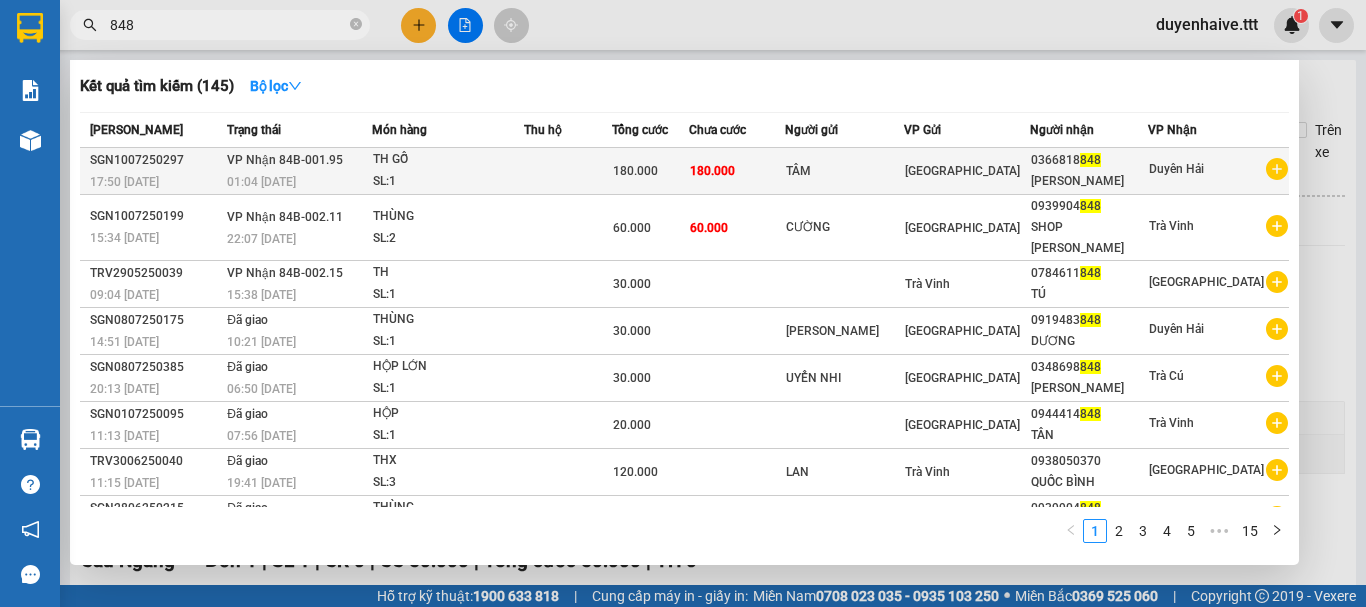 type on "848" 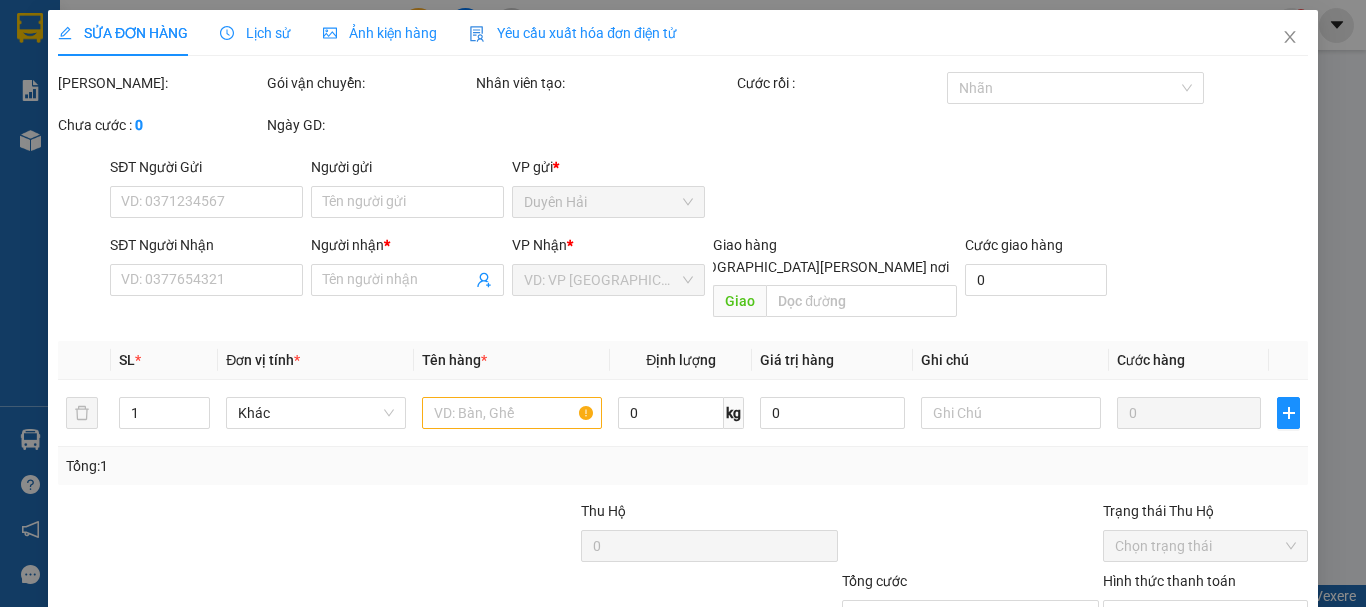 type on "TÂM" 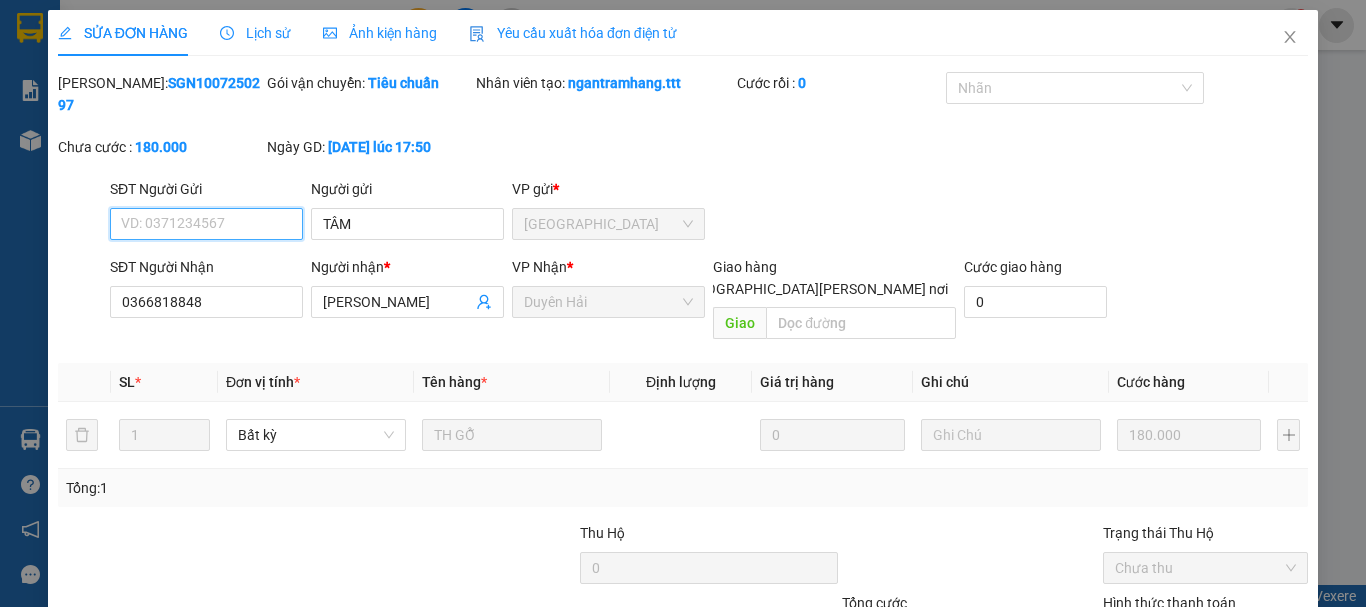 scroll, scrollTop: 137, scrollLeft: 0, axis: vertical 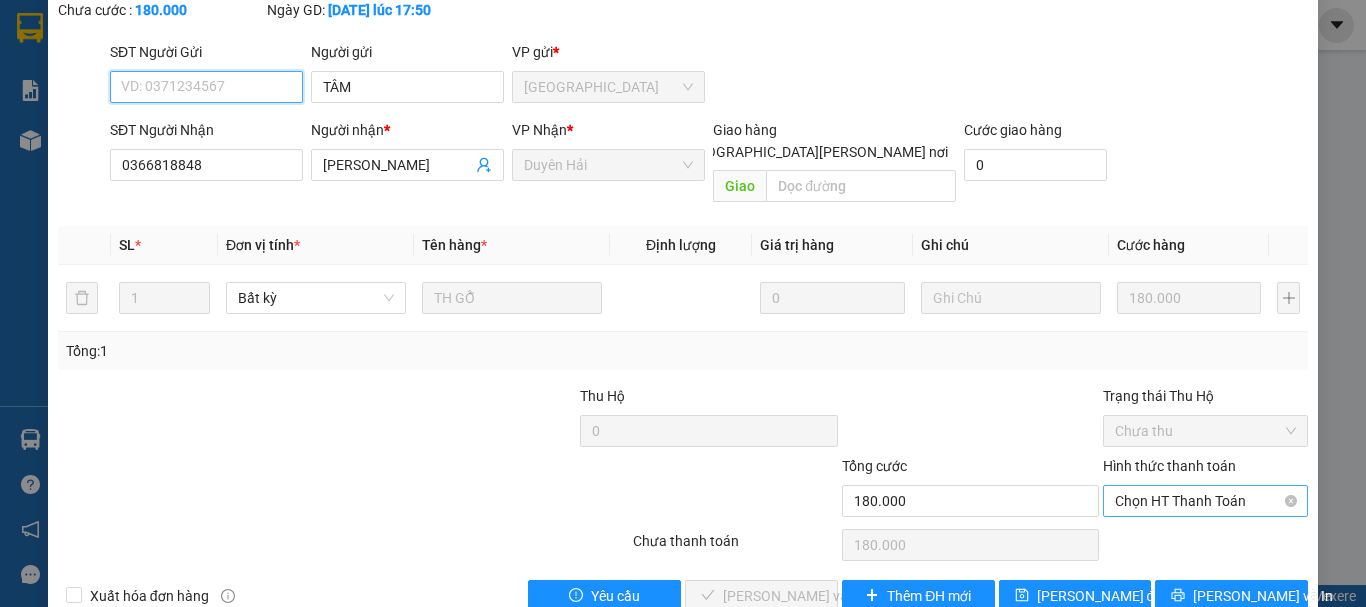 click on "Chọn HT Thanh Toán" at bounding box center (1205, 501) 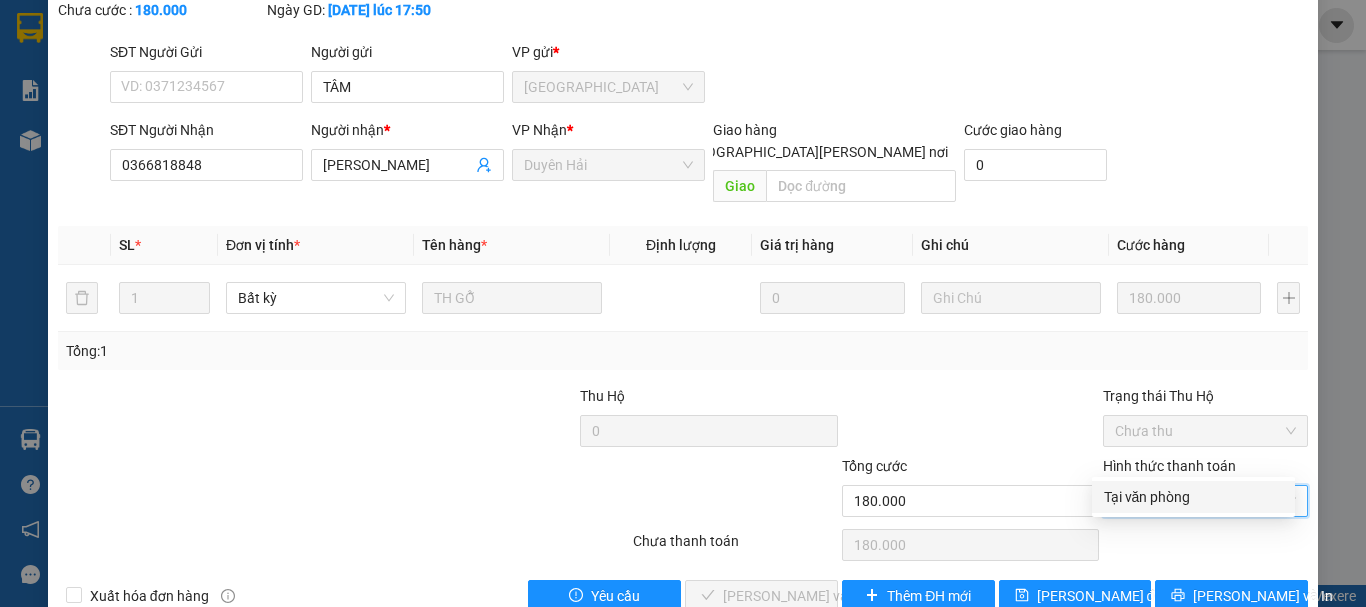 click on "Tại văn phòng" at bounding box center [1193, 497] 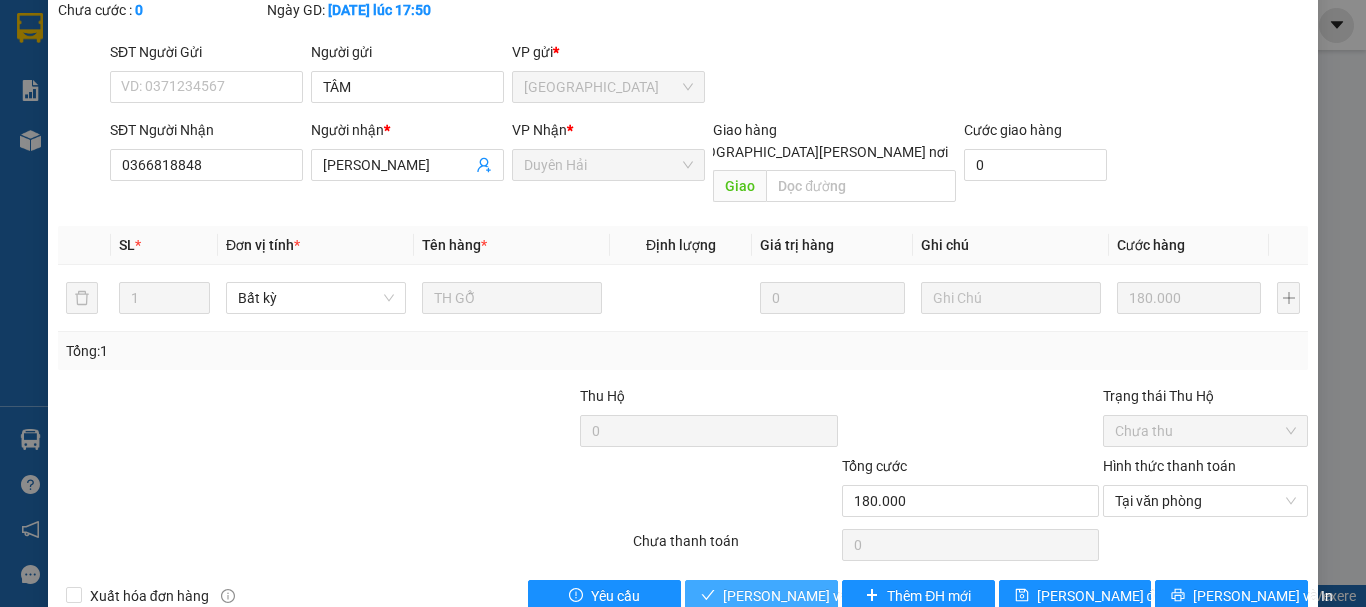 click on "[PERSON_NAME] và [PERSON_NAME] hàng" at bounding box center [858, 596] 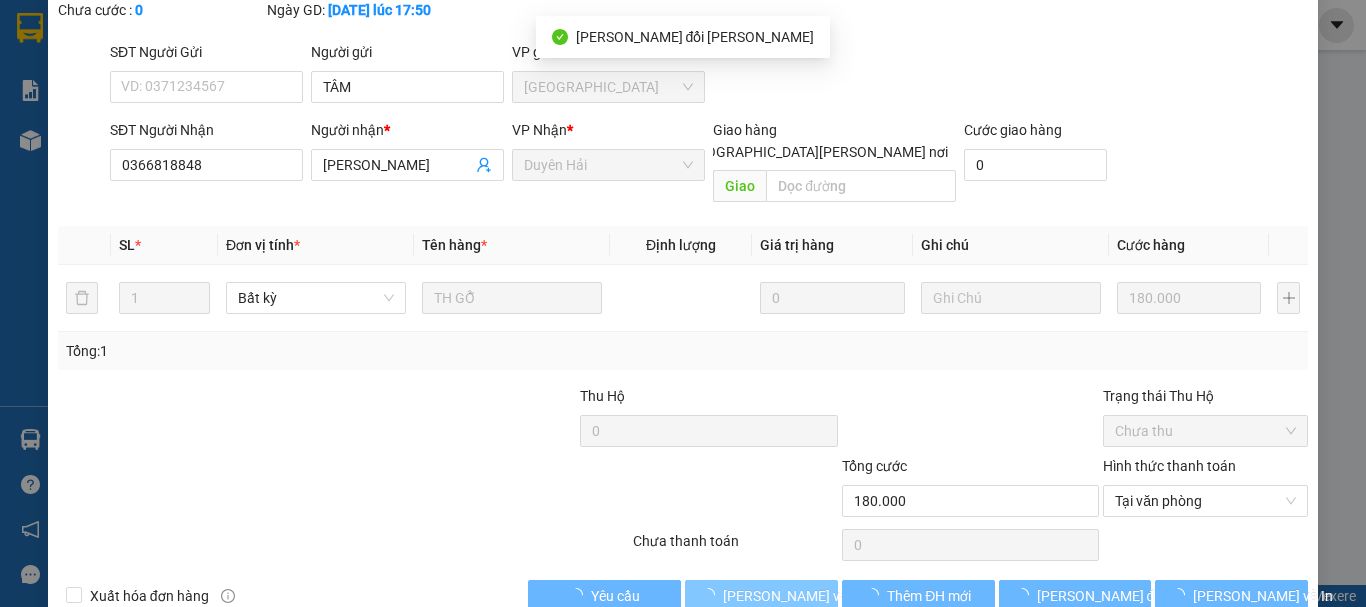 scroll, scrollTop: 0, scrollLeft: 0, axis: both 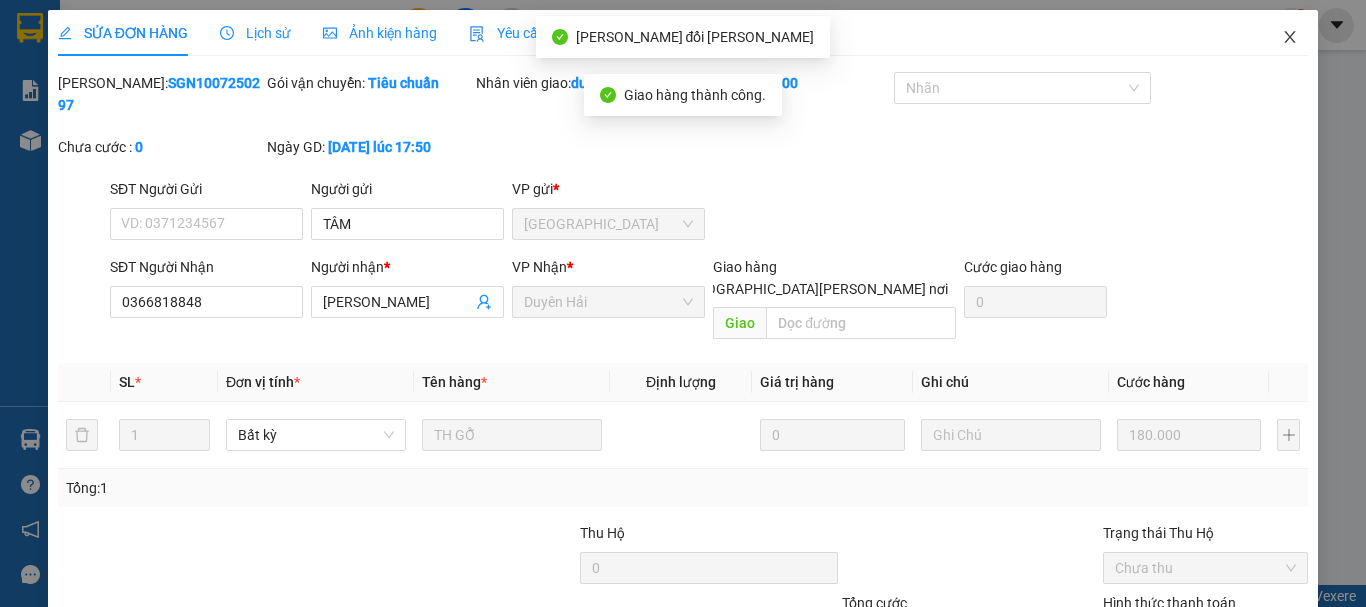 click 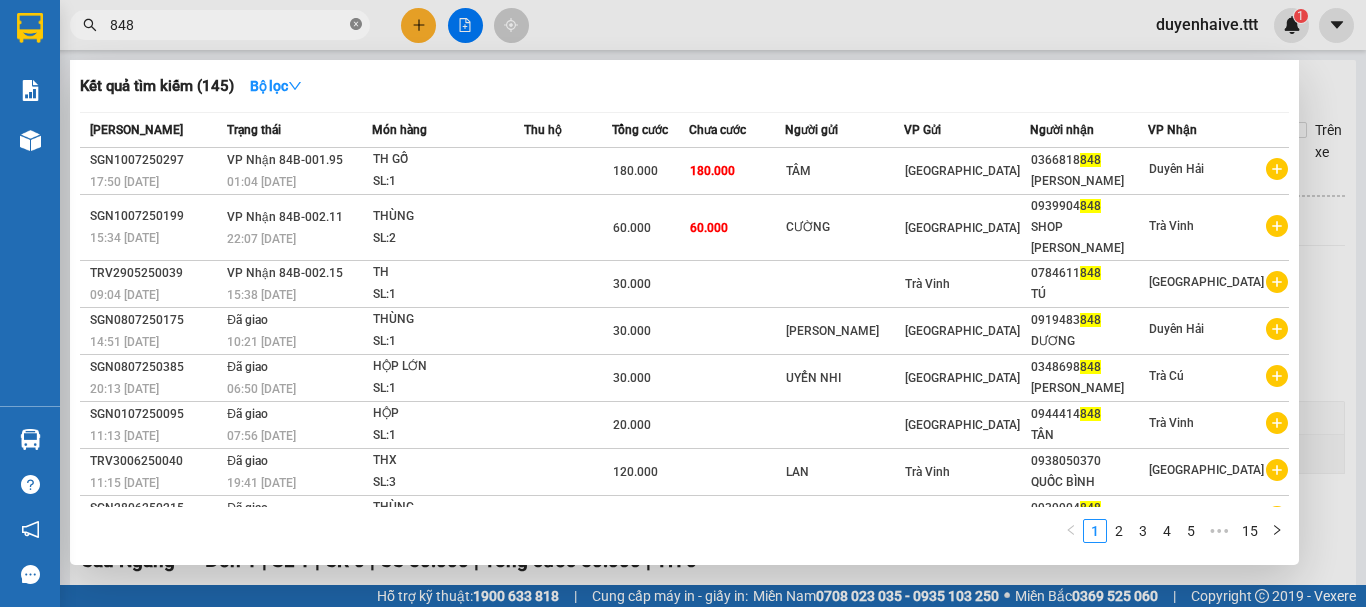 click 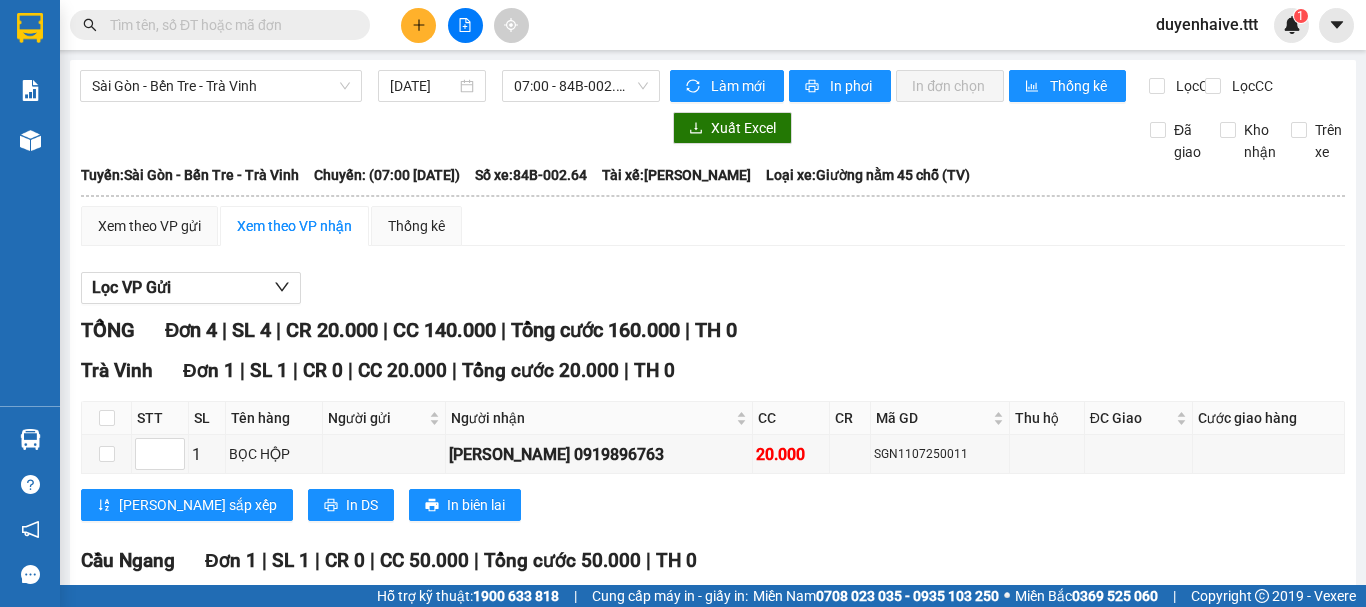 click at bounding box center [228, 25] 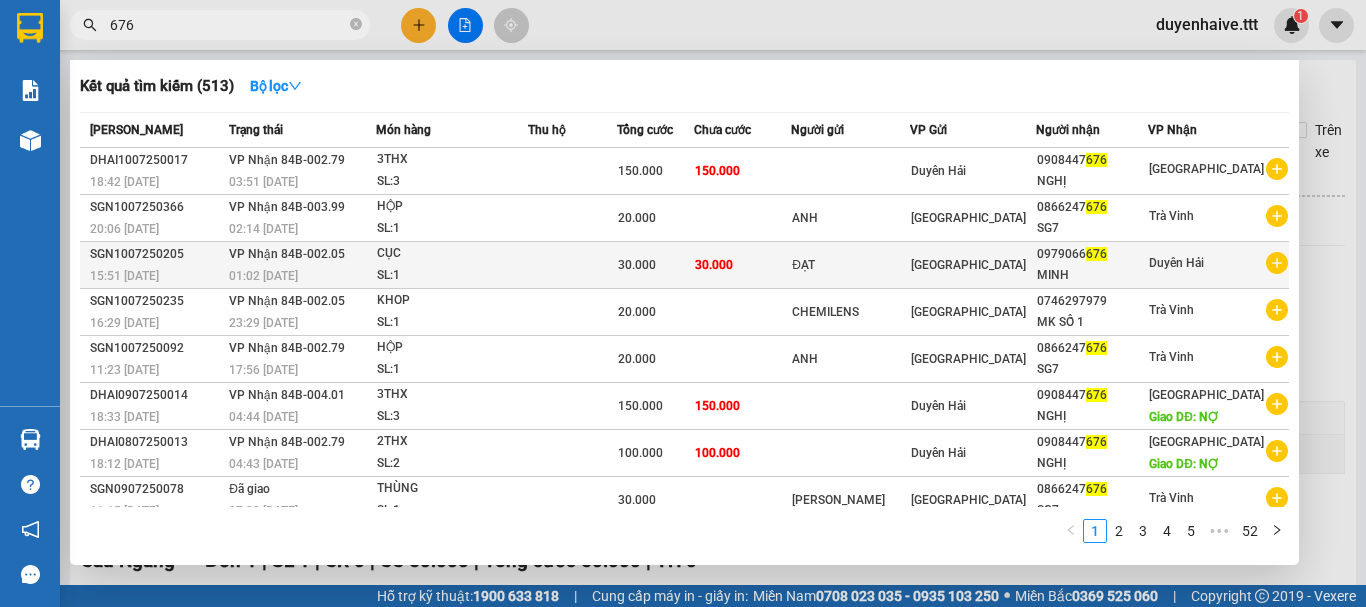 type on "676" 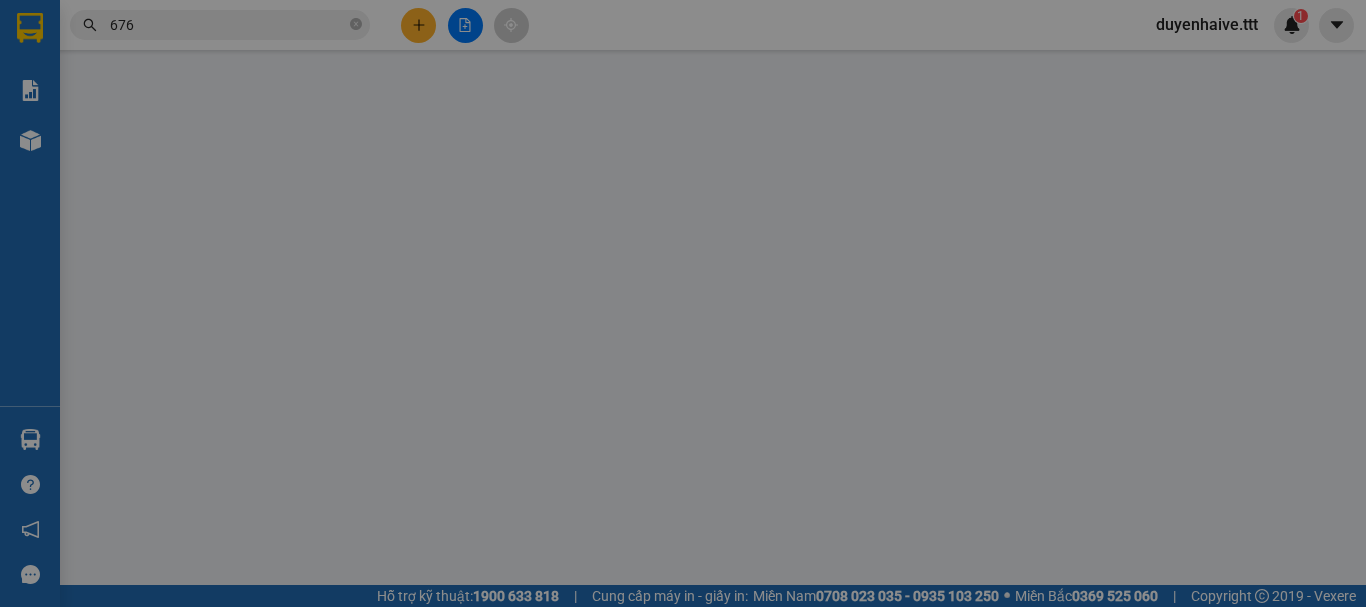 type on "ĐẠT" 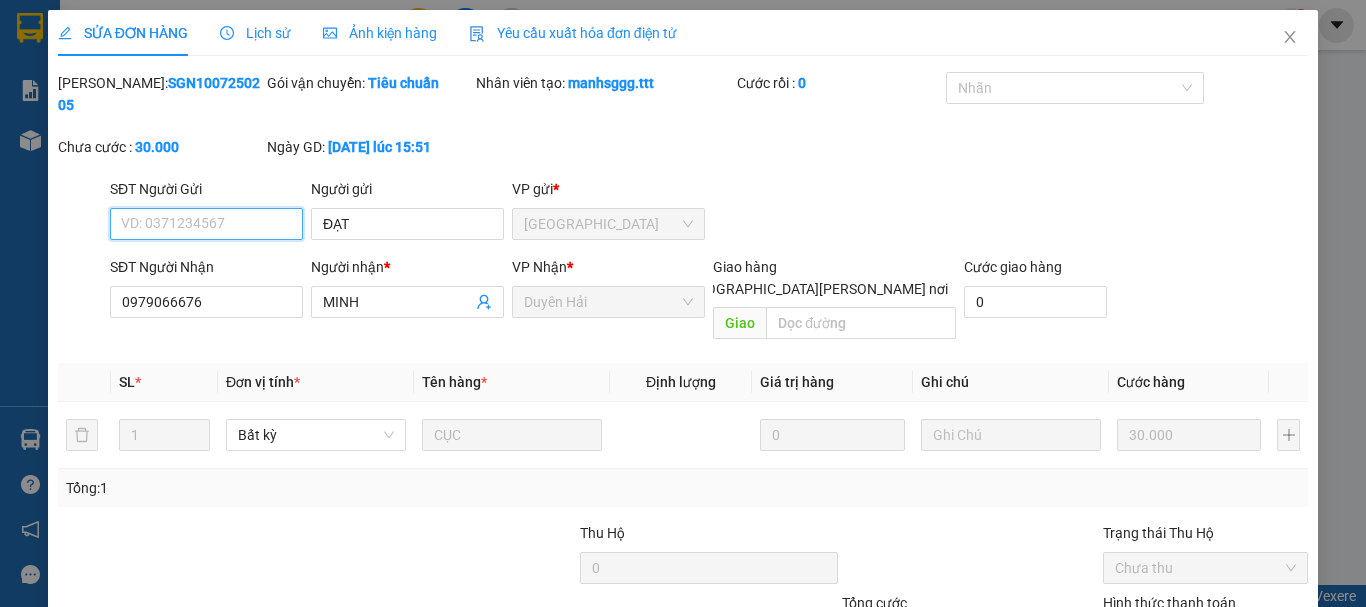 scroll, scrollTop: 137, scrollLeft: 0, axis: vertical 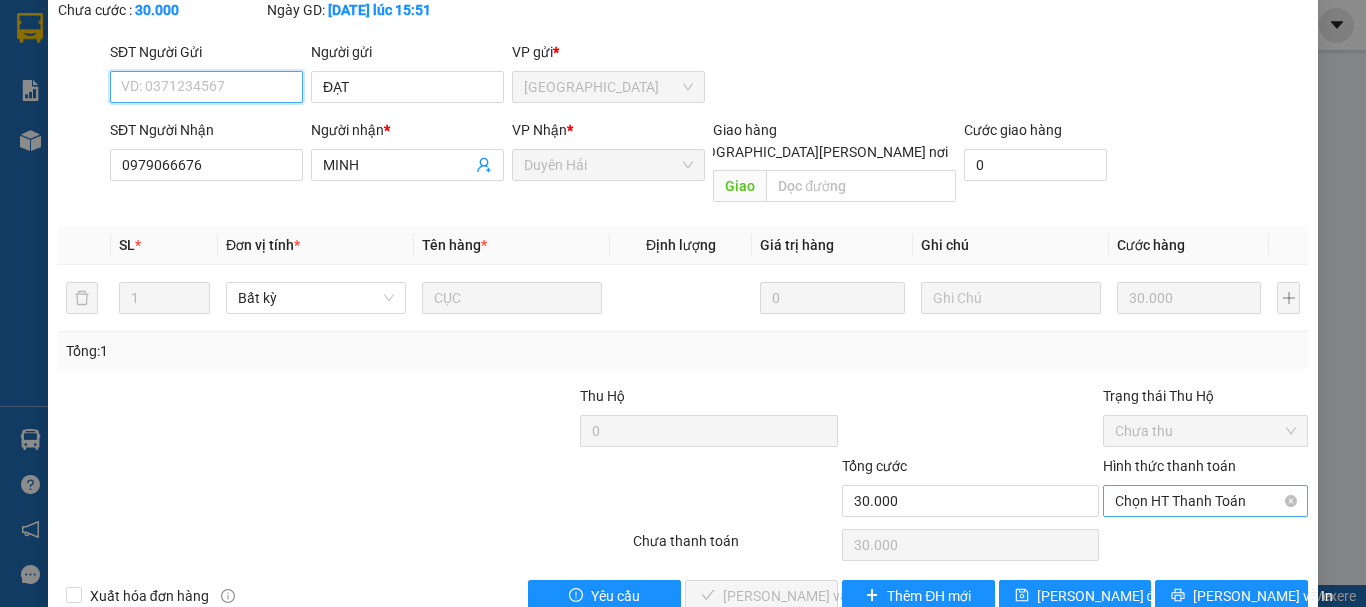 click on "Chọn HT Thanh Toán" at bounding box center (1205, 501) 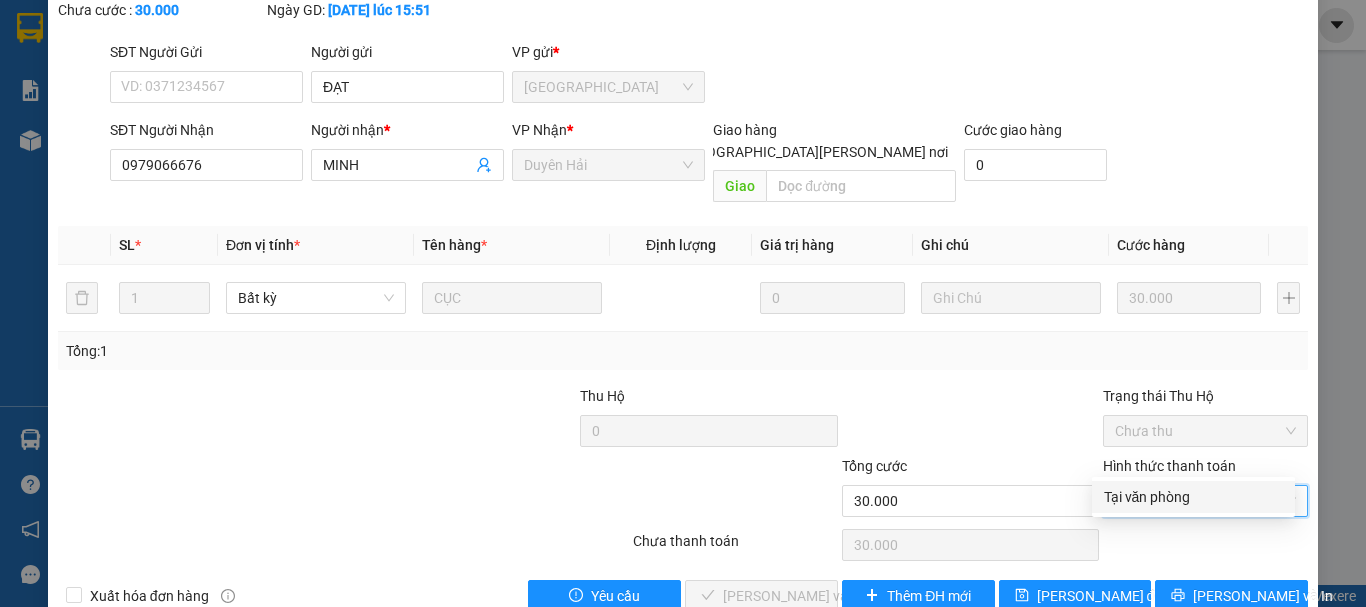 drag, startPoint x: 1134, startPoint y: 500, endPoint x: 951, endPoint y: 516, distance: 183.69812 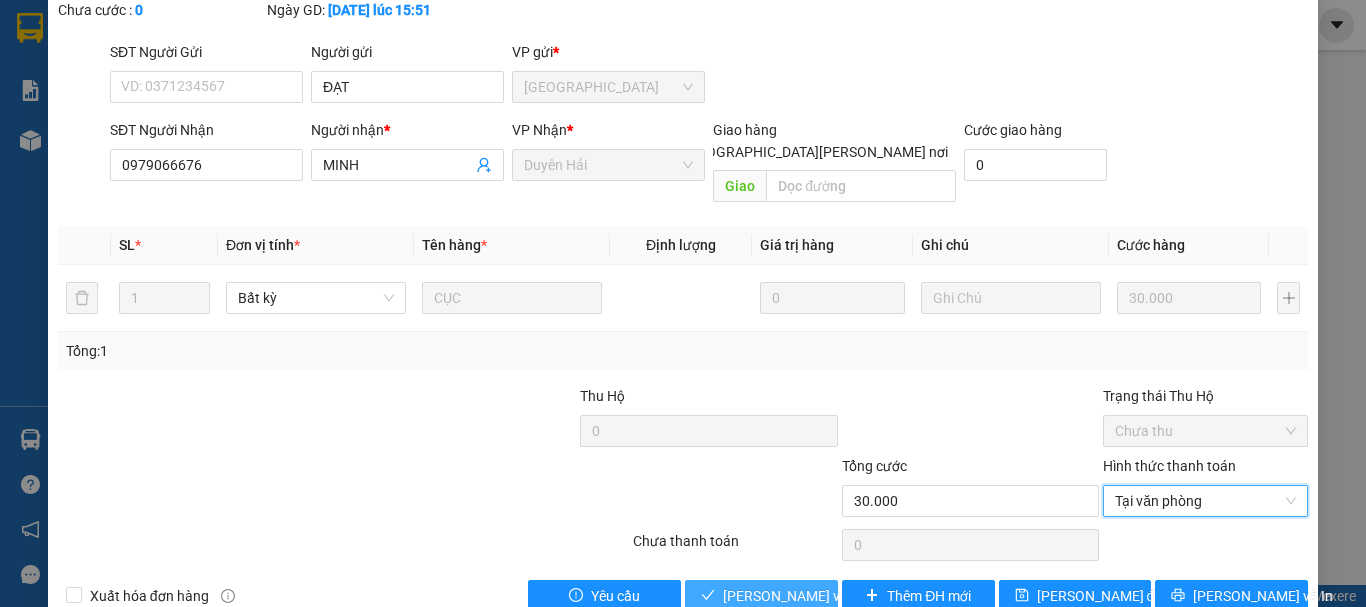 click on "[PERSON_NAME] và [PERSON_NAME] hàng" at bounding box center (858, 596) 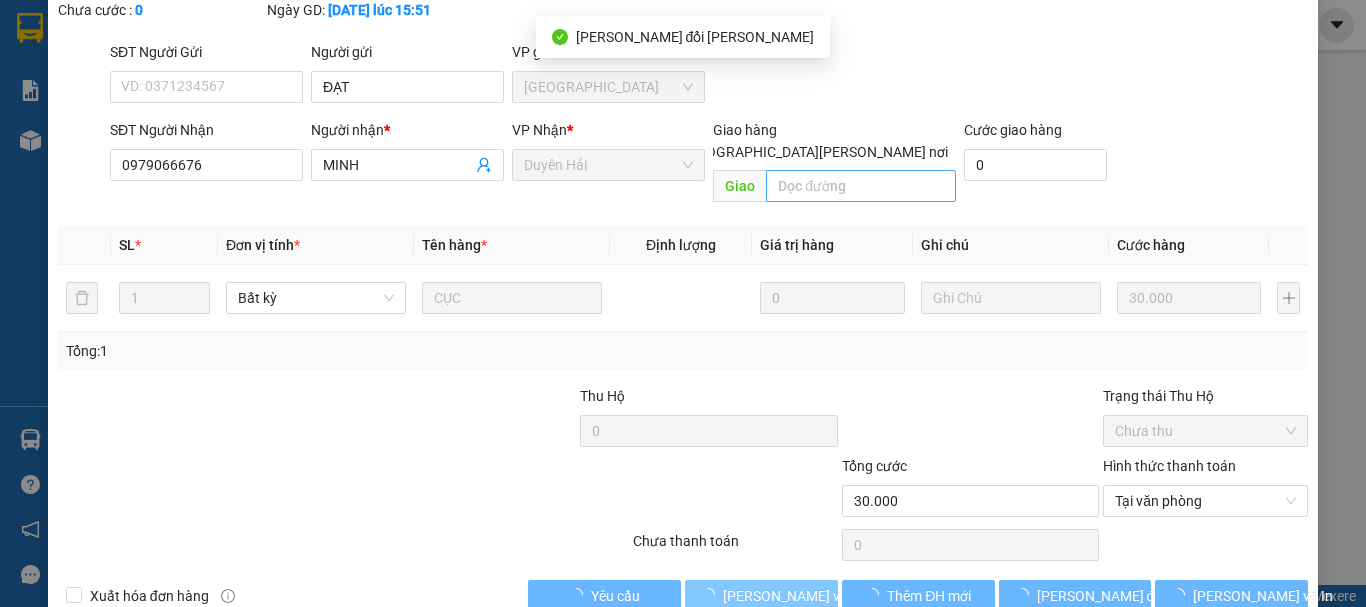 scroll, scrollTop: 0, scrollLeft: 0, axis: both 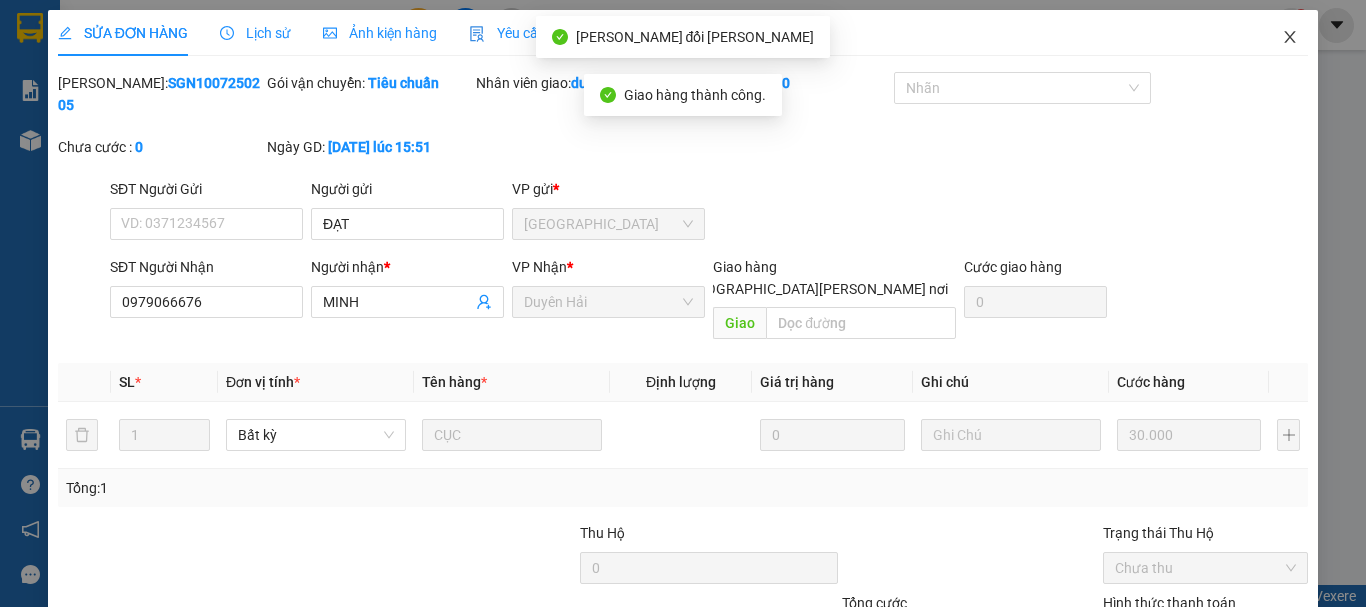 click 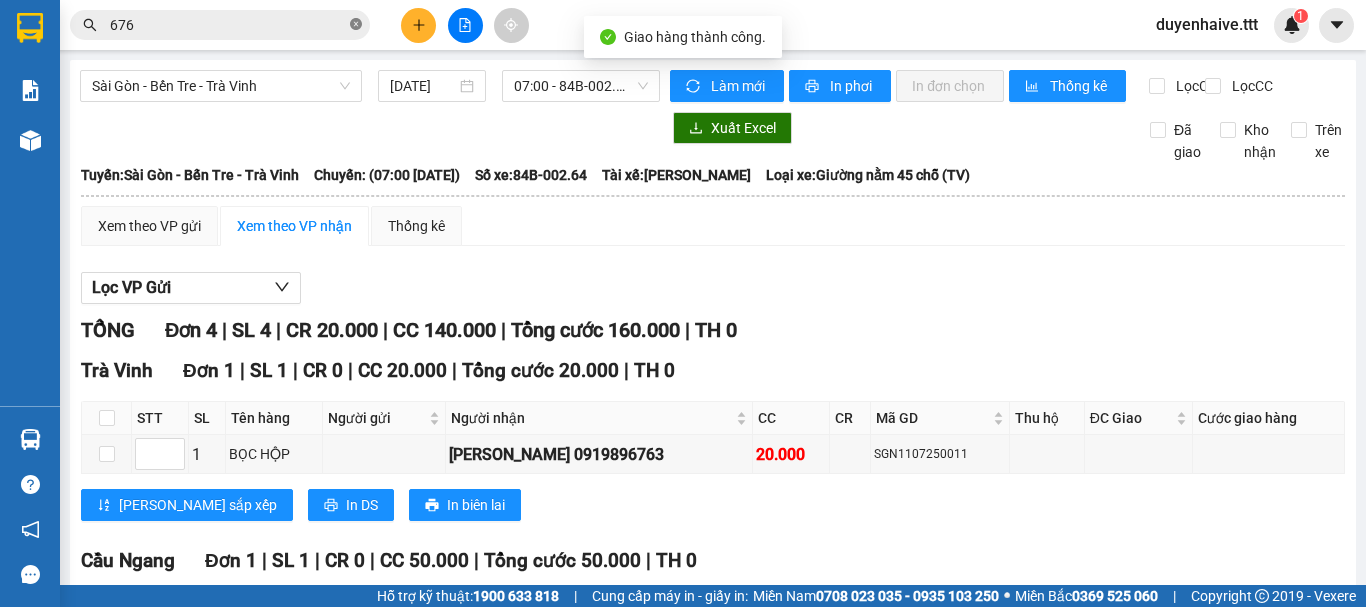 click 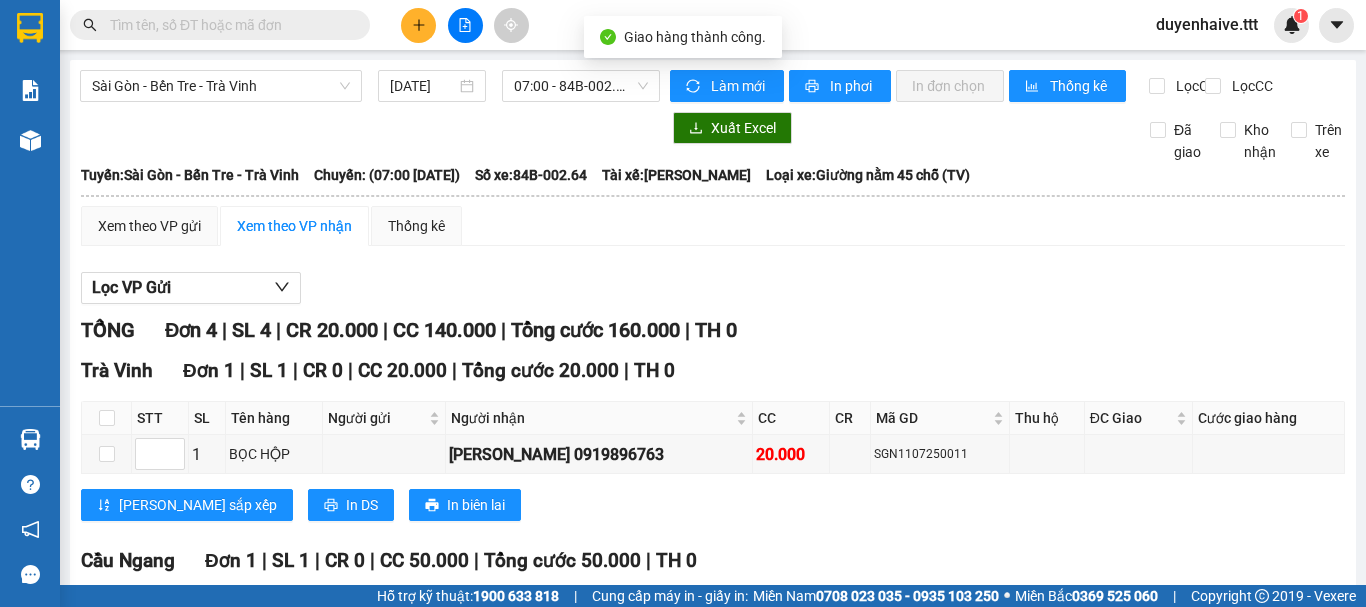 click at bounding box center [228, 25] 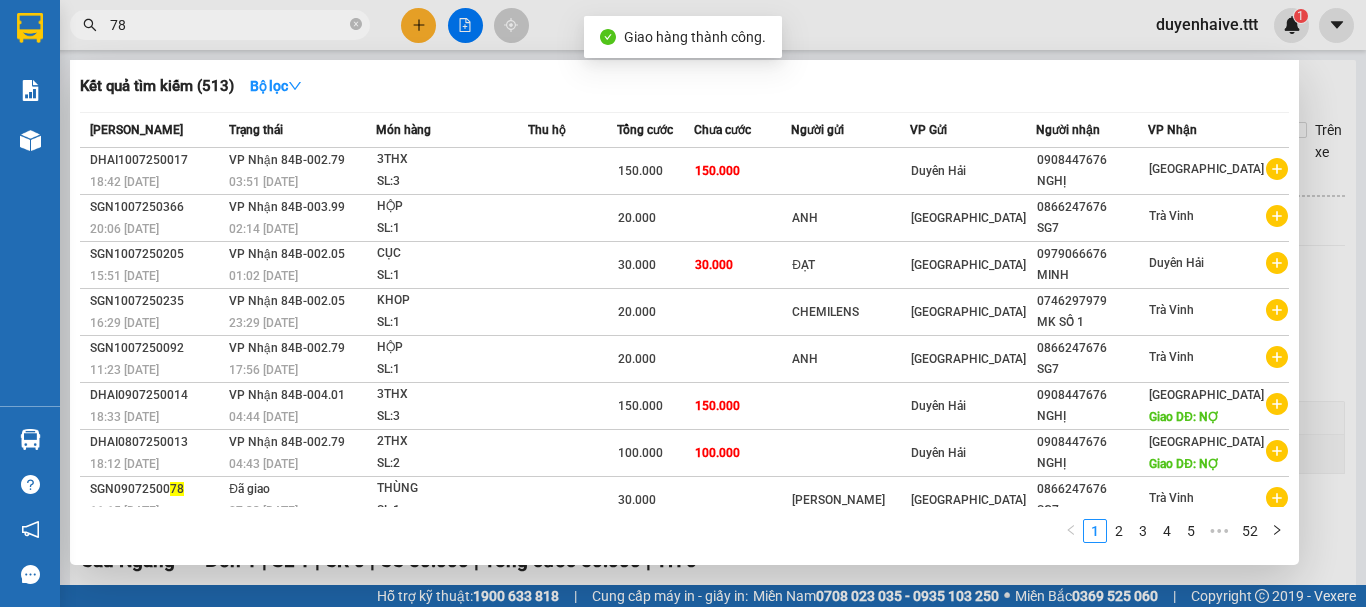 type on "786" 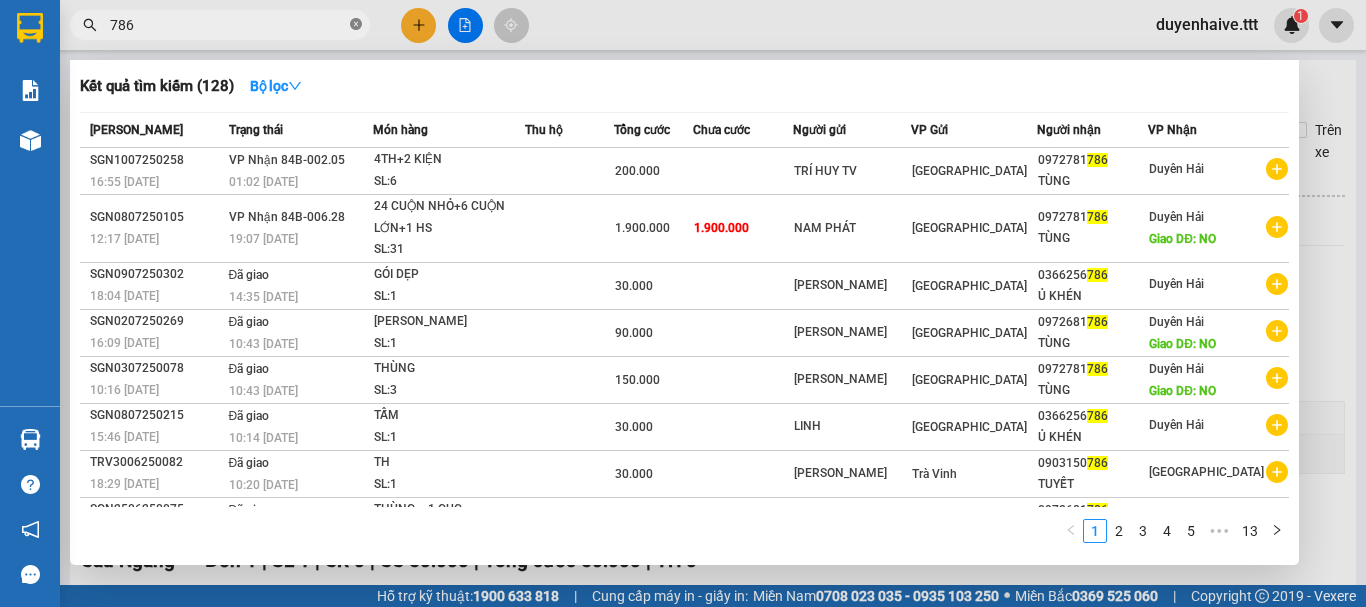 click 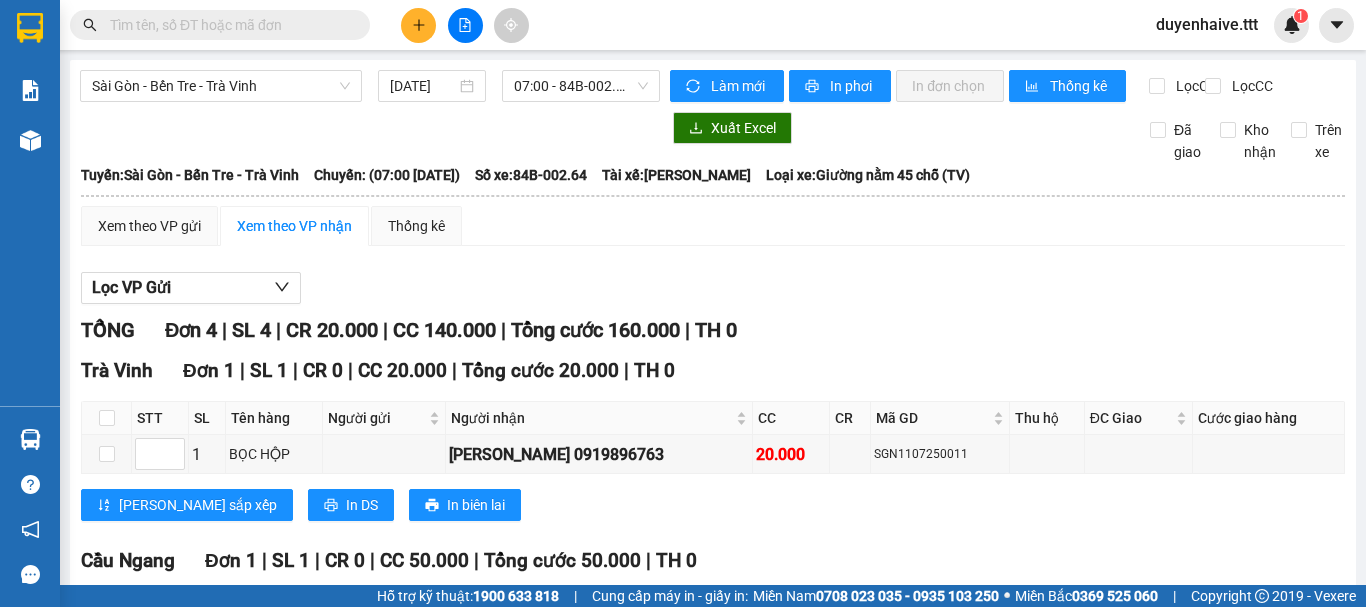 click at bounding box center (228, 25) 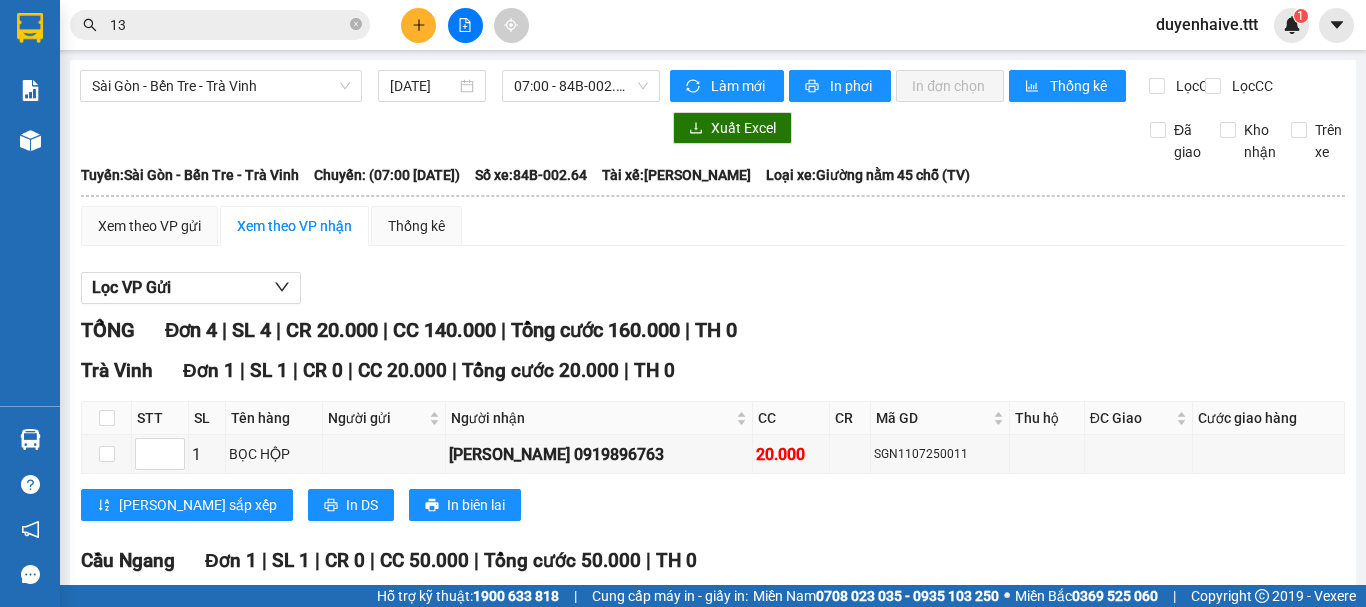 type on "133" 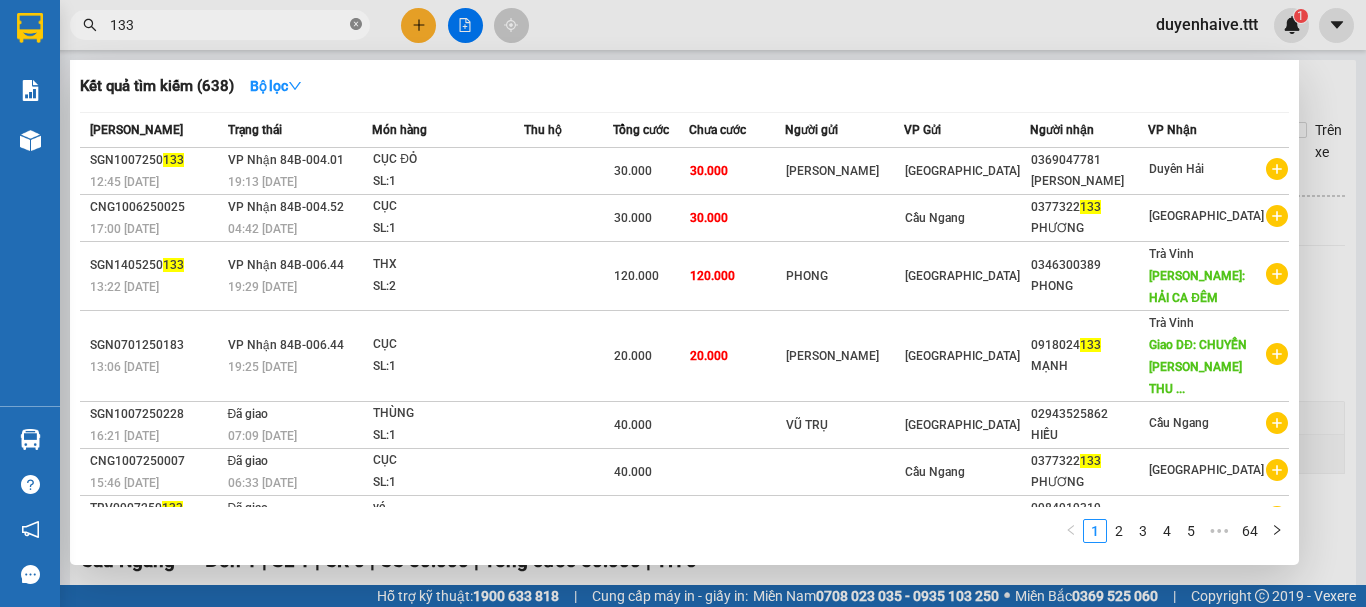 click 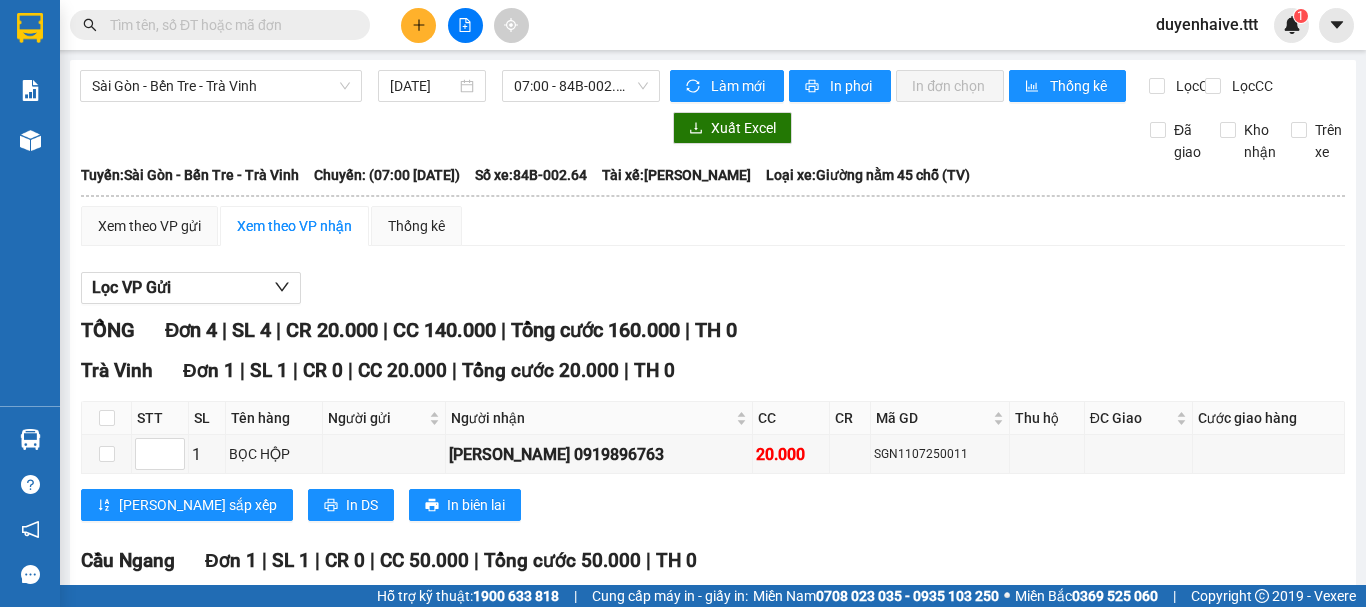 click at bounding box center [228, 25] 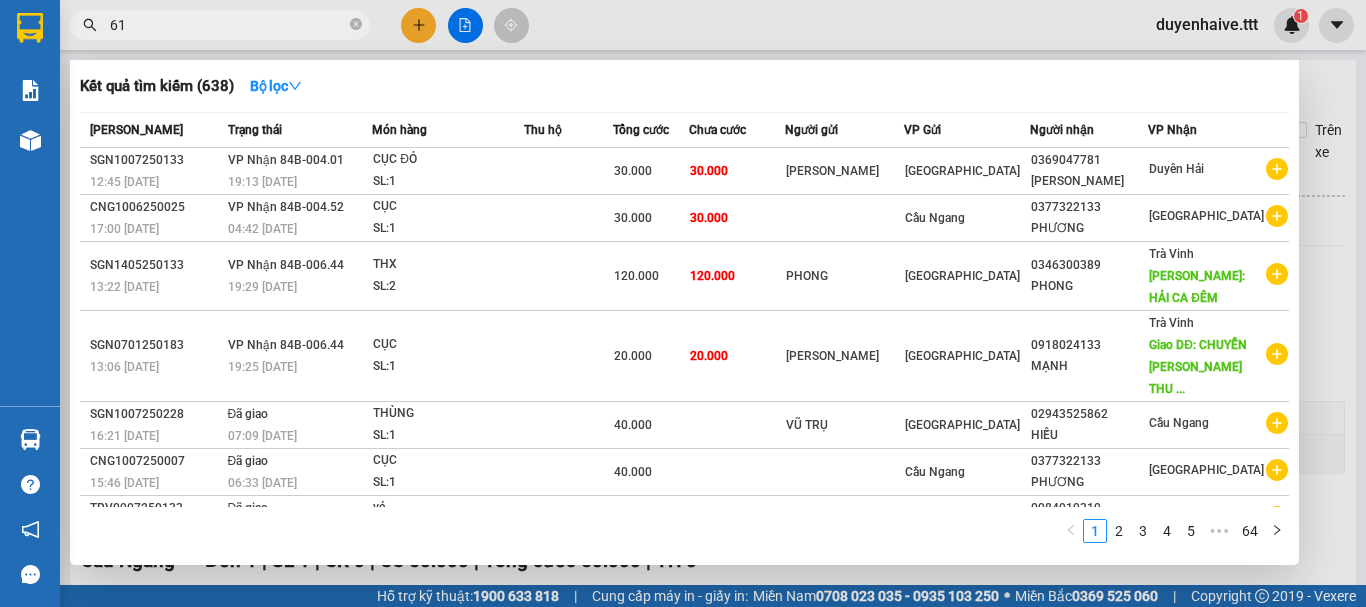 type on "616" 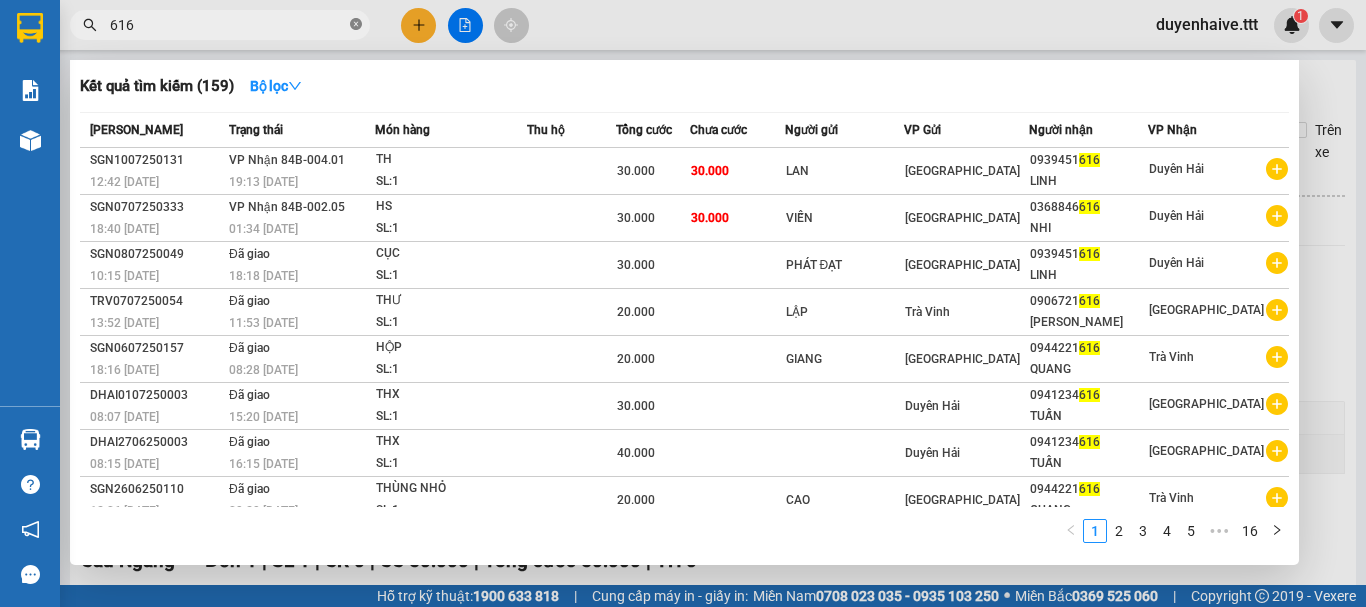click 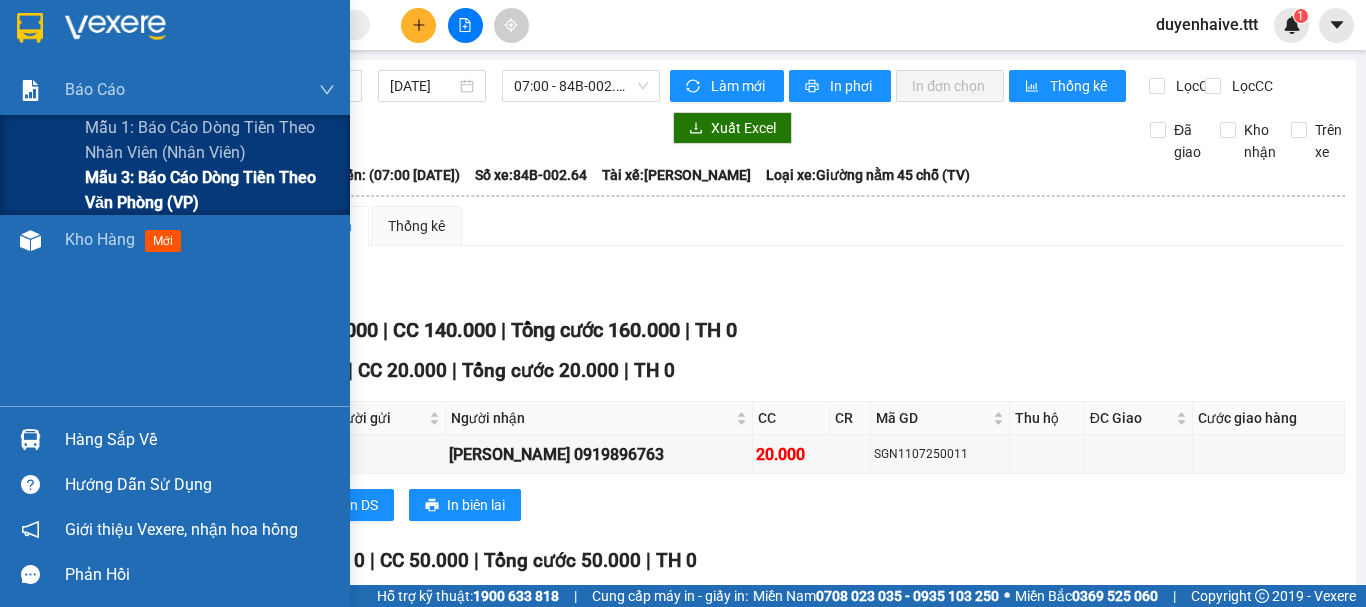 click on "Mẫu 3: Báo cáo dòng tiền theo văn phòng (VP)" at bounding box center [210, 190] 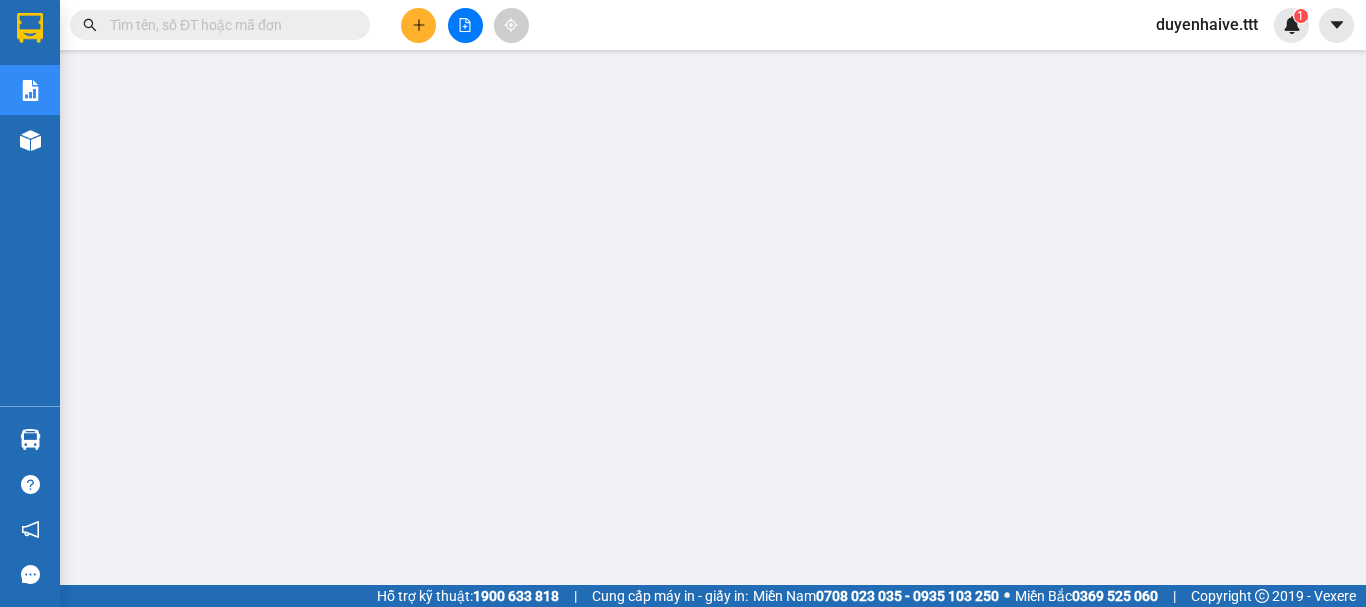 click at bounding box center [228, 25] 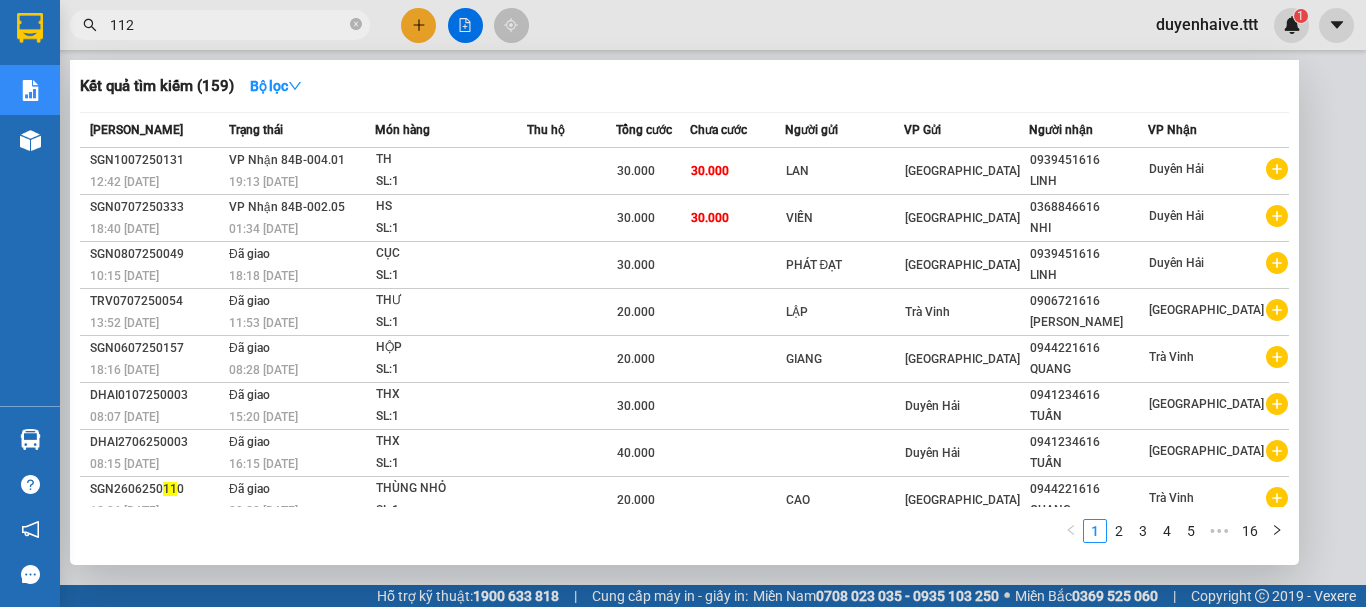 type on "1122" 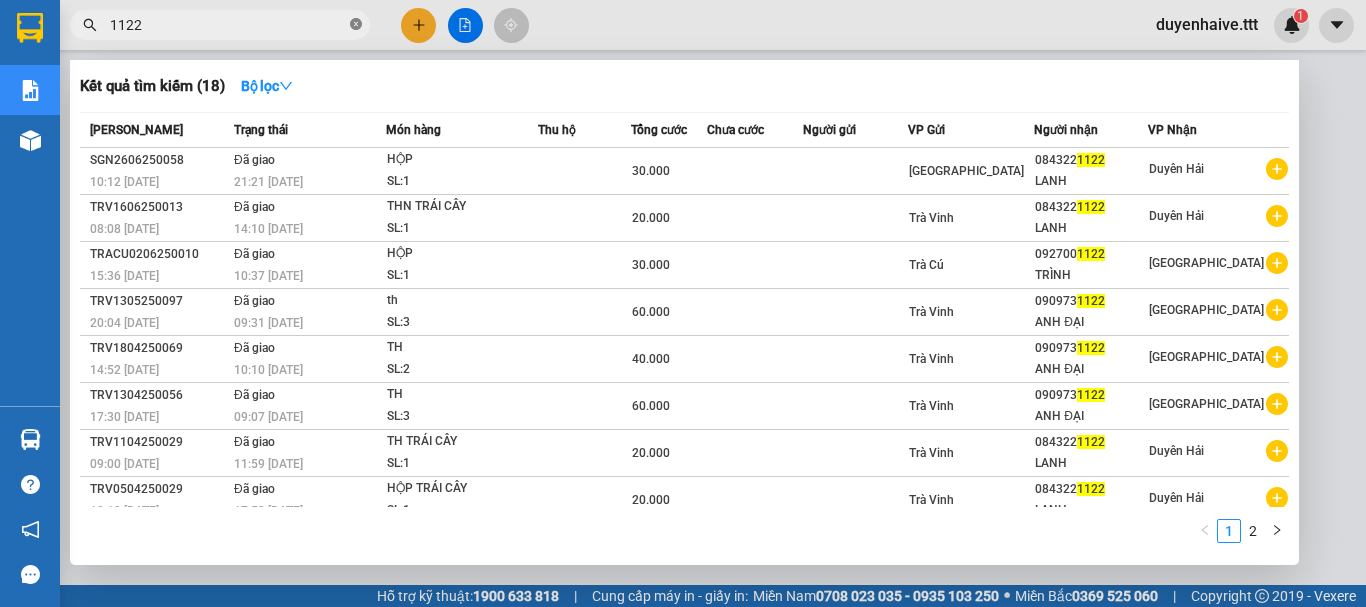 click 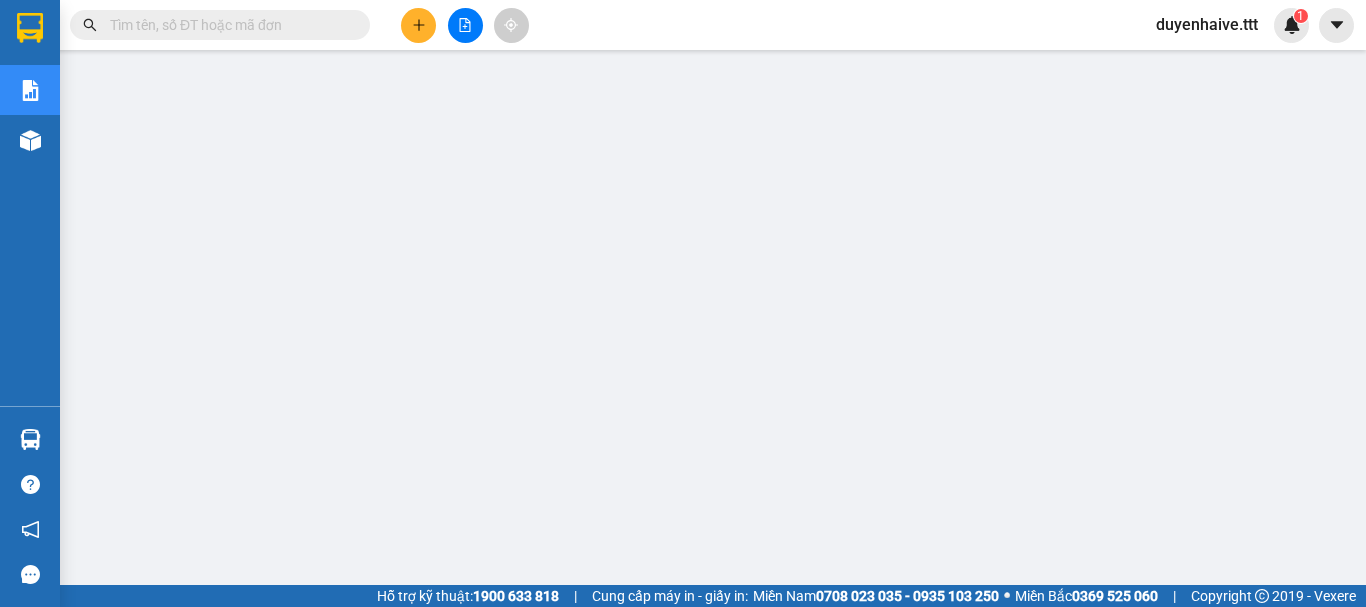 click at bounding box center (228, 25) 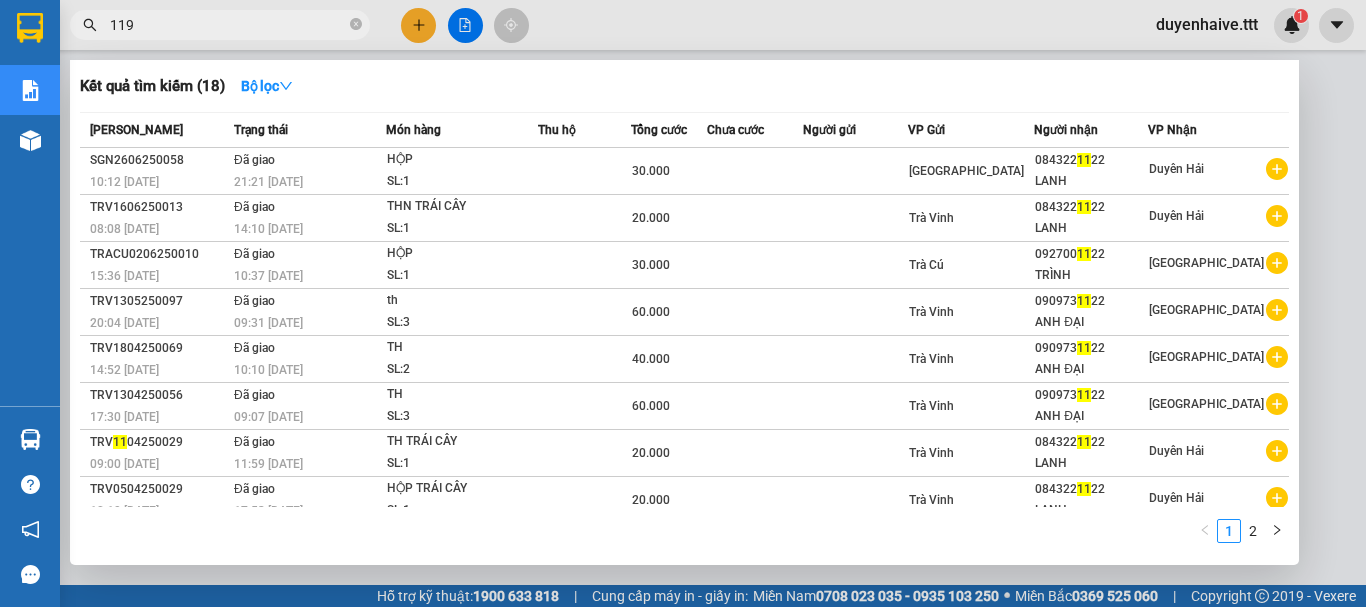 type on "1199" 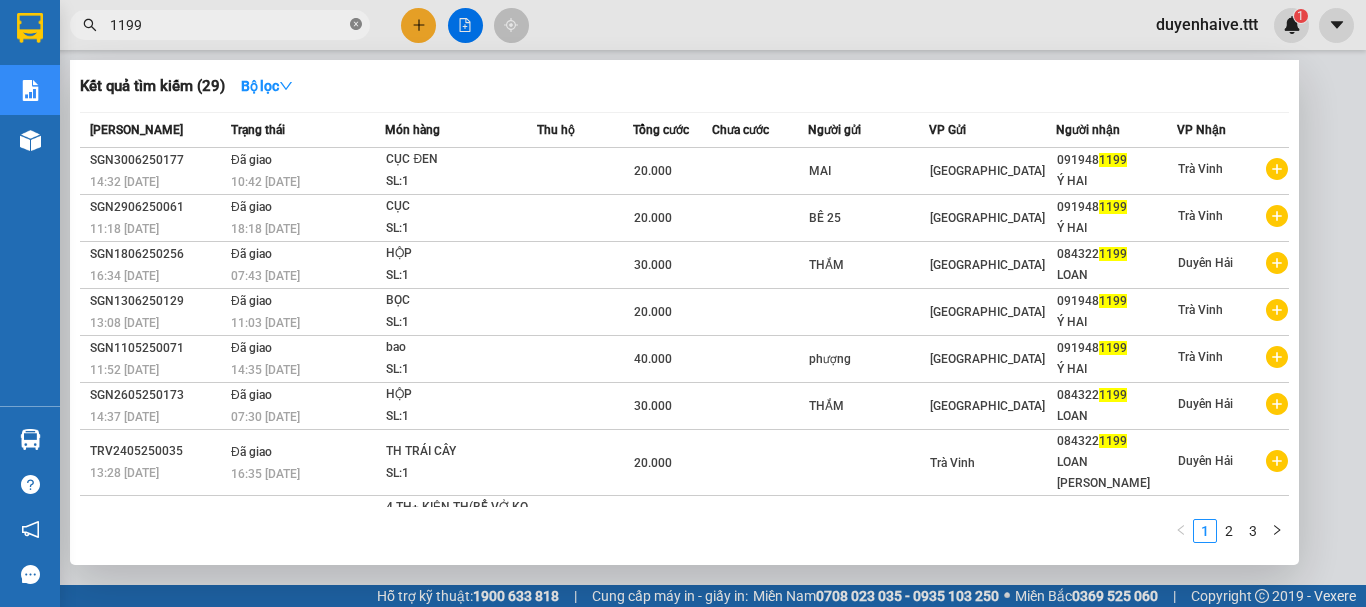 click 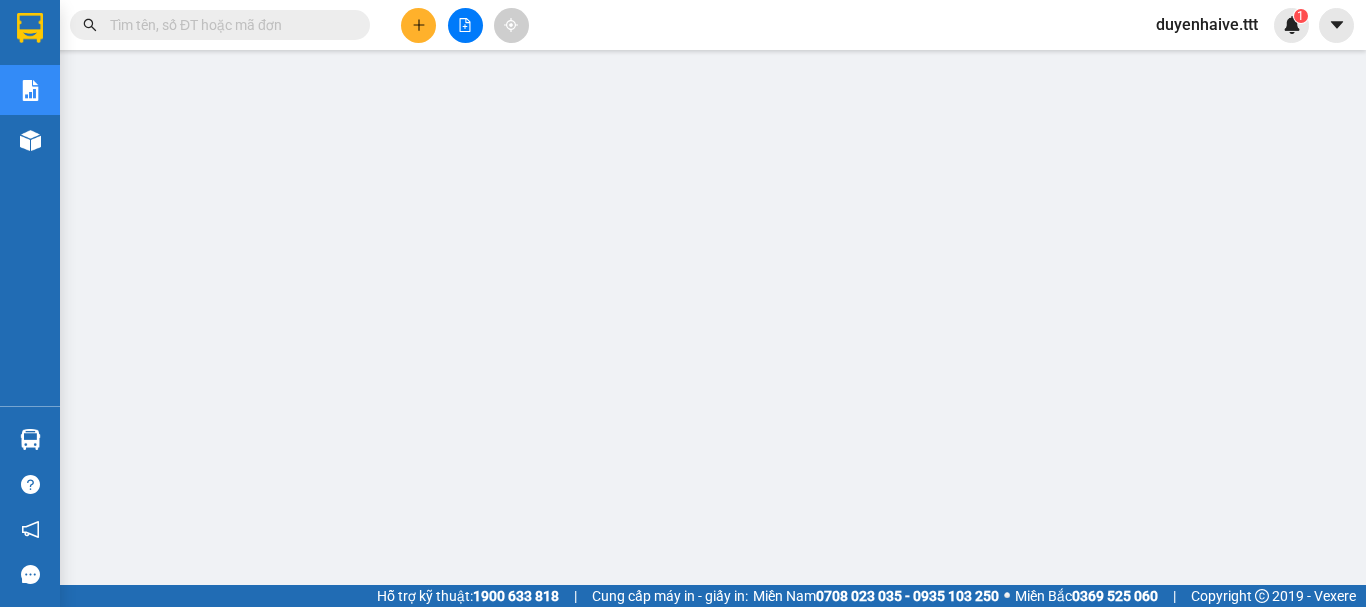 click at bounding box center [228, 25] 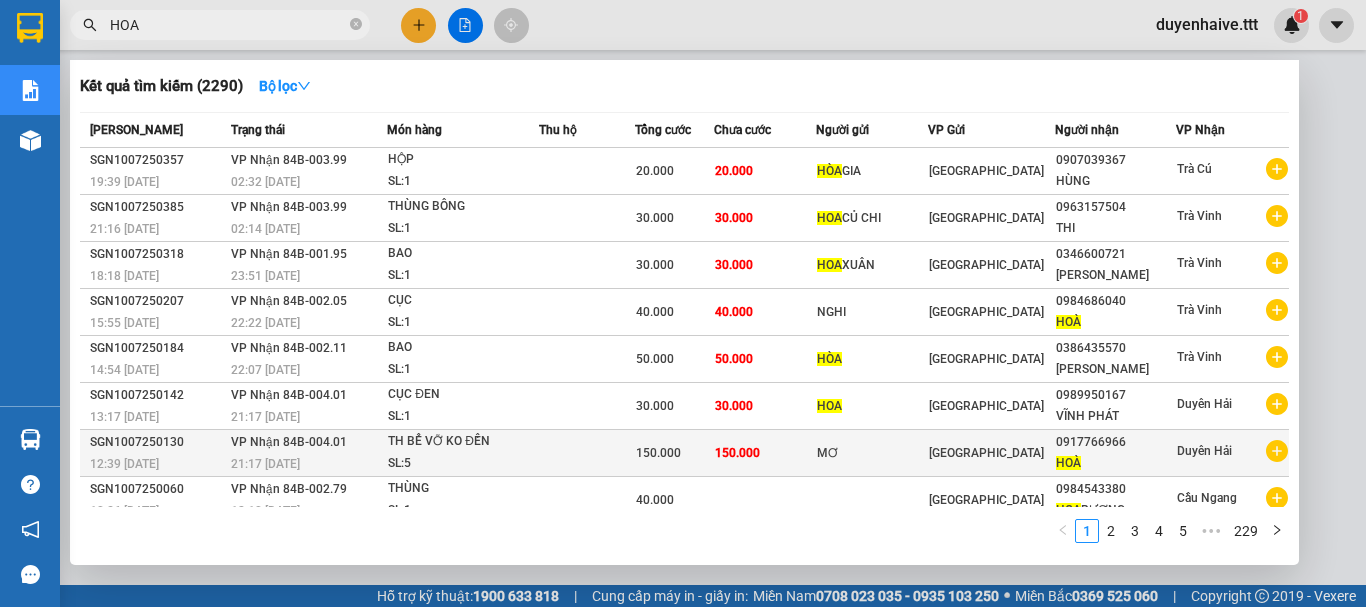 type on "HOA" 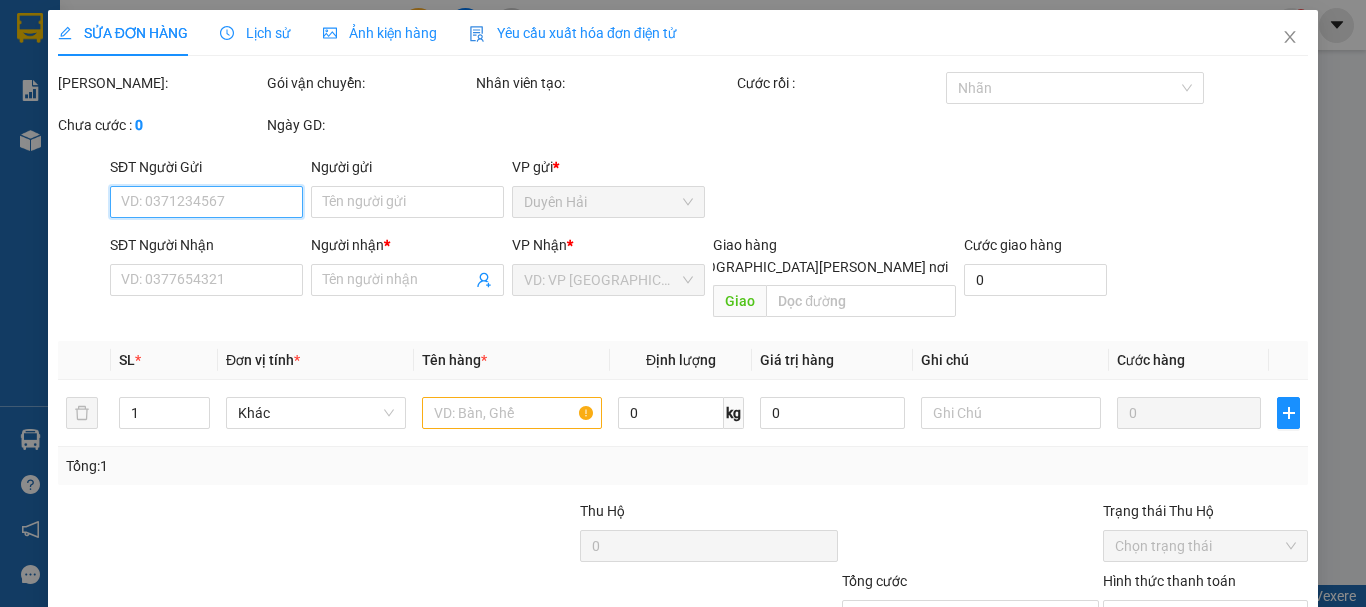 scroll, scrollTop: 136, scrollLeft: 0, axis: vertical 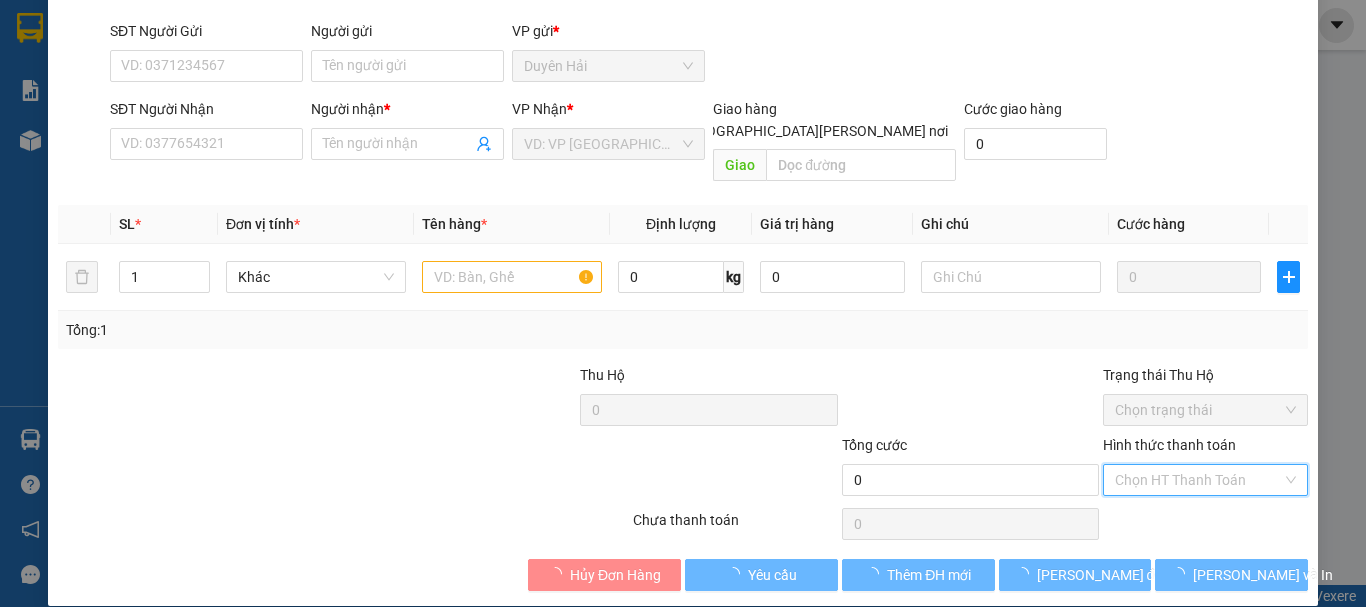 click on "Hình thức thanh toán" at bounding box center [1198, 480] 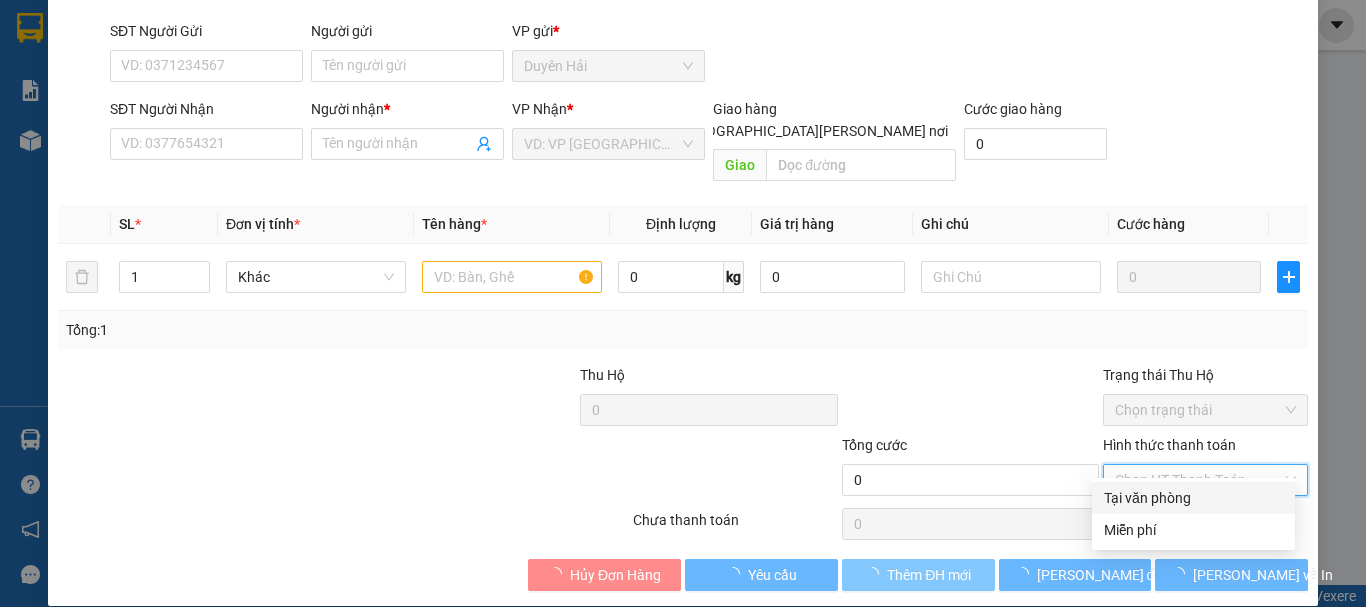 click on "Tại văn phòng" at bounding box center [1193, 498] 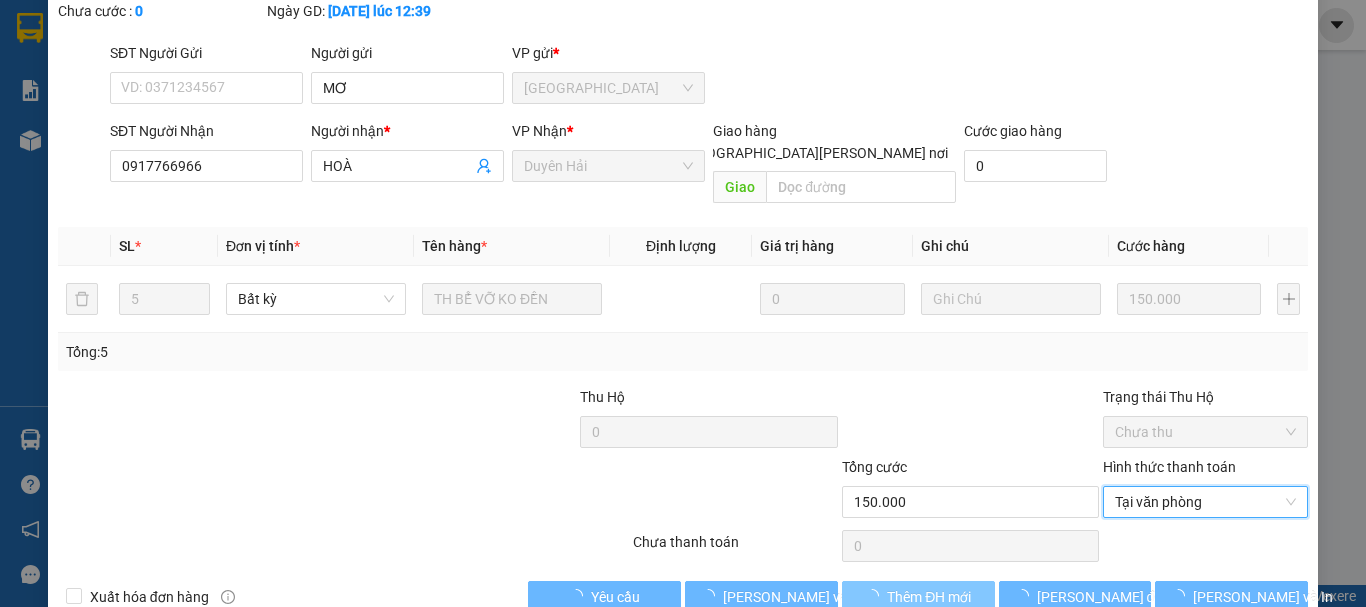 type on "MƠ" 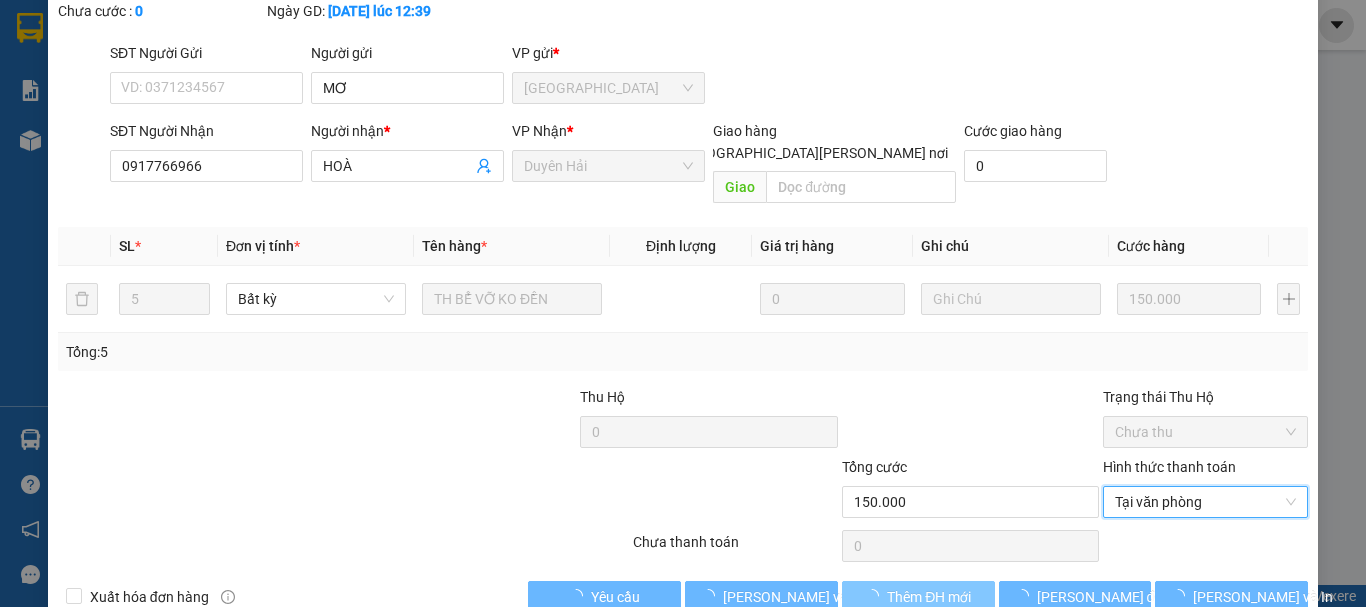 type on "0917766966" 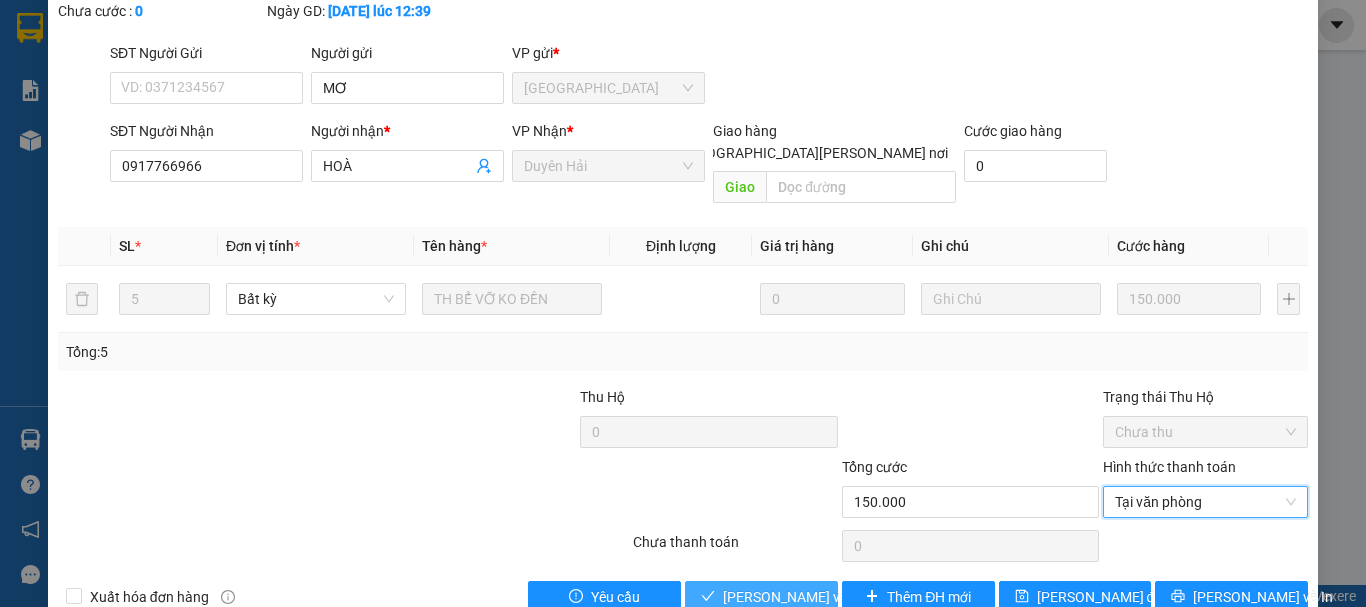 click on "[PERSON_NAME] và [PERSON_NAME] hàng" at bounding box center (858, 597) 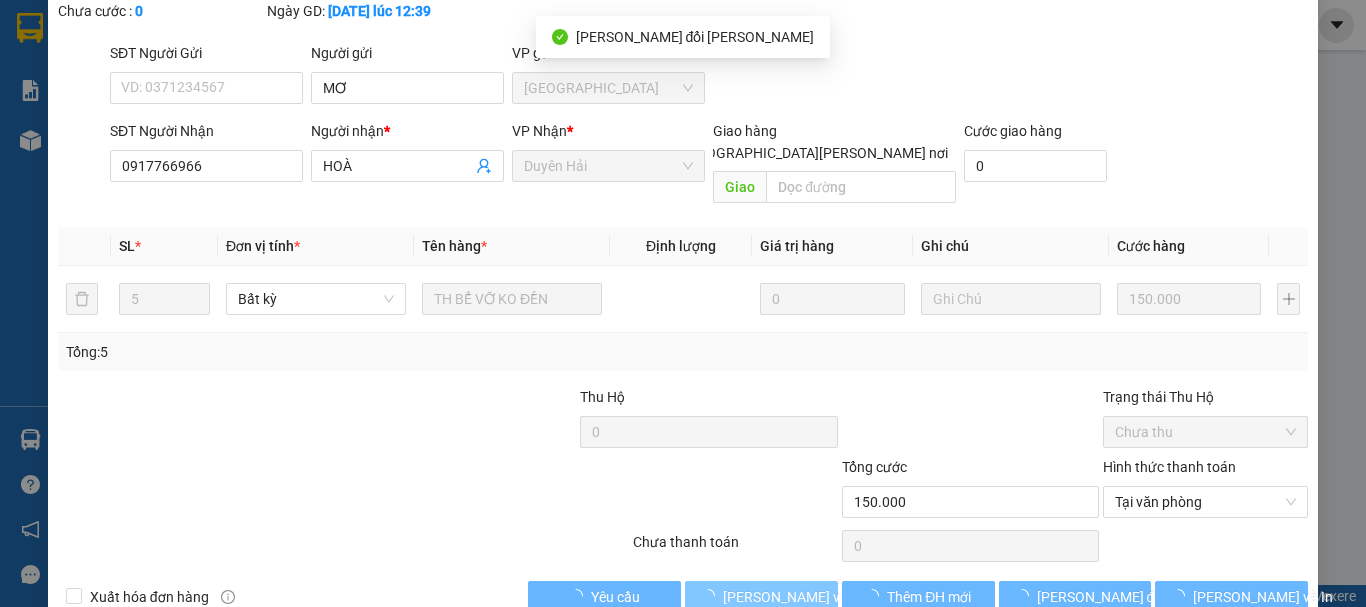 scroll, scrollTop: 0, scrollLeft: 0, axis: both 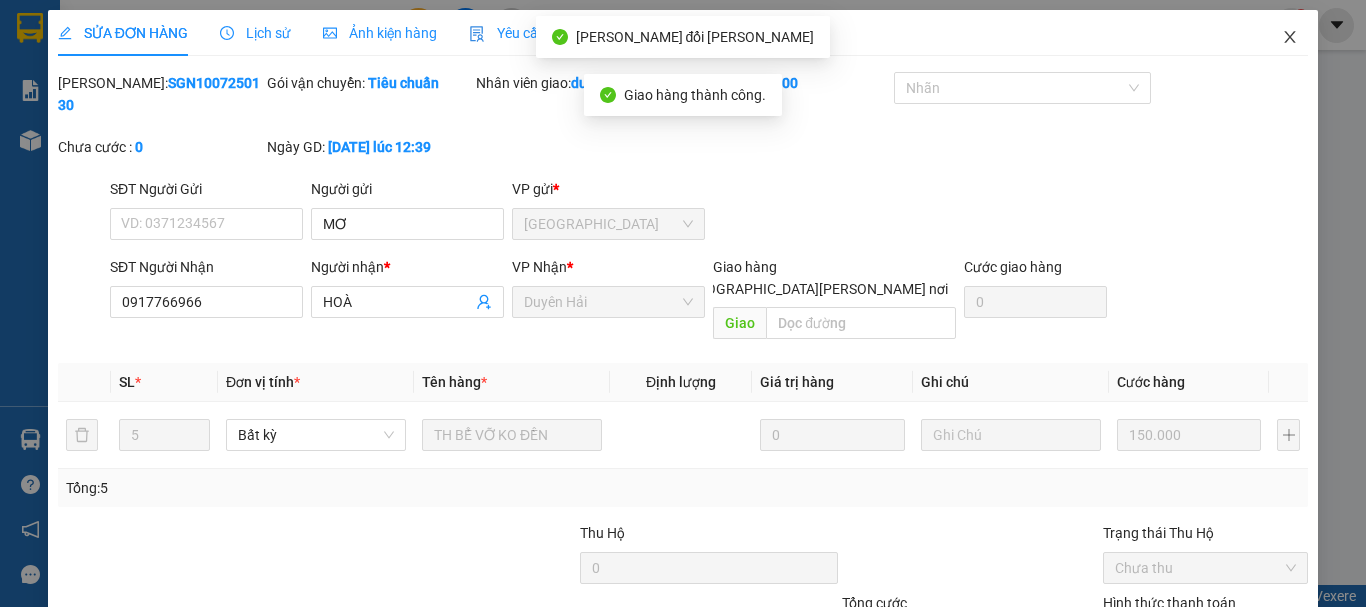 click 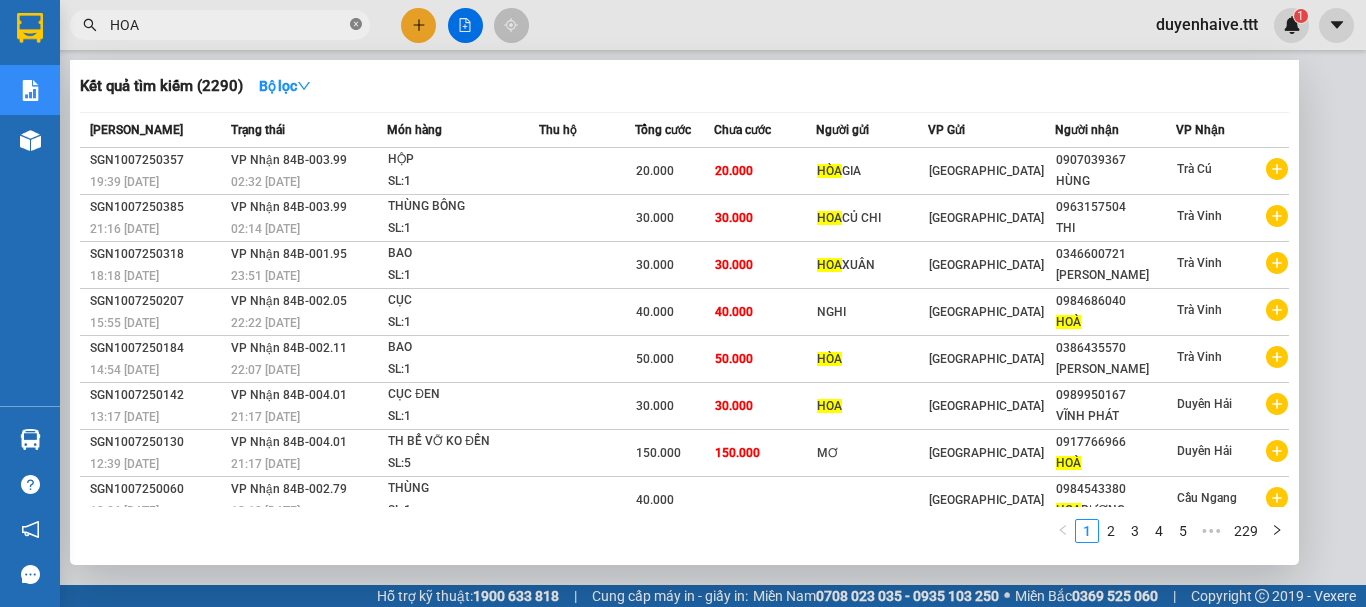 click 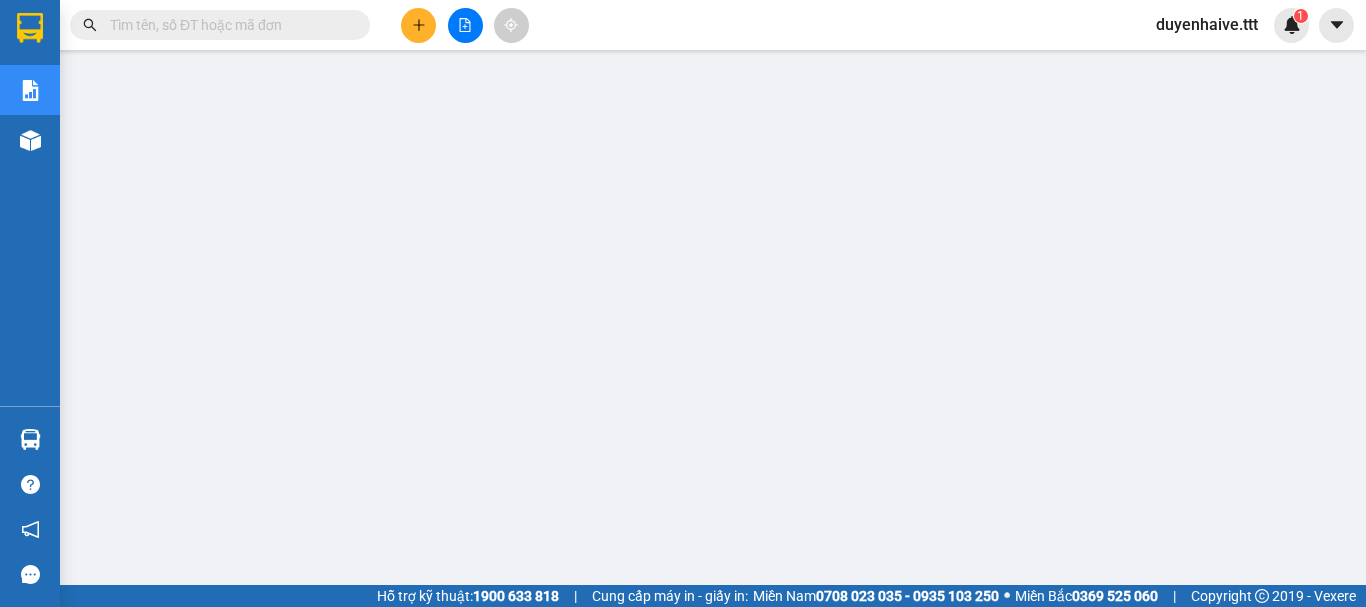 click at bounding box center (228, 25) 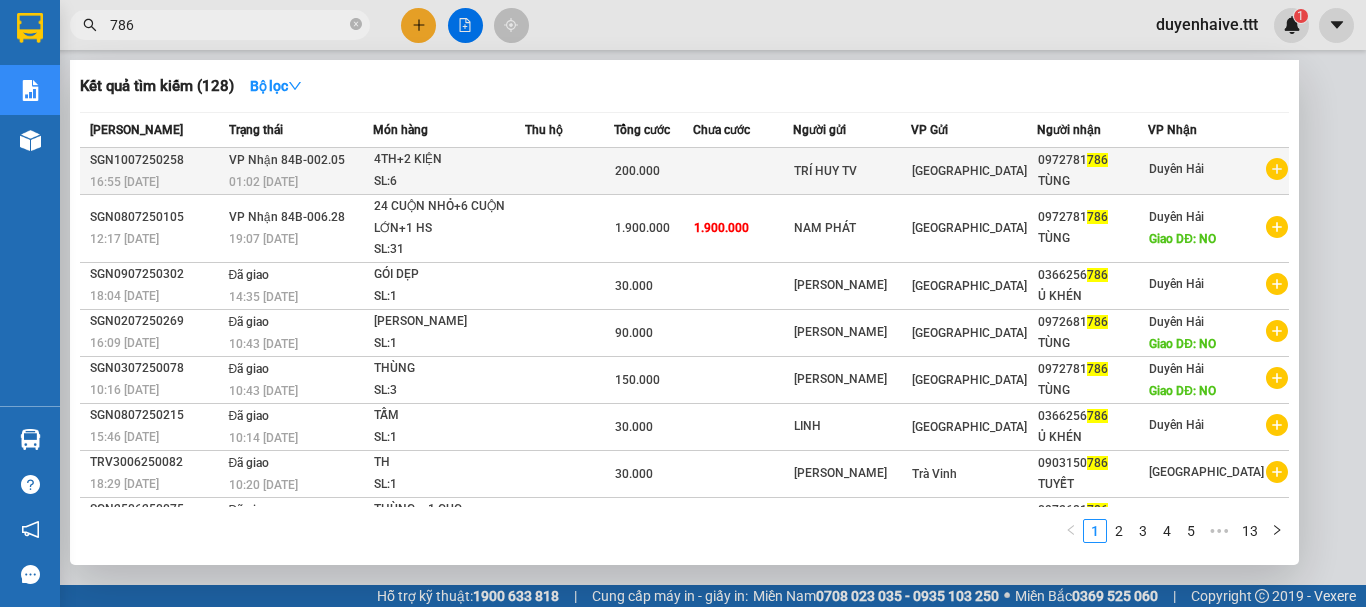 type on "786" 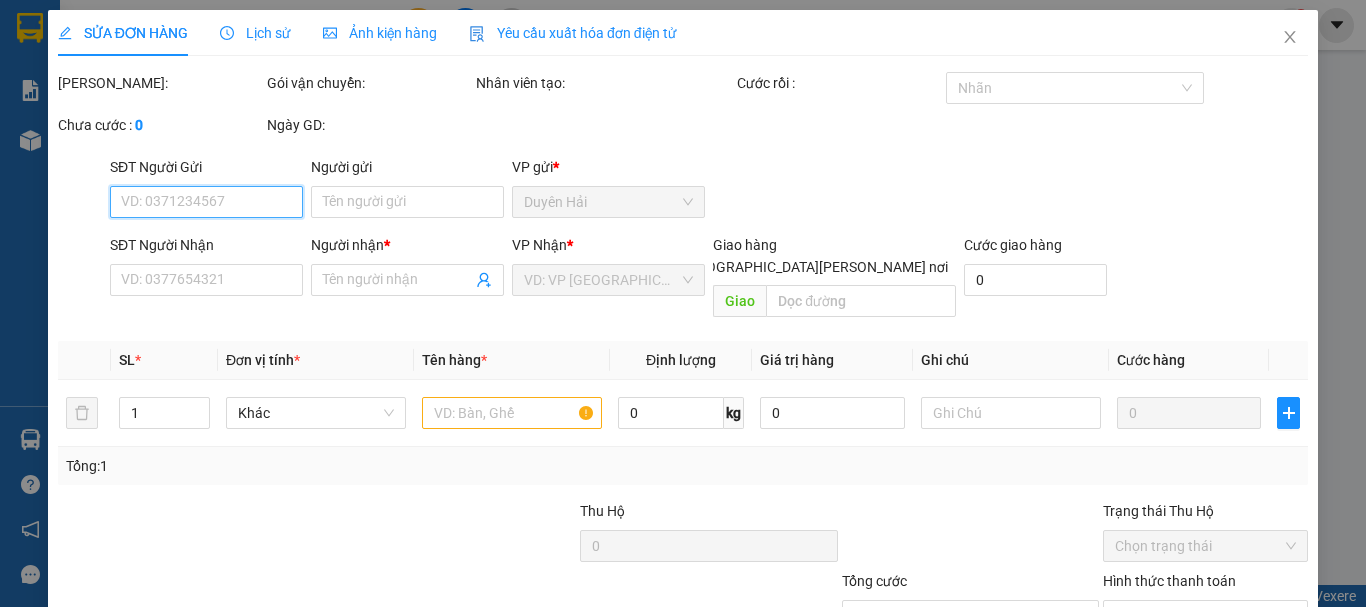 scroll, scrollTop: 137, scrollLeft: 0, axis: vertical 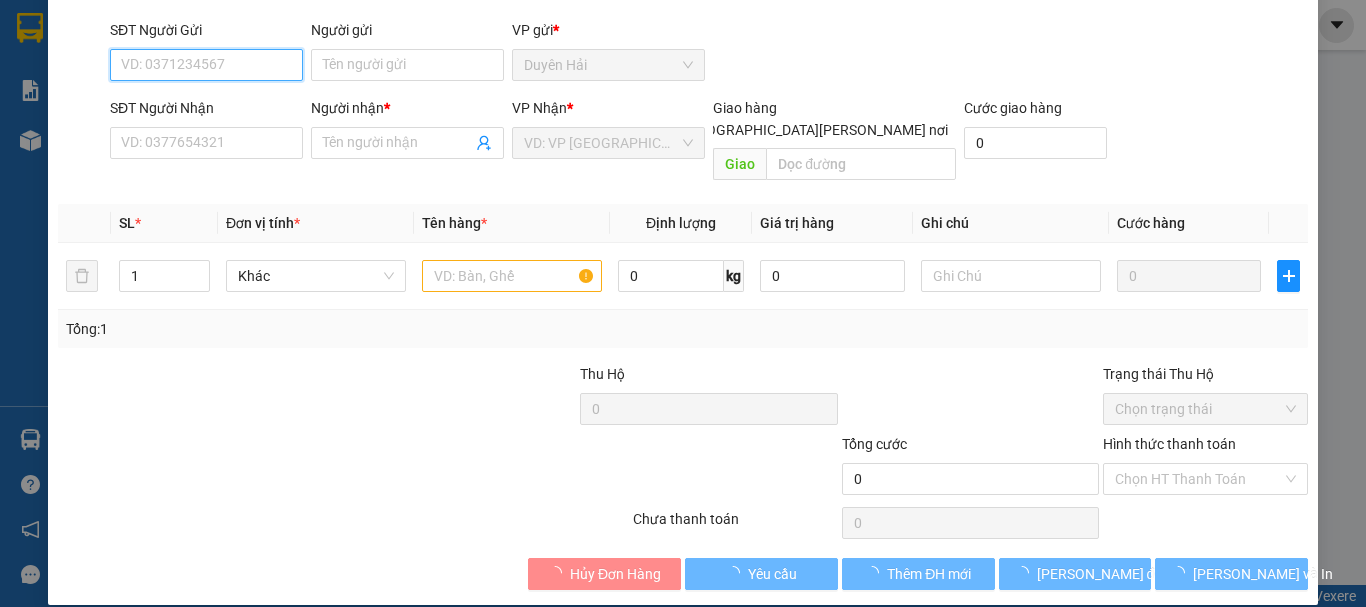type on "TRÍ HUY TV" 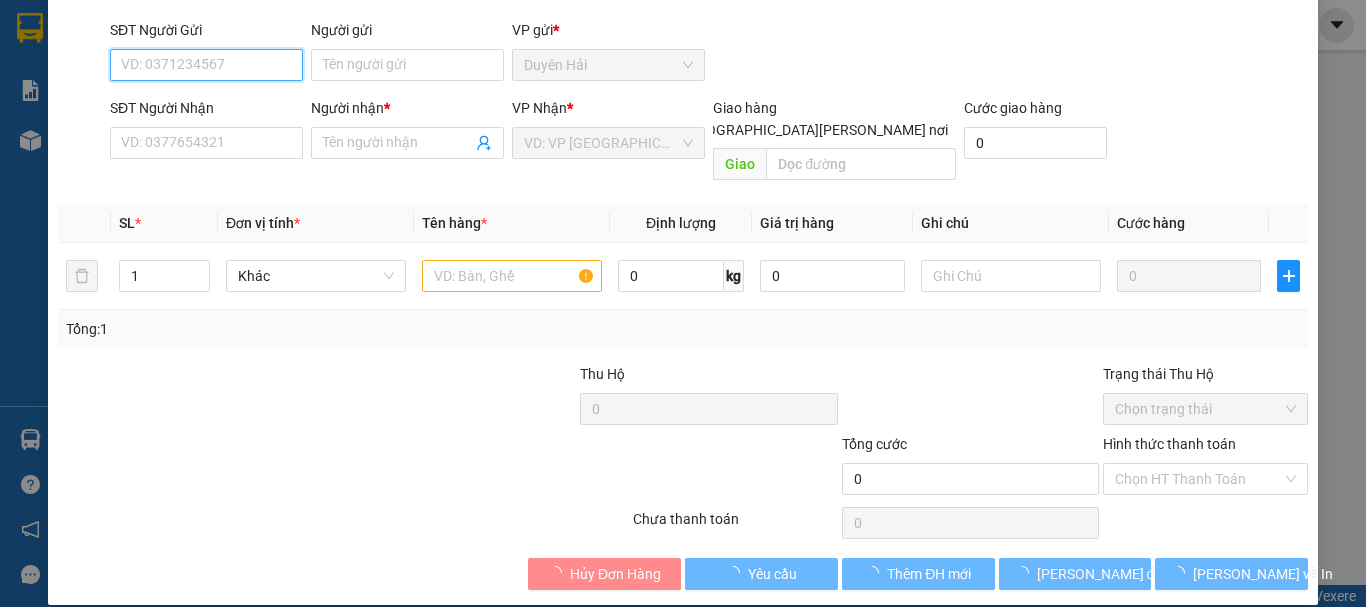 type on "0972781786" 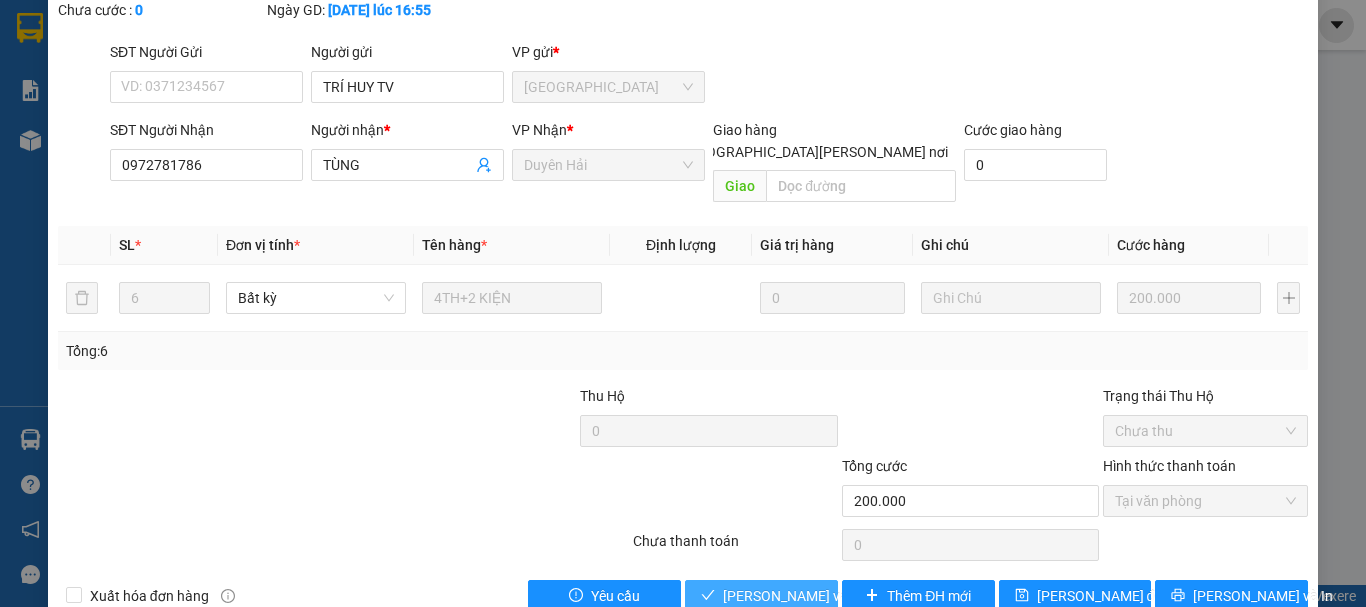 click on "[PERSON_NAME] và [PERSON_NAME] hàng" at bounding box center (858, 596) 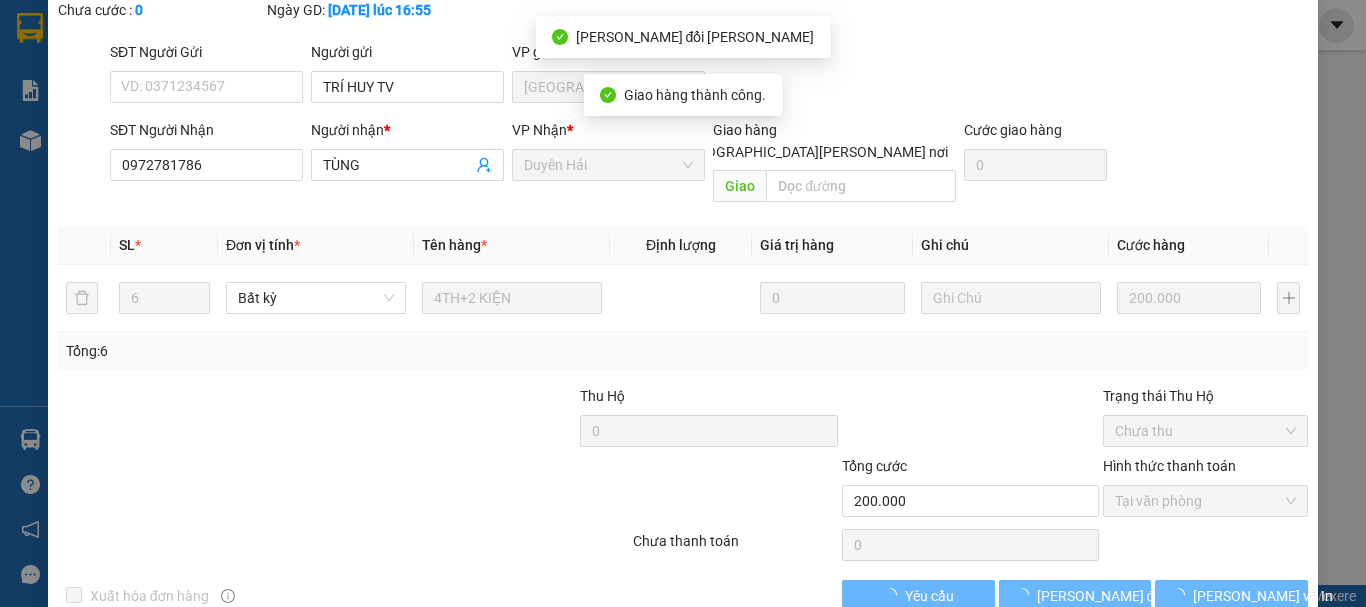 scroll, scrollTop: 0, scrollLeft: 0, axis: both 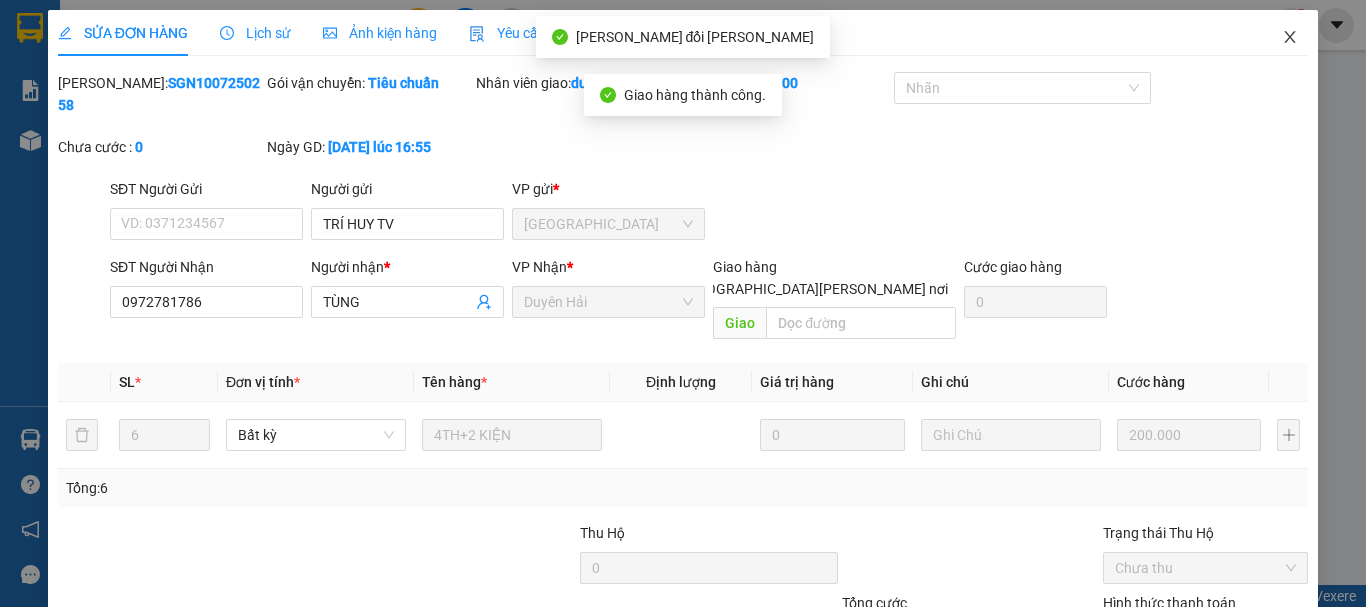 click 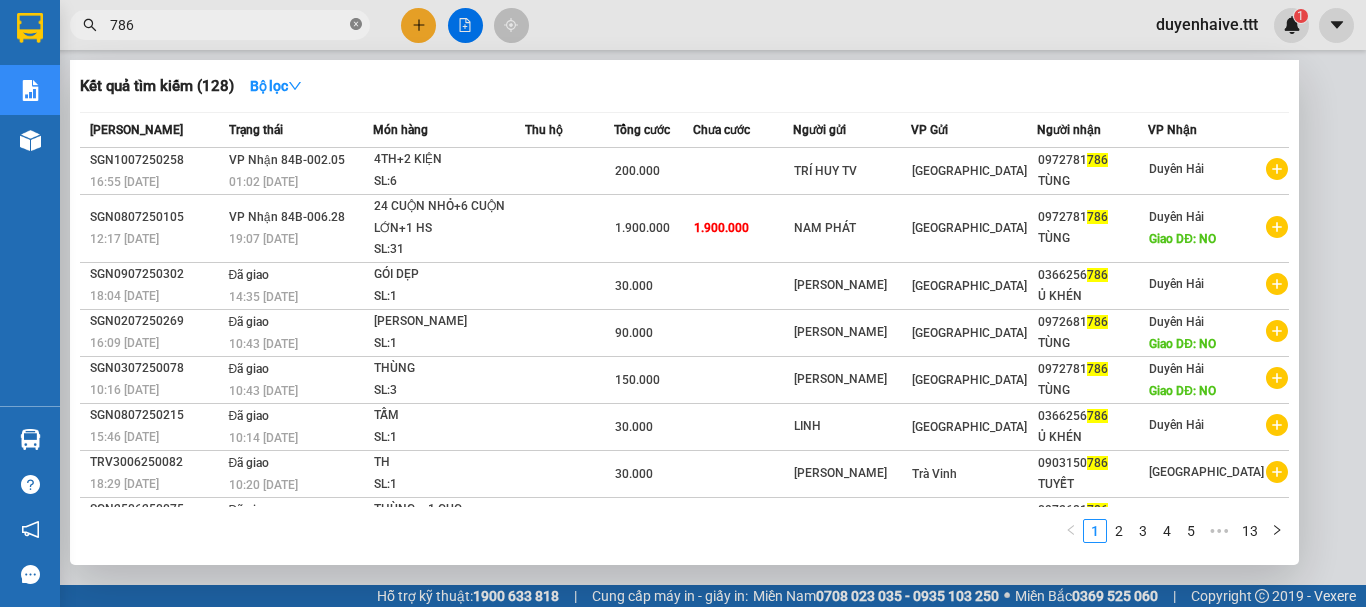 click 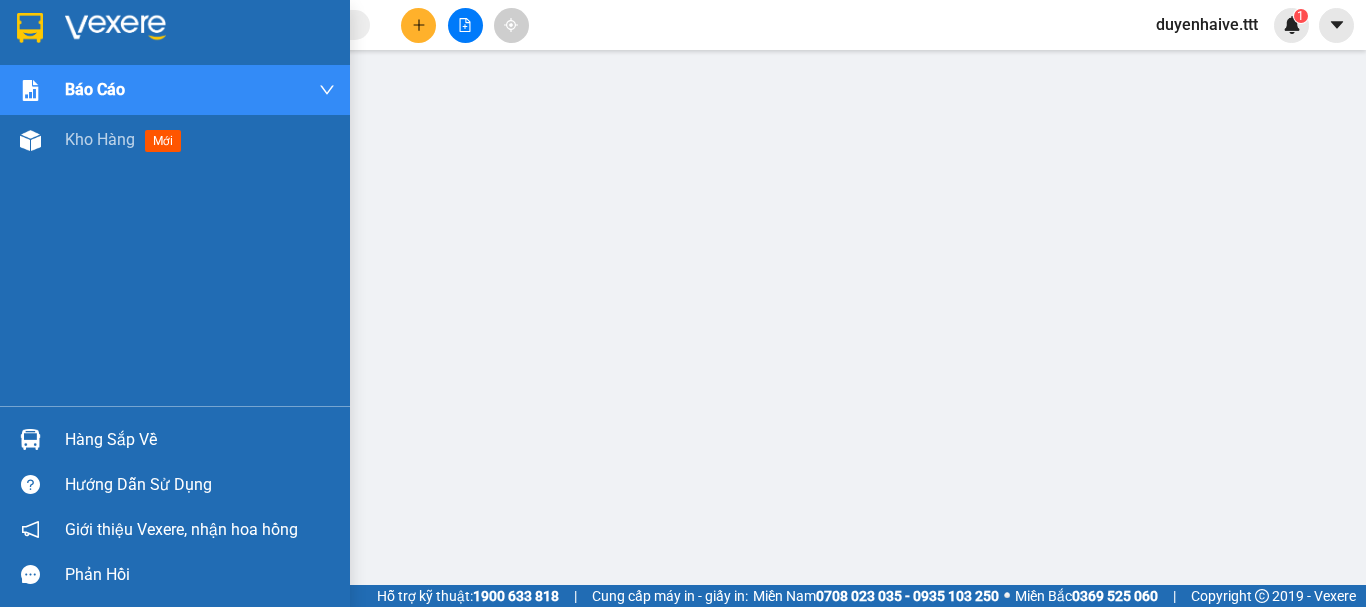 click on "Hàng sắp về" at bounding box center (200, 440) 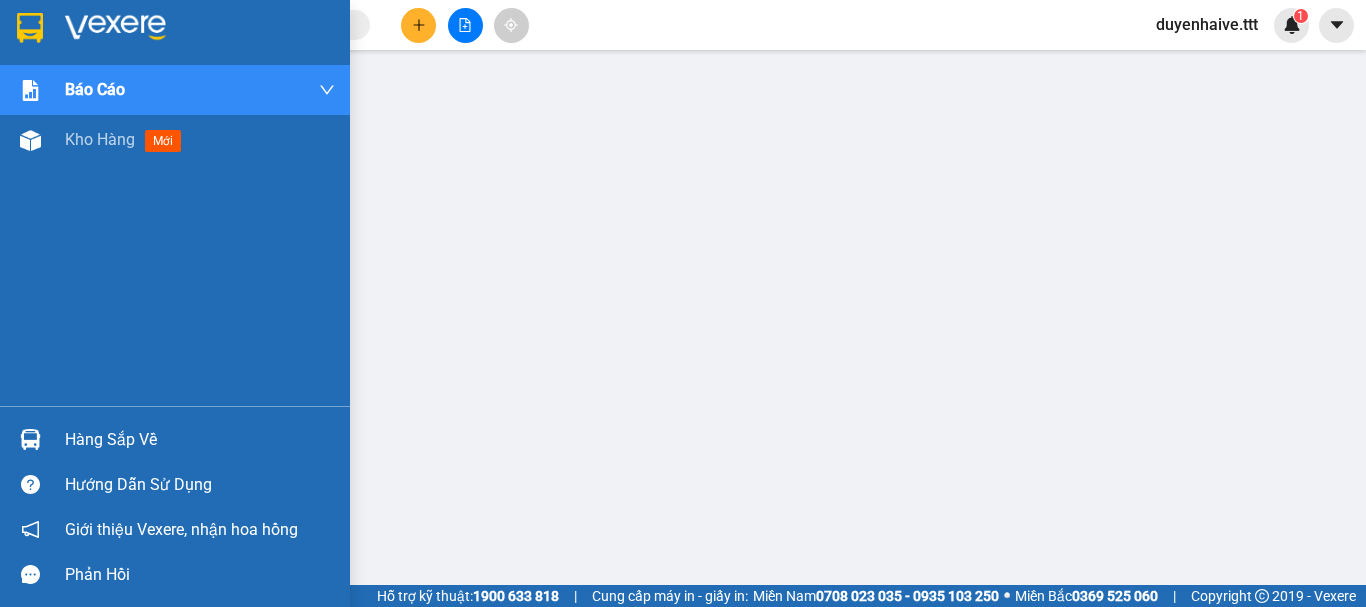 click on "[PERSON_NAME] [PERSON_NAME] 1: [PERSON_NAME] dòng [PERSON_NAME] [PERSON_NAME] ([PERSON_NAME])  [PERSON_NAME] 3: [PERSON_NAME] [PERSON_NAME] [PERSON_NAME] (VP)     Kho hàng mới Hàng sắp về [PERSON_NAME] [PERSON_NAME] [PERSON_NAME] [PERSON_NAME], [PERSON_NAME] hồng [PERSON_NAME] [PERSON_NAME] mềm hỗ trợ bạn tốt chứ?" at bounding box center [175, 303] 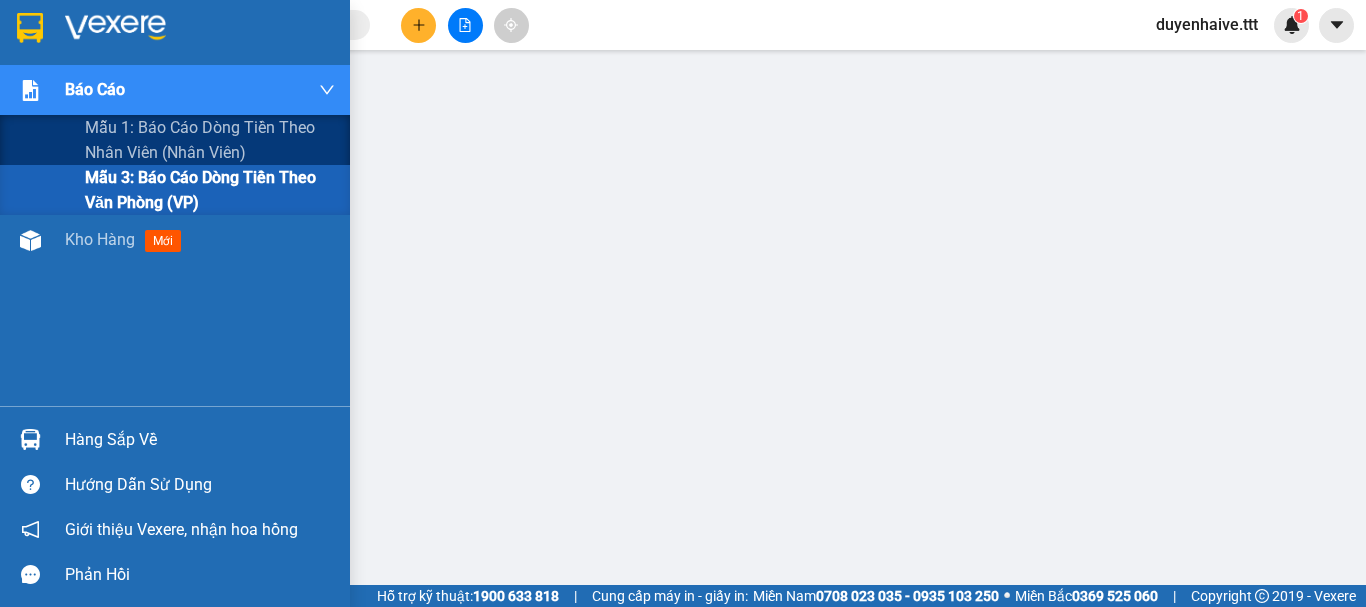 click on "Mẫu 3: Báo cáo dòng tiền theo văn phòng (VP)" at bounding box center [210, 190] 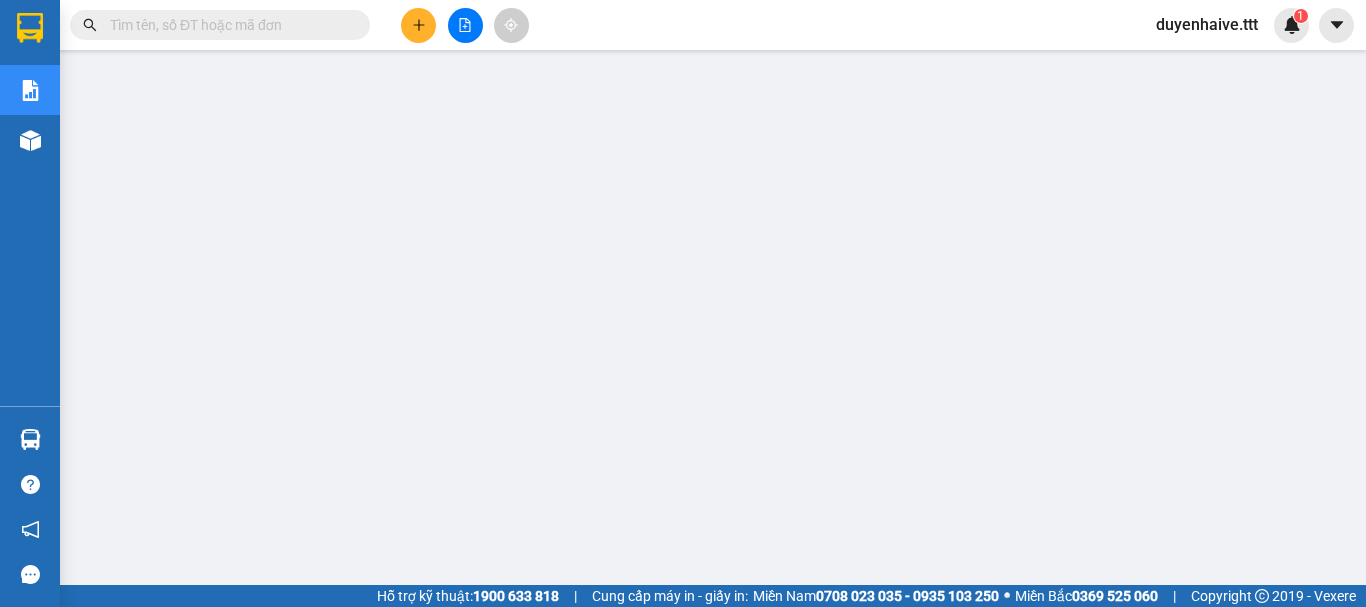 click at bounding box center (228, 25) 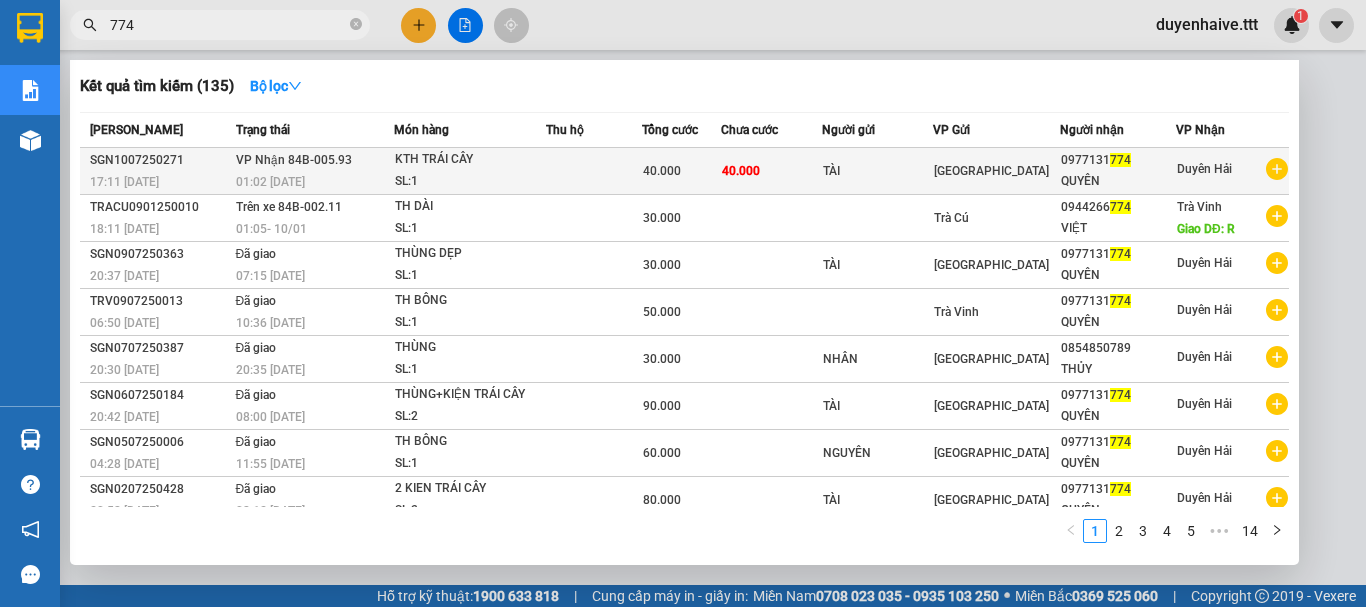 type on "774" 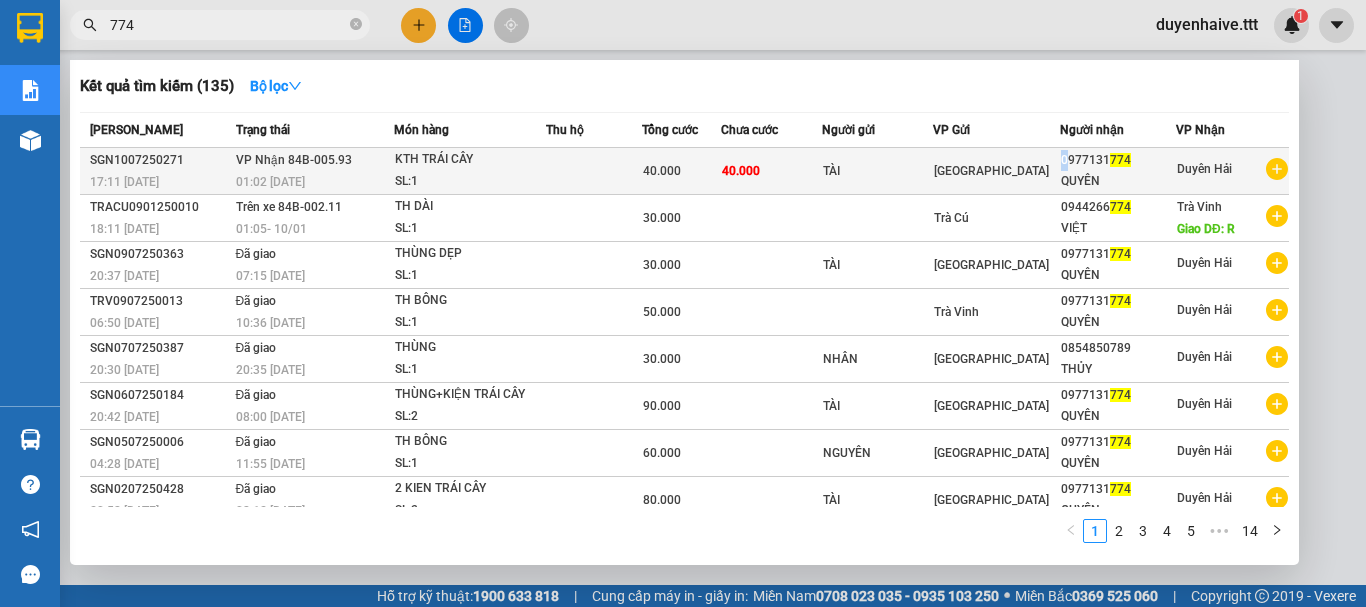 click on "0977131 774  [PERSON_NAME]" at bounding box center (1118, 171) 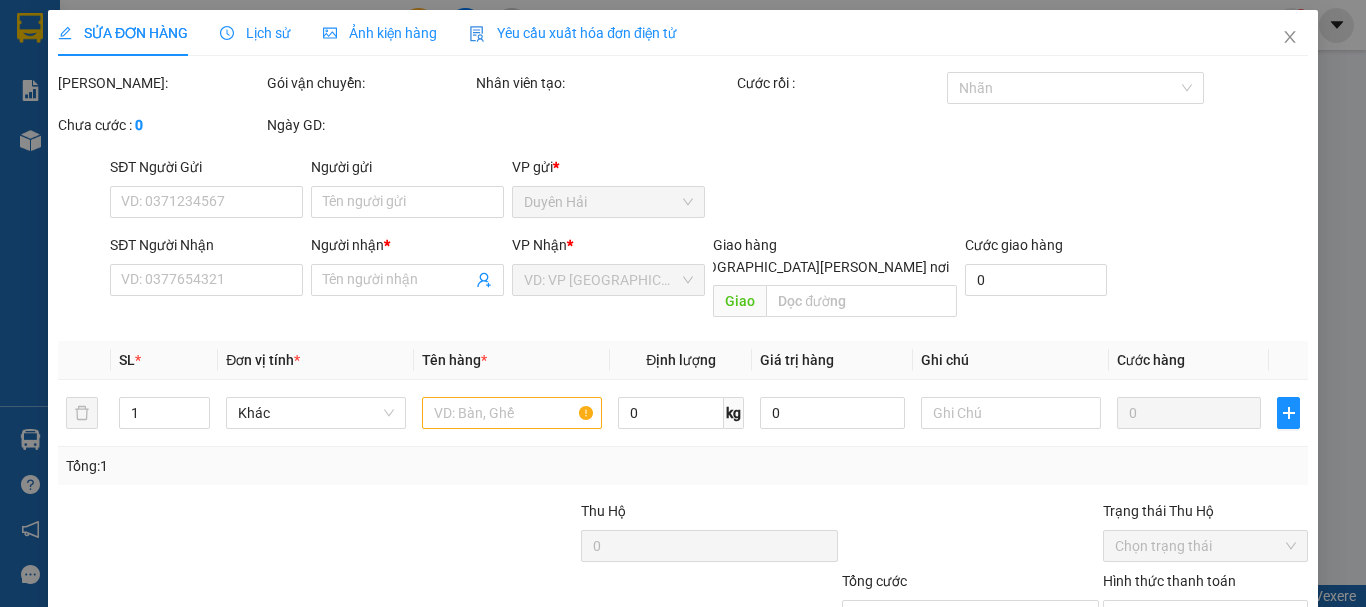 type on "TÀI" 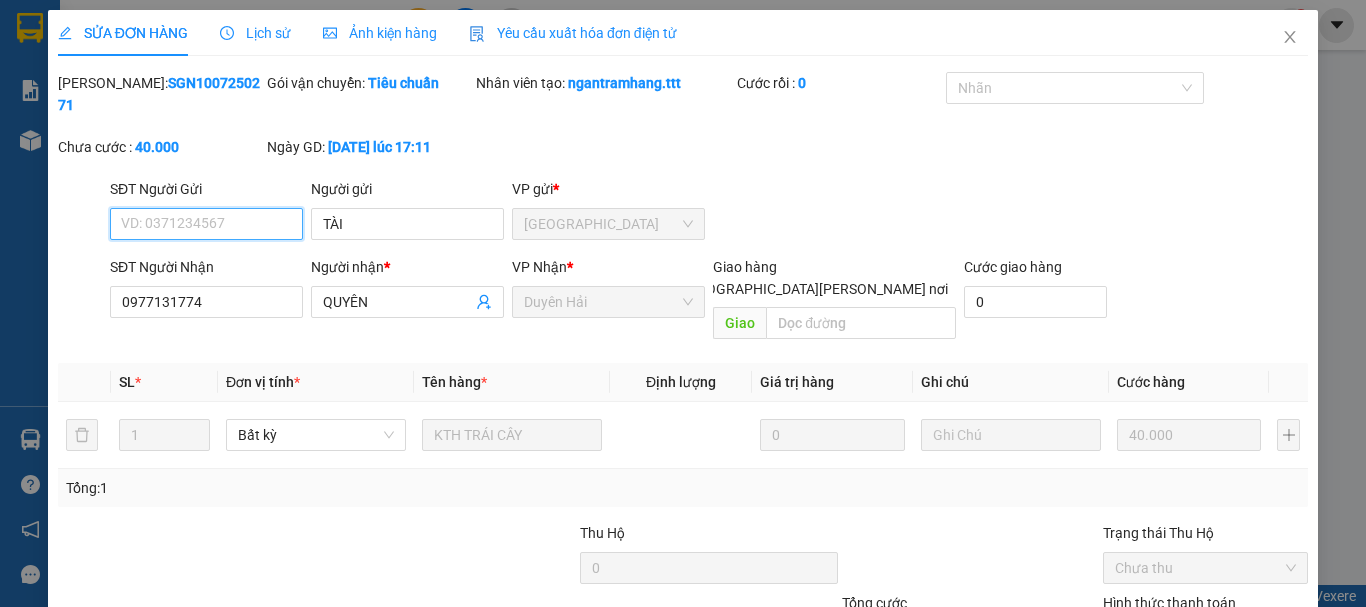 scroll, scrollTop: 137, scrollLeft: 0, axis: vertical 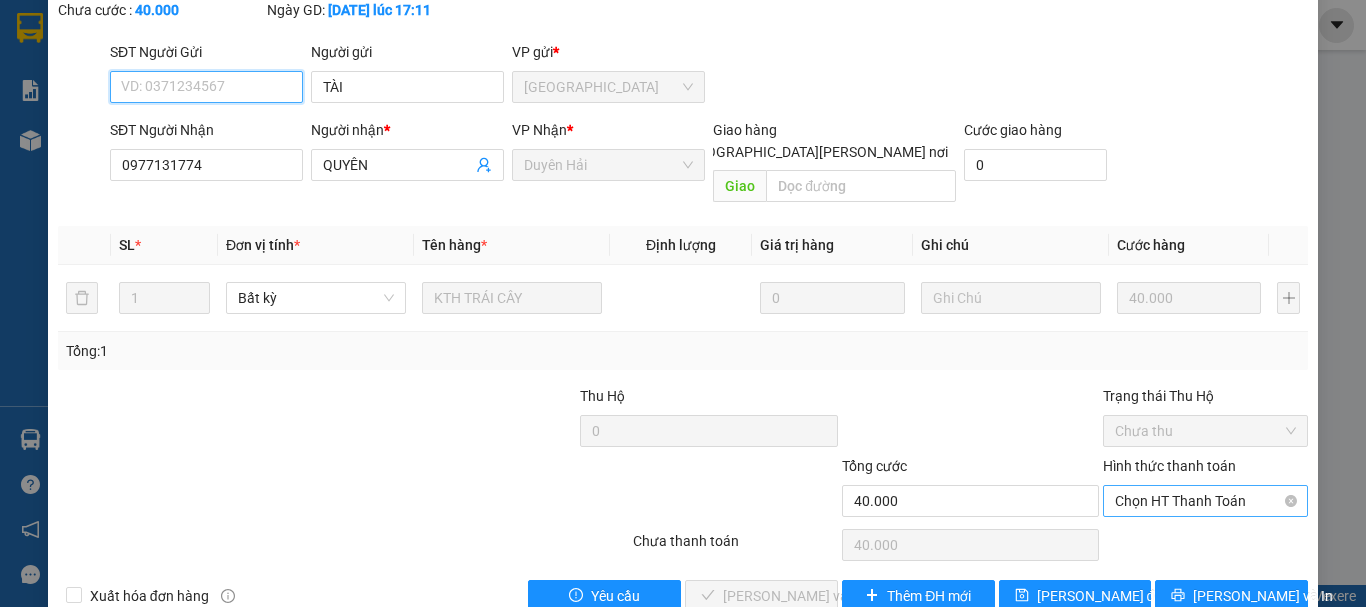click on "Chọn HT Thanh Toán" at bounding box center [1205, 501] 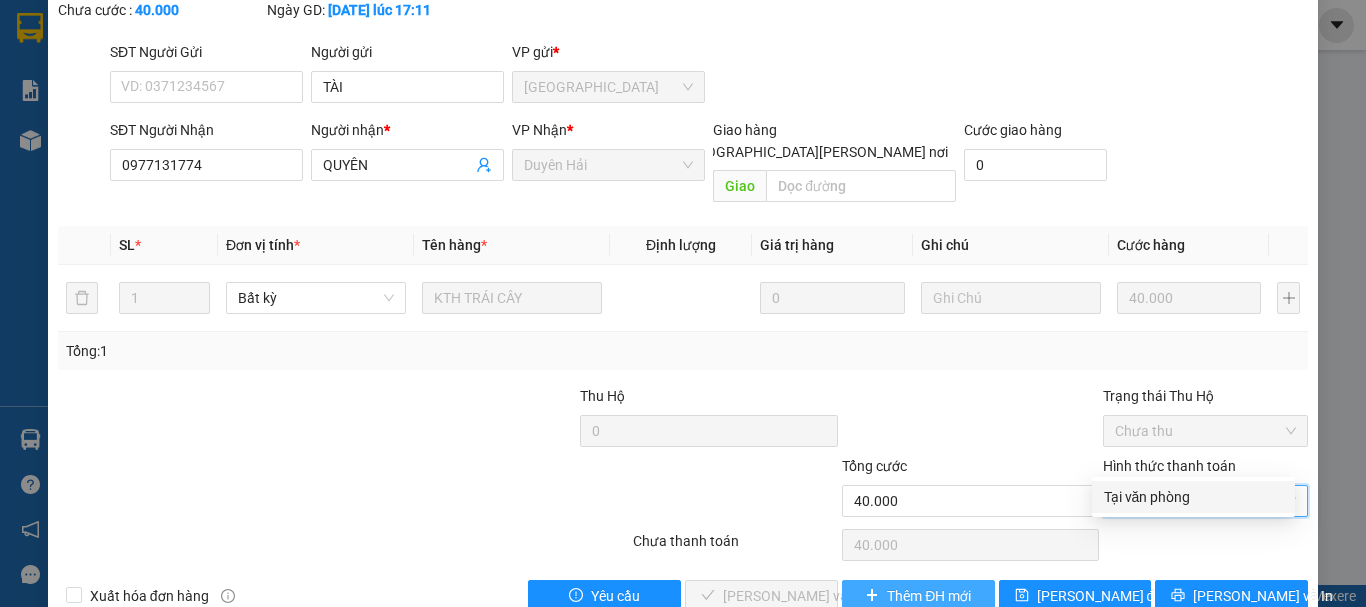 drag, startPoint x: 1129, startPoint y: 495, endPoint x: 859, endPoint y: 537, distance: 273.24713 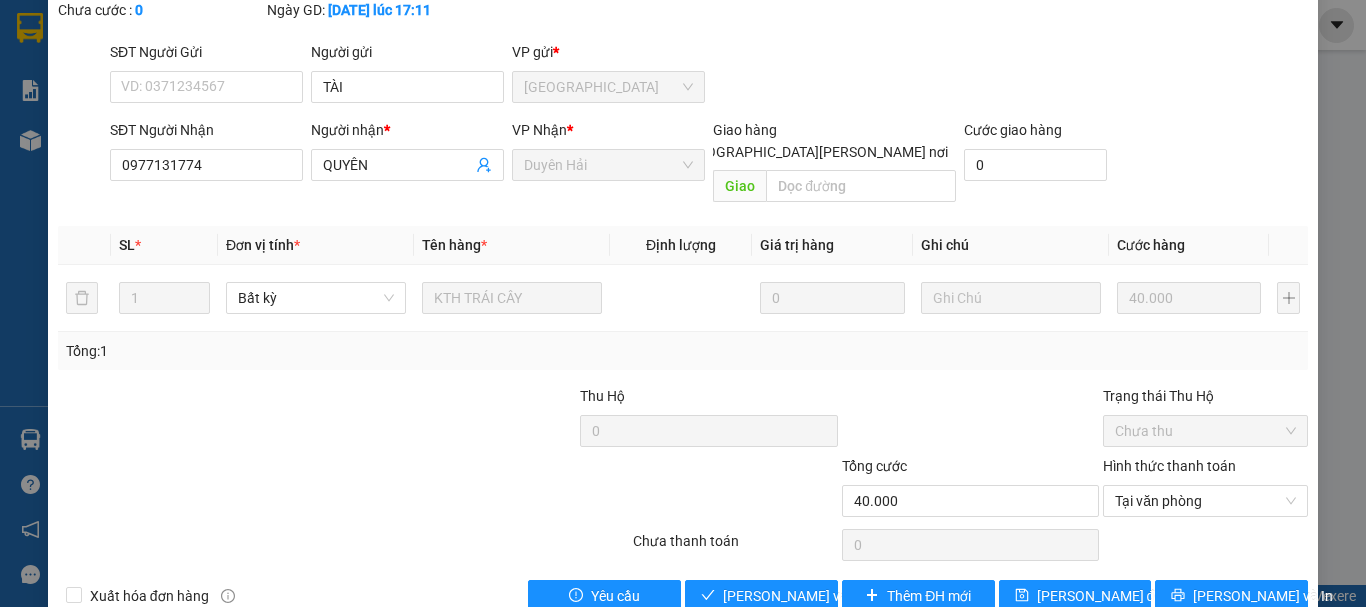 click on "Total Paid Fee 0 Total UnPaid Fee 40.000 Cash Collection Total Fee Mã ĐH:  SGN1007250271 Gói vận chuyển:   [PERSON_NAME] [PERSON_NAME] tạo:   ngantramhang.ttt Cước rồi :   0   [PERSON_NAME] cước :   0 Ngày GD:   [DATE] lúc 17:11 SĐT Người Gửi VD: 0371234567 Người gửi TÀI VP gửi  * [GEOGRAPHIC_DATA] SĐT Người [PERSON_NAME] 0977131774 Người [PERSON_NAME]  * [PERSON_NAME] [PERSON_NAME]  * [PERSON_NAME] Hải [PERSON_NAME] hàng [PERSON_NAME] nơi [PERSON_NAME] [PERSON_NAME] hàng 0 SL  * Đơn vị tính  * Tên hàng  * Định [PERSON_NAME] trị hàng Ghi [PERSON_NAME] hàng                   1 Bất kỳ KTH TRÁI CÂY 0 40.000 Tổng:  1 Thu Hộ 0 Trạng thái Thu Hộ   Chưa thu [PERSON_NAME] 40.000 [PERSON_NAME] [PERSON_NAME] [PERSON_NAME] Số [PERSON_NAME] thu trước 0 Tại văn [PERSON_NAME] [PERSON_NAME] 0 Xuất [PERSON_NAME] hàng Yêu [PERSON_NAME] và [PERSON_NAME] hàng Thêm ĐH mới [PERSON_NAME] đổi [PERSON_NAME] và In [PERSON_NAME] [PERSON_NAME]" at bounding box center (683, 273) 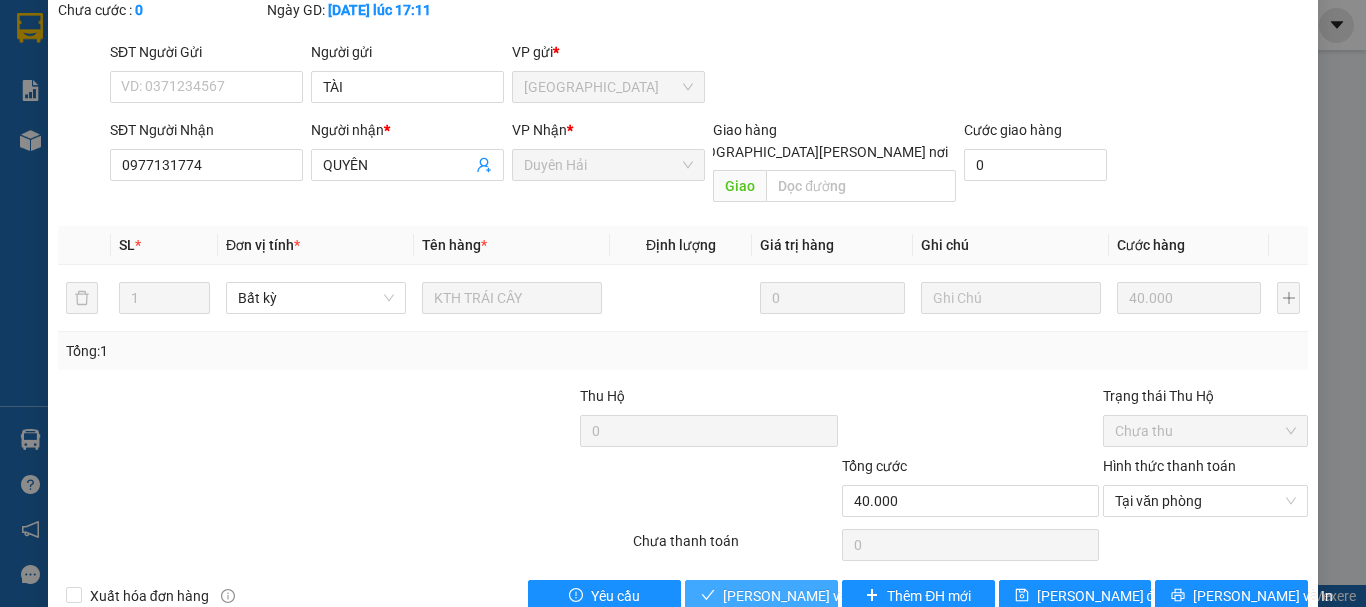 click on "[PERSON_NAME] và [PERSON_NAME] hàng" at bounding box center (858, 596) 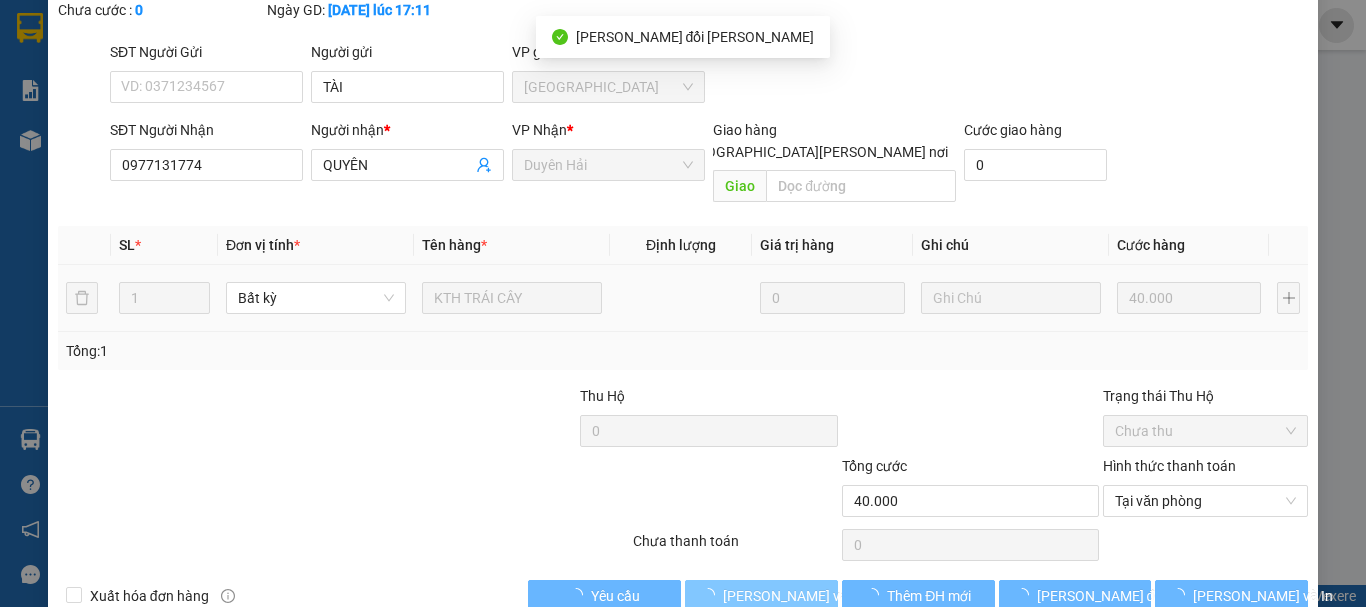 scroll, scrollTop: 0, scrollLeft: 0, axis: both 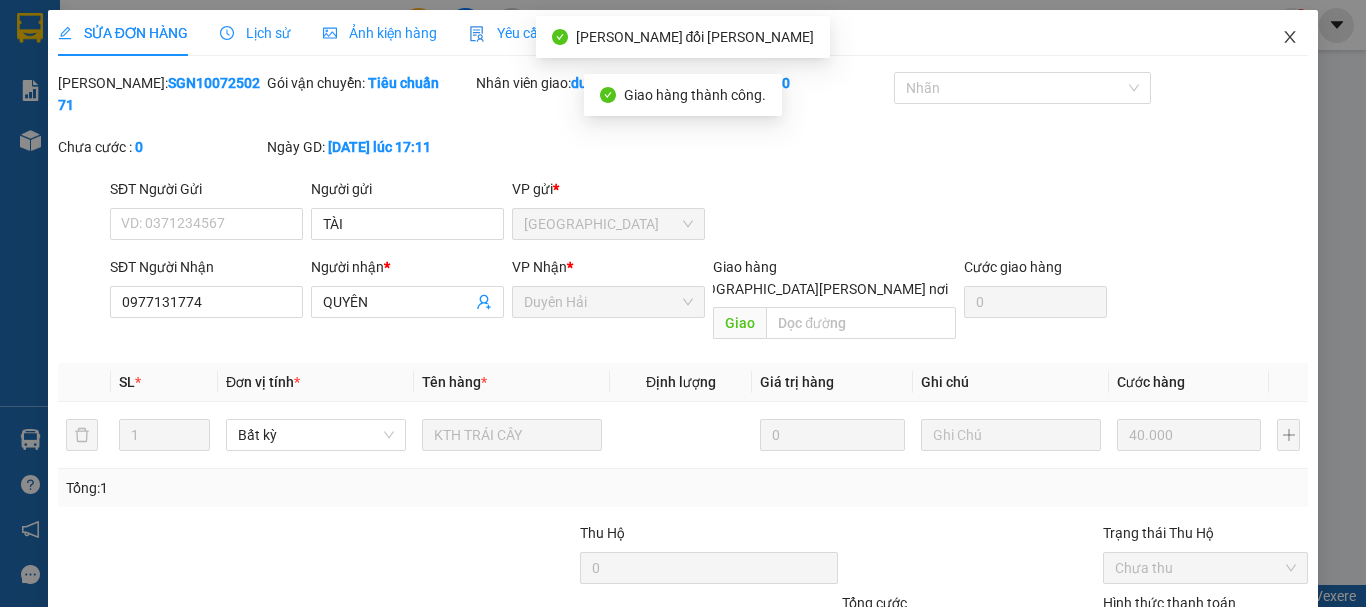 click 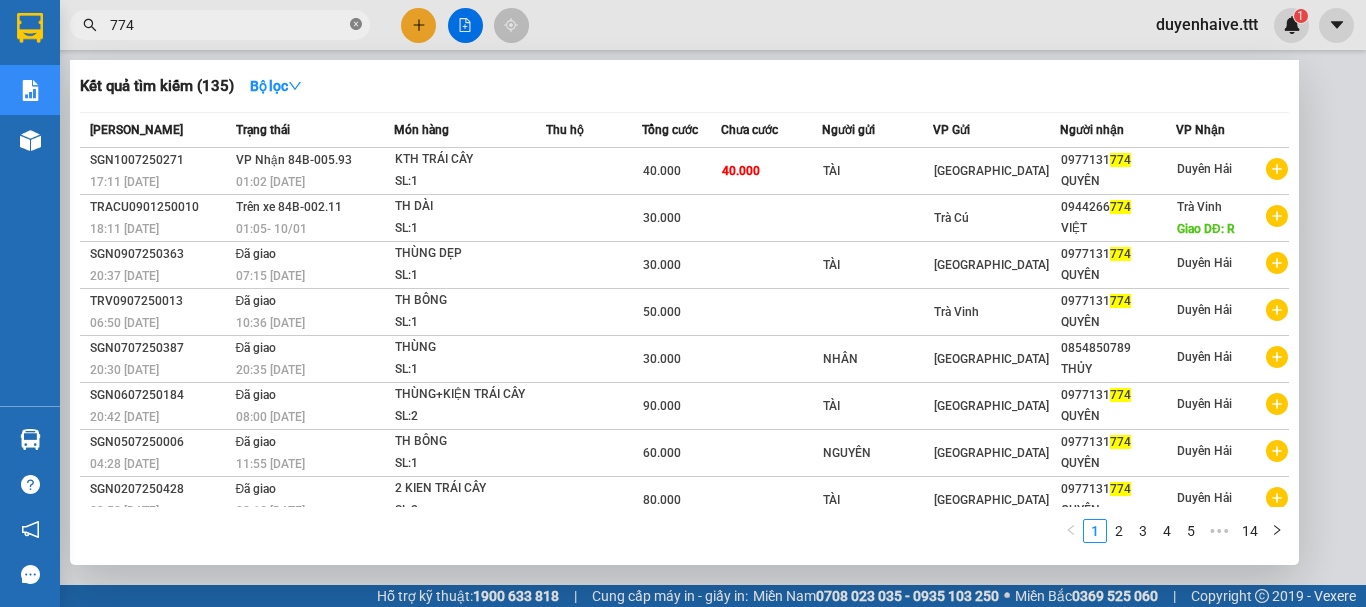 click 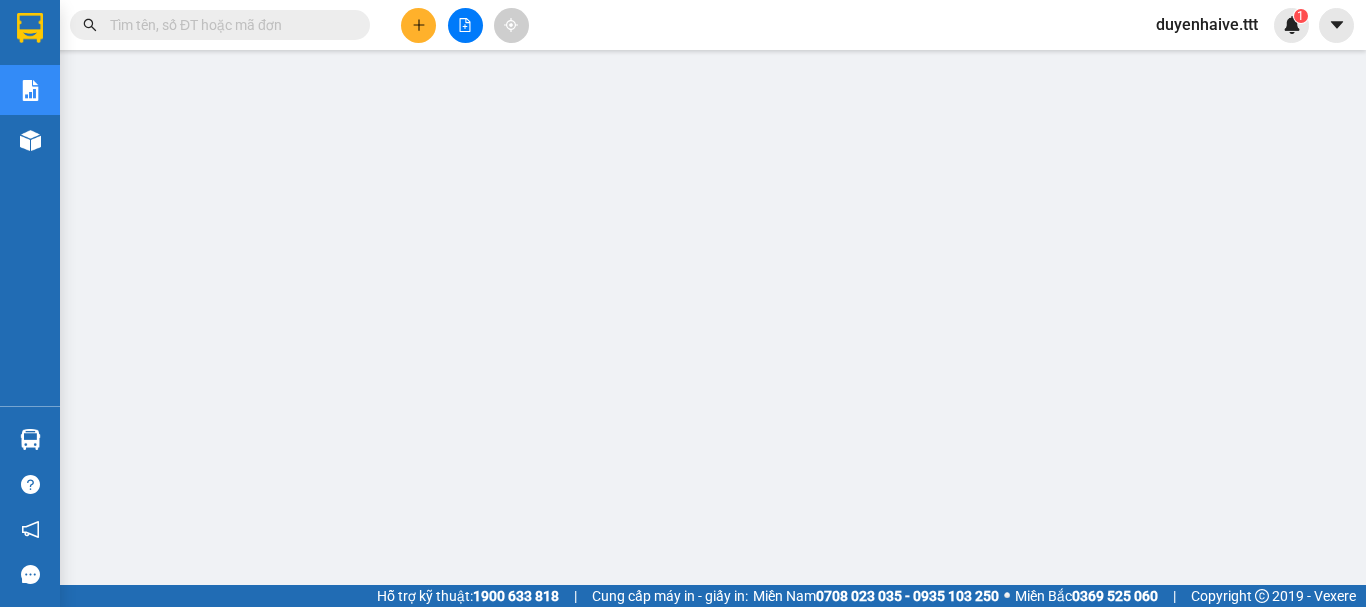 click at bounding box center [228, 25] 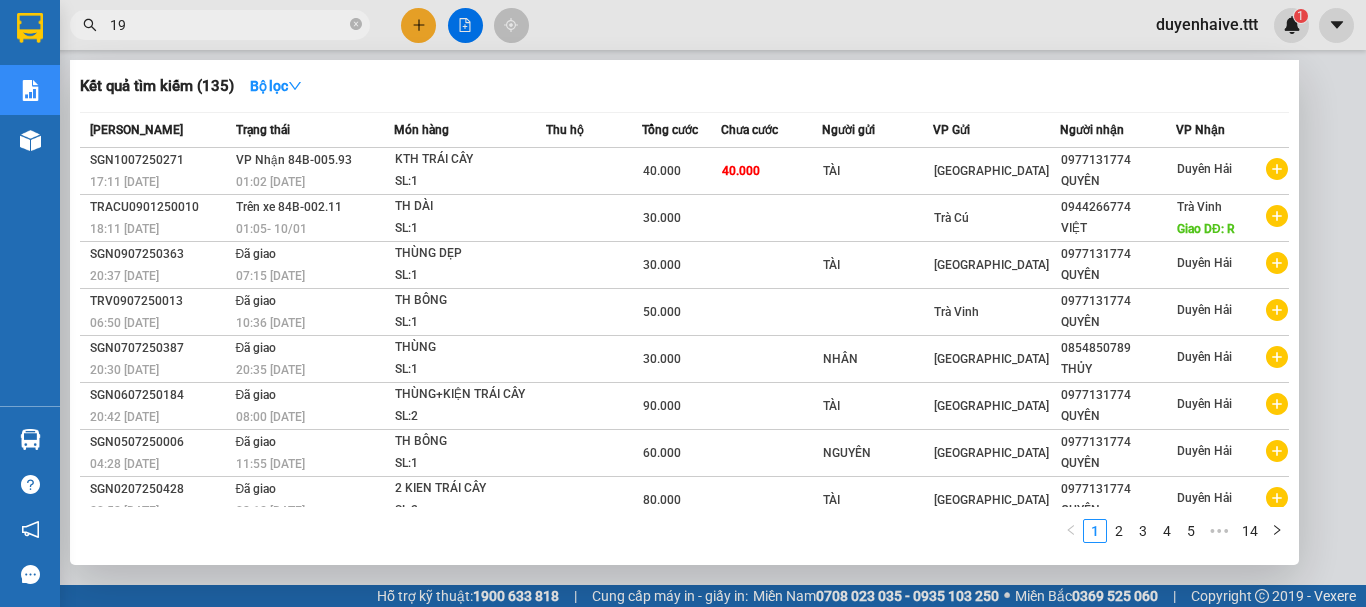 type on "198" 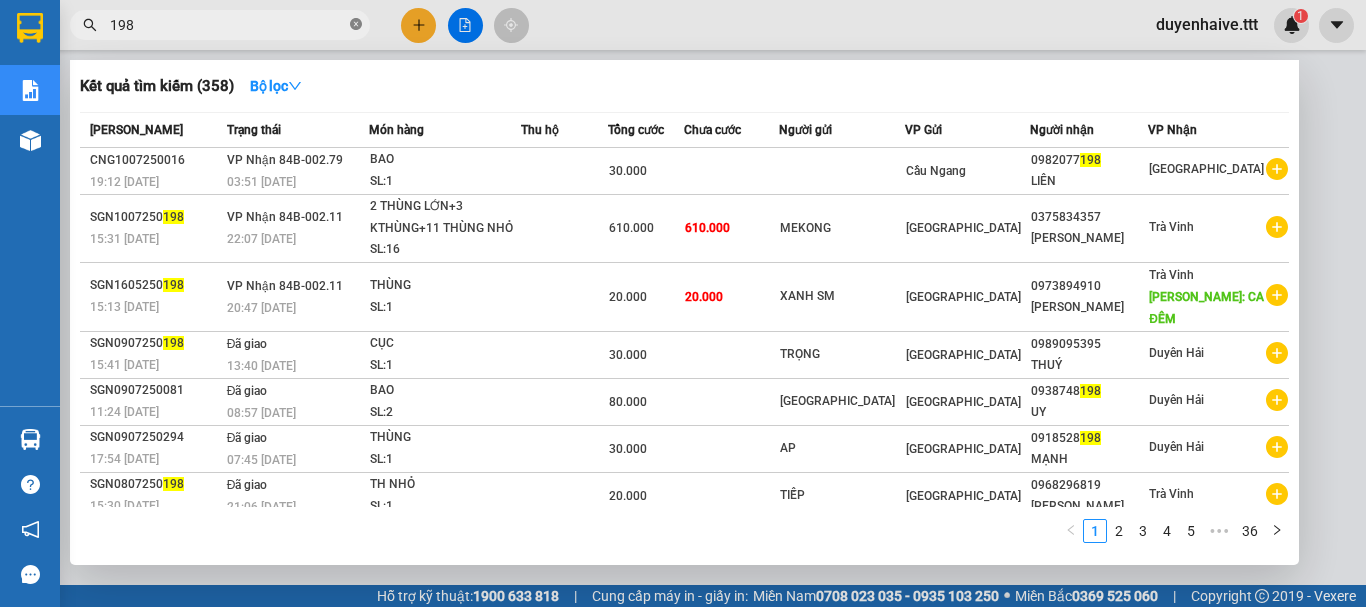 click at bounding box center (356, 25) 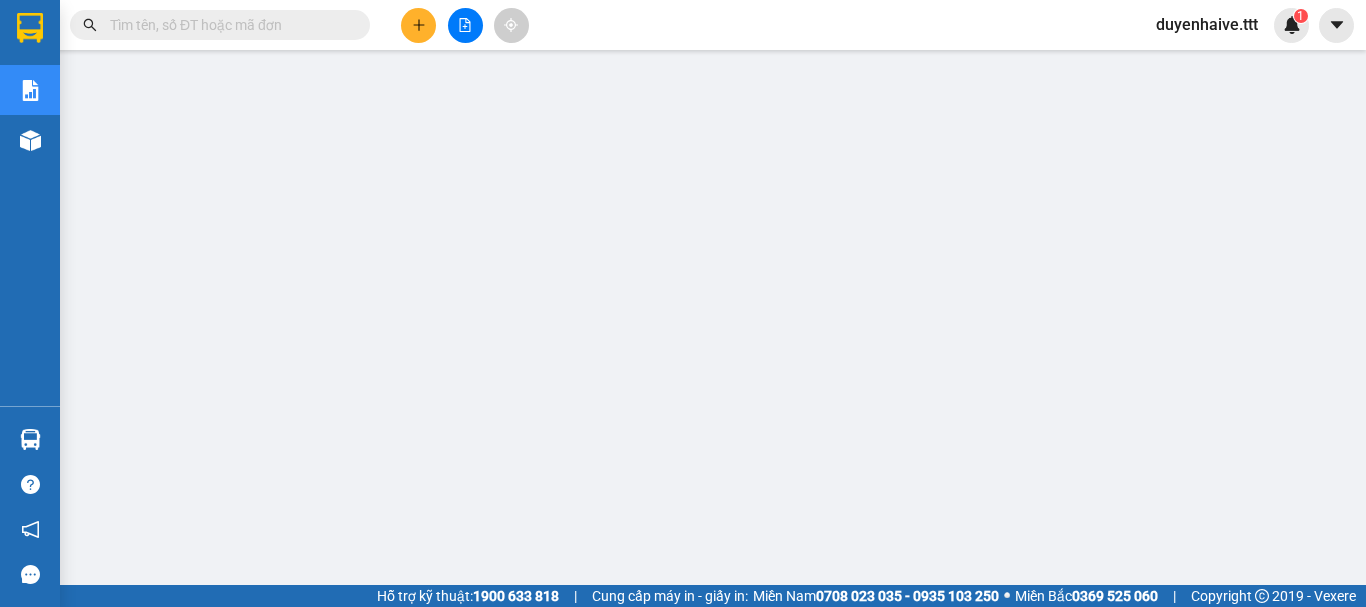 click at bounding box center [228, 25] 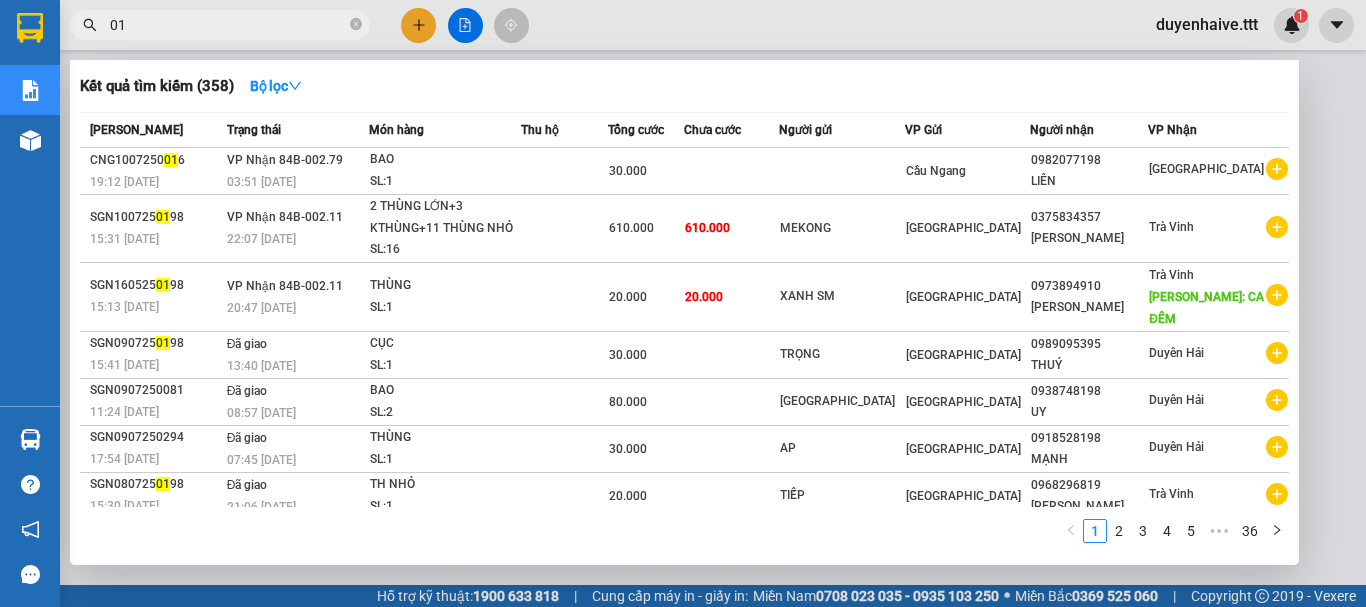 type on "015" 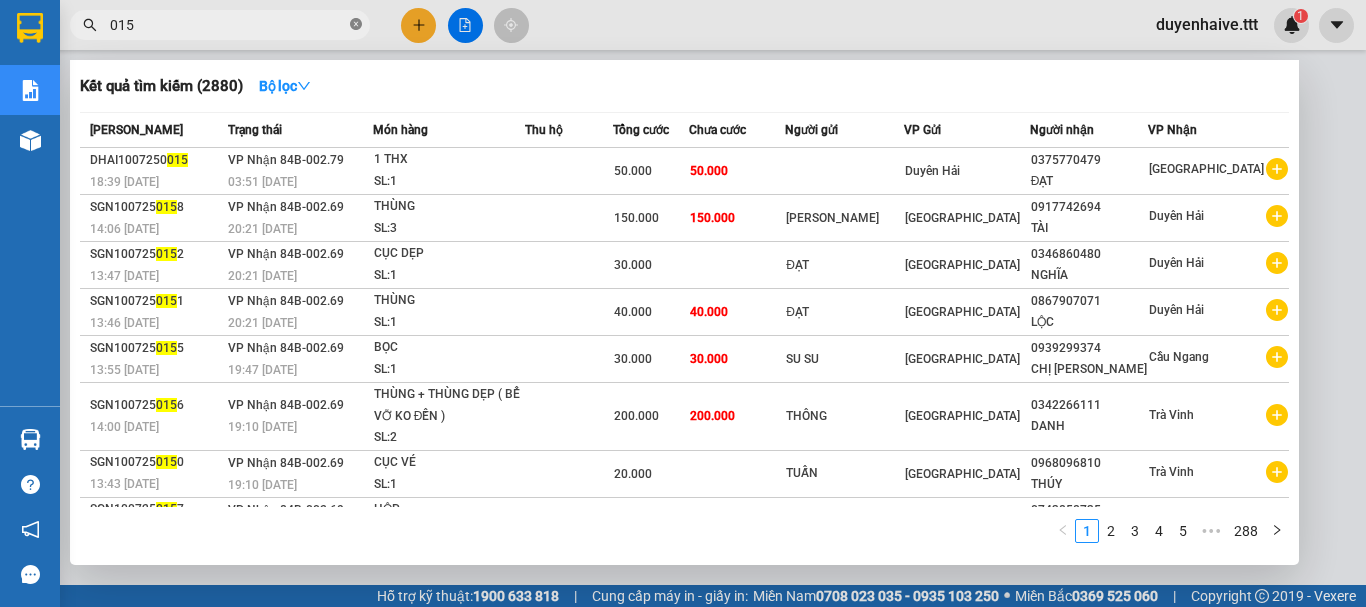 click 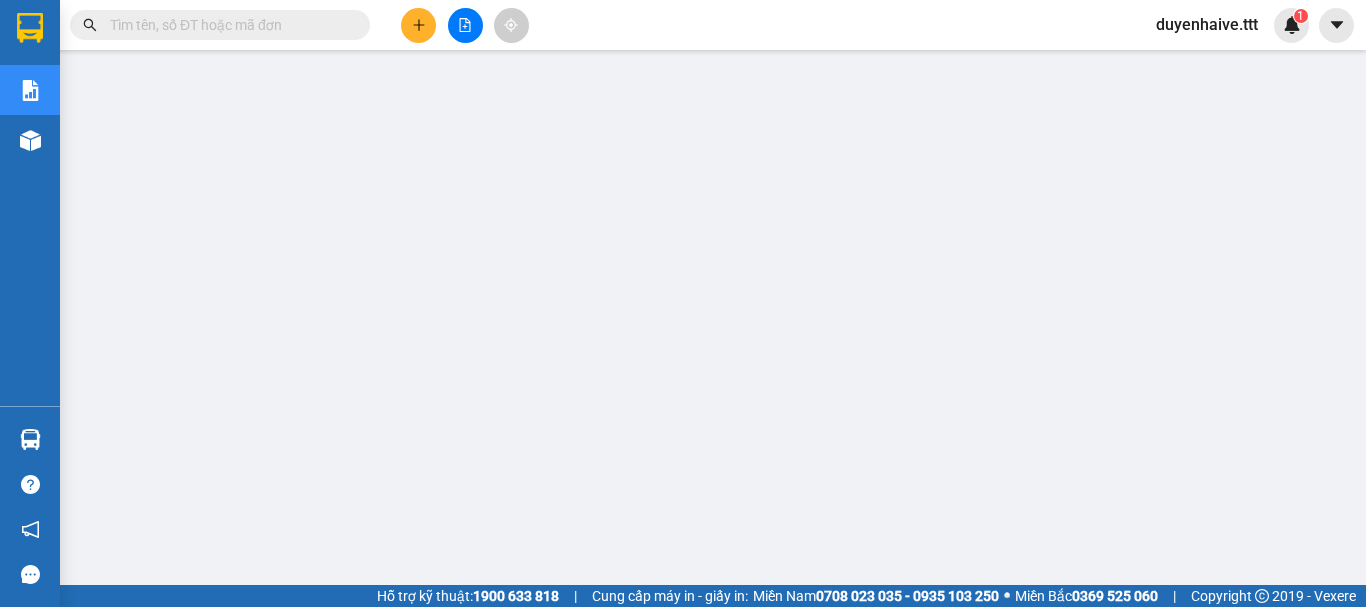 click at bounding box center [228, 25] 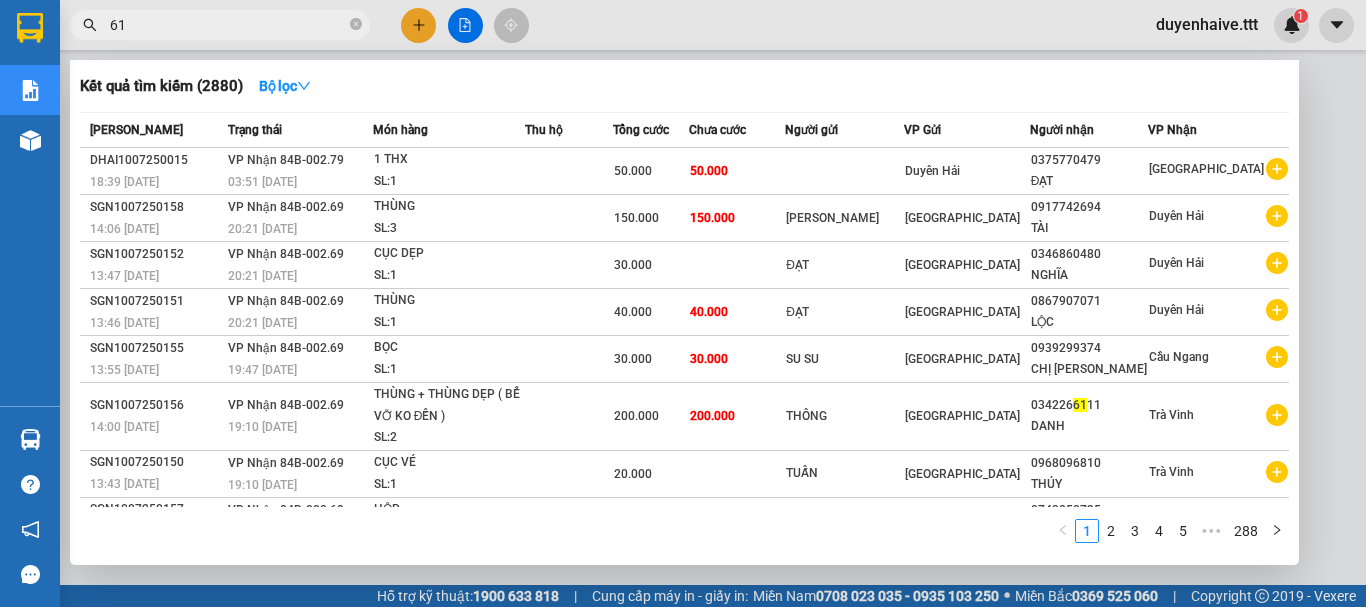 type on "619" 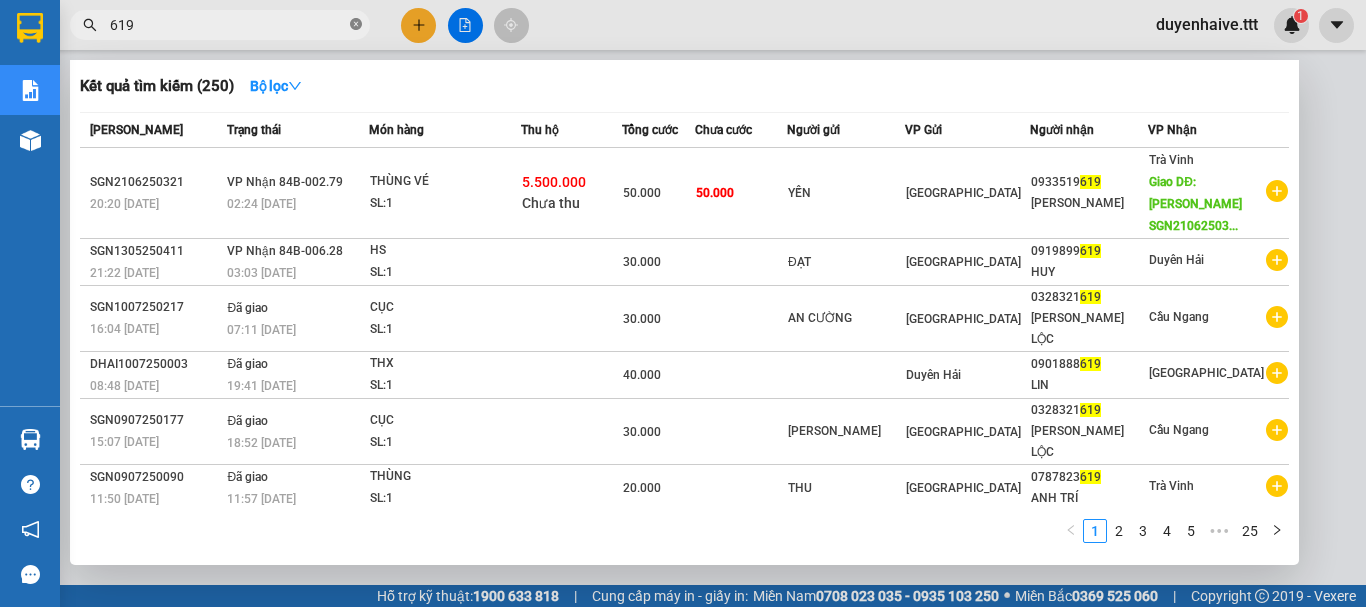 click 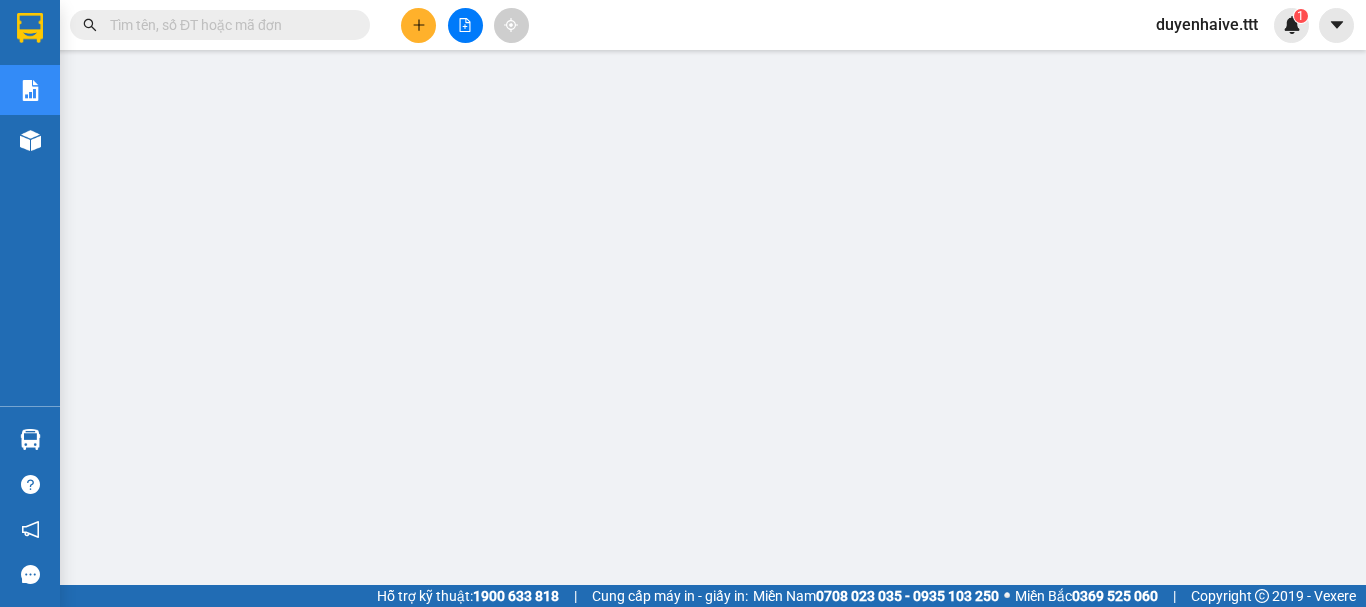 click at bounding box center (228, 25) 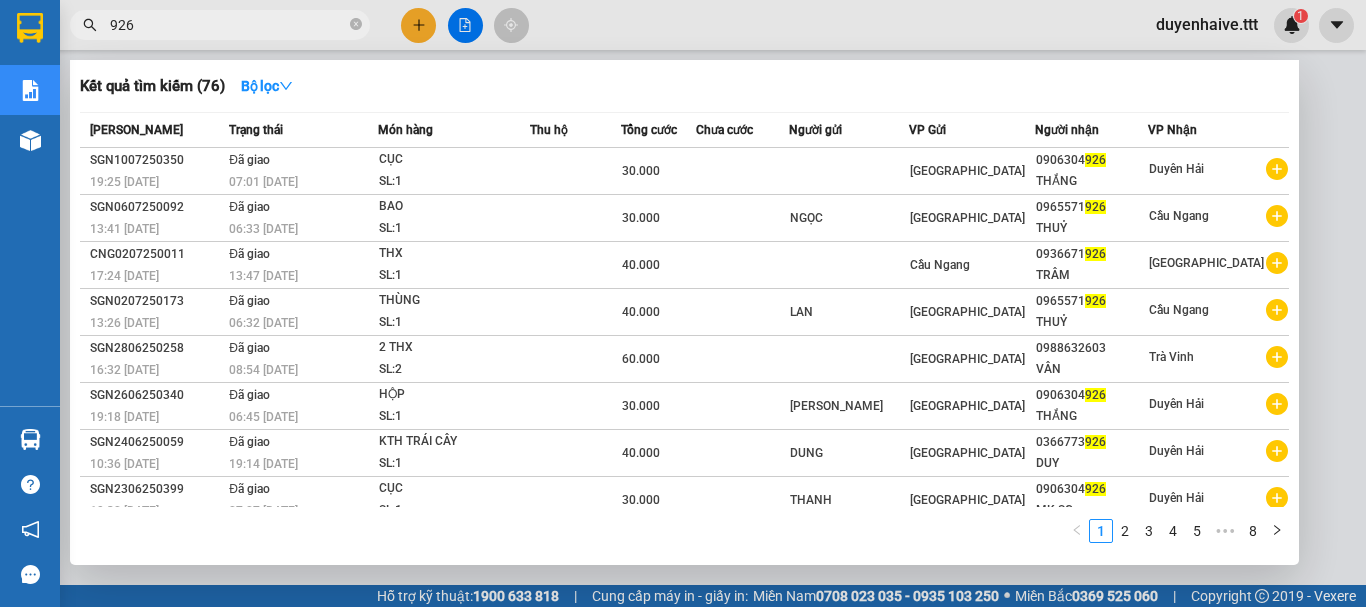 type on "926" 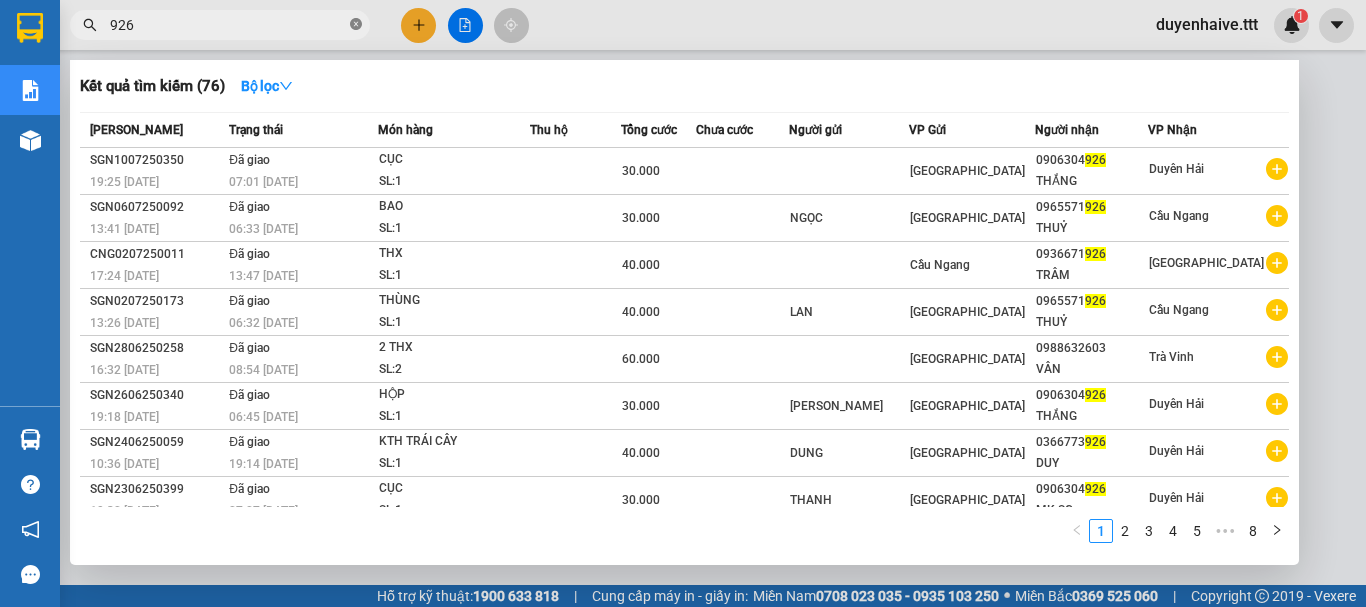 click 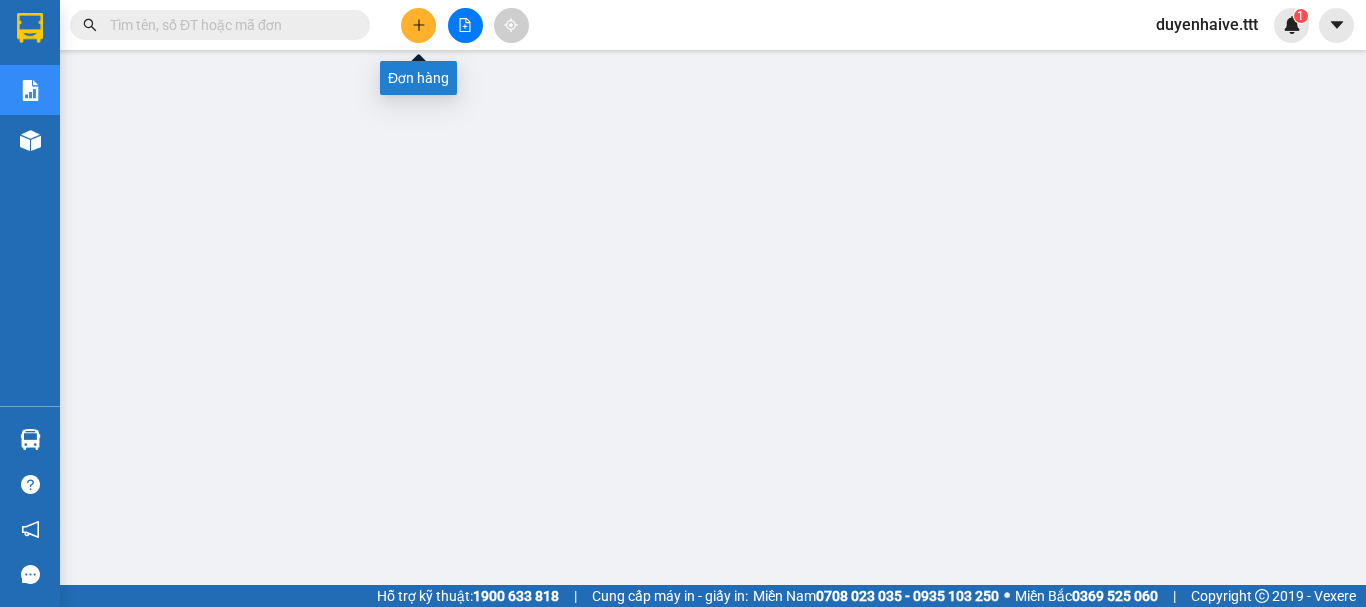 click 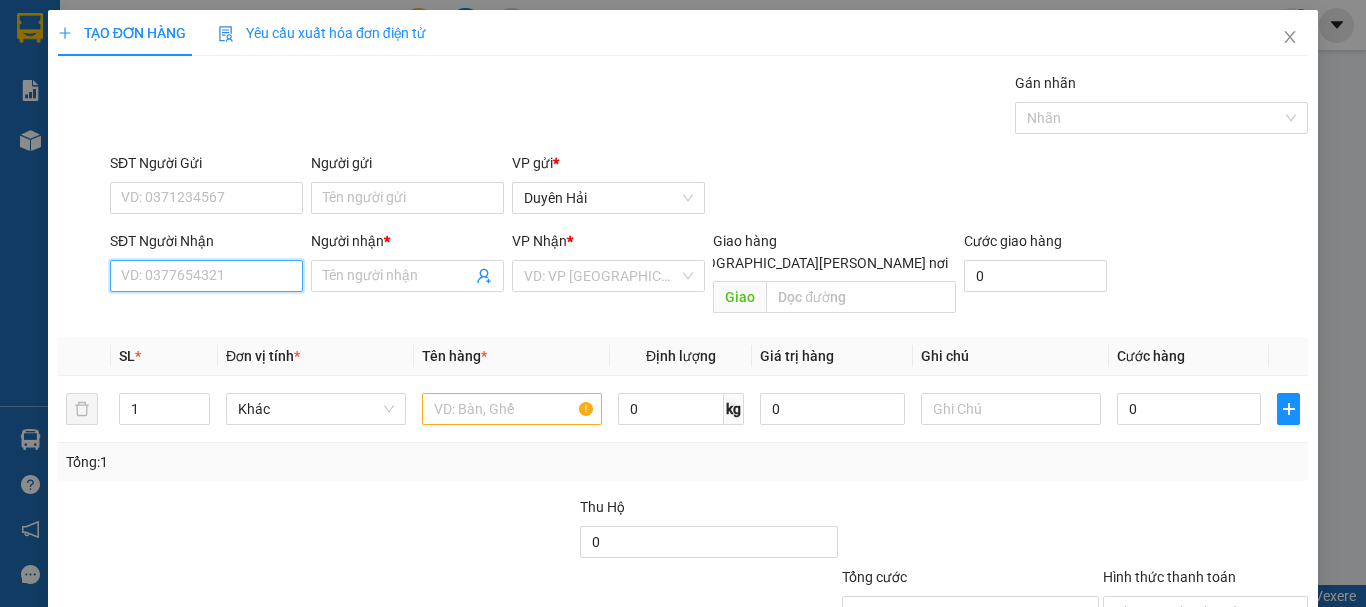 click on "SĐT Người Nhận" at bounding box center [206, 276] 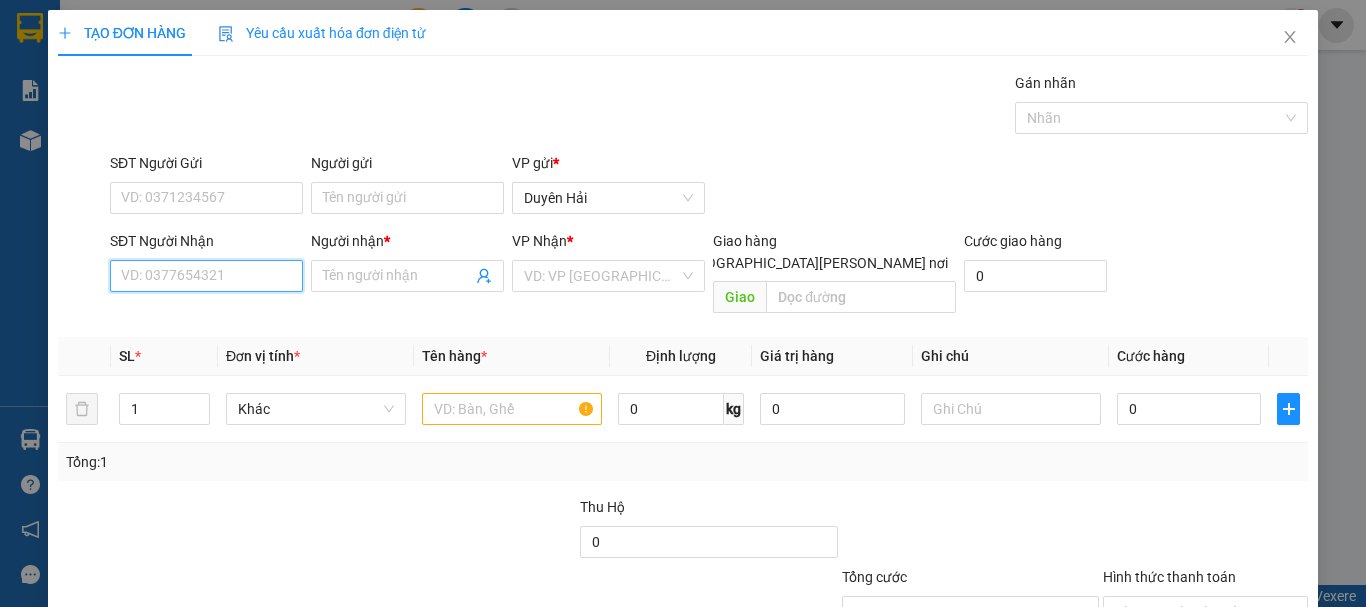 click on "SĐT Người Nhận" at bounding box center (206, 276) 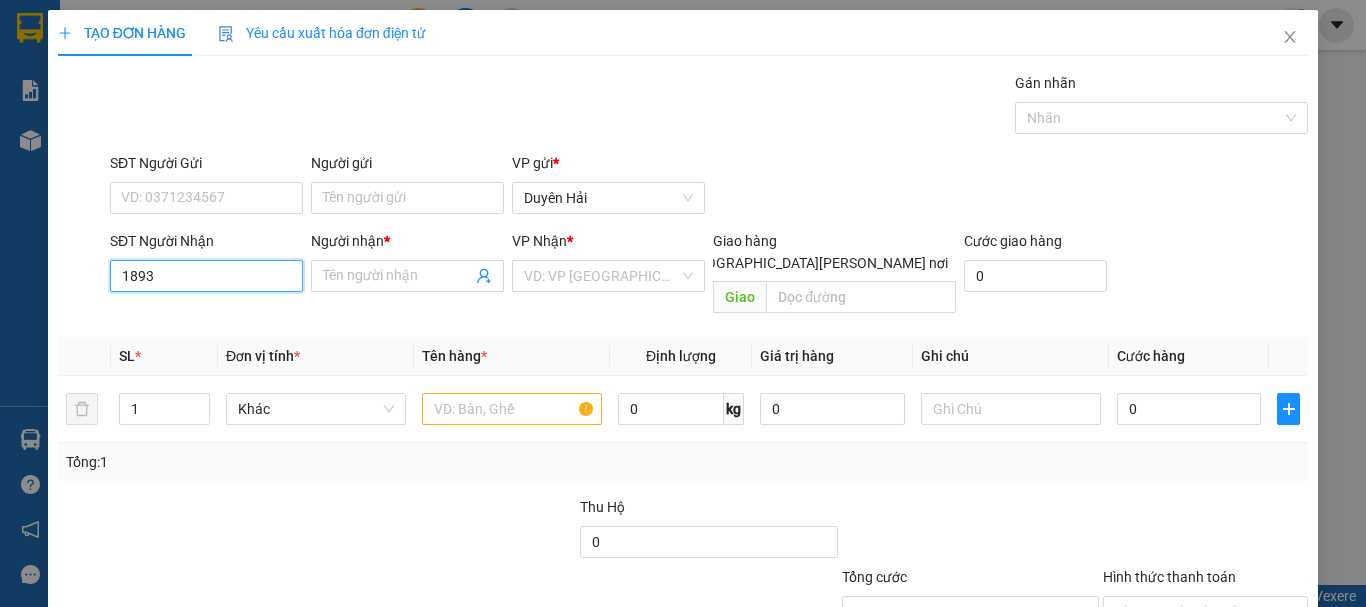 click on "1893" at bounding box center [206, 276] 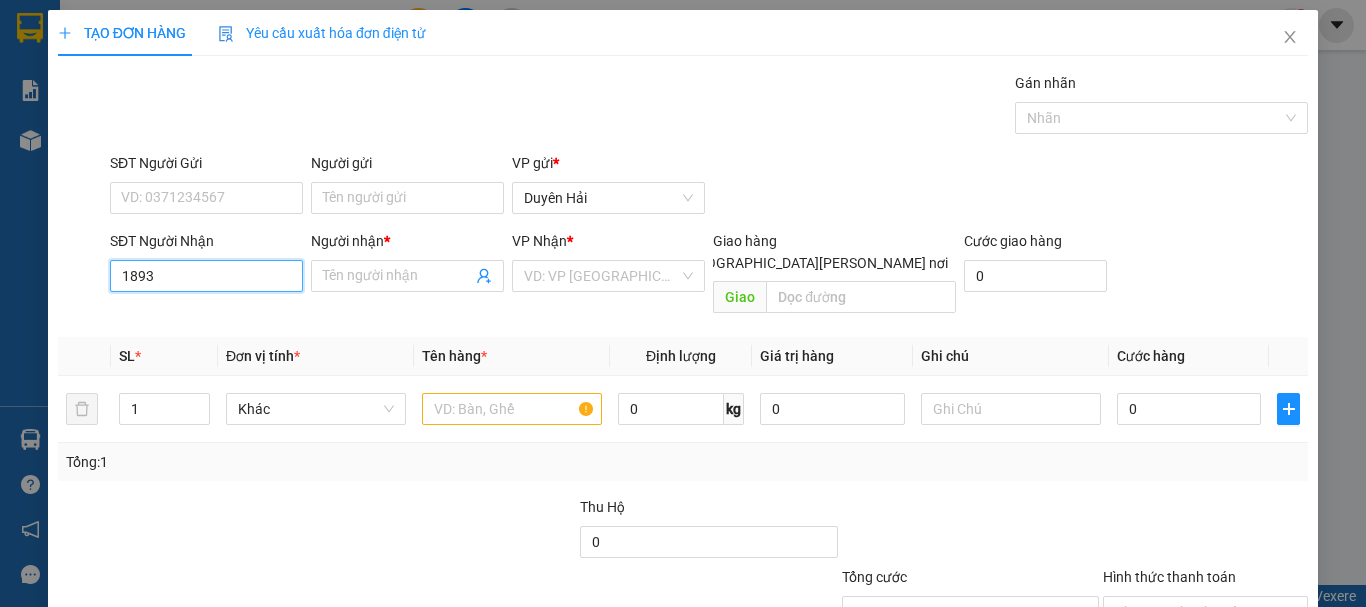 click on "1893" at bounding box center [206, 276] 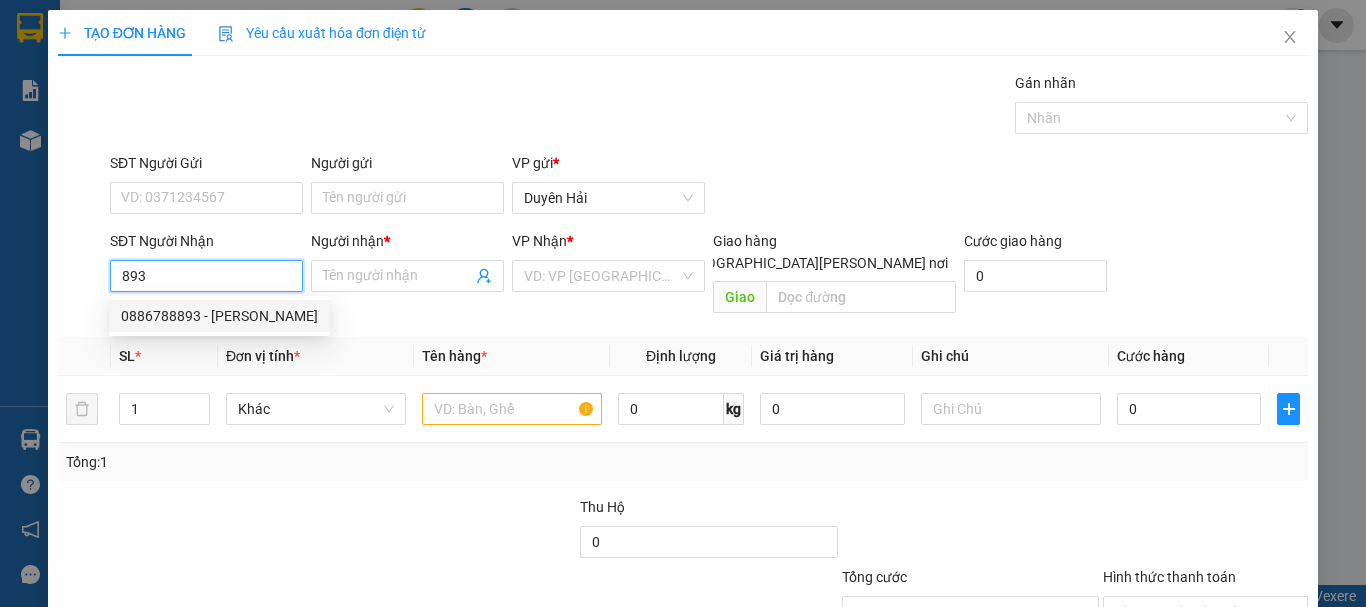 click on "893" at bounding box center (206, 276) 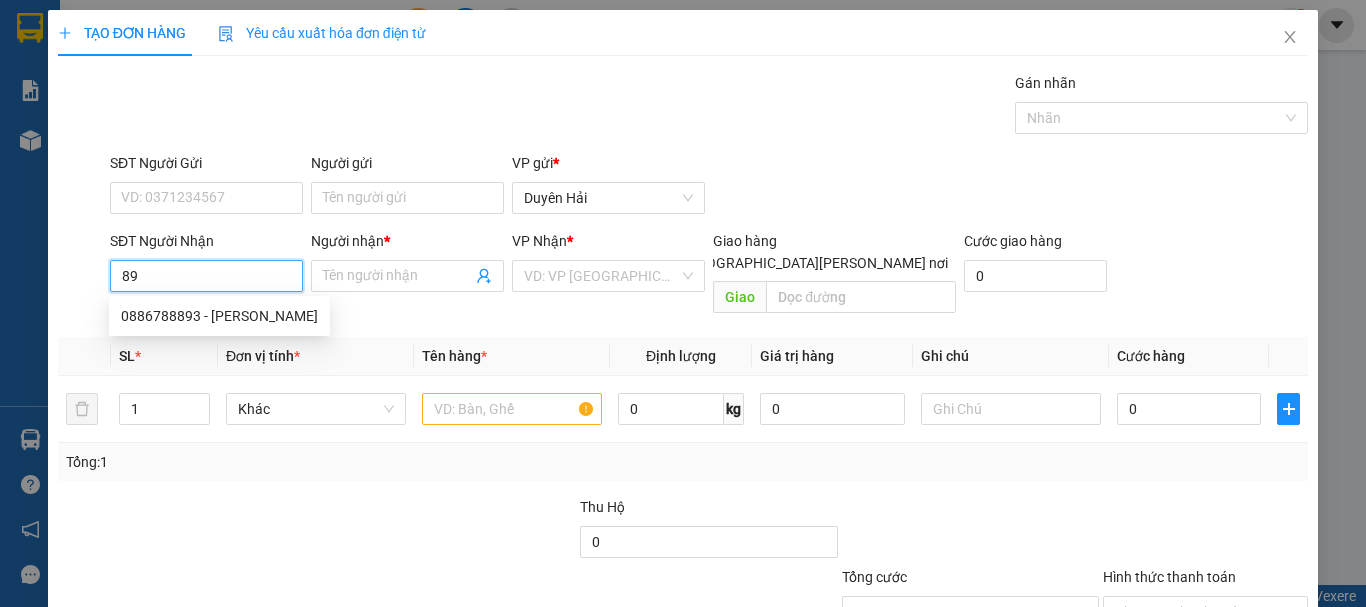 type on "8" 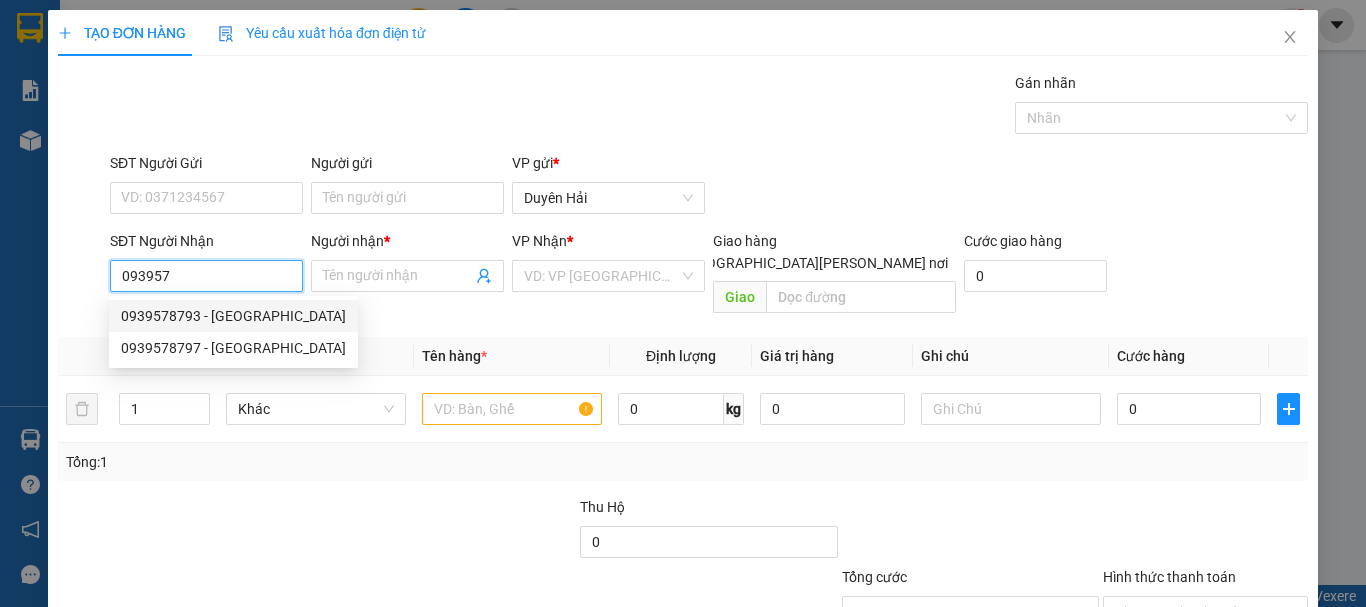 click on "0939578793 - [GEOGRAPHIC_DATA]" at bounding box center [233, 316] 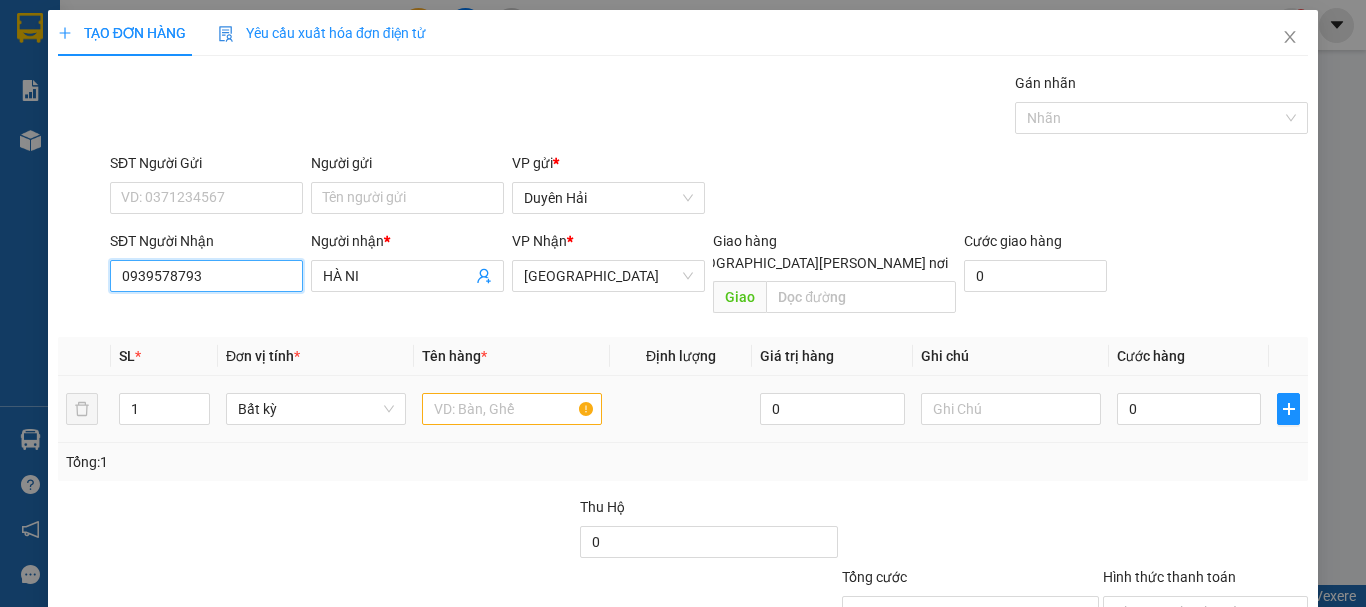 type on "0939578793" 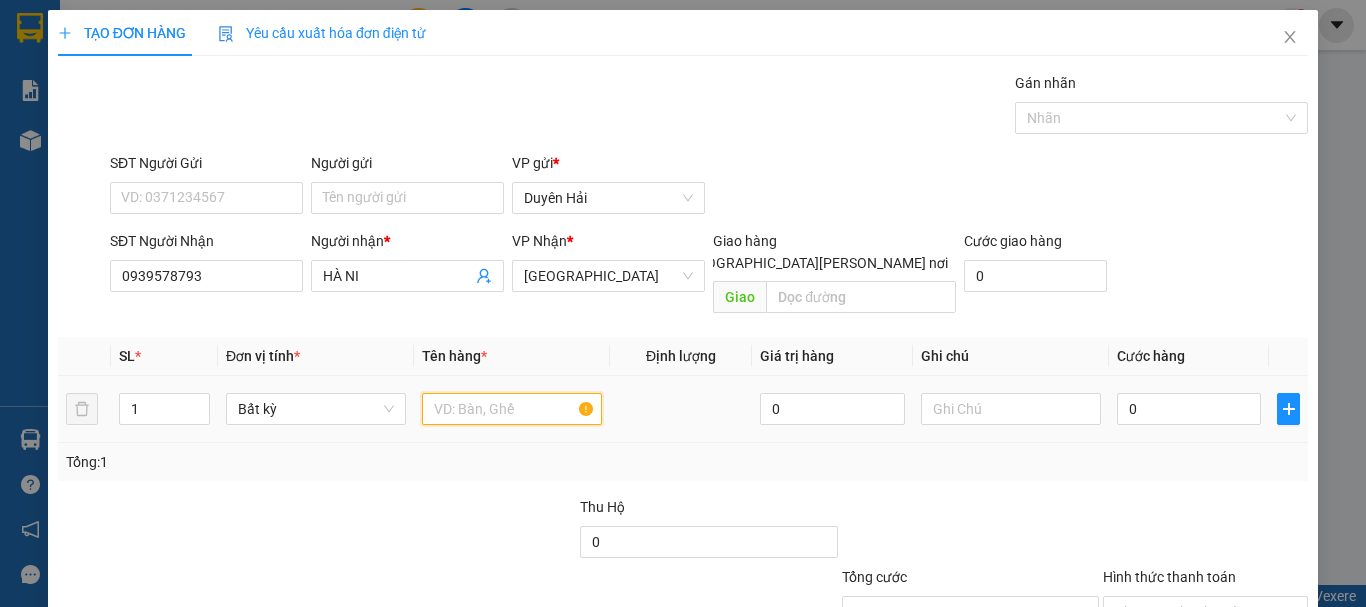 click at bounding box center [512, 409] 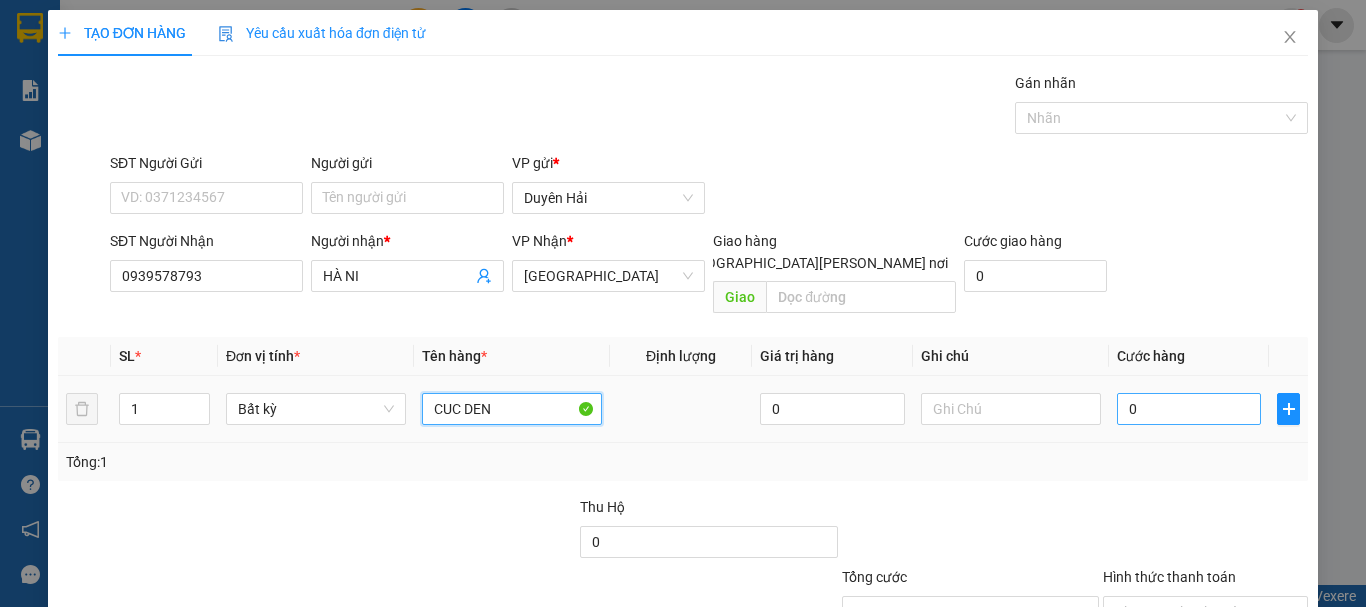 type on "CUC DEN" 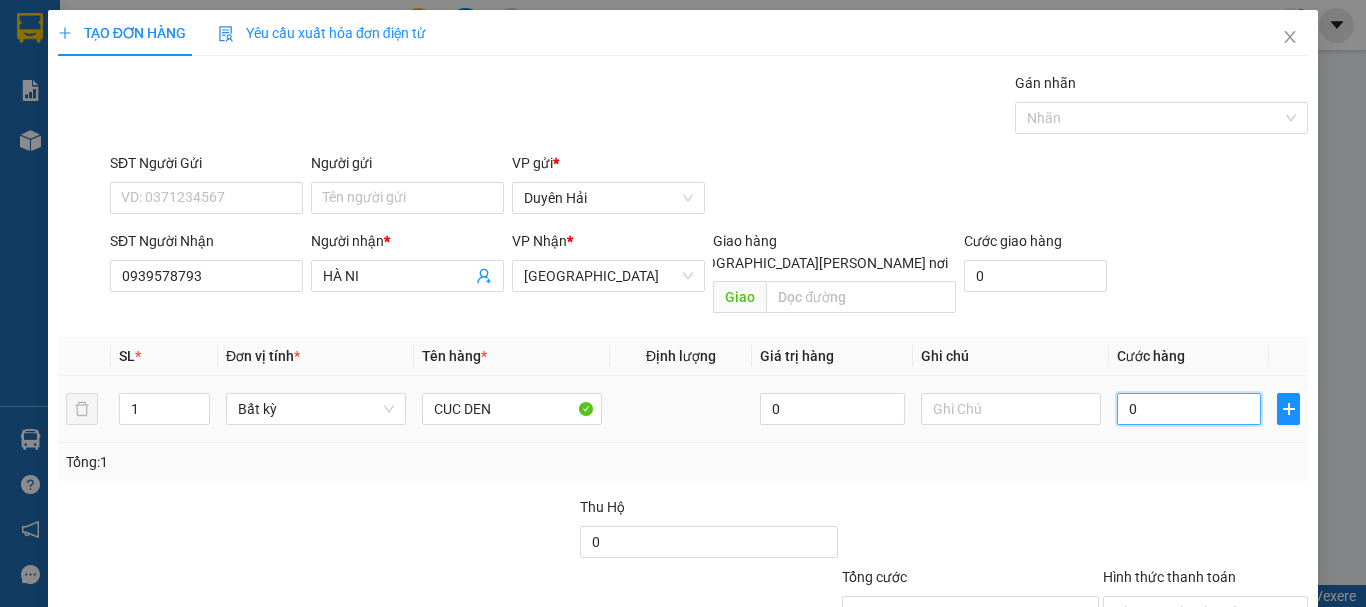 click on "0" at bounding box center [1189, 409] 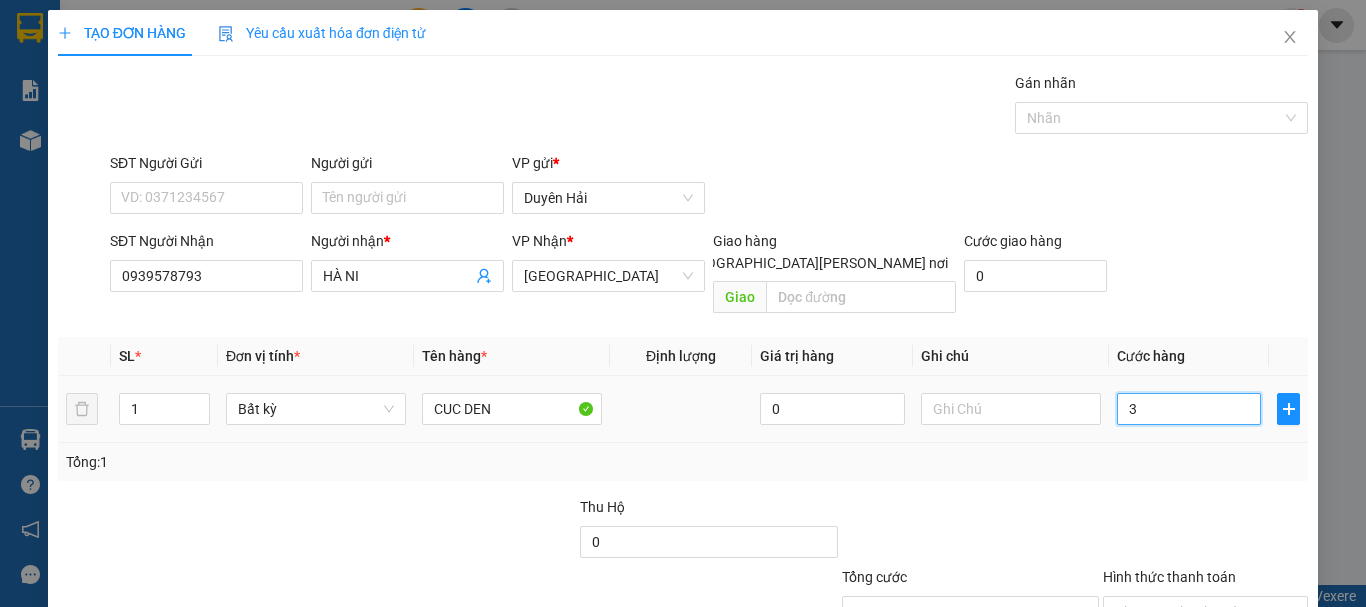 type on "30" 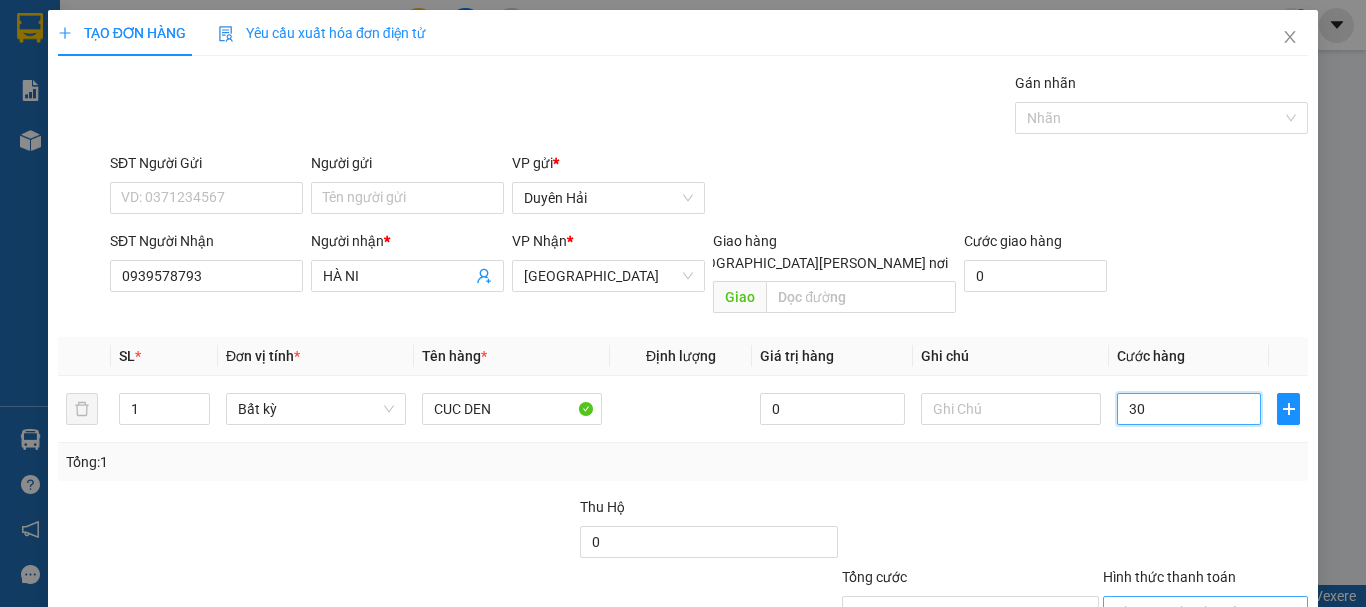 scroll, scrollTop: 133, scrollLeft: 0, axis: vertical 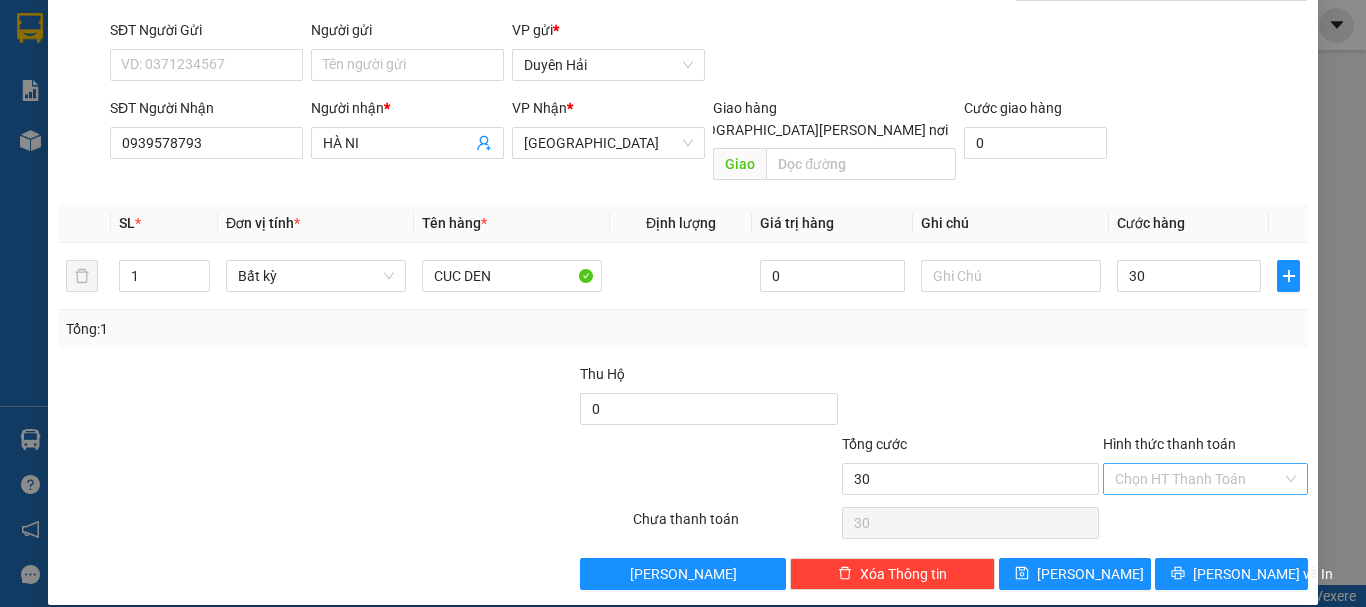 type on "30.000" 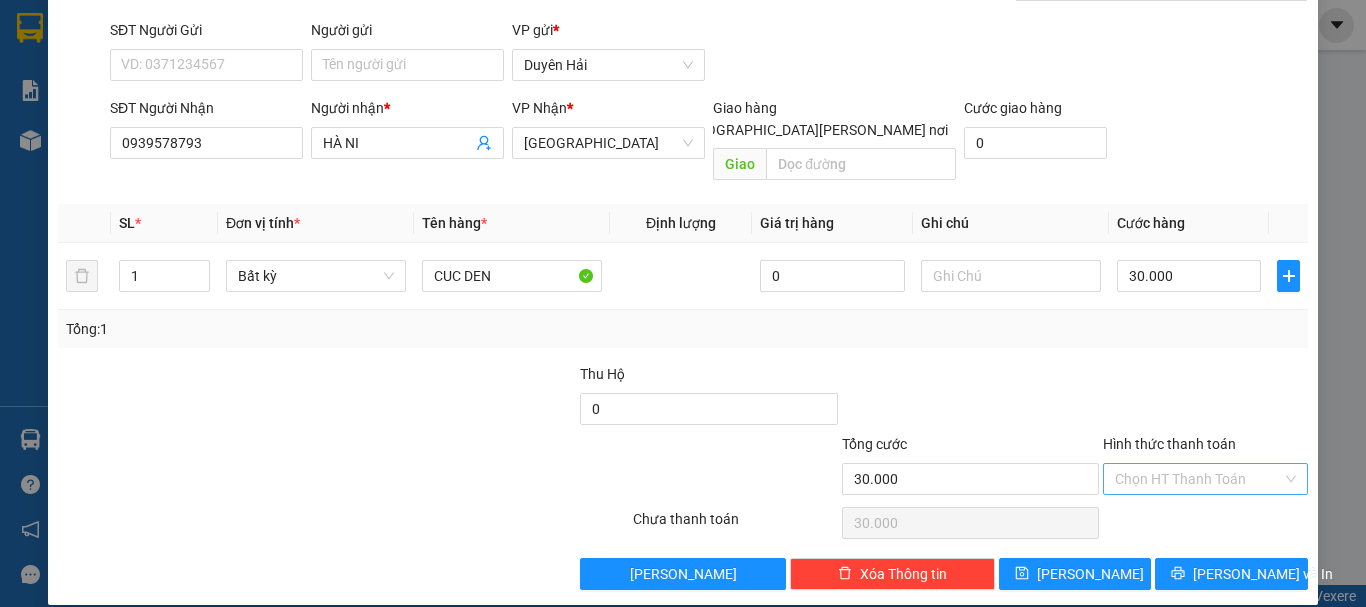 click on "Hình thức thanh toán" at bounding box center (1198, 479) 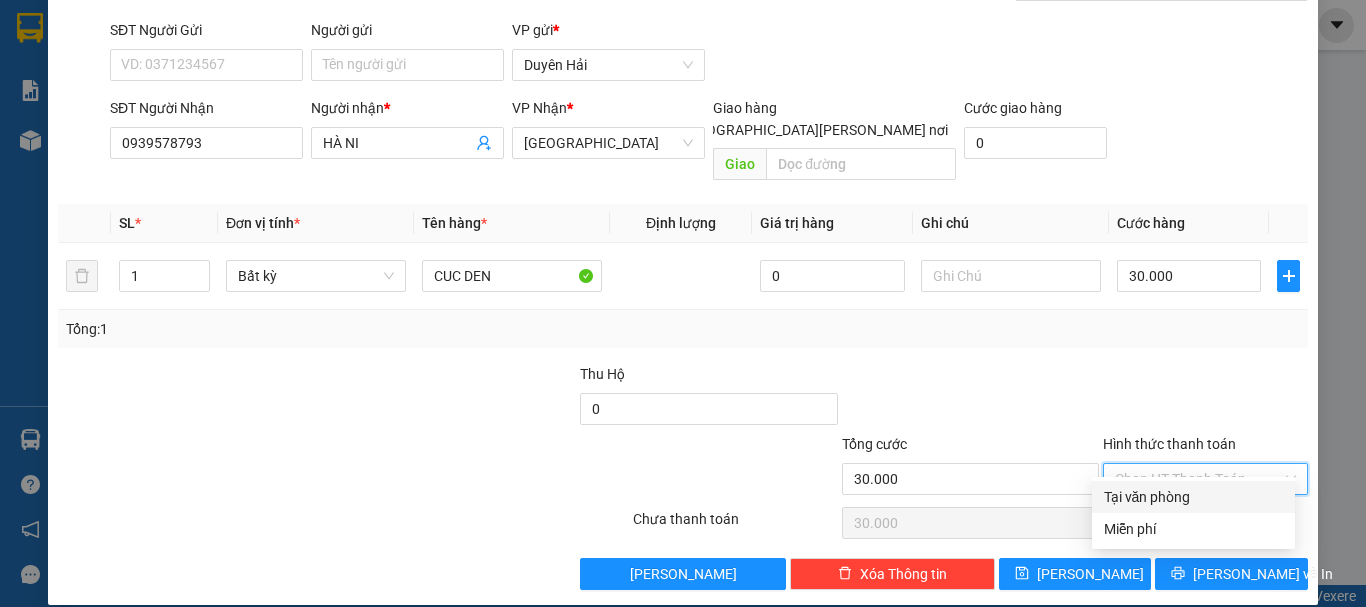 click on "Tại văn phòng" at bounding box center [1193, 497] 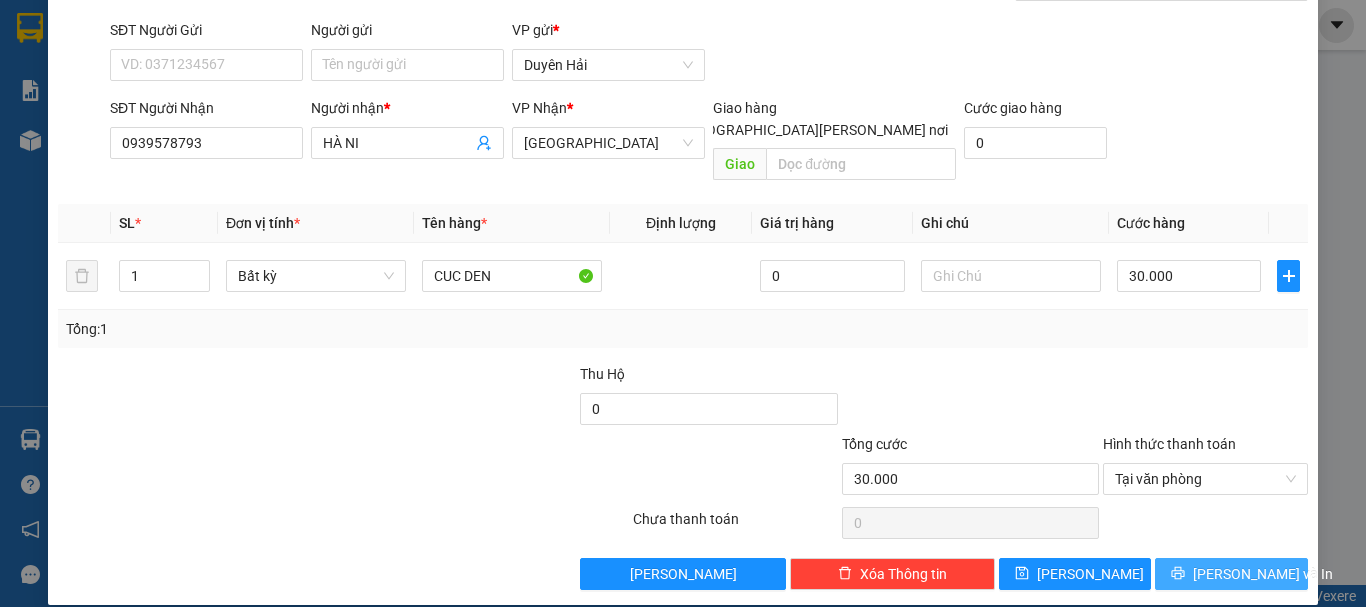 click on "[PERSON_NAME] và In" at bounding box center (1231, 574) 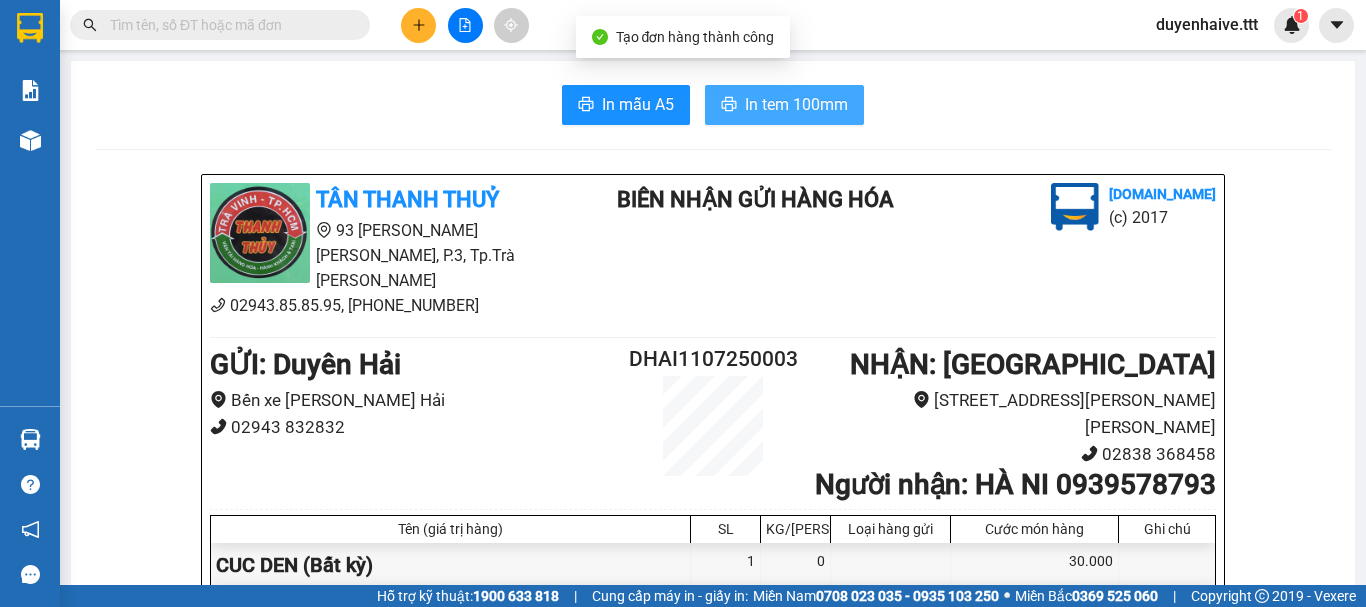 click on "In tem 100mm" at bounding box center (796, 104) 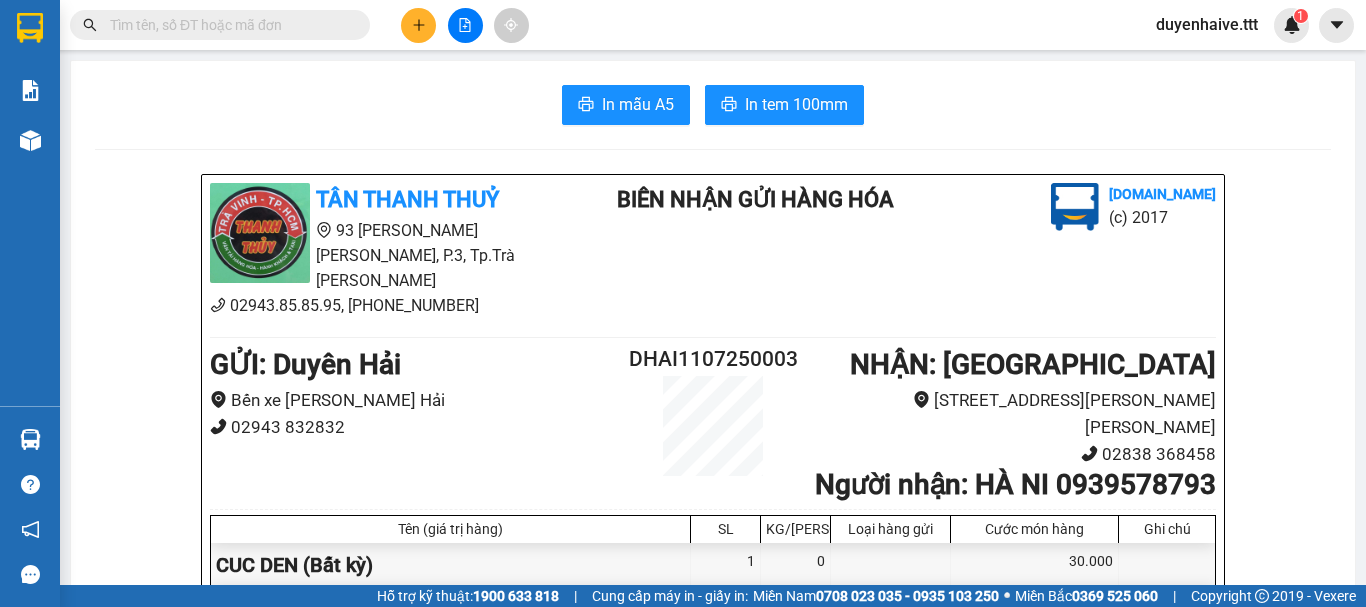 scroll, scrollTop: 0, scrollLeft: 0, axis: both 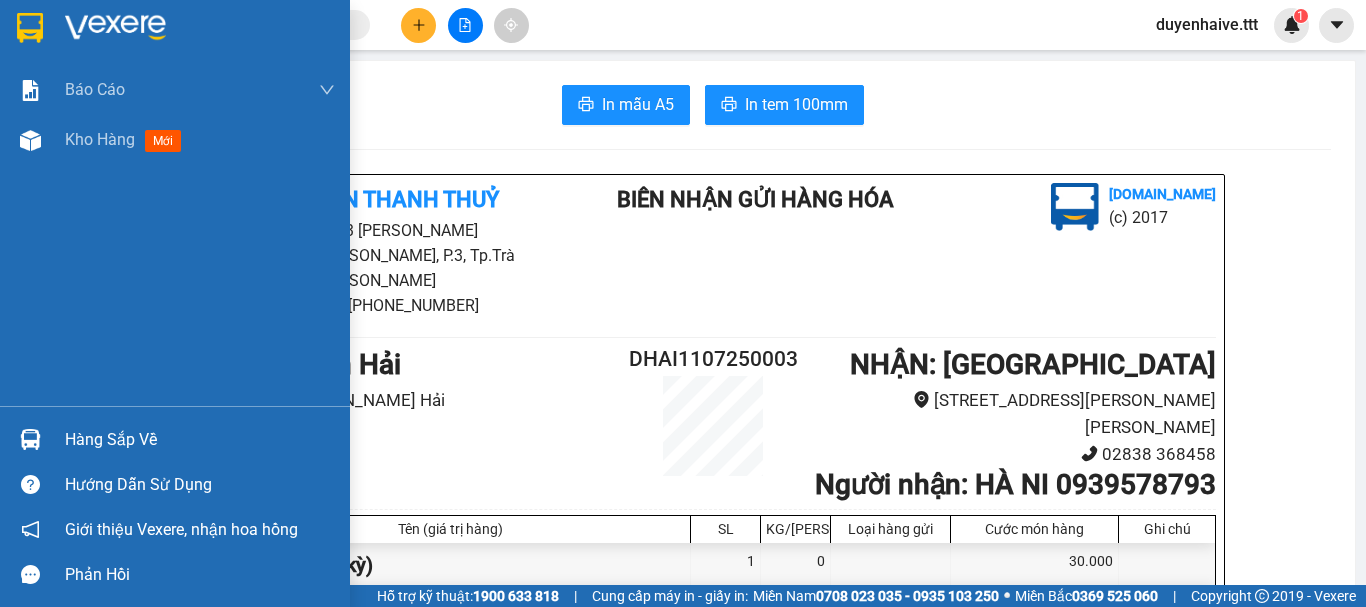 click on "Hàng sắp về" at bounding box center [200, 440] 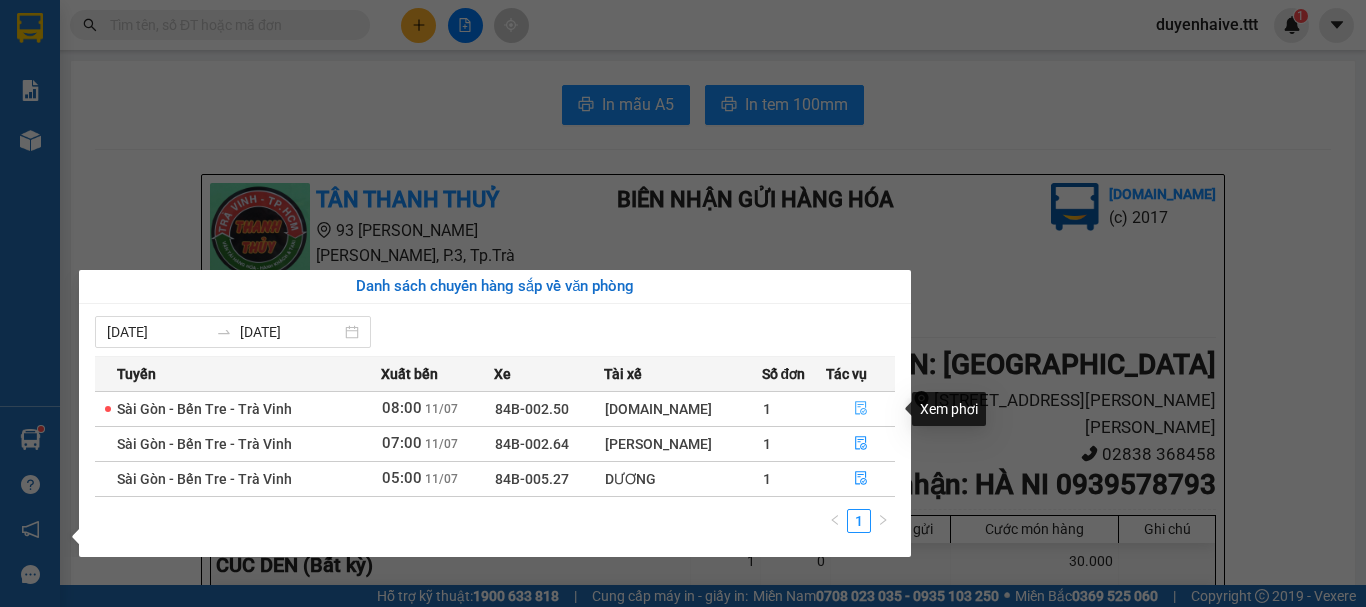 click 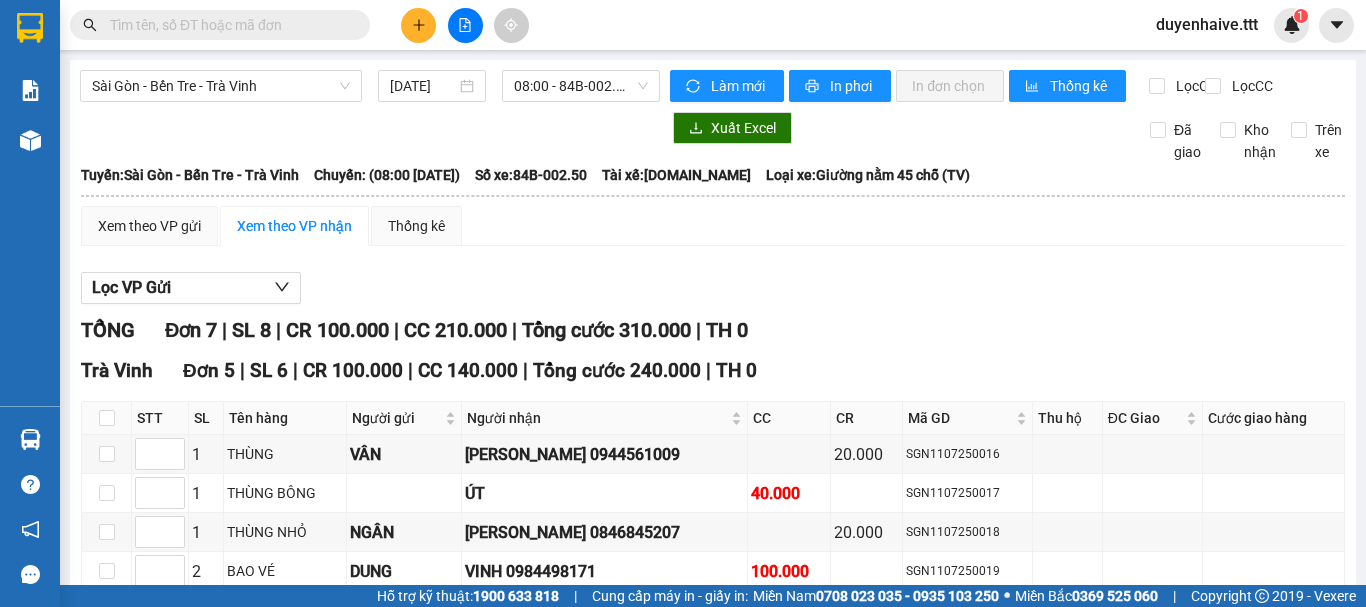 click at bounding box center [228, 25] 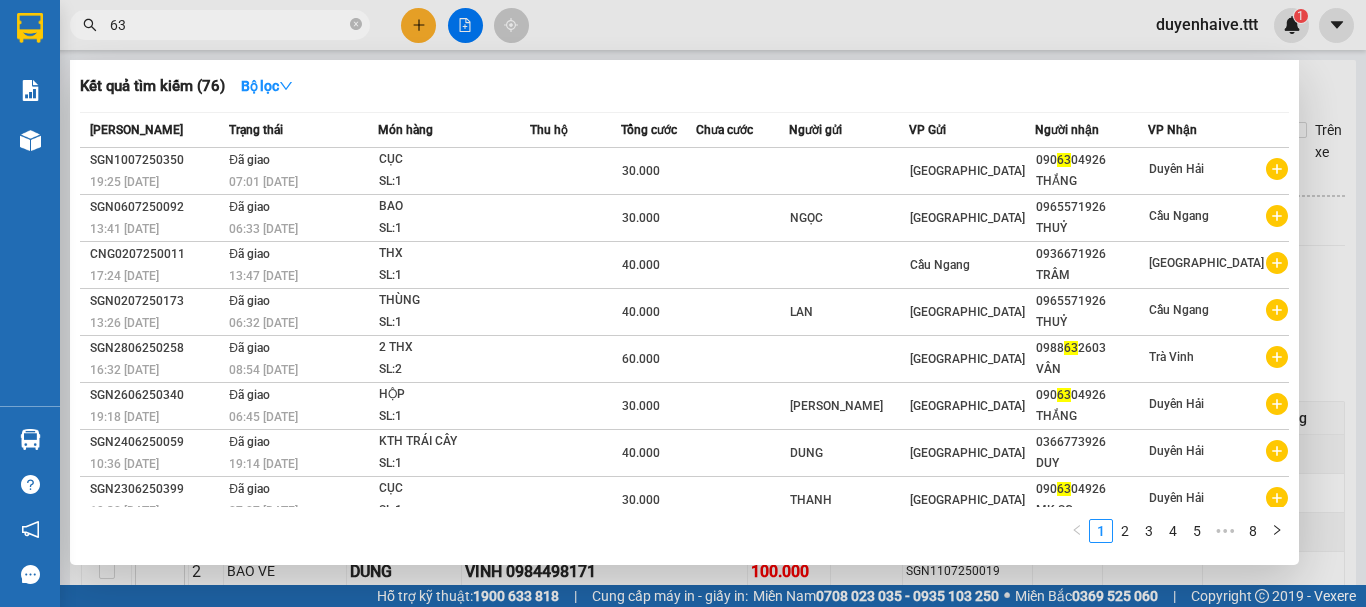 type on "631" 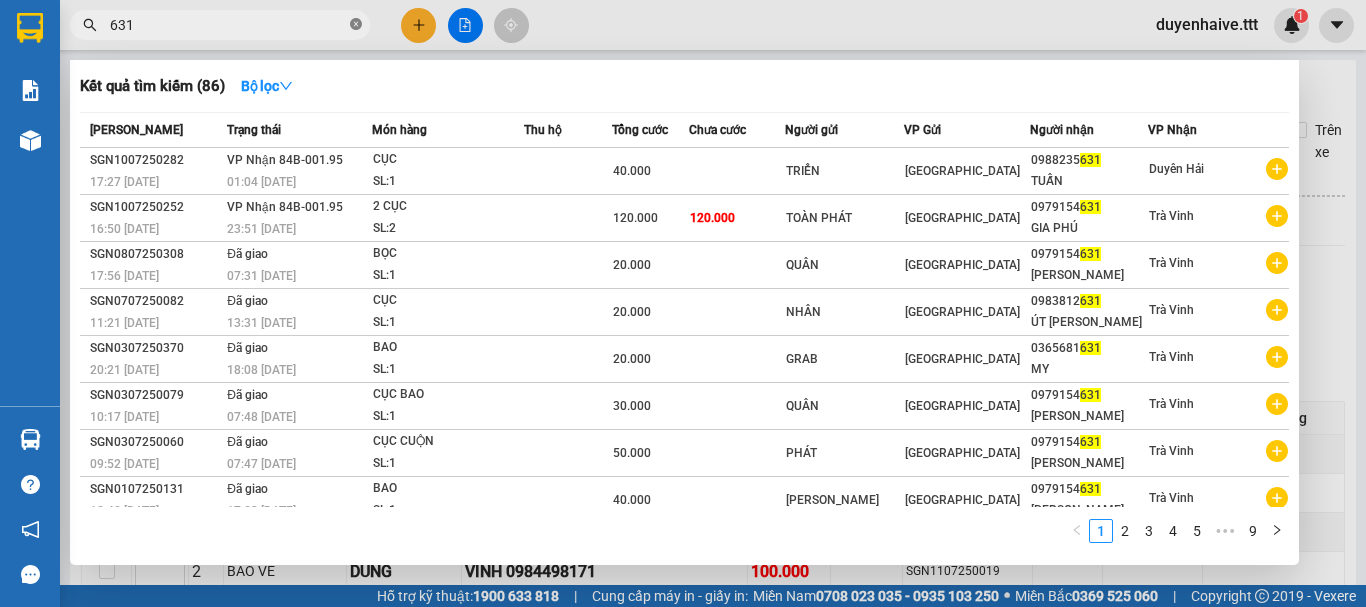 click 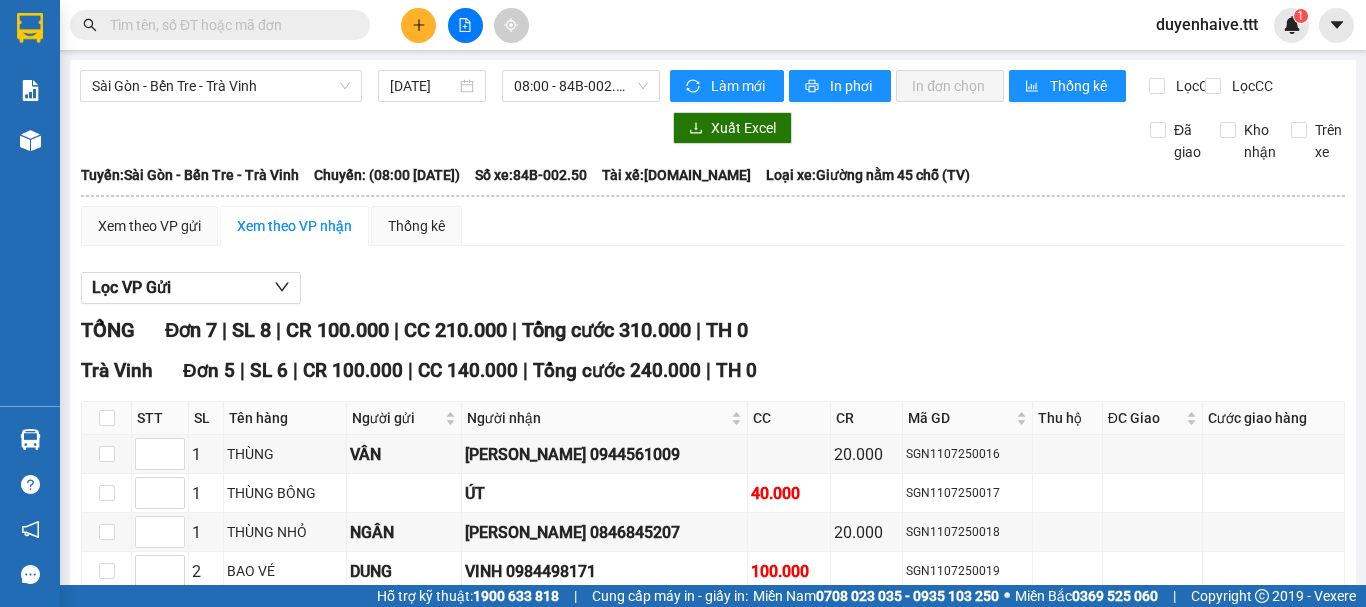 click at bounding box center [228, 25] 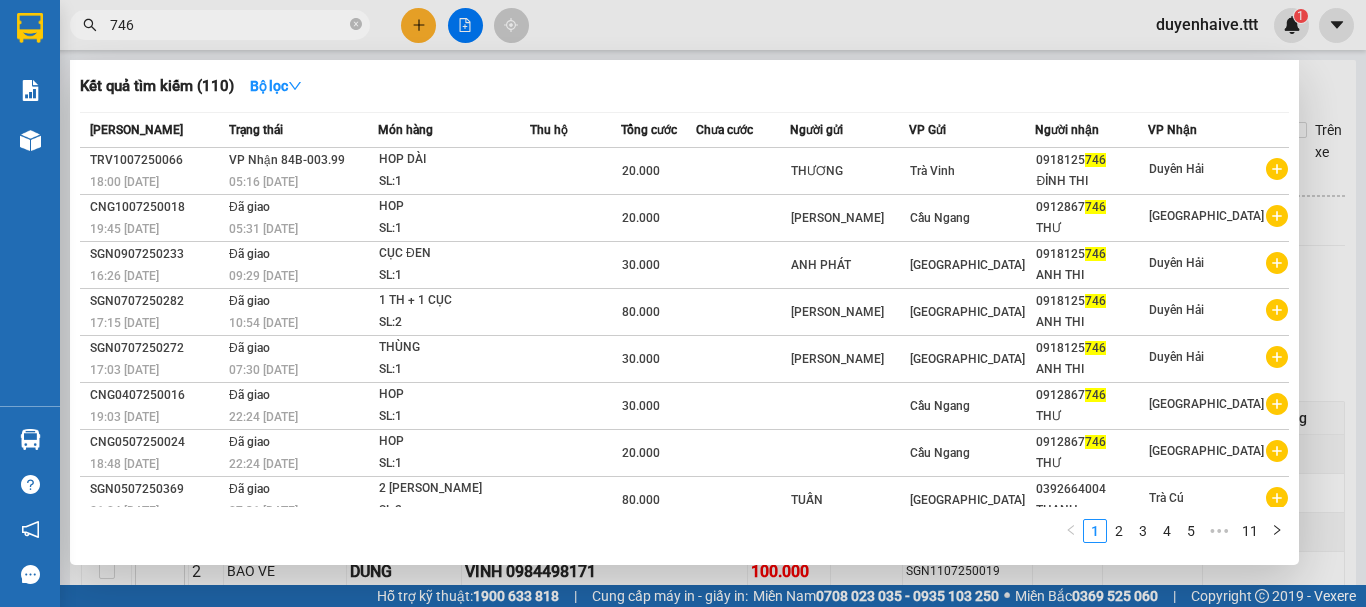 type on "746" 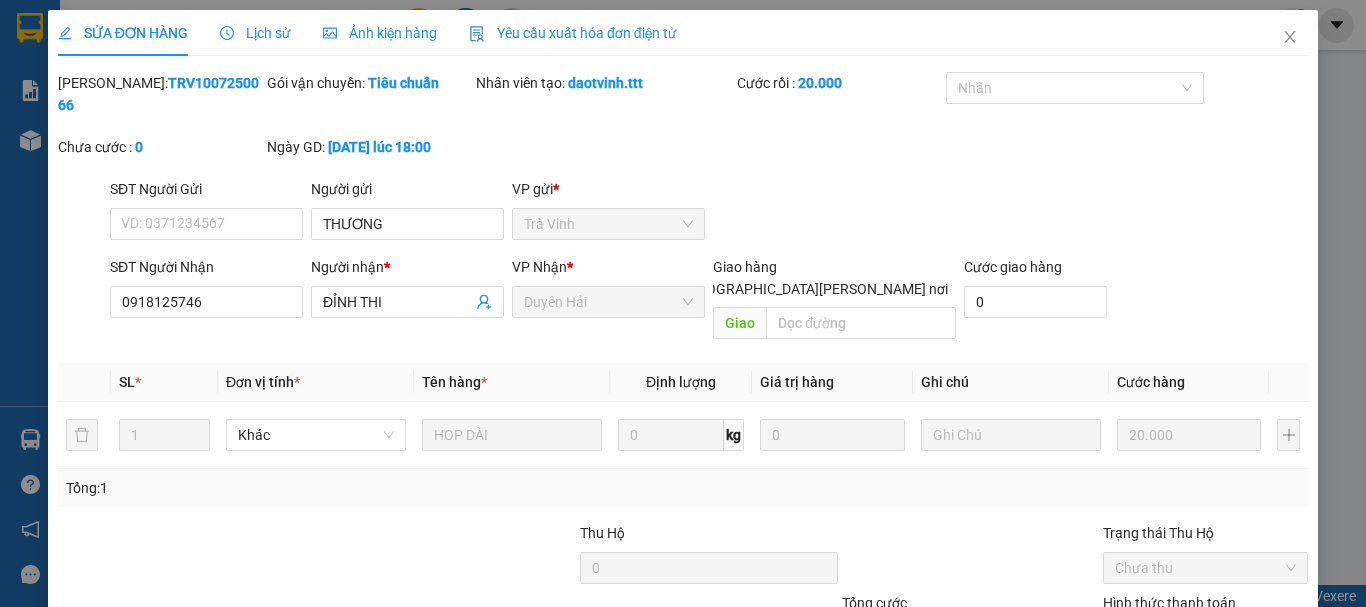 scroll, scrollTop: 0, scrollLeft: 0, axis: both 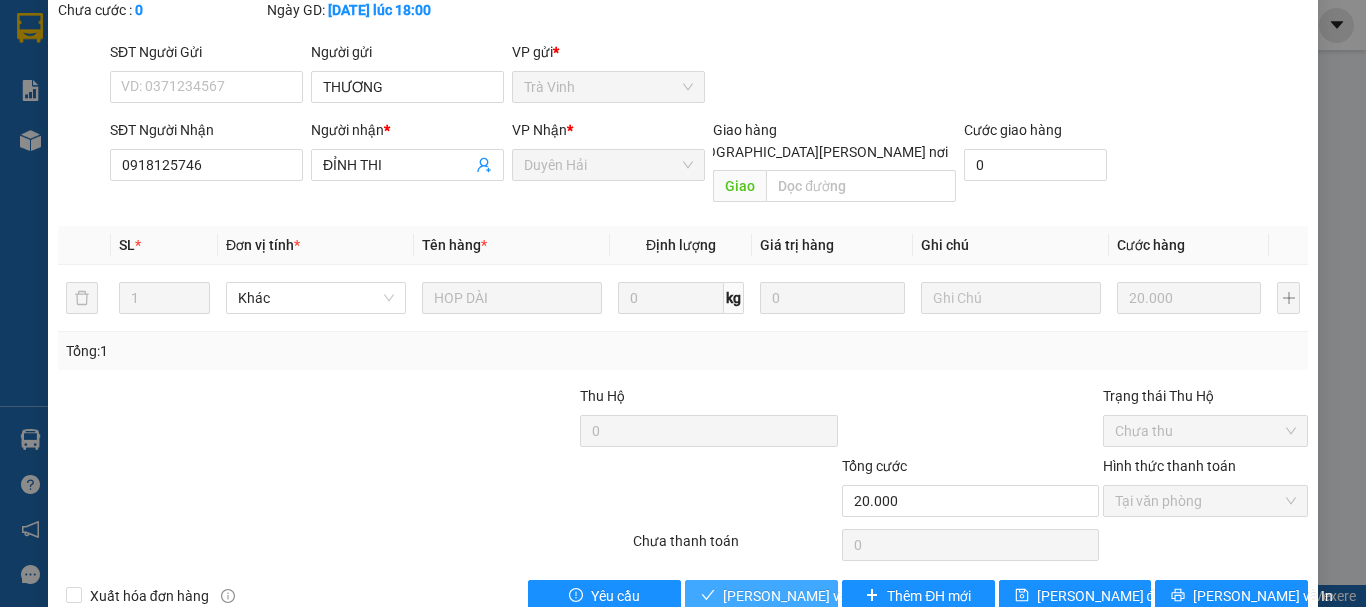 click on "[PERSON_NAME] và [PERSON_NAME] hàng" at bounding box center [858, 596] 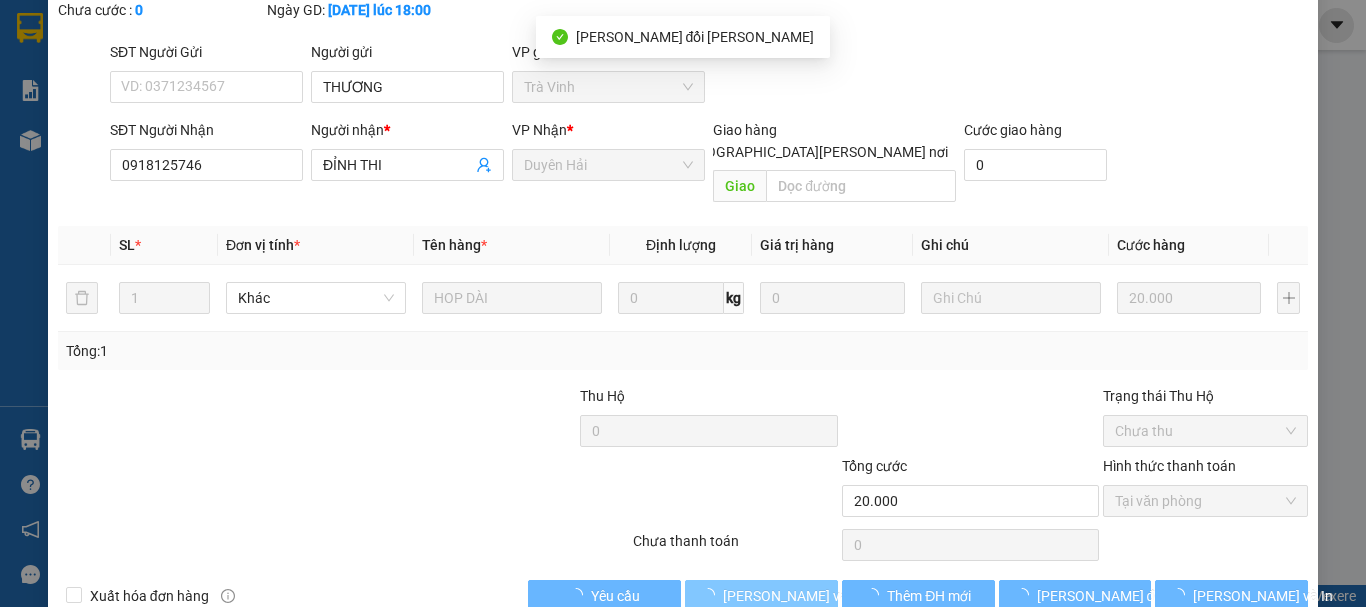 scroll, scrollTop: 0, scrollLeft: 0, axis: both 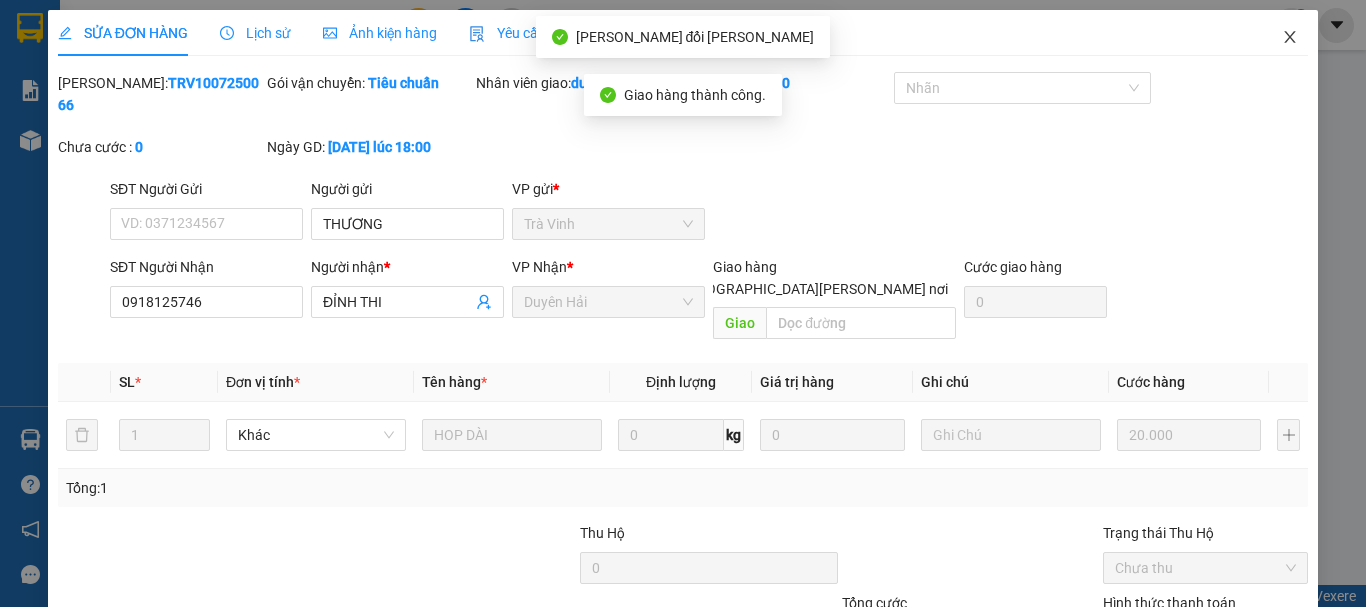 click 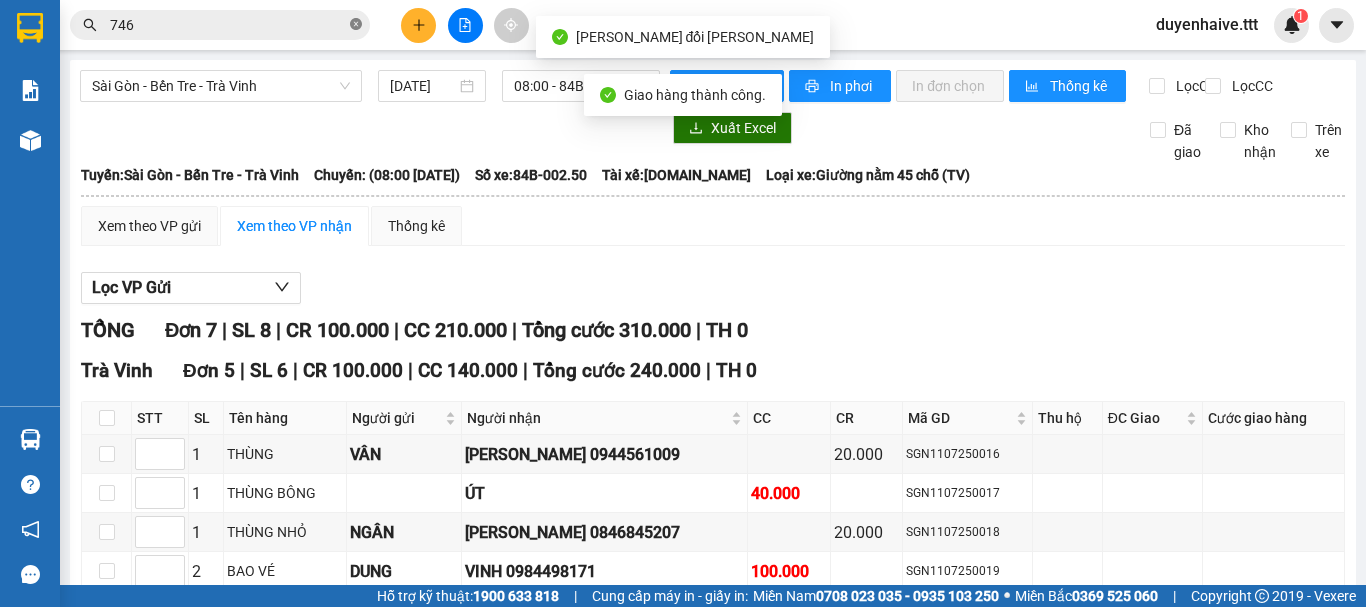 click 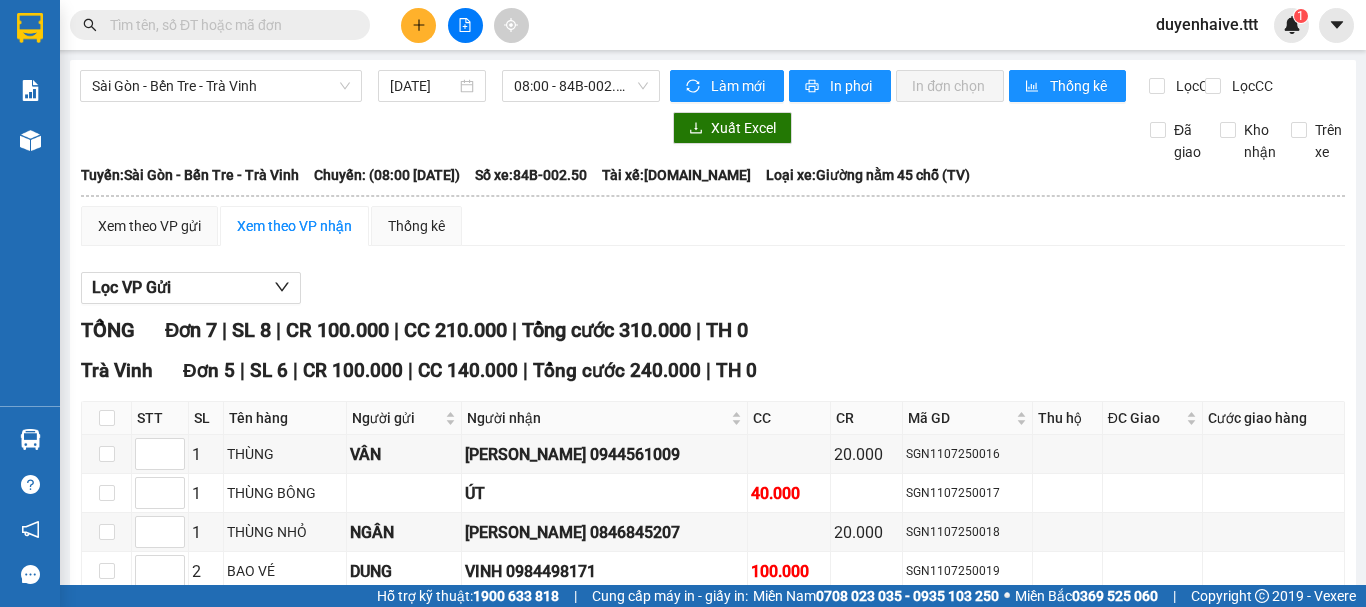 click at bounding box center (228, 25) 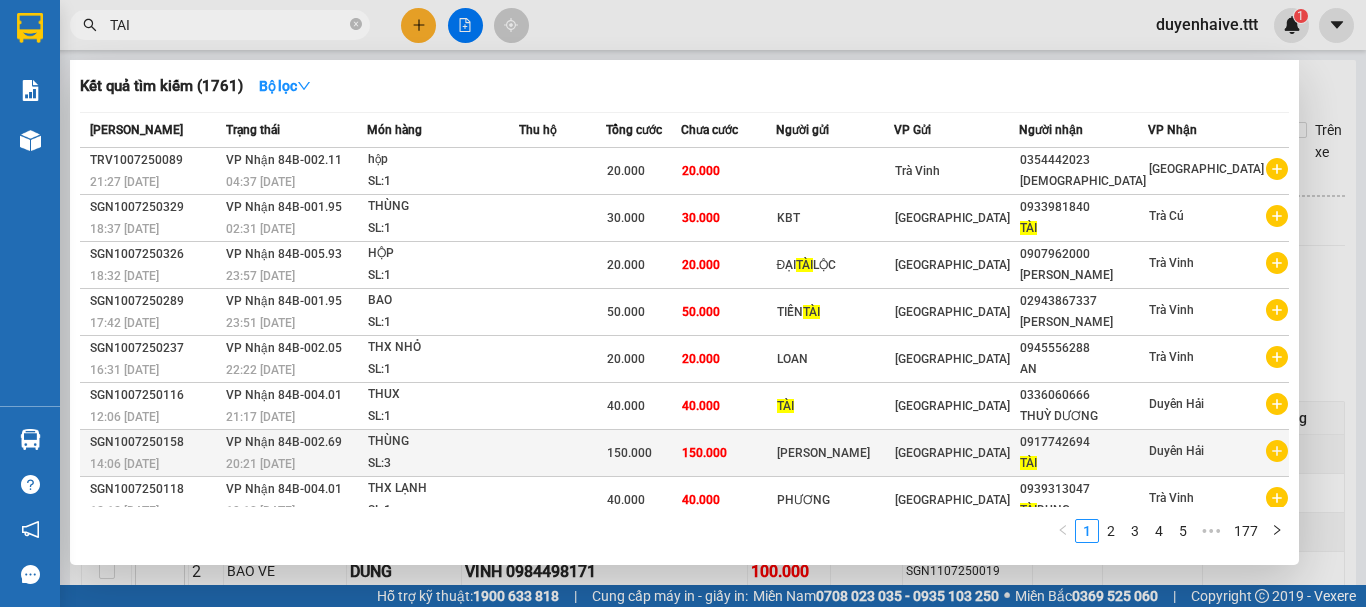 type on "TAI" 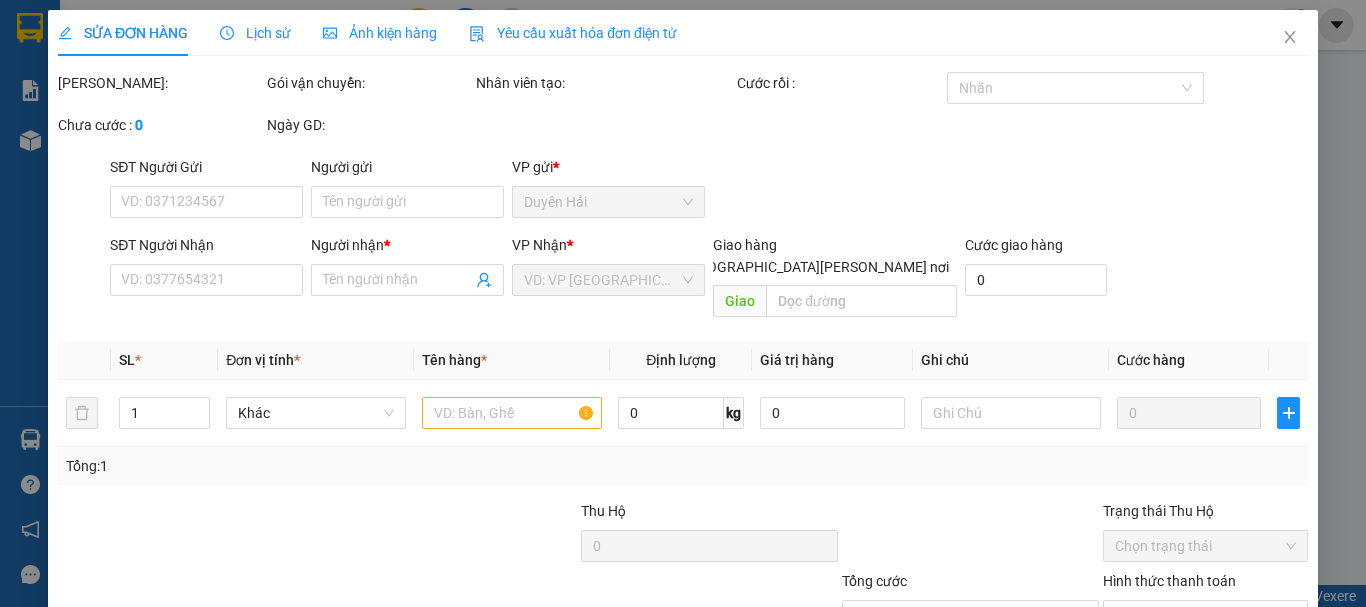 type on "[PERSON_NAME]" 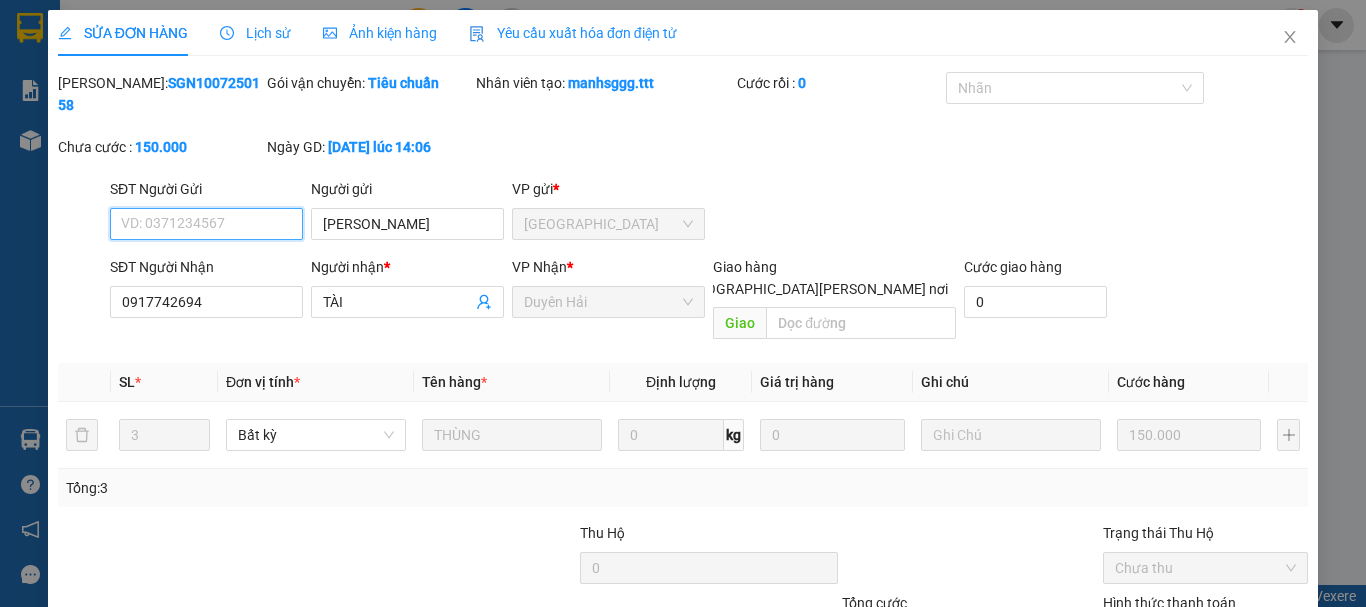 scroll, scrollTop: 130, scrollLeft: 0, axis: vertical 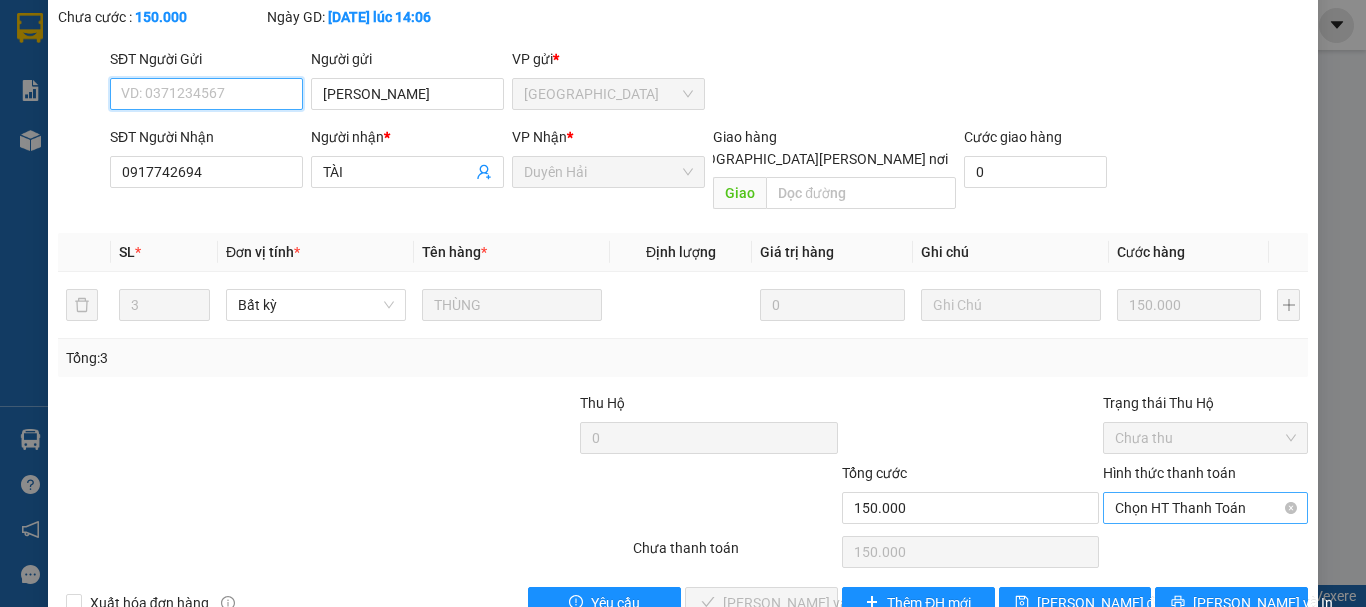 click on "Chọn HT Thanh Toán" at bounding box center [1205, 508] 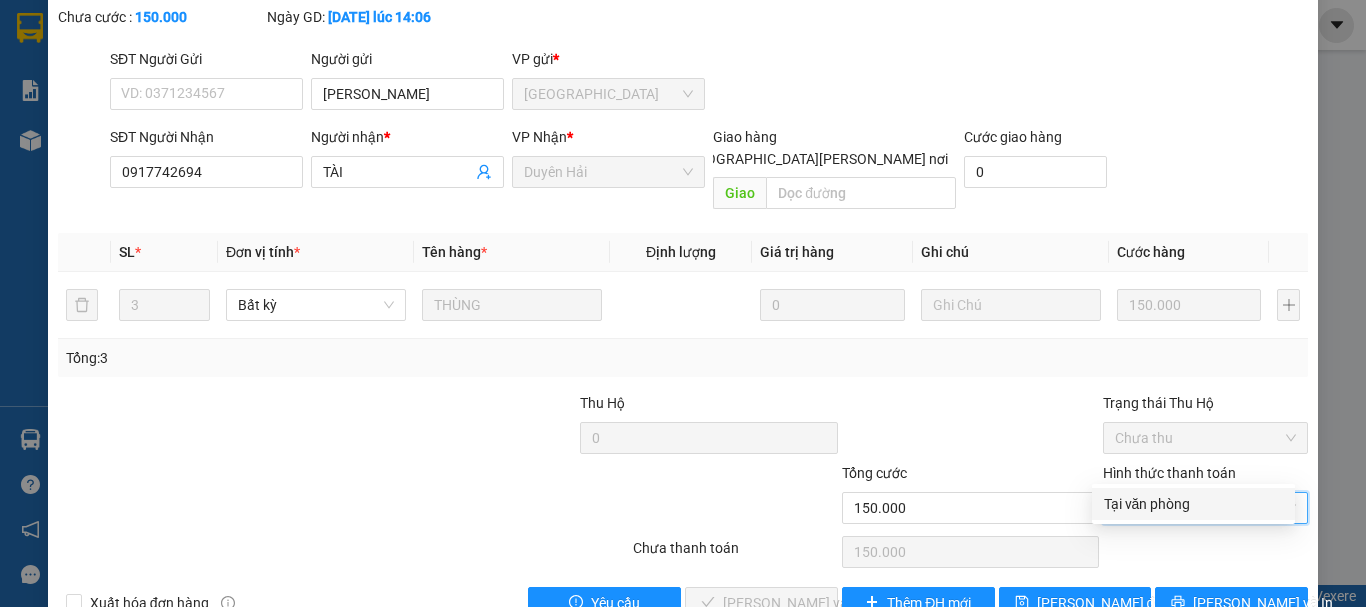 click on "Tại văn phòng" at bounding box center [1193, 504] 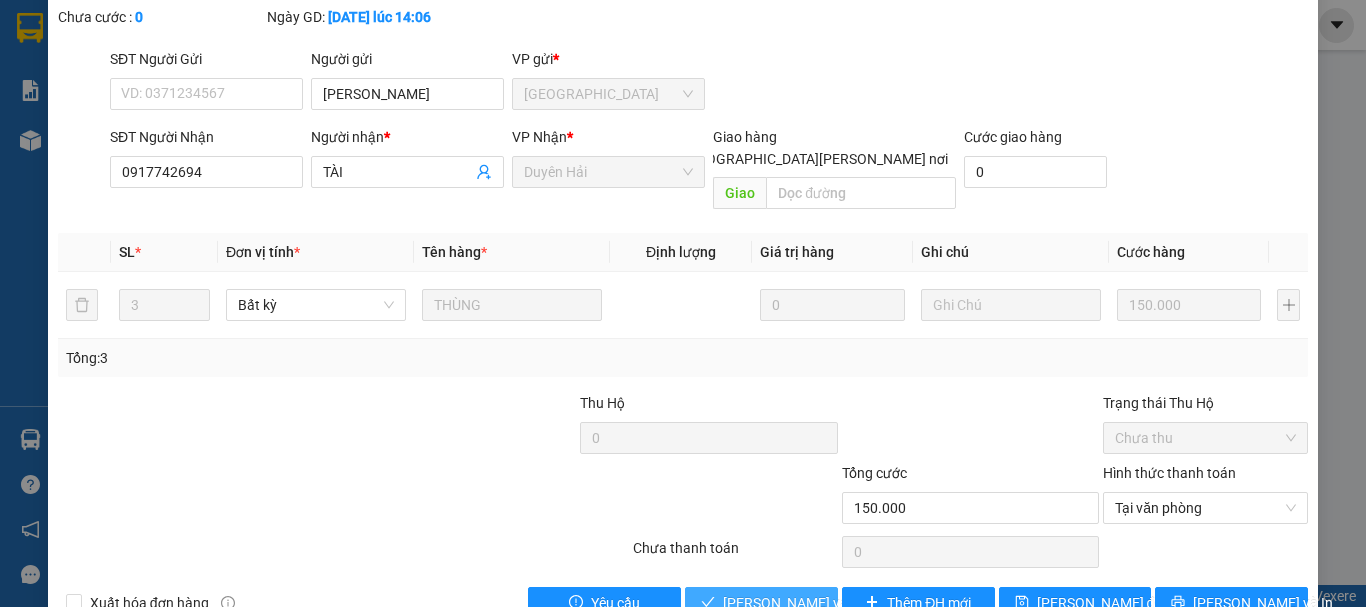 click on "[PERSON_NAME] và [PERSON_NAME] hàng" at bounding box center [858, 603] 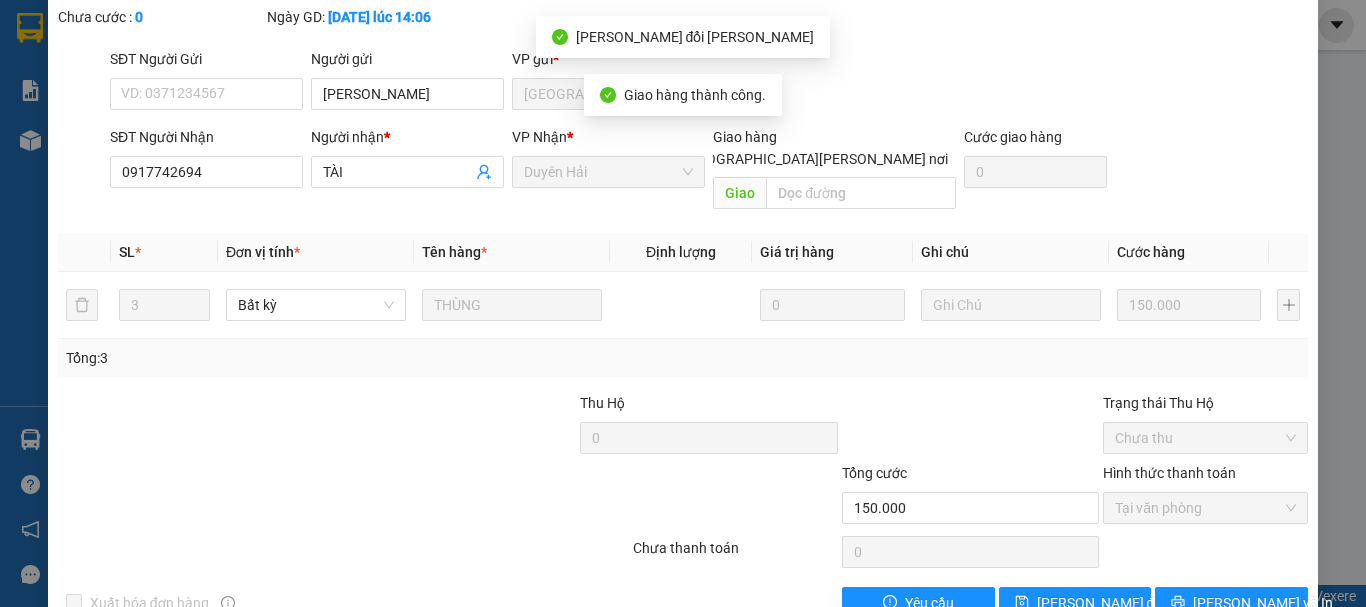 scroll, scrollTop: 0, scrollLeft: 0, axis: both 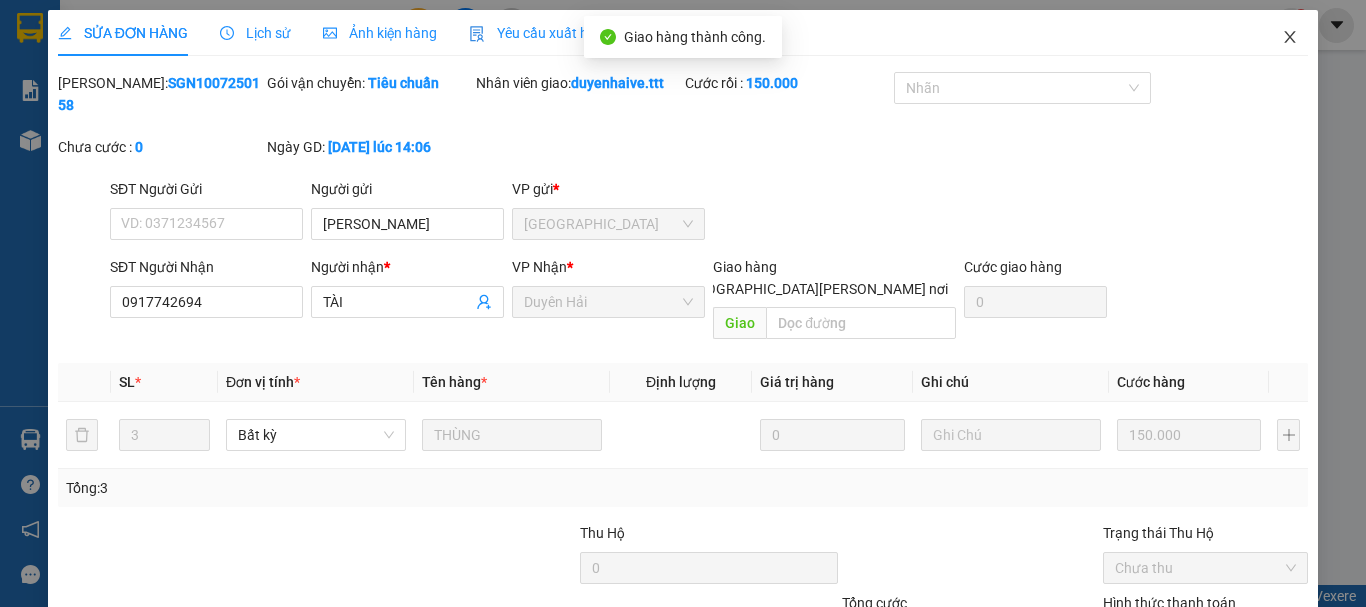 click 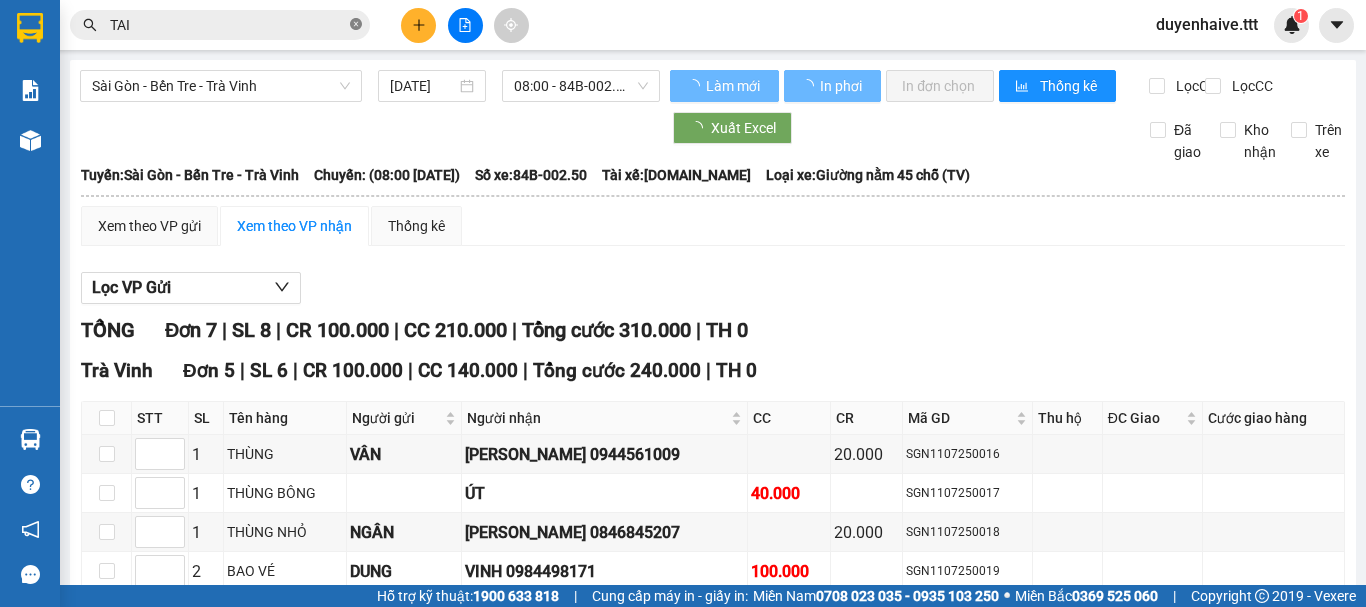 click 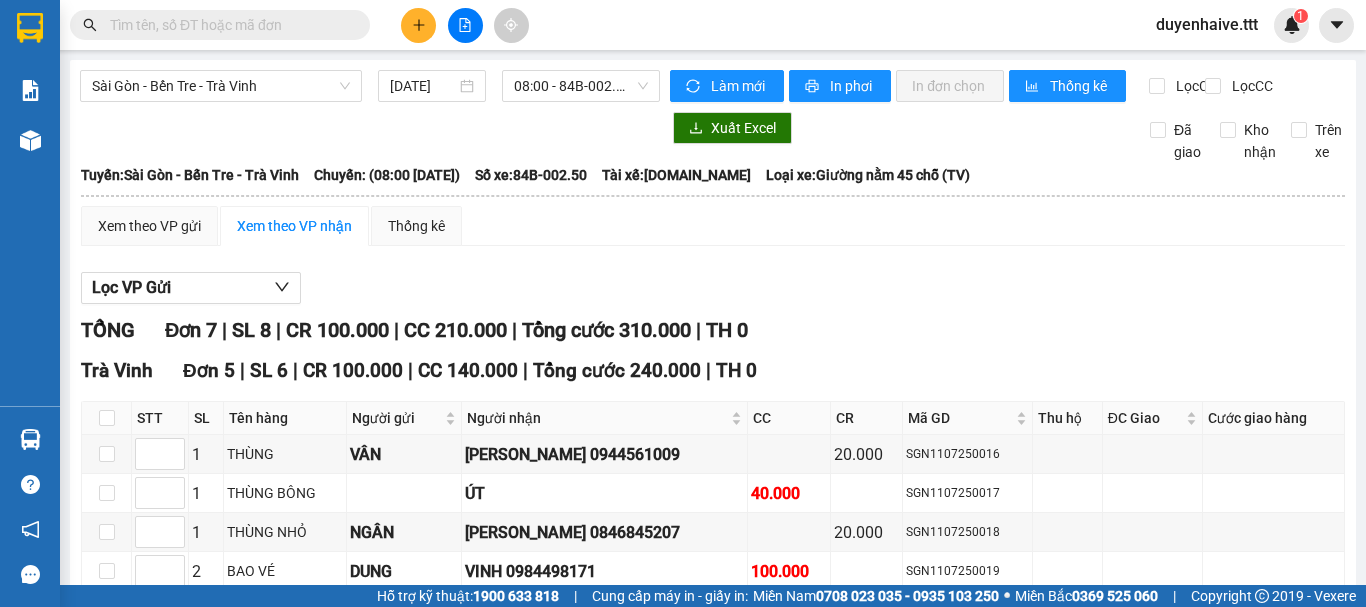 click at bounding box center (228, 25) 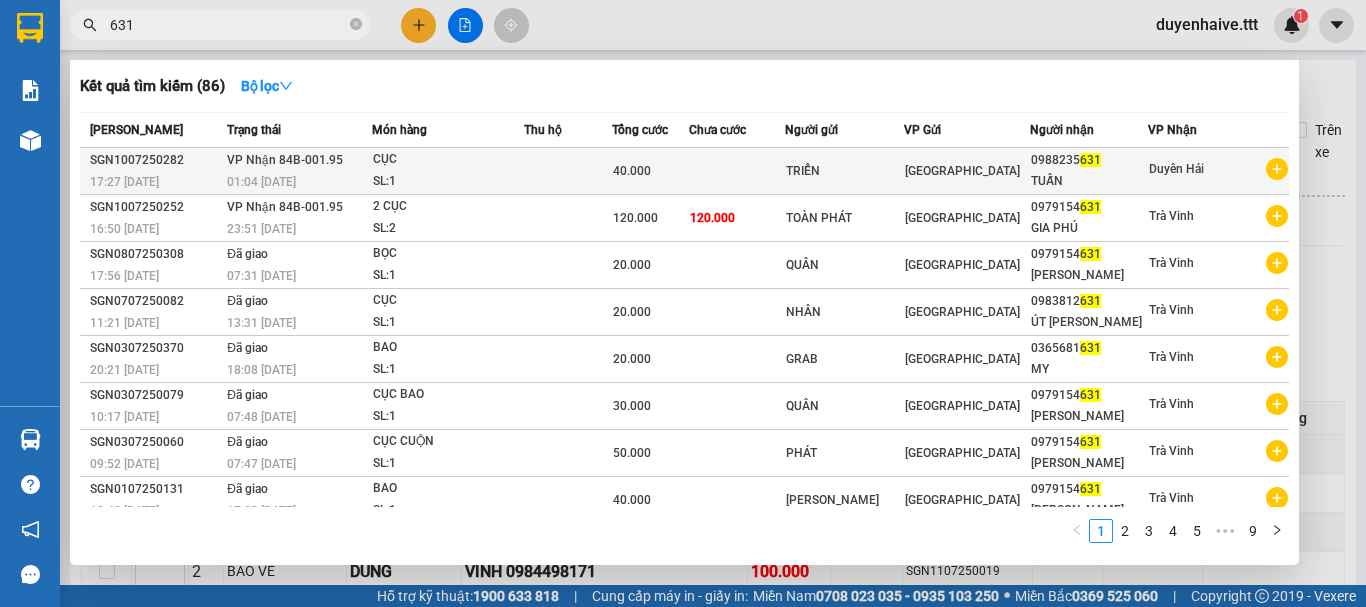 type on "631" 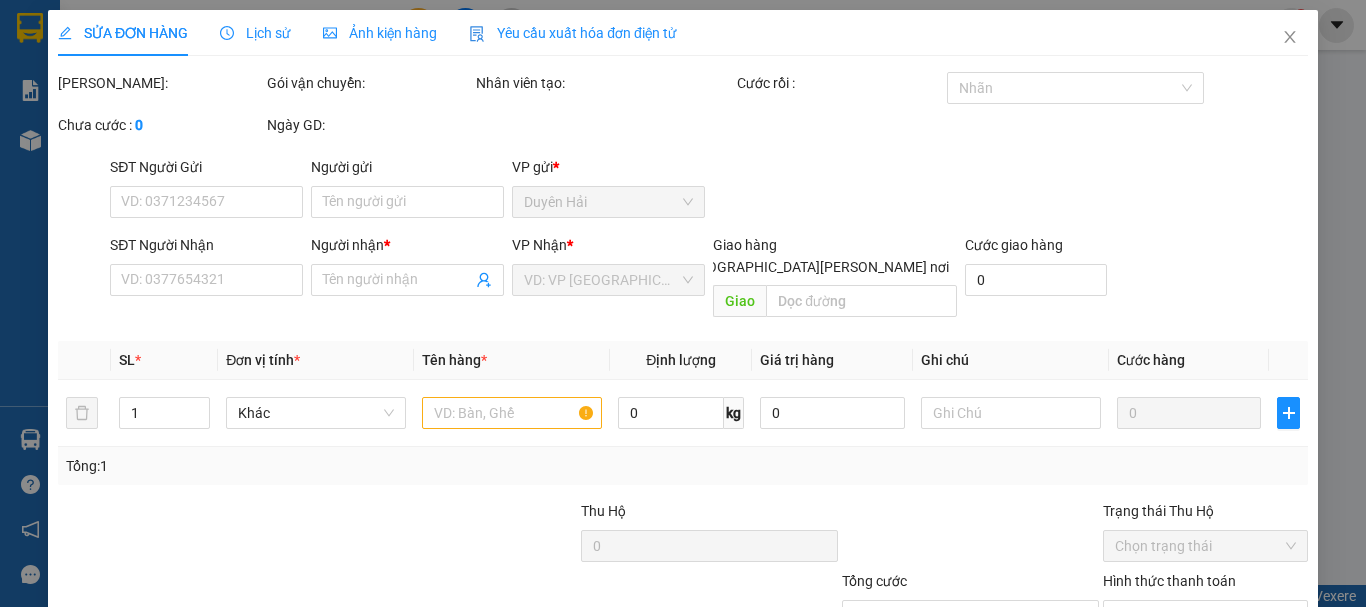 type on "TRIỂN" 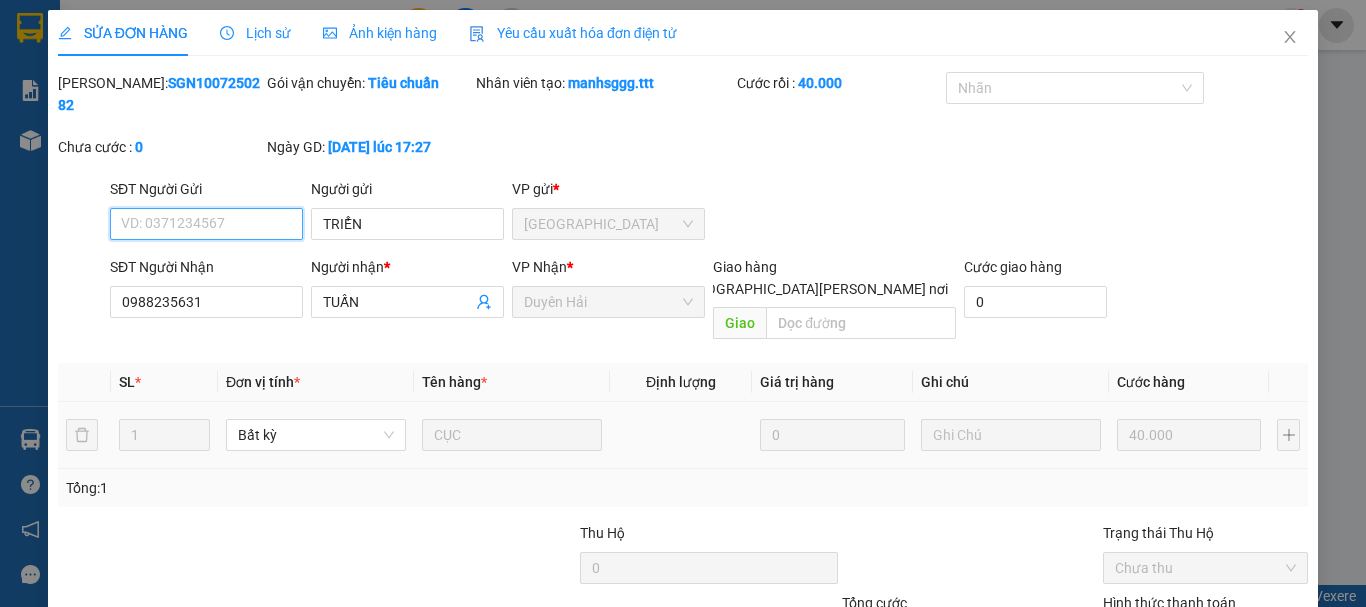 scroll, scrollTop: 132, scrollLeft: 0, axis: vertical 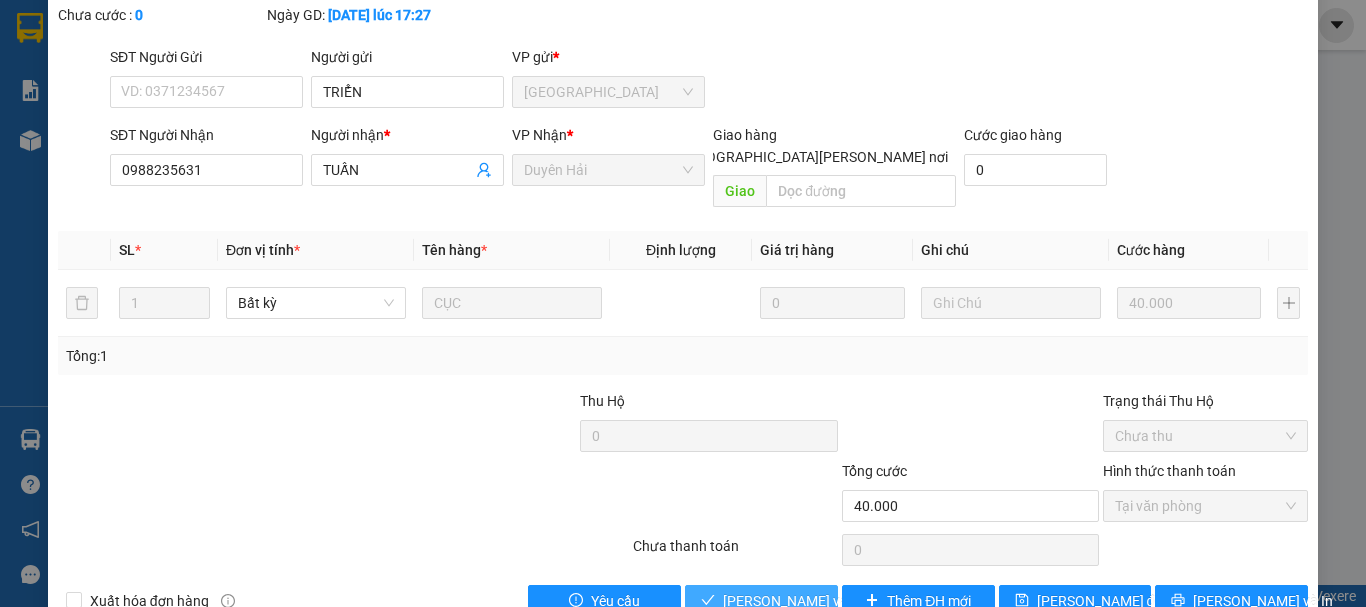 click on "[PERSON_NAME] và [PERSON_NAME] hàng" at bounding box center (858, 601) 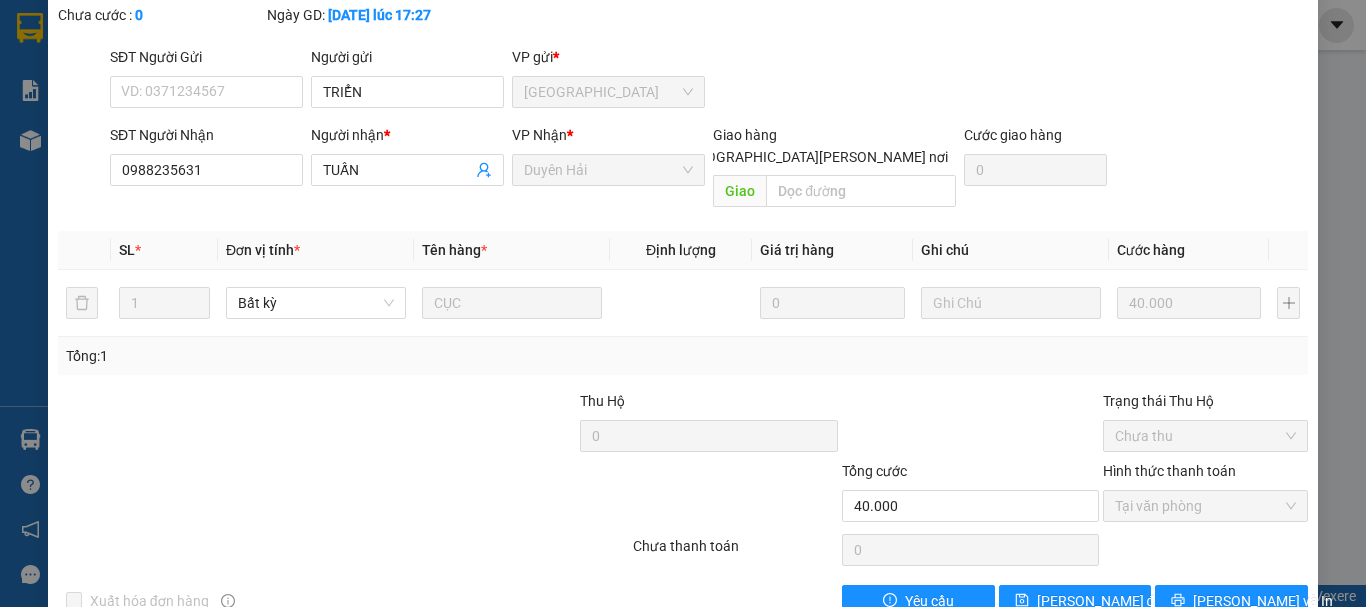 scroll, scrollTop: 0, scrollLeft: 0, axis: both 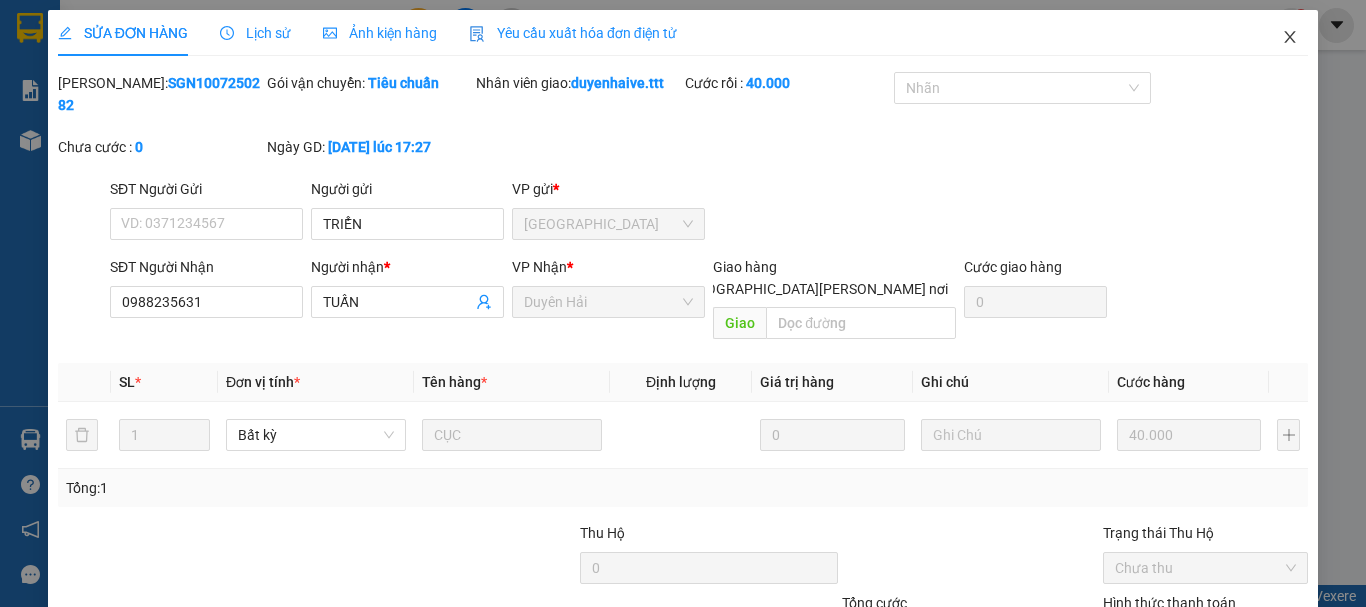 click 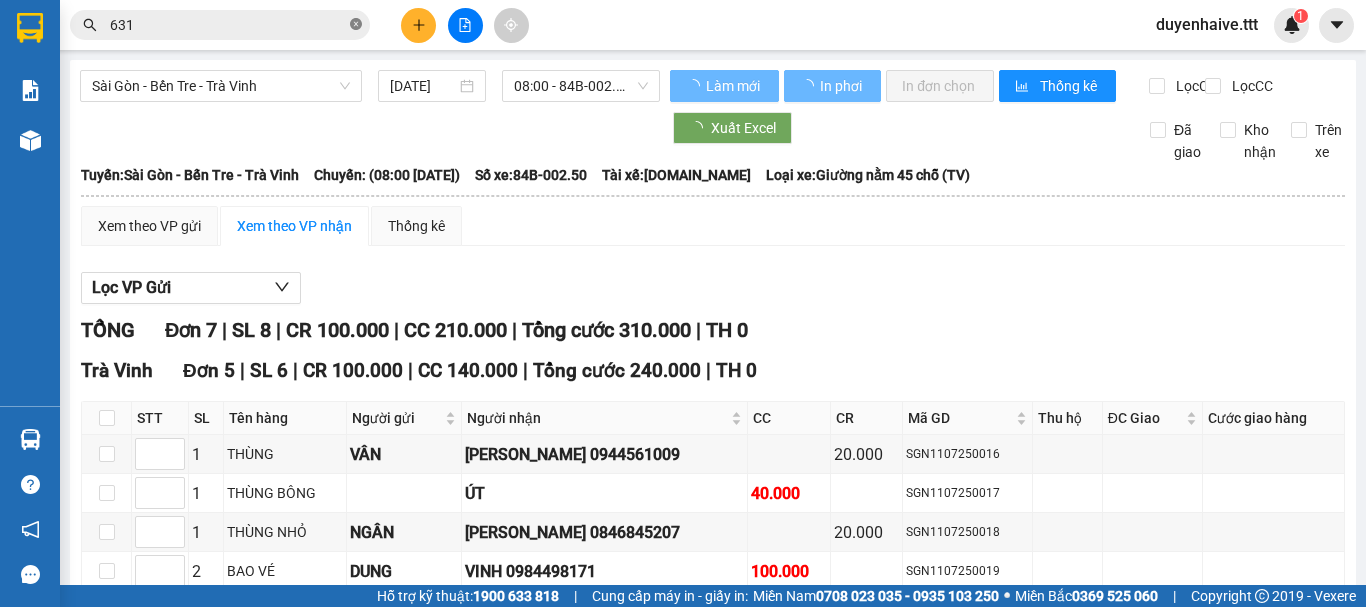 click 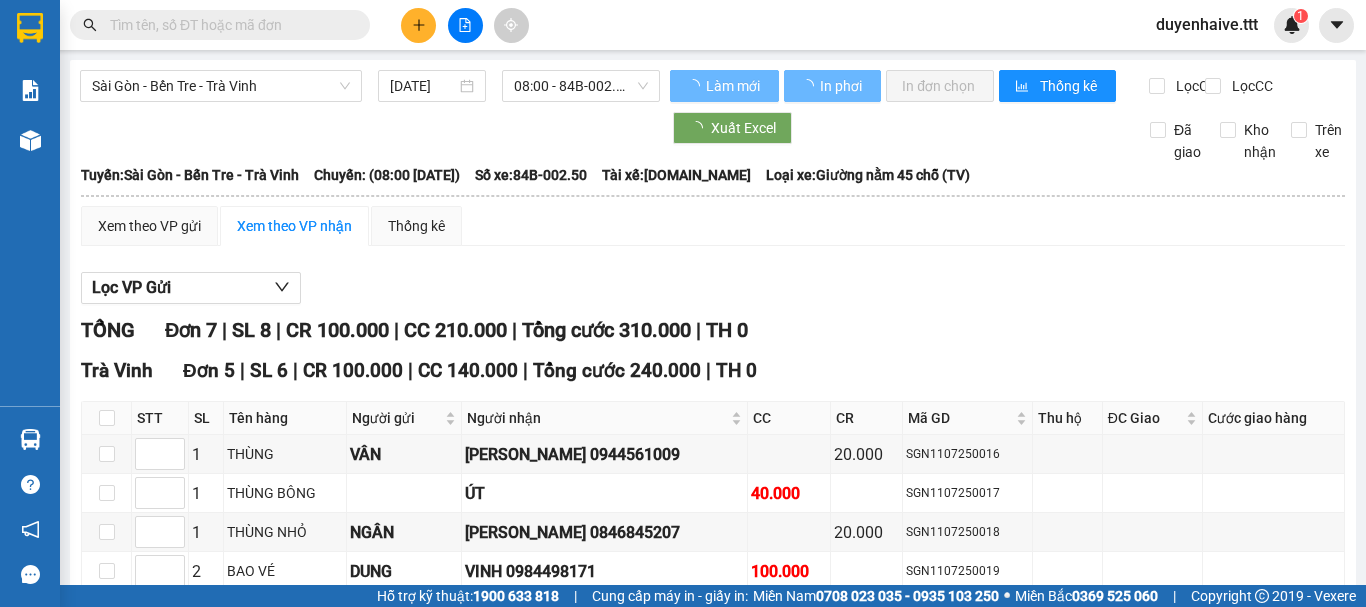 click at bounding box center (228, 25) 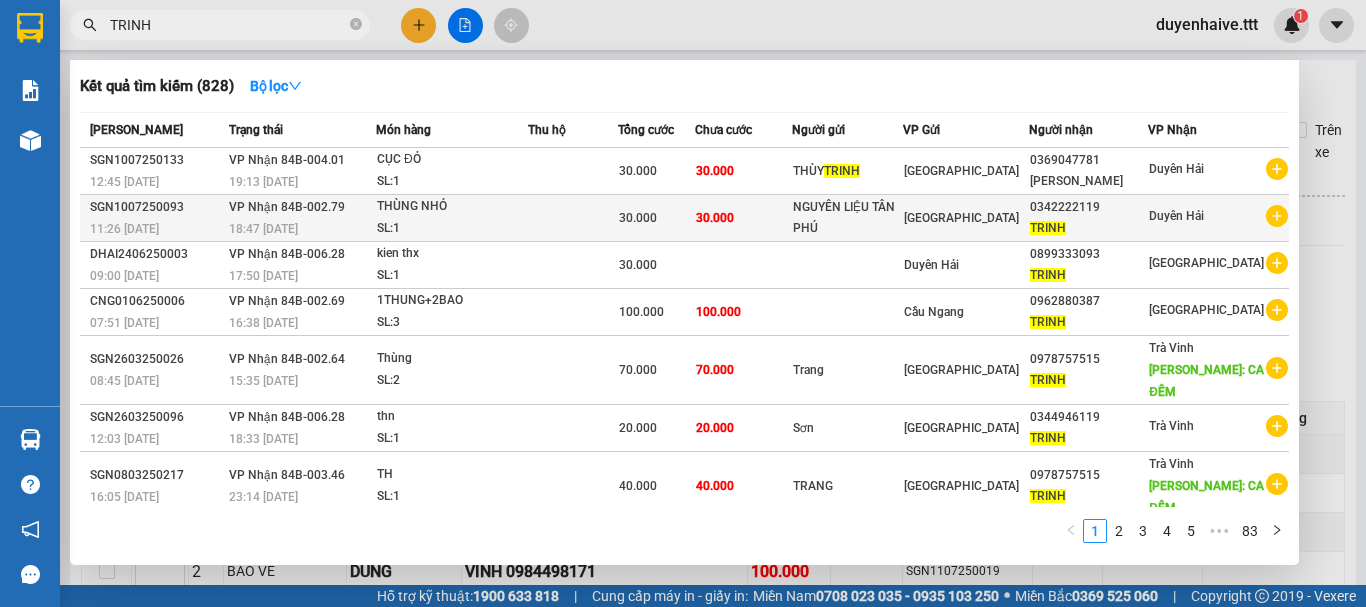 type on "TRINH" 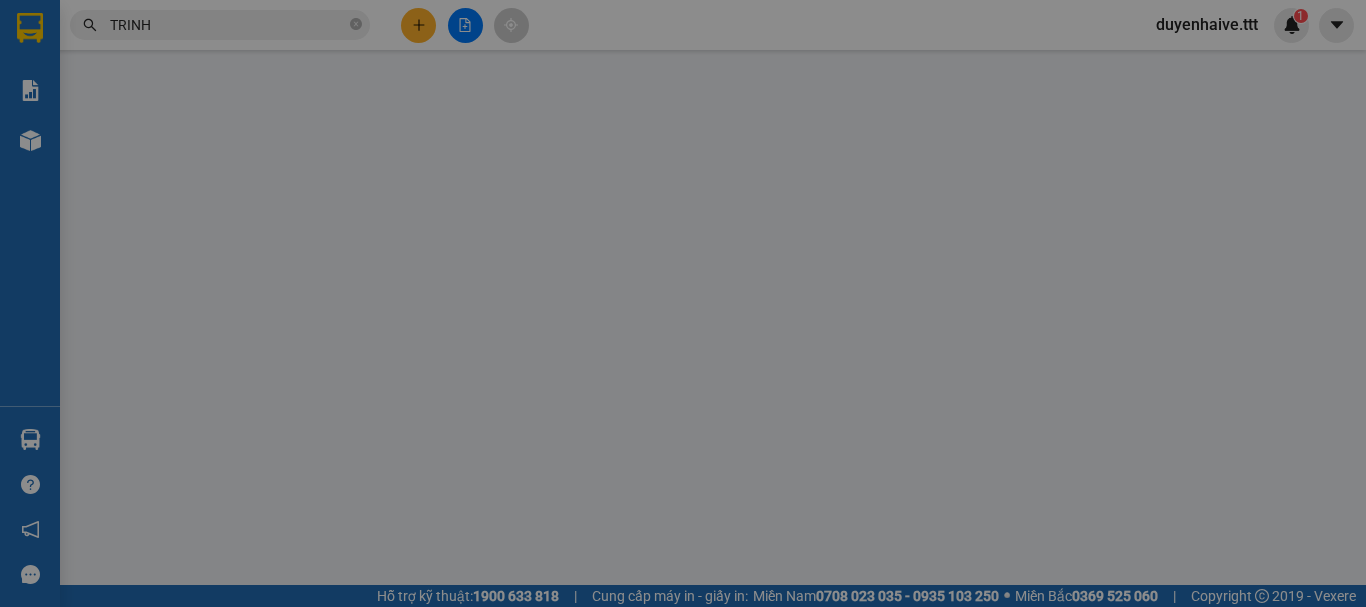 type on "NGUYÊN LIỆU TÂN PHÚ" 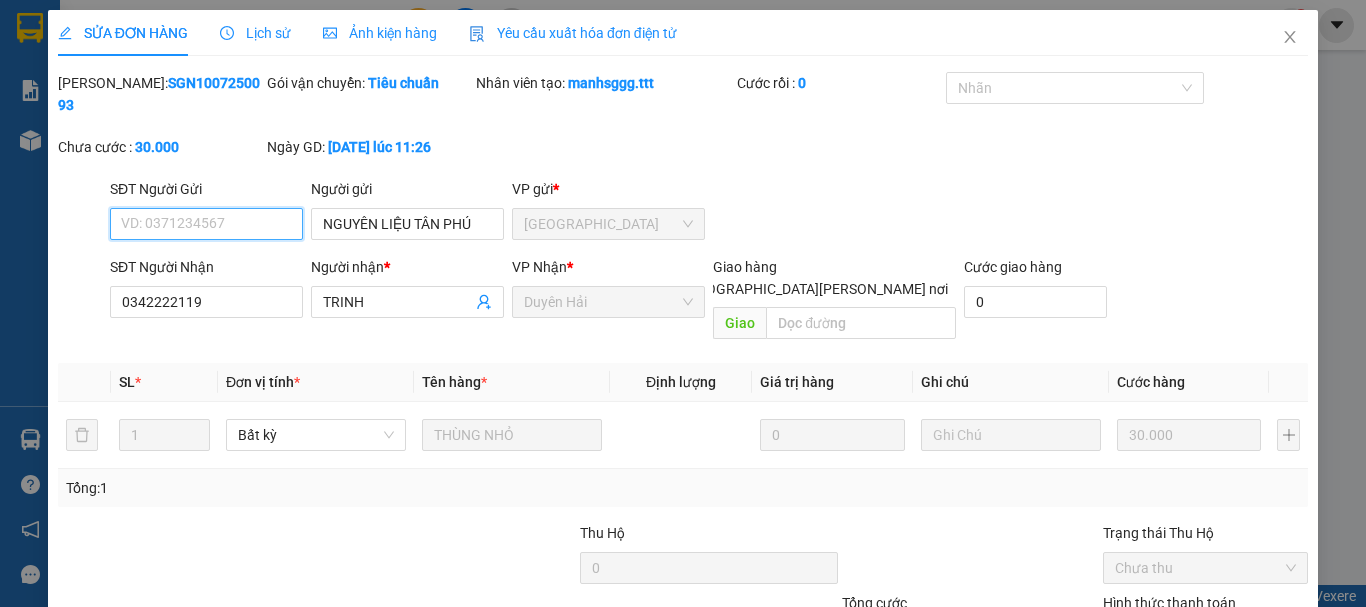 scroll, scrollTop: 137, scrollLeft: 0, axis: vertical 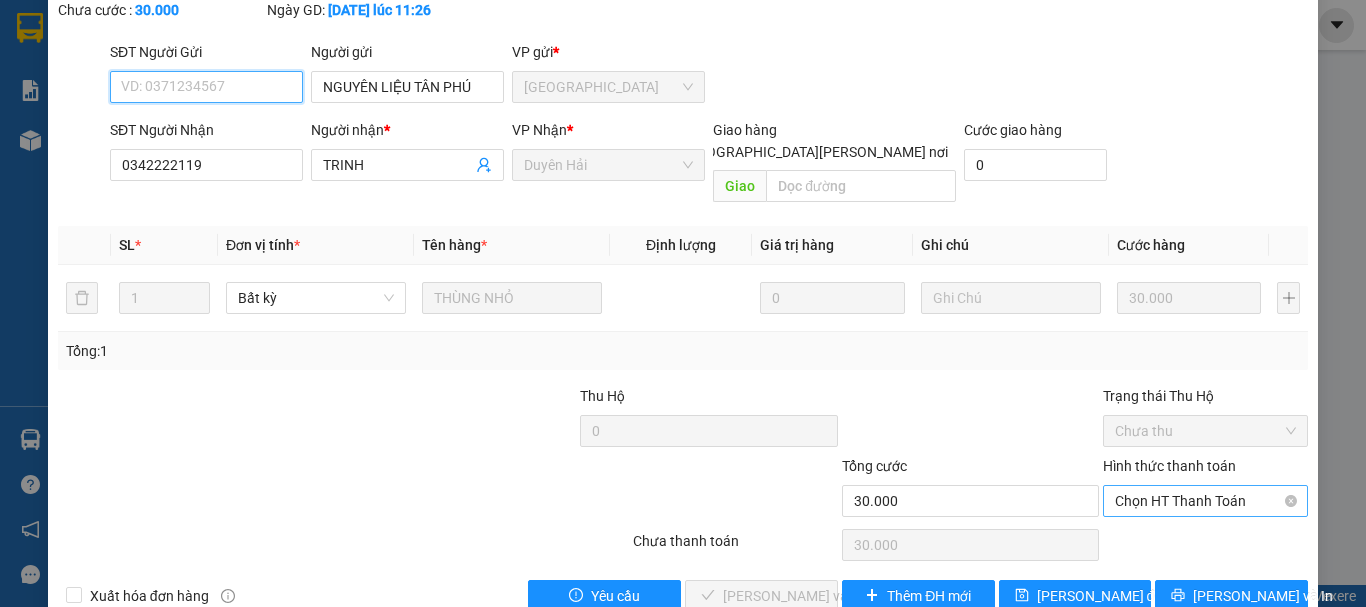 click on "Chọn HT Thanh Toán" at bounding box center (1205, 501) 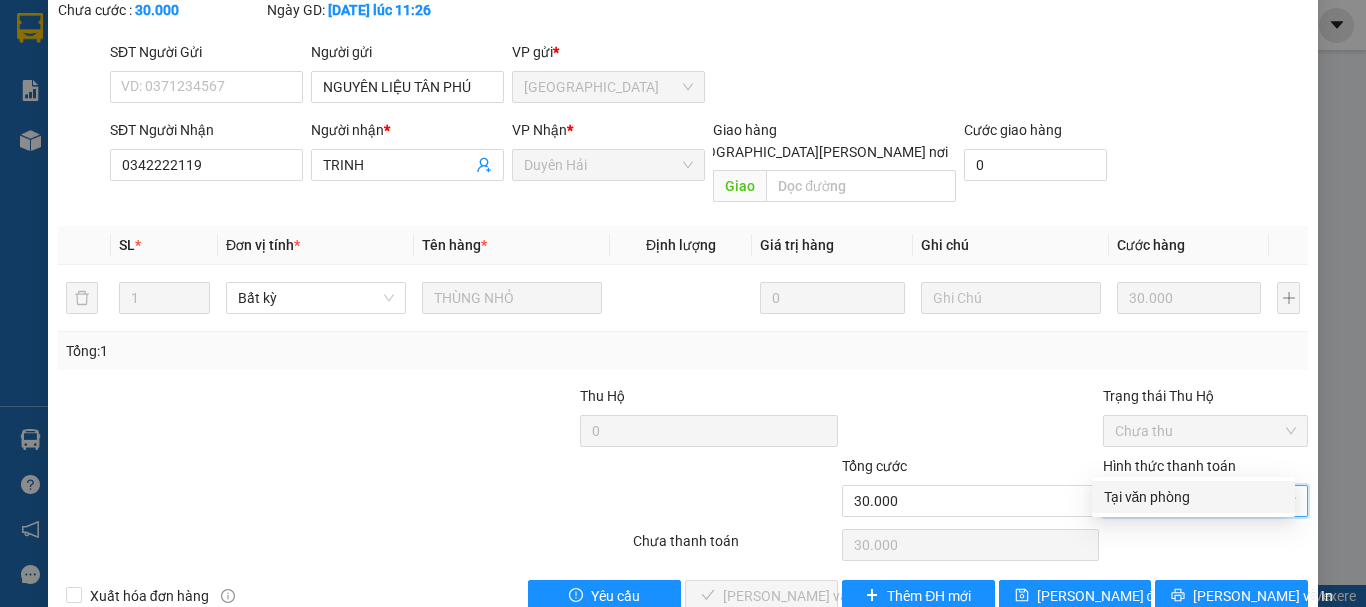 click on "Tại văn phòng" at bounding box center (1193, 497) 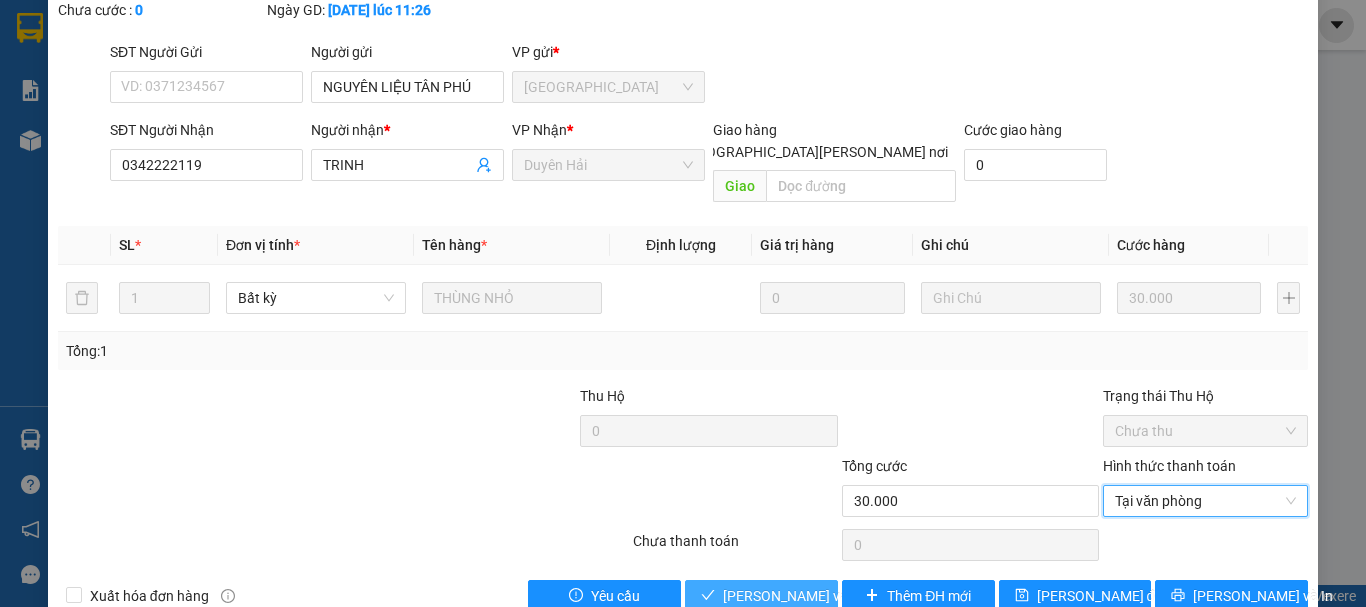 click on "[PERSON_NAME] và [PERSON_NAME] hàng" at bounding box center (858, 596) 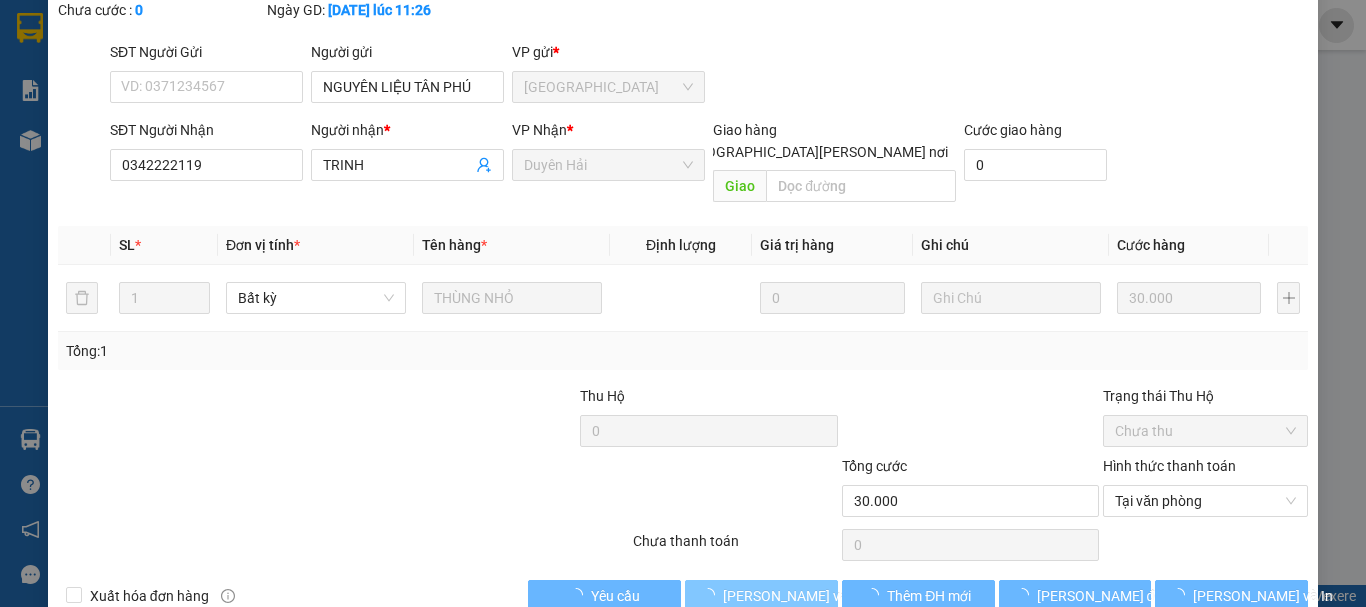 scroll, scrollTop: 0, scrollLeft: 0, axis: both 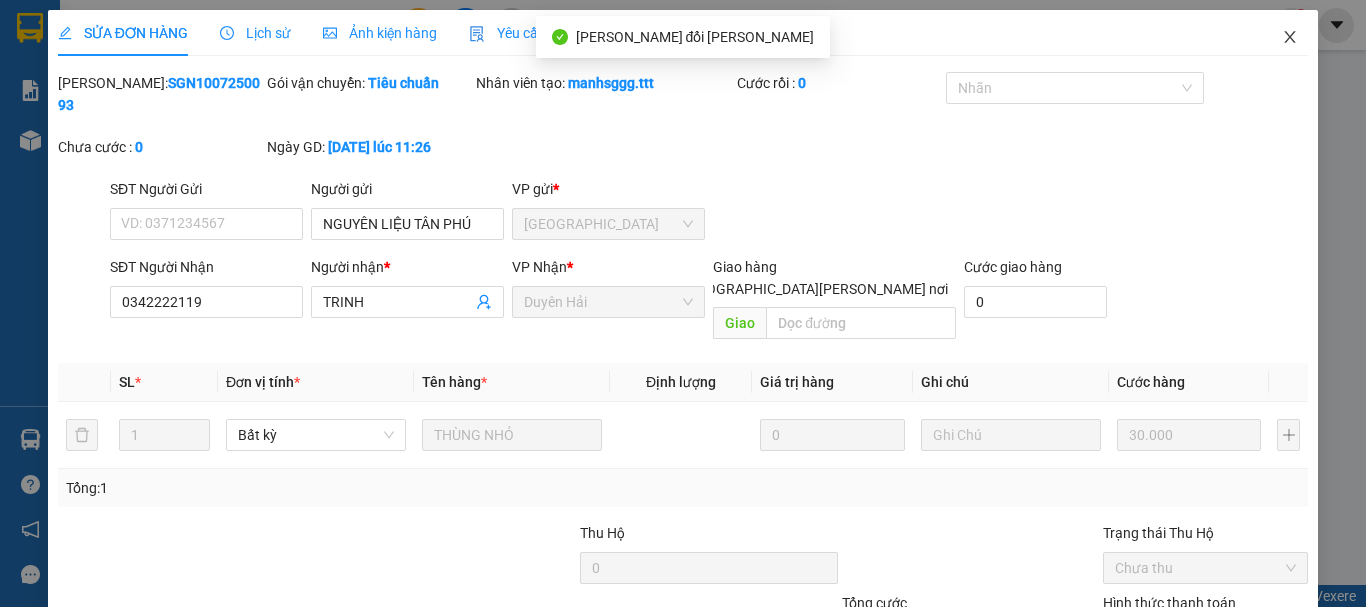 click at bounding box center [1290, 38] 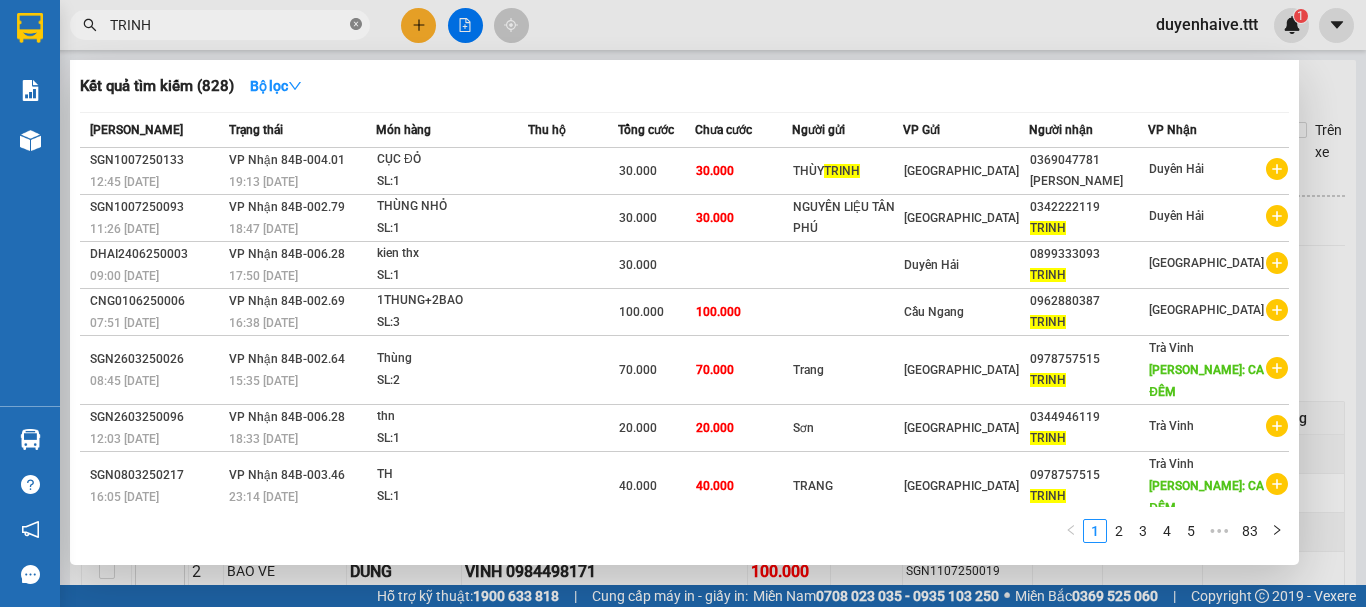 click 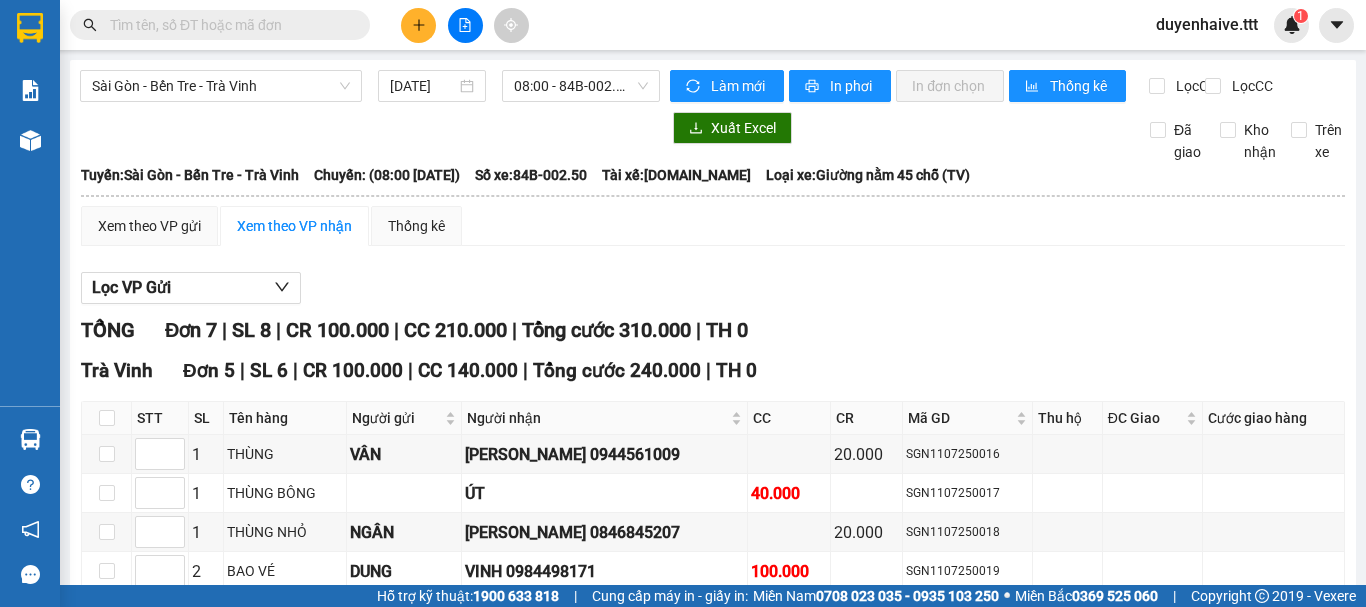 click at bounding box center [228, 25] 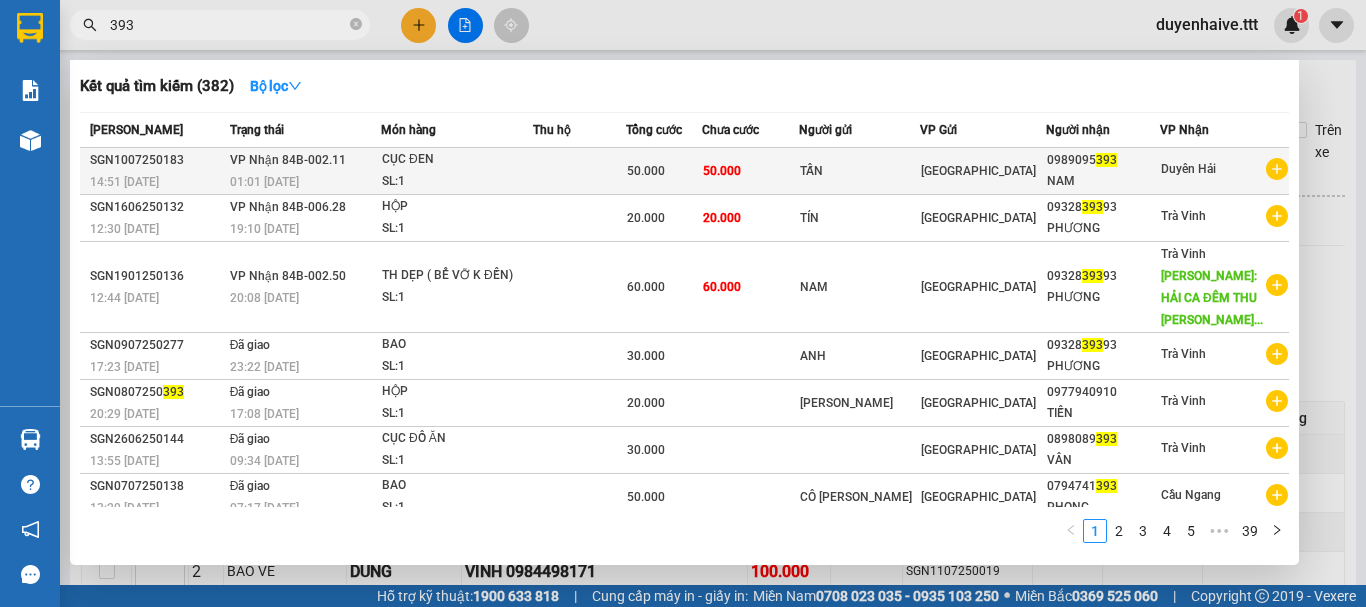 type on "393" 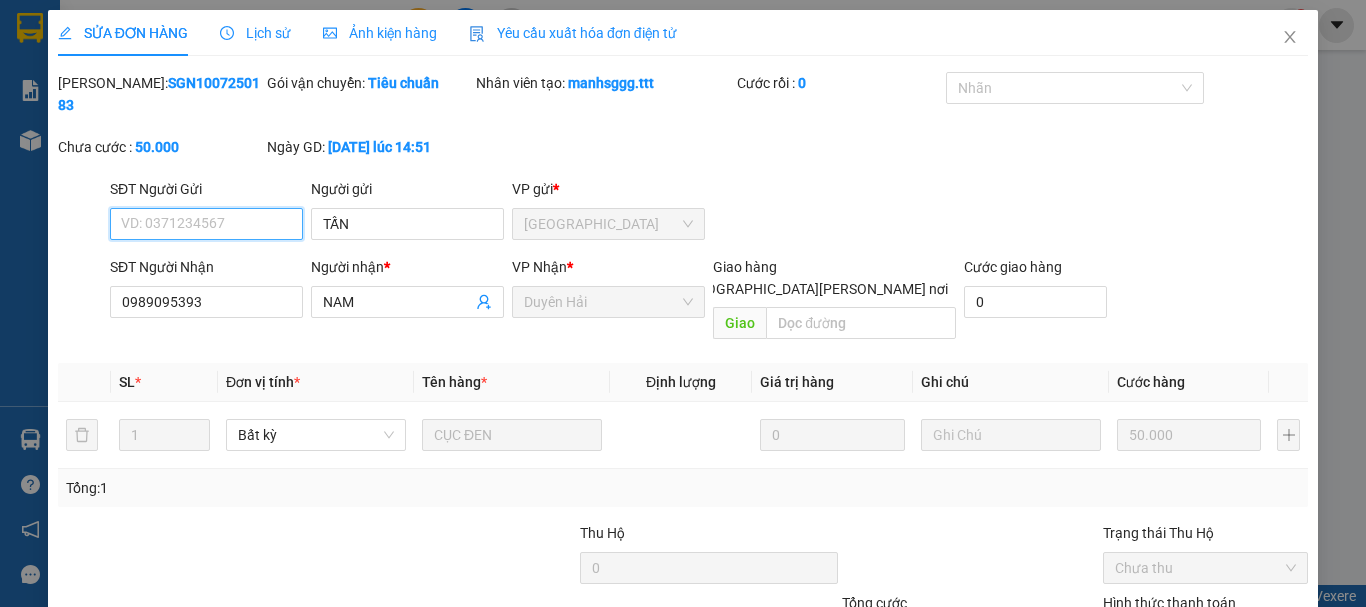 type on "TẤN" 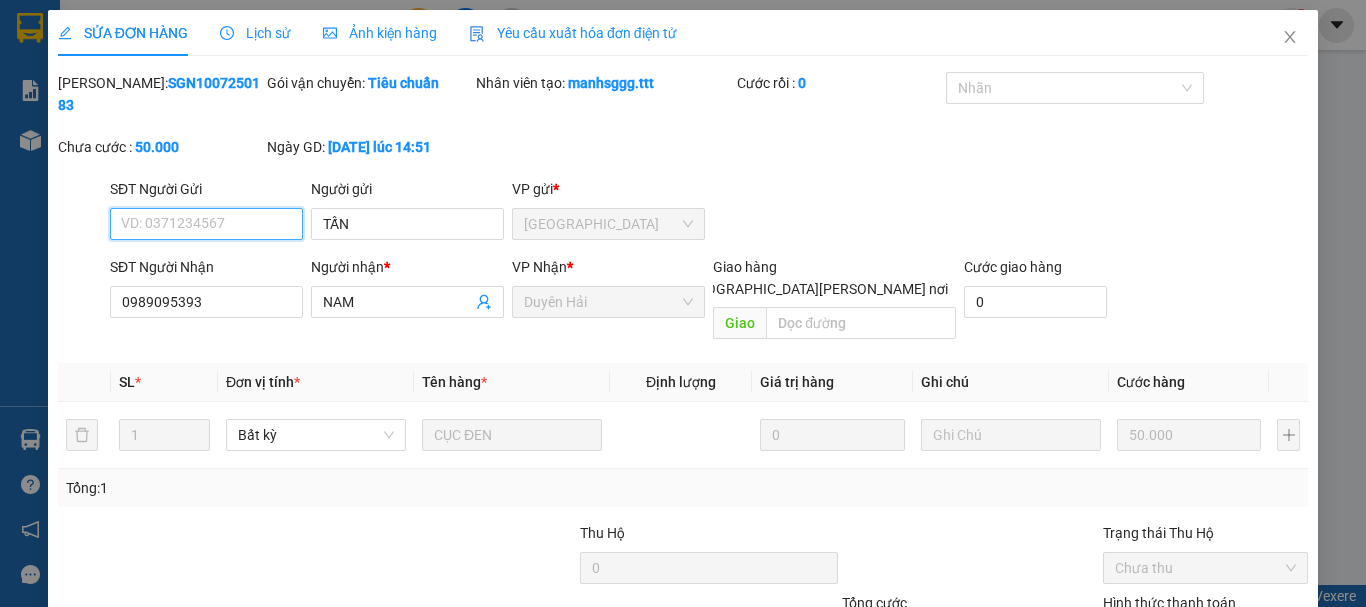 scroll, scrollTop: 137, scrollLeft: 0, axis: vertical 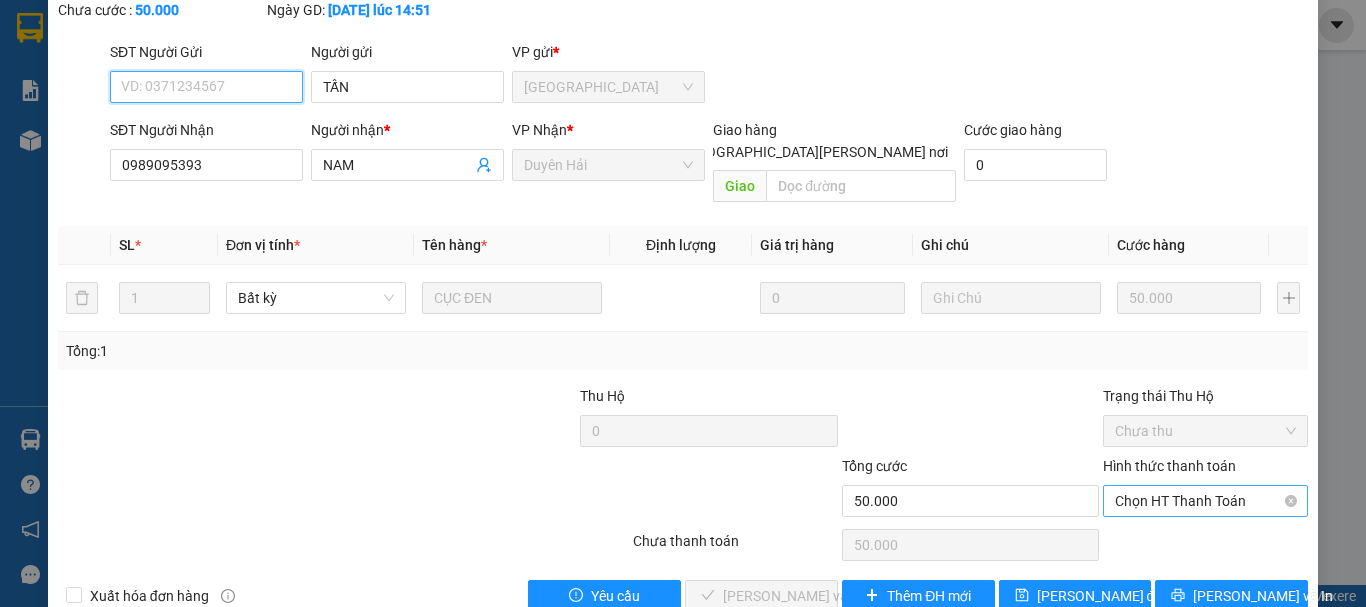 click on "Chọn HT Thanh Toán" at bounding box center [1205, 501] 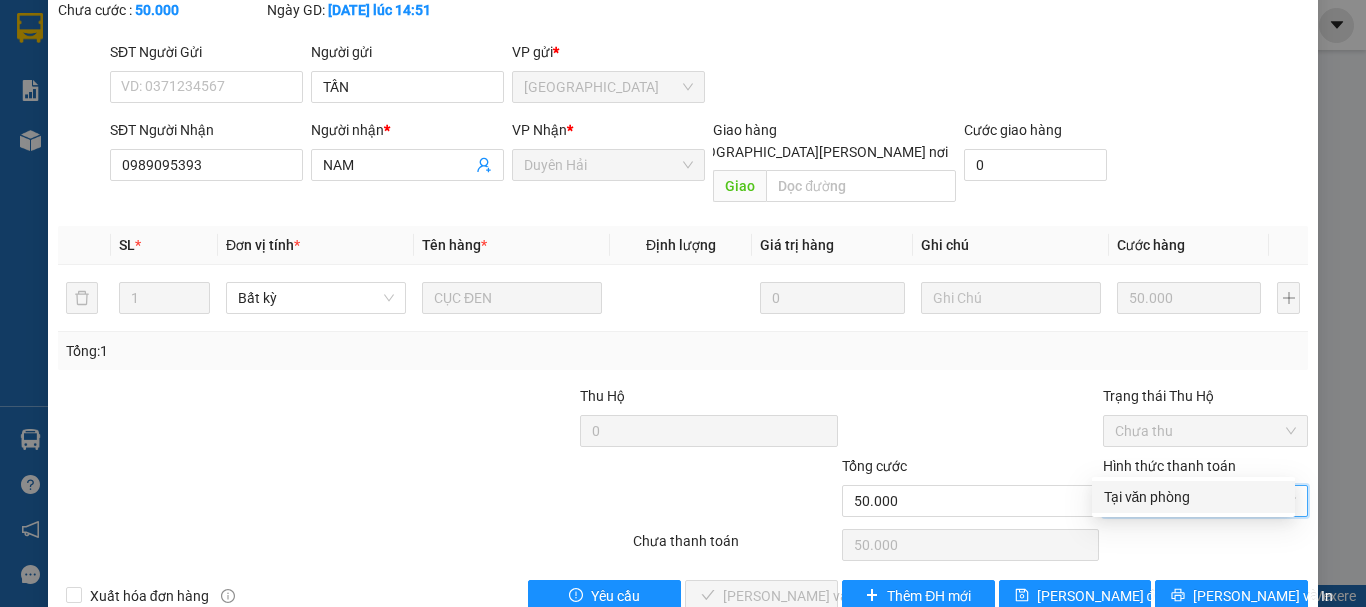 click on "Tại văn phòng" at bounding box center [1193, 497] 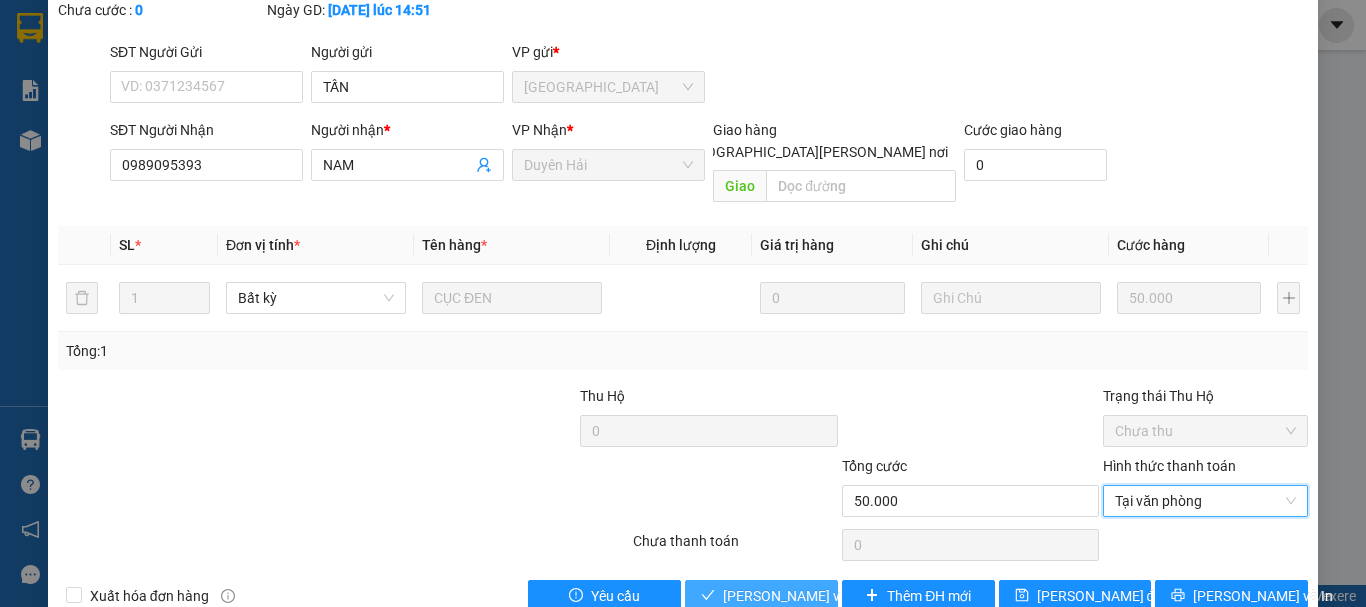 click on "[PERSON_NAME] và [PERSON_NAME] hàng" at bounding box center (858, 596) 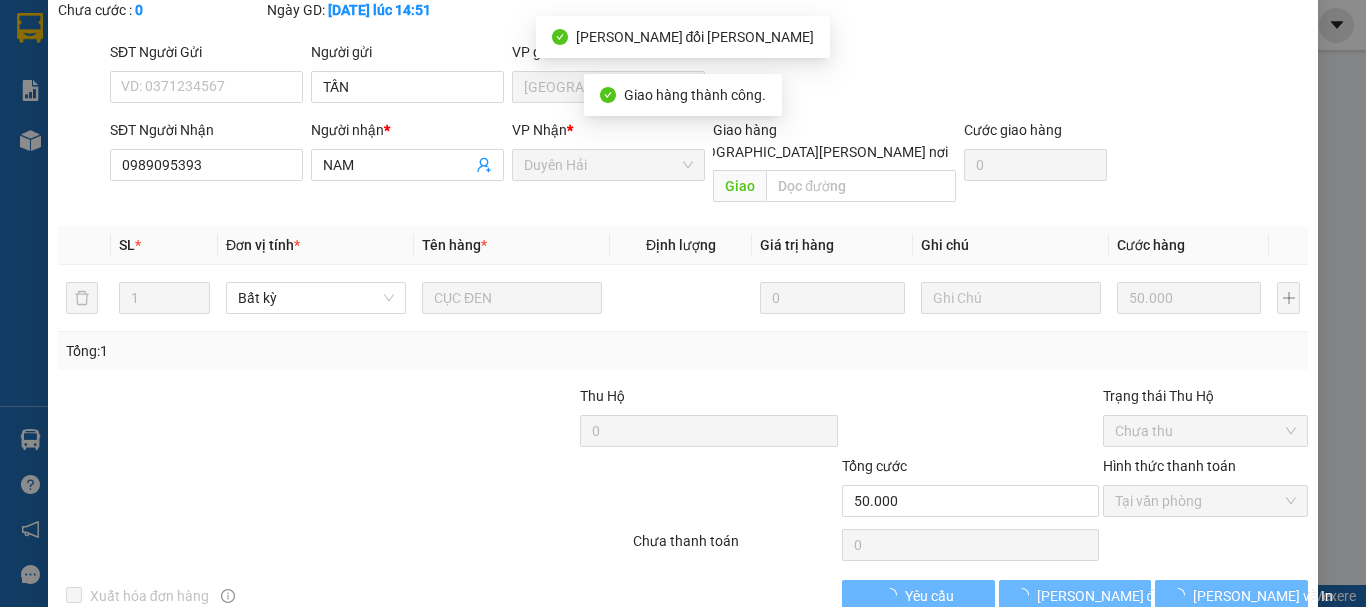scroll, scrollTop: 0, scrollLeft: 0, axis: both 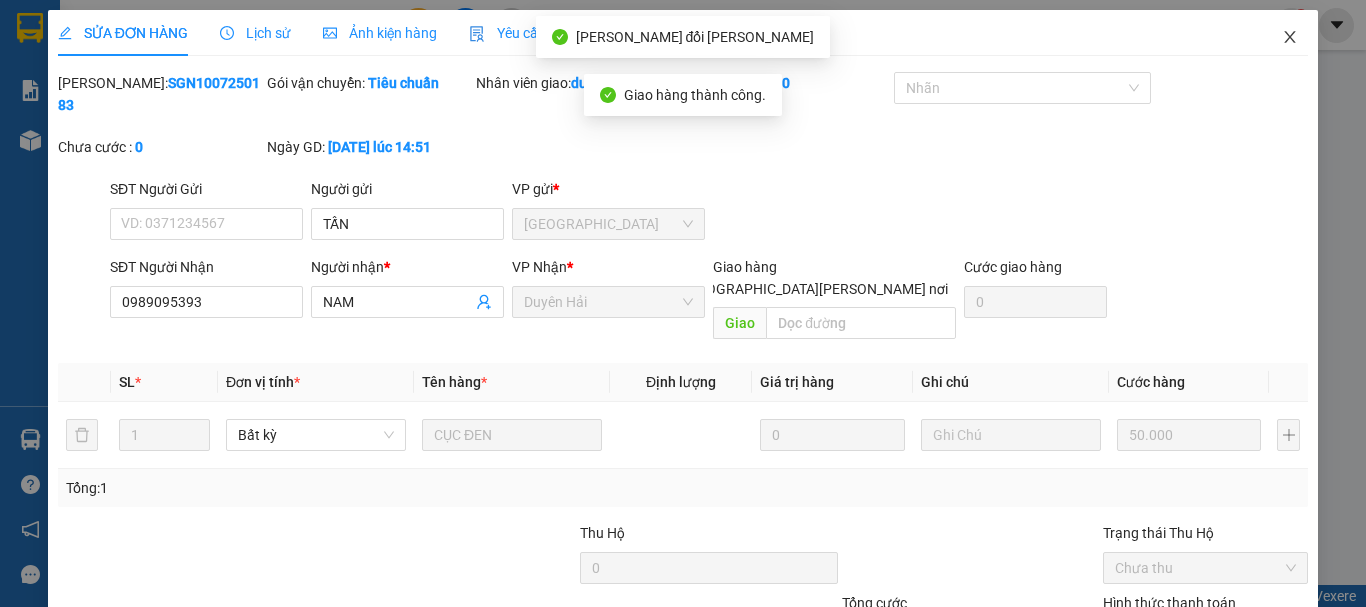 click 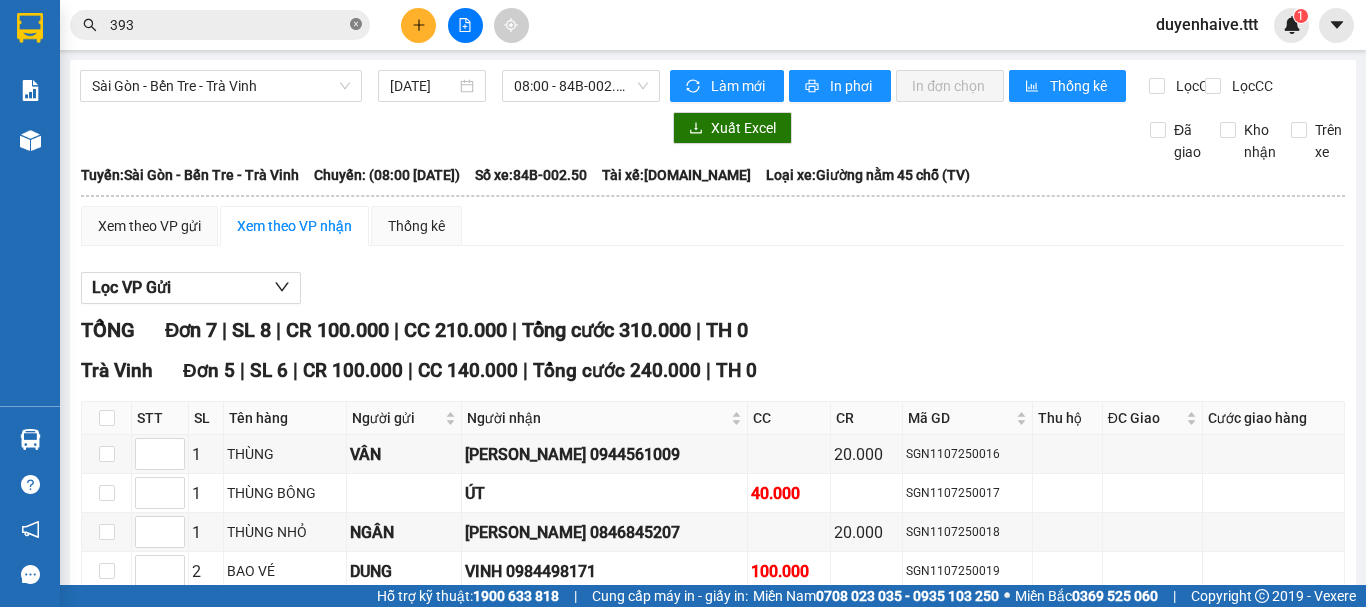click 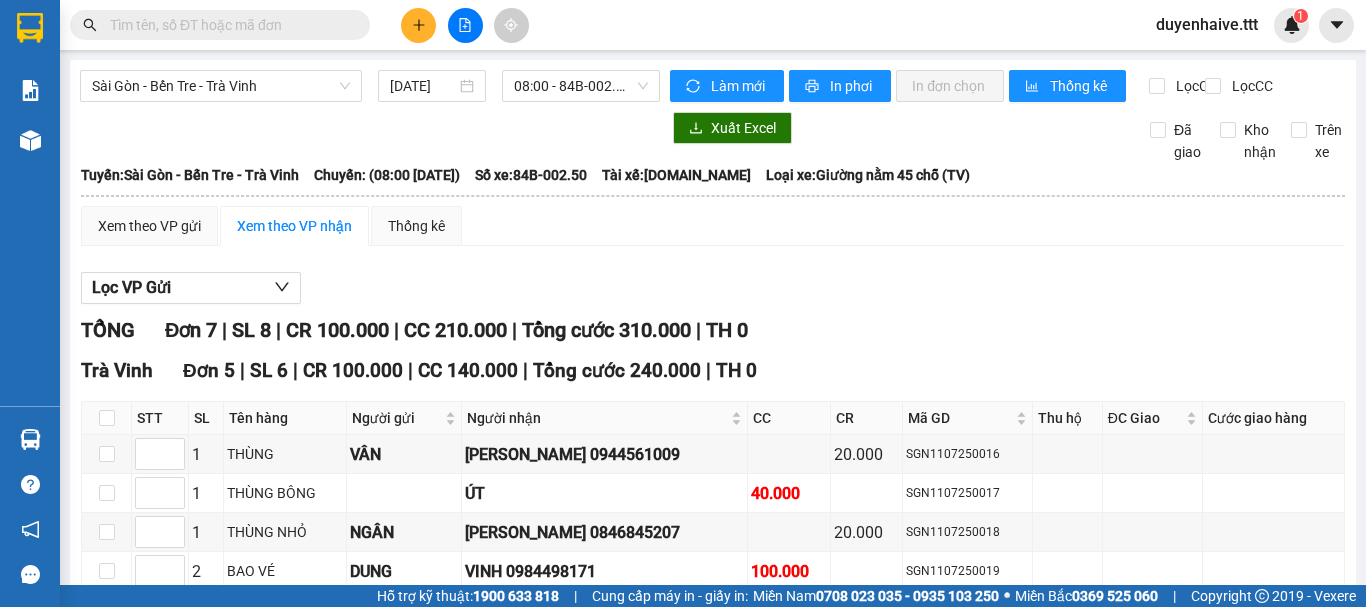 click at bounding box center (228, 25) 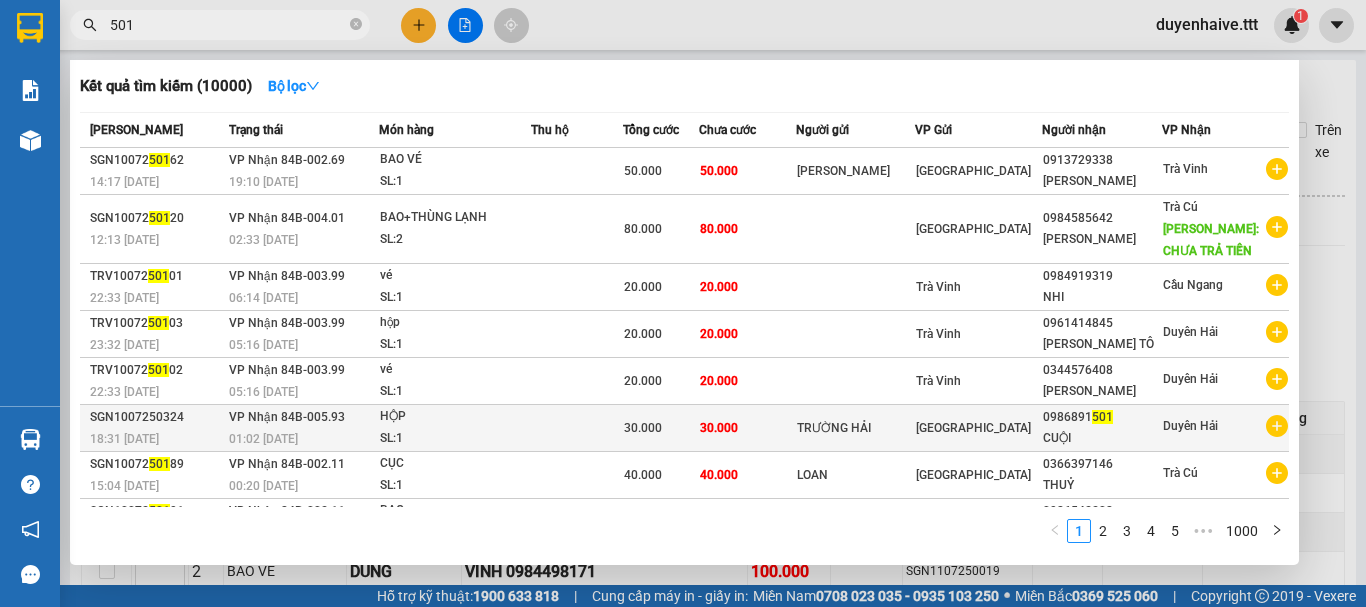 type on "501" 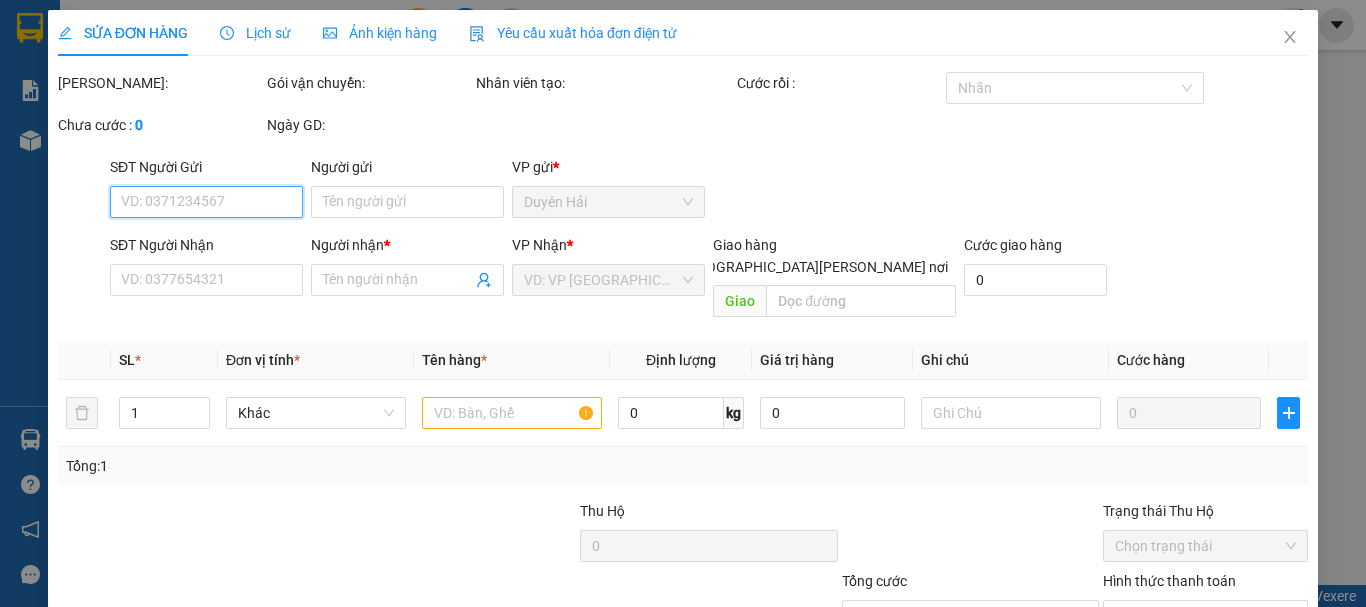 type on "TRƯỜNG HẢI" 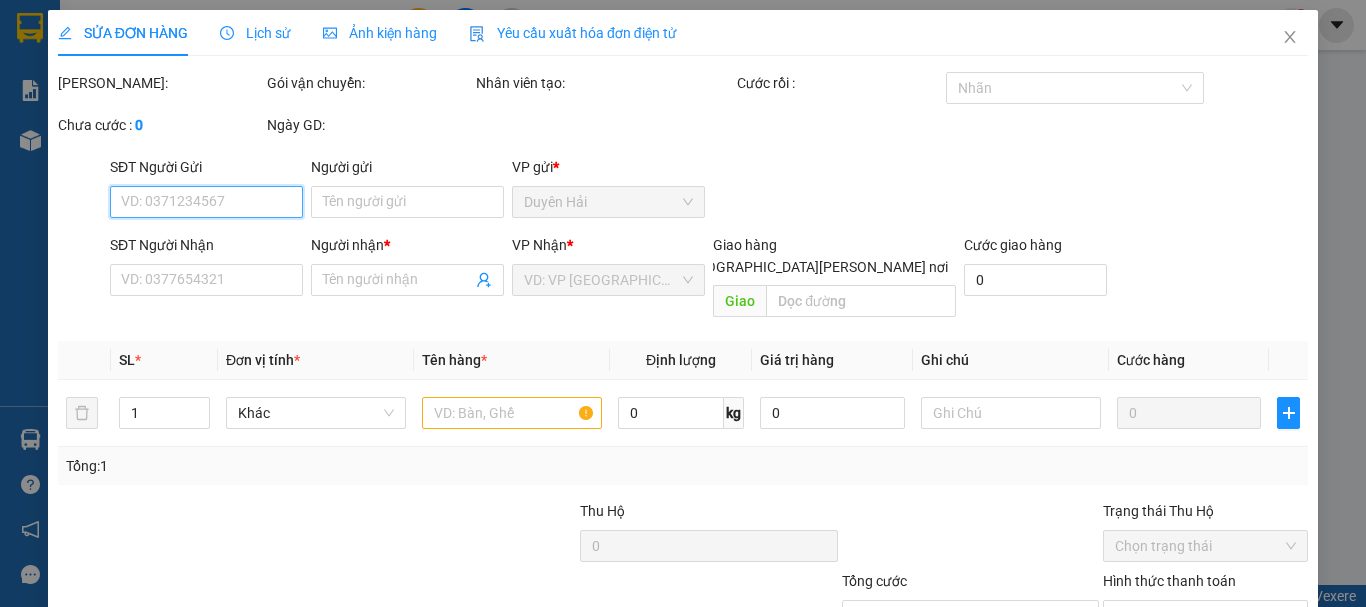type on "30.000" 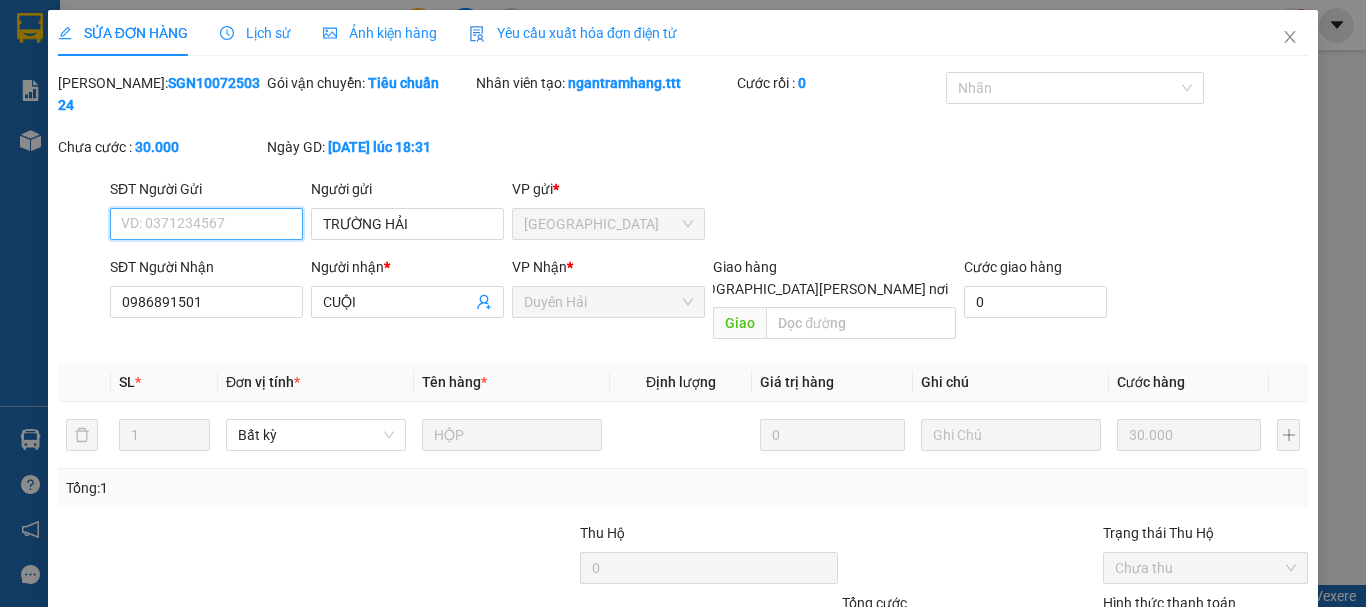 scroll, scrollTop: 137, scrollLeft: 0, axis: vertical 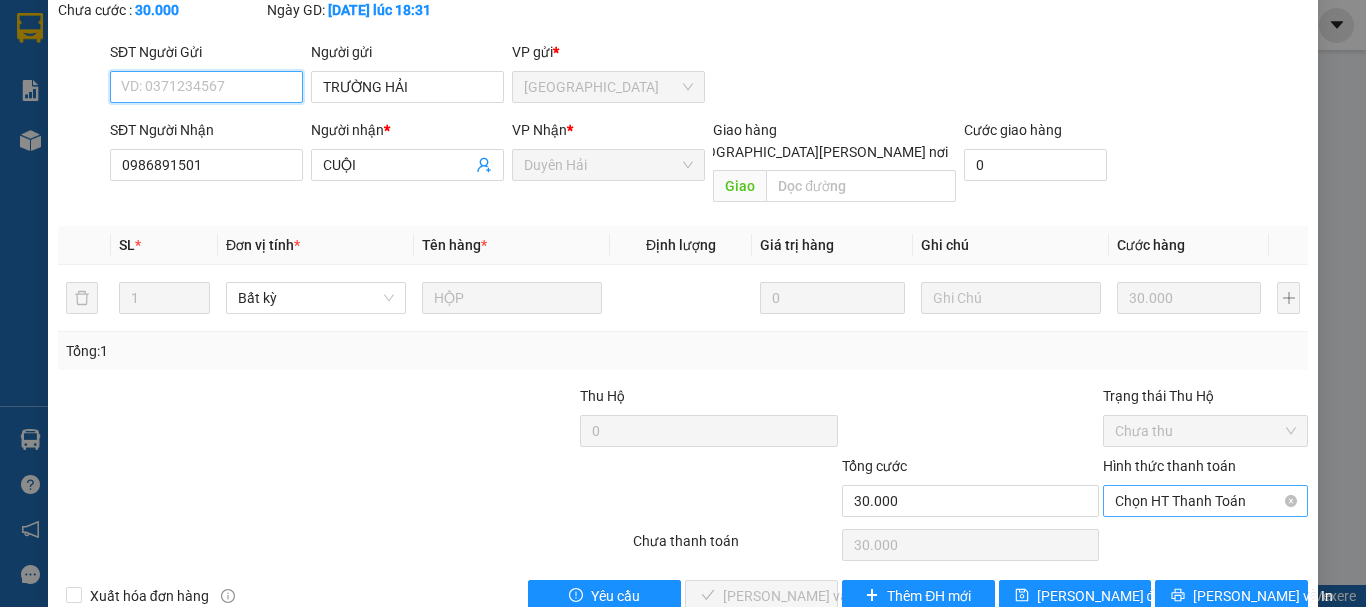 click on "Chọn HT Thanh Toán" at bounding box center (1205, 501) 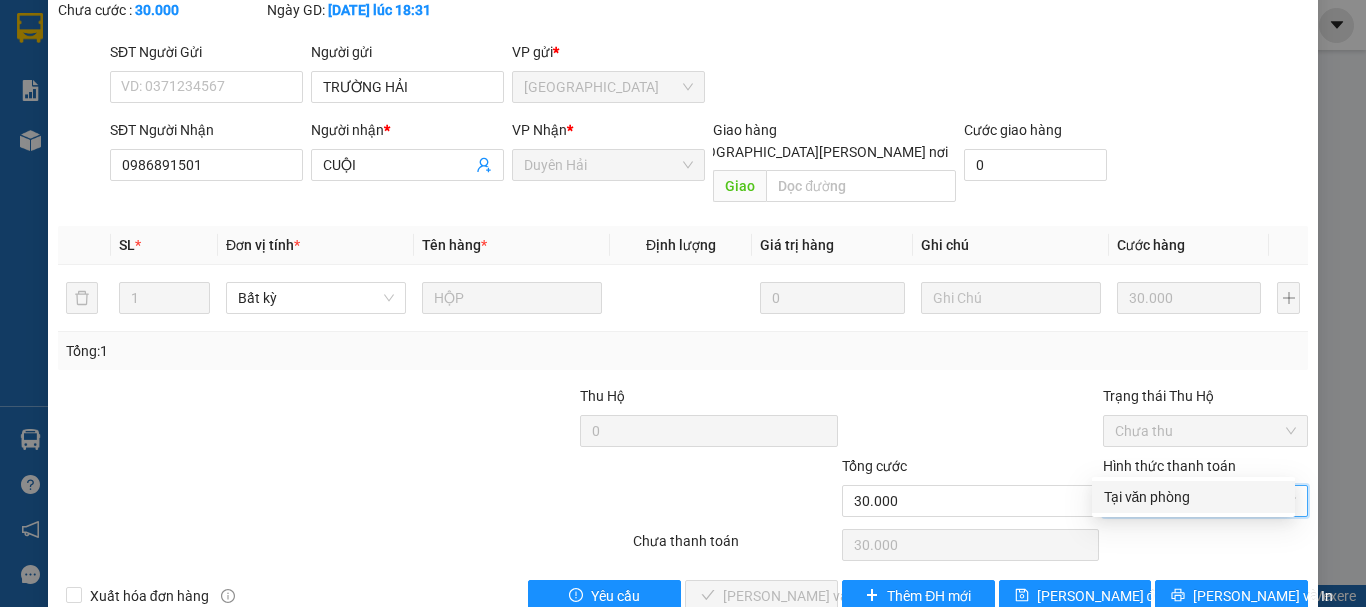 click on "Tại văn phòng" at bounding box center [1193, 497] 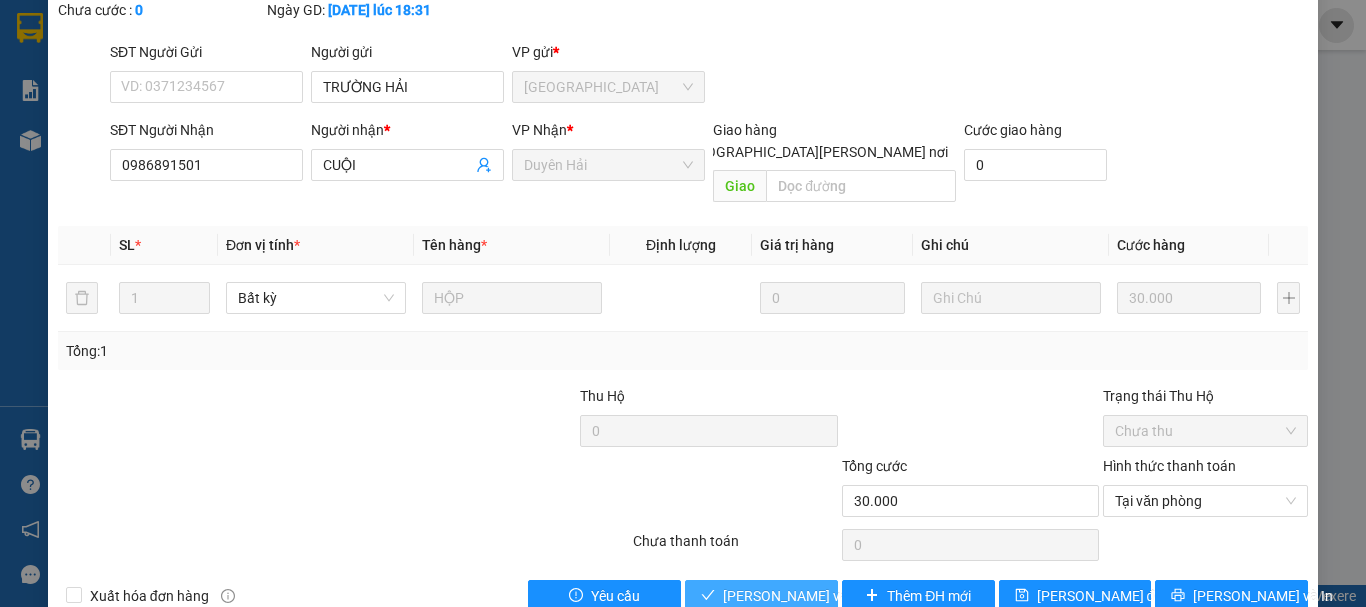 click on "[PERSON_NAME] và [PERSON_NAME] hàng" at bounding box center [858, 596] 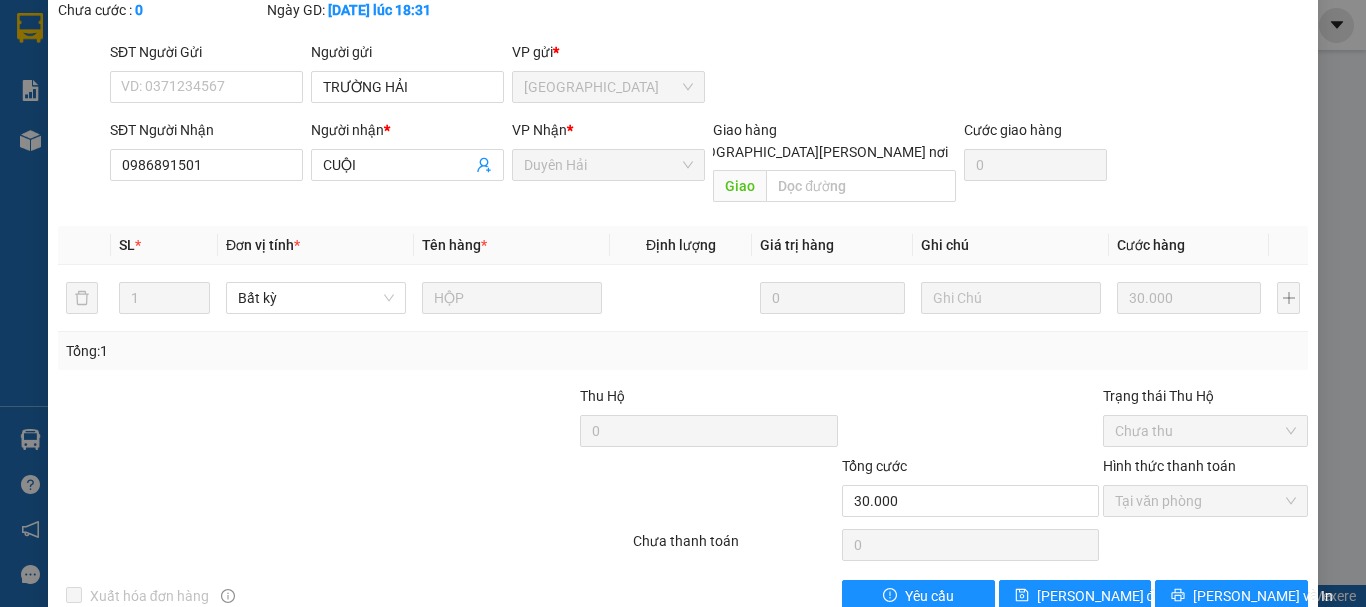 scroll, scrollTop: 0, scrollLeft: 0, axis: both 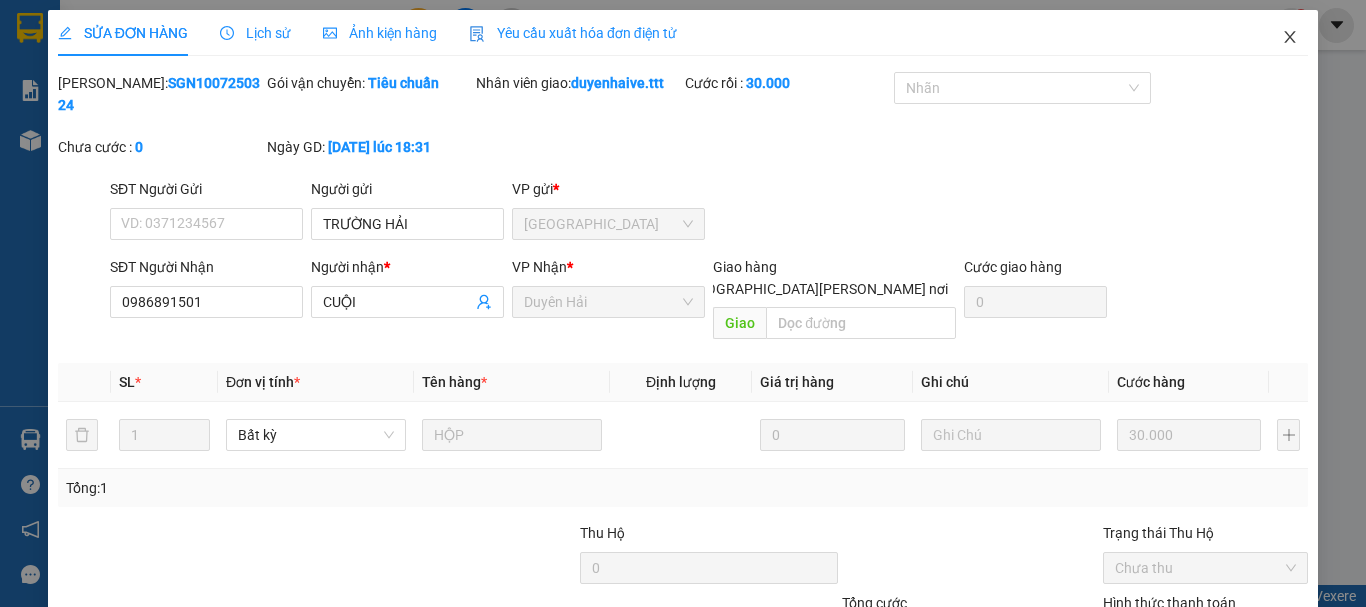 click at bounding box center [1290, 38] 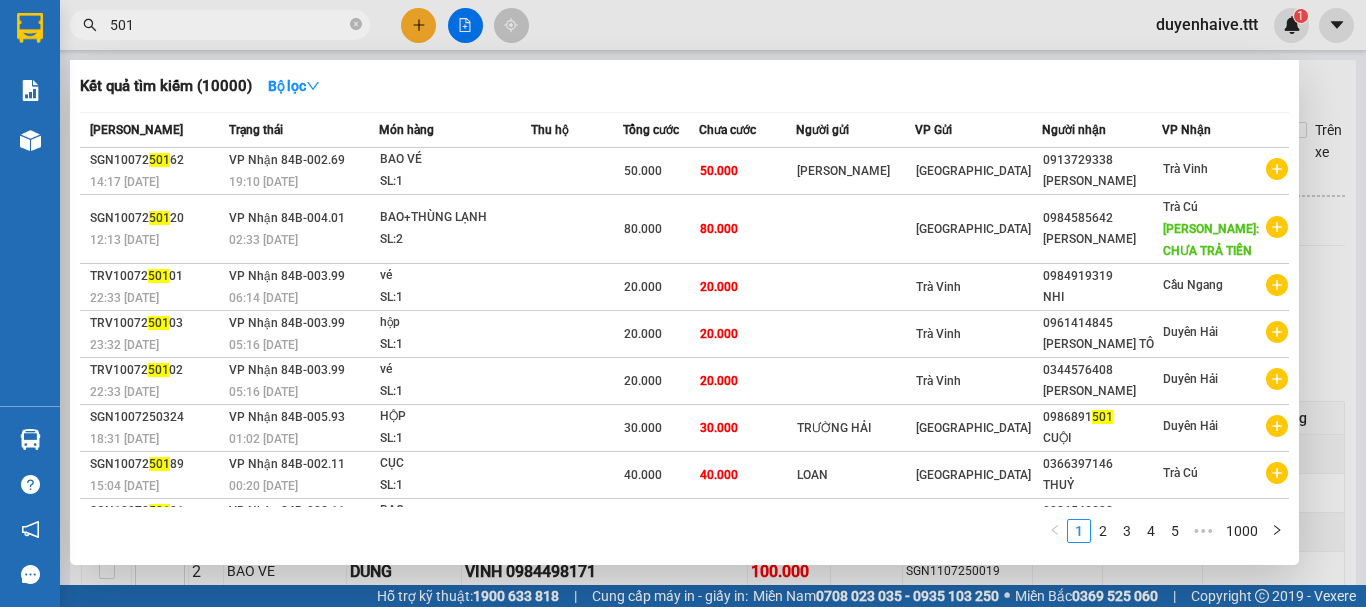click on "501" at bounding box center [220, 25] 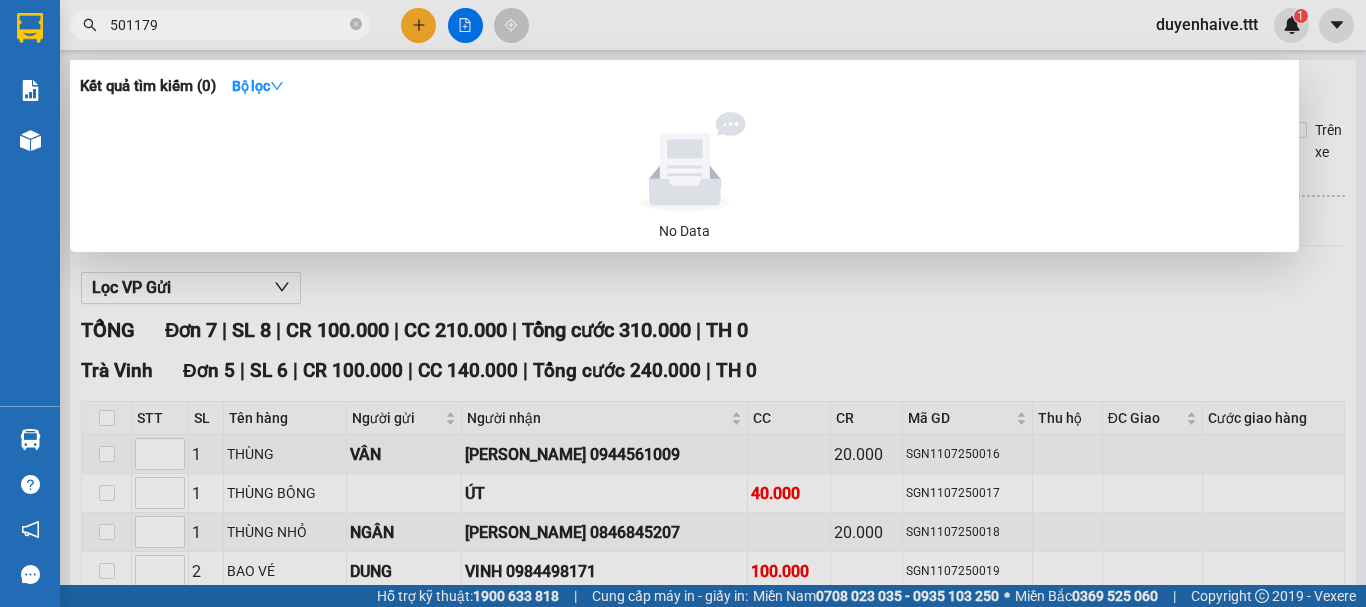 click on "501179" at bounding box center (228, 25) 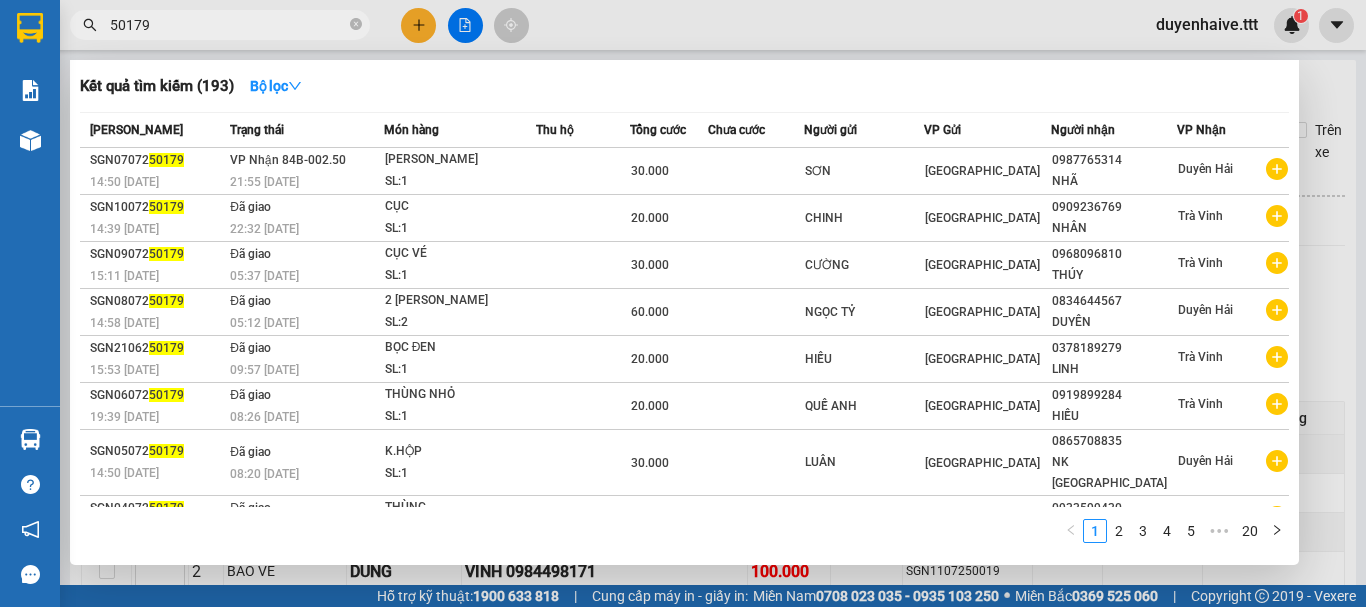 click on "50179" at bounding box center (228, 25) 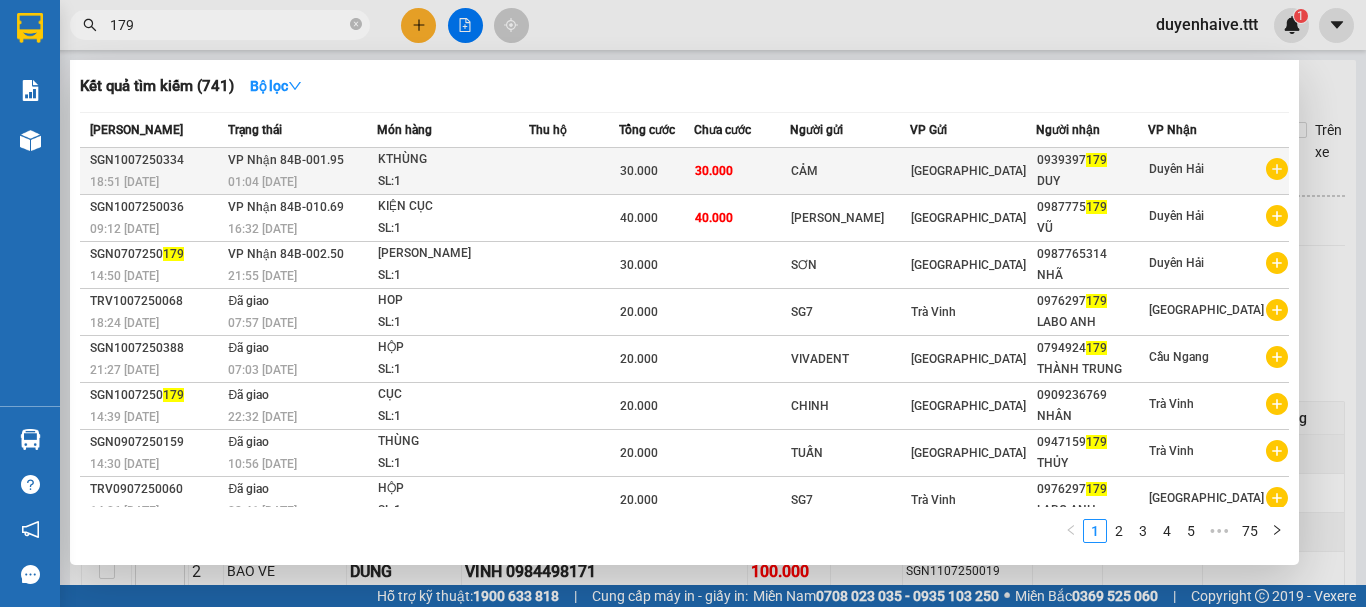 type on "179" 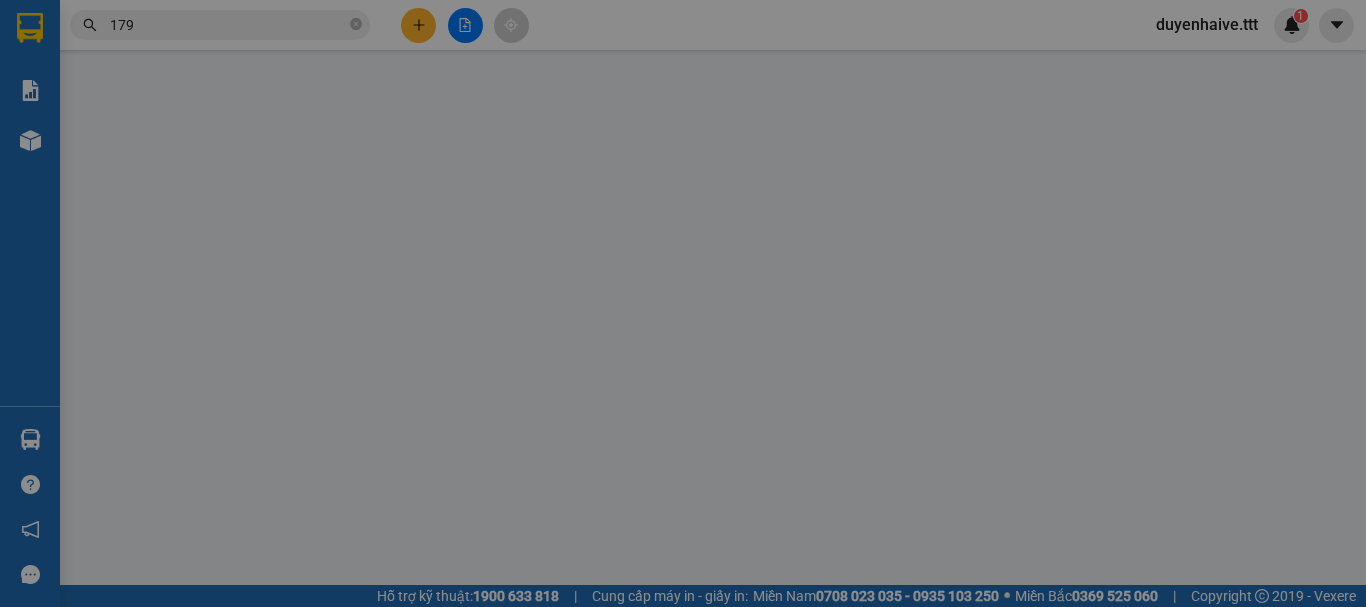 type on "CẢM" 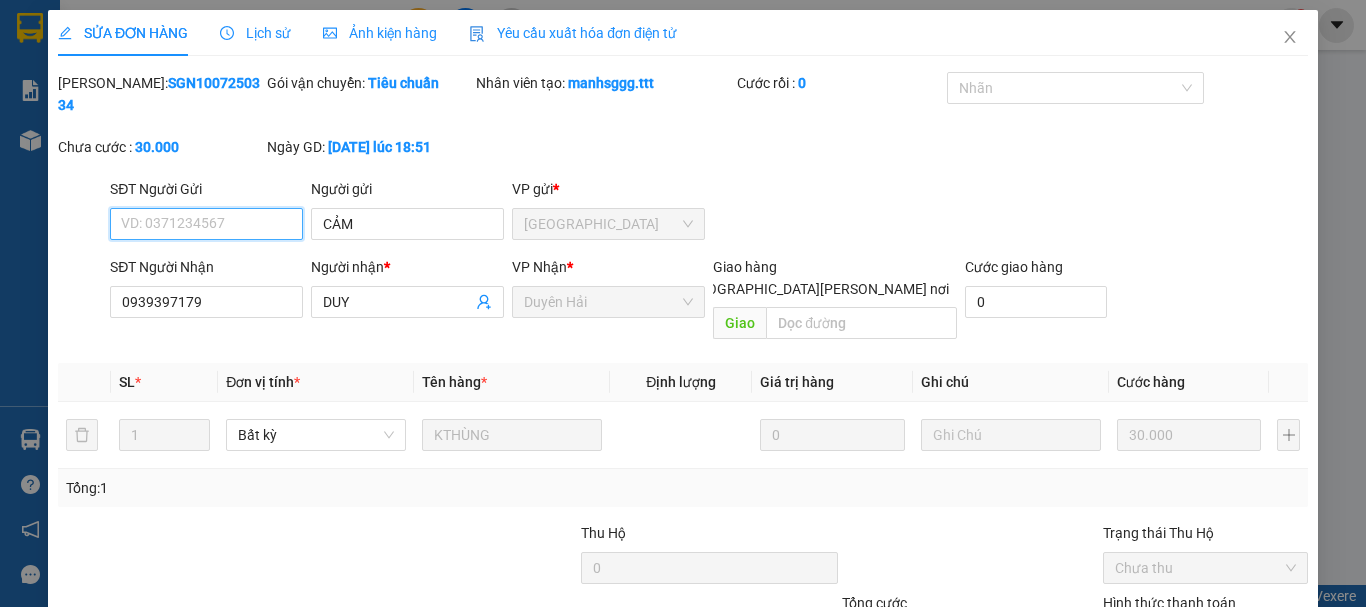 scroll, scrollTop: 127, scrollLeft: 0, axis: vertical 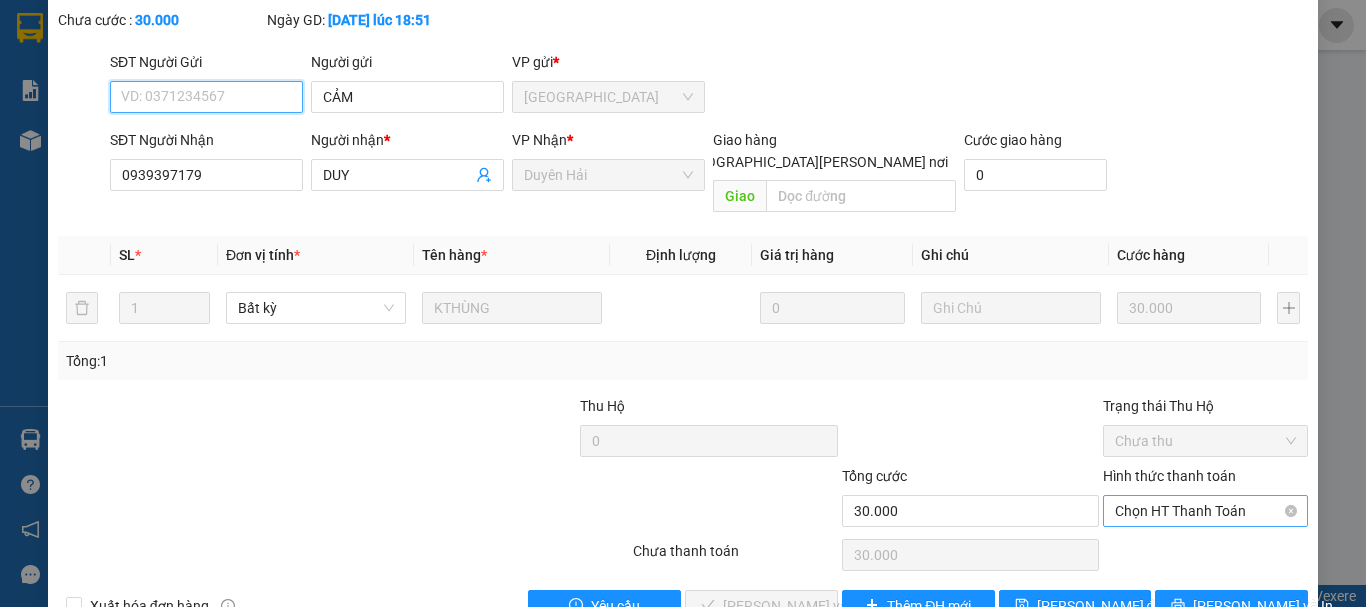 click on "Chọn HT Thanh Toán" at bounding box center (1205, 511) 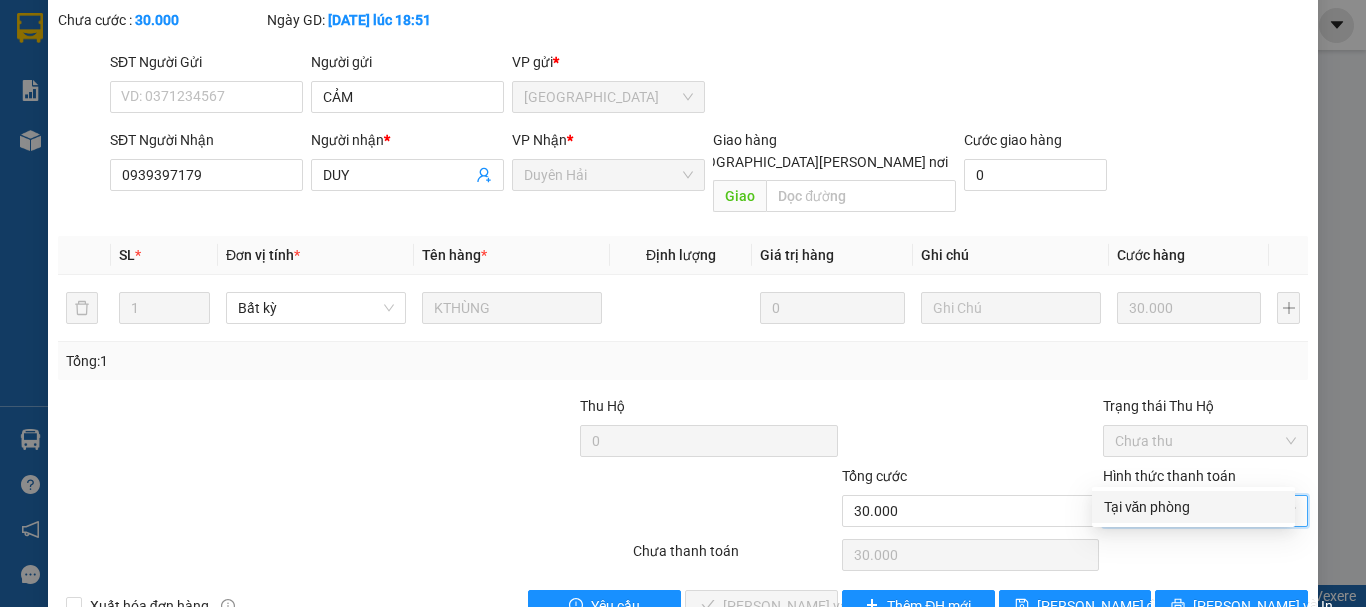 click on "Tại văn phòng" at bounding box center [1193, 507] 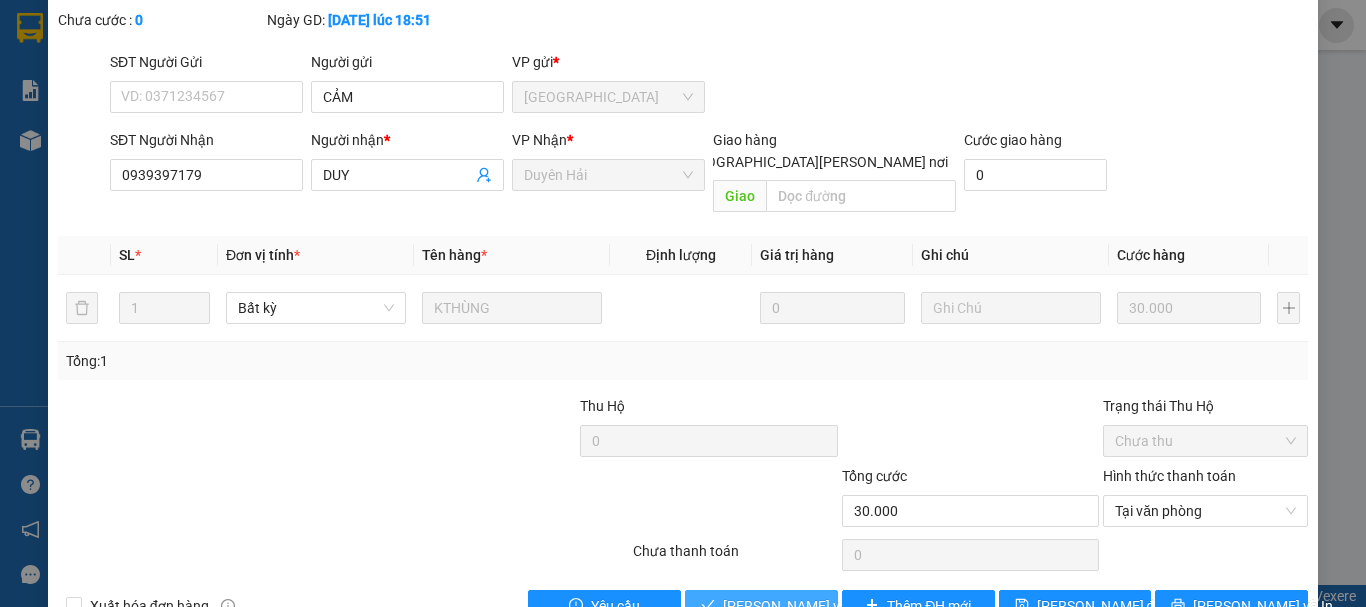 click on "[PERSON_NAME] và [PERSON_NAME] hàng" at bounding box center (858, 606) 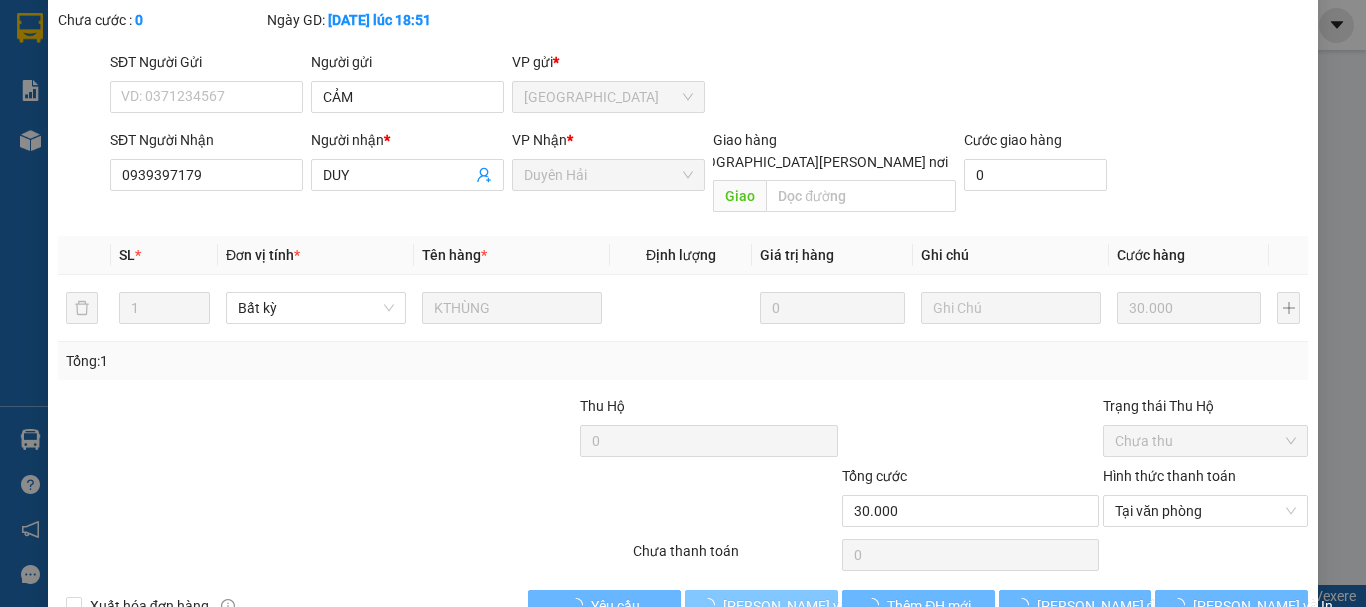 scroll, scrollTop: 0, scrollLeft: 0, axis: both 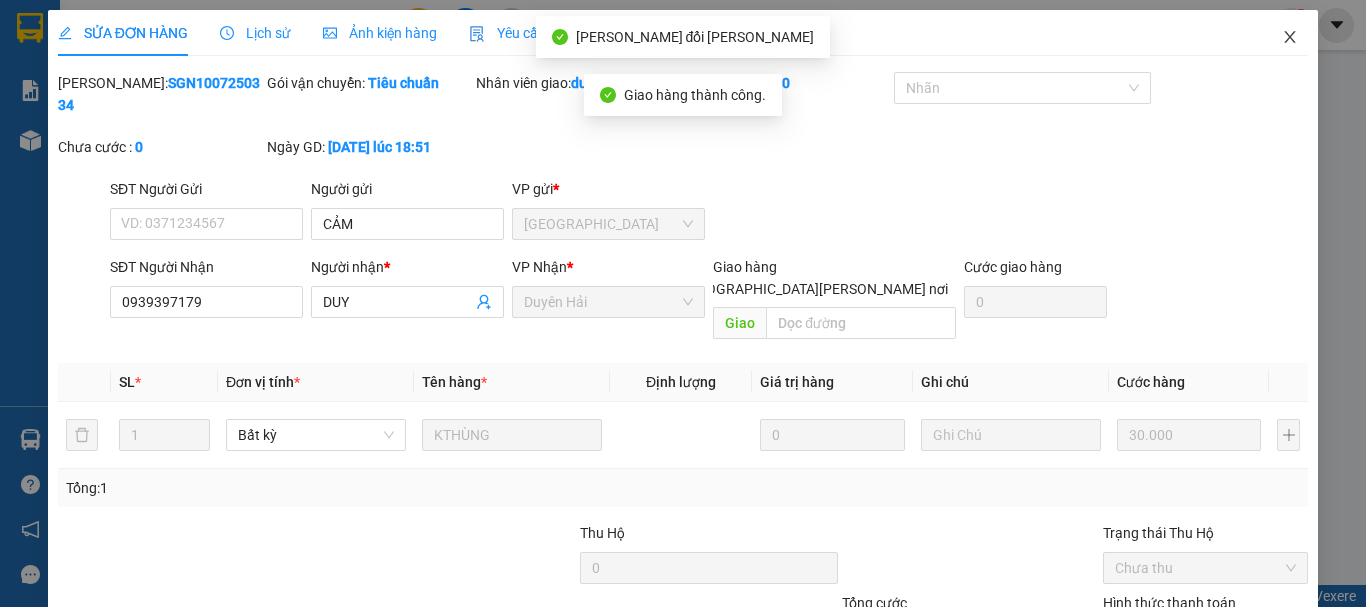 click 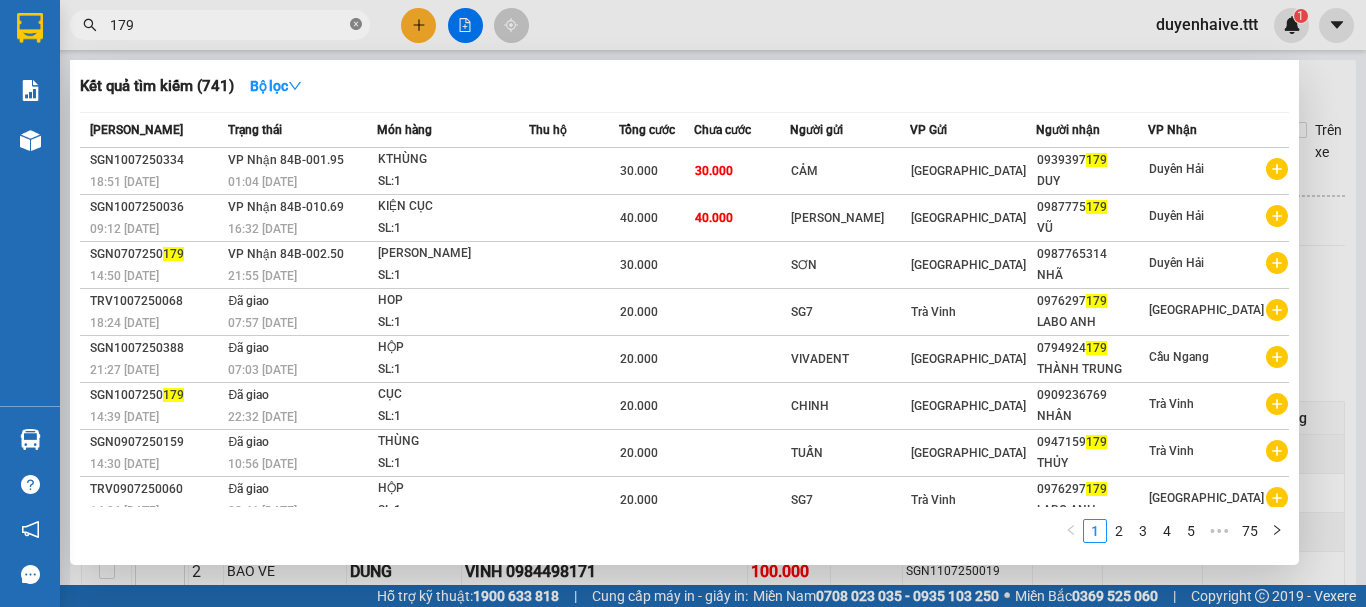 click 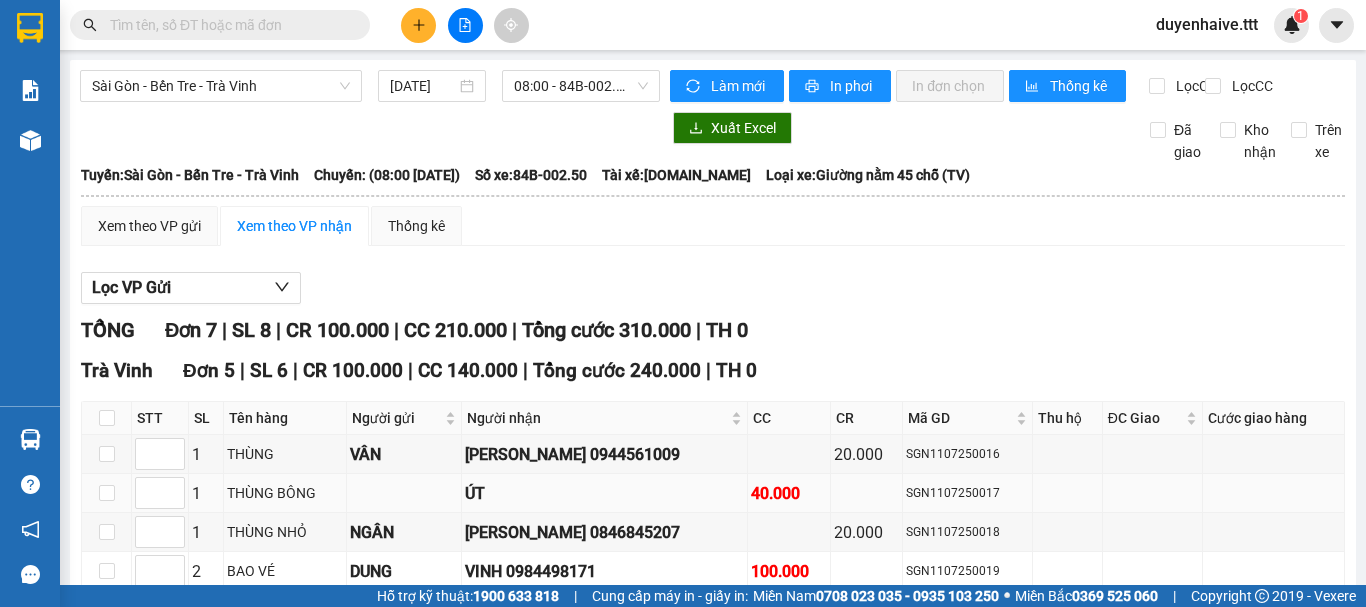 scroll, scrollTop: 200, scrollLeft: 0, axis: vertical 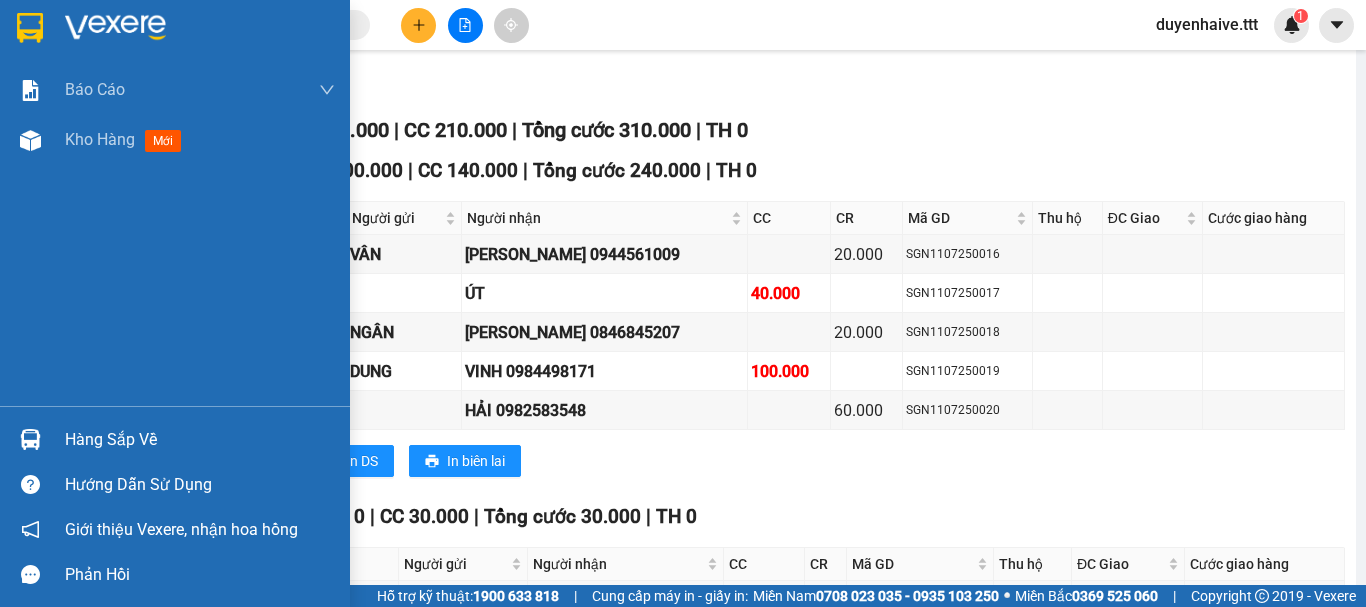 click on "Hàng sắp về" at bounding box center [200, 440] 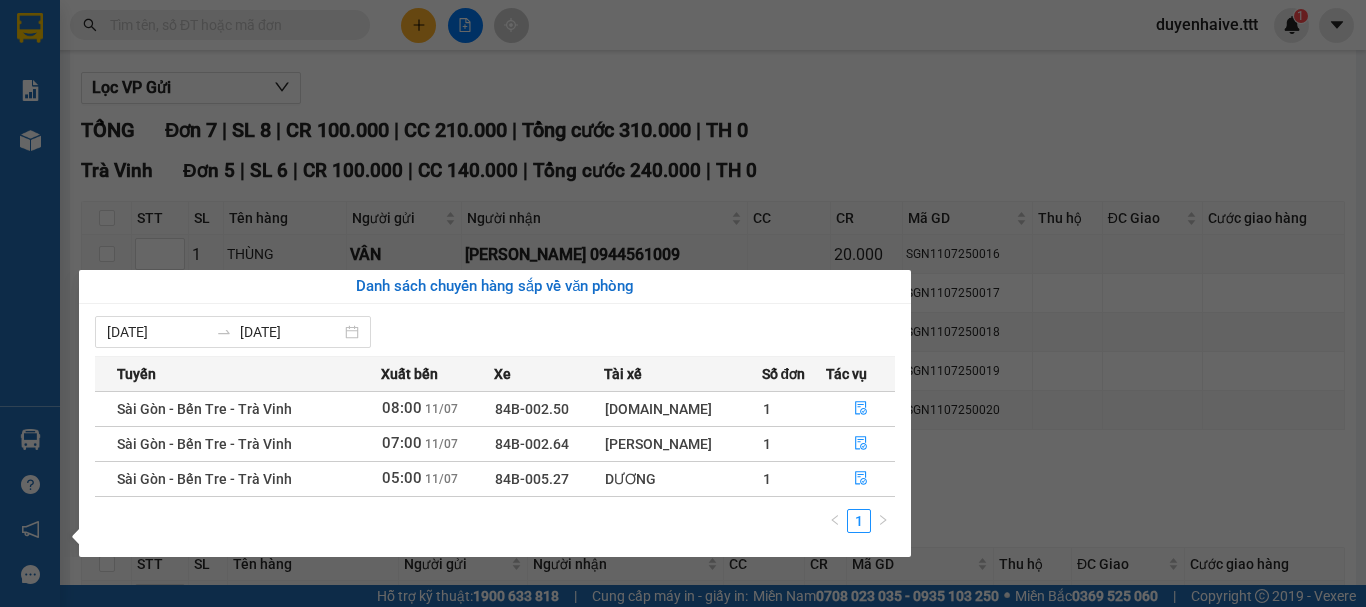 click on "[PERSON_NAME] [PERSON_NAME] 1: [PERSON_NAME] dòng [PERSON_NAME] [PERSON_NAME] ([PERSON_NAME])  [PERSON_NAME] 3: [PERSON_NAME] [PERSON_NAME] [PERSON_NAME] (VP)     Kho hàng mới Hàng sắp về [PERSON_NAME] [PERSON_NAME] [PERSON_NAME] [PERSON_NAME], [PERSON_NAME] hồng [PERSON_NAME] [PERSON_NAME] mềm hỗ trợ bạn tốt chứ?" at bounding box center [30, 303] 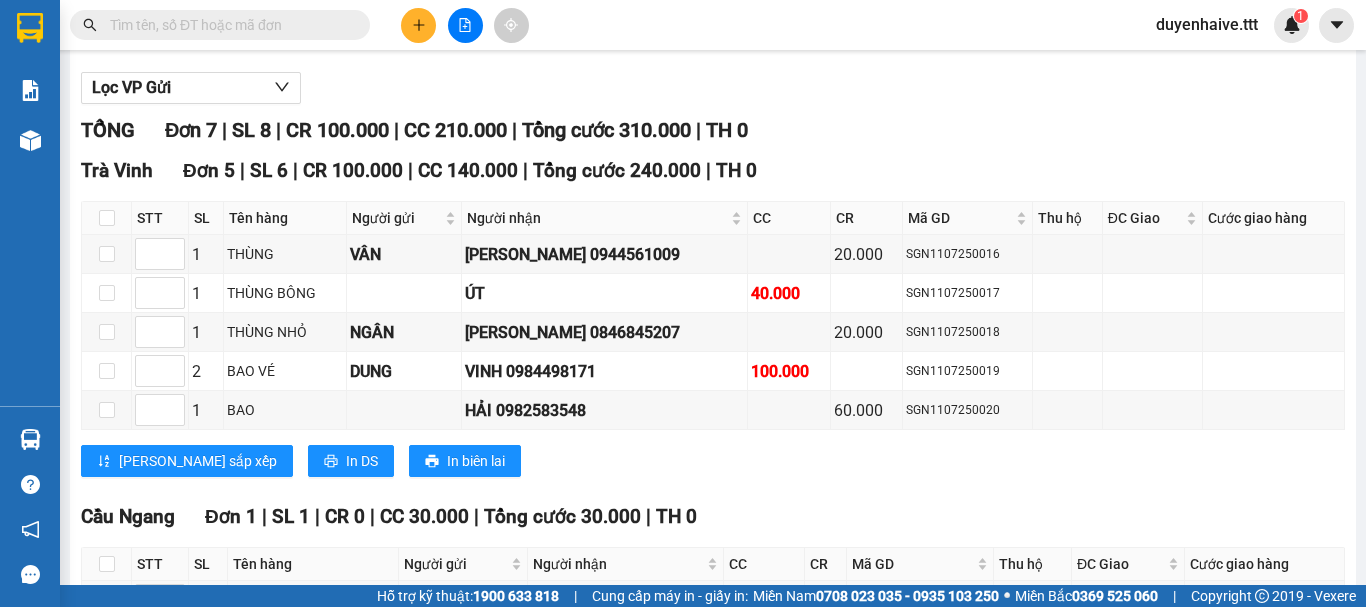 click at bounding box center (228, 25) 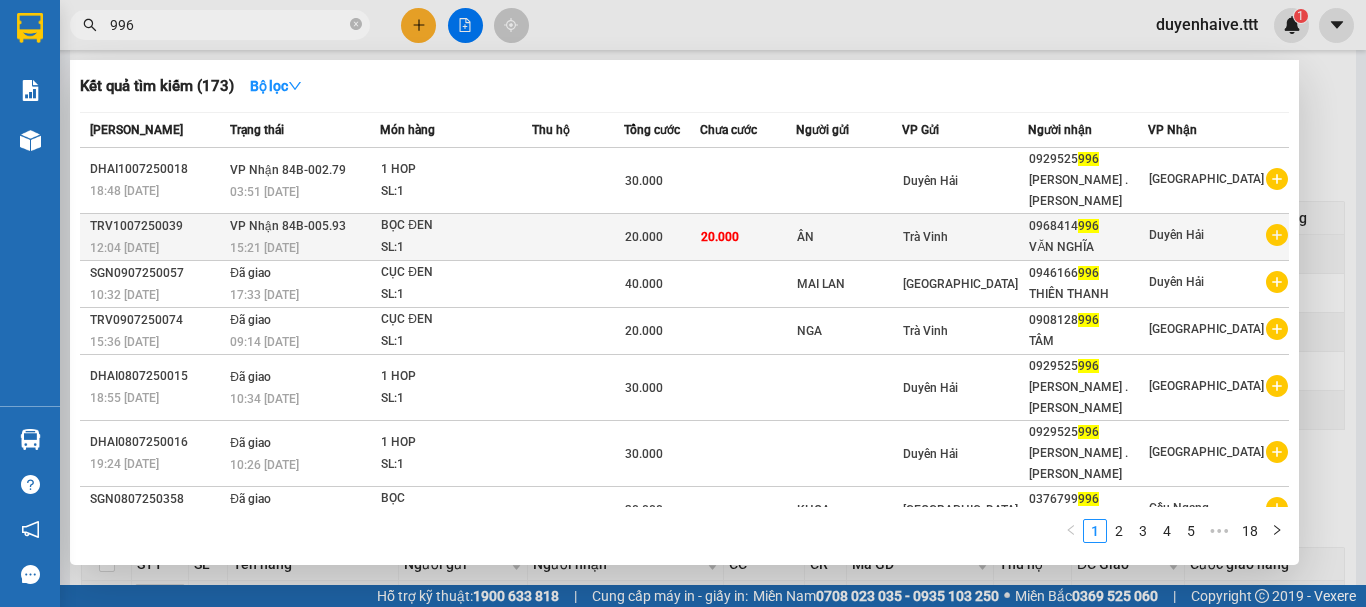 type on "996" 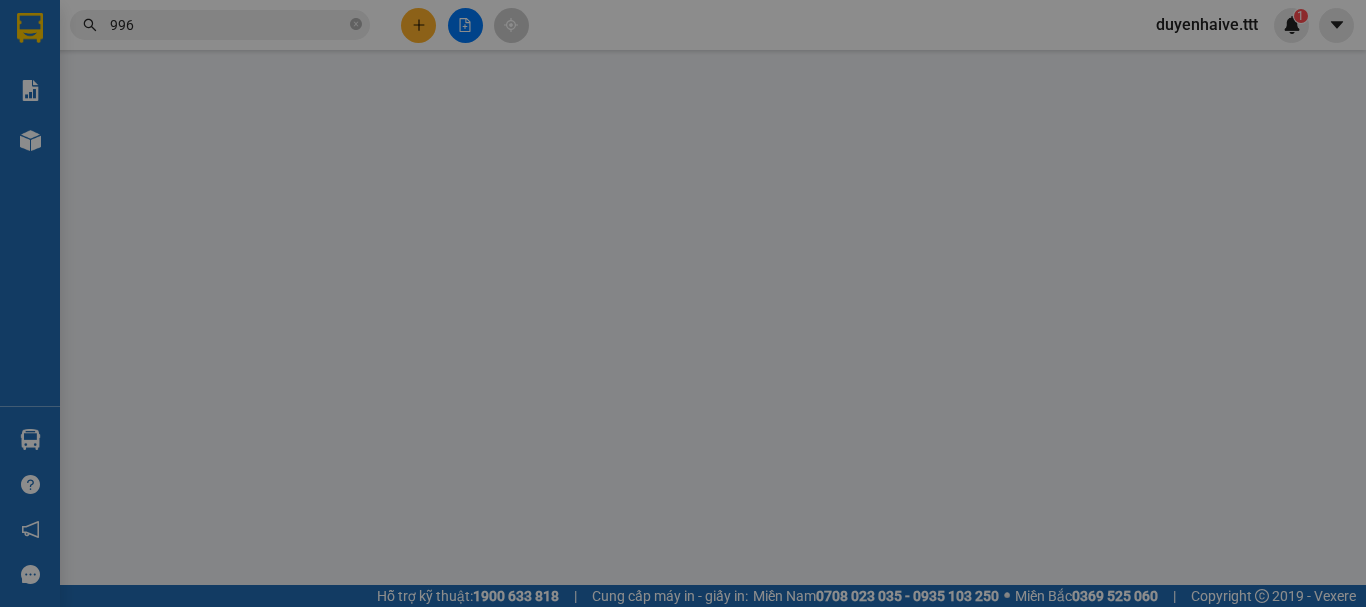 scroll, scrollTop: 0, scrollLeft: 0, axis: both 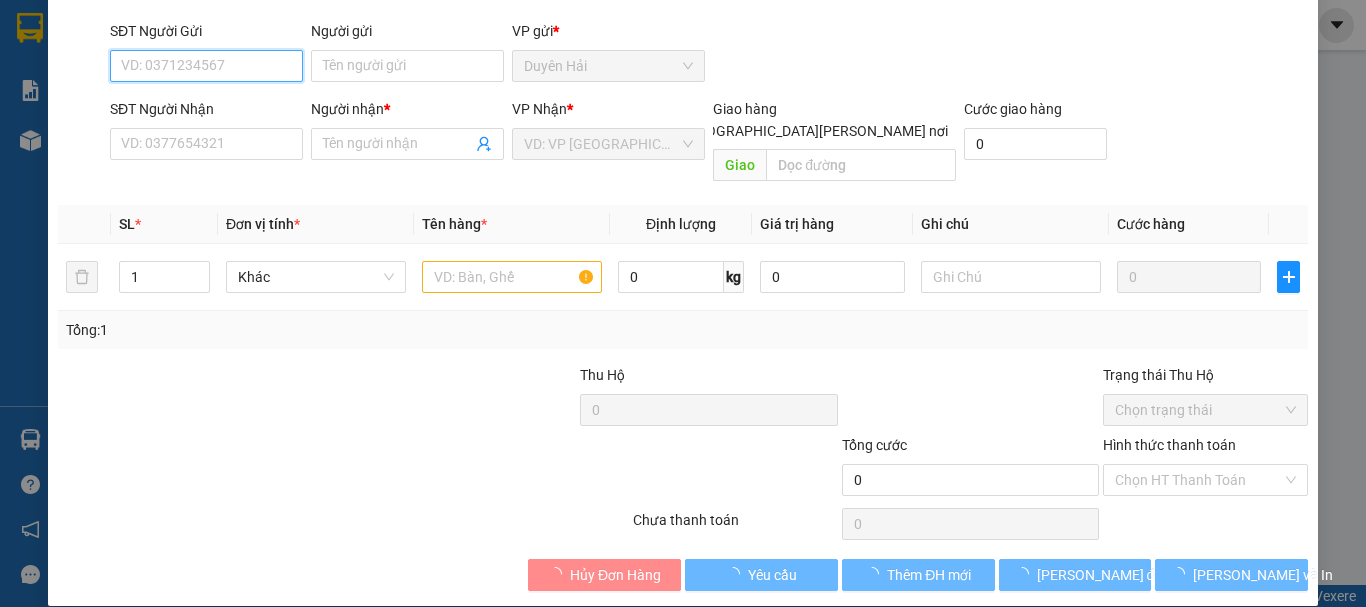 type on "ÂN" 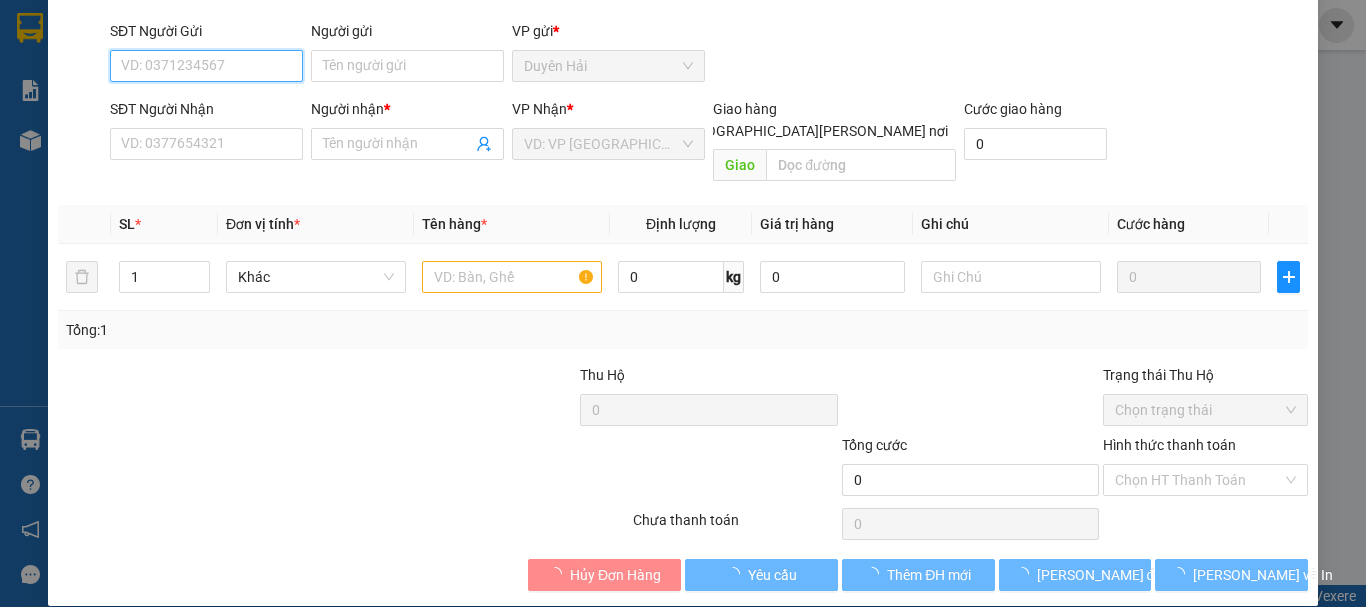 type on "0968414996" 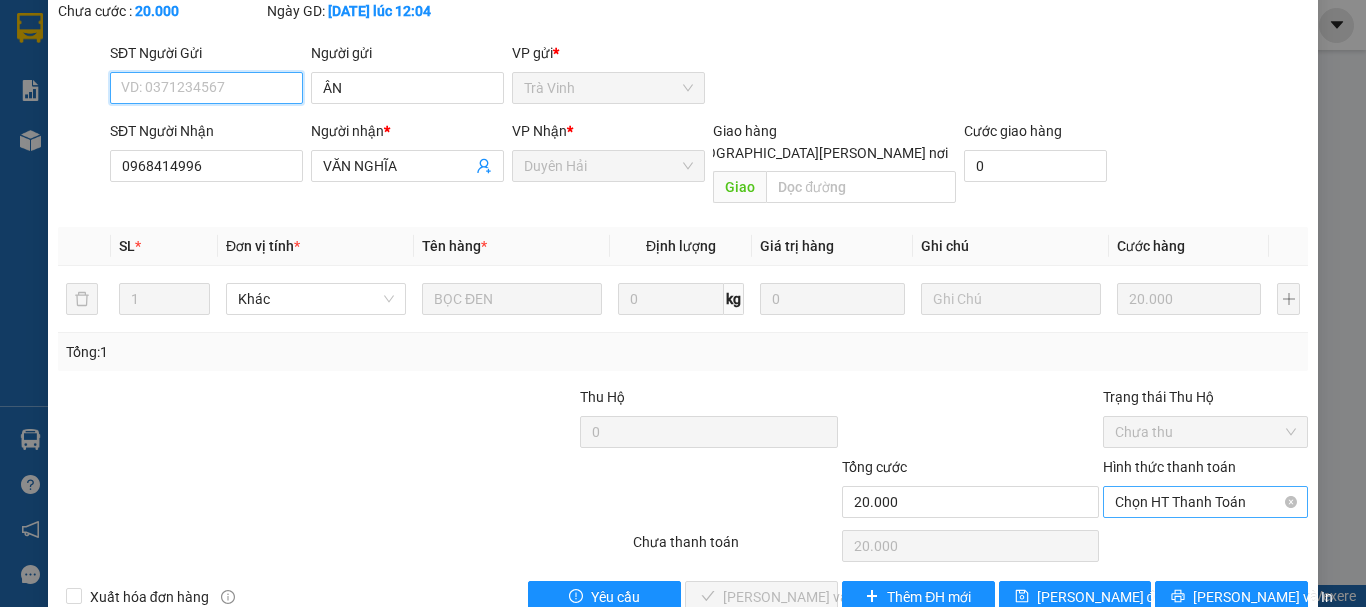 click on "Chọn HT Thanh Toán" at bounding box center [1205, 502] 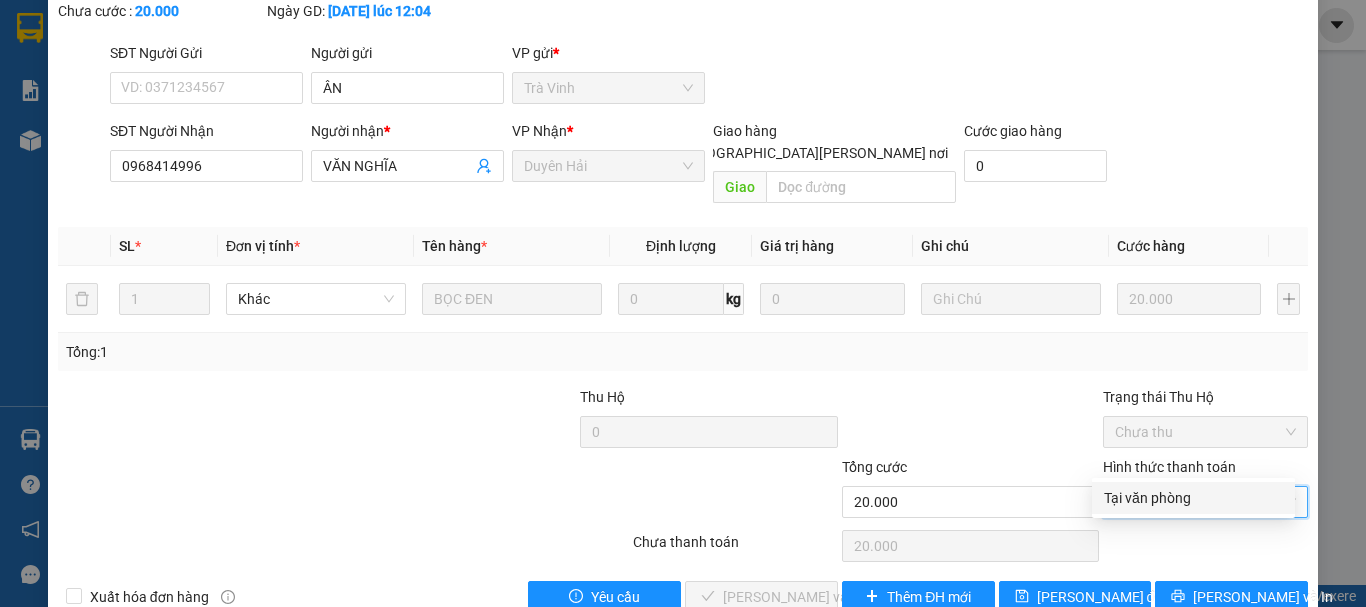 click on "Tại văn phòng" at bounding box center [1193, 498] 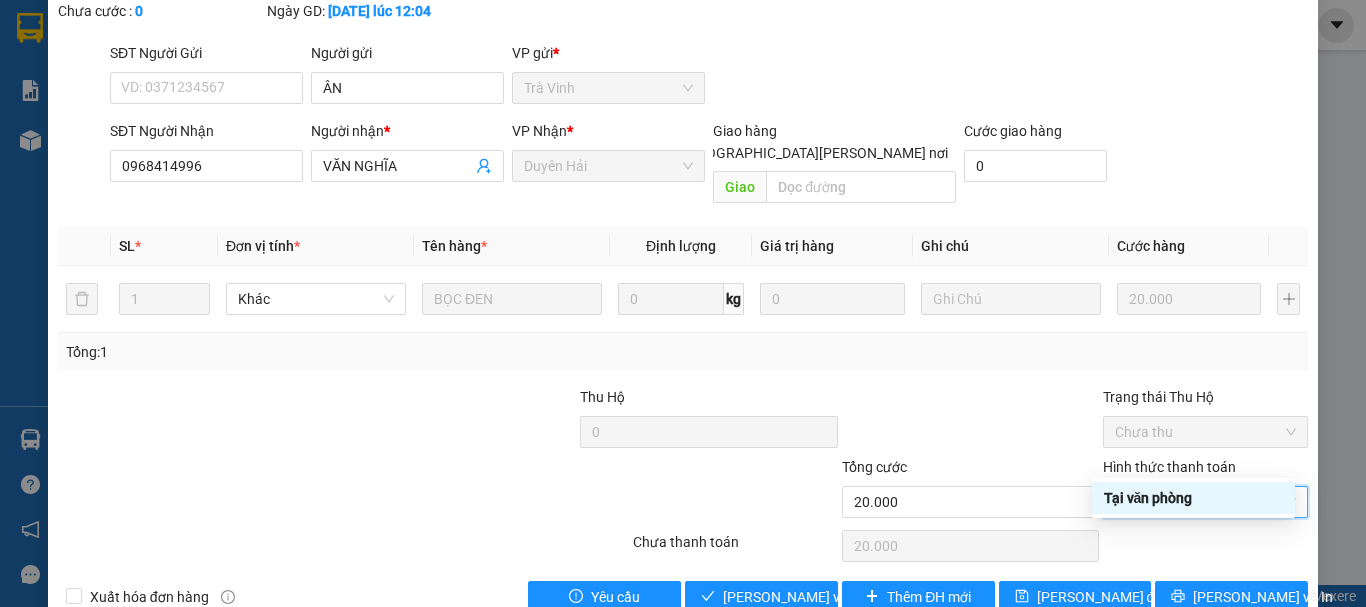 type on "0" 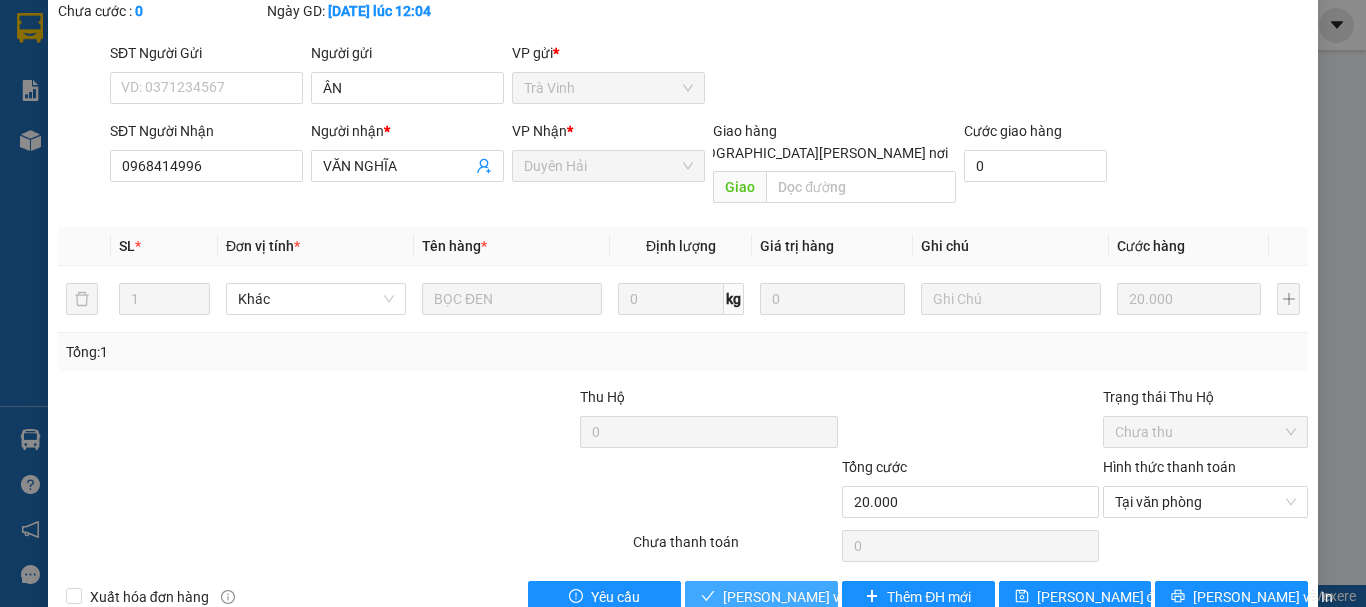 click on "[PERSON_NAME] và [PERSON_NAME] hàng" at bounding box center (858, 597) 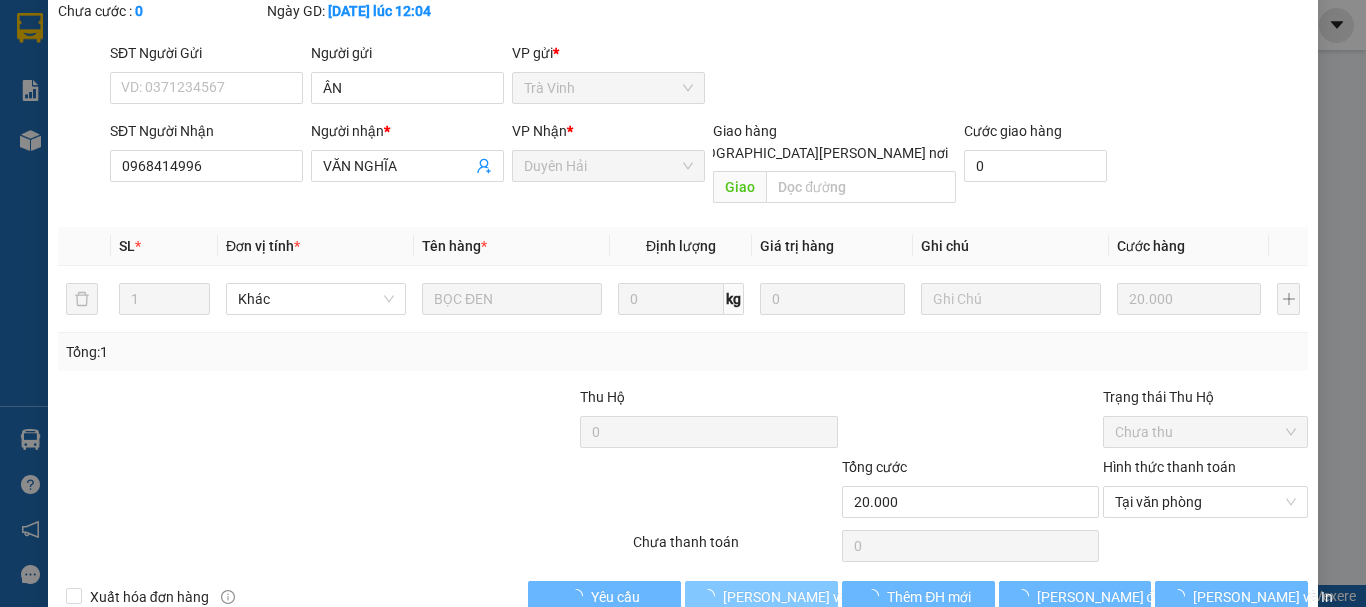 scroll, scrollTop: 0, scrollLeft: 0, axis: both 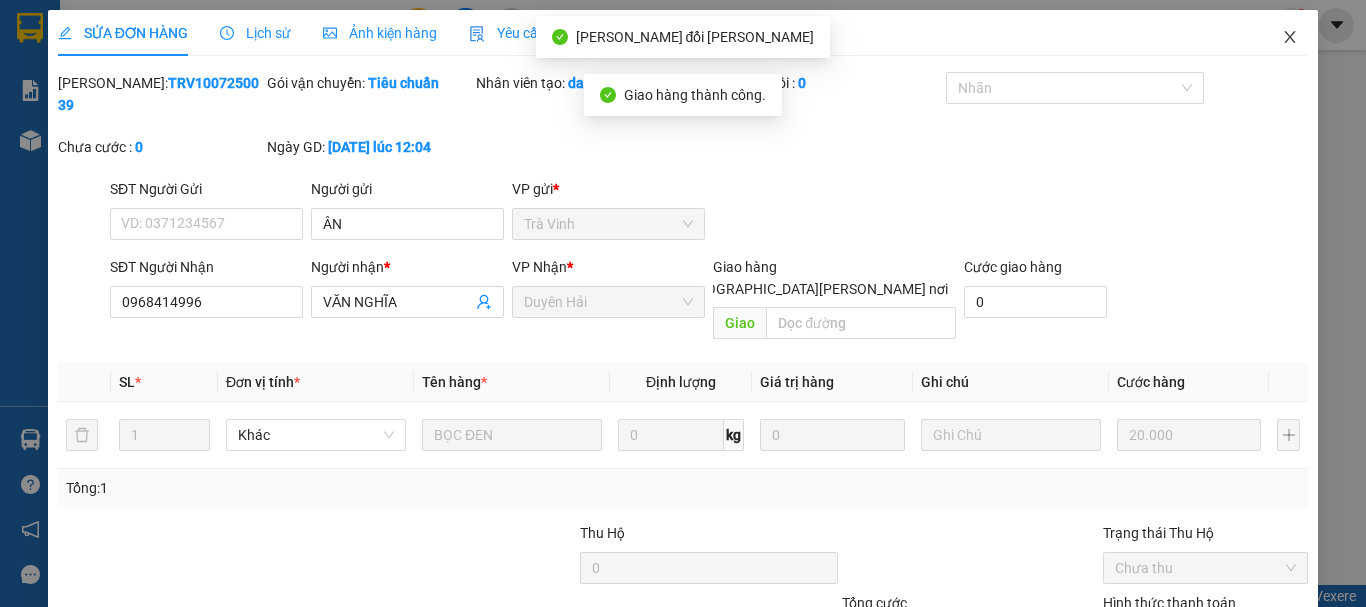 click 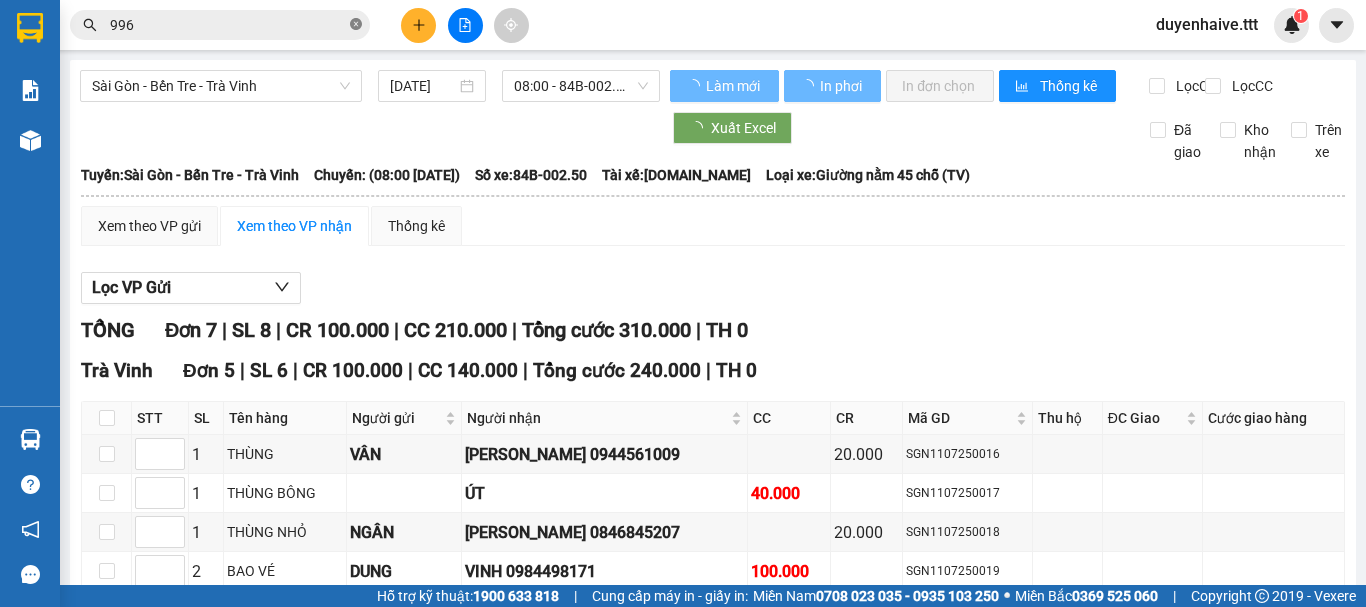 click 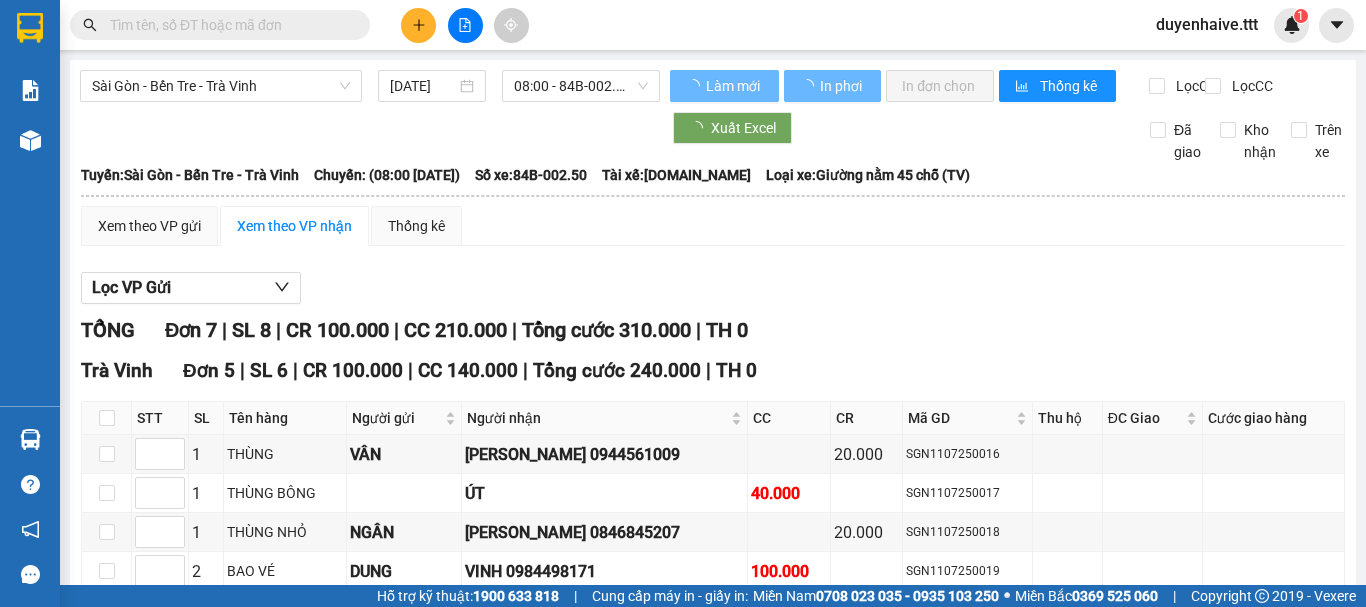 click at bounding box center [228, 25] 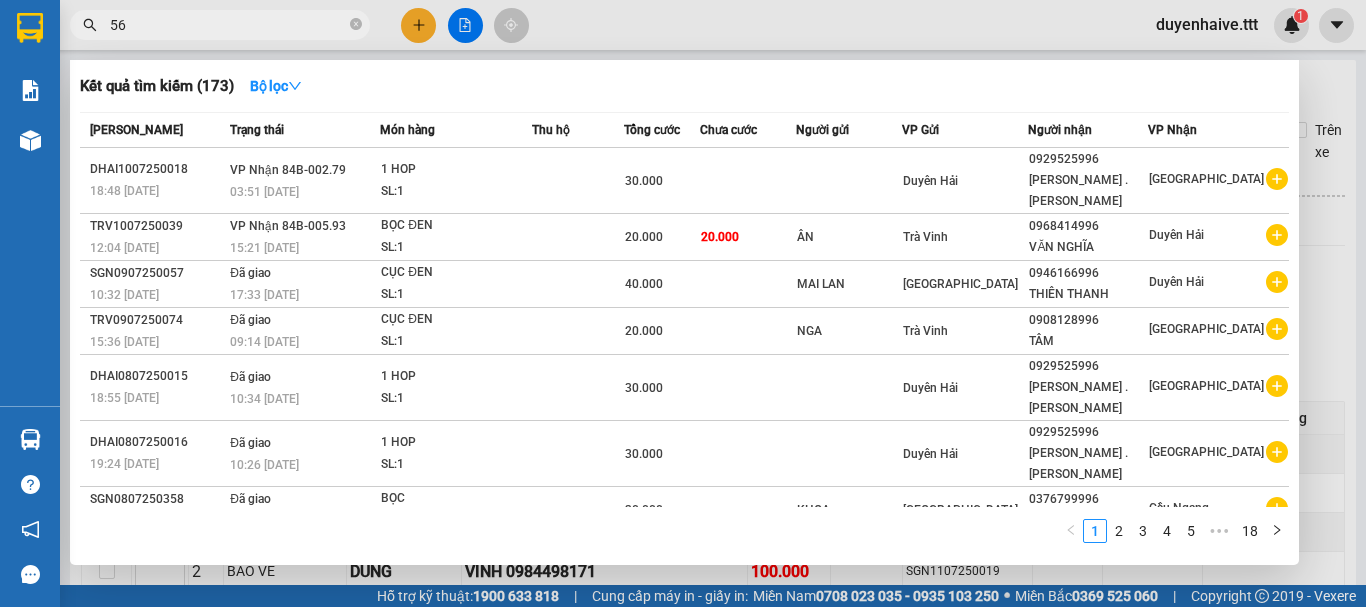 type on "565" 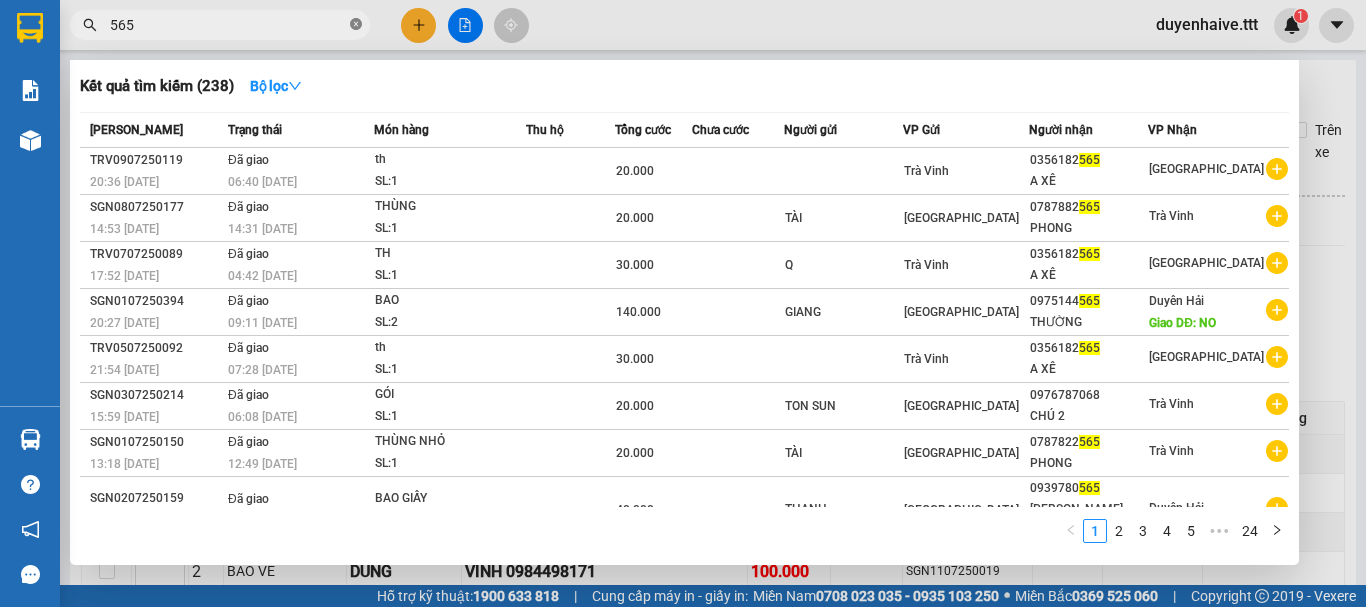 click 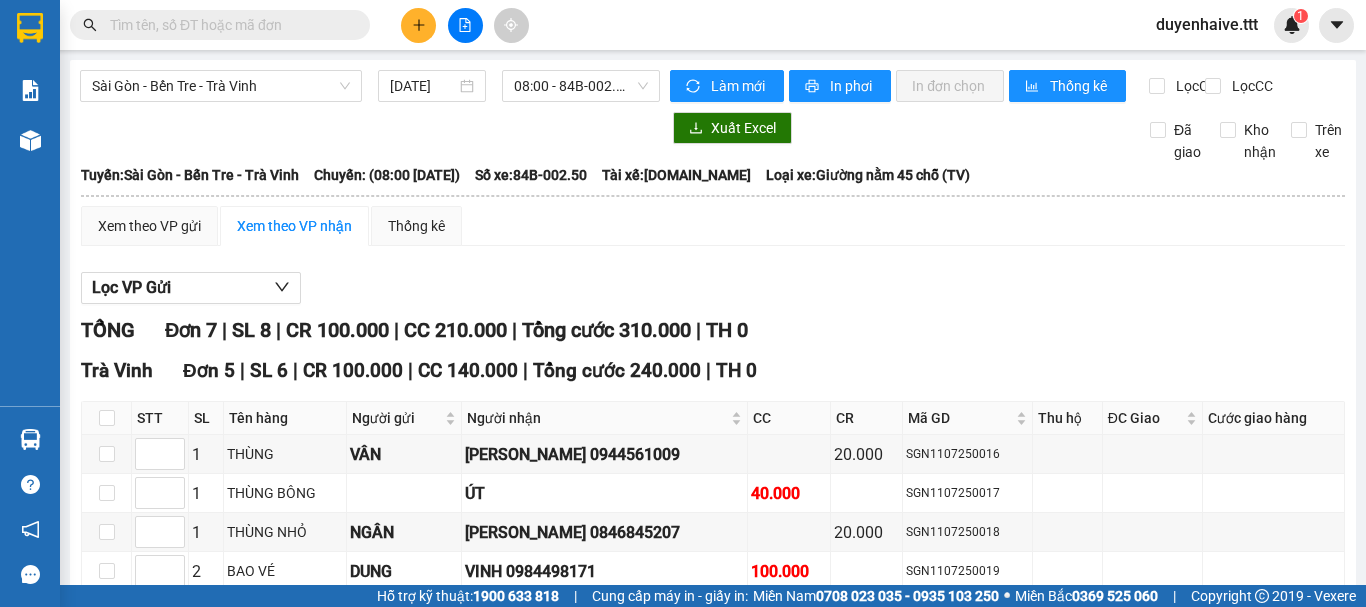 click at bounding box center [228, 25] 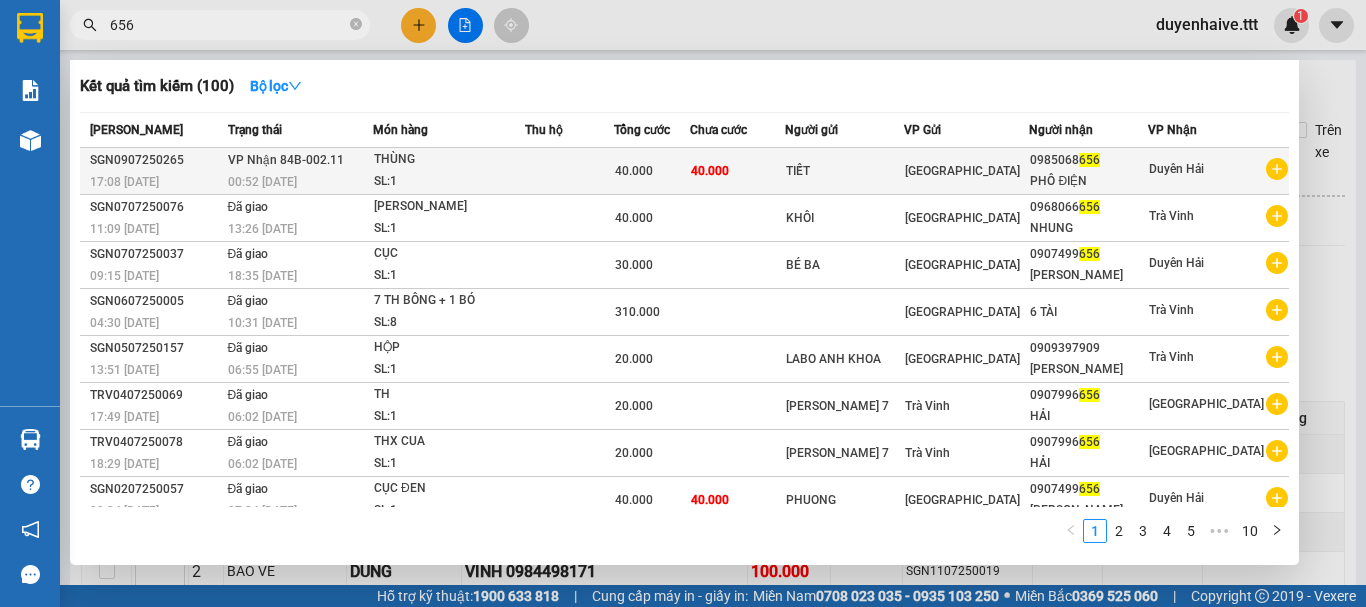 type on "656" 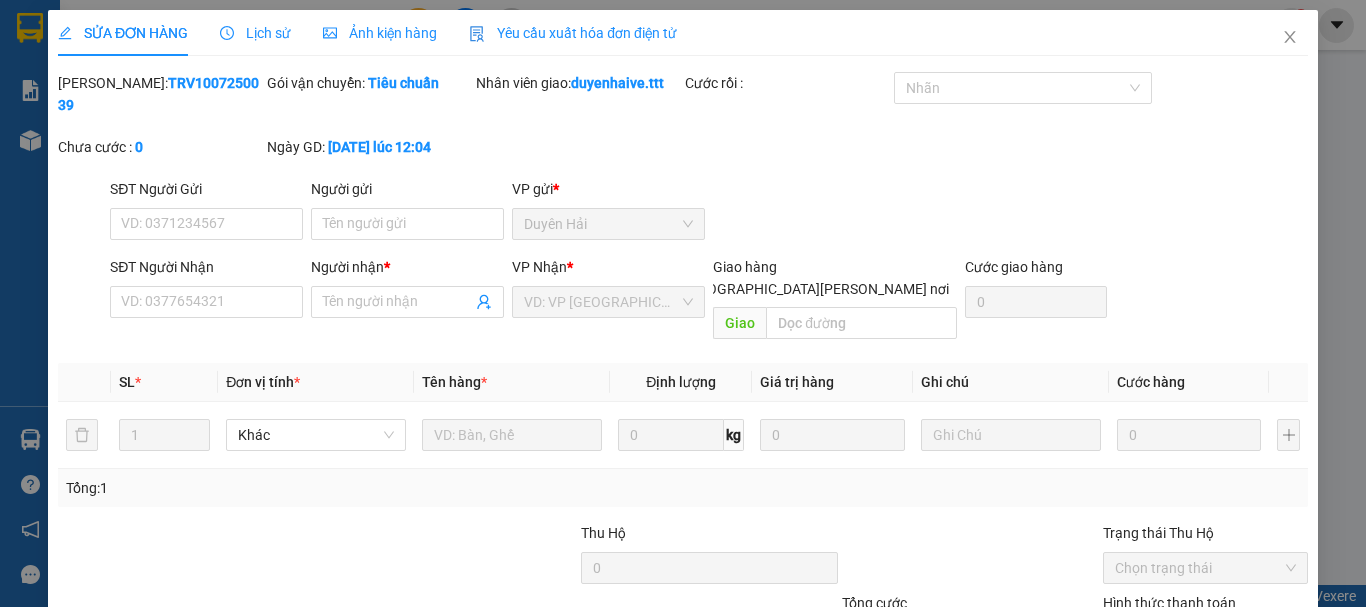 type on "TIẾT" 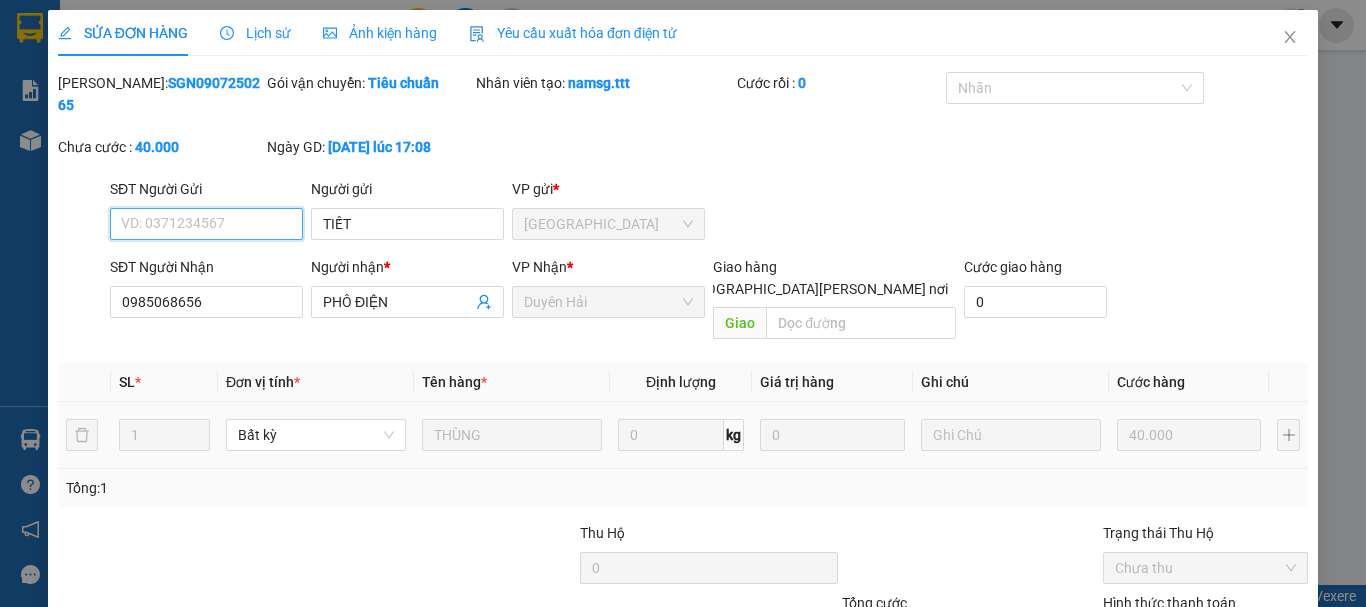 scroll, scrollTop: 100, scrollLeft: 0, axis: vertical 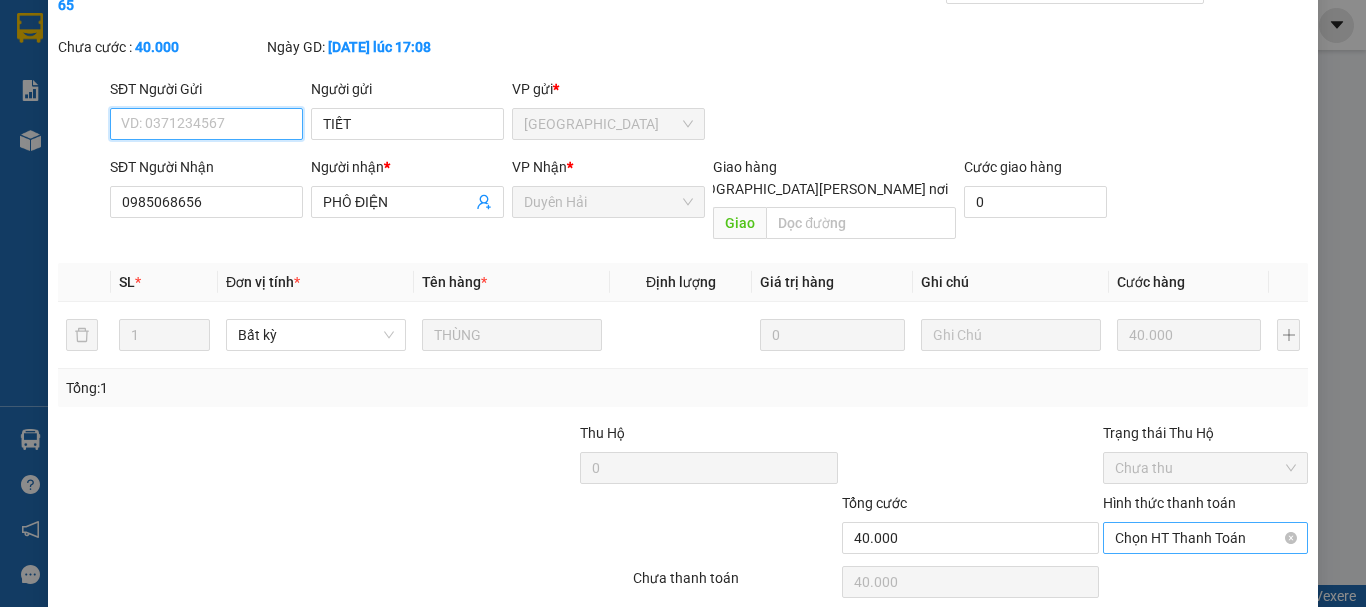 click on "Chọn HT Thanh Toán" at bounding box center (1205, 538) 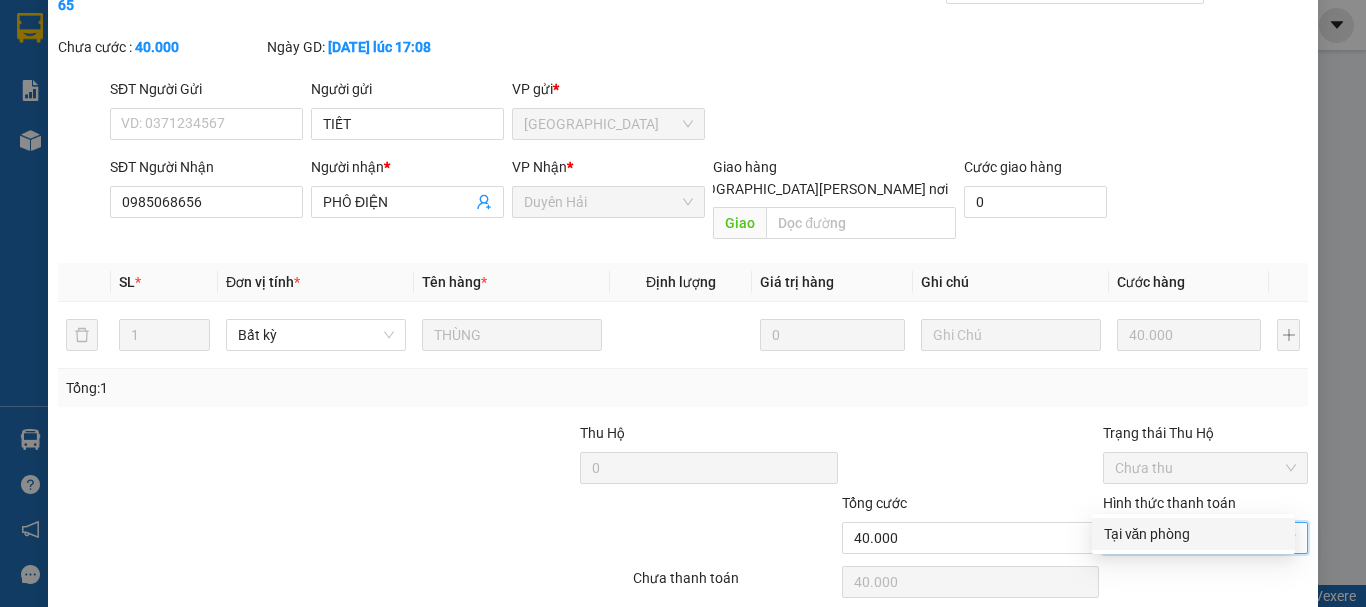 click on "Tại văn phòng" at bounding box center (1193, 534) 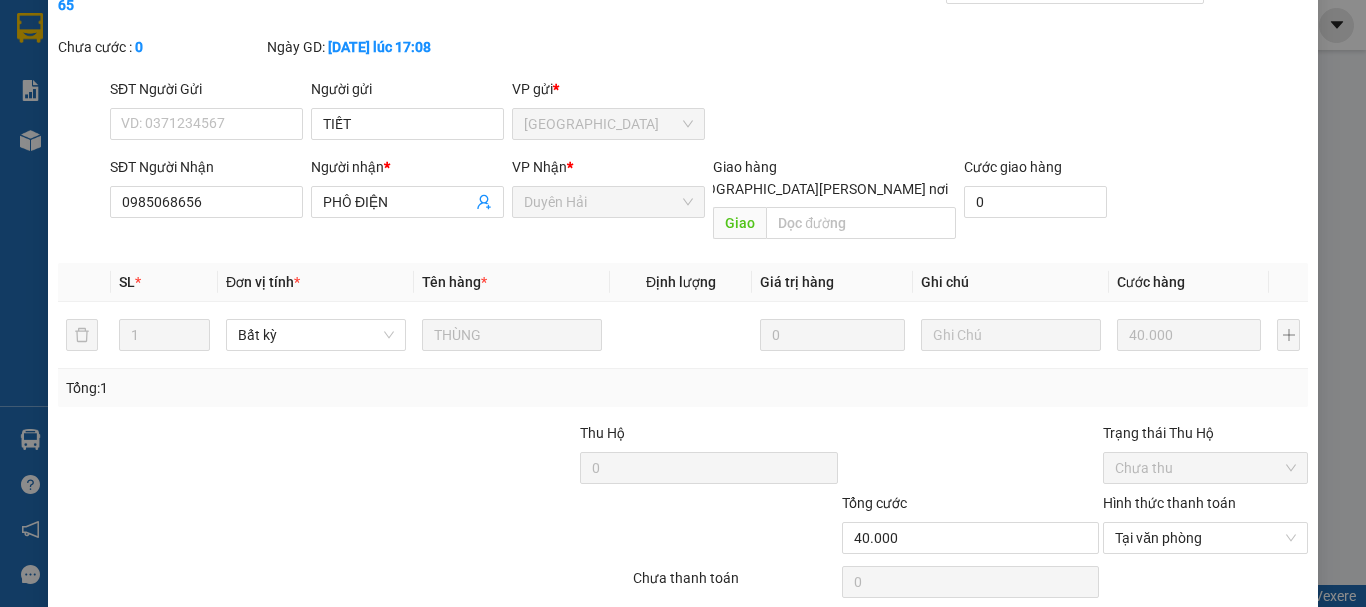 click on "[PERSON_NAME] và [PERSON_NAME] hàng" at bounding box center (858, 633) 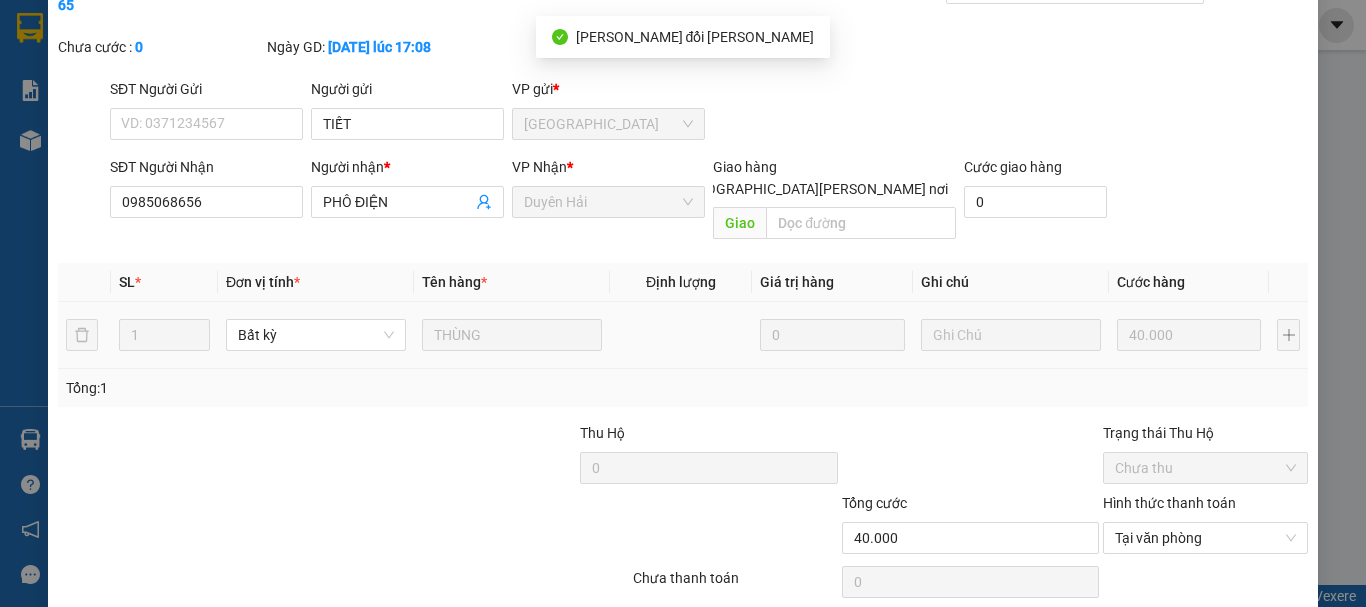 scroll, scrollTop: 0, scrollLeft: 0, axis: both 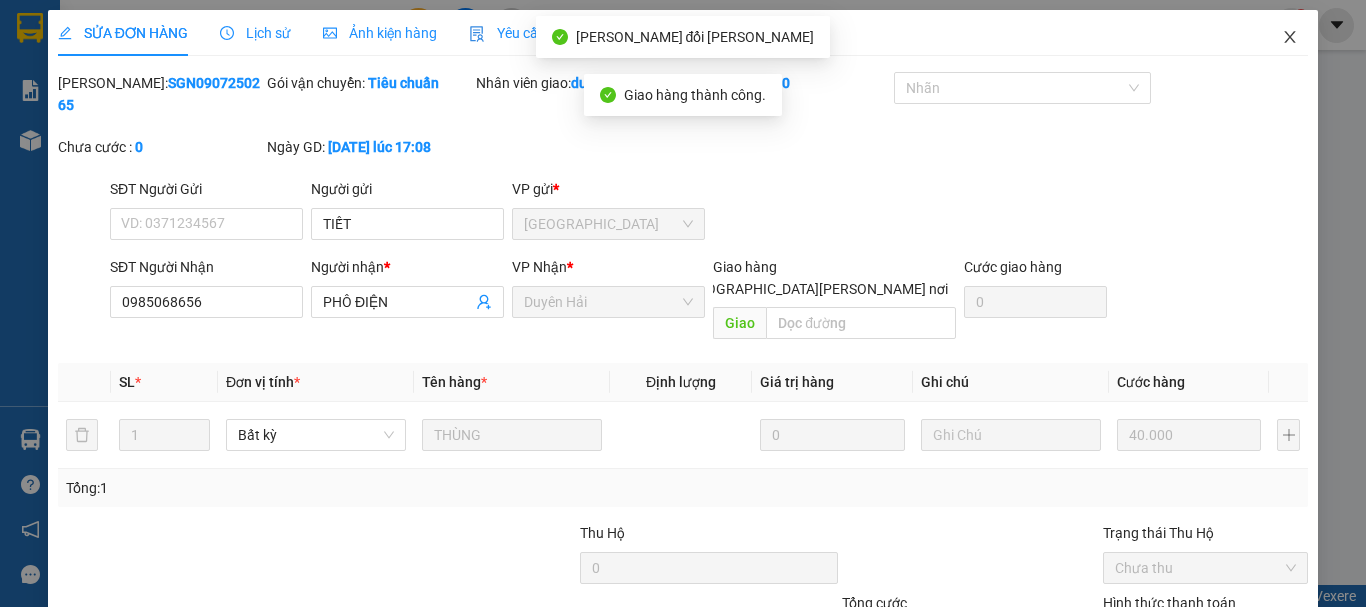 click 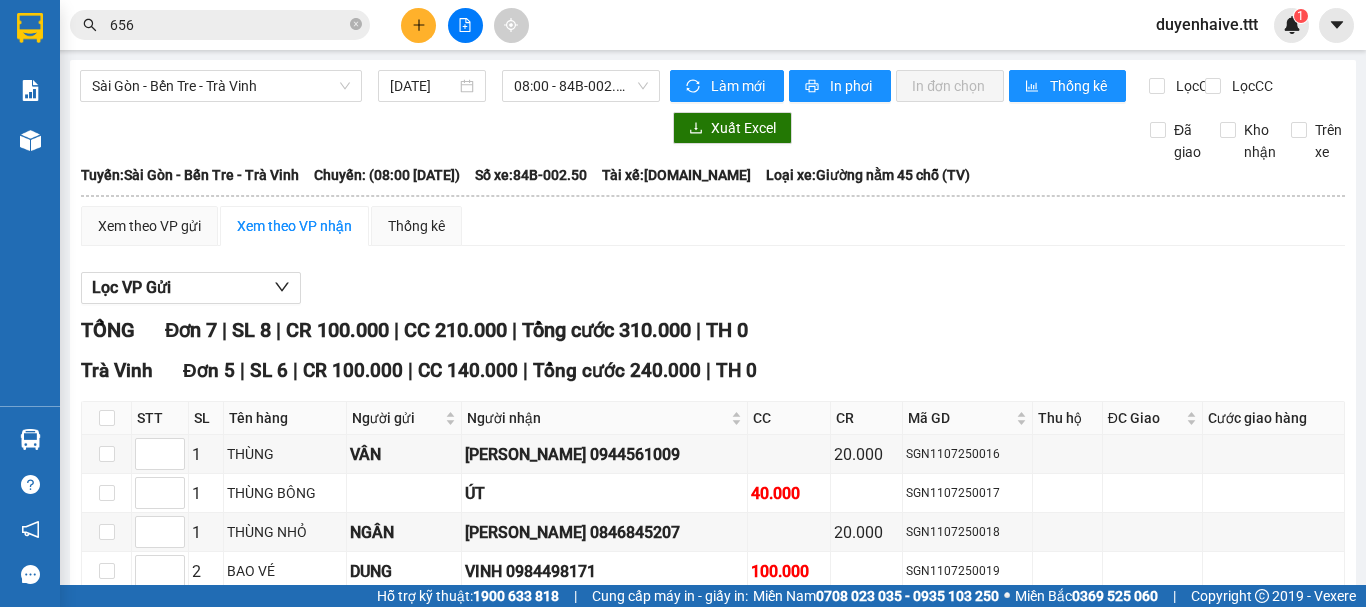 drag, startPoint x: 356, startPoint y: 24, endPoint x: 299, endPoint y: 27, distance: 57.07889 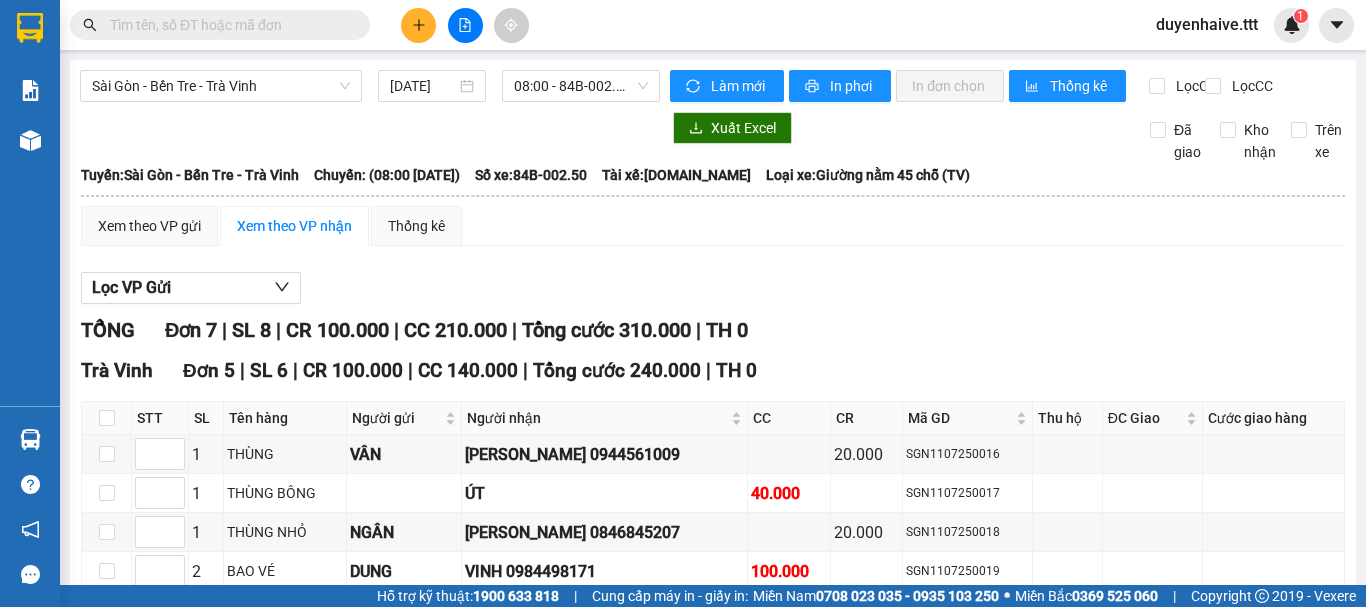 click at bounding box center (228, 25) 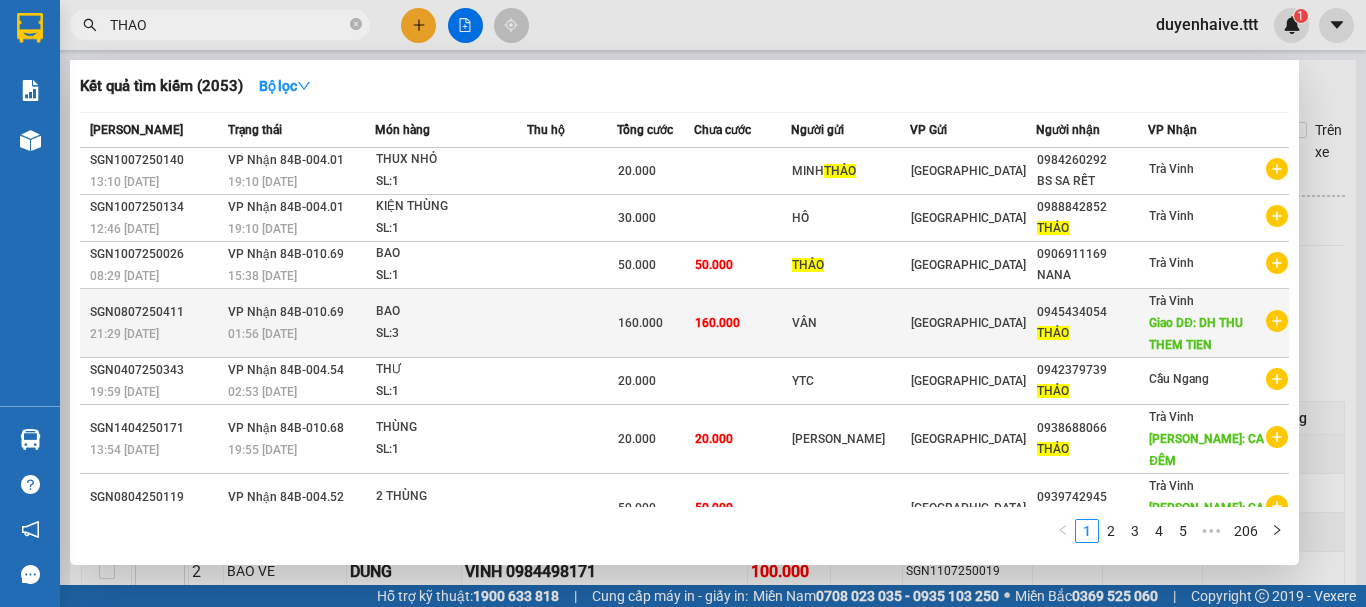 type on "THAO" 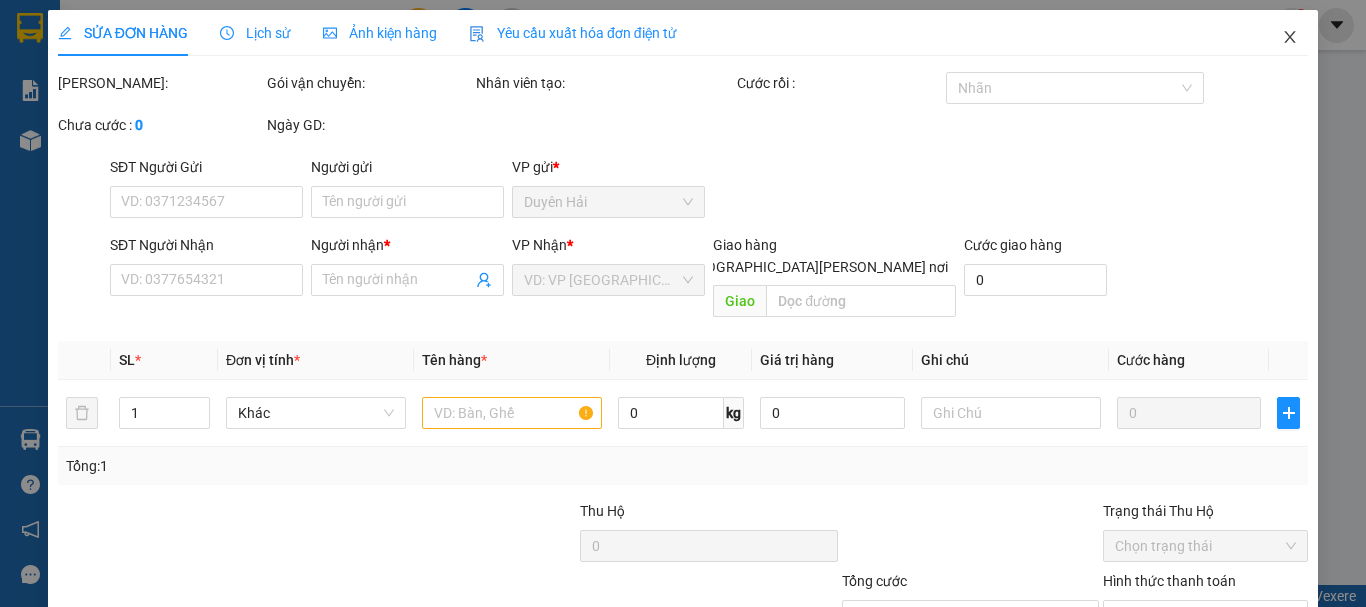 click 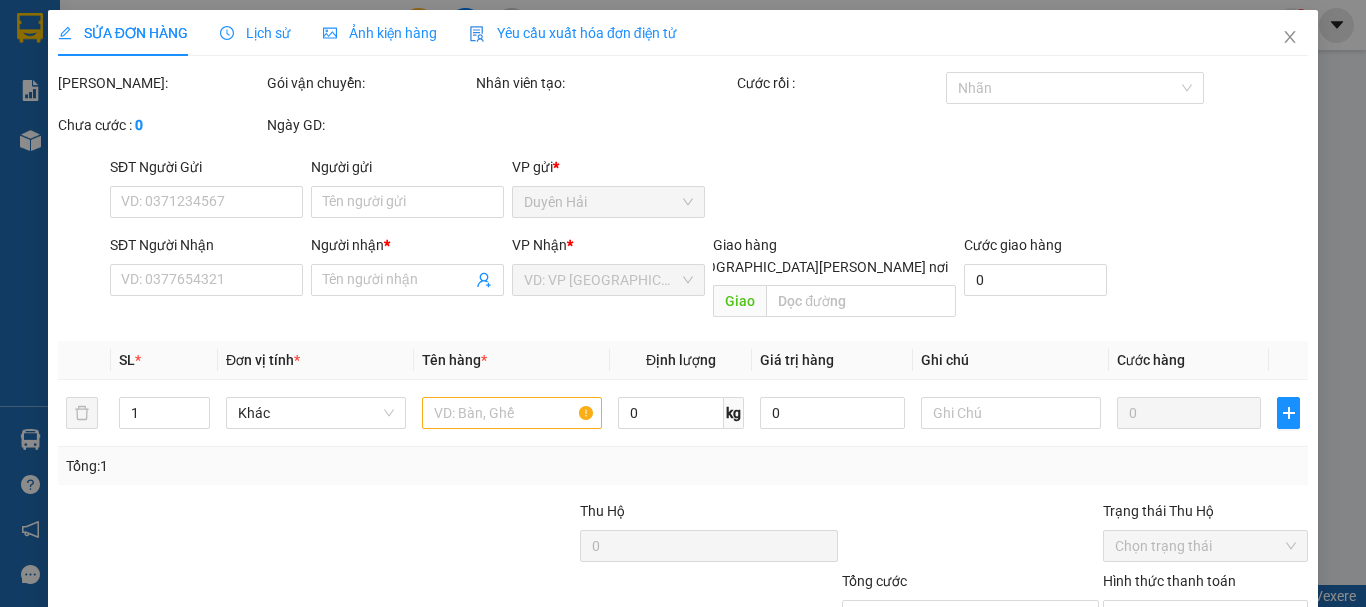 click on "duyenhaive.ttt 1" at bounding box center [1224, 25] 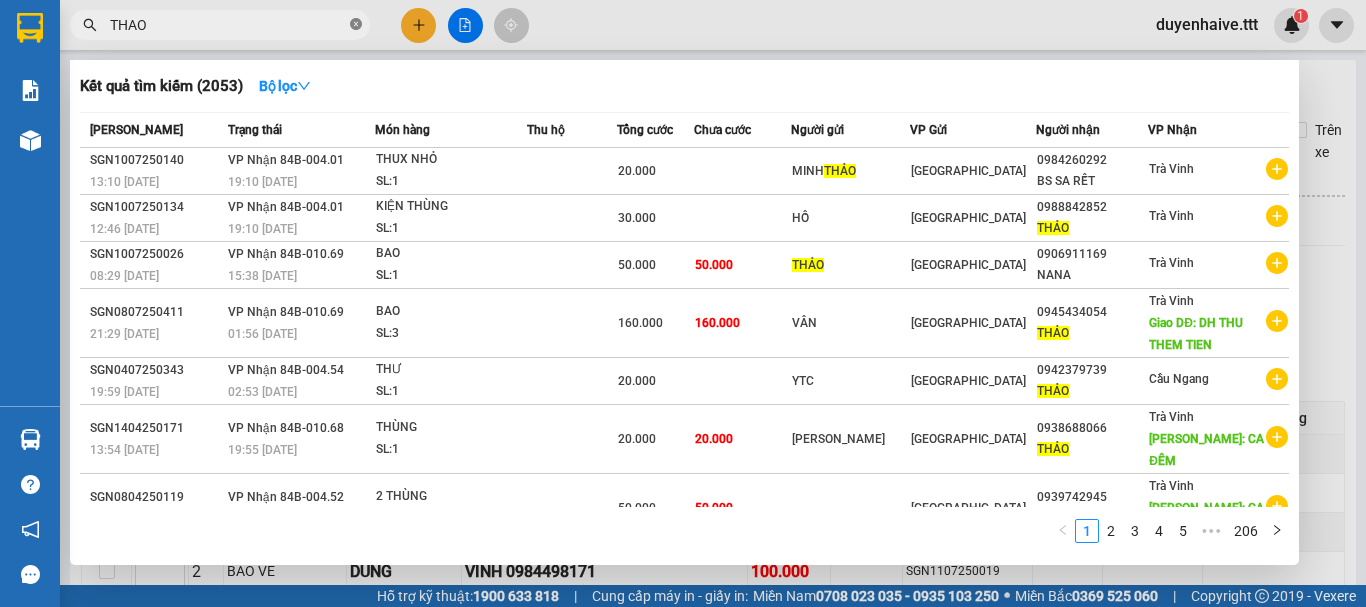 click 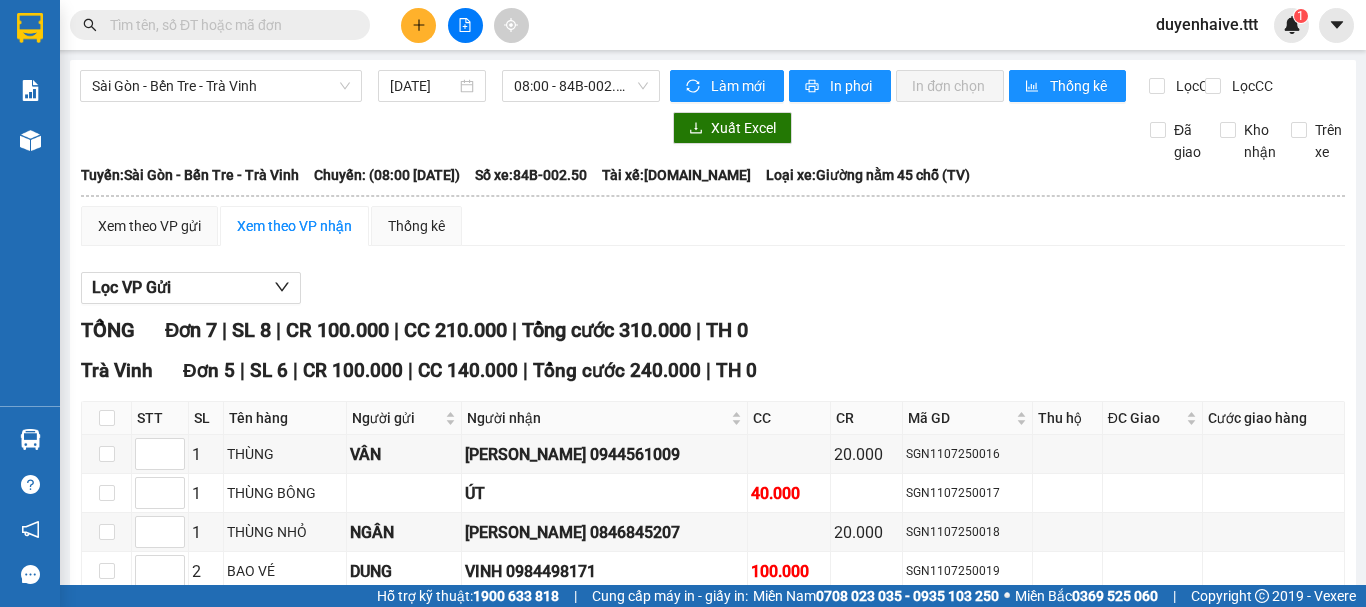 click at bounding box center (228, 25) 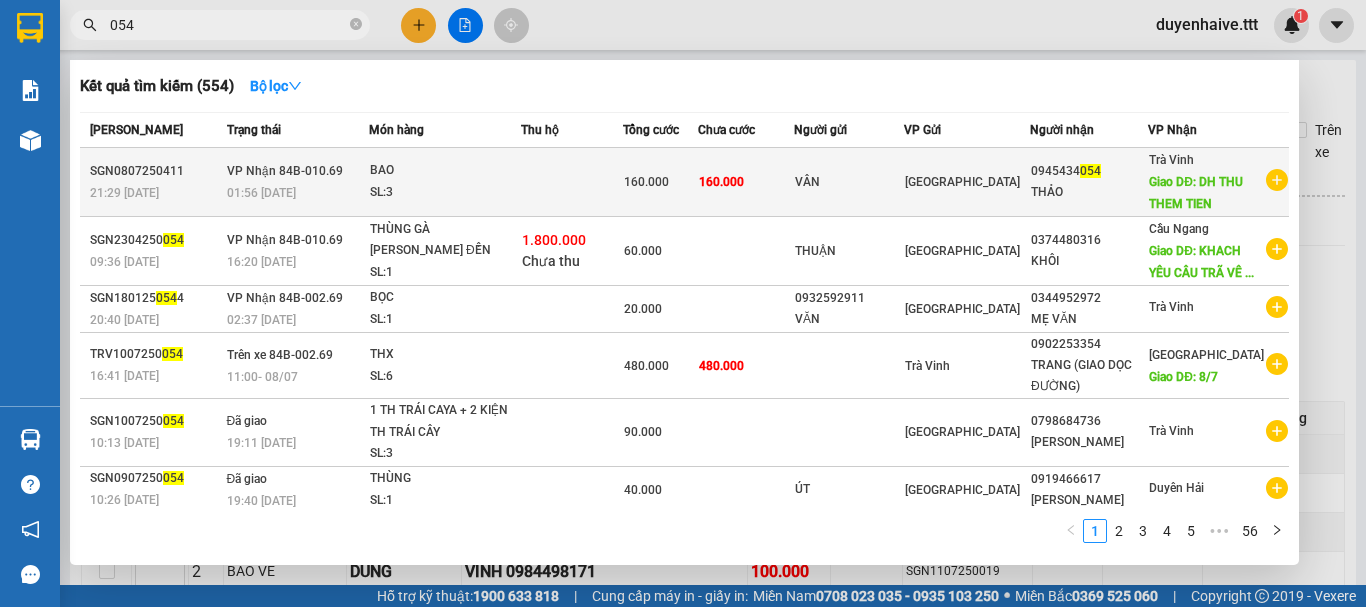 type on "054" 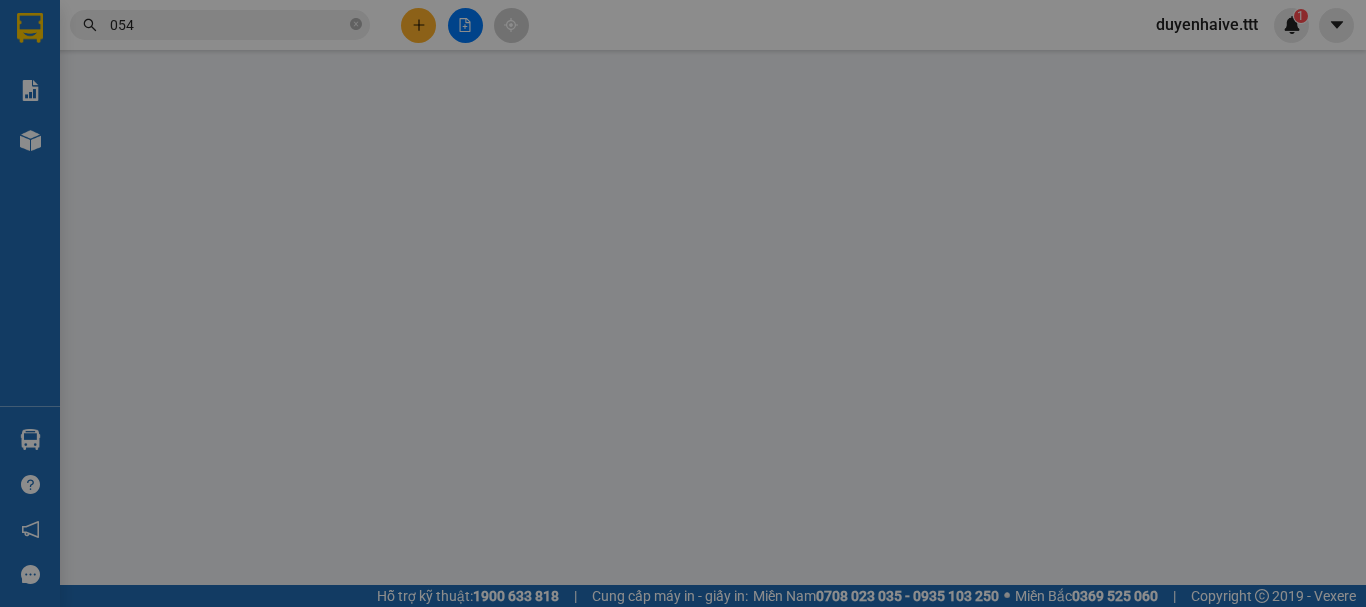 type on "VÂN" 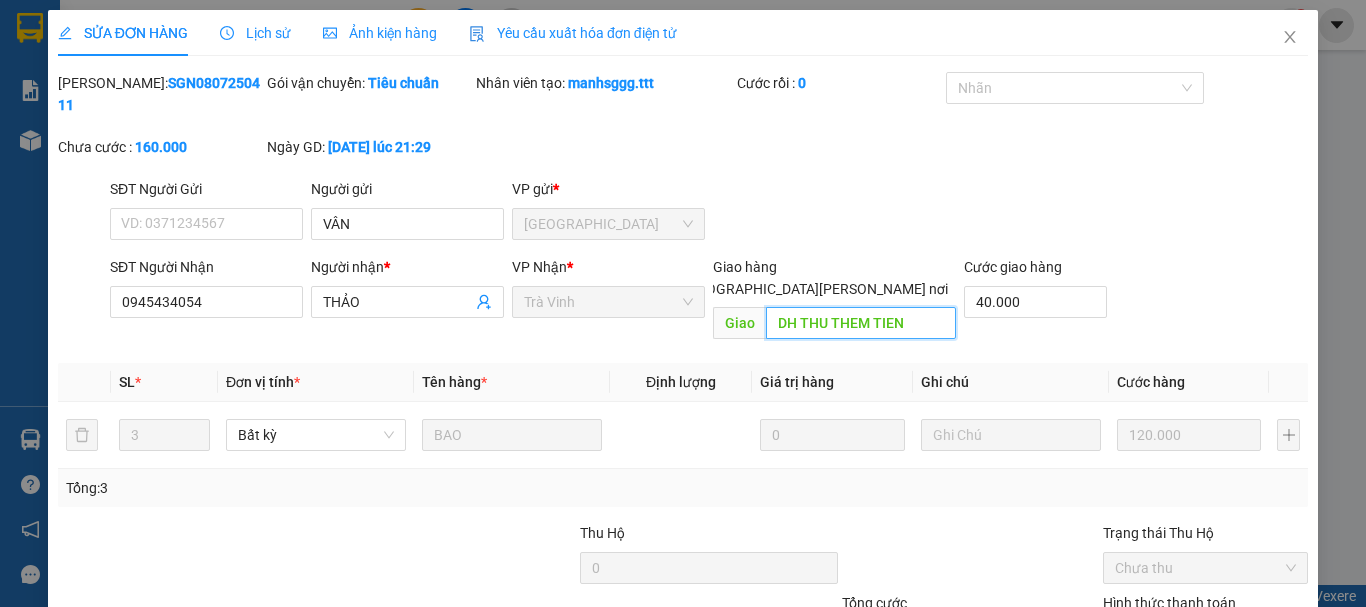 click on "DH THU THEM TIEN" at bounding box center (861, 323) 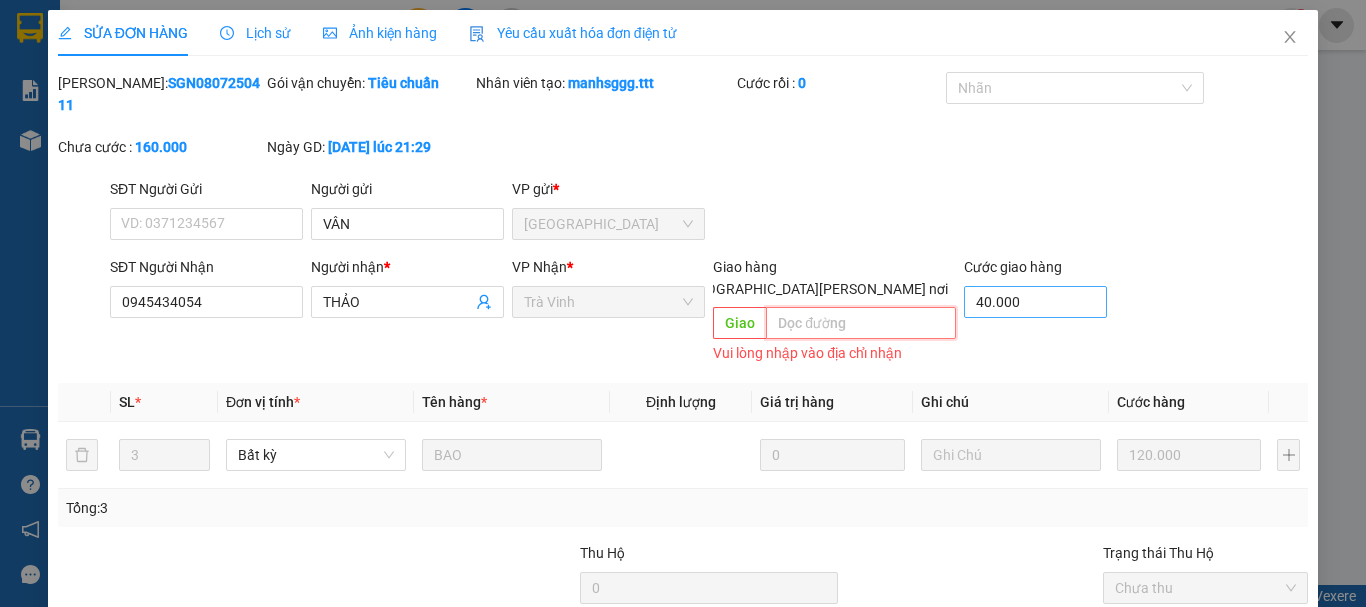 type 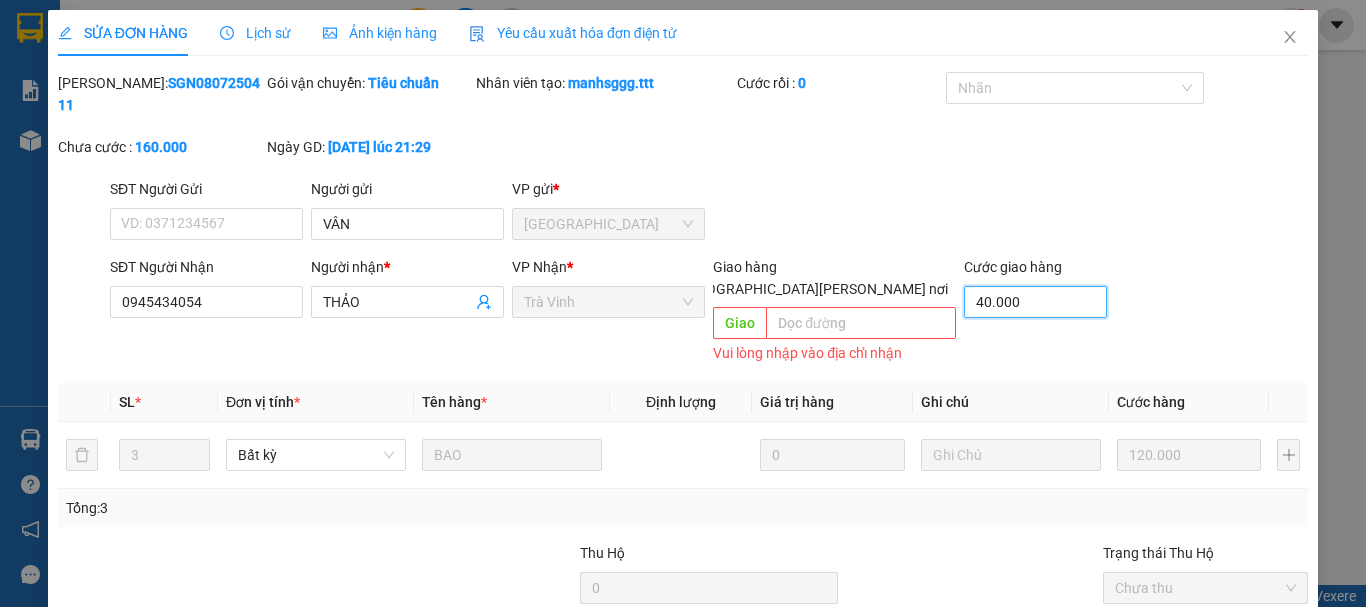 click on "40.000" at bounding box center [1035, 302] 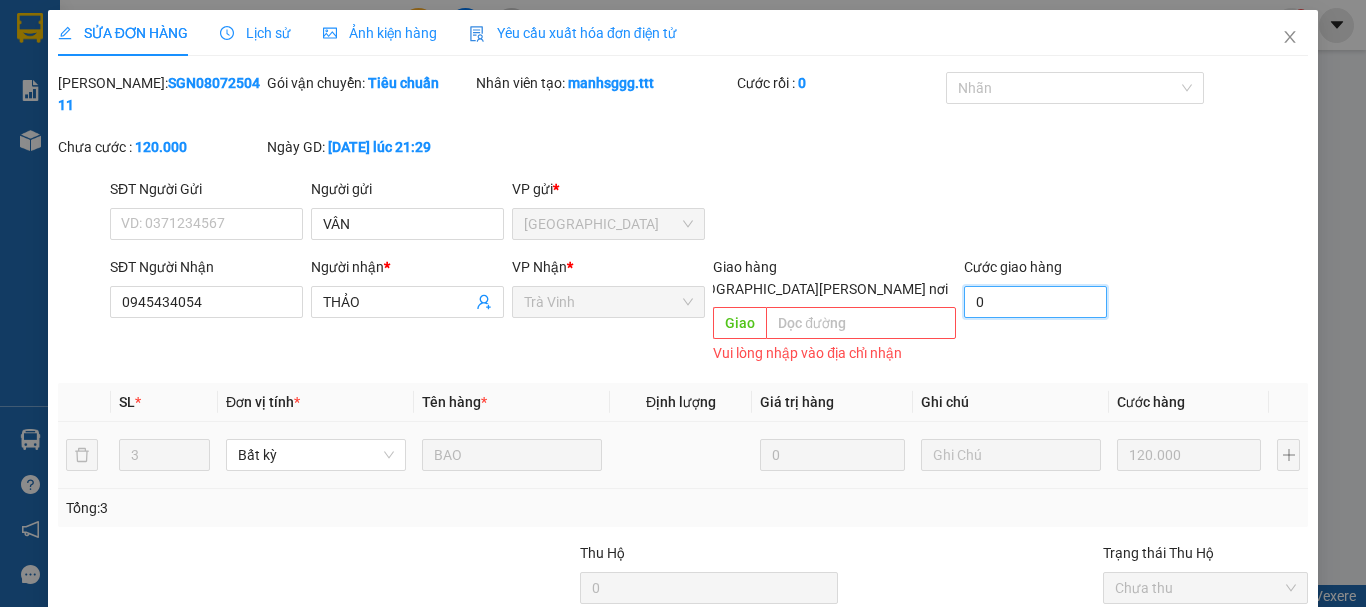 scroll, scrollTop: 157, scrollLeft: 0, axis: vertical 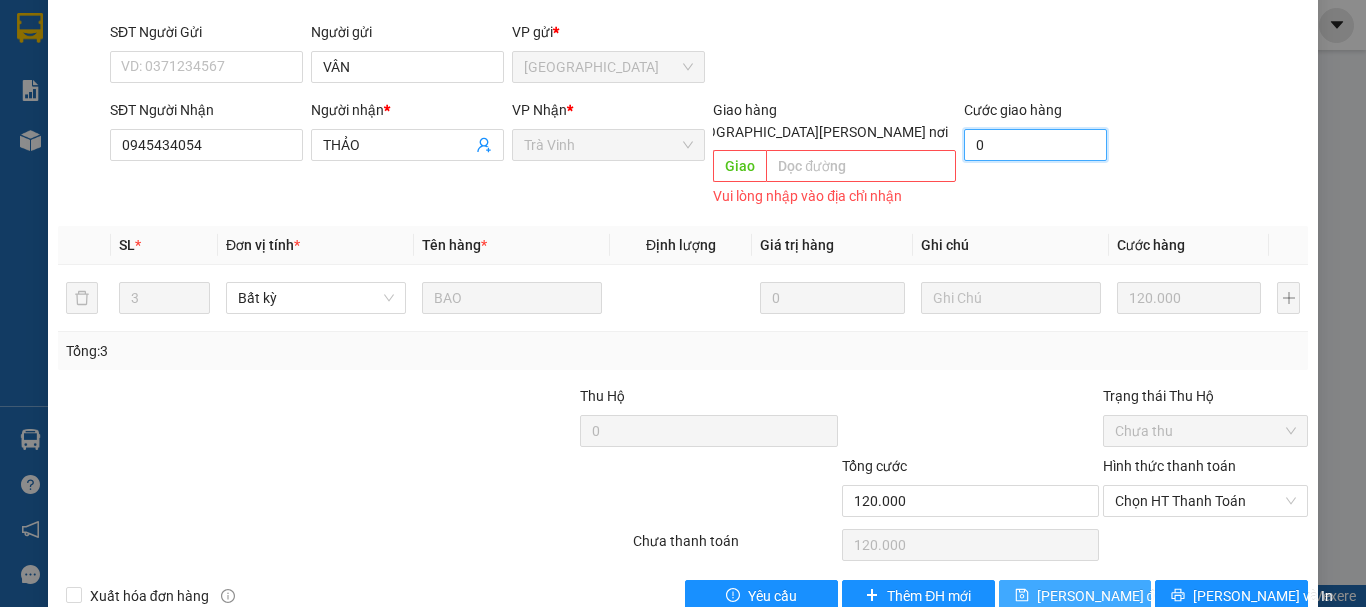 type on "0" 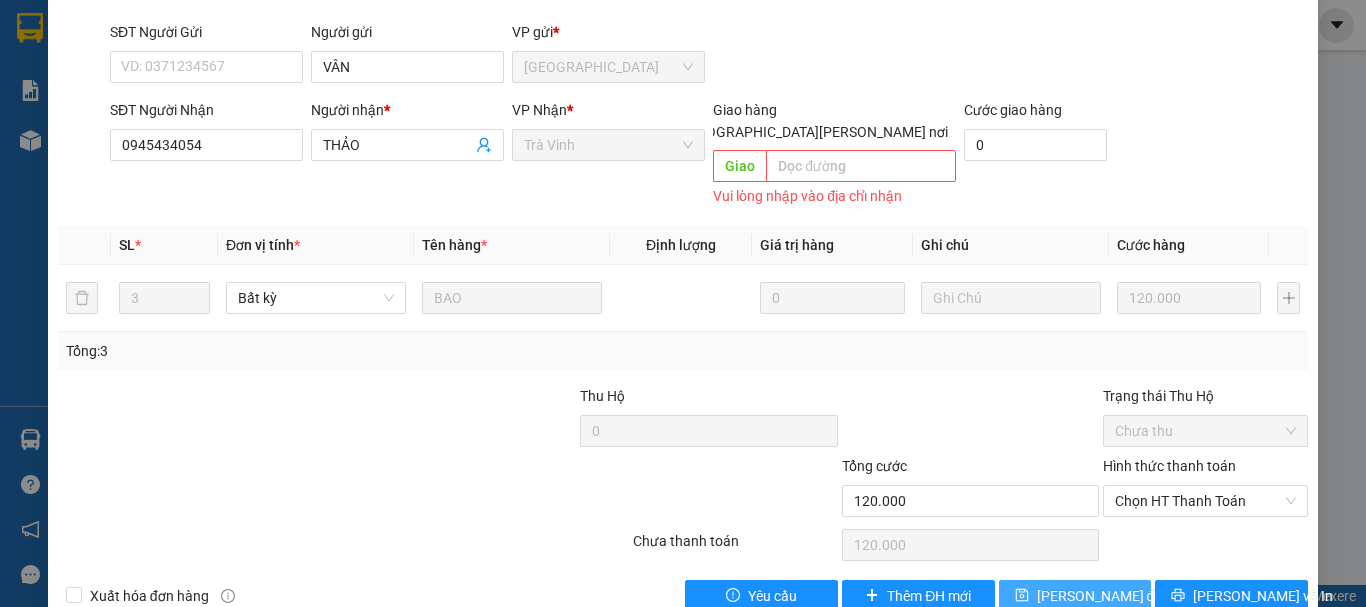 click on "[PERSON_NAME] đổi" at bounding box center (1101, 596) 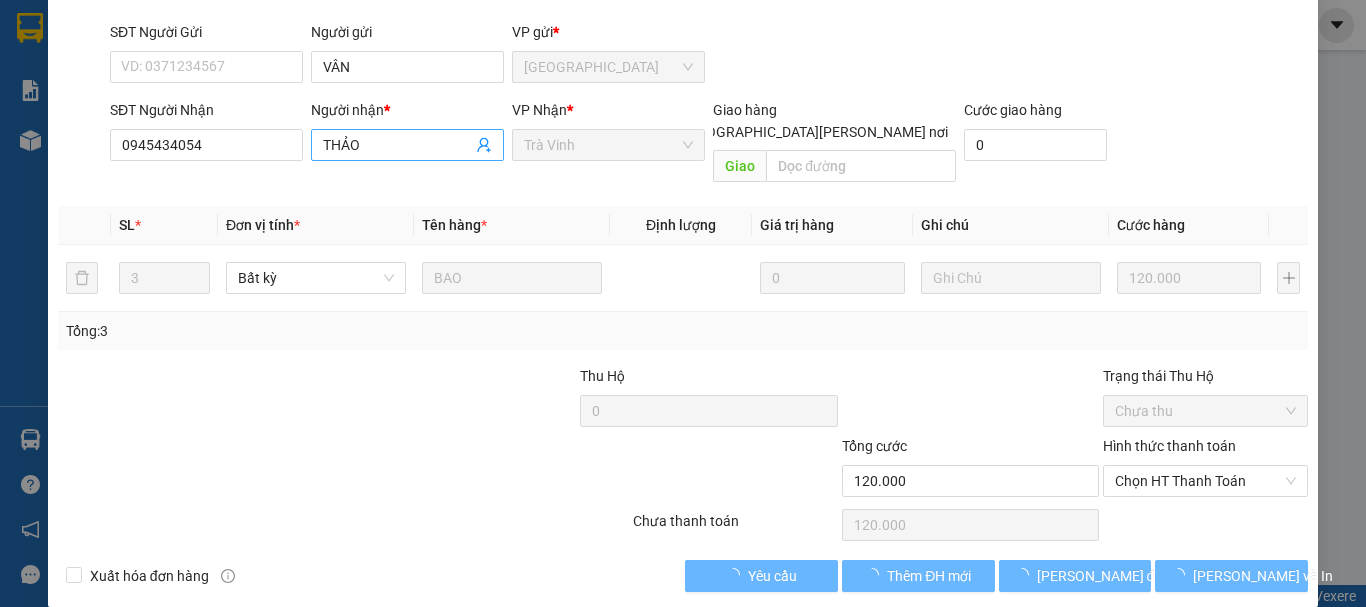 scroll, scrollTop: 0, scrollLeft: 0, axis: both 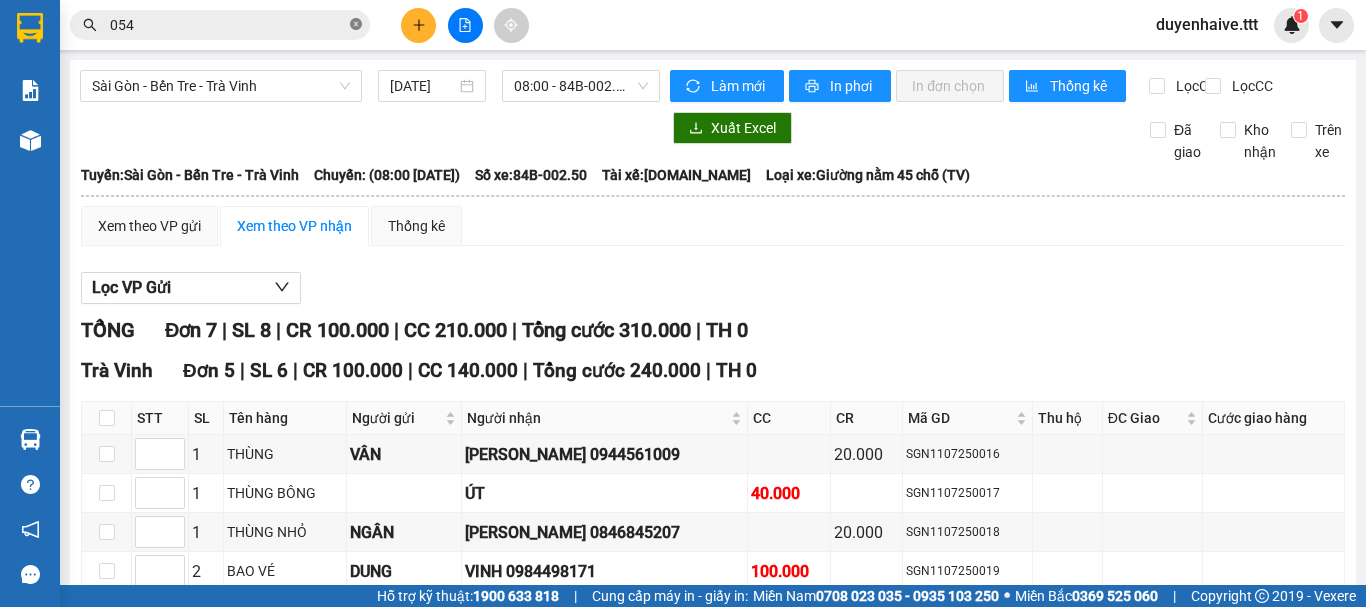 click 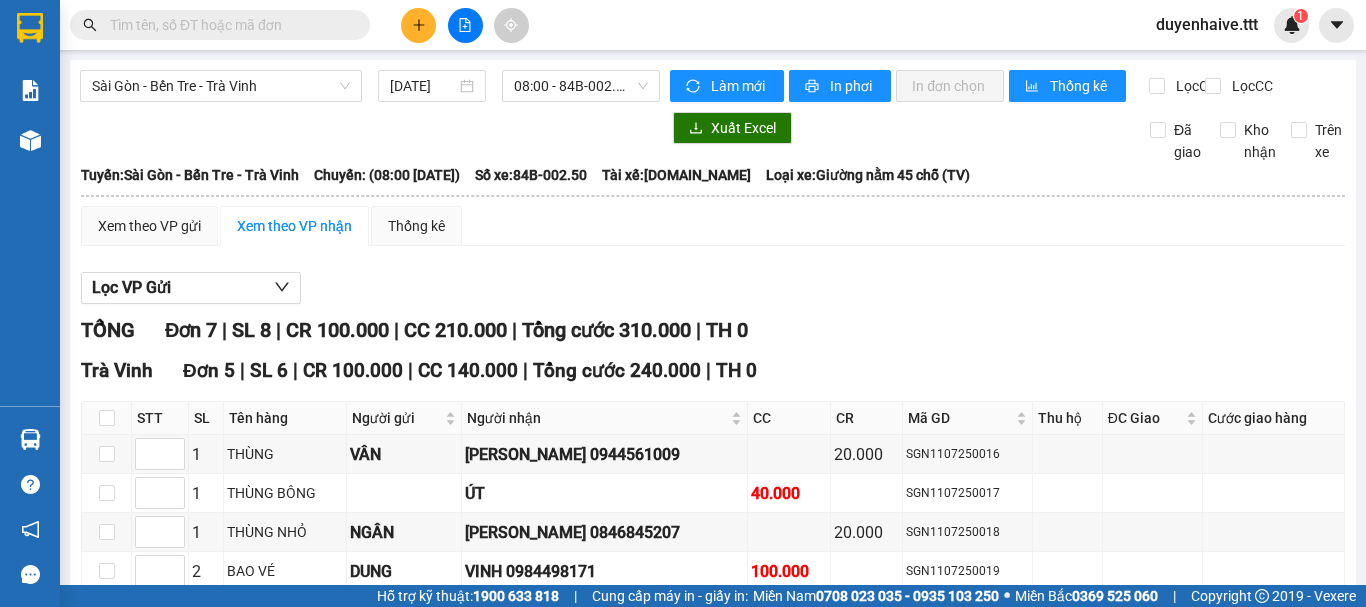 click at bounding box center (228, 25) 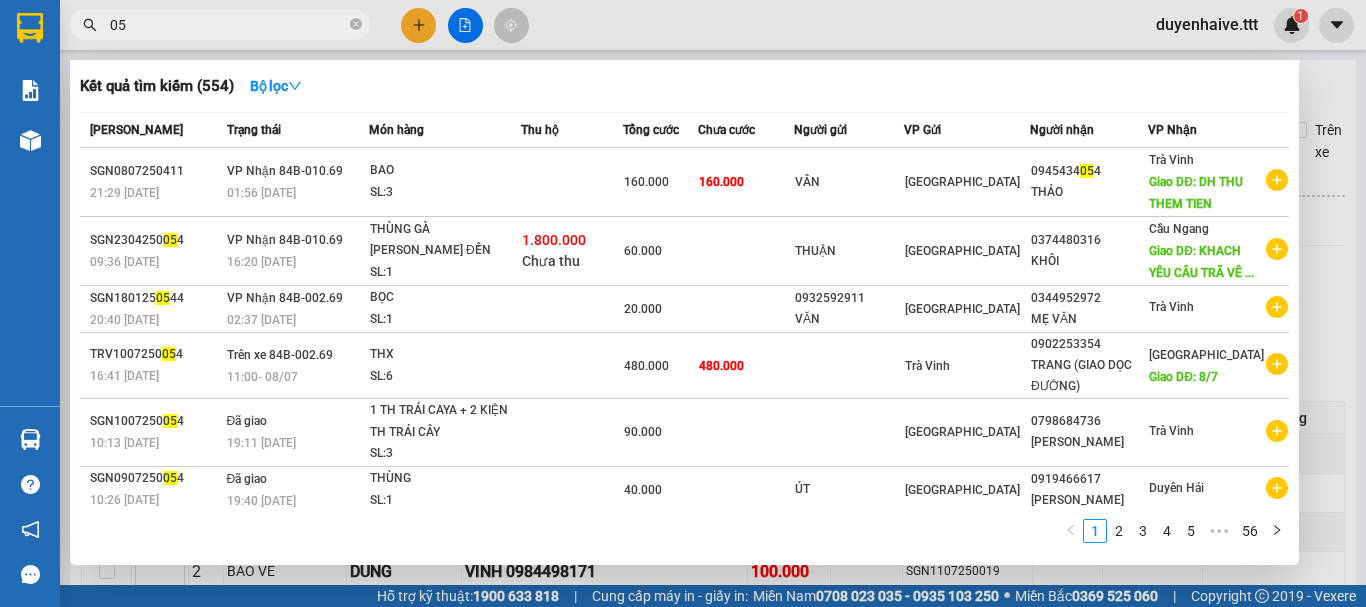 type on "054" 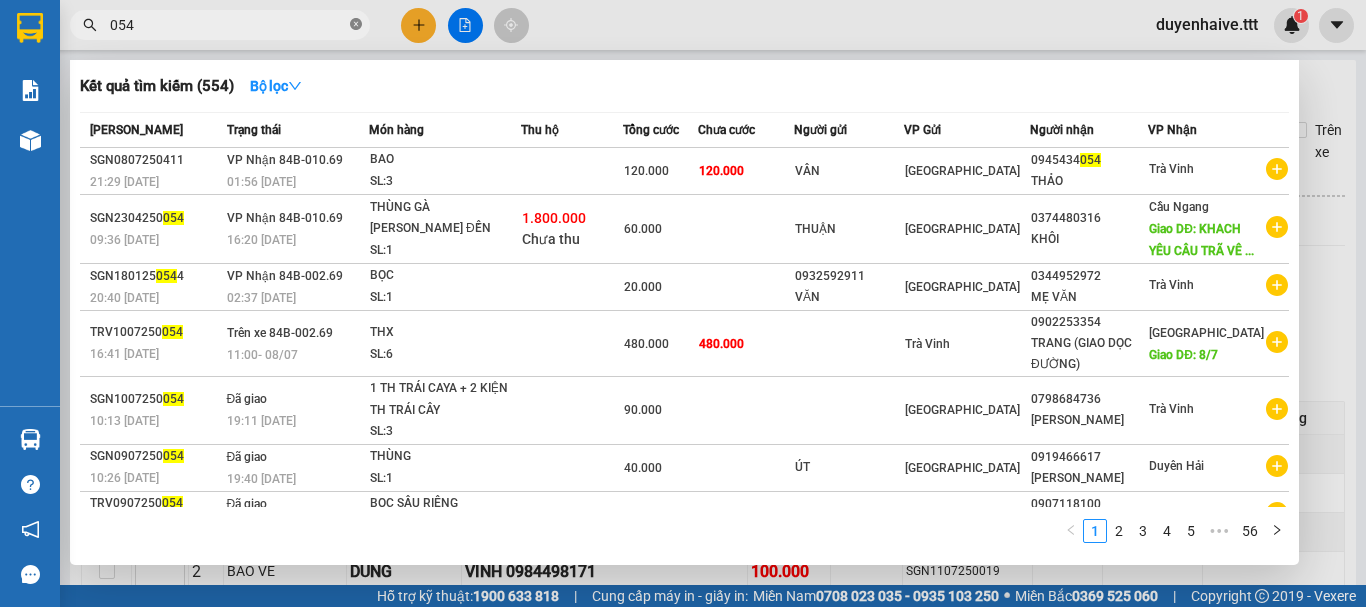 click 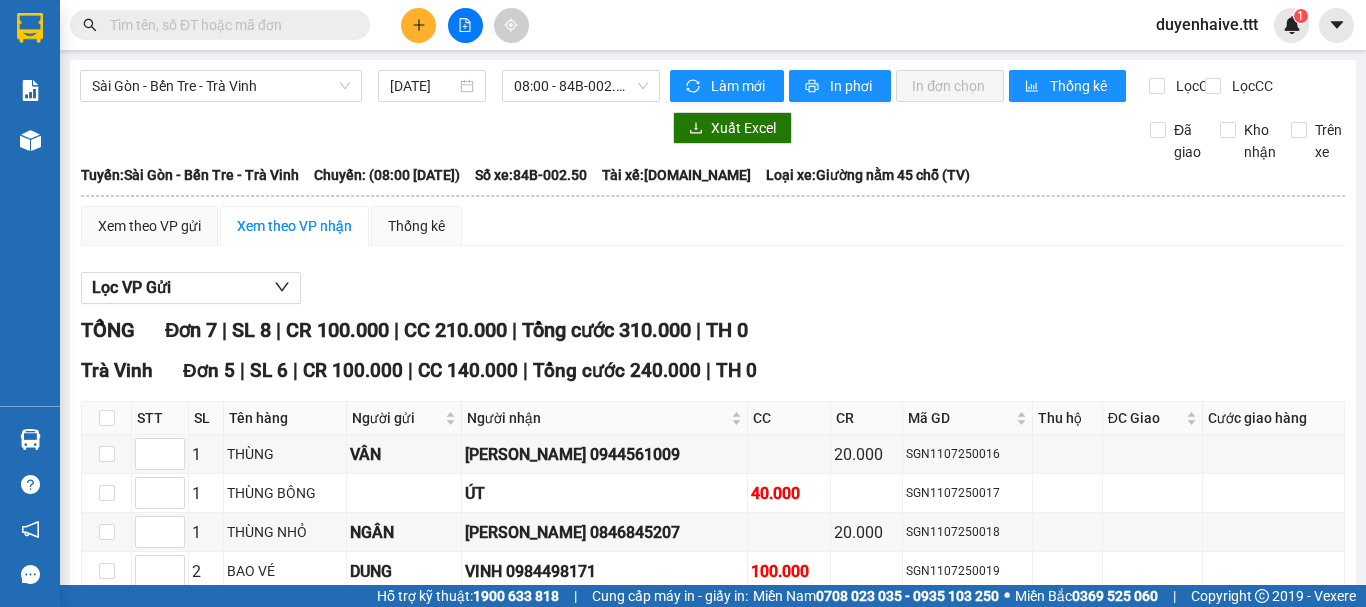 click at bounding box center [228, 25] 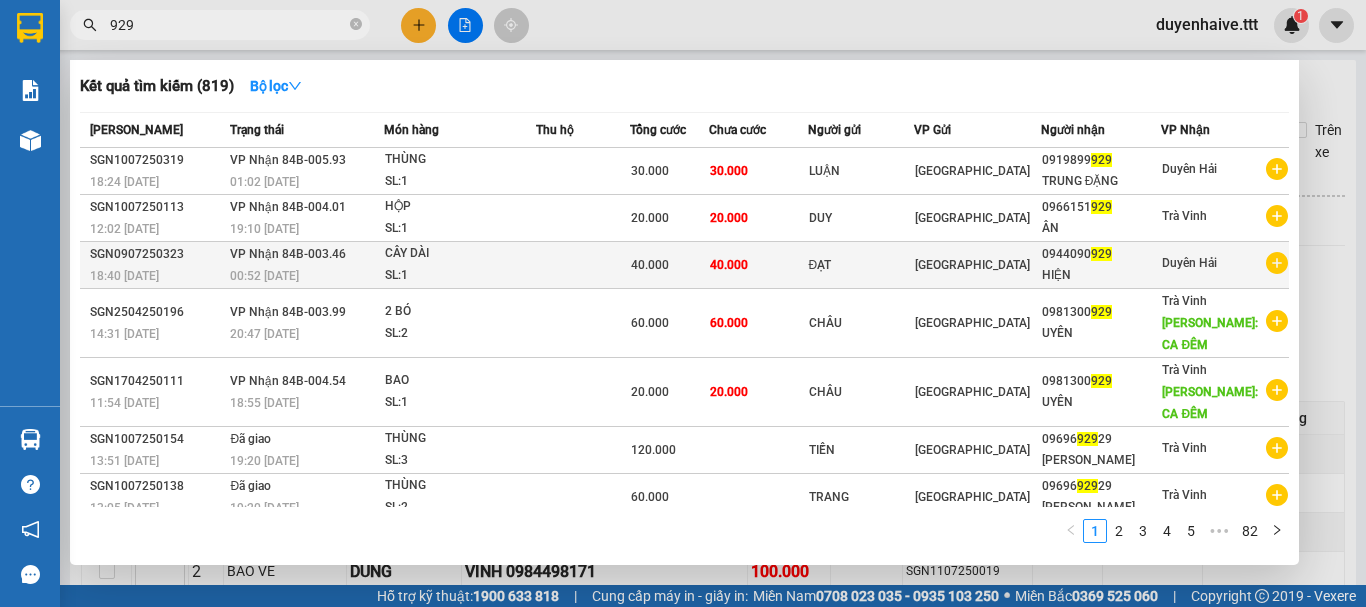 type on "929" 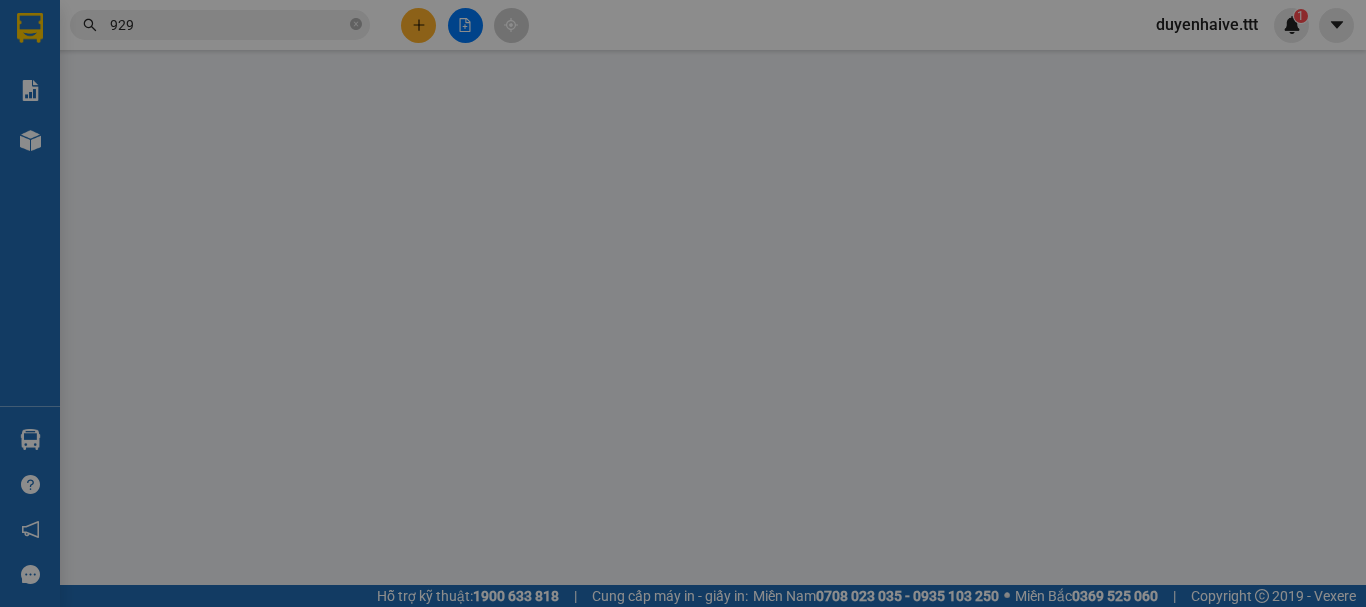 type on "ĐẠT" 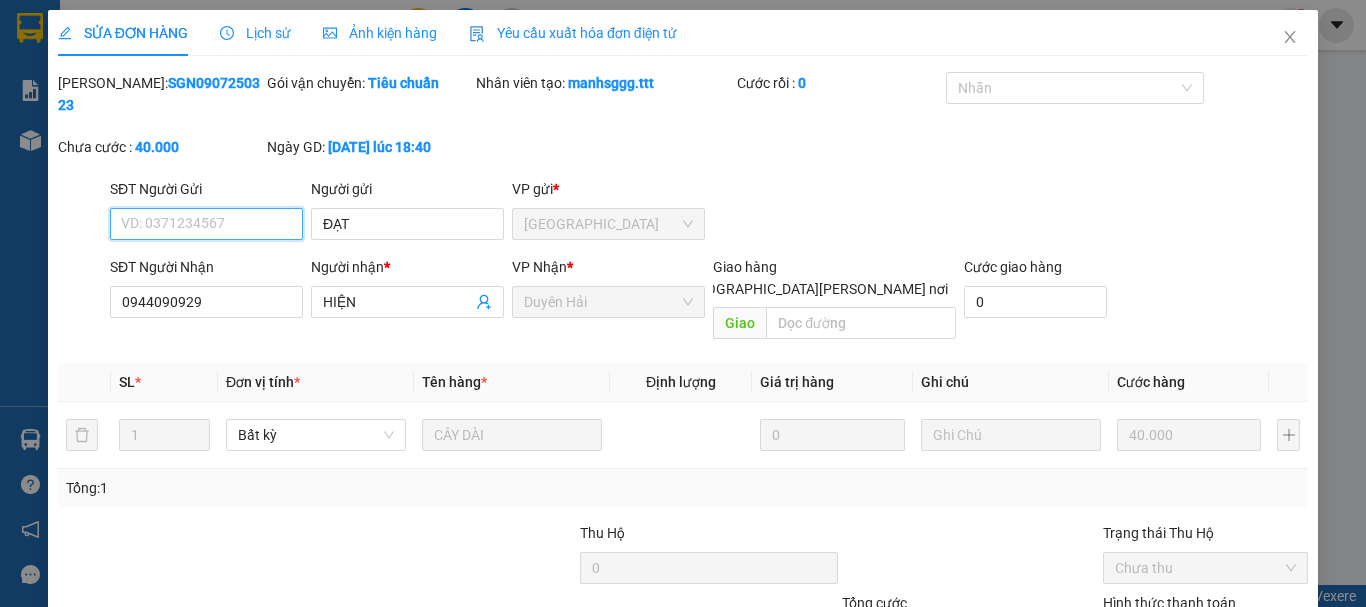 scroll, scrollTop: 137, scrollLeft: 0, axis: vertical 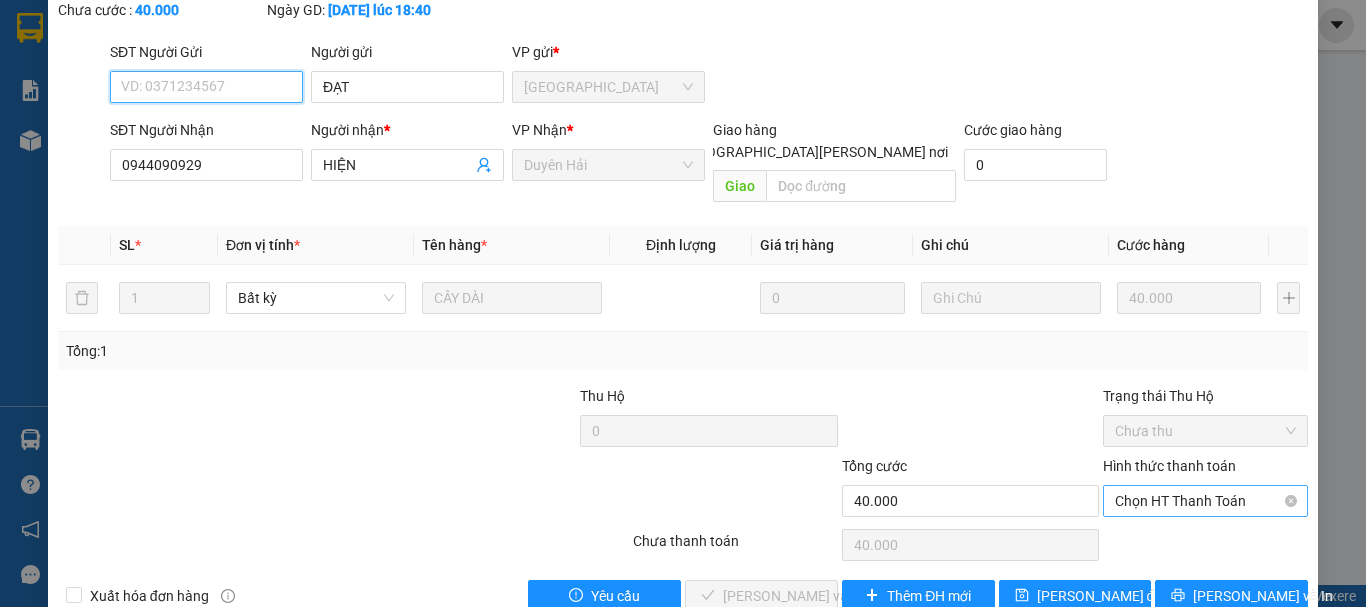 click on "Chọn HT Thanh Toán" at bounding box center (1205, 501) 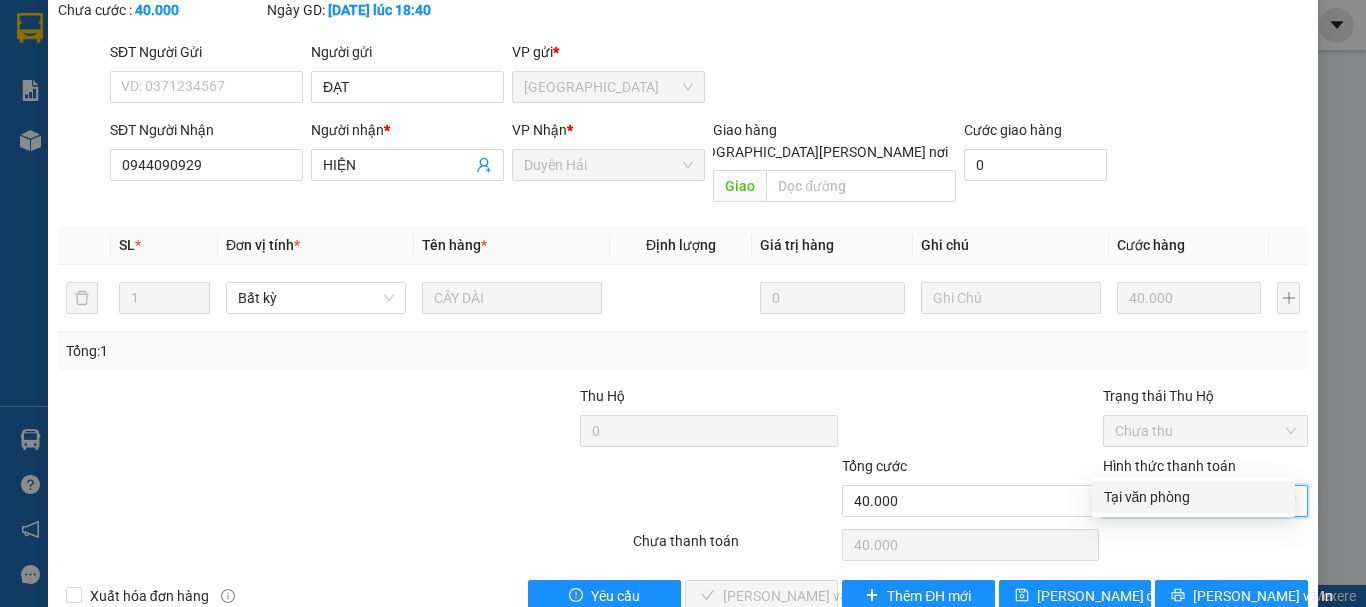click on "Tại văn phòng" at bounding box center (1193, 497) 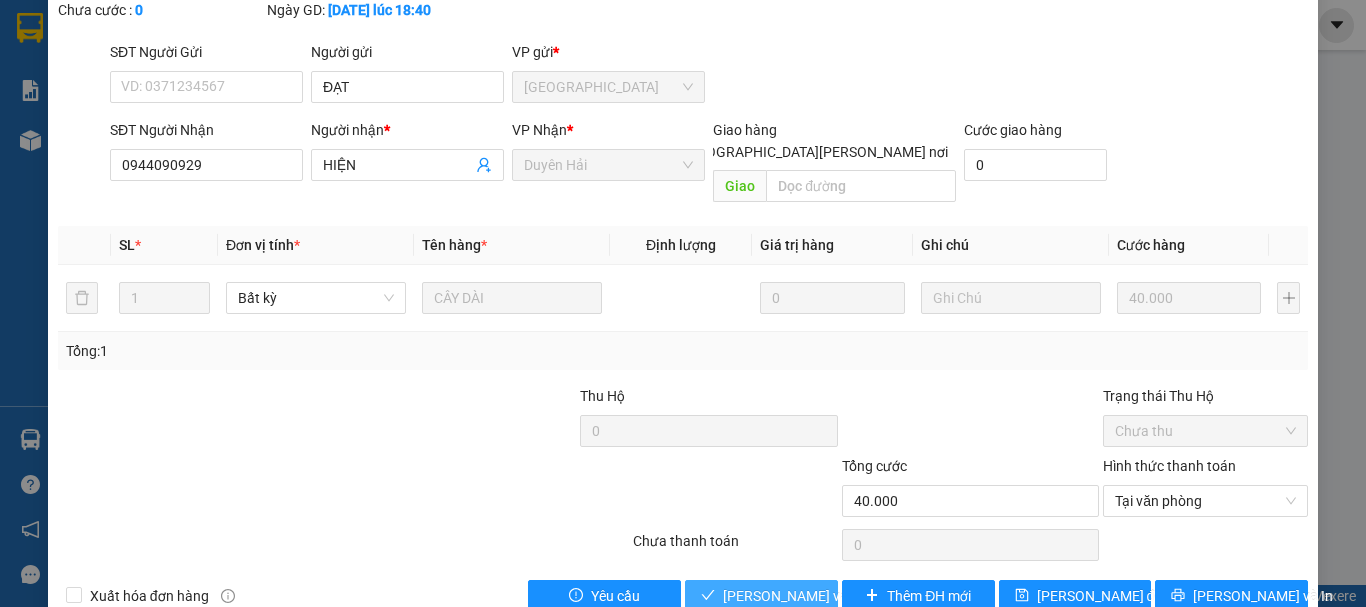 click on "[PERSON_NAME] và [PERSON_NAME] hàng" at bounding box center [858, 596] 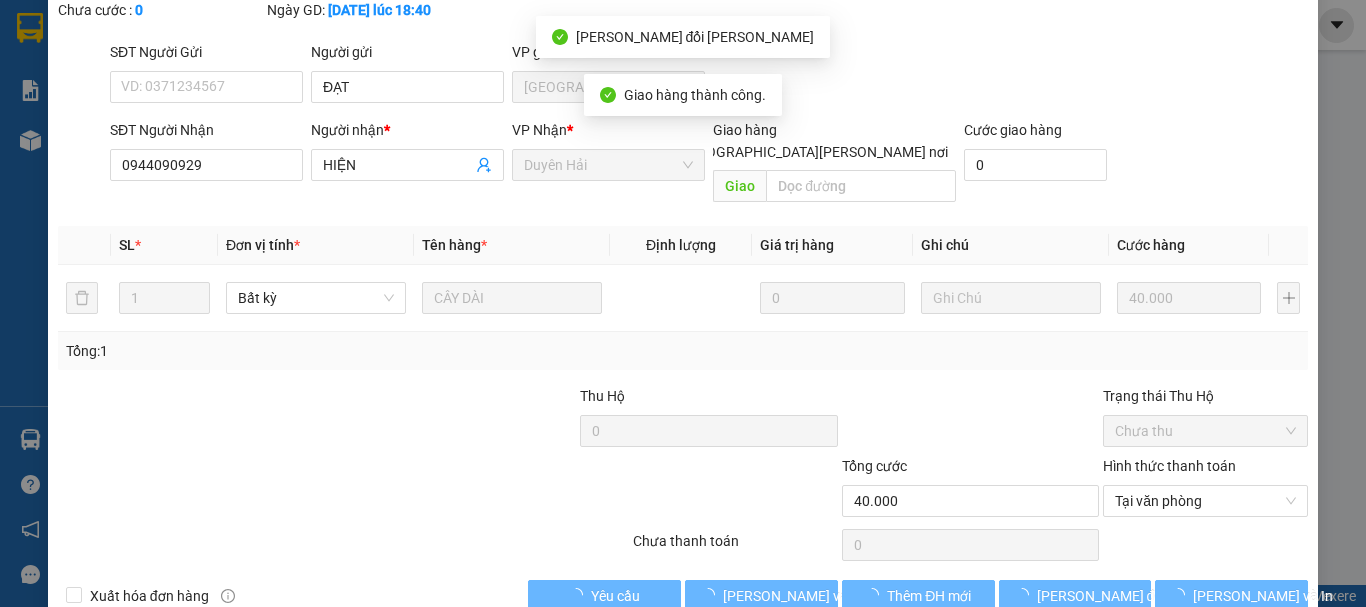 scroll, scrollTop: 37, scrollLeft: 0, axis: vertical 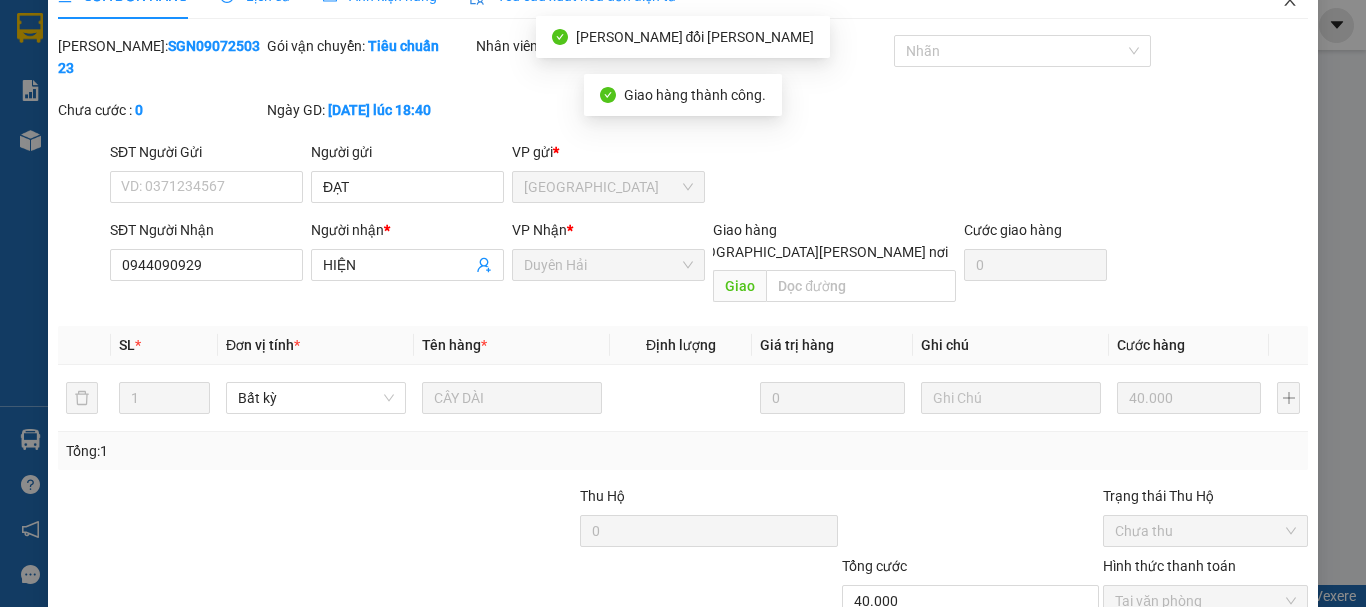 click at bounding box center [1290, 1] 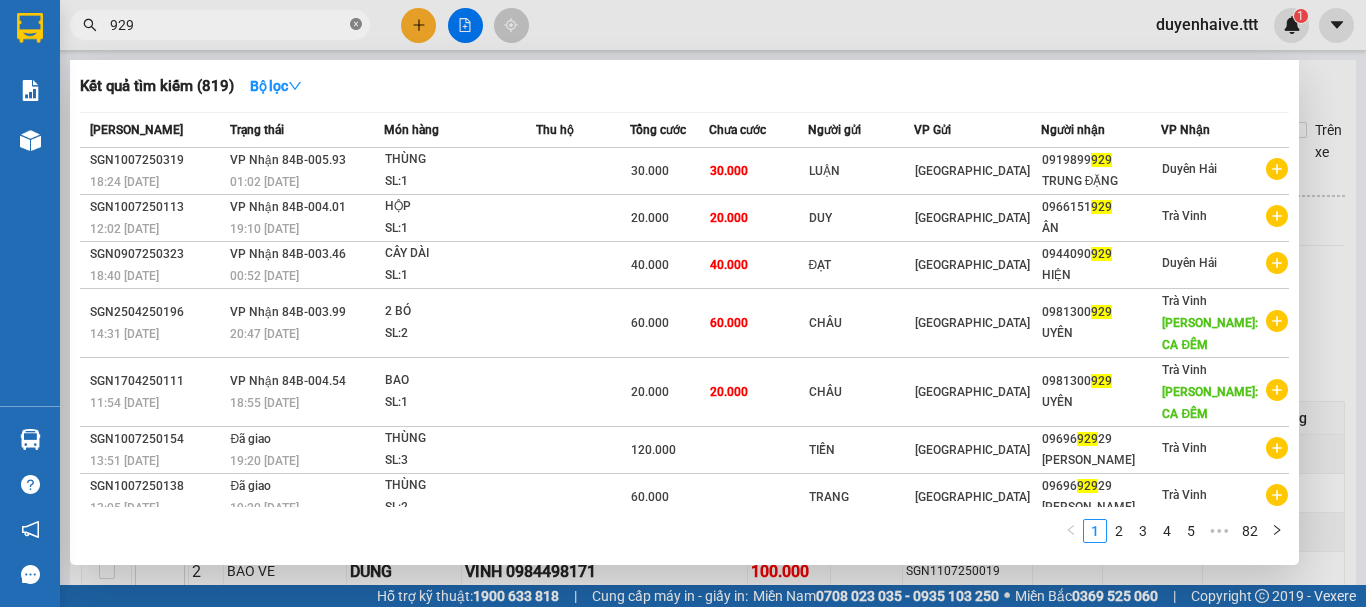 click 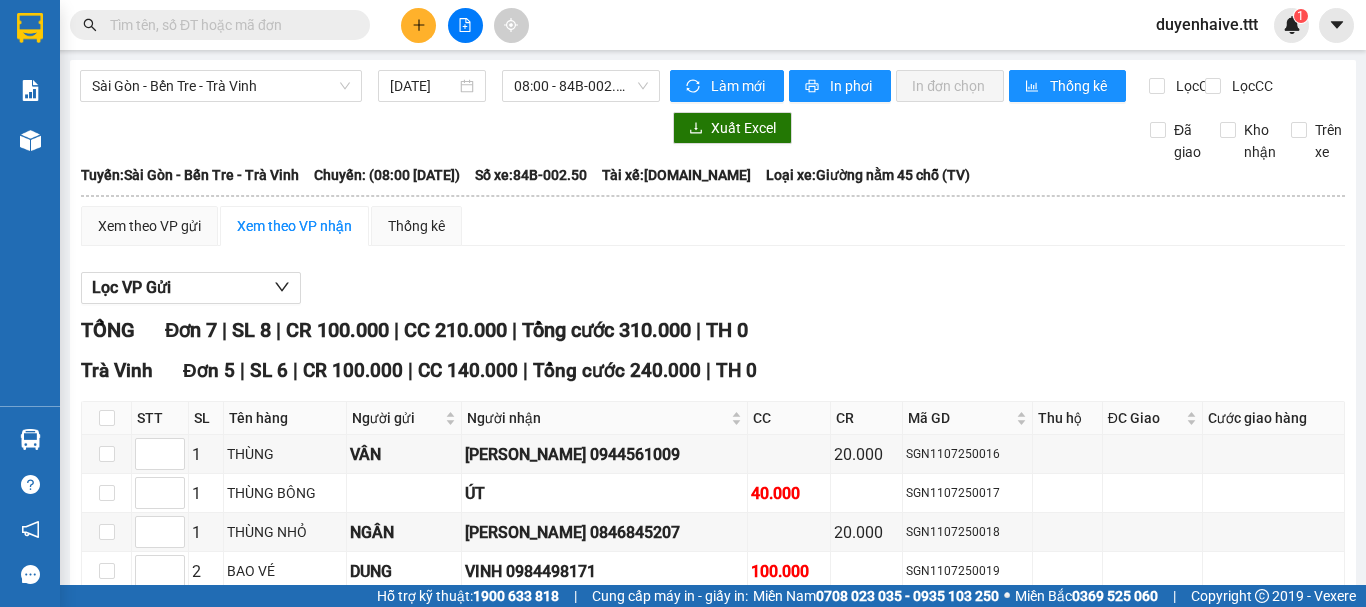 click at bounding box center (228, 25) 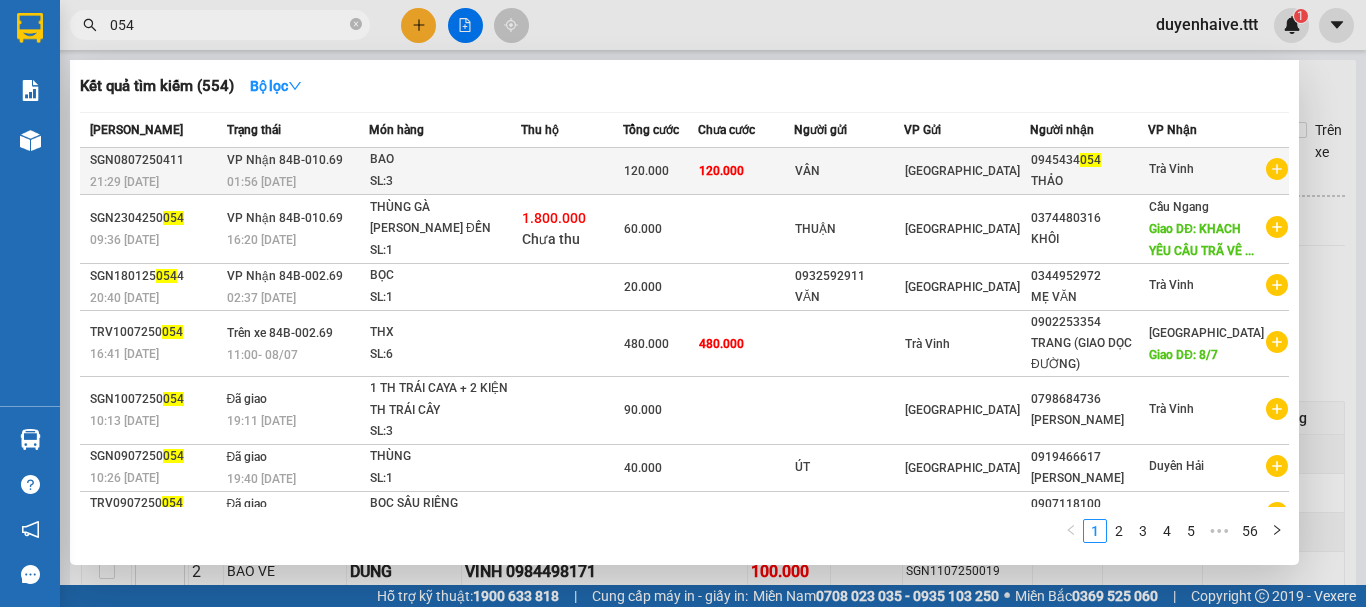 type on "054" 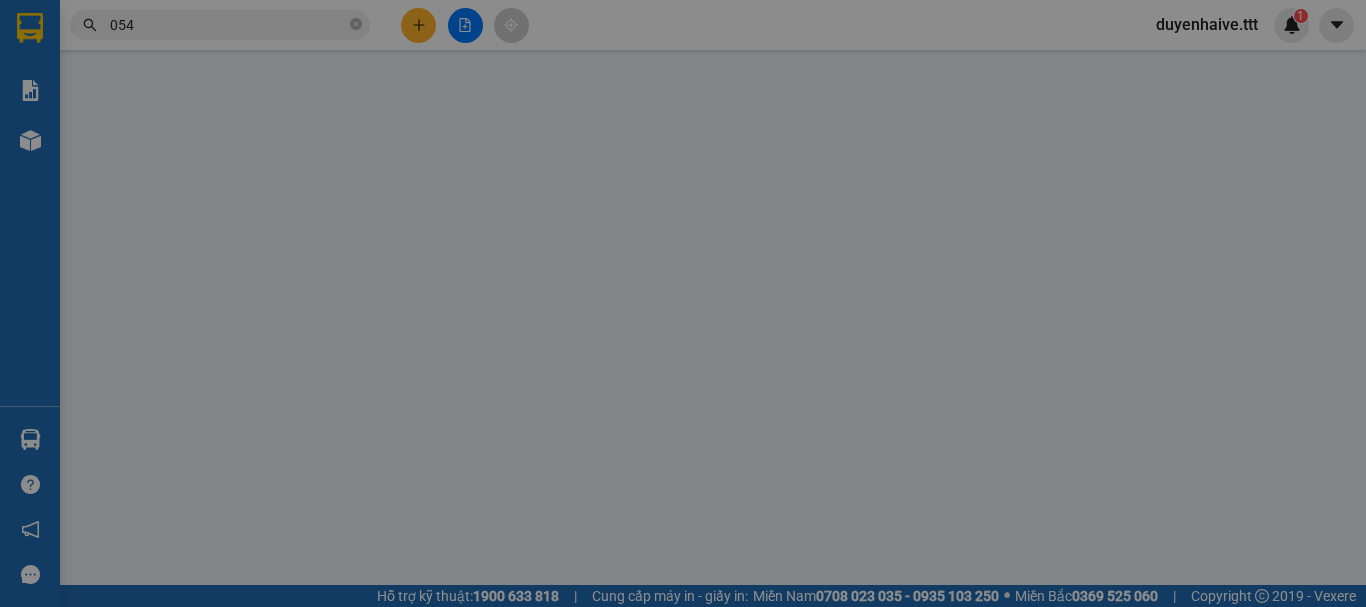 type on "VÂN" 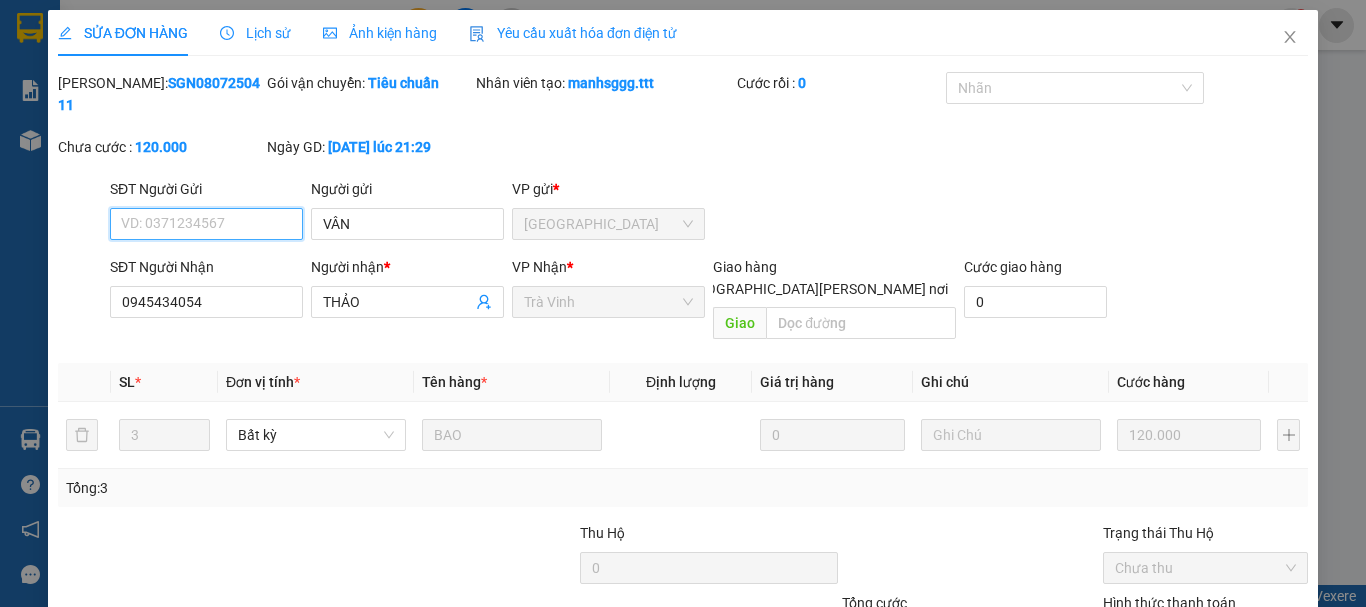 scroll, scrollTop: 100, scrollLeft: 0, axis: vertical 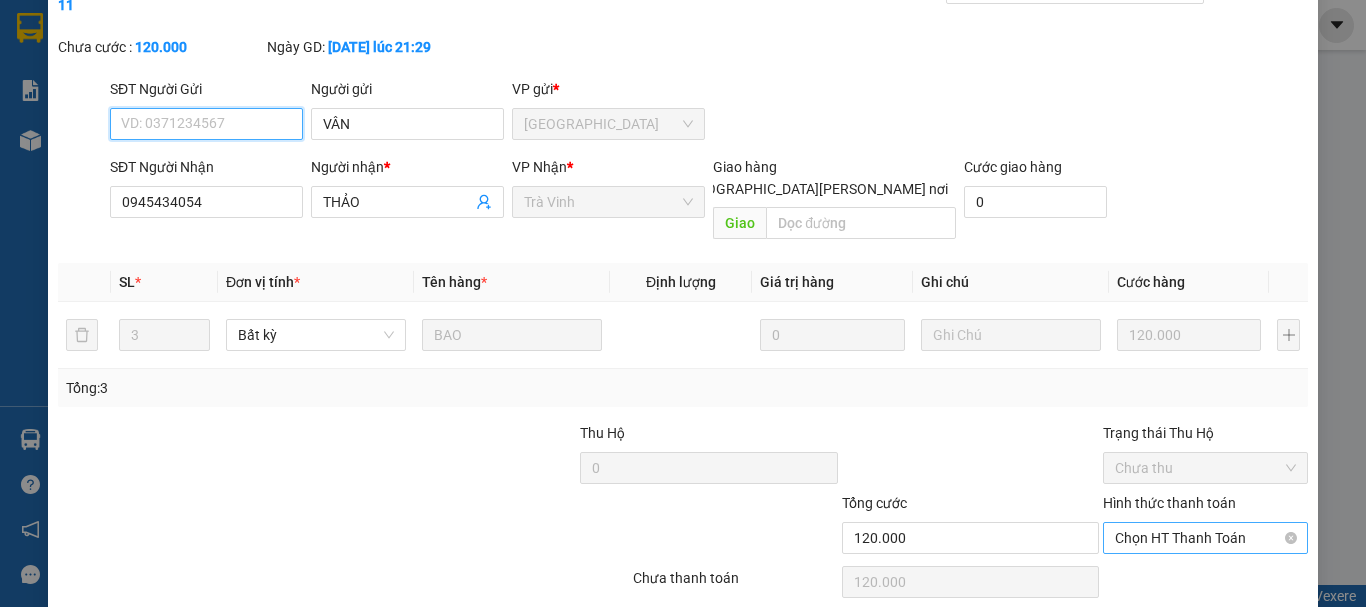 click on "Chọn HT Thanh Toán" at bounding box center (1205, 538) 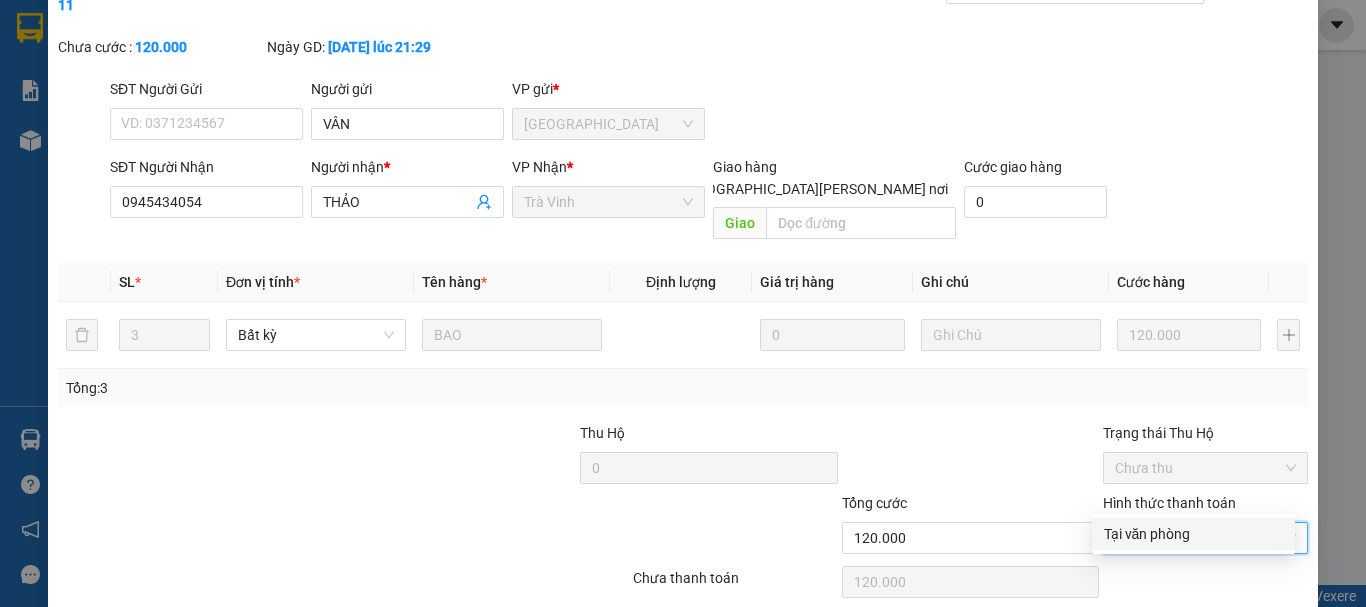 click on "Tại văn phòng" at bounding box center (1193, 534) 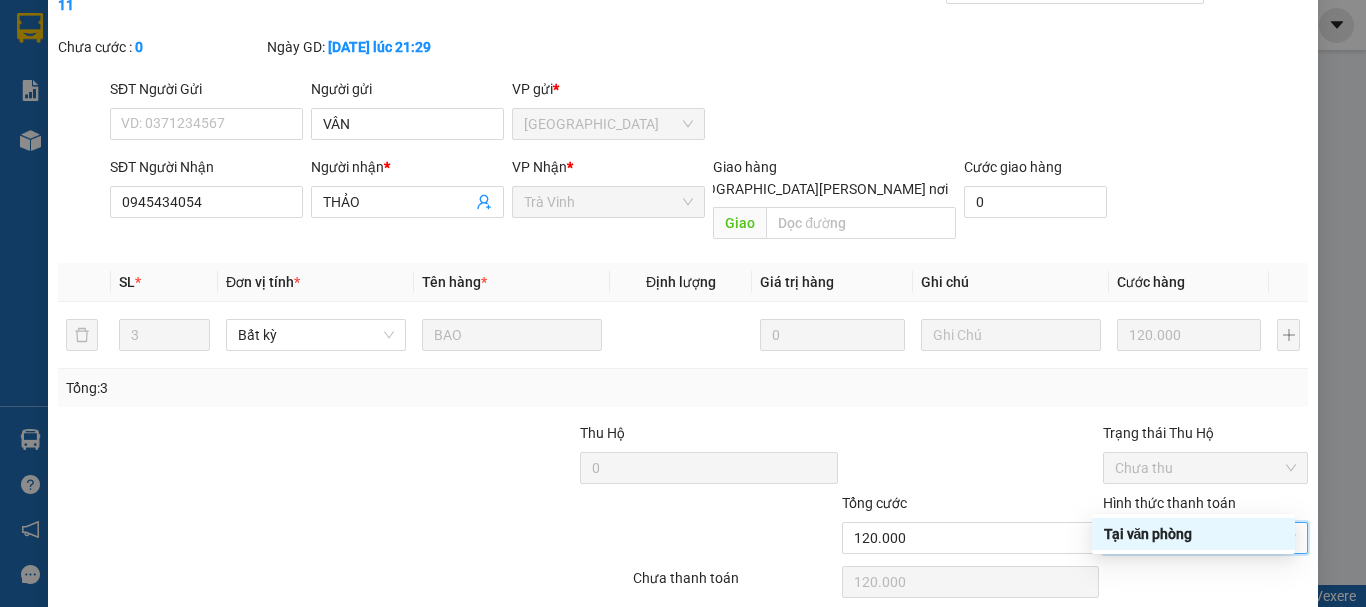 type on "0" 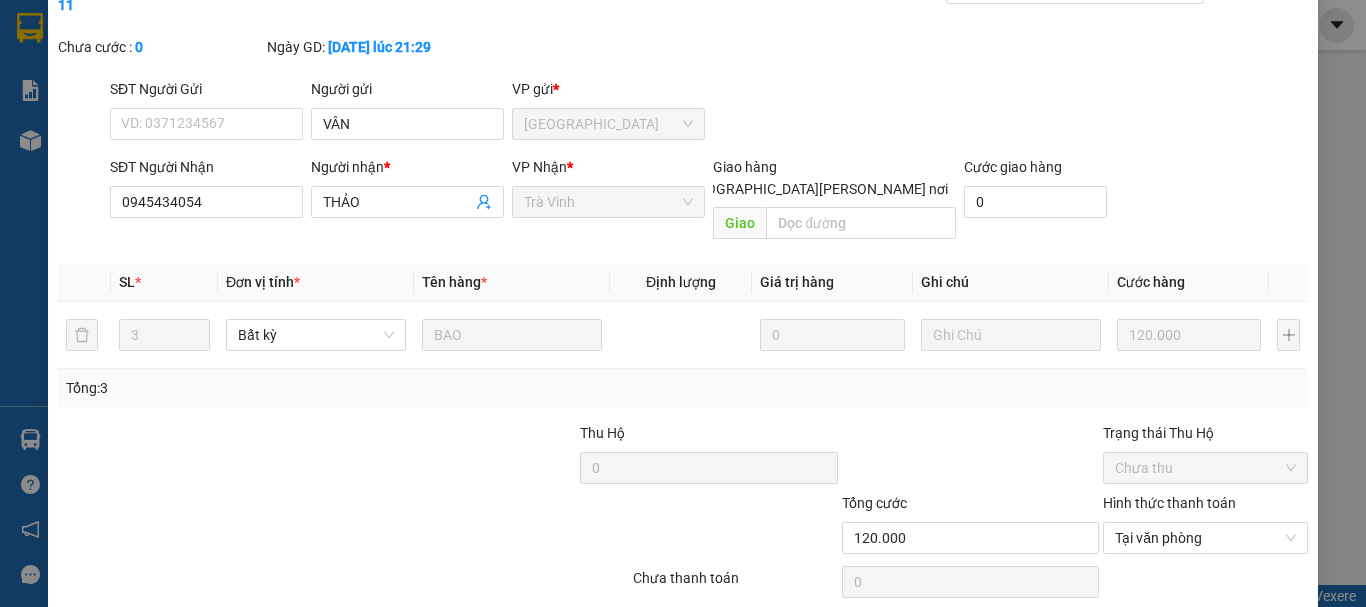 click on "[PERSON_NAME] đổi" at bounding box center [1101, 633] 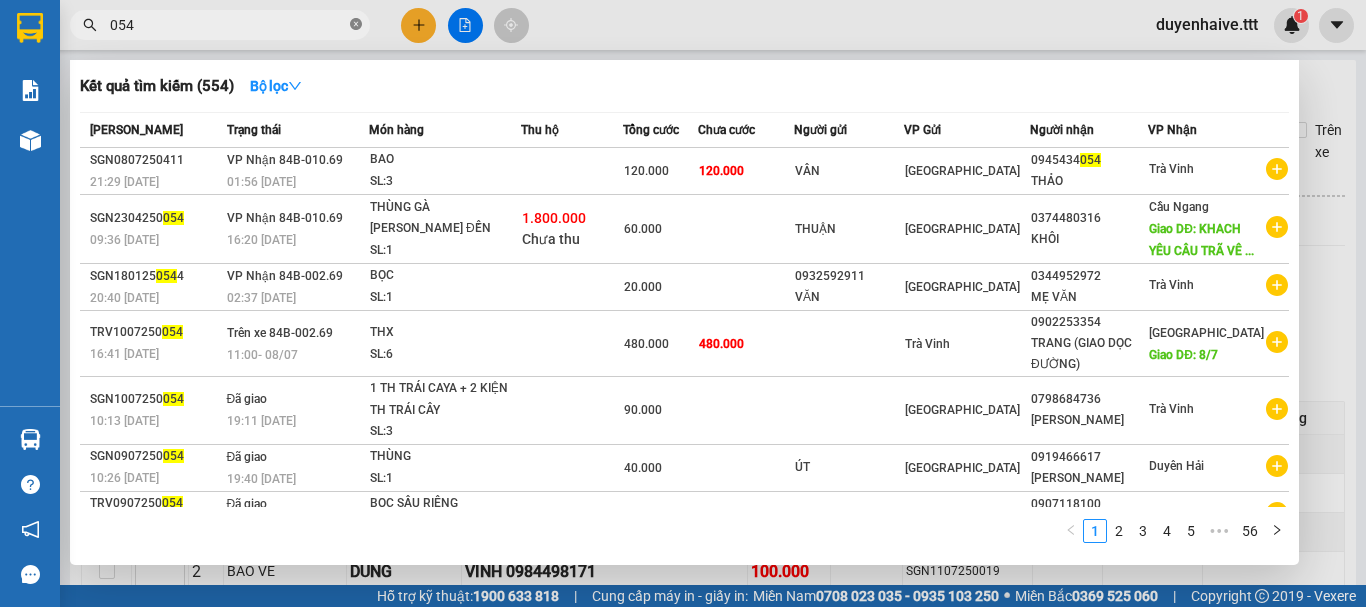 click 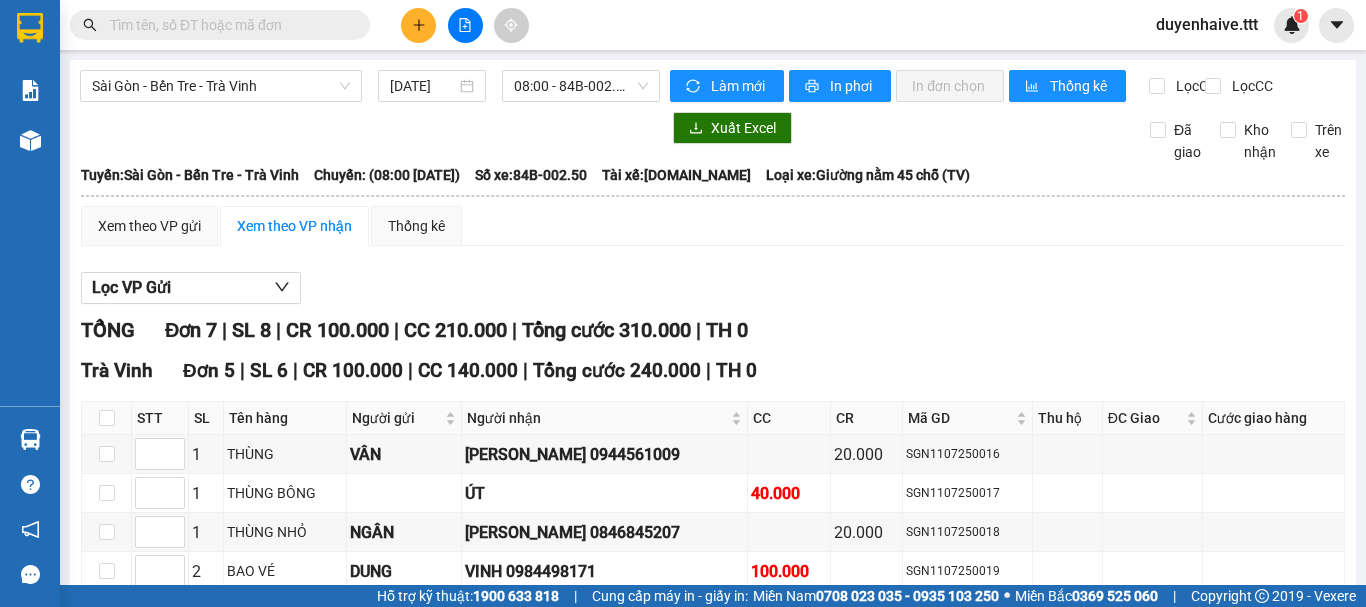 click at bounding box center (228, 25) 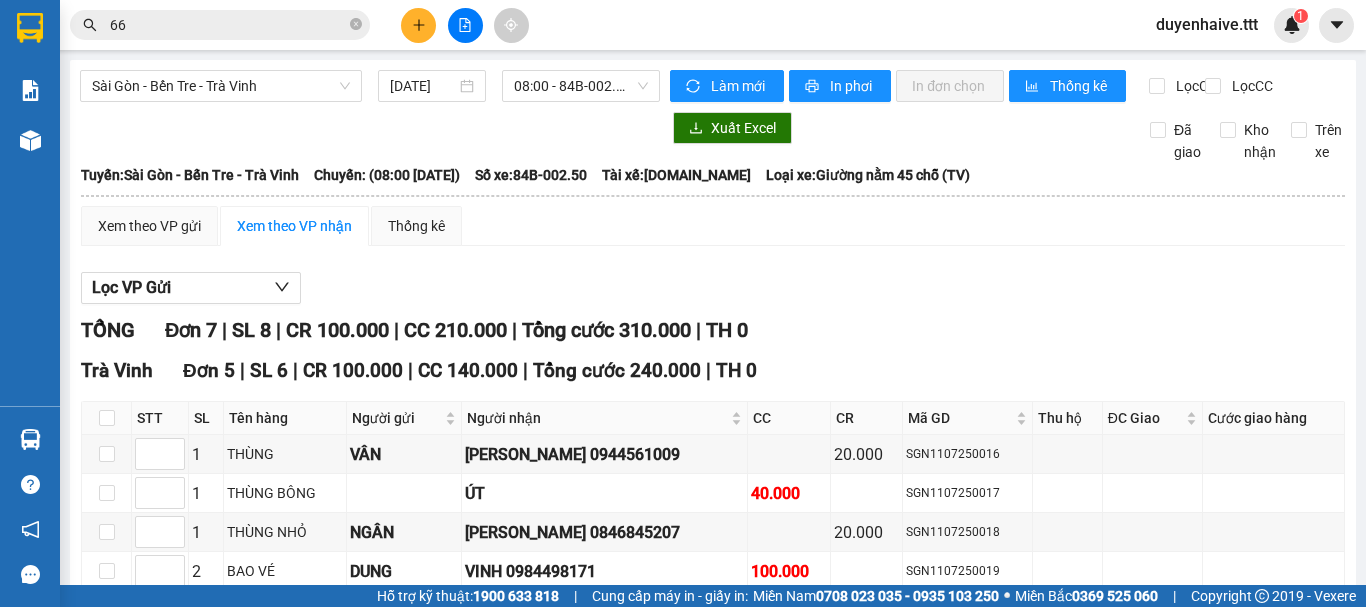 type on "666" 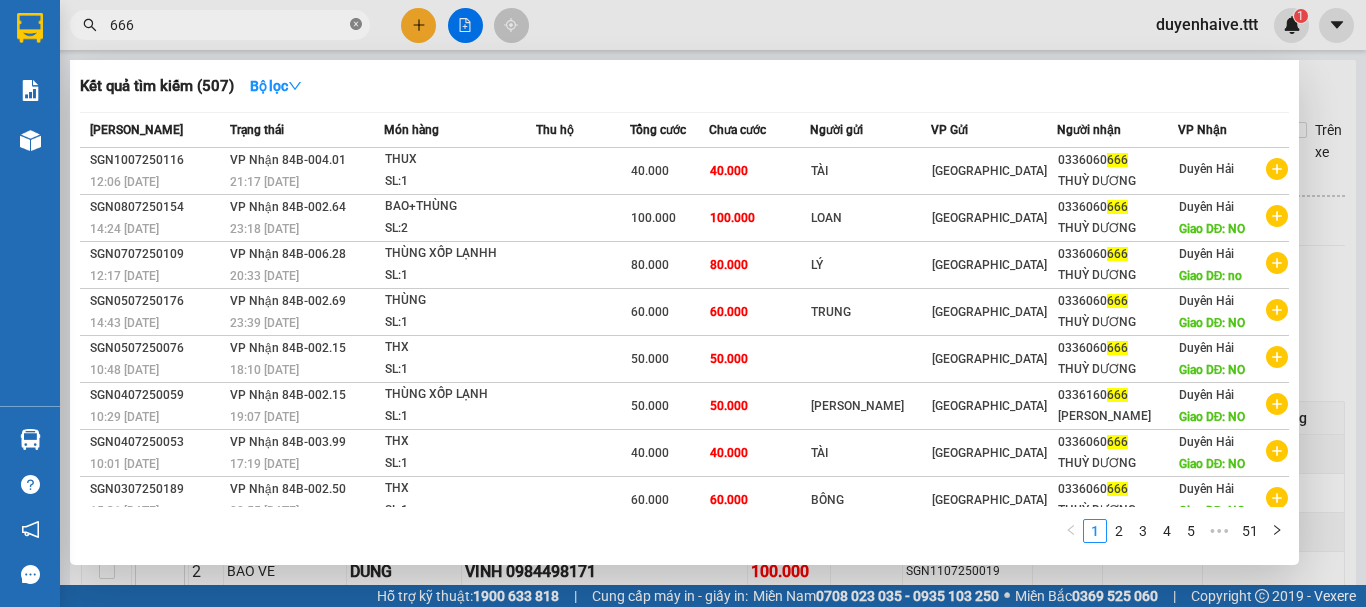 click 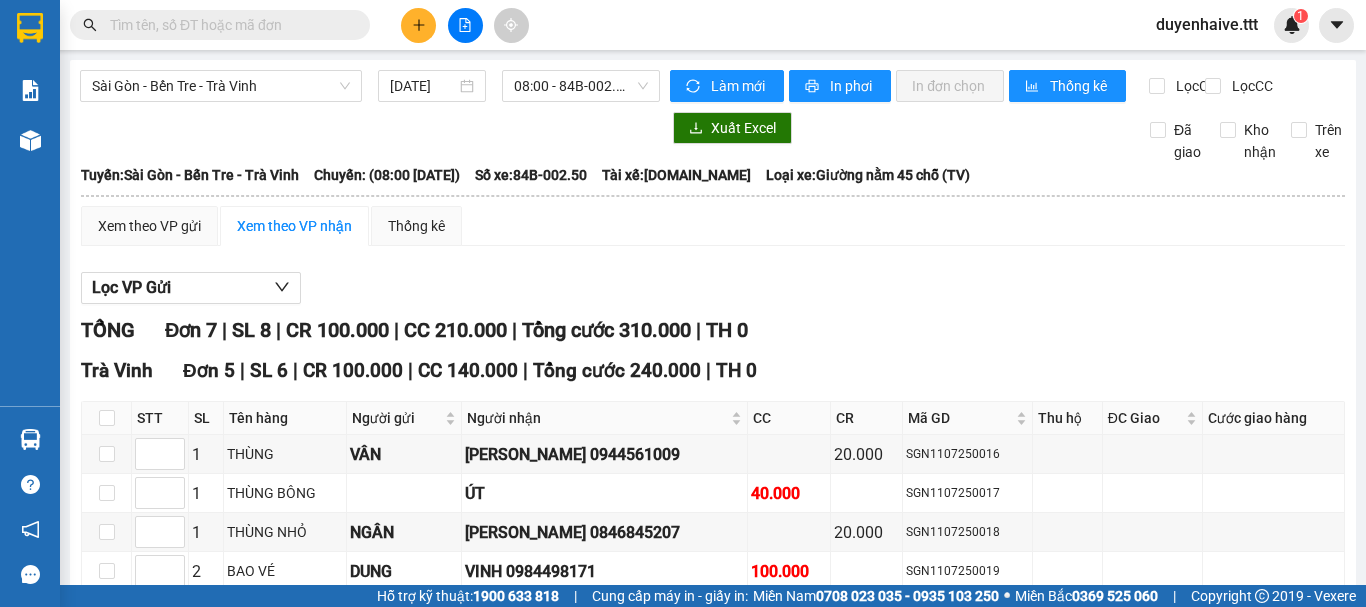 click at bounding box center [228, 25] 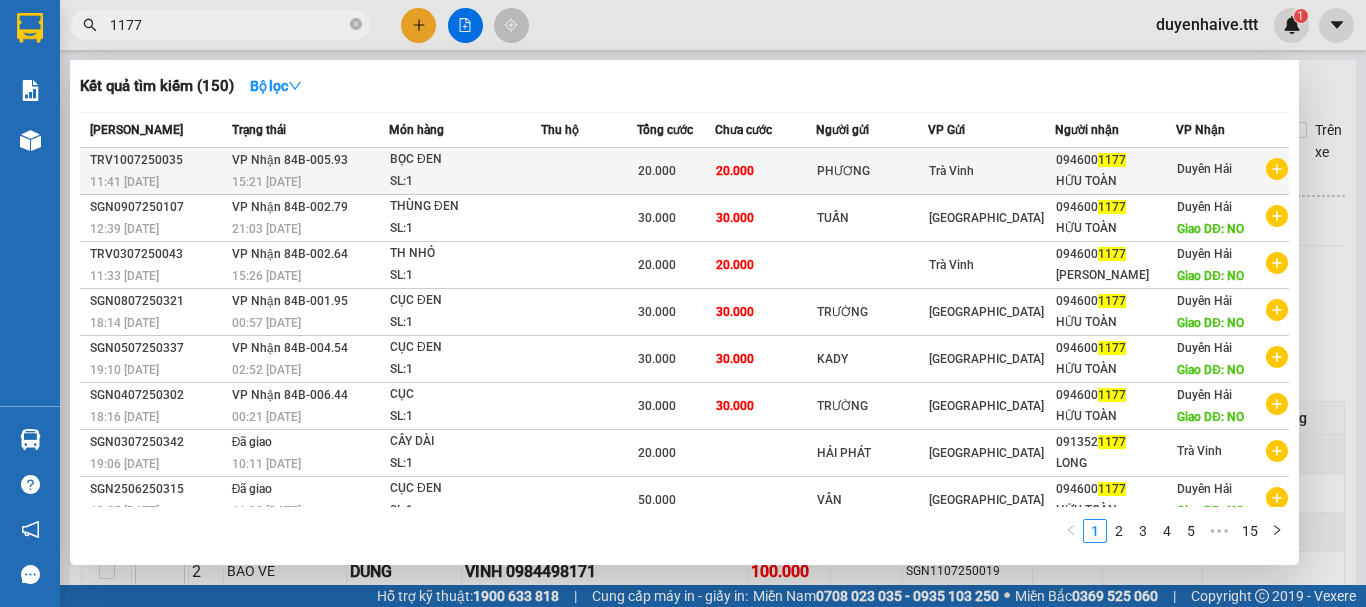 type on "1177" 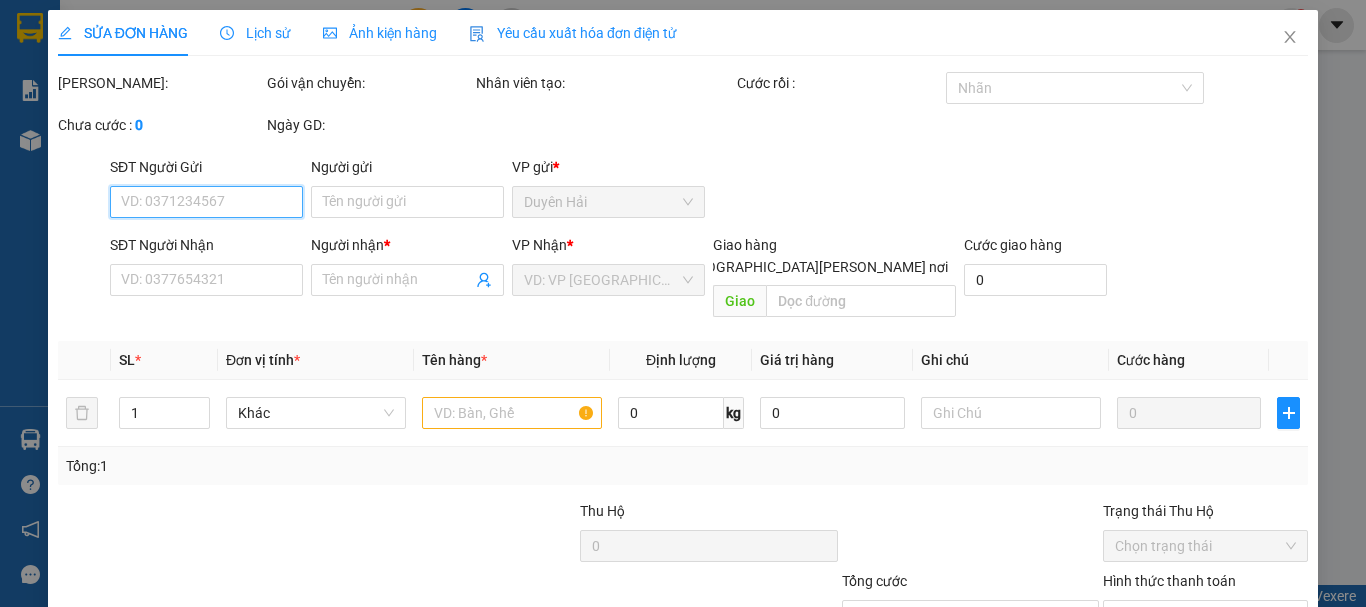 type on "PHƯƠNG" 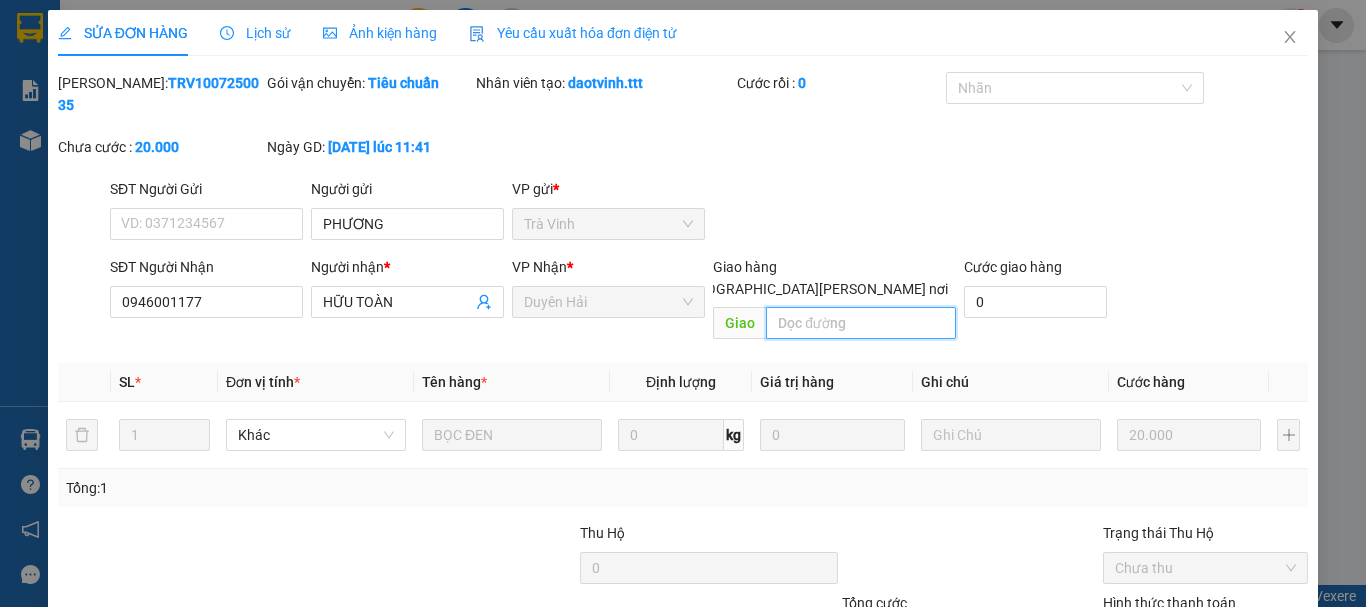 click at bounding box center [861, 323] 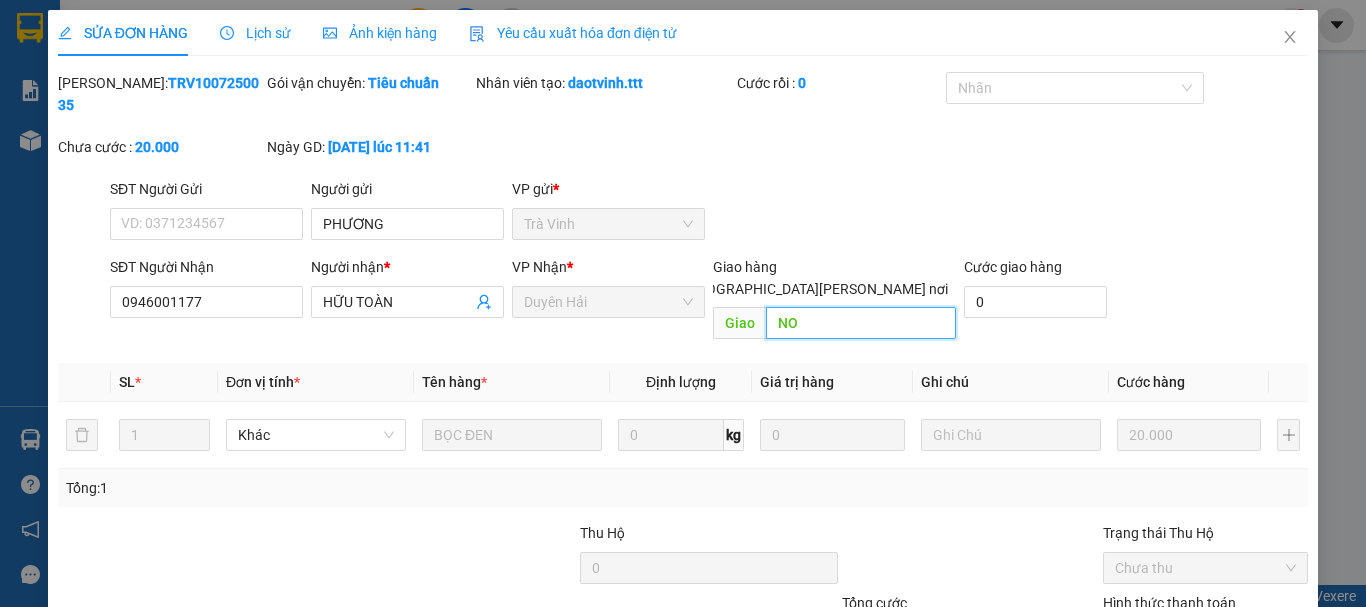 scroll, scrollTop: 137, scrollLeft: 0, axis: vertical 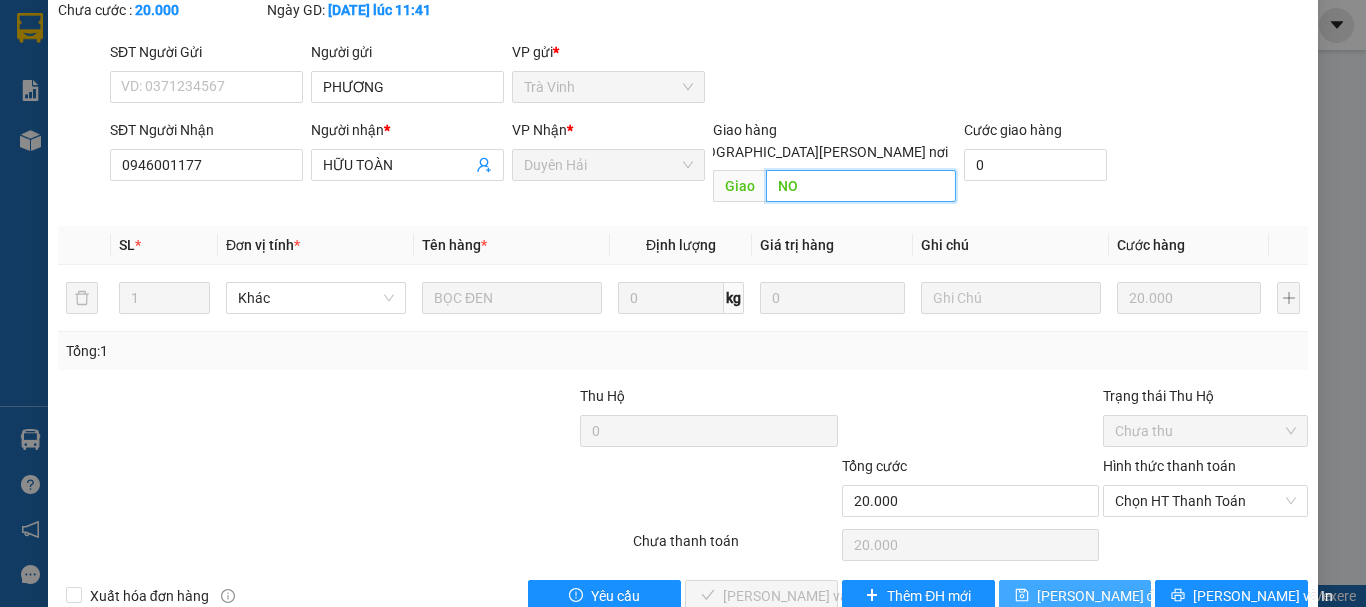 type on "NO" 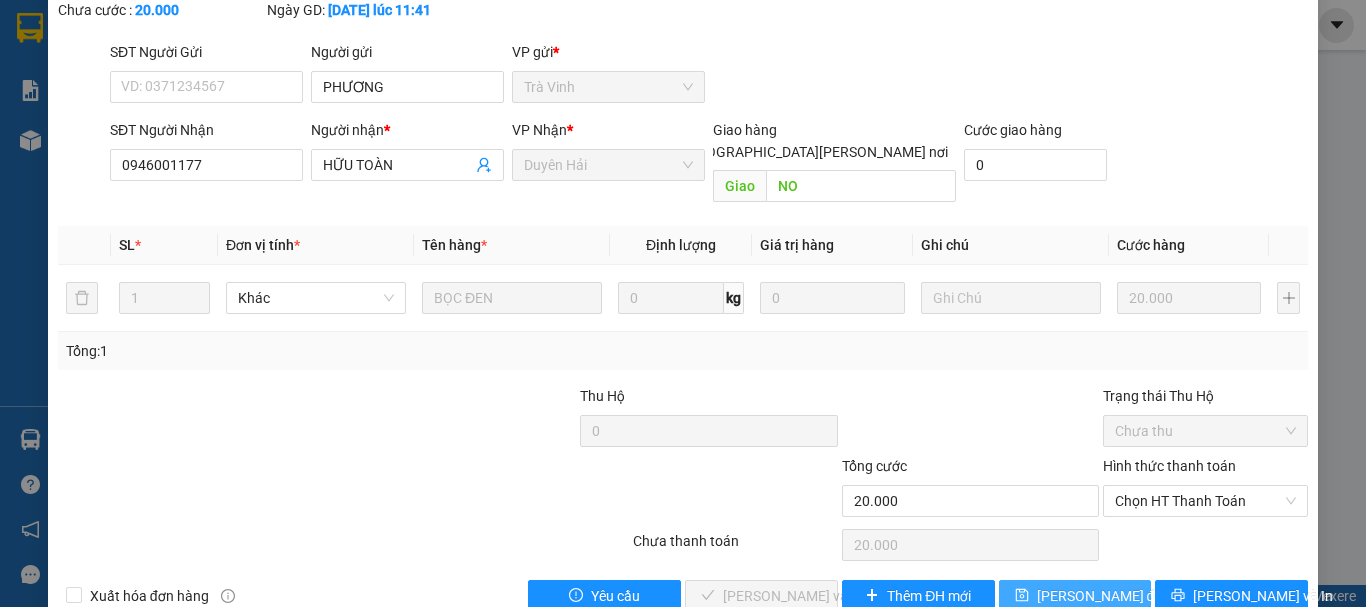 click on "[PERSON_NAME] đổi" at bounding box center (1101, 596) 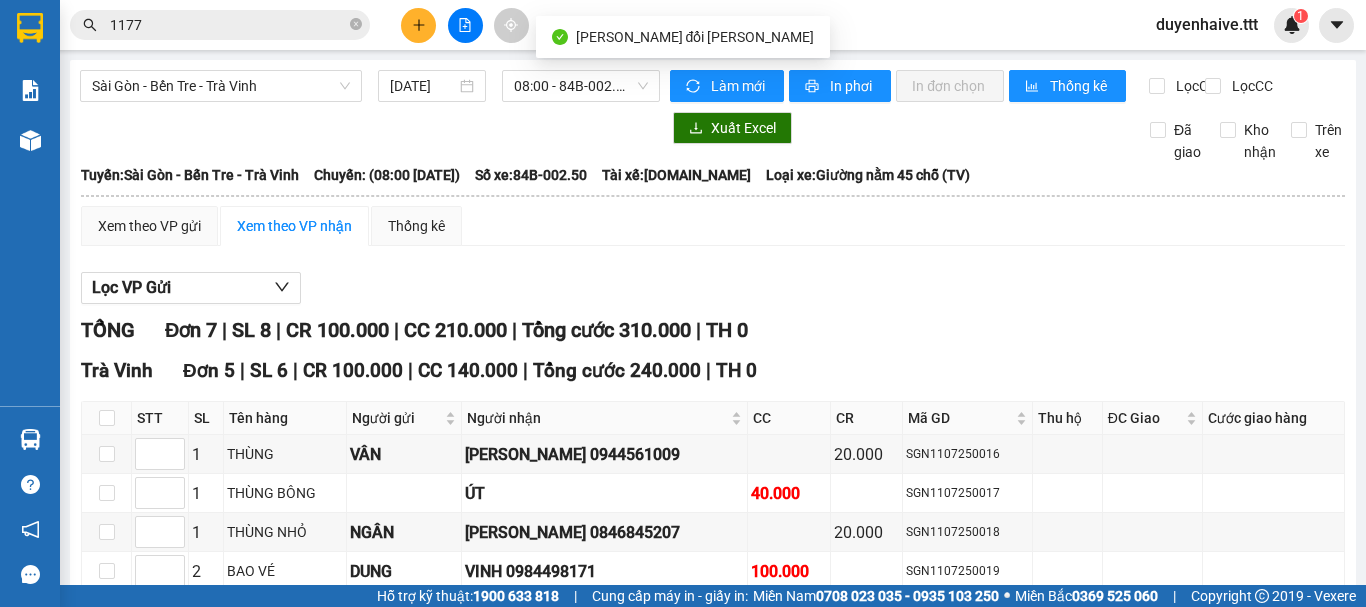 click on "1177" at bounding box center [228, 25] 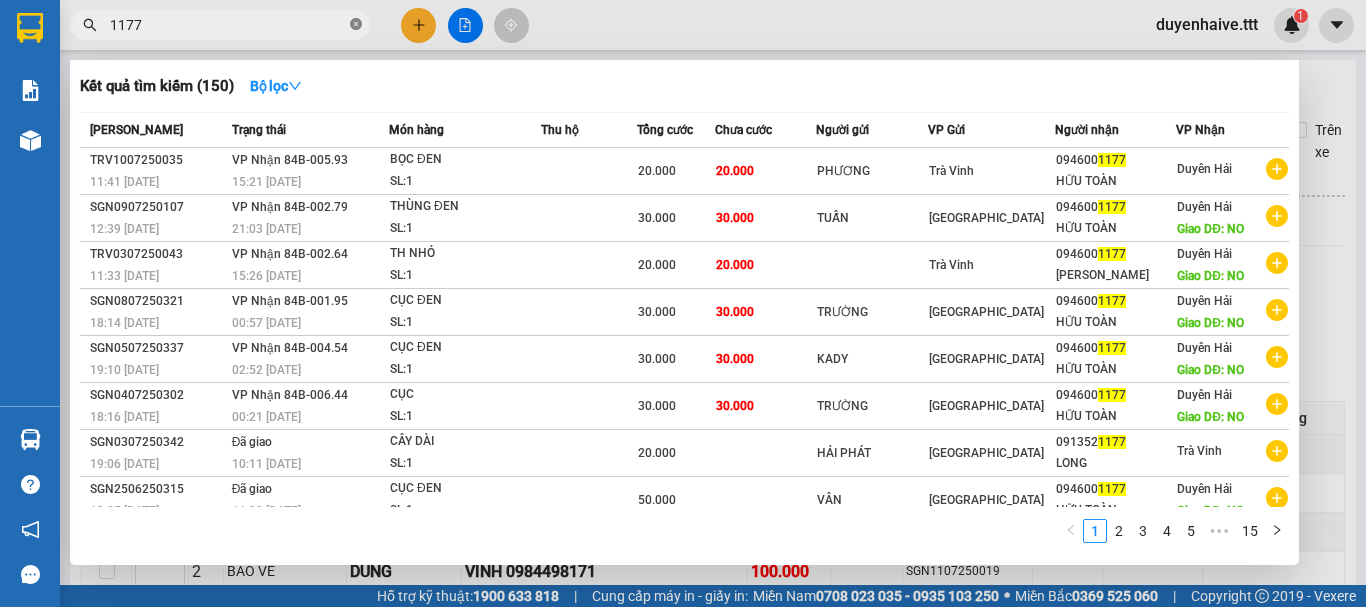 click 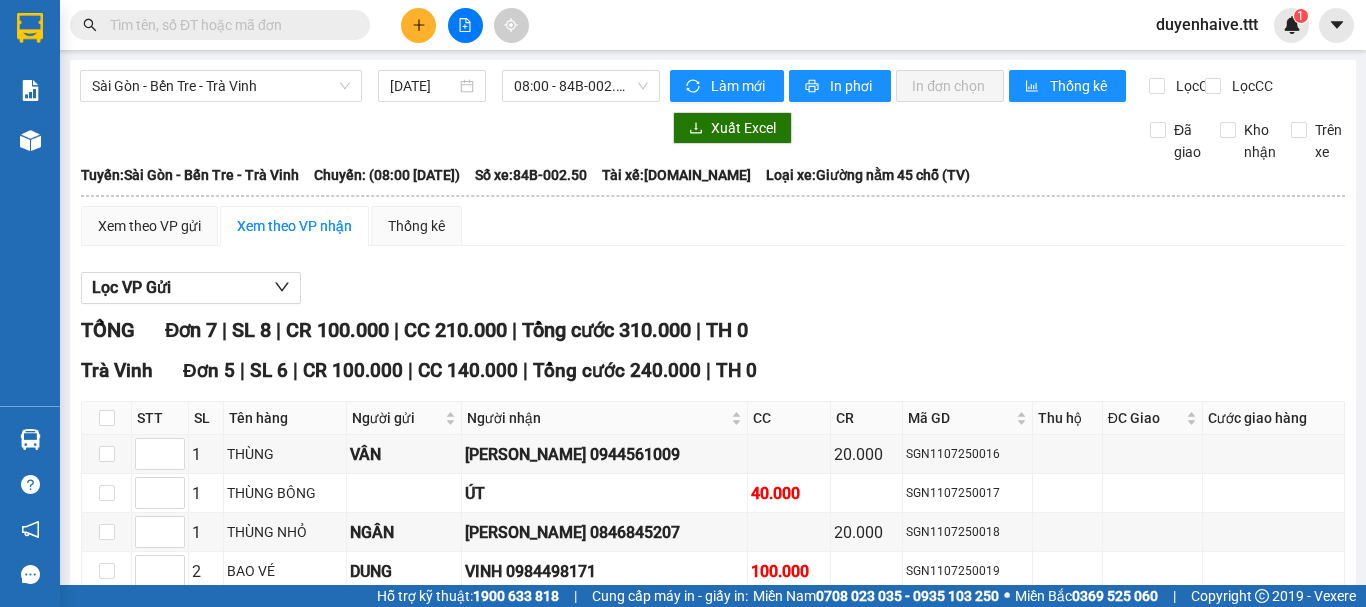 click at bounding box center [228, 25] 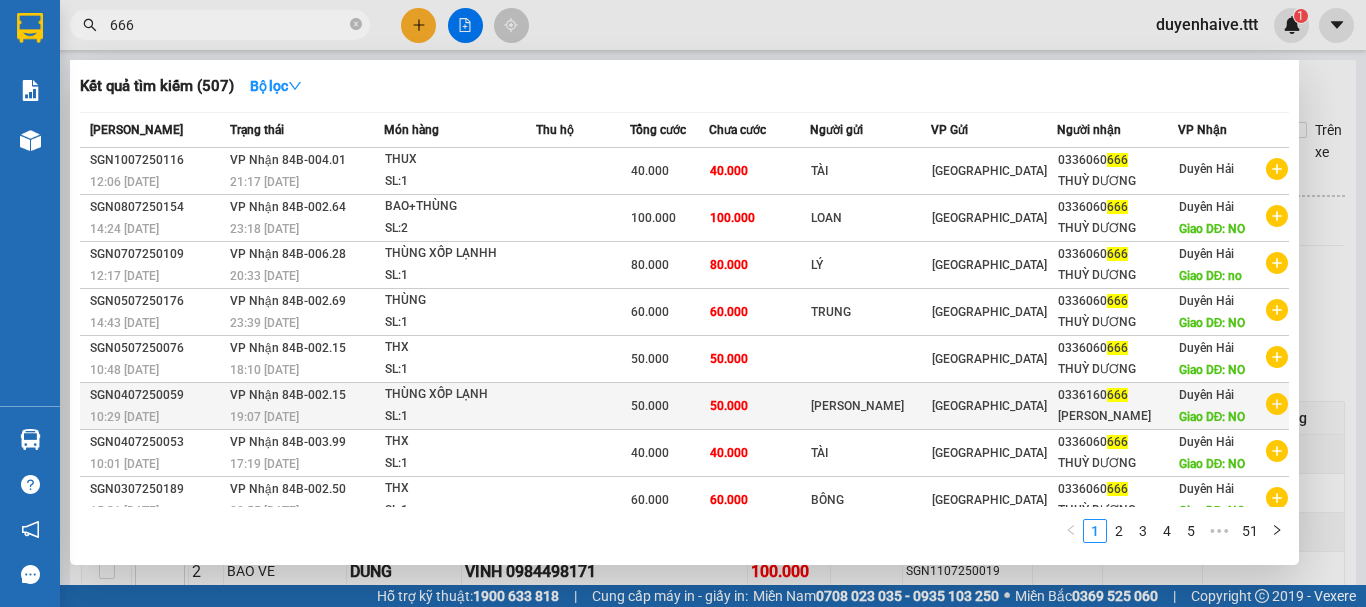 scroll, scrollTop: 110, scrollLeft: 0, axis: vertical 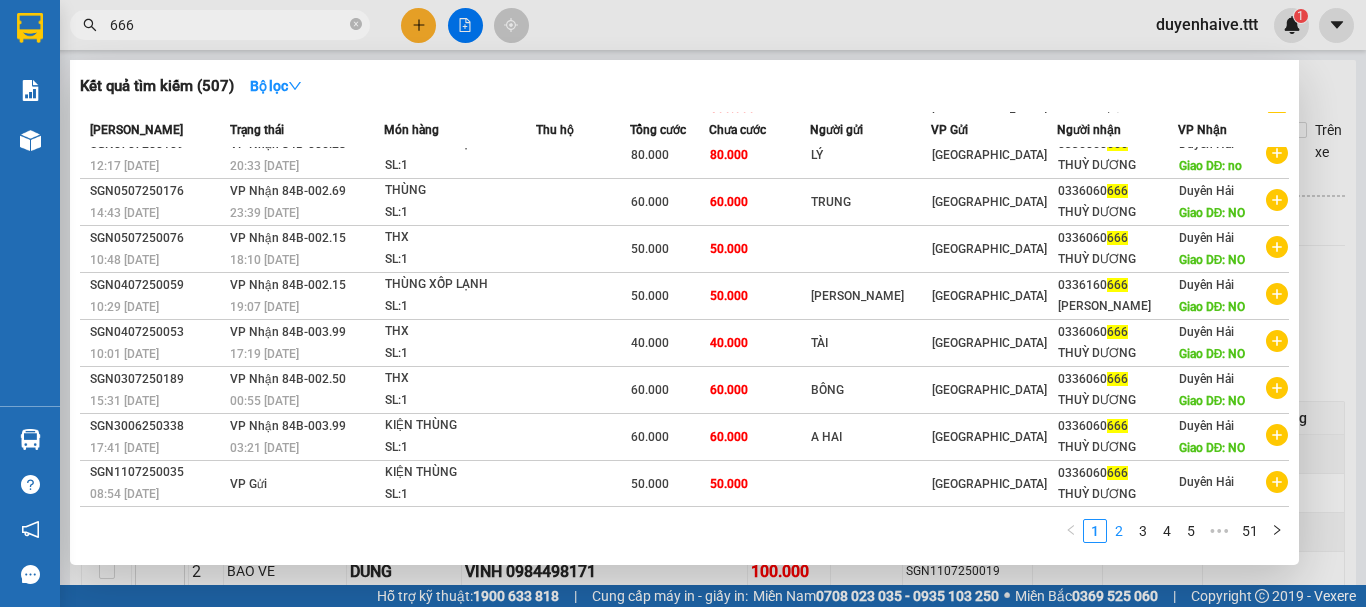 type on "666" 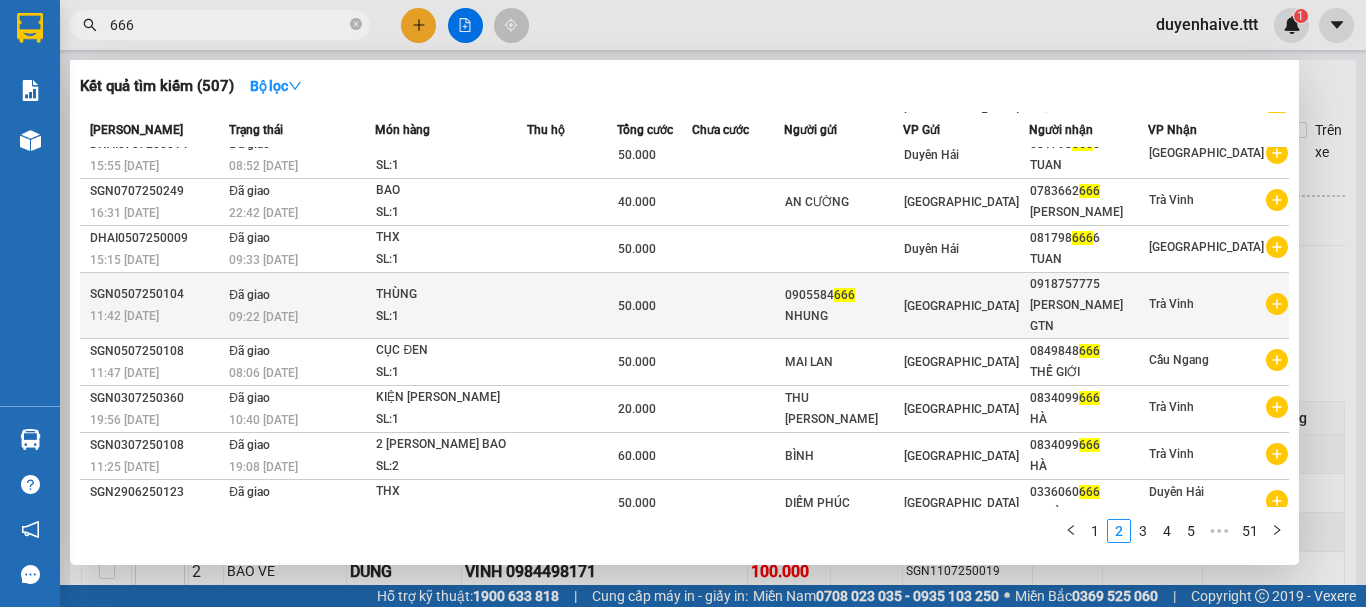 scroll, scrollTop: 0, scrollLeft: 0, axis: both 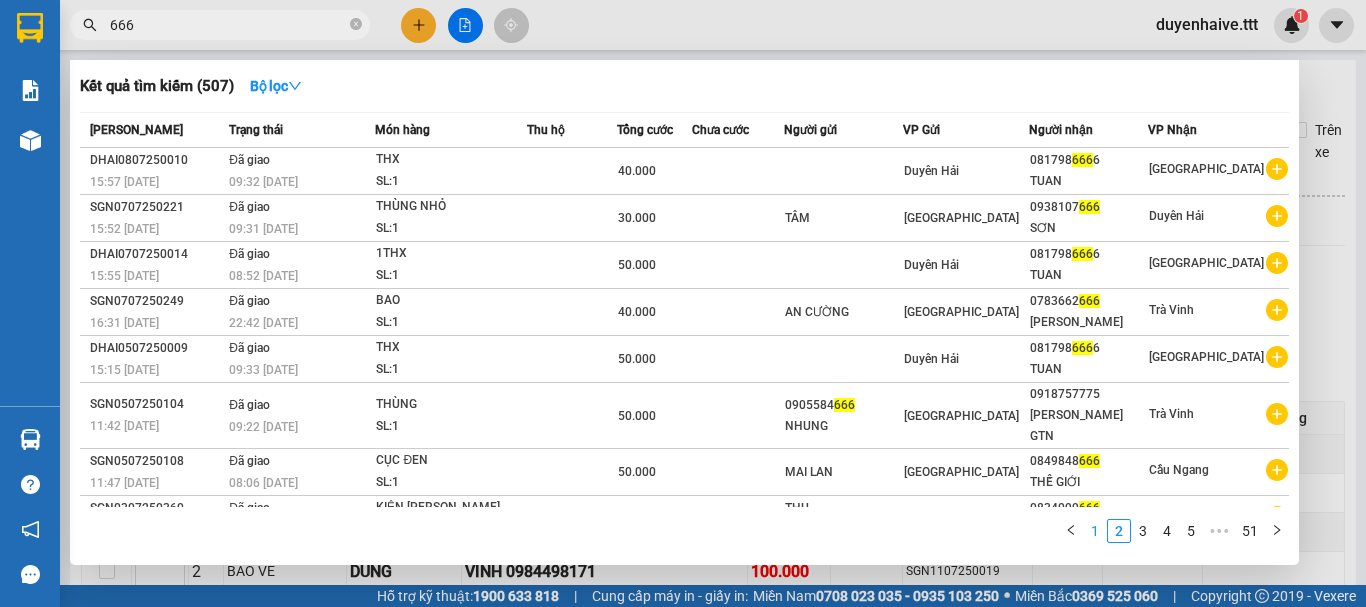 click on "1" at bounding box center (1095, 531) 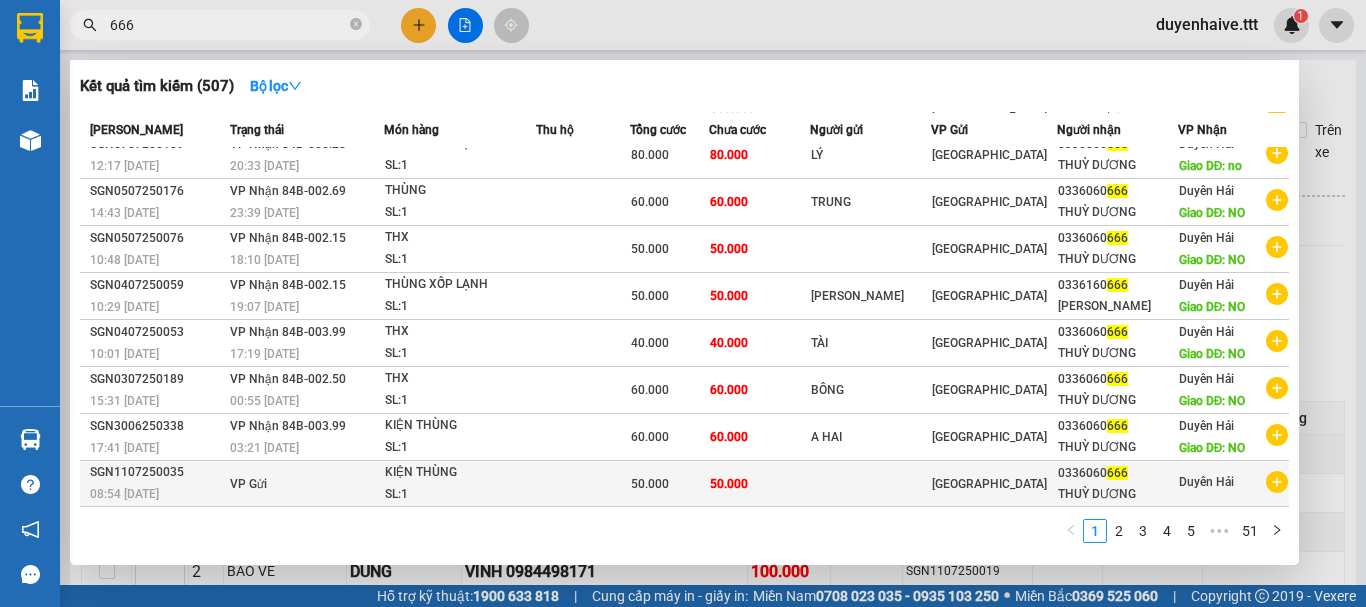 scroll, scrollTop: 0, scrollLeft: 0, axis: both 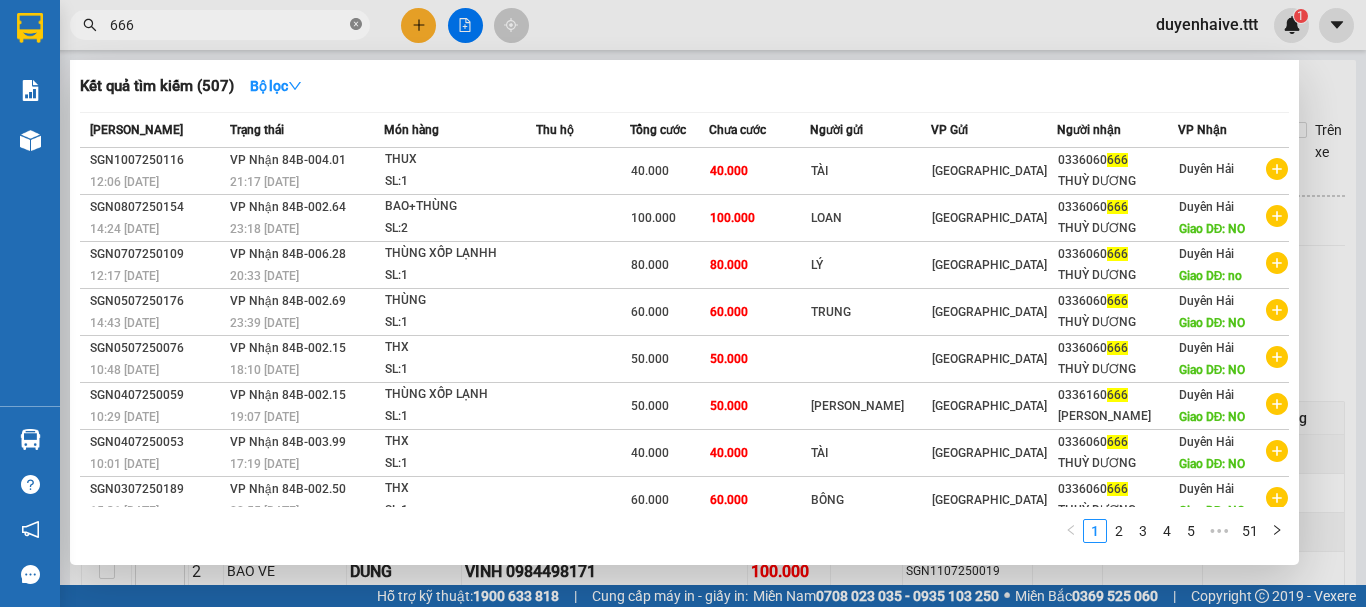 click 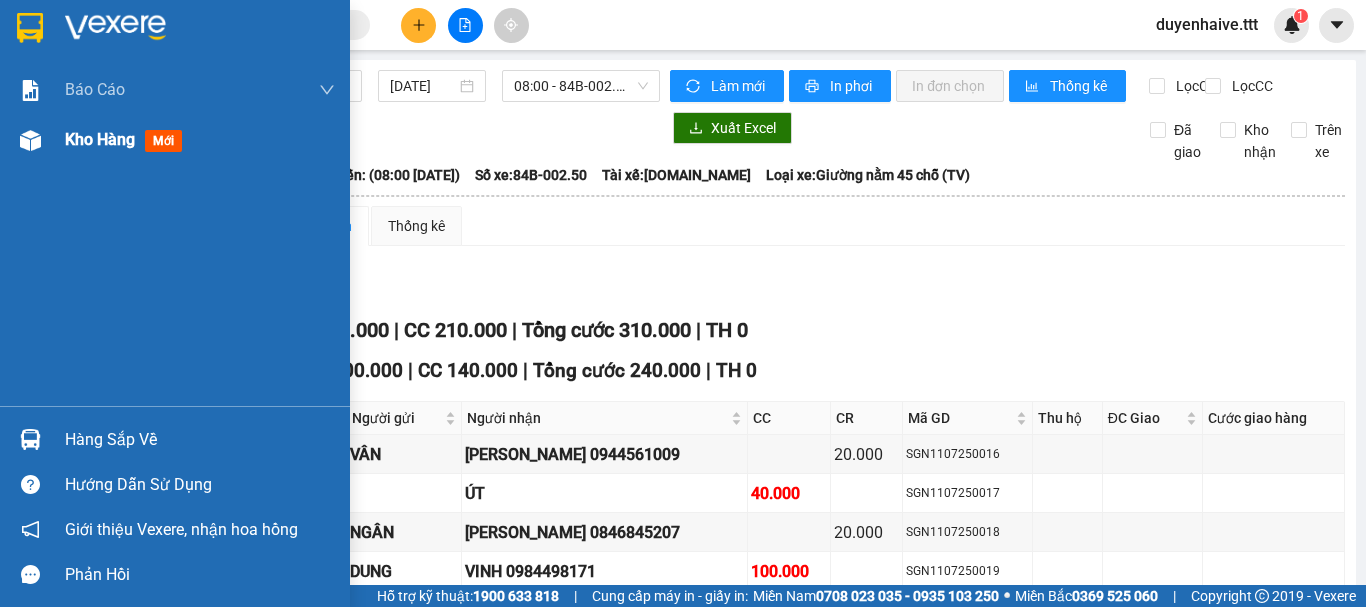 click on "Kho hàng" at bounding box center [100, 139] 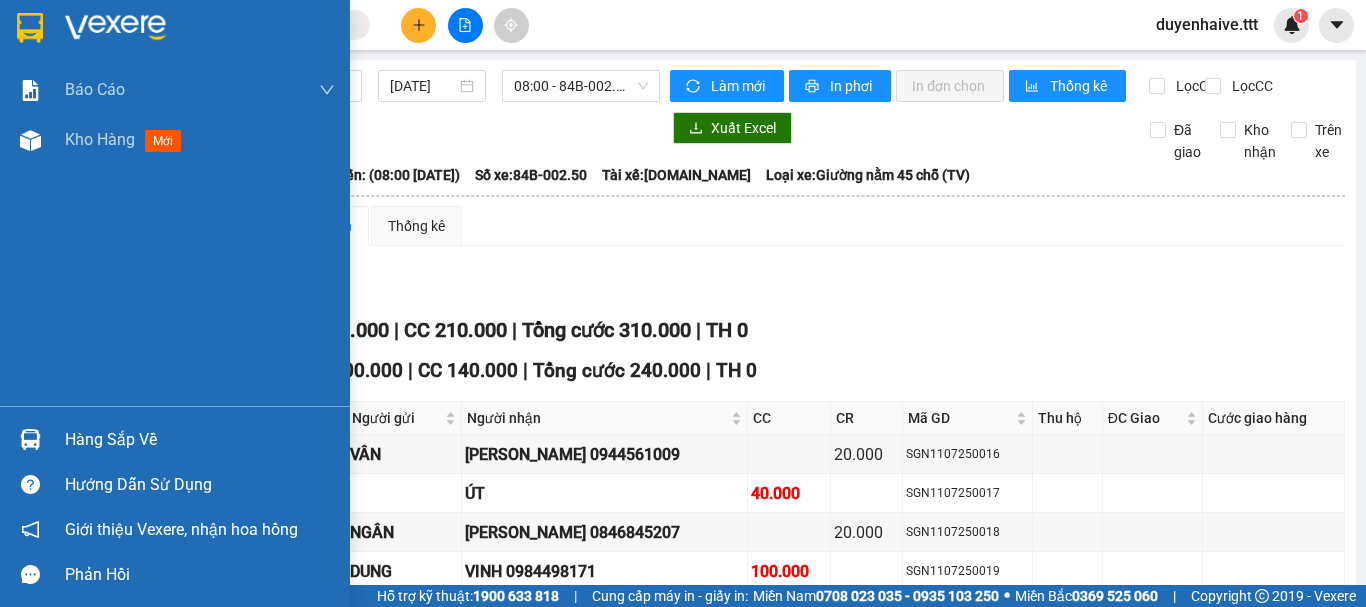 click on "Kết quả tìm kiếm ( 507 )  Bộ lọc  Mã ĐH Trạng thái Món hàng Thu hộ Tổng cước Chưa cước Người gửi VP Gửi Người nhận VP Nhận SGN1007250116 12:06 - 10/07 VP Nhận   84B-004.01 21:17 - 10/07 THUX SL:  1 40.000 40.000 TÀI Sài Gòn 0336060666 THUỲ DƯƠNG Duyên Hải SGN0807250154 14:24 - 08/07 VP Nhận   84B-002.64 23:18 - 08/07 BAO+THÙNG SL:  2 100.000 100.000 LOAN Sài Gòn 0336060666 THUỲ DƯƠNG Duyên Hải Giao DĐ: NO SGN0707250109 12:17 - 07/07 VP Nhận   84B-006.28 20:33 - 07/07 THÙNG XỐP LẠNHH SL:  1 80.000 80.000 LÝ Sài Gòn 0336060666 THUỲ DƯƠNG Duyên Hải Giao DĐ: no SGN0507250176 14:43 - 05/07 VP Nhận   84B-002.69 23:39 - 05/07 THÙNG SL:  1 60.000 60.000 TRUNG Sài Gòn 0336060666 THUỲ DƯƠNG Duyên Hải Giao DĐ: NO SGN0507250076 10:48 - 05/07 VP Nhận   84B-002.15 18:10 - 05/07 THX SL:  1 50.000 50.000 Sài Gòn 0336060666 THUỲ DƯƠNG Duyên Hải Giao DĐ: NO SGN0407250059 10:29 - 04/07 VP Nhận   84B-002.15 SL:  1   1" at bounding box center [683, 25] 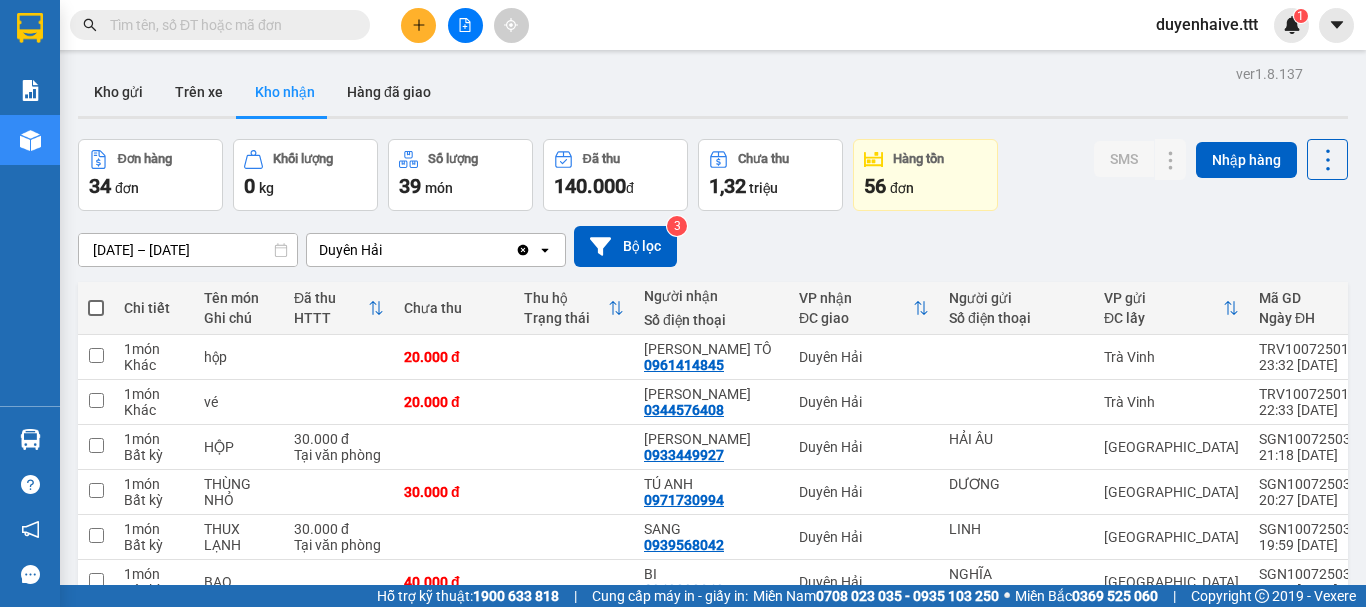 click on "ver  1.8.137 Kho gửi Trên xe Kho nhận Hàng đã giao Đơn hàng 34 đơn Khối lượng 0 kg Số lượng 39 món Đã thu 140.000  đ Chưa thu 1,32   triệu Hàng tồn 56 đơn SMS Nhập hàng 09/07/2025 – 11/07/2025 Press the down arrow key to interact with the calendar and select a date. Press the escape button to close the calendar. Selected date range is from 09/07/2025 to 11/07/2025. Duyên Hải Clear value open Bộ lọc 3 Chi tiết Tên món Ghi chú Đã thu HTTT Chưa thu Thu hộ Trạng thái Người nhận Số điện thoại VP nhận ĐC giao Người gửi Số điện thoại VP gửi ĐC lấy Mã GD Ngày ĐH Nhân viên SMS Tồn kho 1  món Khác hộp  20.000 đ HOÀI TÔ 0961414845 Duyên Hải Trà Vinh TRV1007250103 23:32 10/07 haitvv.ttt 1 1   ngày 1  món Khác vé  20.000 đ DÌ THẮM 0344576408 Duyên Hải Trà Vinh TRV1007250102 22:33 10/07 haitvv.ttt 1 1   ngày 1  món Bất kỳ HỘP 30.000 đ Tại văn phòng NGUYỄN CHI 0933449927 Duyên Hải 1 1" at bounding box center (713, 1038) 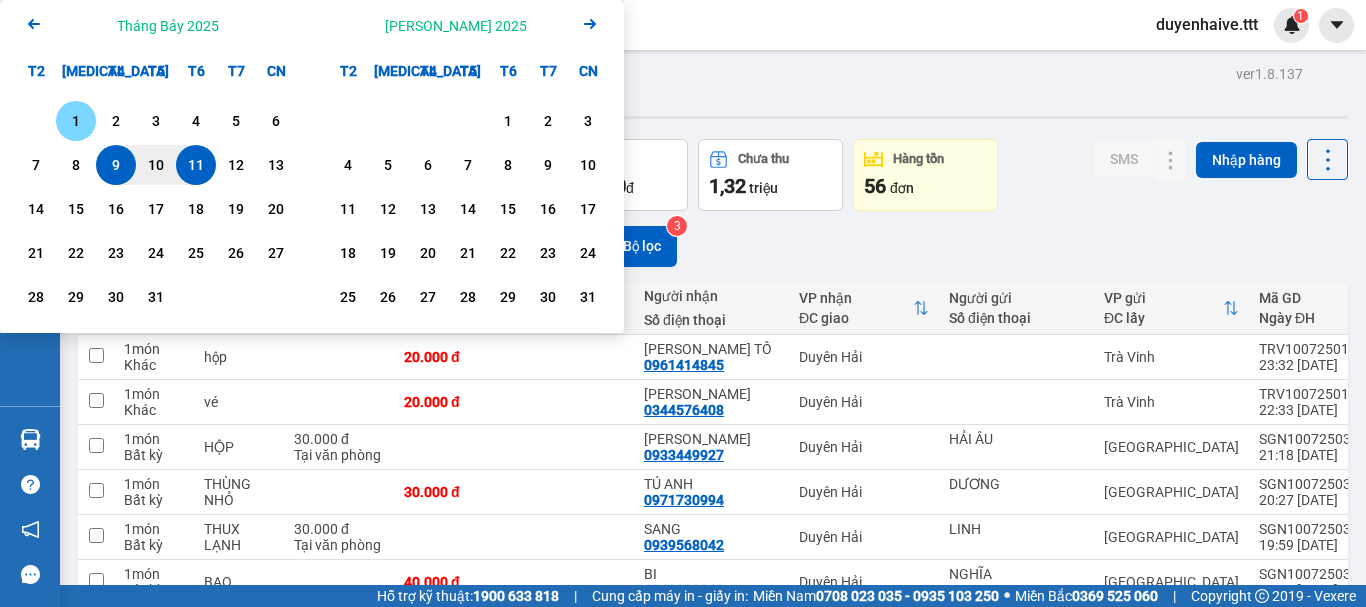 click on "1" at bounding box center (76, 121) 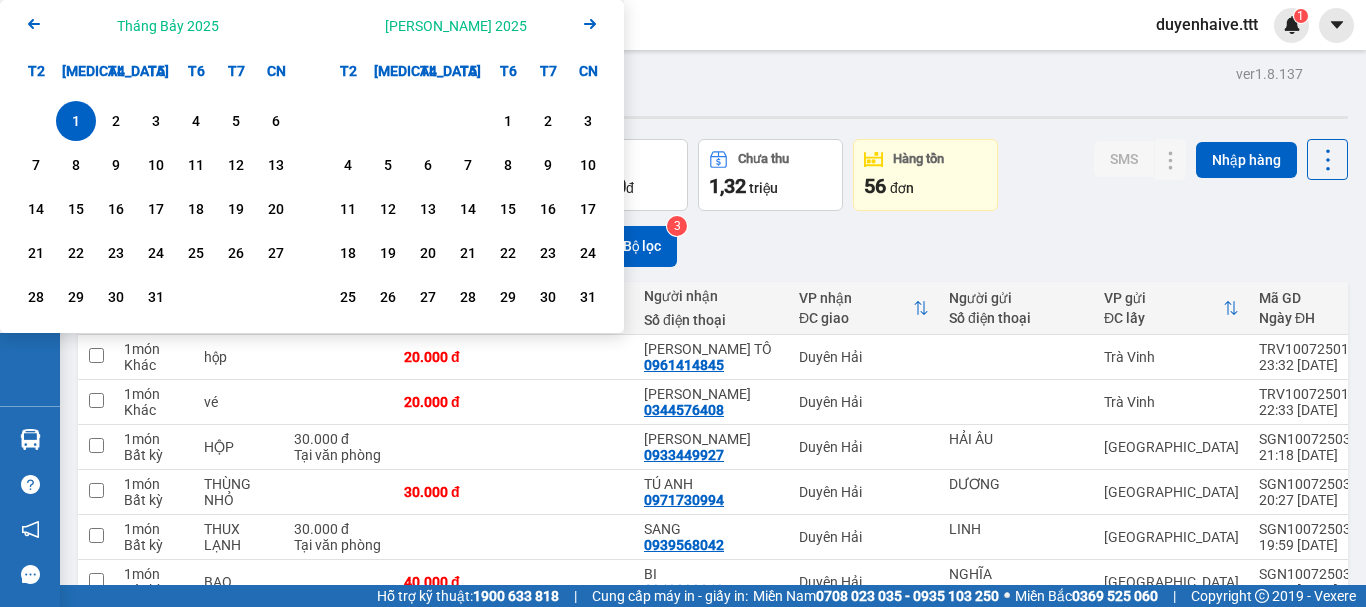 click on "Arrow Left" 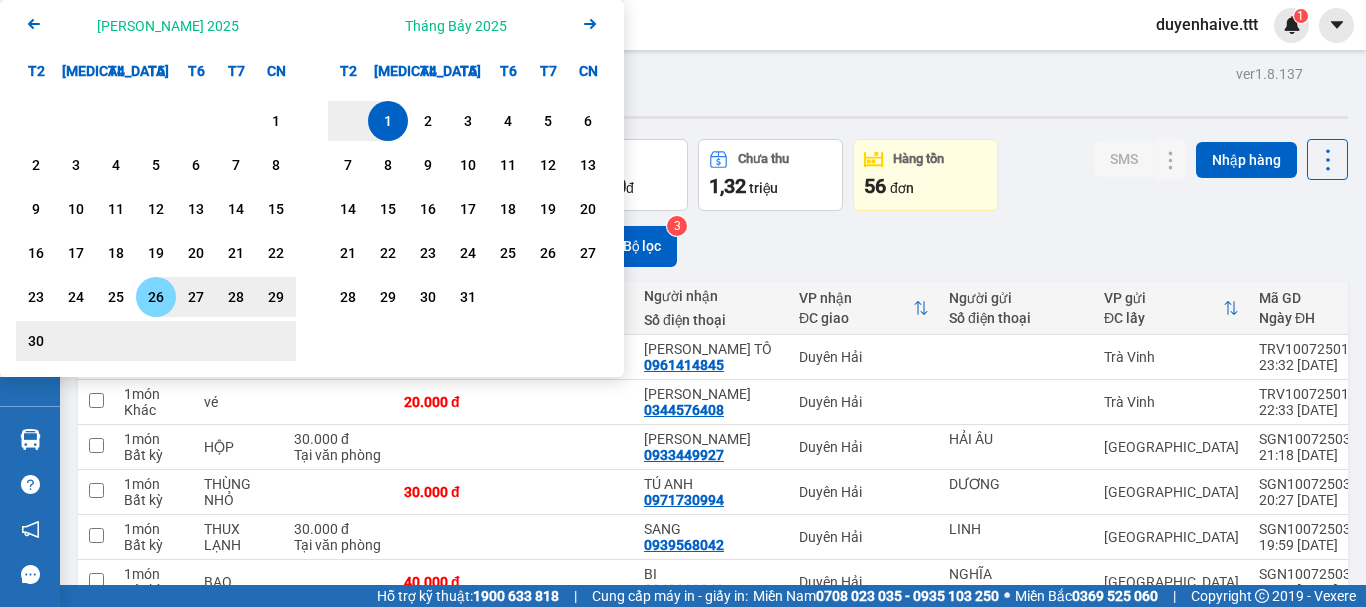 click on "26" at bounding box center (156, 297) 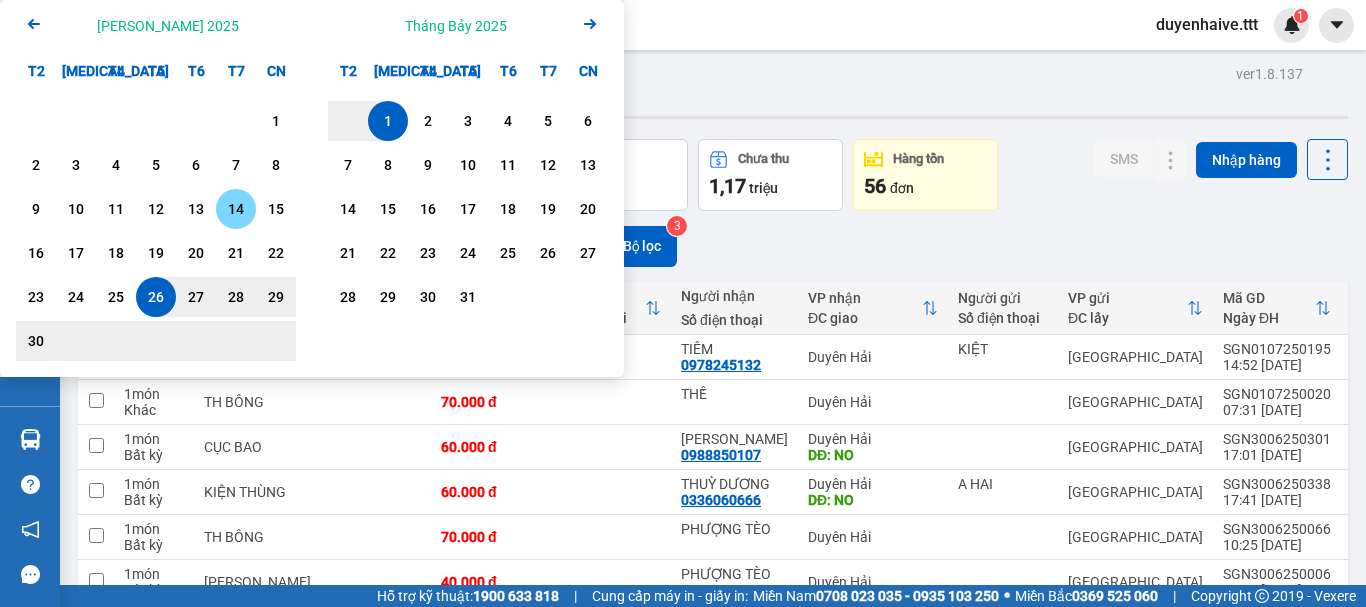 click on "ver  1.8.137 Kho gửi Trên xe Kho nhận Hàng đã giao Đơn hàng 10 đơn Khối lượng 0 kg Số lượng 23 món Đã thu 0  đ Chưa thu 1,17   triệu Hàng tồn 56 đơn SMS Nhập hàng 26/06/2025 – 01/07/2025 Press the down arrow key to interact with the calendar and select a date. Press the escape button to close the calendar. Selected date range is from 26/06/2025 to 01/07/2025. Duyên Hải Clear value open Bộ lọc 3 Chi tiết Tên món Ghi chú Đã thu HTTT Chưa thu Thu hộ Trạng thái Người nhận Số điện thoại VP nhận ĐC giao Người gửi Số điện thoại VP gửi ĐC lấy Mã GD Ngày ĐH Nhân viên SMS Tồn kho 12  món Bất kỳ 5 THÙNG+6 KIỆN+1 ... 480.000 đ TIÊM 0978245132 Duyên Hải KIỆT Sài Gòn SGN0107250195 14:52 01/07 manhsggg.ttt 1 10   ngày 1  món Khác TH BÔNG 70.000 đ THẾ Duyên Hải Sài Gòn SGN0107250020 07:31 01/07 ngantramhang.ttt 0 10   ngày 1  món Bất kỳ CỤC BAO 60.000 đ HOÀNG ANH 0988850107 Duyên Hải 1" at bounding box center (713, 458) 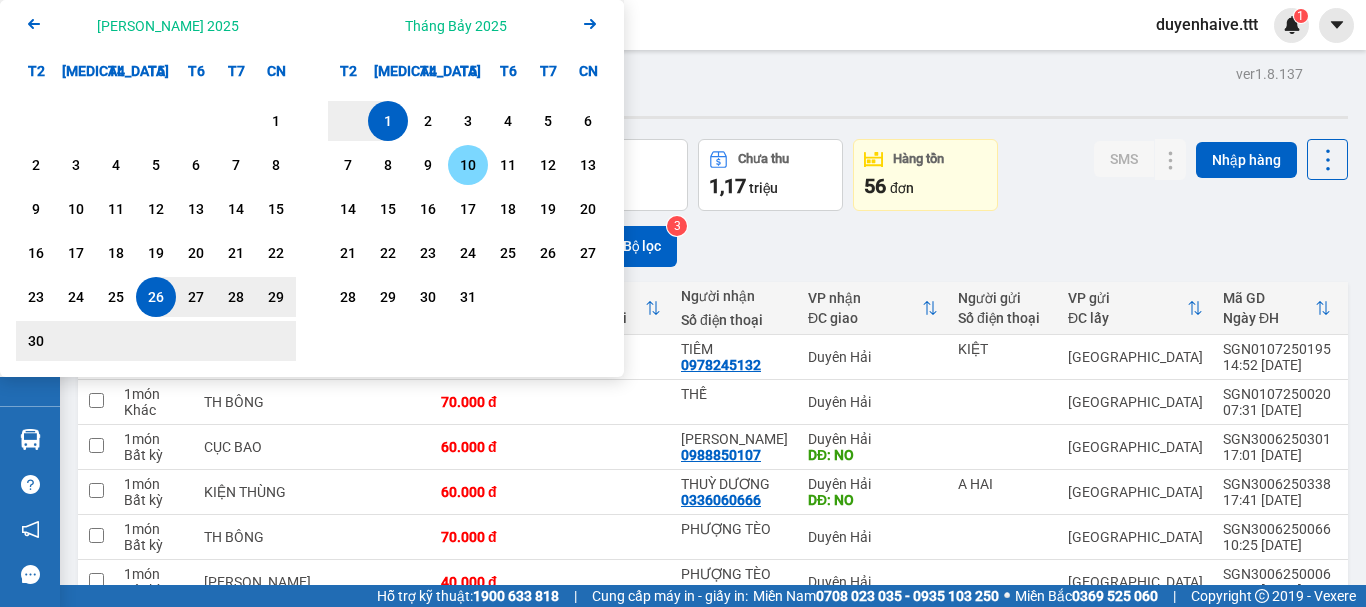 click on "10" at bounding box center [468, 165] 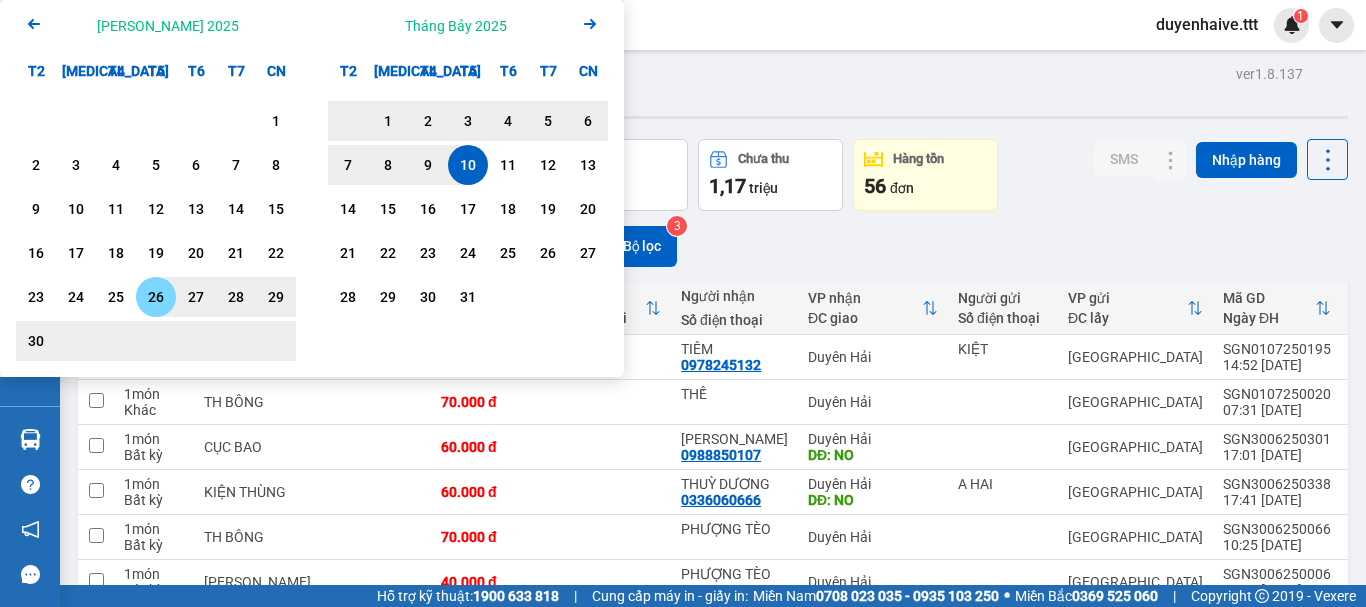 click on "26" at bounding box center [156, 297] 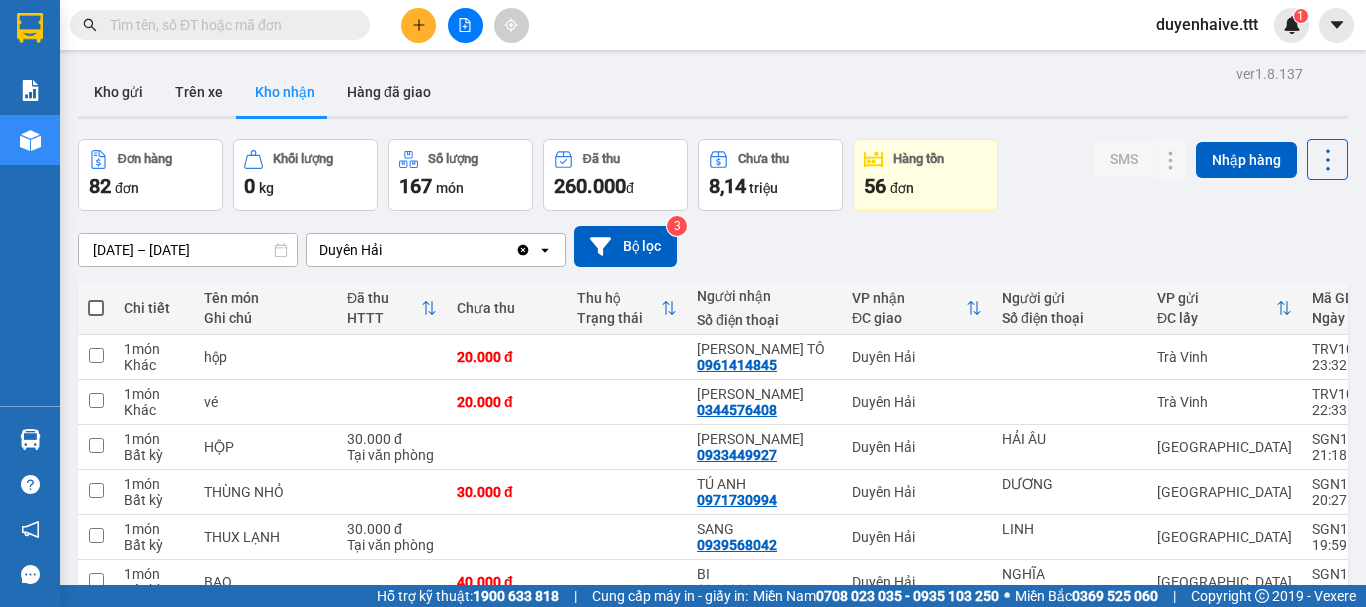 scroll, scrollTop: 200, scrollLeft: 0, axis: vertical 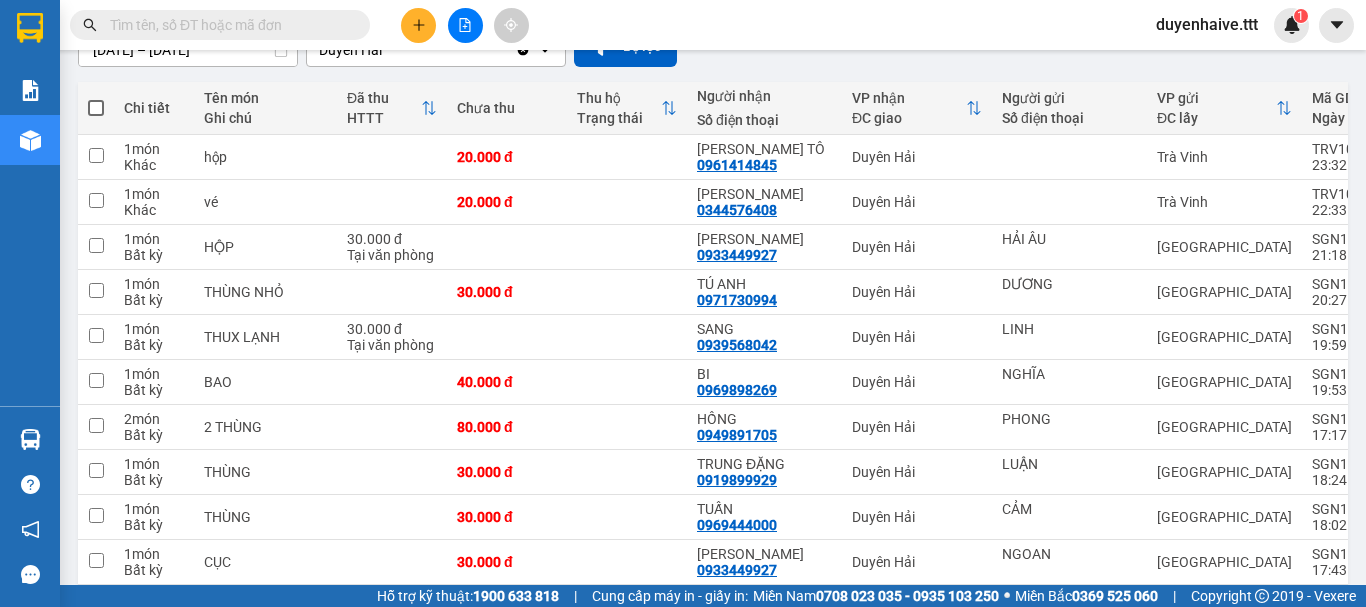 click at bounding box center [228, 25] 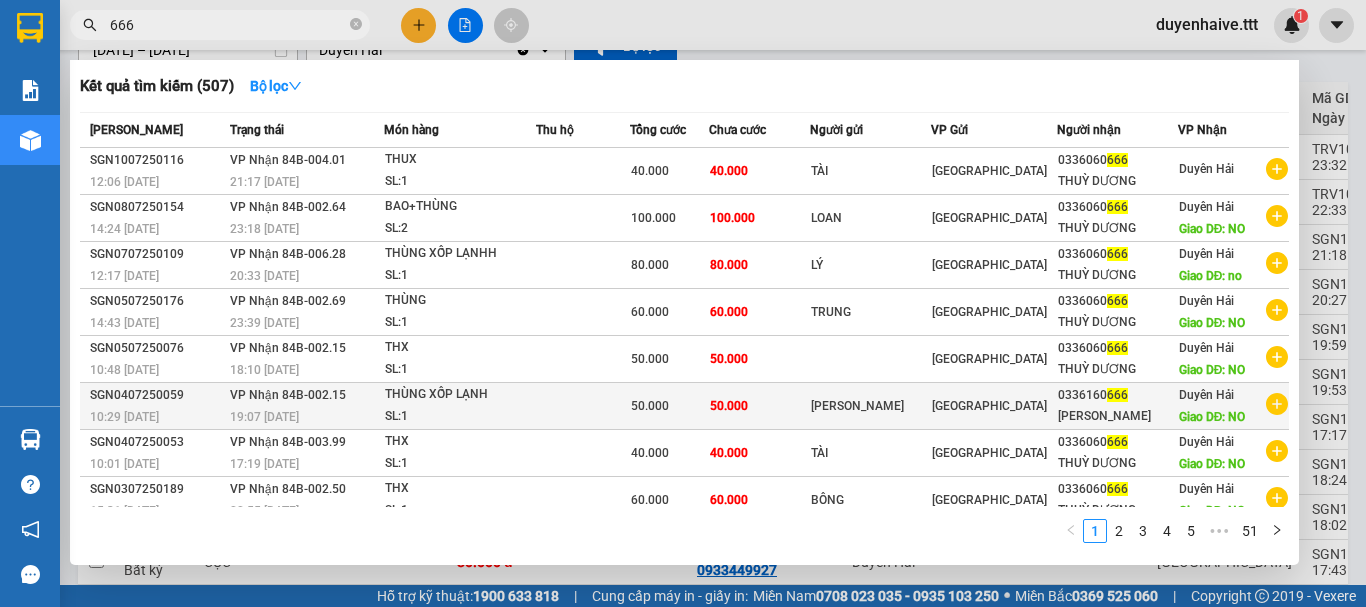 scroll, scrollTop: 110, scrollLeft: 0, axis: vertical 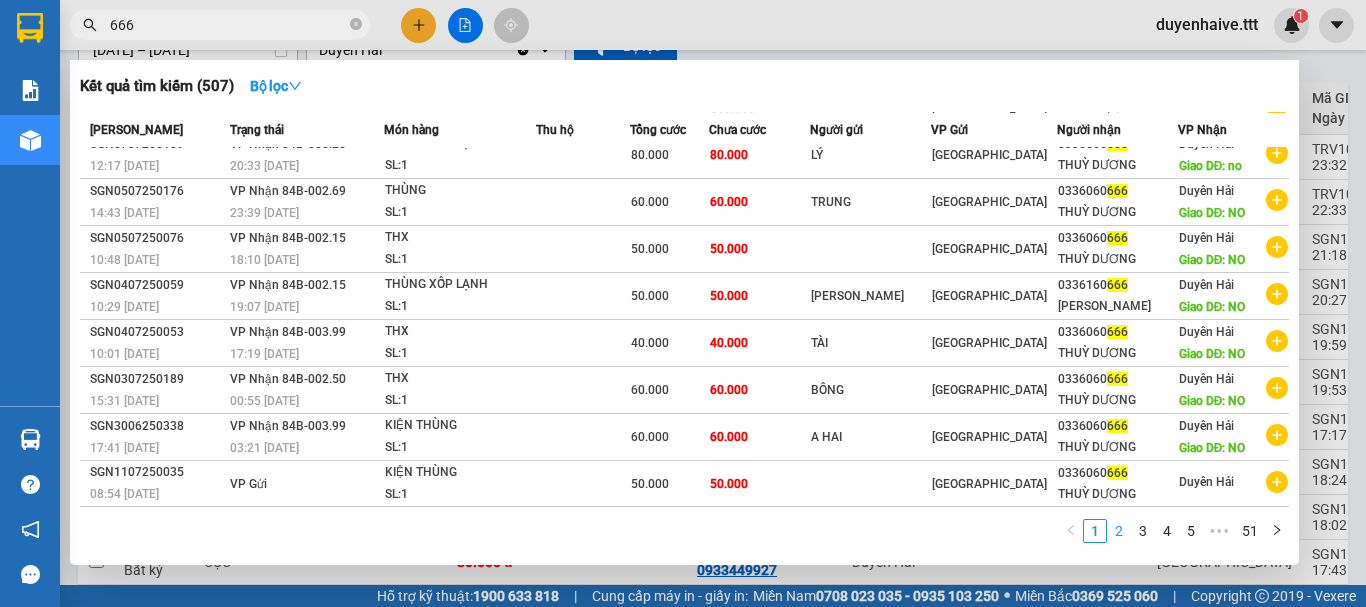 type on "666" 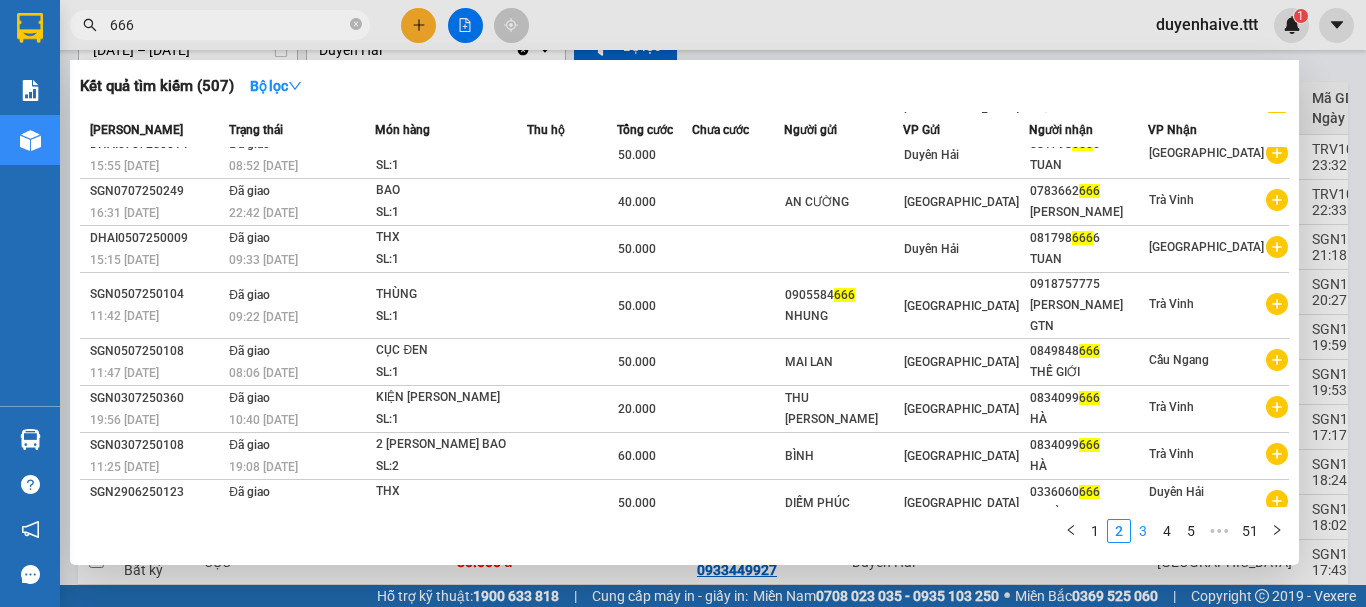click on "3" at bounding box center [1143, 531] 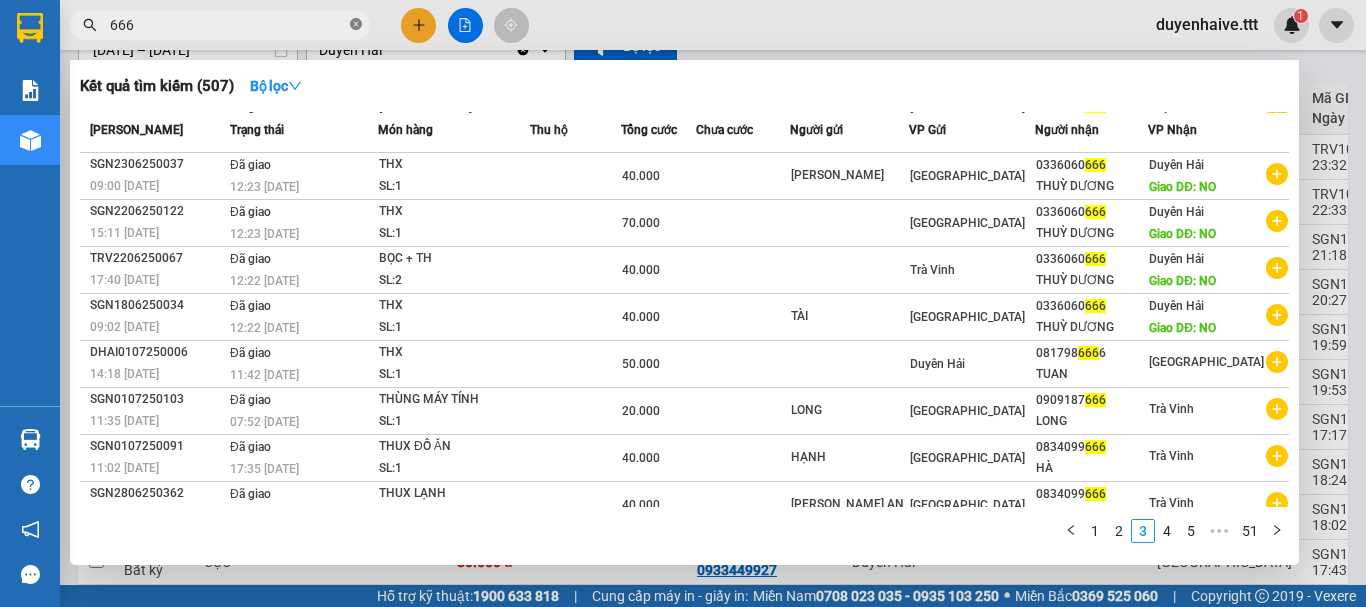 click 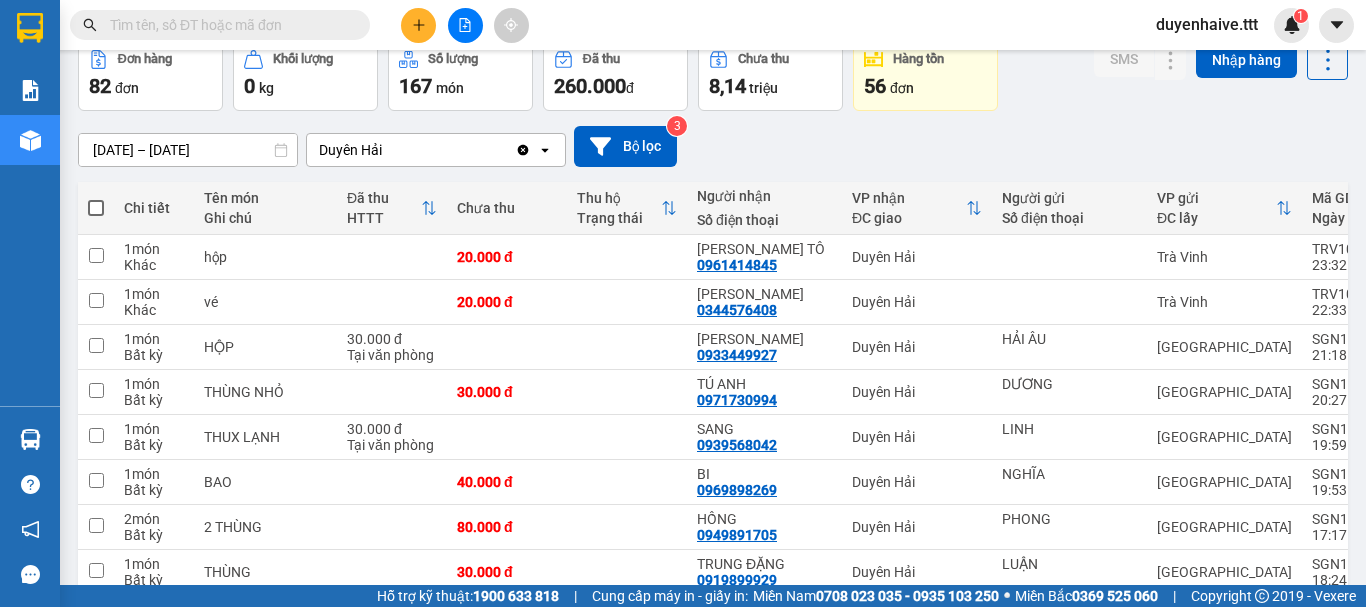 scroll, scrollTop: 0, scrollLeft: 0, axis: both 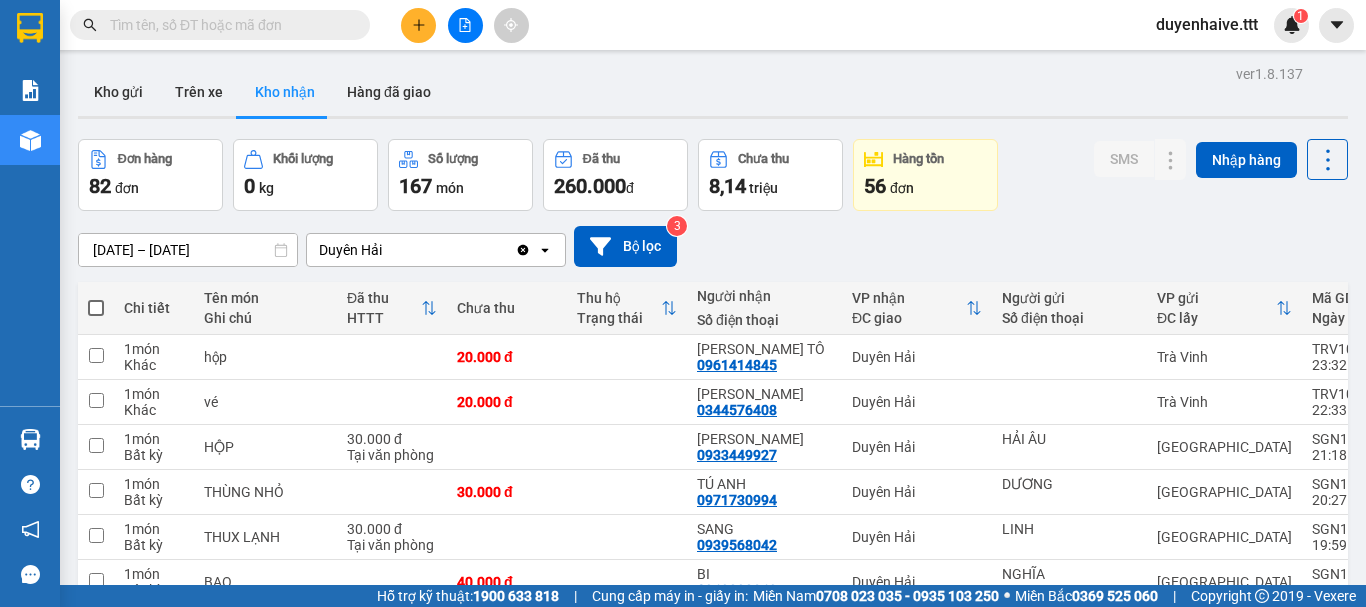click on "ver  1.8.137 Kho gửi Trên xe Kho nhận Hàng đã giao Đơn hàng 82 đơn Khối lượng 0 kg Số lượng 167 món Đã thu 260.000  đ Chưa thu 8,14   triệu Hàng tồn 56 đơn SMS Nhập hàng 26/06/2025 – 10/07/2025 Press the down arrow key to interact with the calendar and select a date. Press the escape button to close the calendar. Selected date range is from 26/06/2025 to 10/07/2025. Duyên Hải Clear value open Bộ lọc 3 Chi tiết Tên món Ghi chú Đã thu HTTT Chưa thu Thu hộ Trạng thái Người nhận Số điện thoại VP nhận ĐC giao Người gửi Số điện thoại VP gửi ĐC lấy Mã GD Ngày ĐH Nhân viên SMS Tồn kho 1  món Khác hộp  20.000 đ HOÀI TÔ 0961414845 Duyên Hải Trà Vinh TRV1007250103 23:32 10/07 haitvv.ttt 1 1   ngày 1  món Khác vé  20.000 đ DÌ THẮM 0344576408 Duyên Hải Trà Vinh TRV1007250102 22:33 10/07 haitvv.ttt 1 1   ngày 1  món Bất kỳ HỘP 30.000 đ Tại văn phòng NGUYỄN CHI 0933449927 Duyên Hải 1 1" at bounding box center (713, 2065) 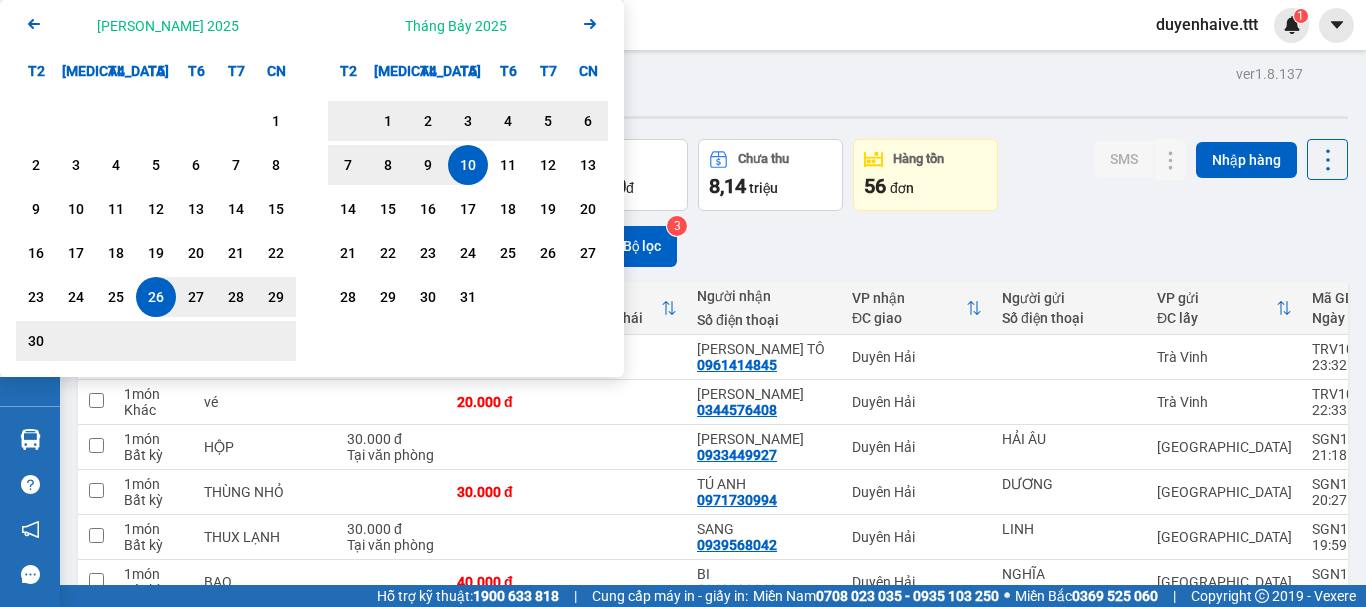 click on "26" at bounding box center (156, 297) 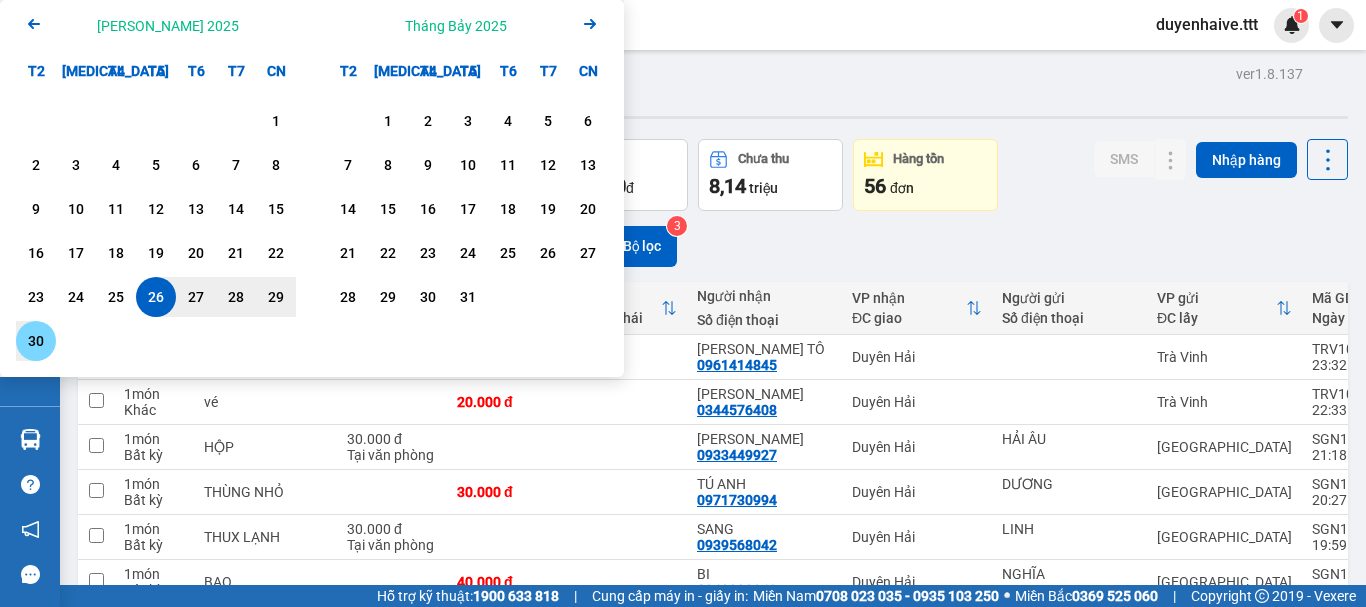 click on "30" at bounding box center [36, 341] 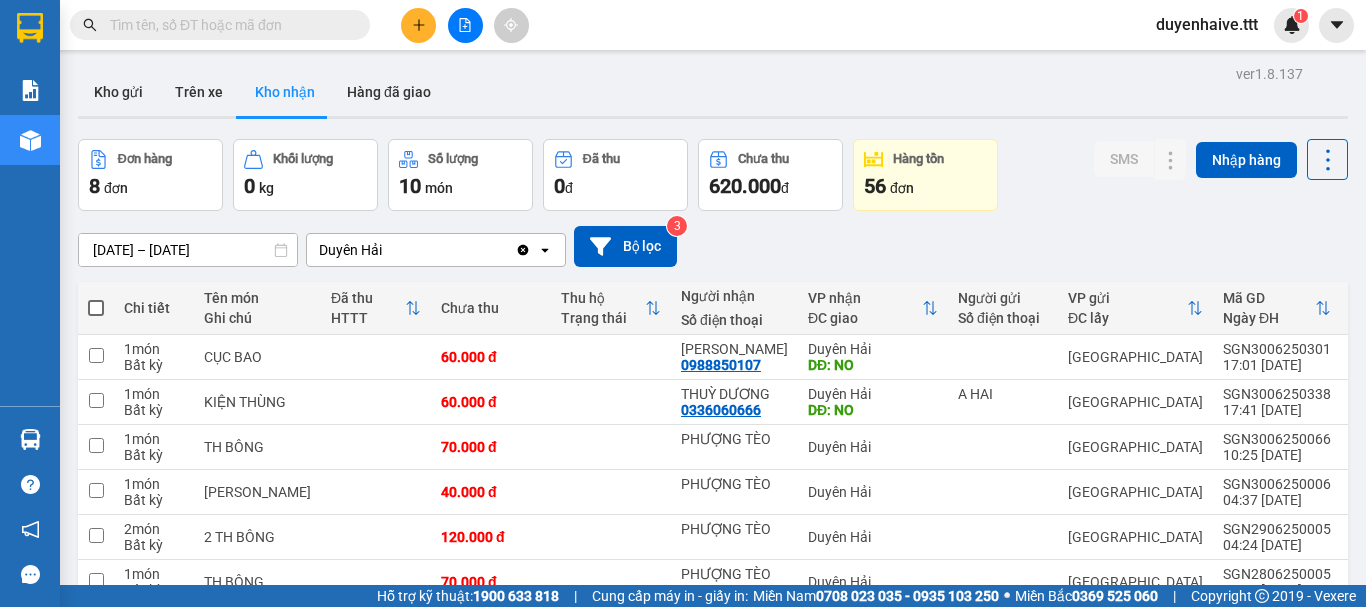 click at bounding box center (228, 25) 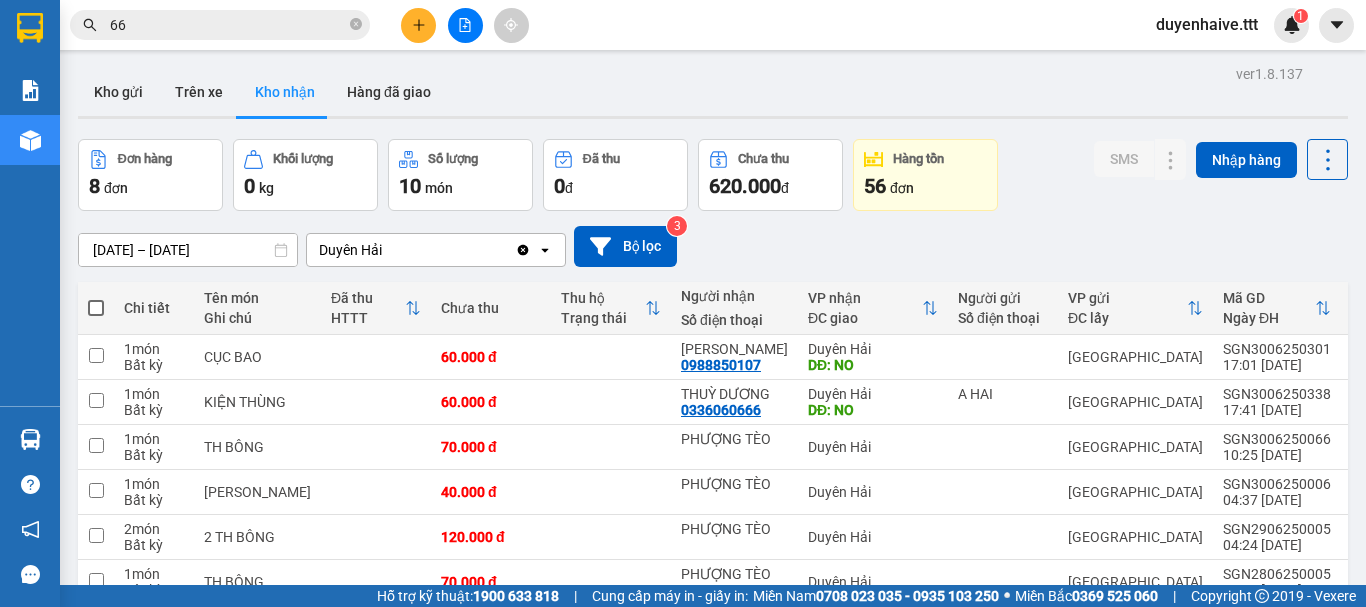 type on "666" 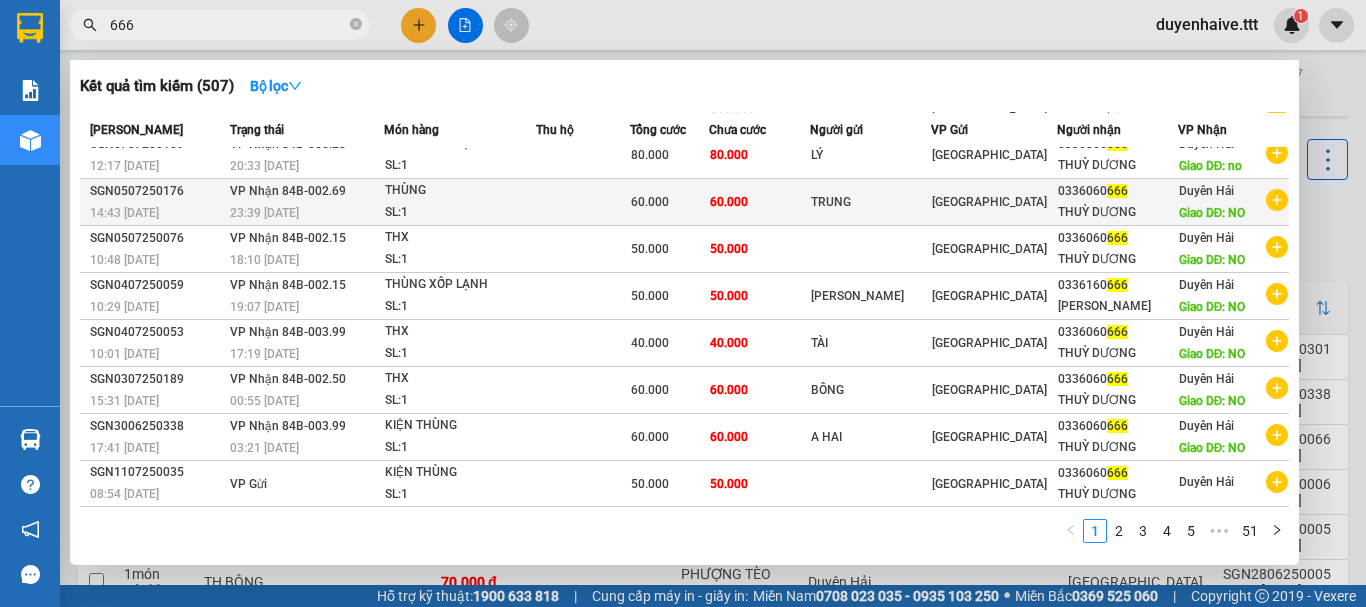 scroll, scrollTop: 0, scrollLeft: 0, axis: both 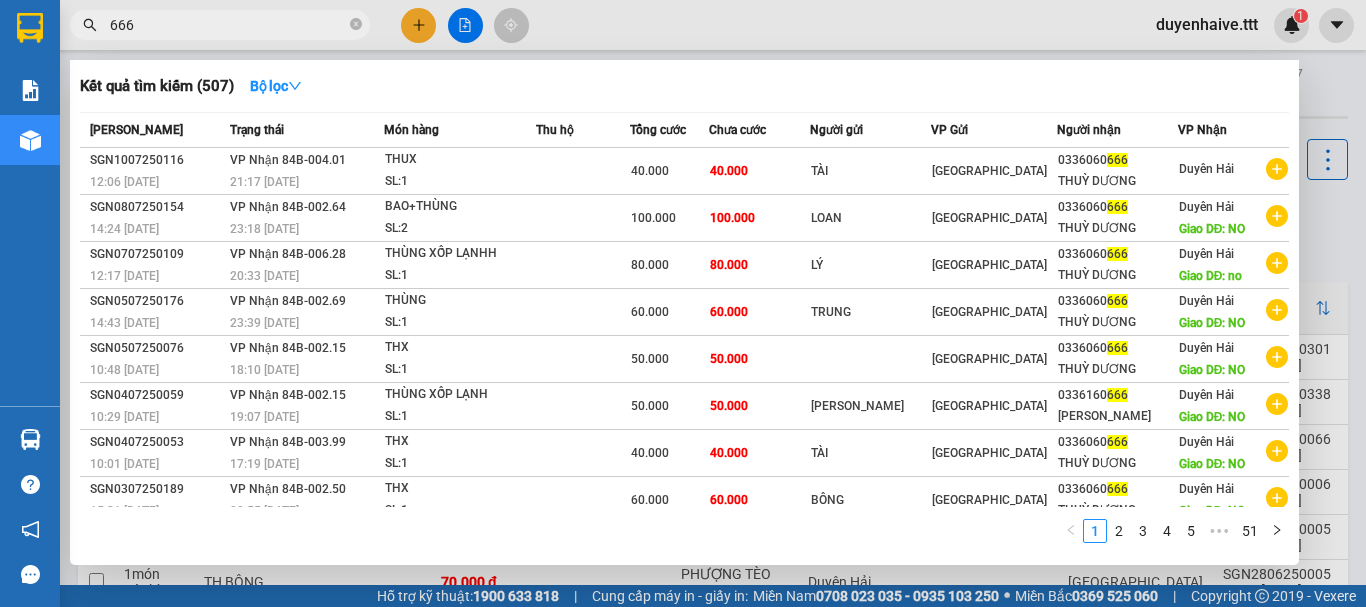 click at bounding box center [356, 25] 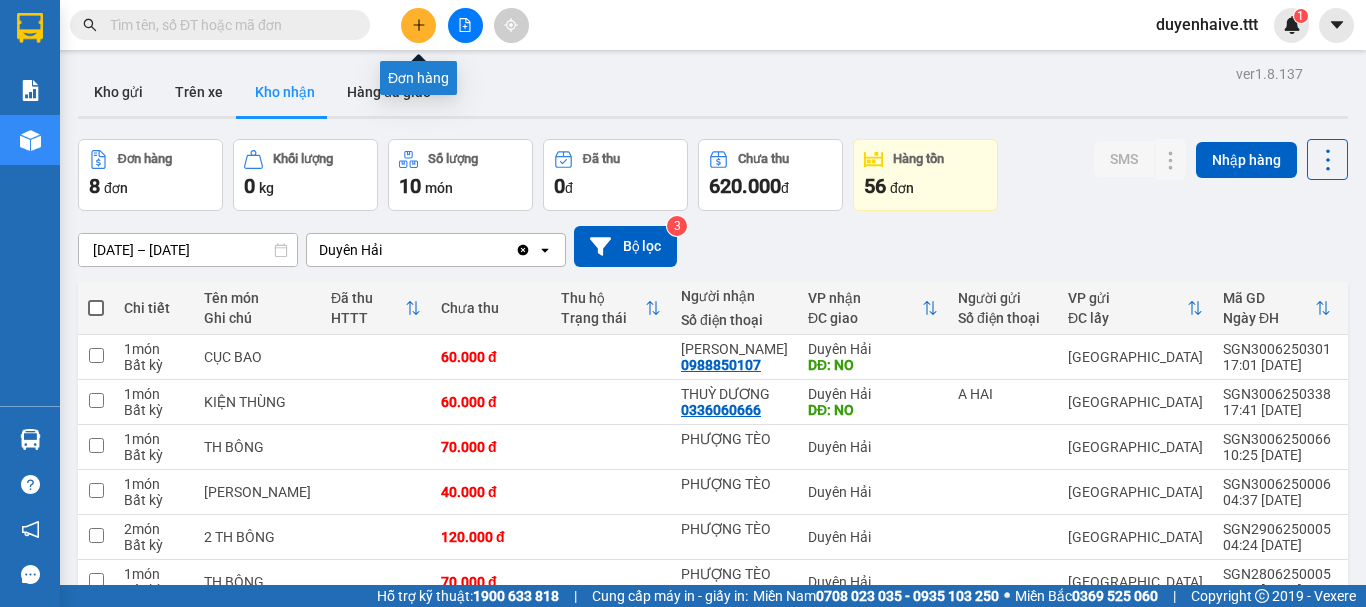 click 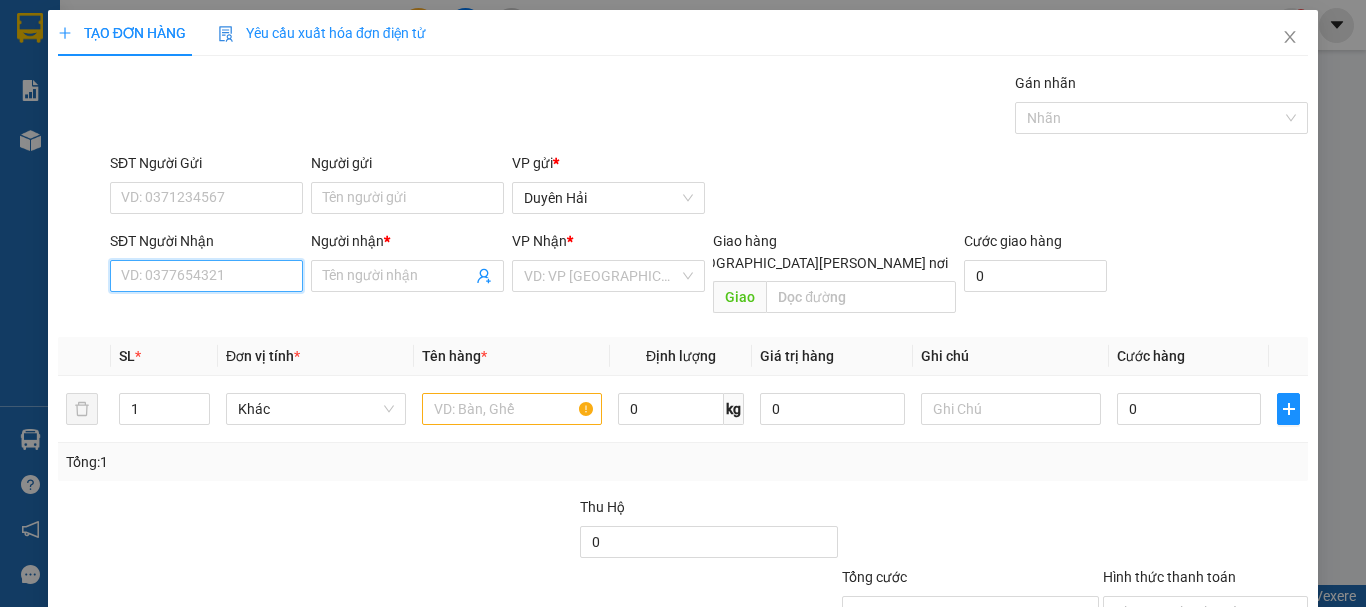 click on "SĐT Người Nhận" at bounding box center (206, 276) 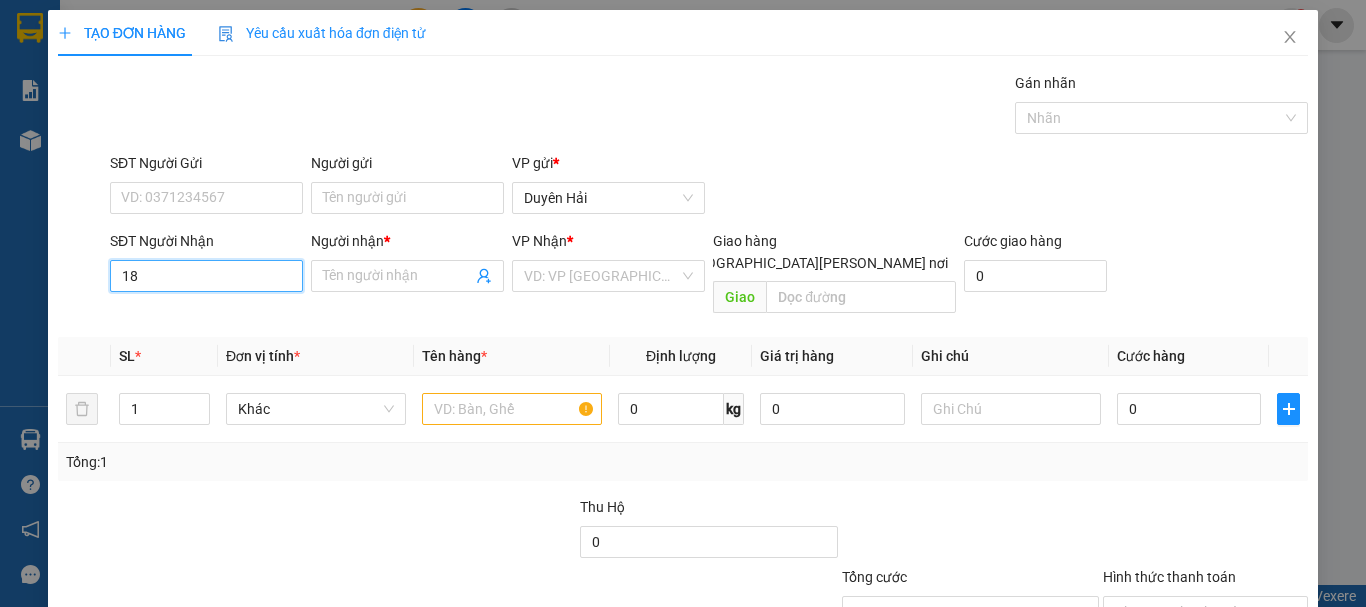 type on "1" 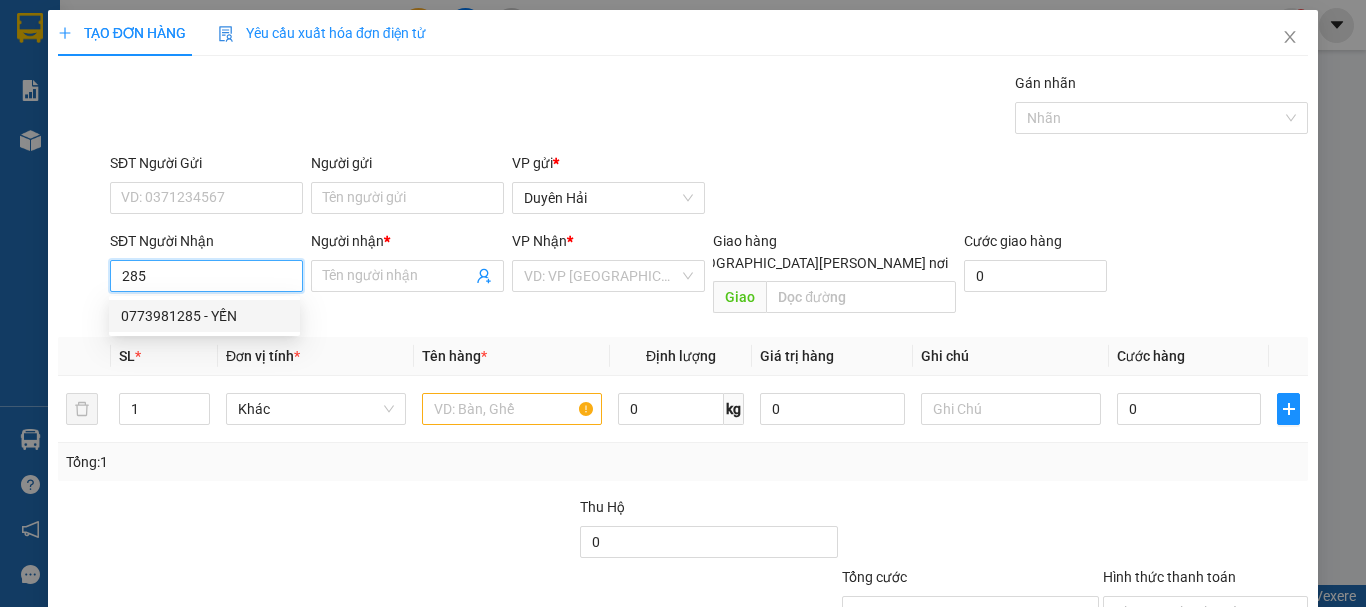 click on "0773981285 - YẾN" at bounding box center (204, 316) 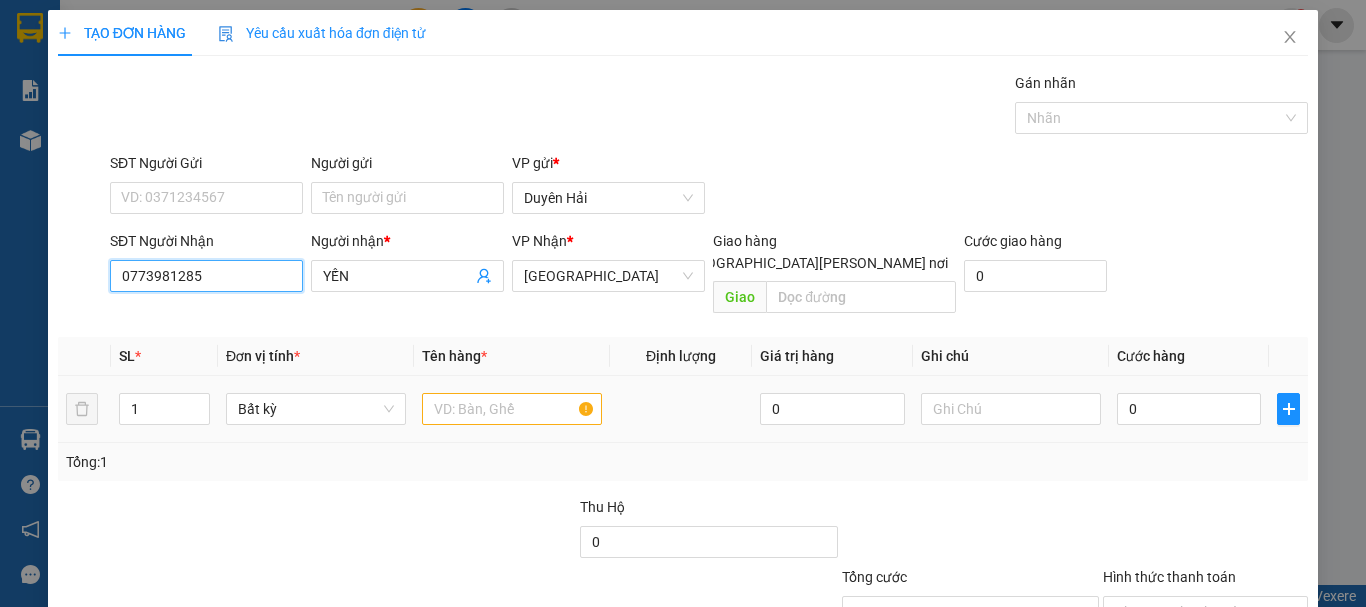 type on "0773981285" 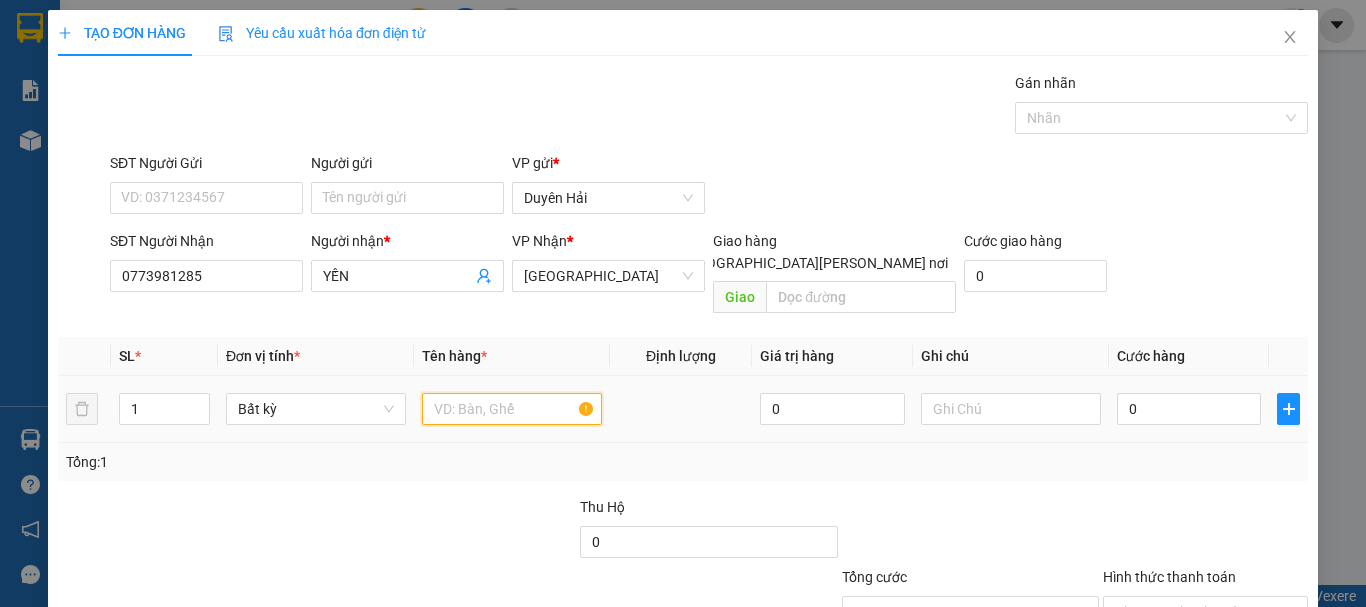 click at bounding box center [512, 409] 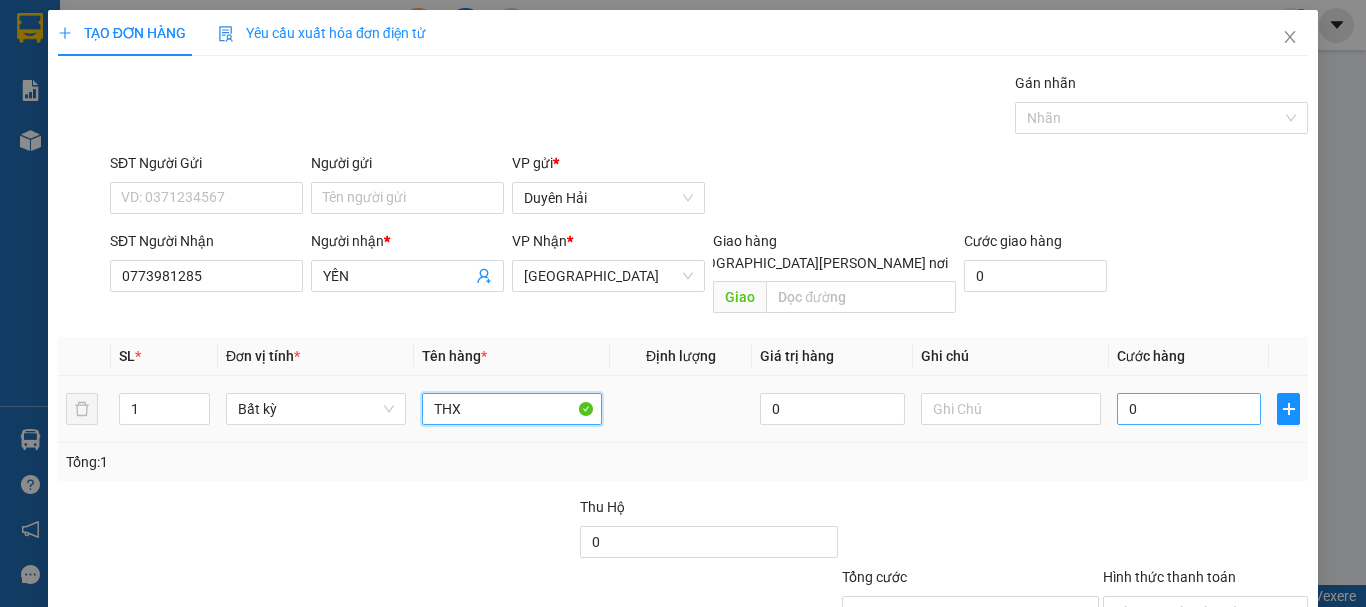 type on "THX" 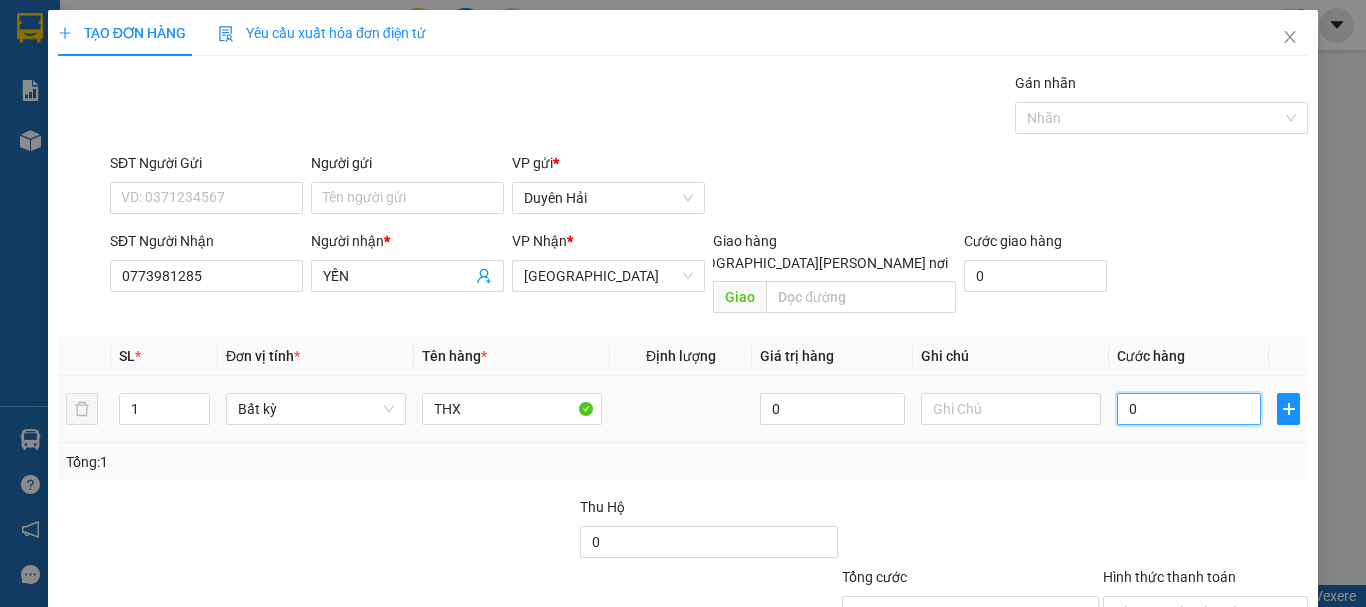 click on "0" at bounding box center (1189, 409) 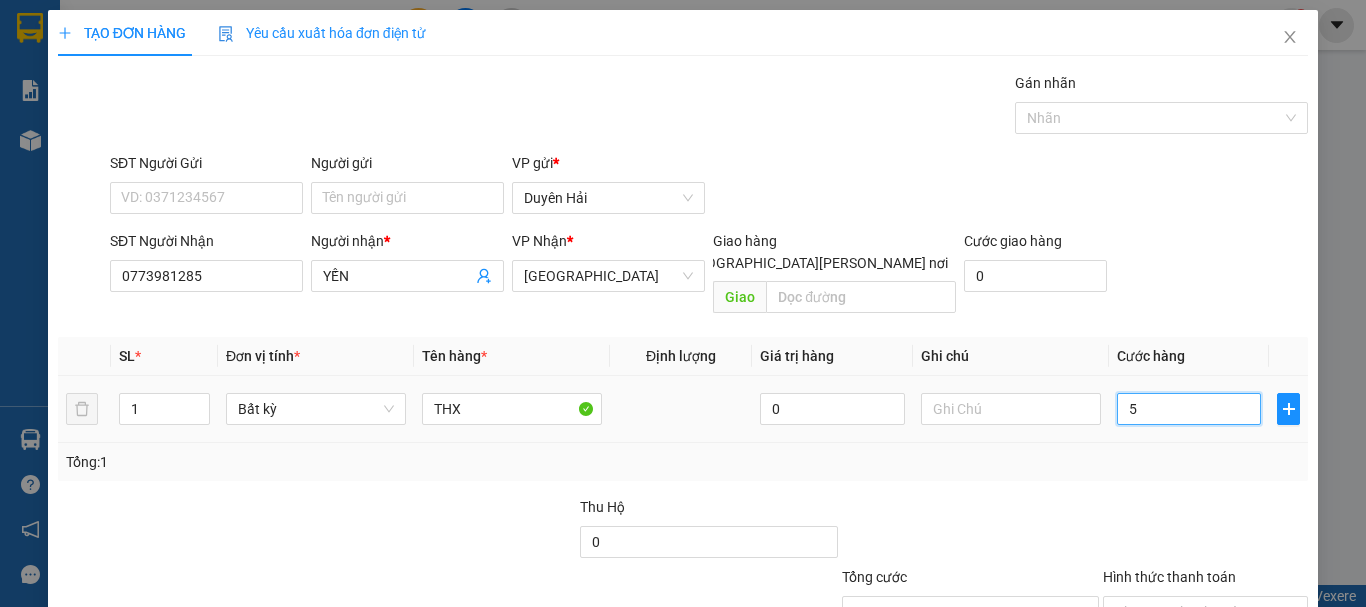 type on "50" 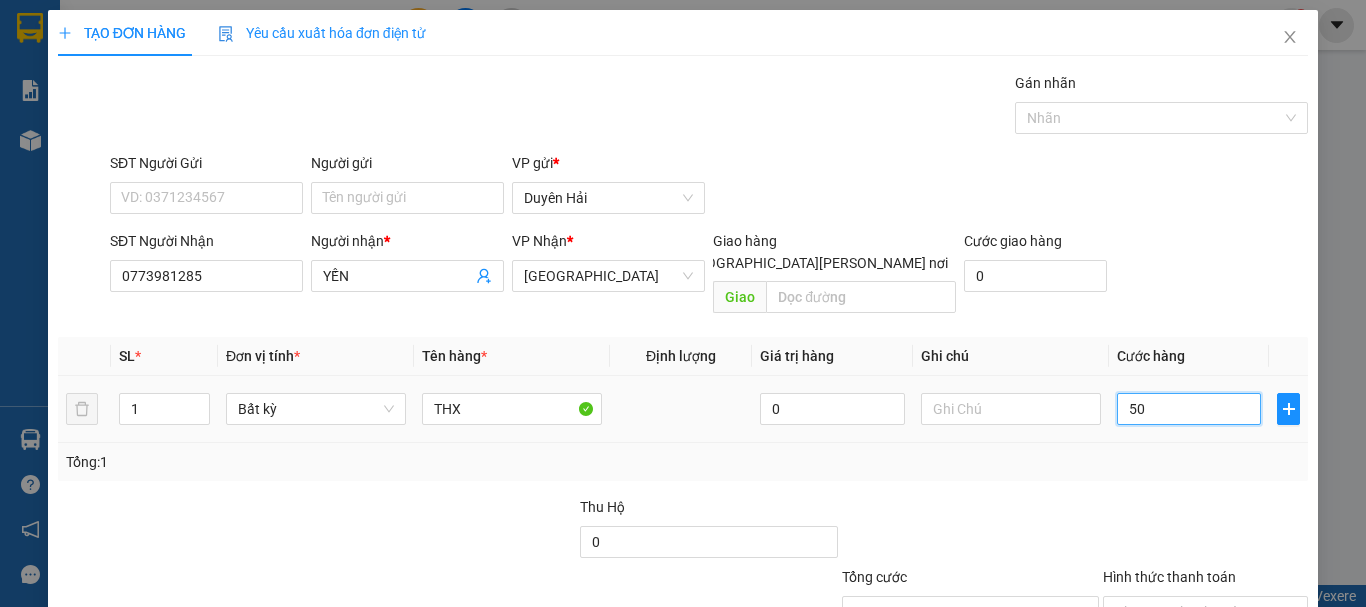 scroll, scrollTop: 100, scrollLeft: 0, axis: vertical 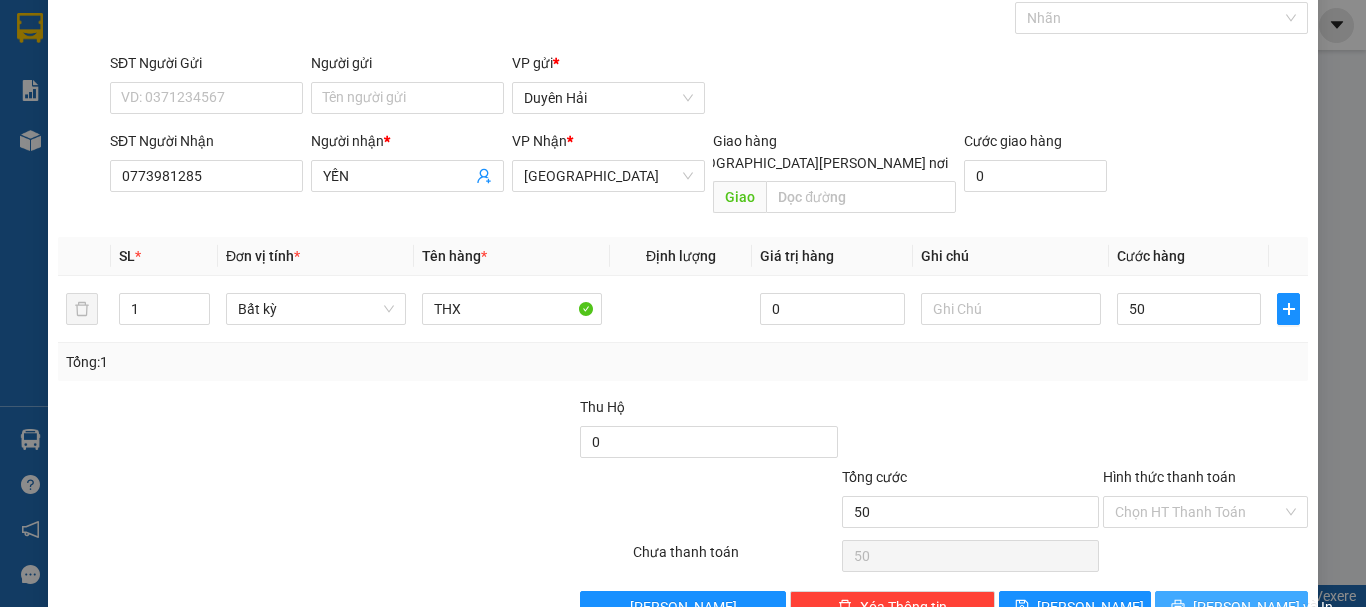 type on "50.000" 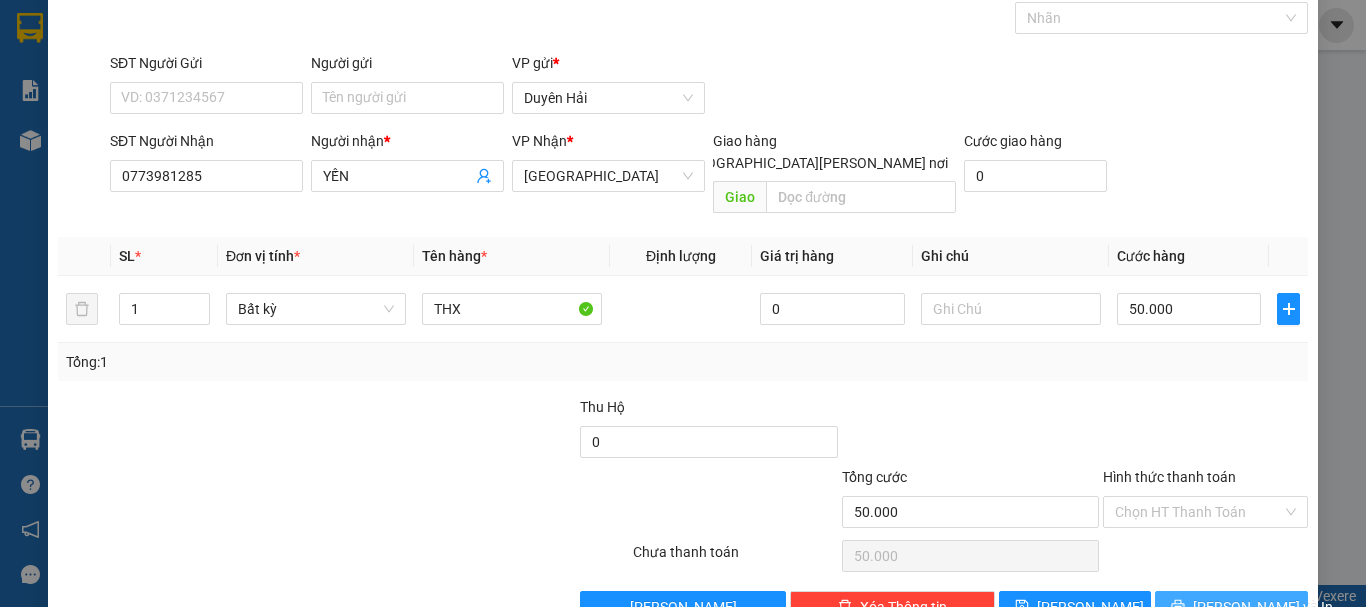 click on "[PERSON_NAME] và In" at bounding box center [1263, 607] 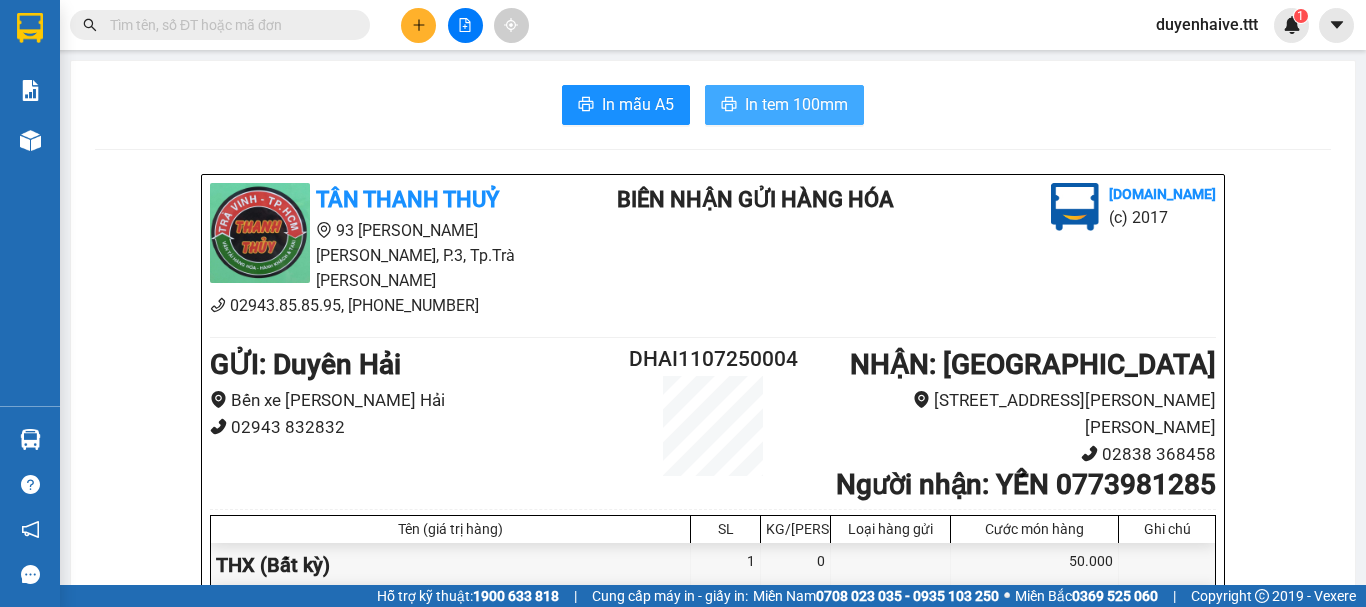click on "In tem 100mm" at bounding box center [796, 104] 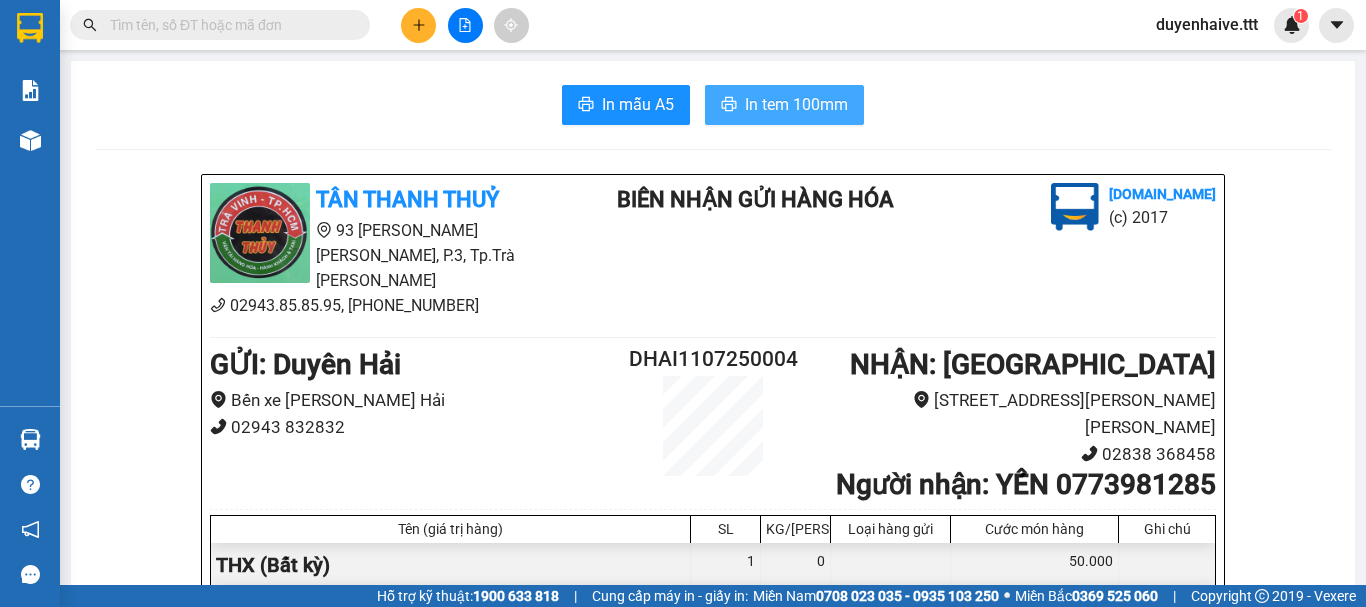 scroll, scrollTop: 0, scrollLeft: 0, axis: both 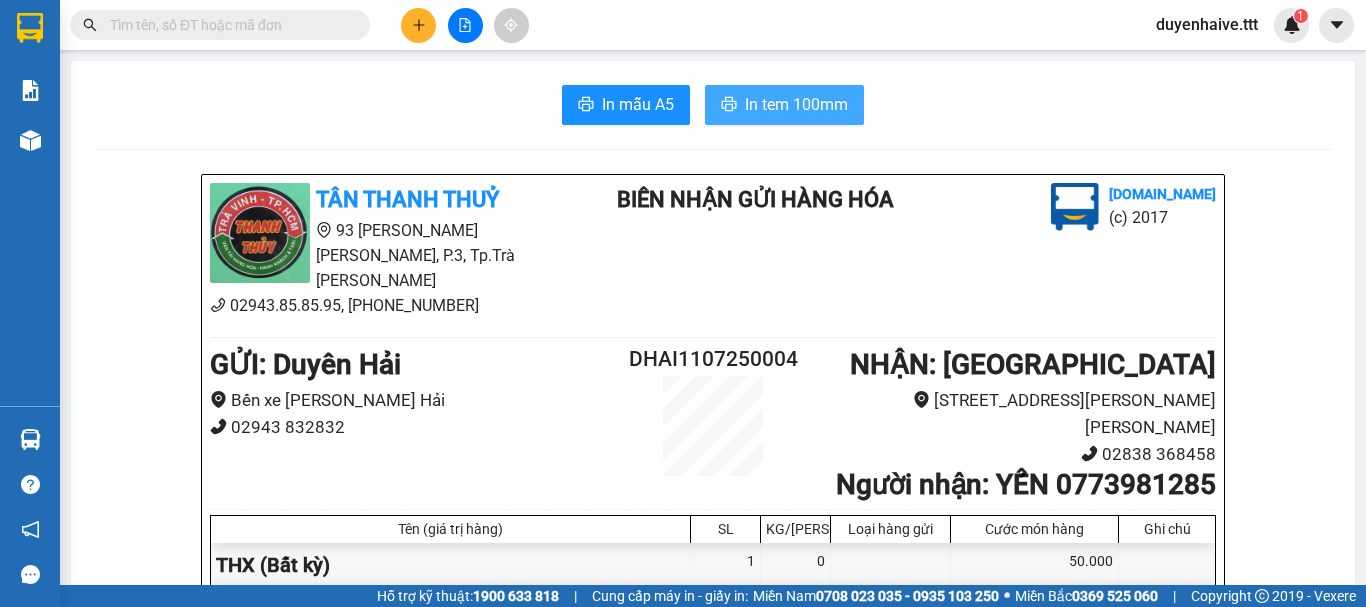 click on "In tem 100mm" at bounding box center (796, 104) 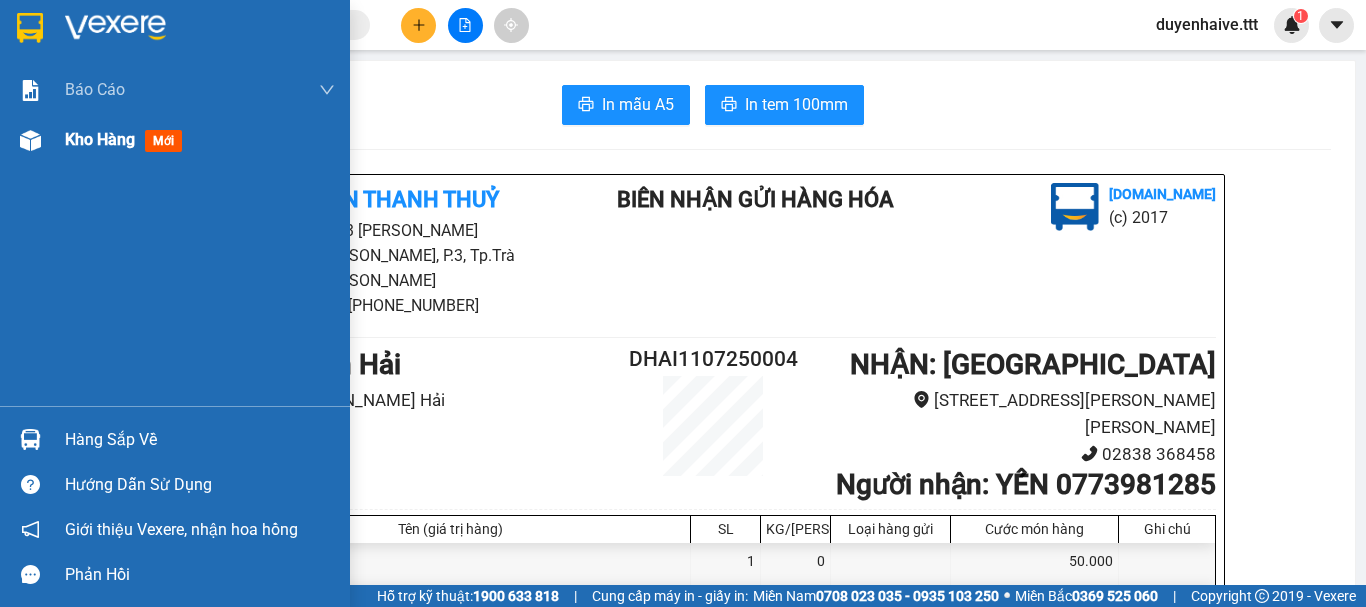 click on "Kho hàng" at bounding box center (100, 139) 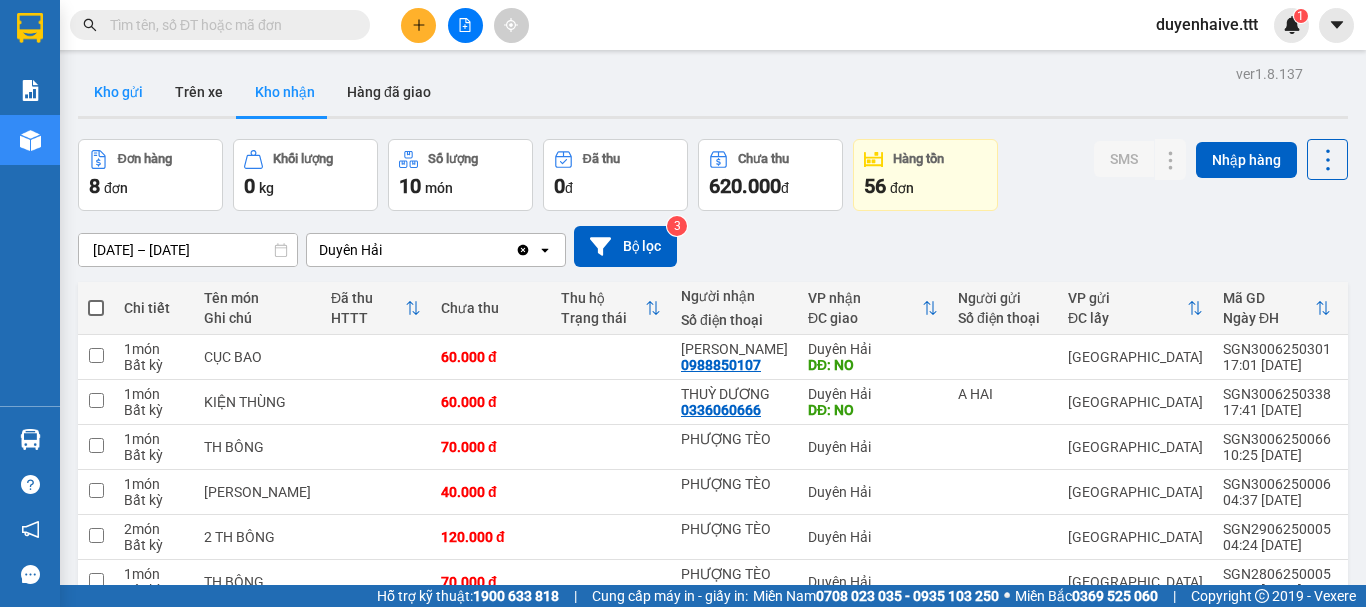 click on "Kho gửi" at bounding box center (118, 92) 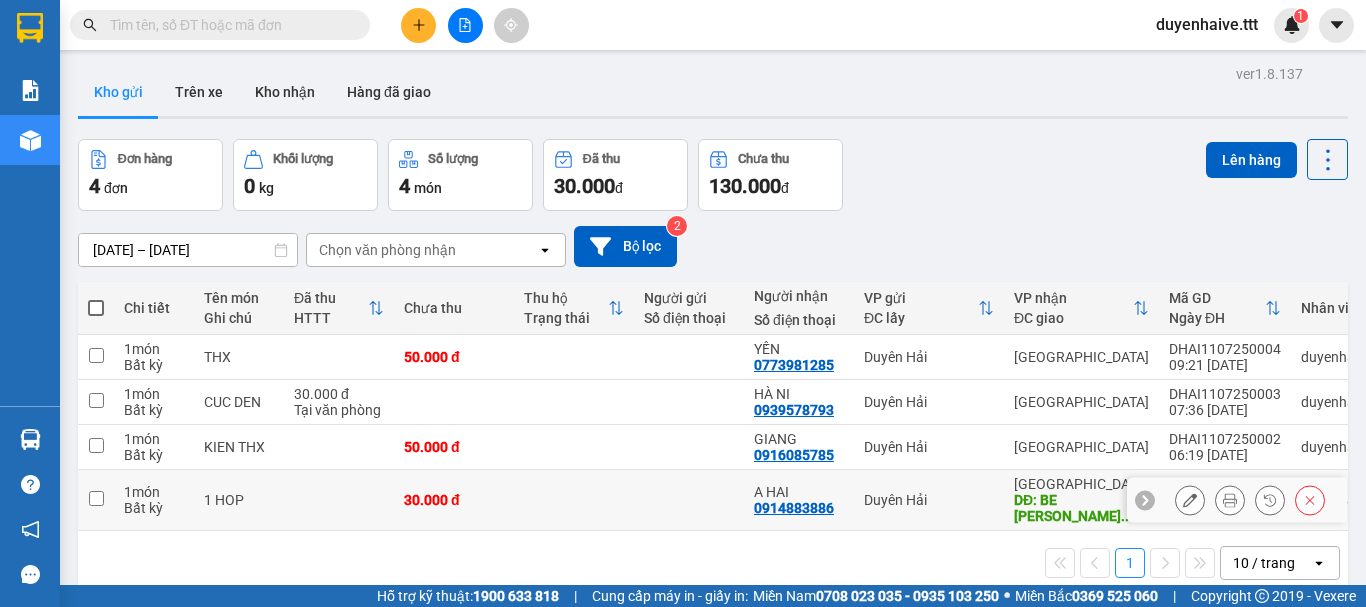 click at bounding box center [96, 498] 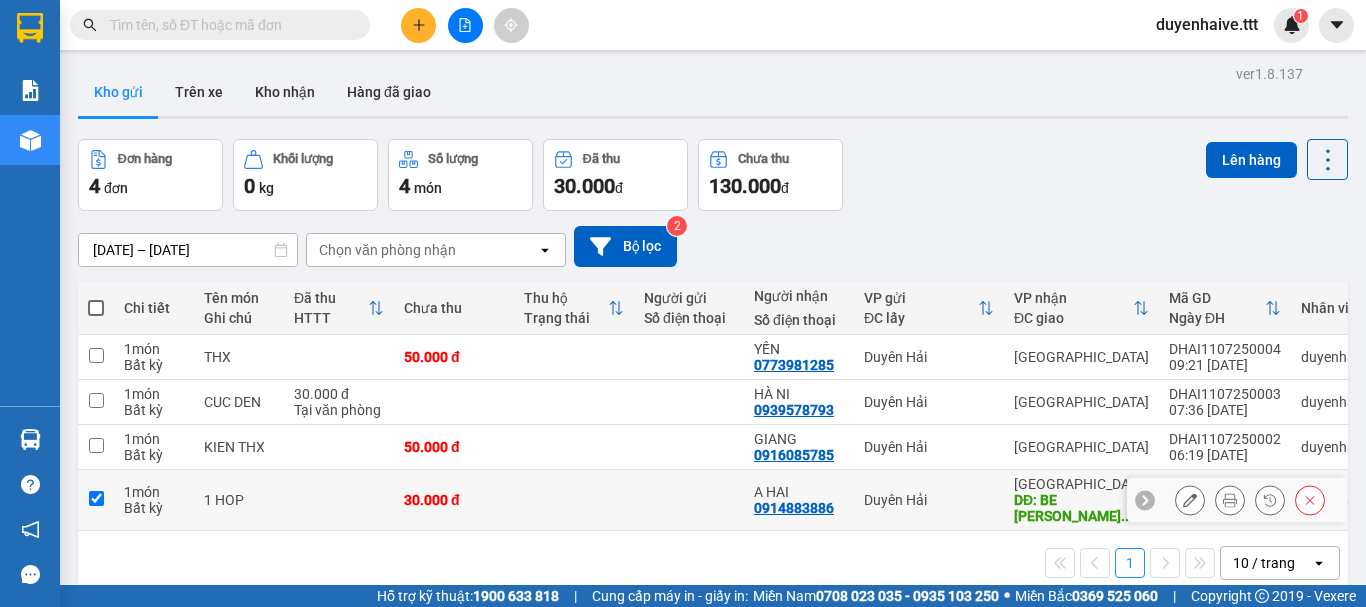 checkbox on "true" 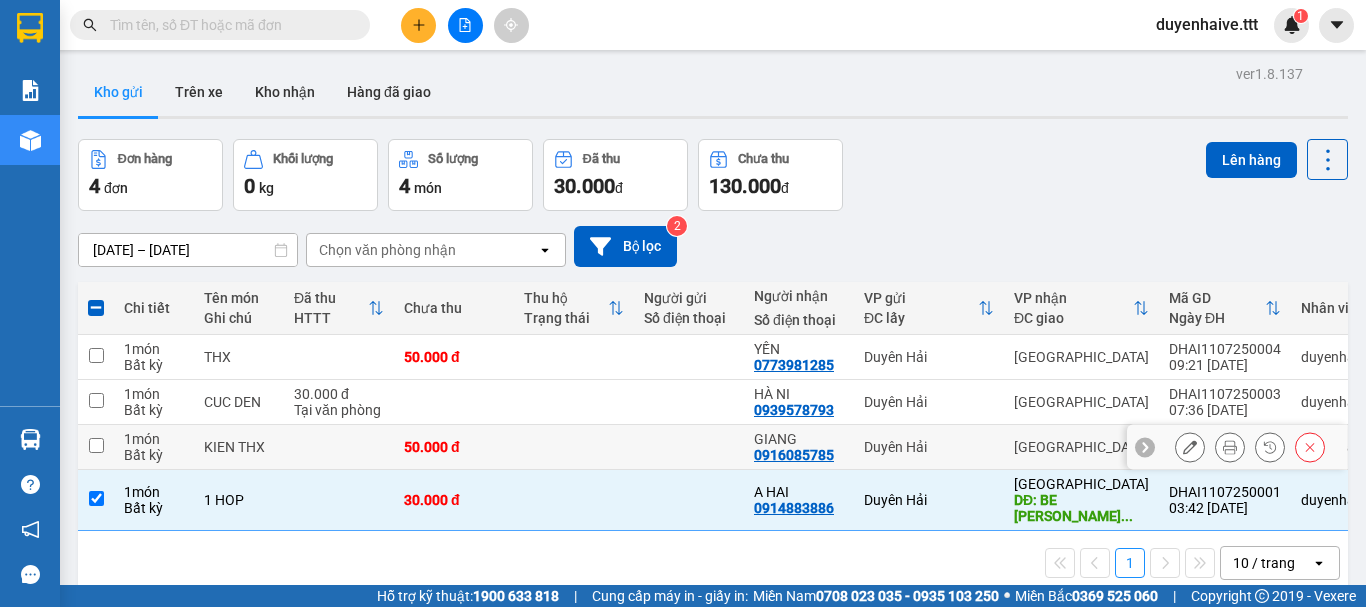 click at bounding box center [96, 445] 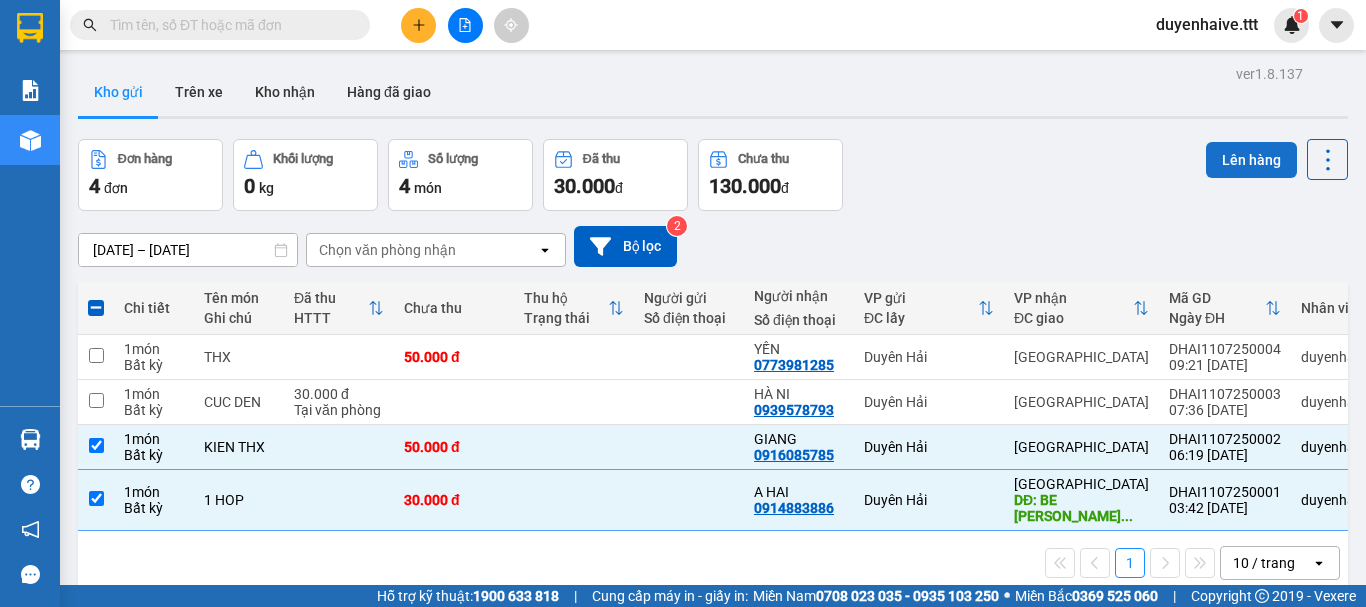 click on "Lên hàng" at bounding box center [1251, 160] 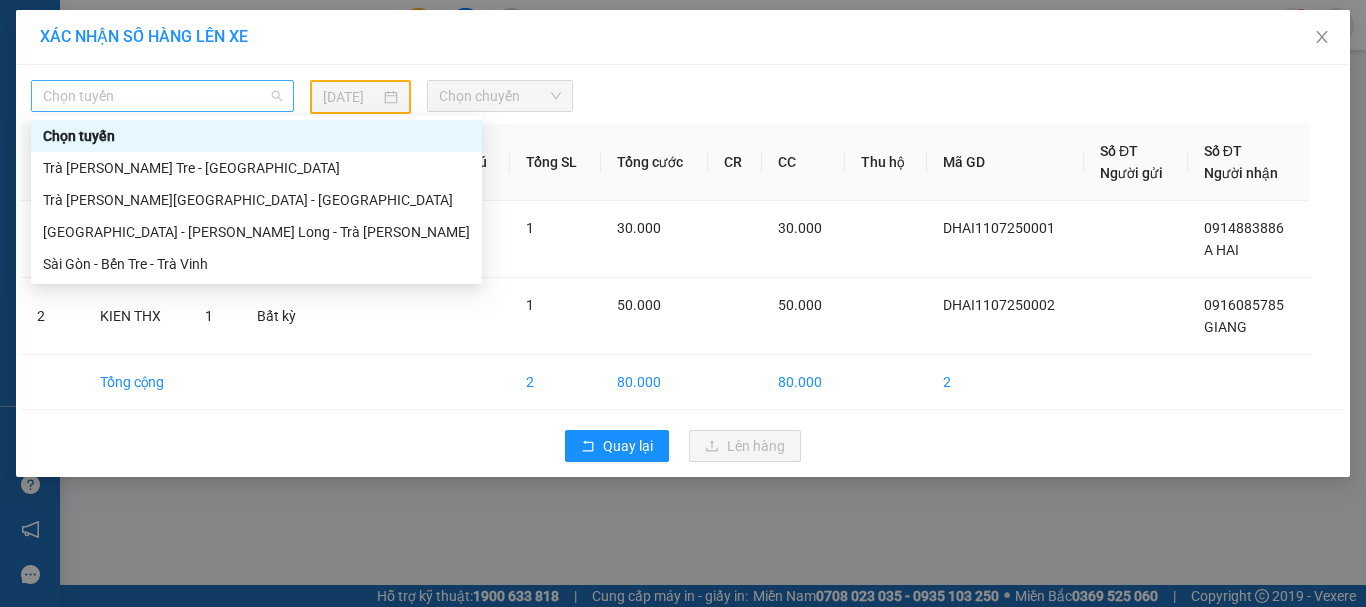 click on "Chọn tuyến" at bounding box center [162, 96] 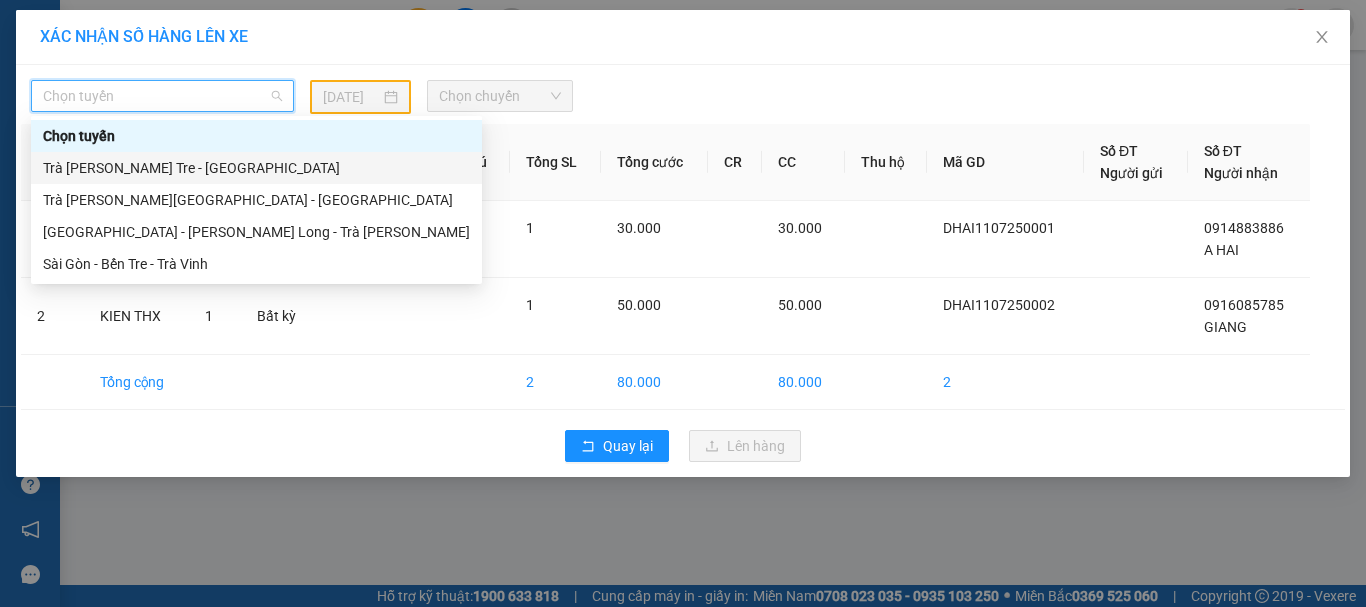 drag, startPoint x: 136, startPoint y: 165, endPoint x: 293, endPoint y: 106, distance: 167.72 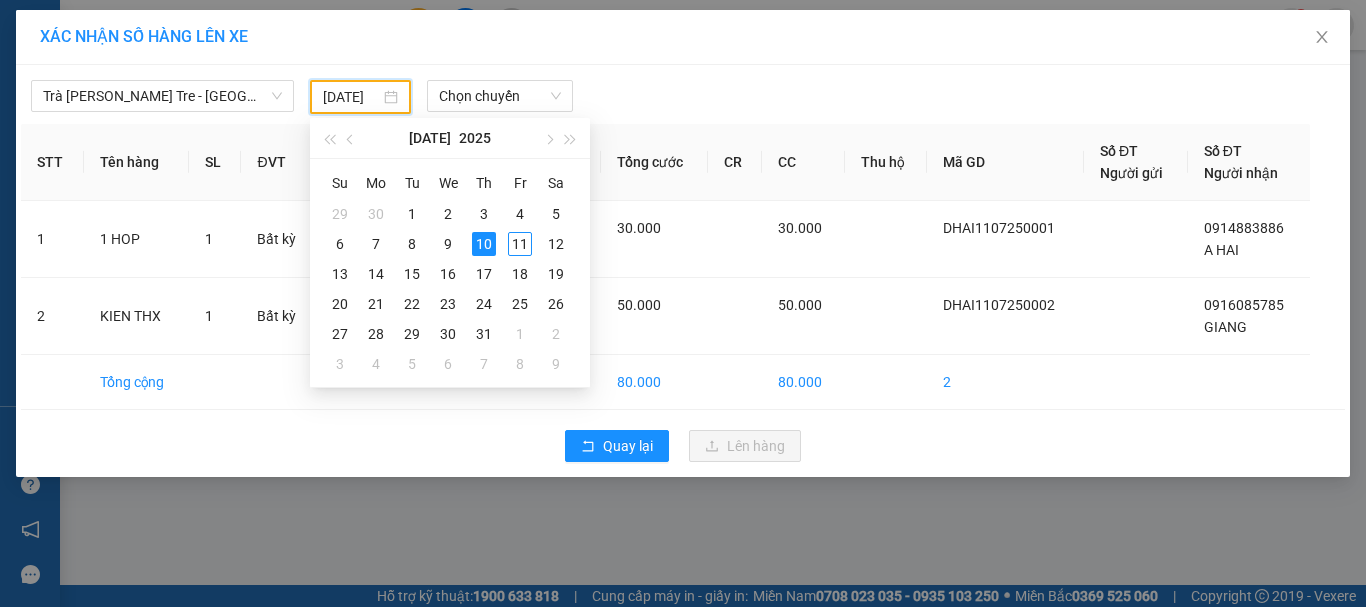 click on "[DATE]" at bounding box center (351, 97) 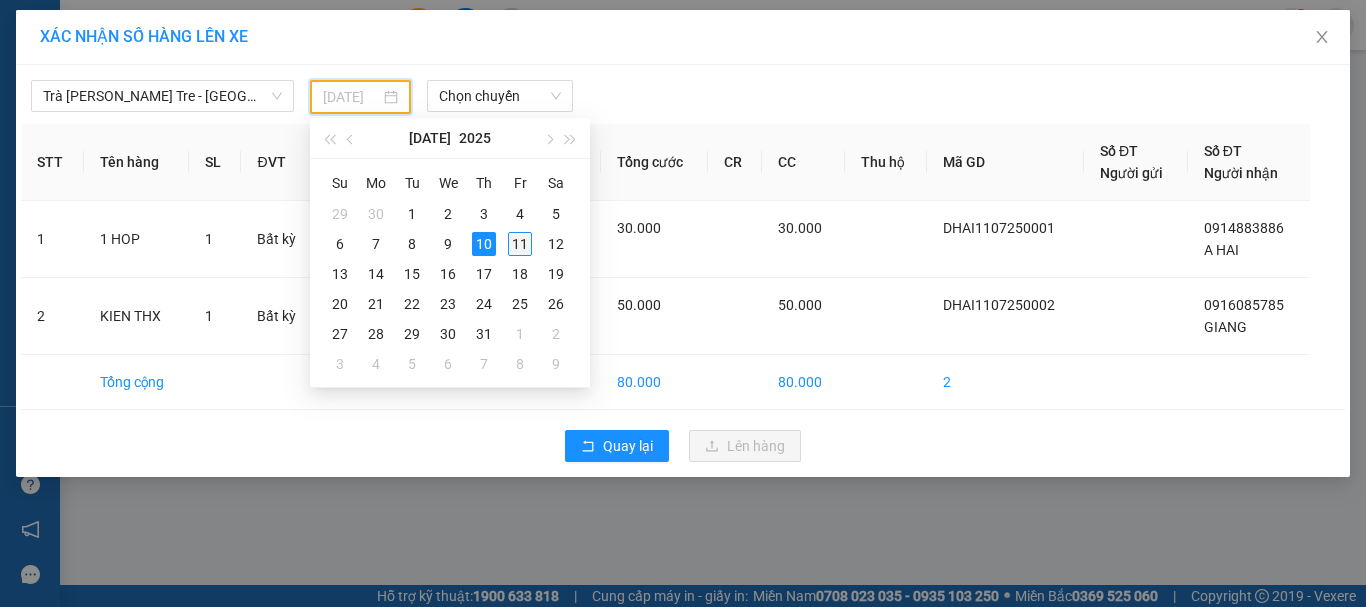 click on "11" at bounding box center (520, 244) 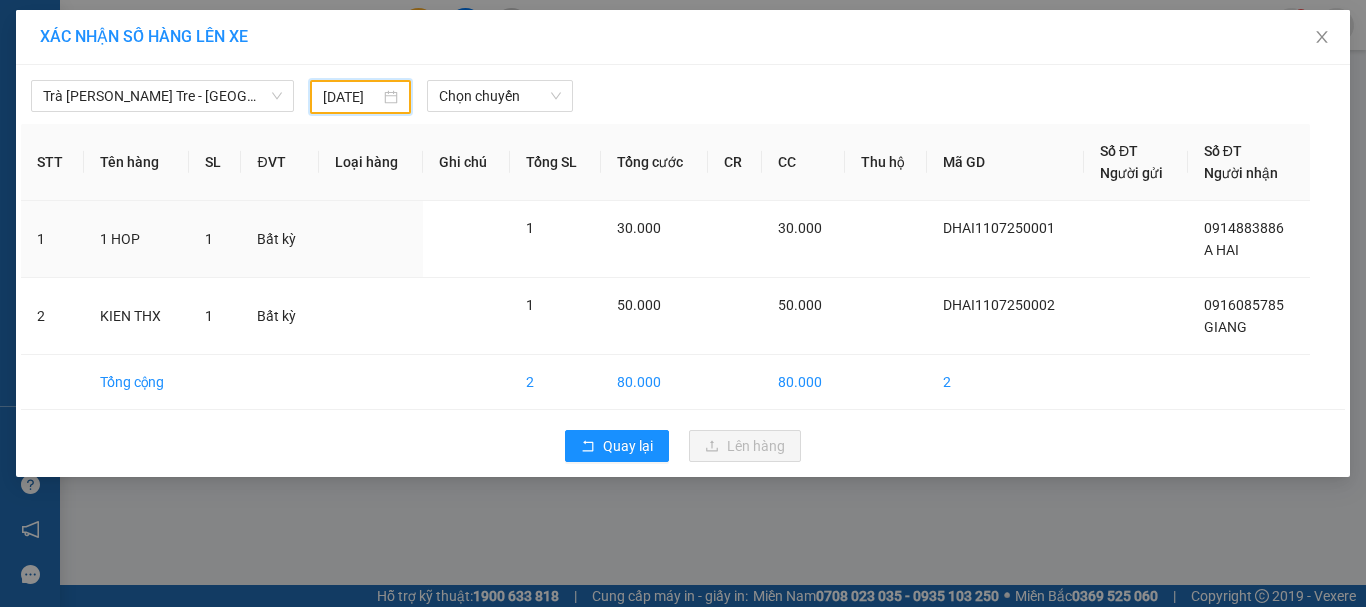 type on "[DATE]" 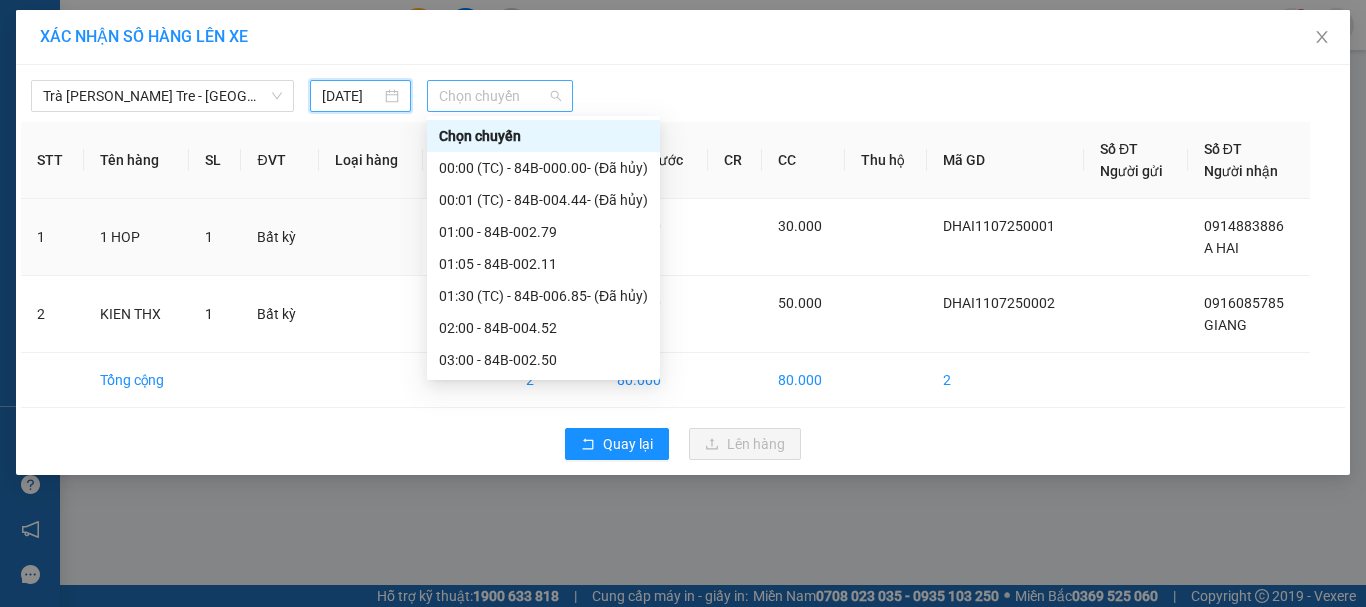 click on "Chọn chuyến" at bounding box center [500, 96] 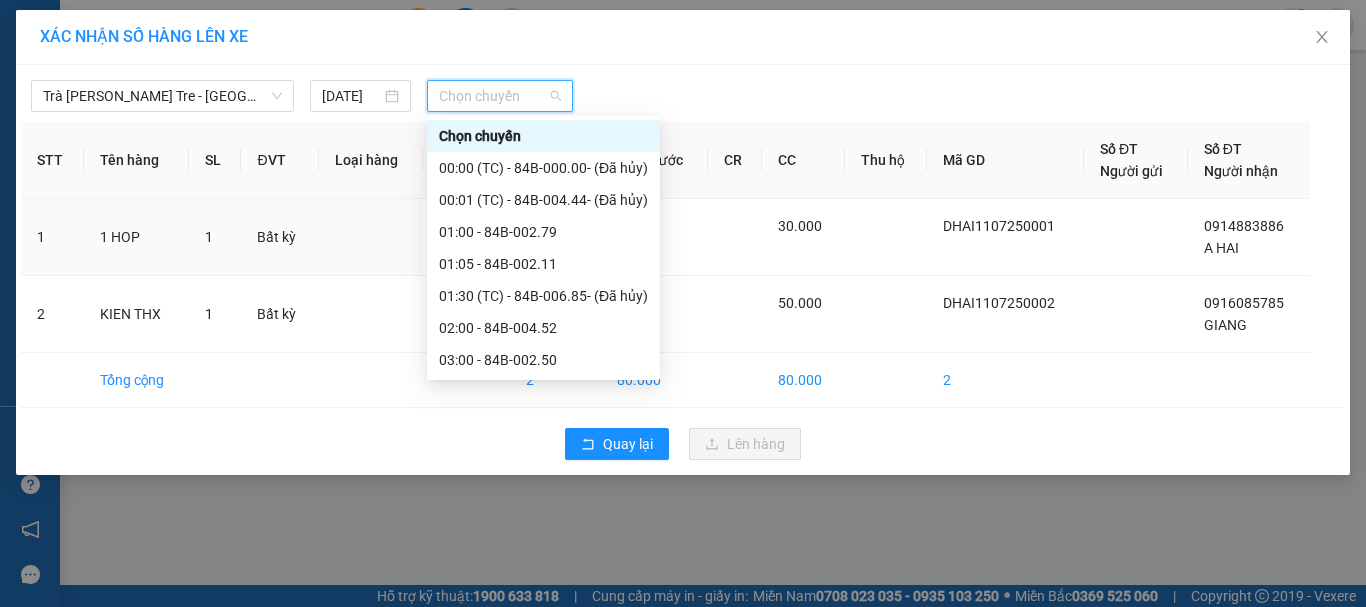 click on "09:00     - 84B-004.01" at bounding box center [543, 488] 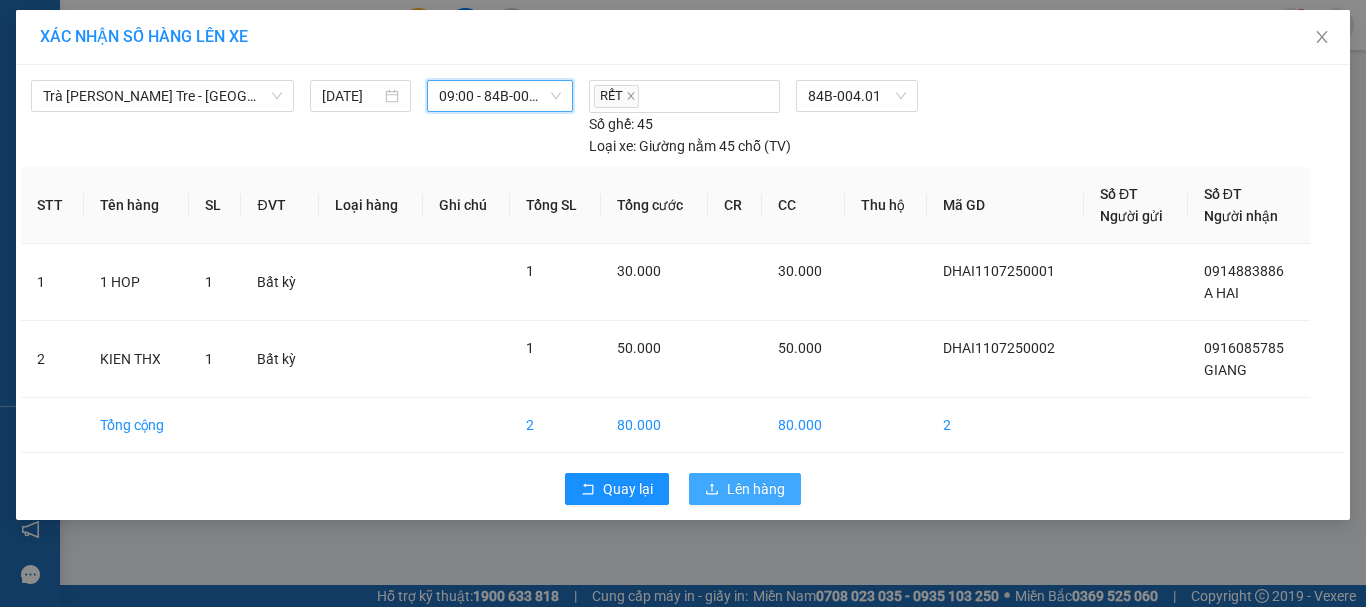 click 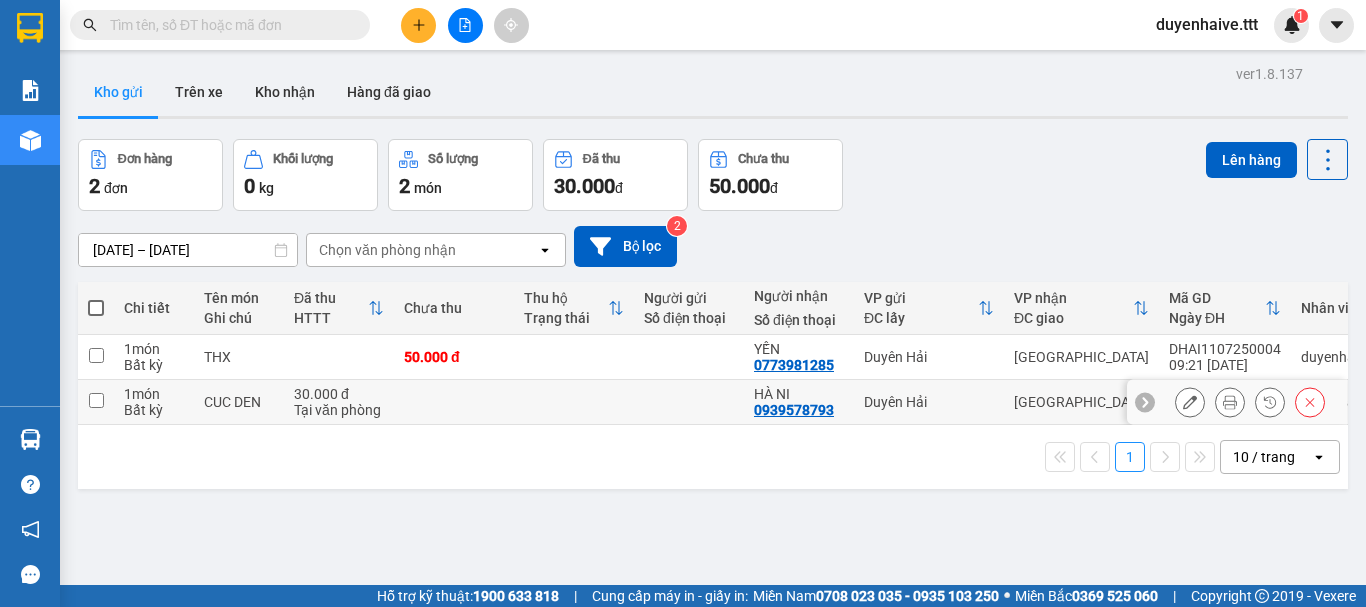 click at bounding box center (96, 400) 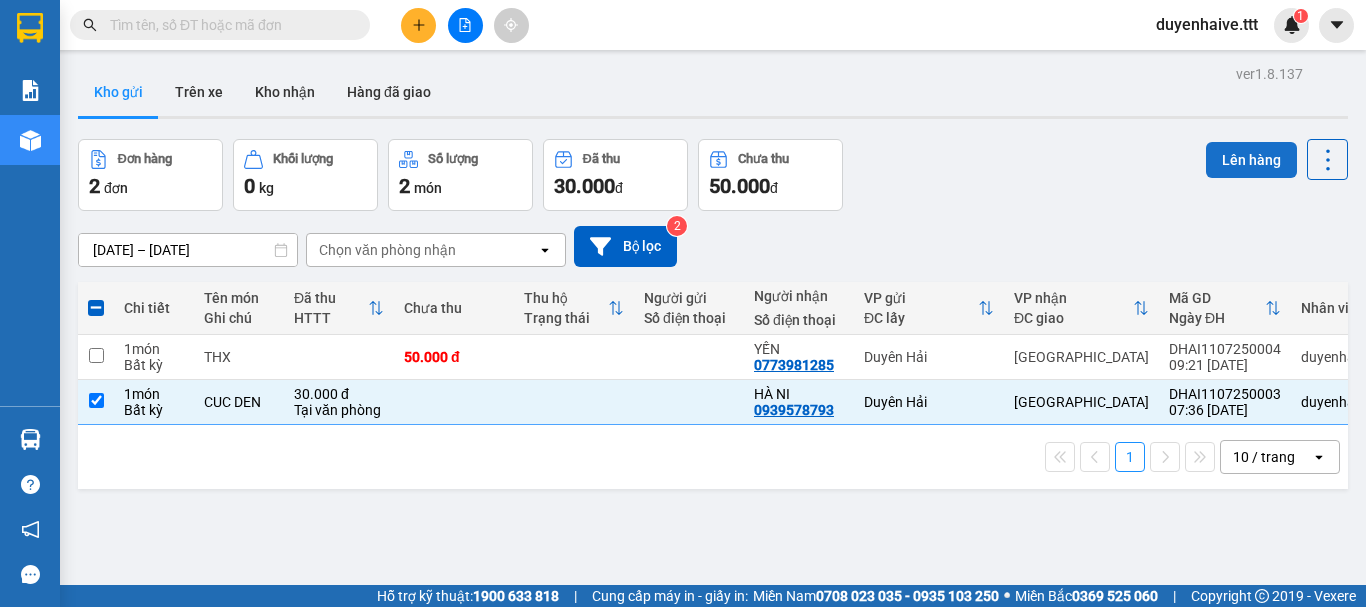 click on "Lên hàng" at bounding box center (1251, 160) 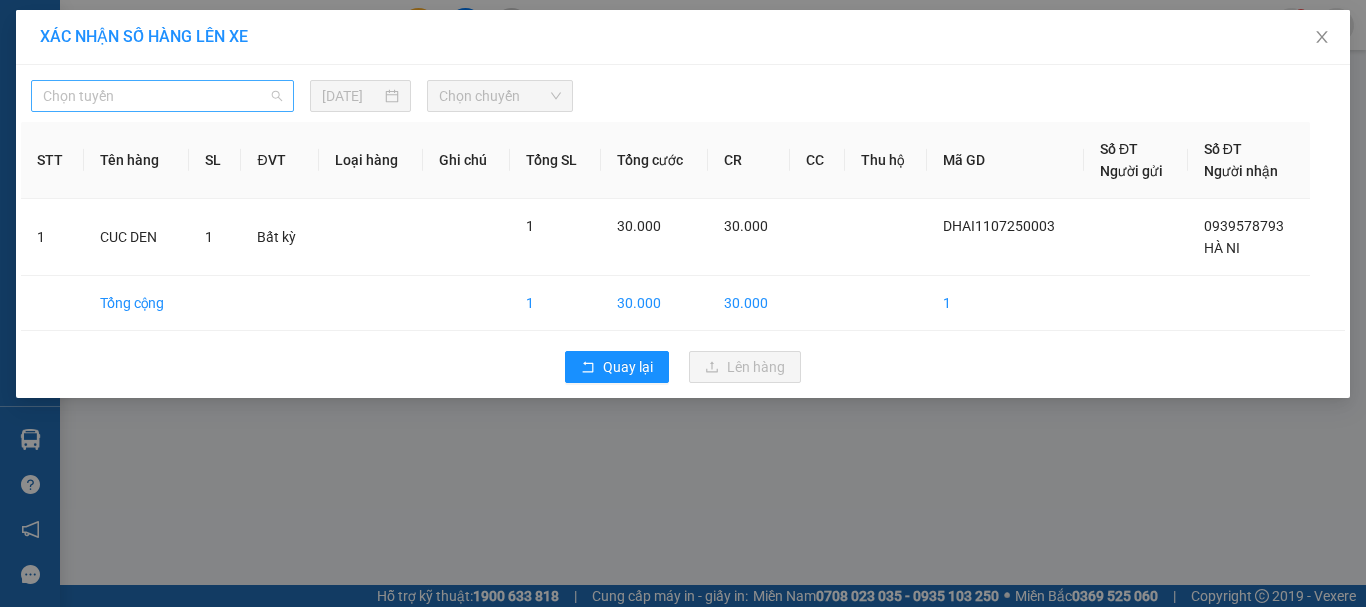 click on "Chọn tuyến" at bounding box center (162, 96) 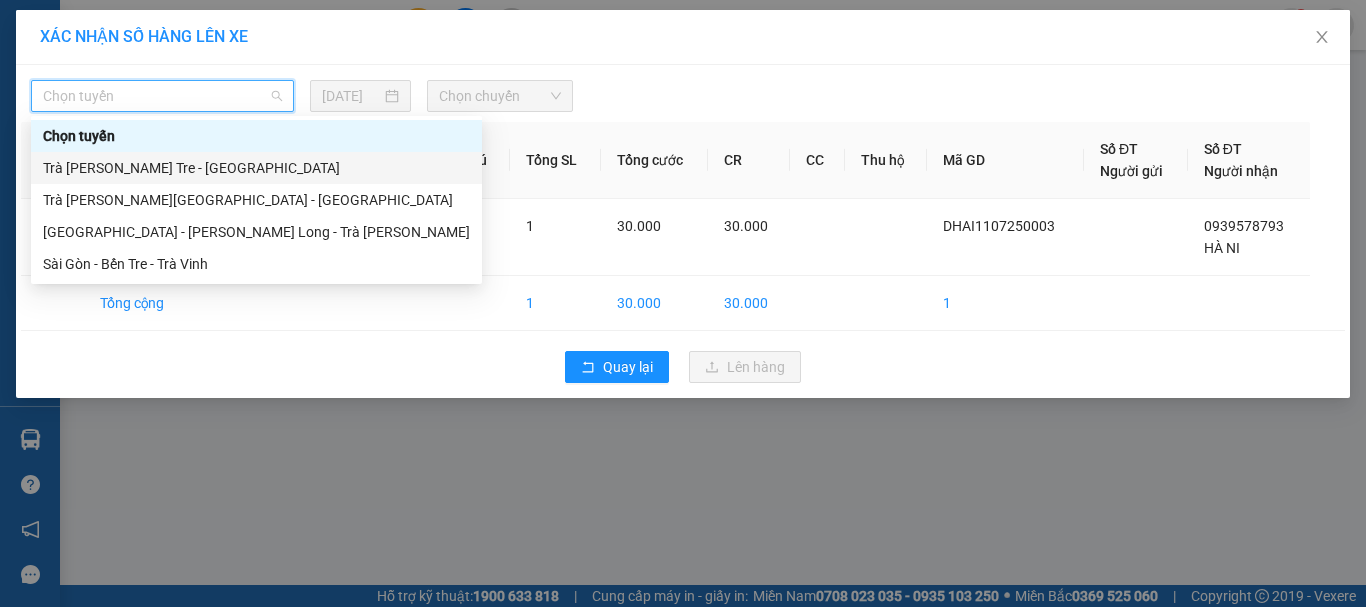 click on "Trà Vinh - Bến Tre - Sài Gòn" at bounding box center [256, 168] 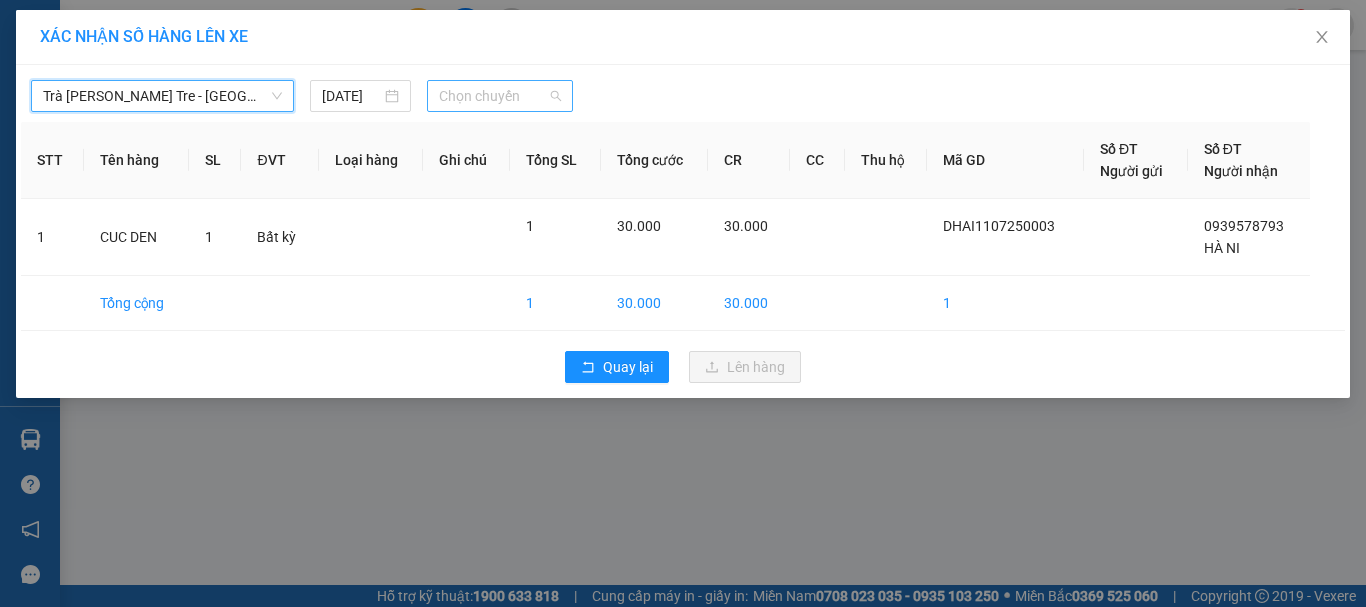 click on "Chọn chuyến" at bounding box center (500, 96) 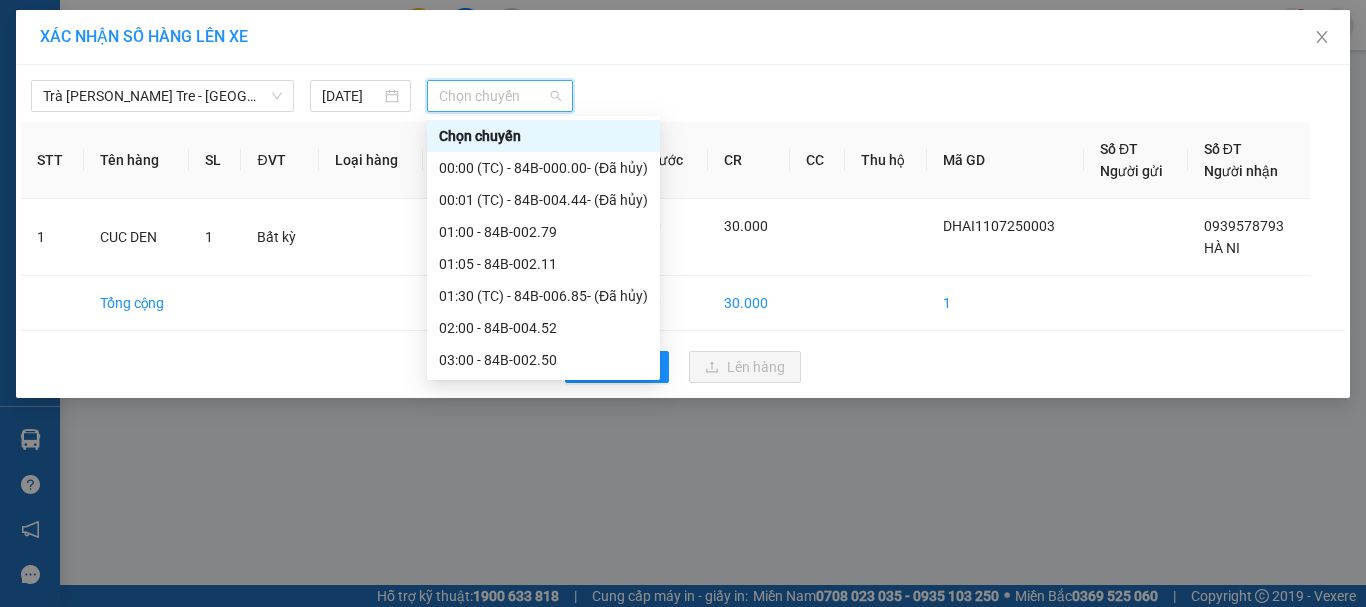 click on "11:00     - 84B-002.69" at bounding box center [543, 552] 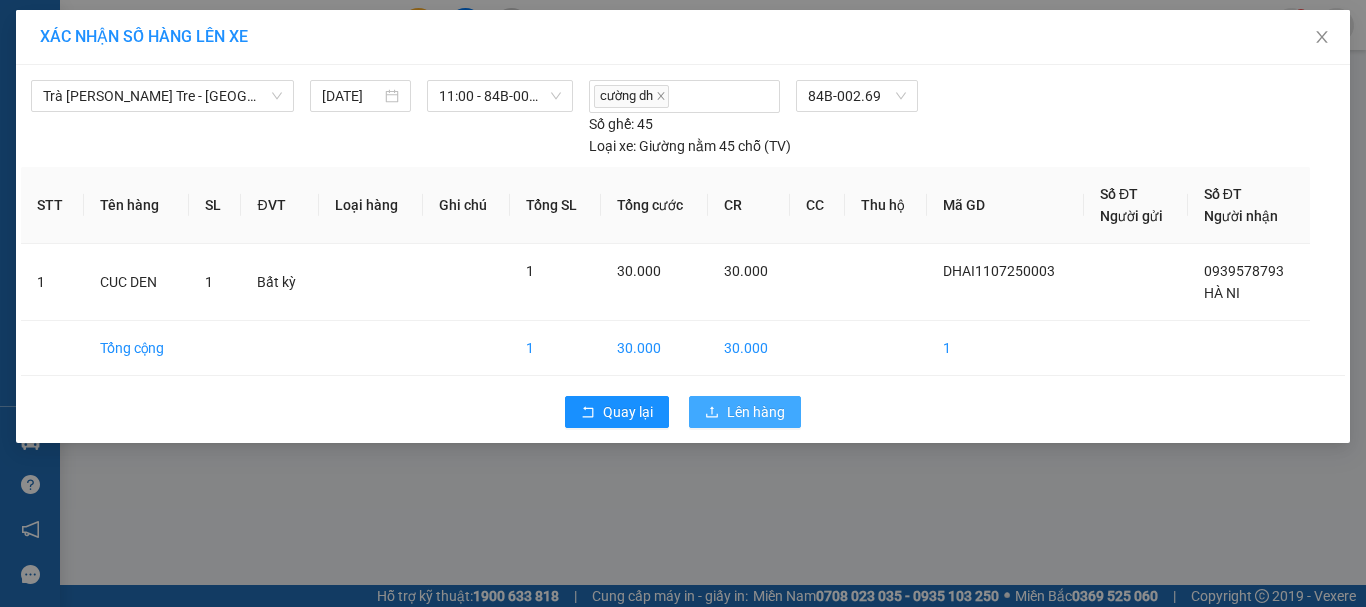 click on "Lên hàng" at bounding box center [756, 412] 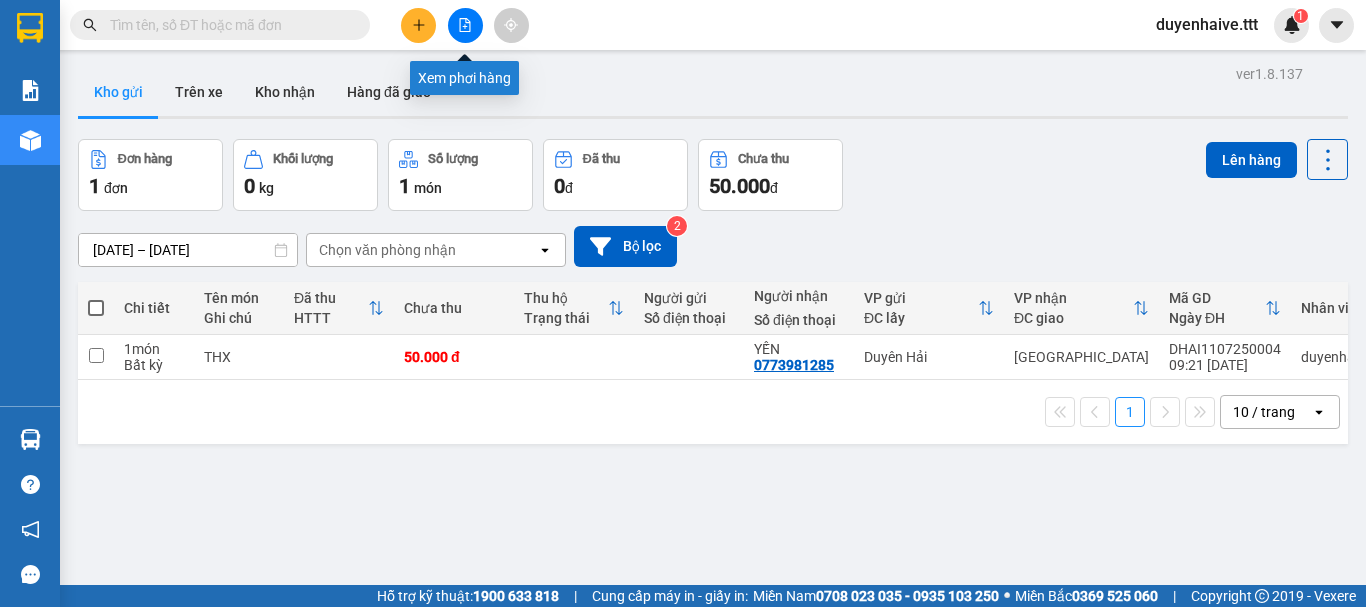 click at bounding box center (465, 25) 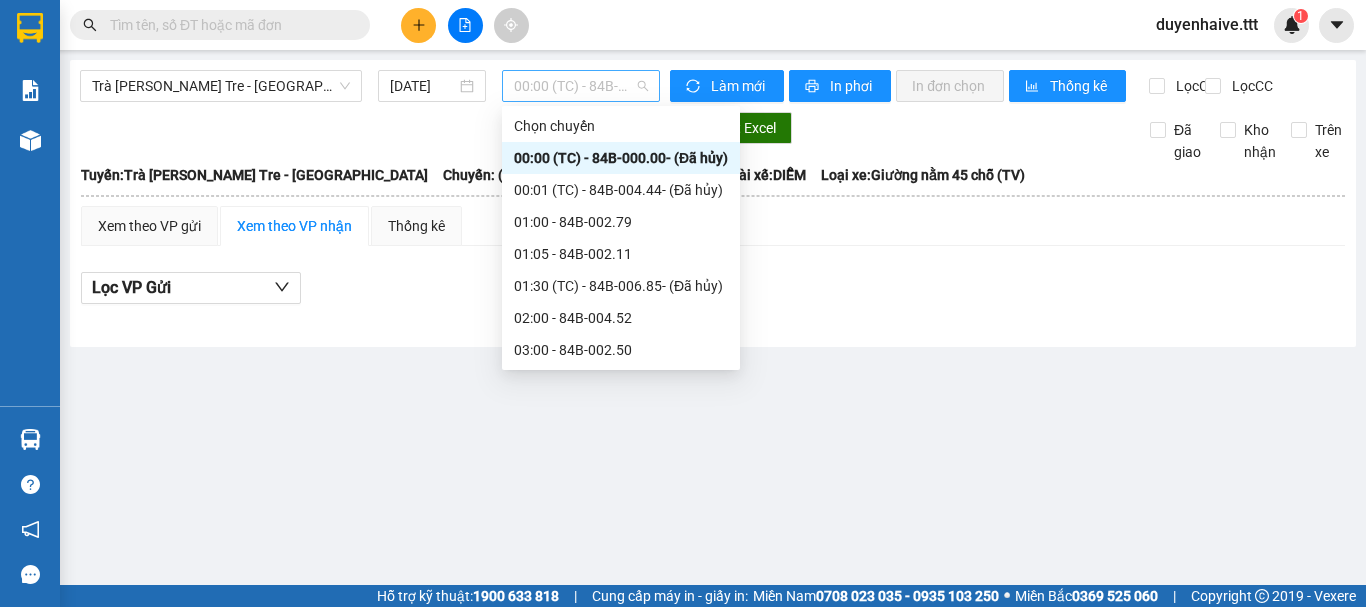 click on "00:00   (TC)   - 84B-000.00  - (Đã hủy)" at bounding box center (581, 86) 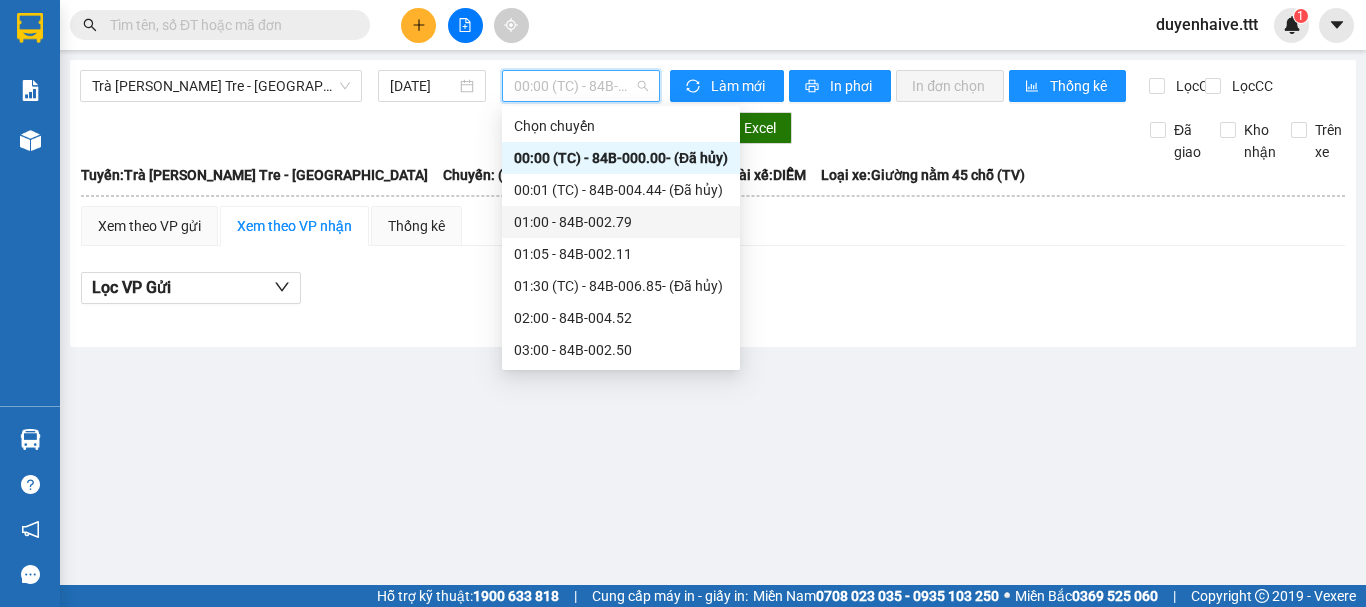 click on "01:00     - 84B-002.79" at bounding box center (621, 222) 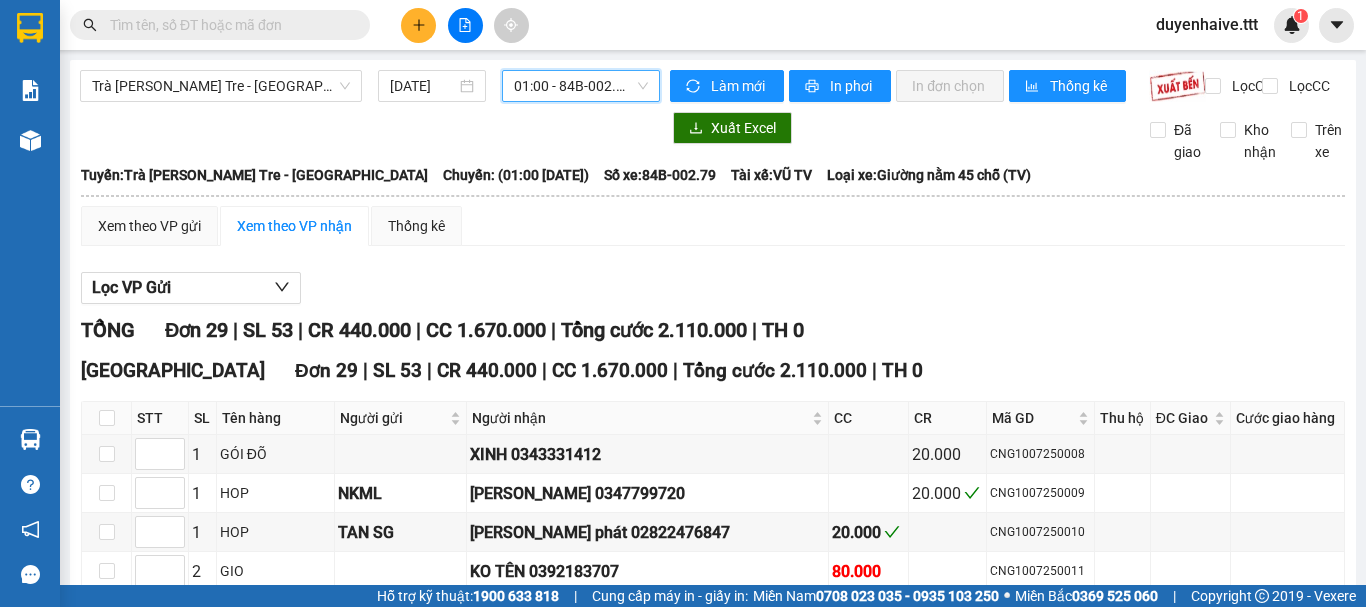 drag, startPoint x: 470, startPoint y: 319, endPoint x: 424, endPoint y: 291, distance: 53.851646 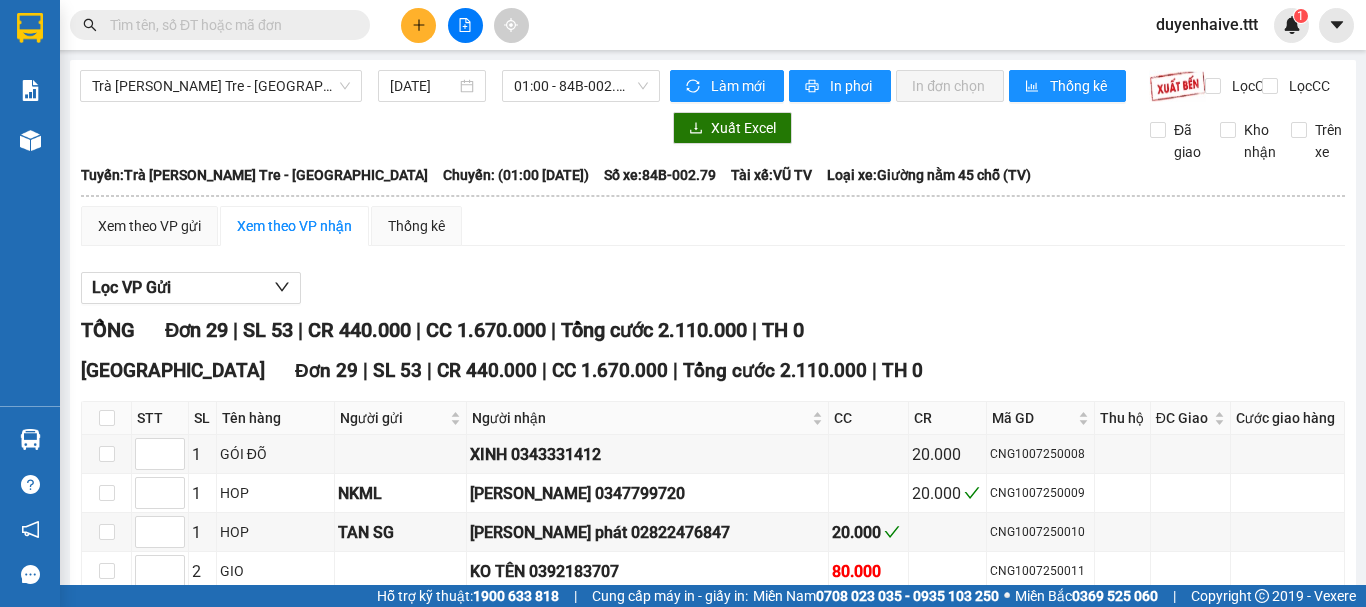 click on "Lọc VP Gửi" at bounding box center (713, 288) 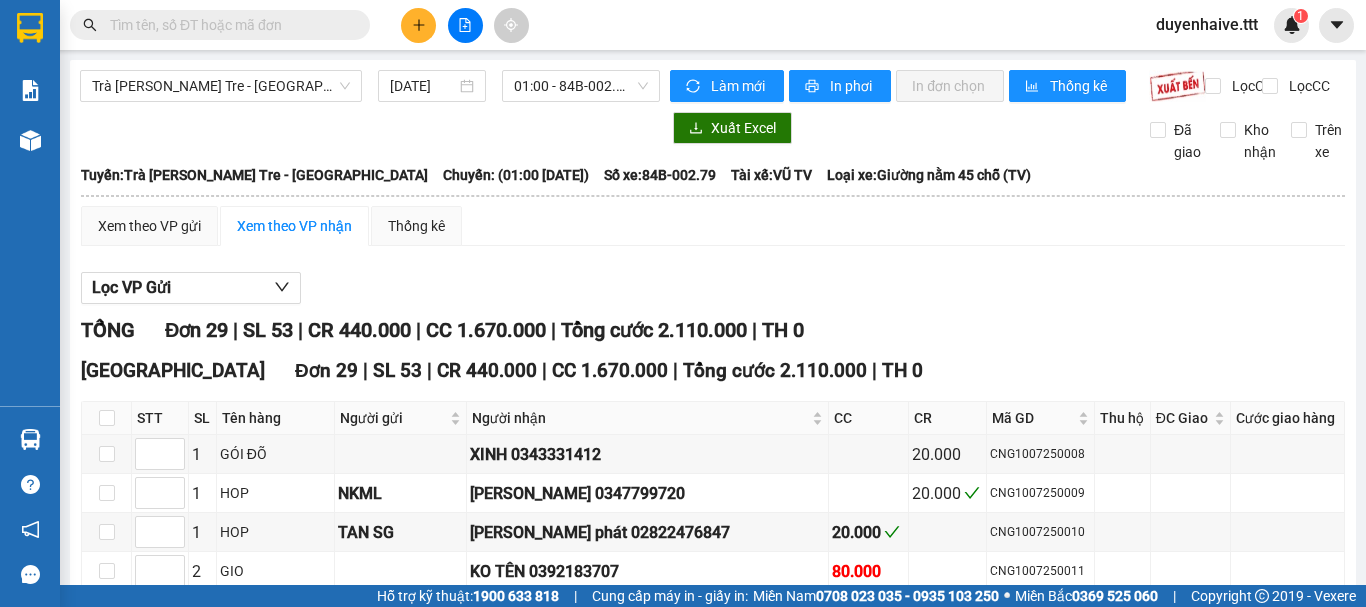 click at bounding box center [228, 25] 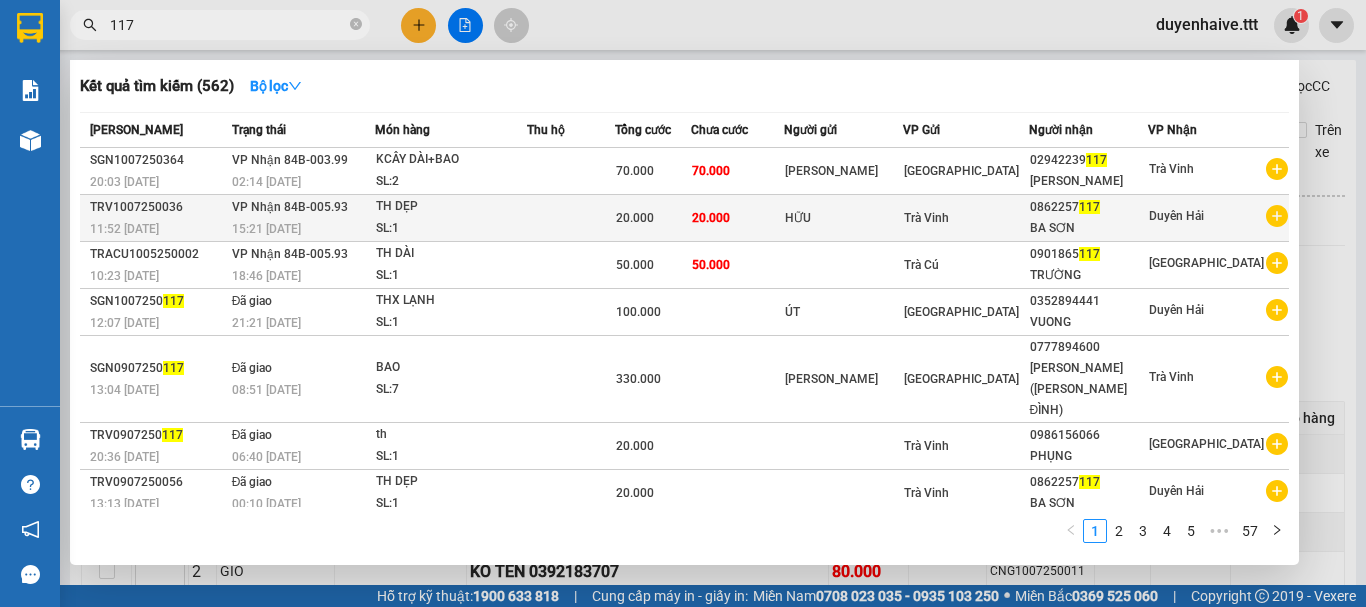 type on "117" 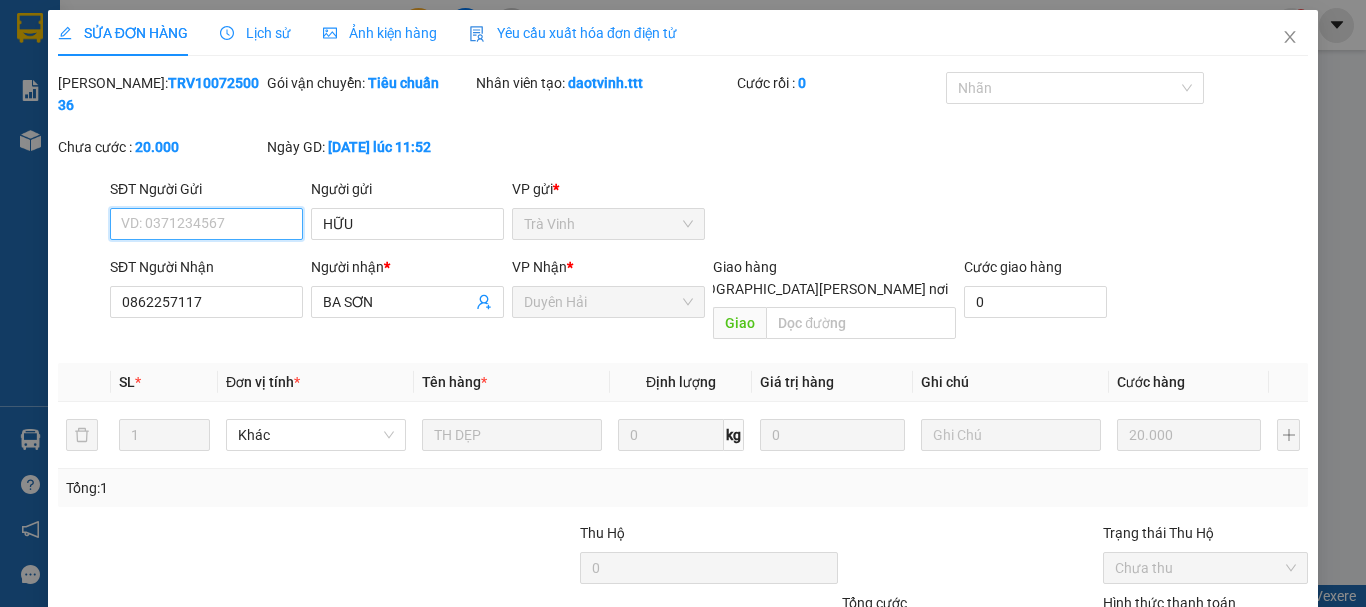 type on "HỮU" 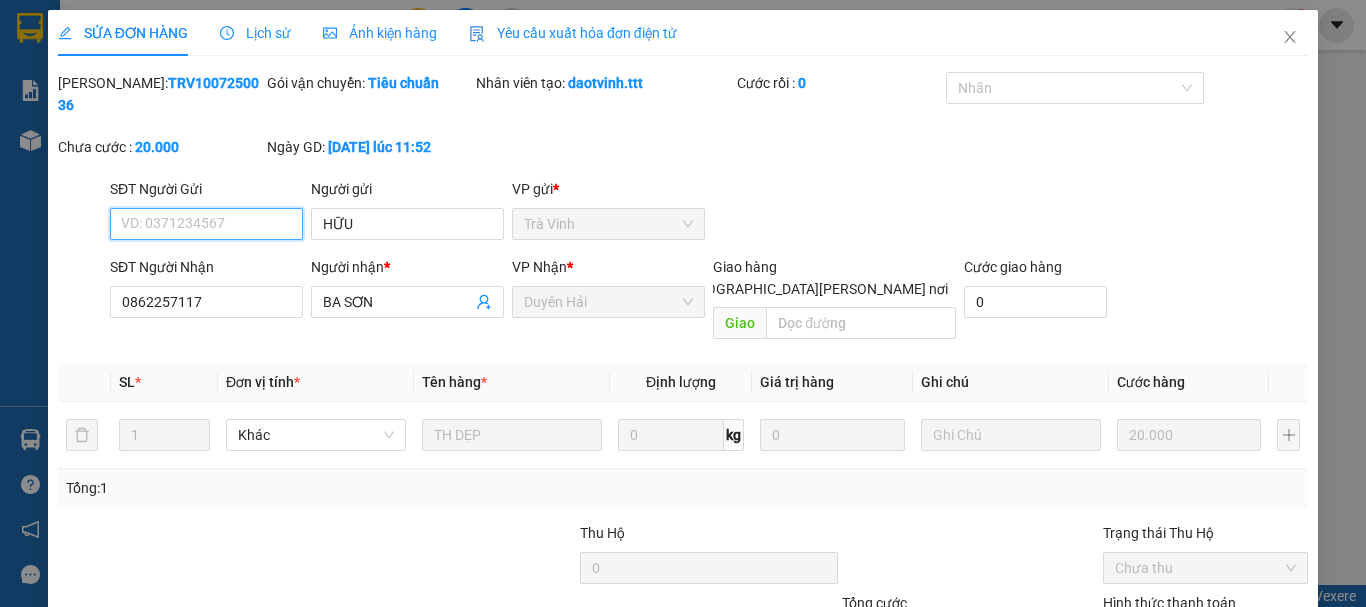 type on "0862257117" 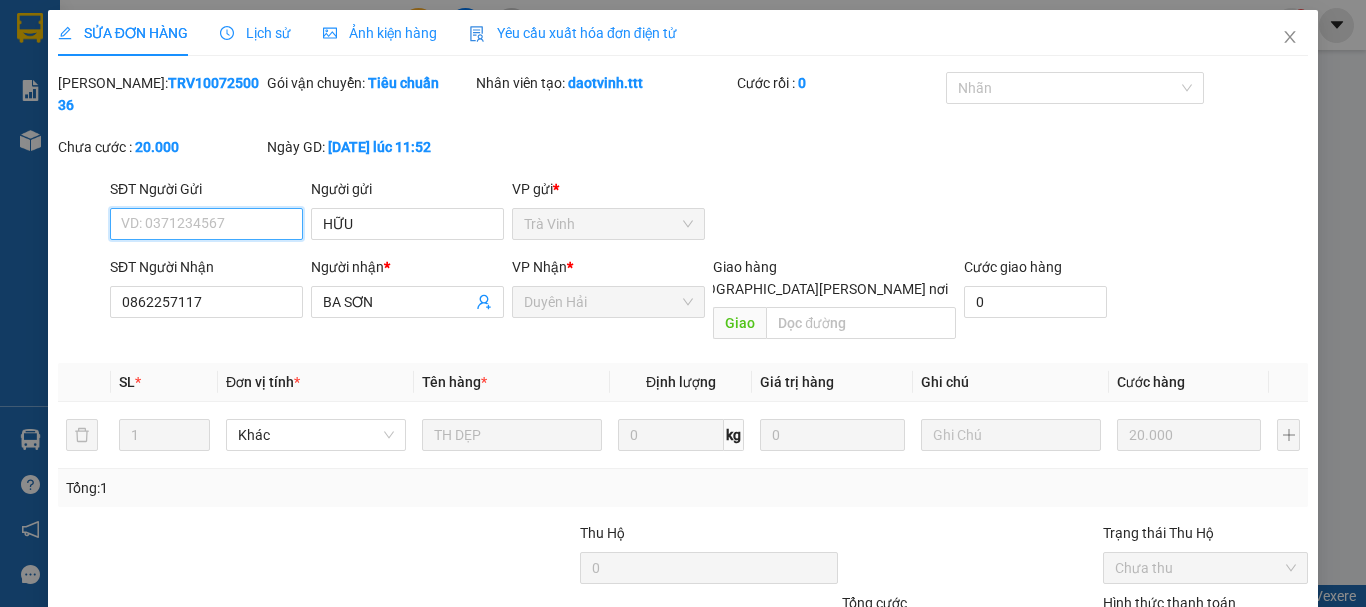 click on "Chọn HT Thanh Toán" at bounding box center (1205, 638) 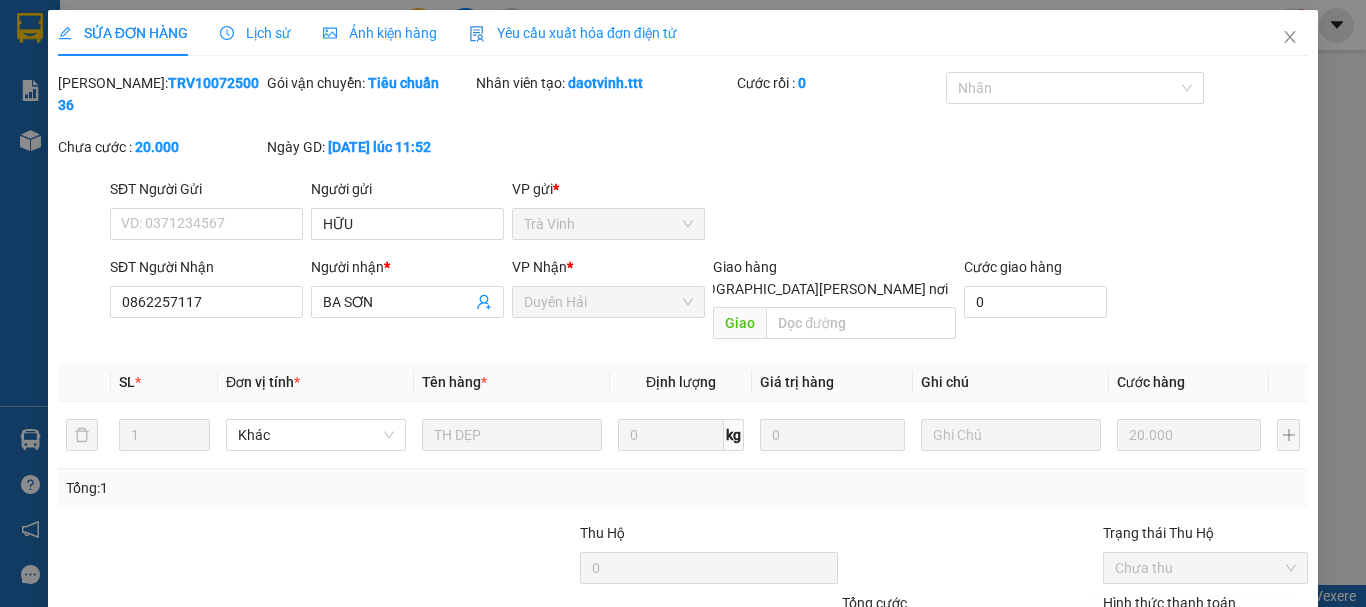 click on "Tại văn phòng" at bounding box center (1193, 634) 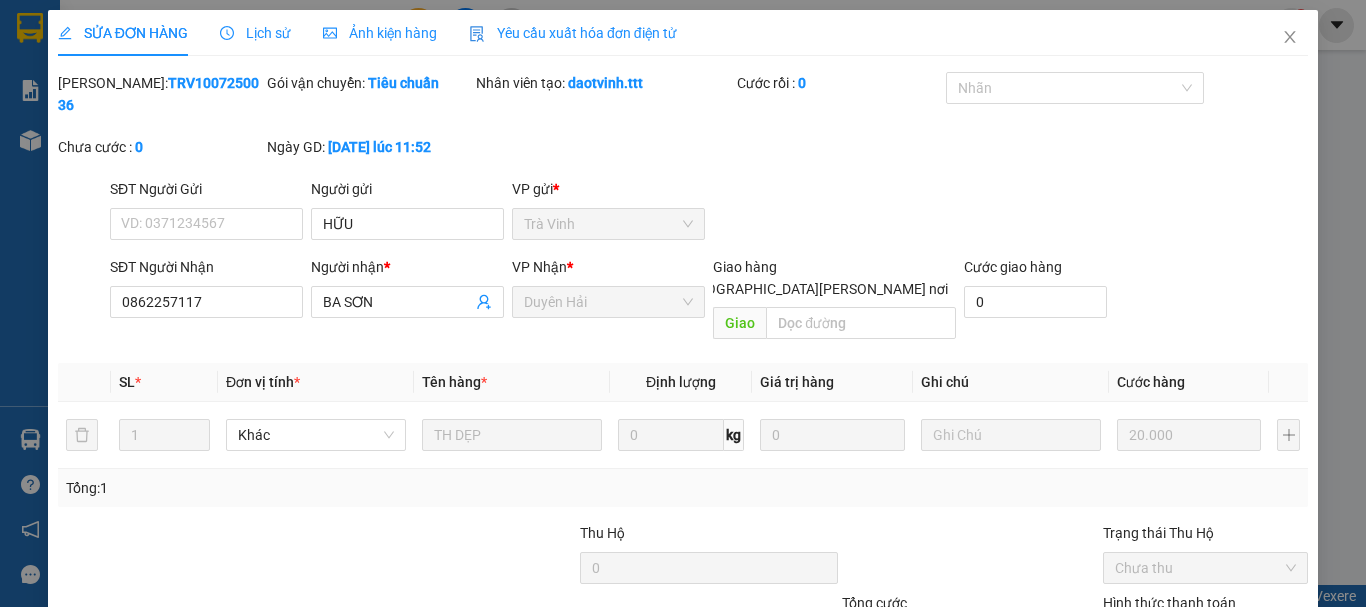 drag, startPoint x: 785, startPoint y: 539, endPoint x: 786, endPoint y: 525, distance: 14.035668 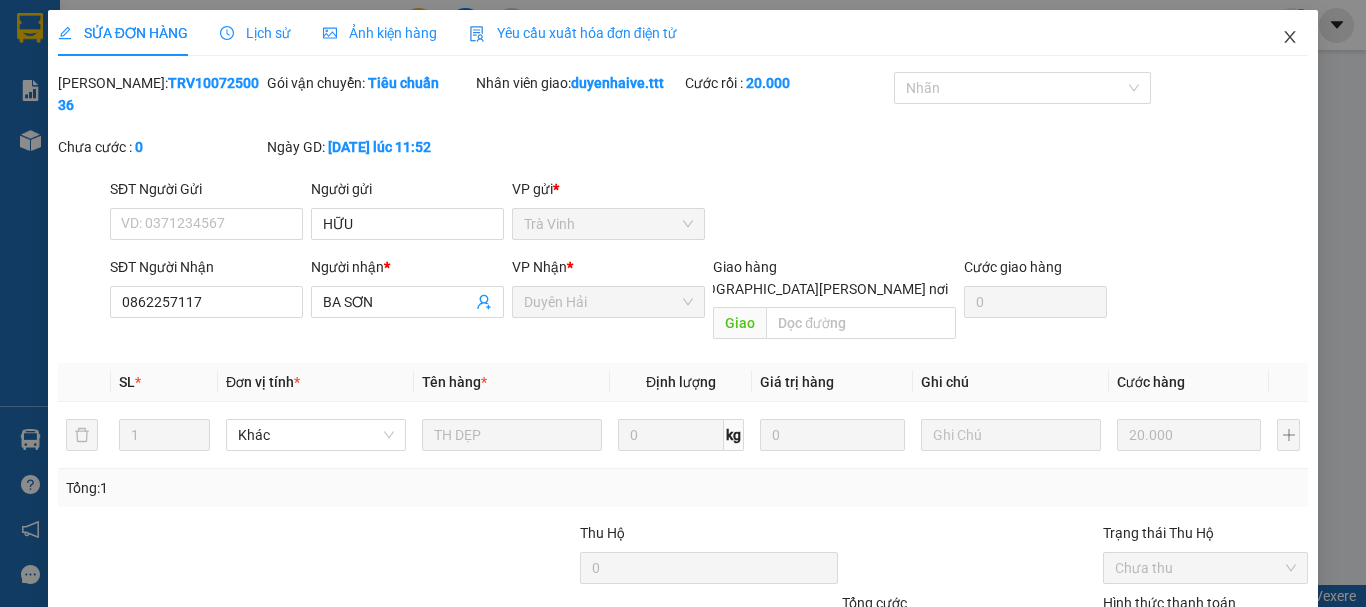 click 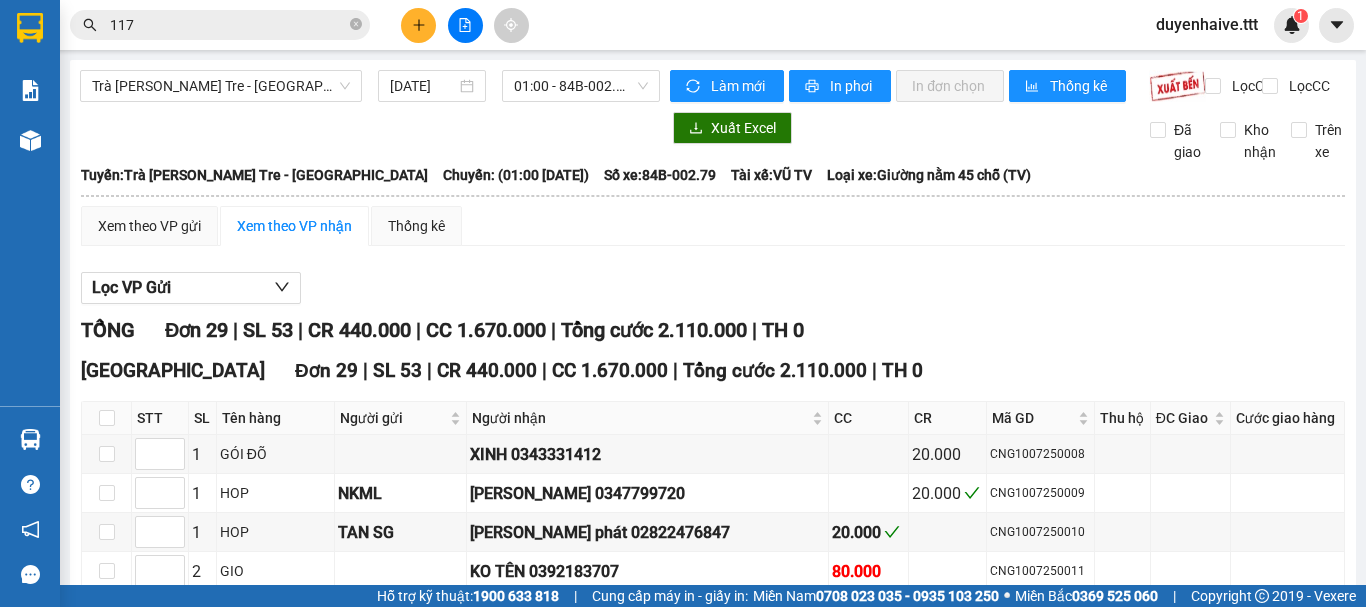 click at bounding box center (418, 25) 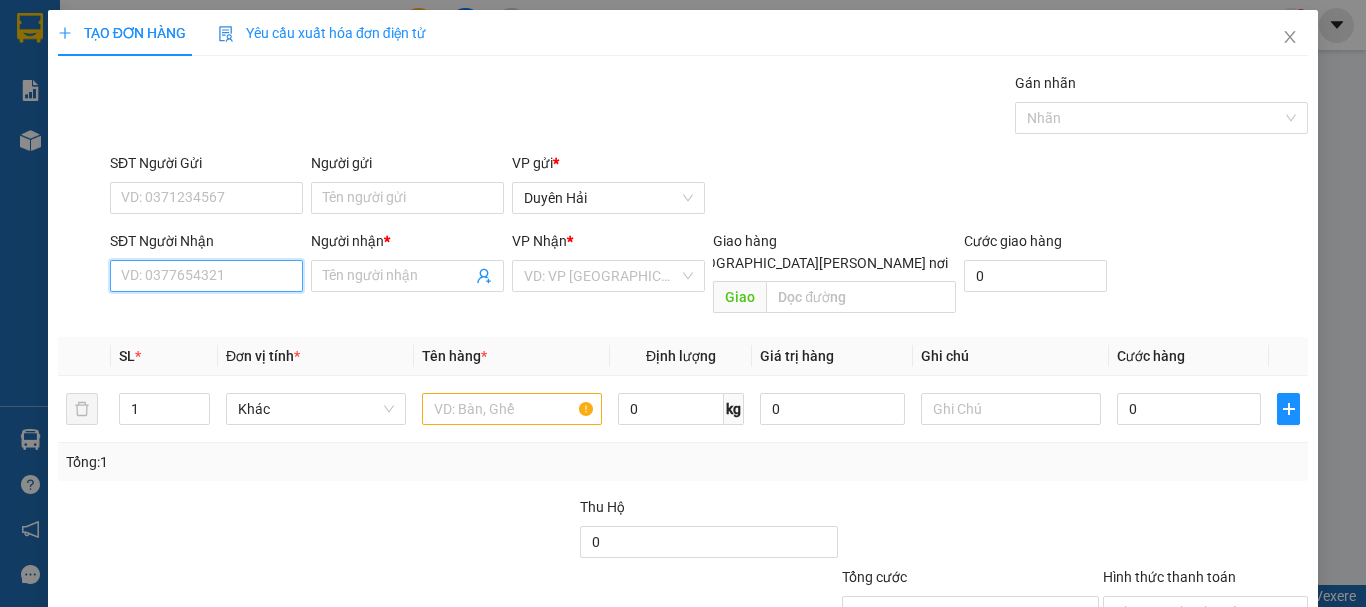click on "SĐT Người Nhận" at bounding box center (206, 276) 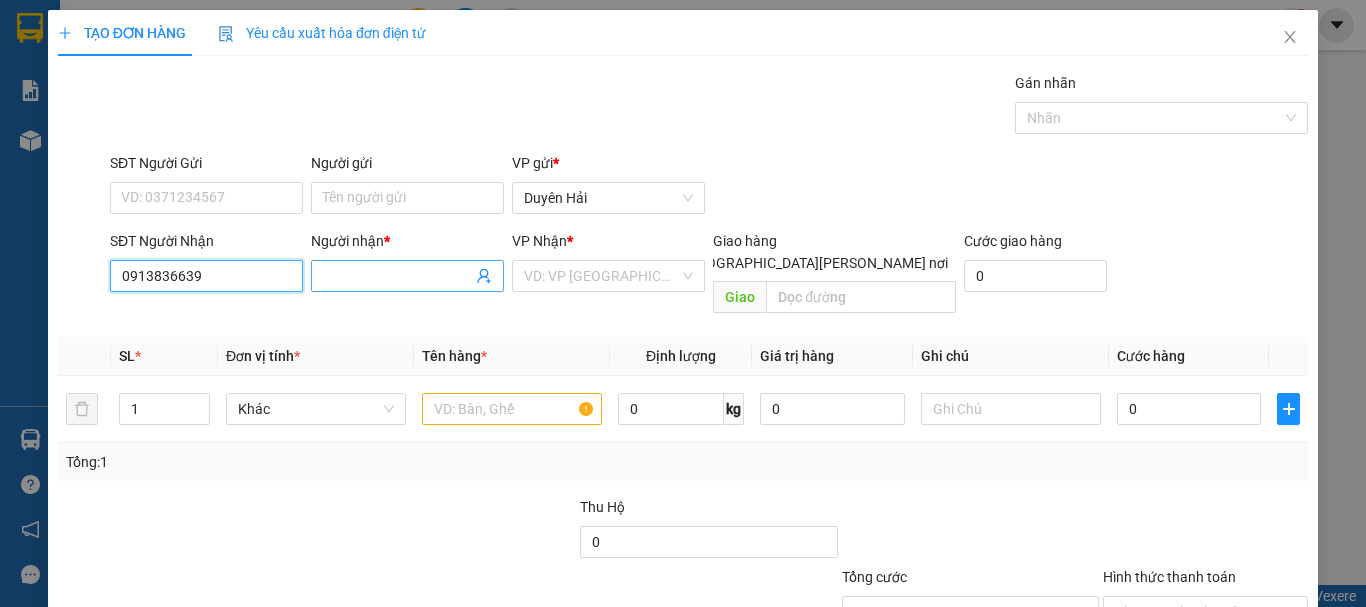 type on "0913836639" 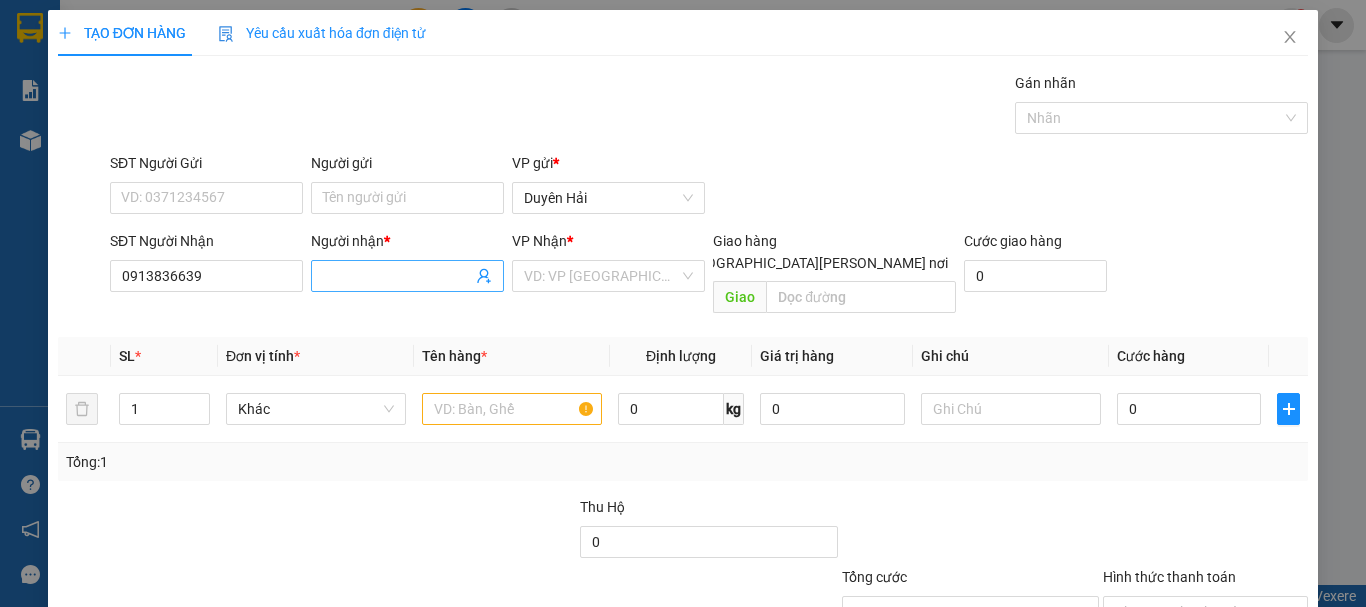 click on "Người nhận  *" at bounding box center (397, 276) 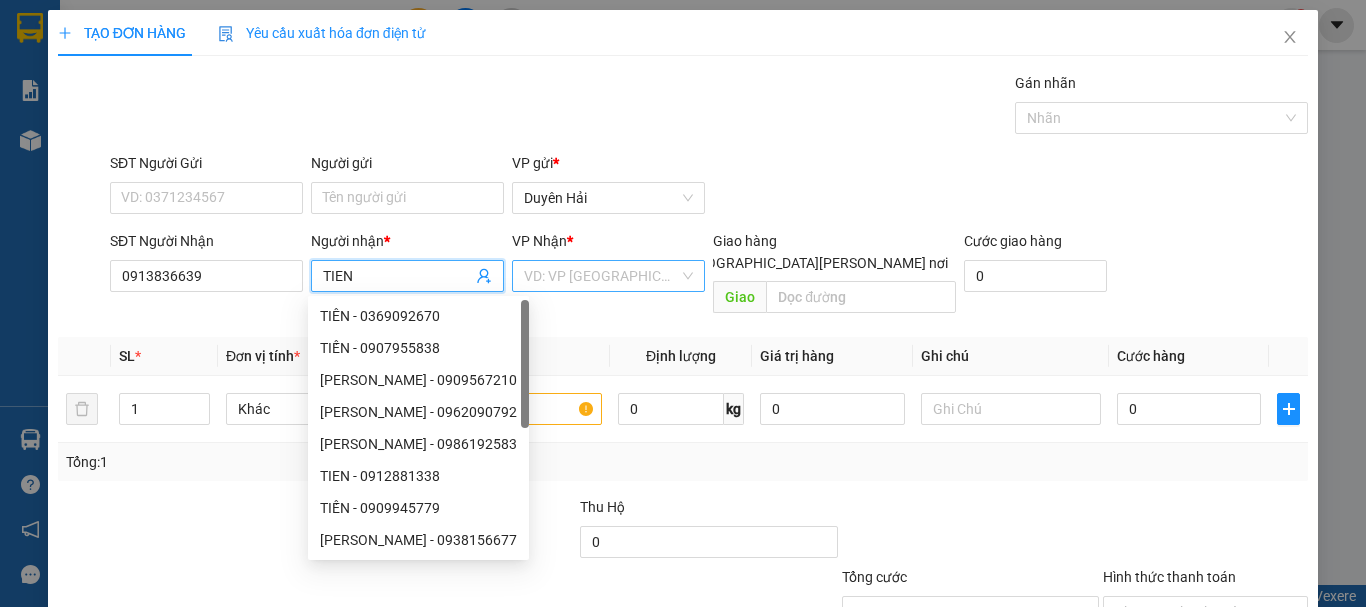 click on "VD: VP [GEOGRAPHIC_DATA]" at bounding box center [608, 276] 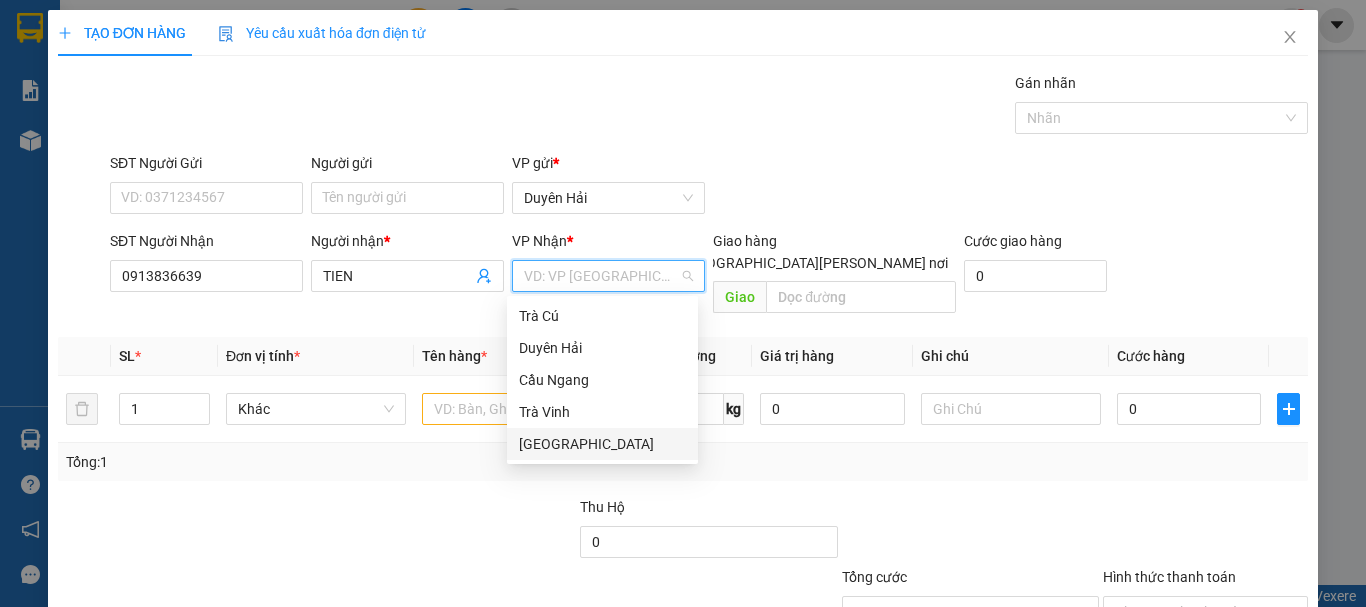 click on "[GEOGRAPHIC_DATA]" at bounding box center (602, 444) 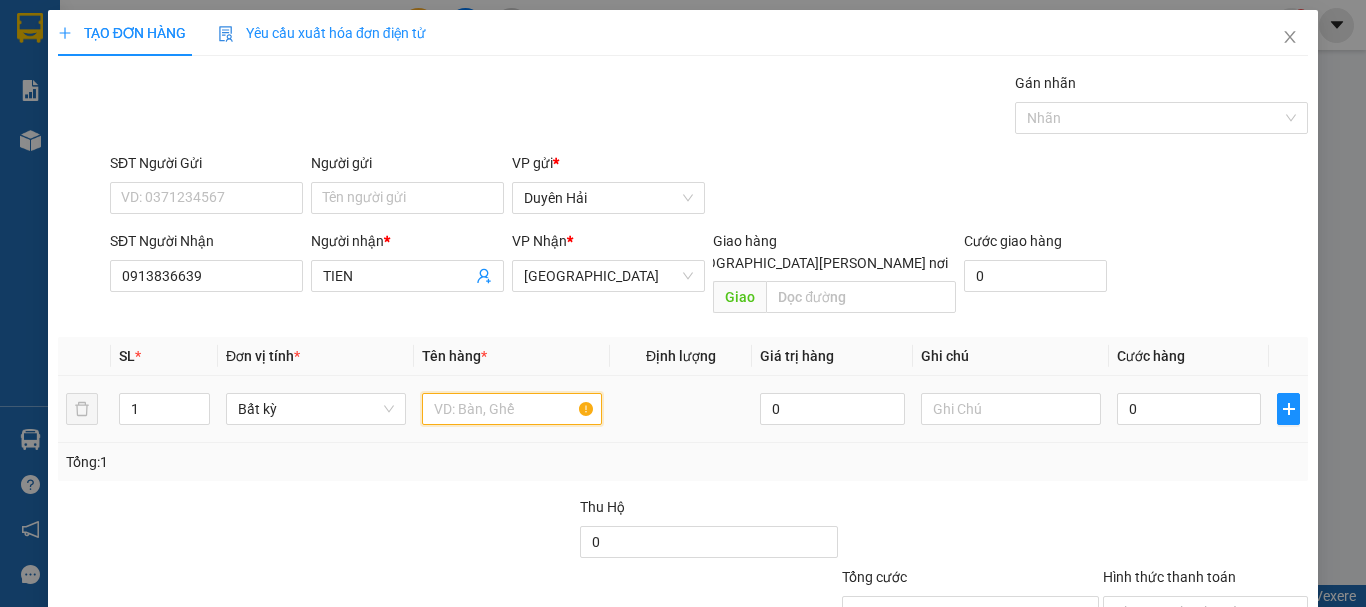 click at bounding box center (512, 409) 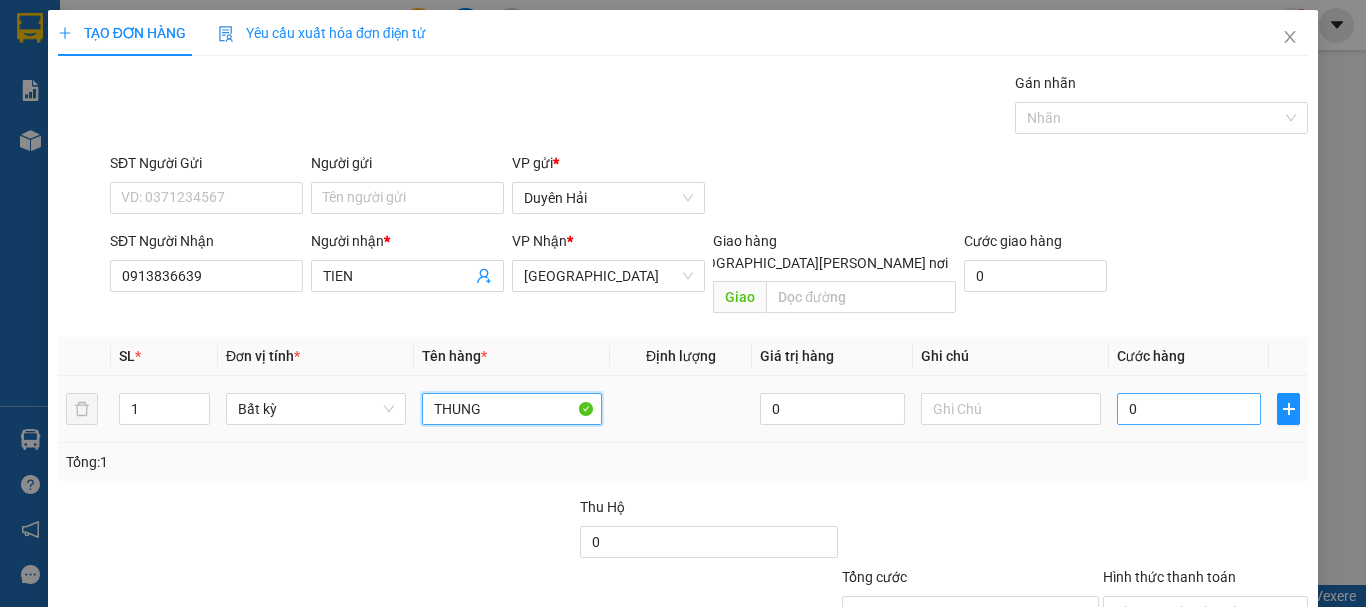 type on "THUNG" 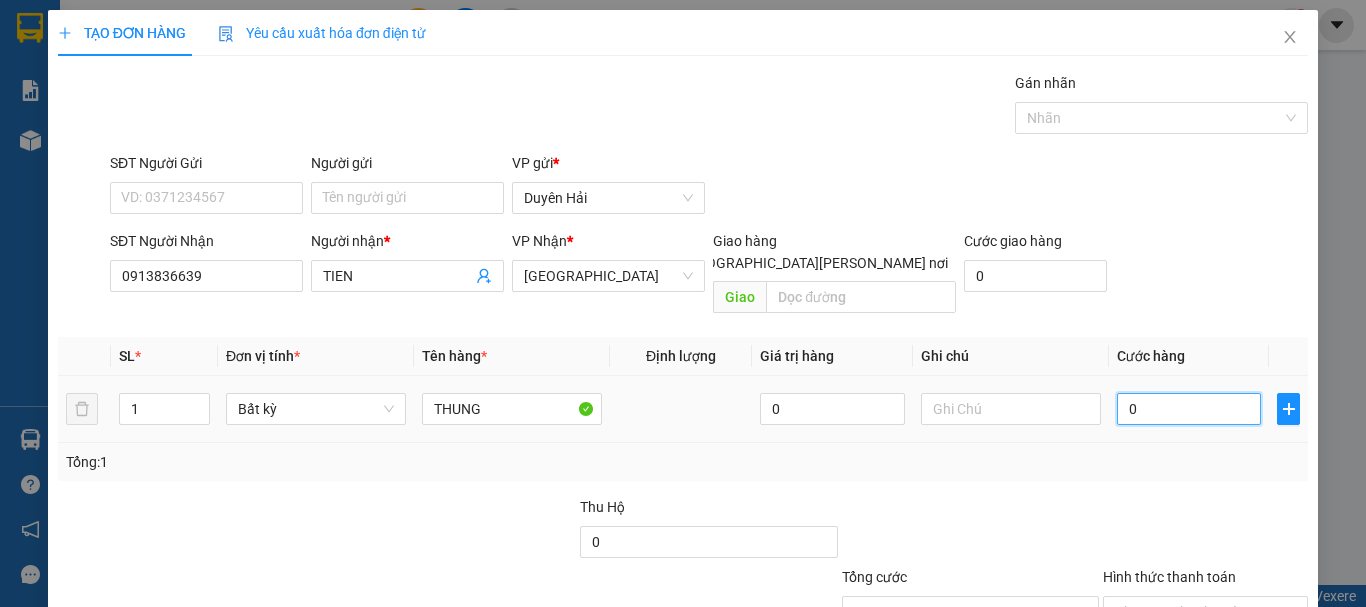 click on "0" at bounding box center [1189, 409] 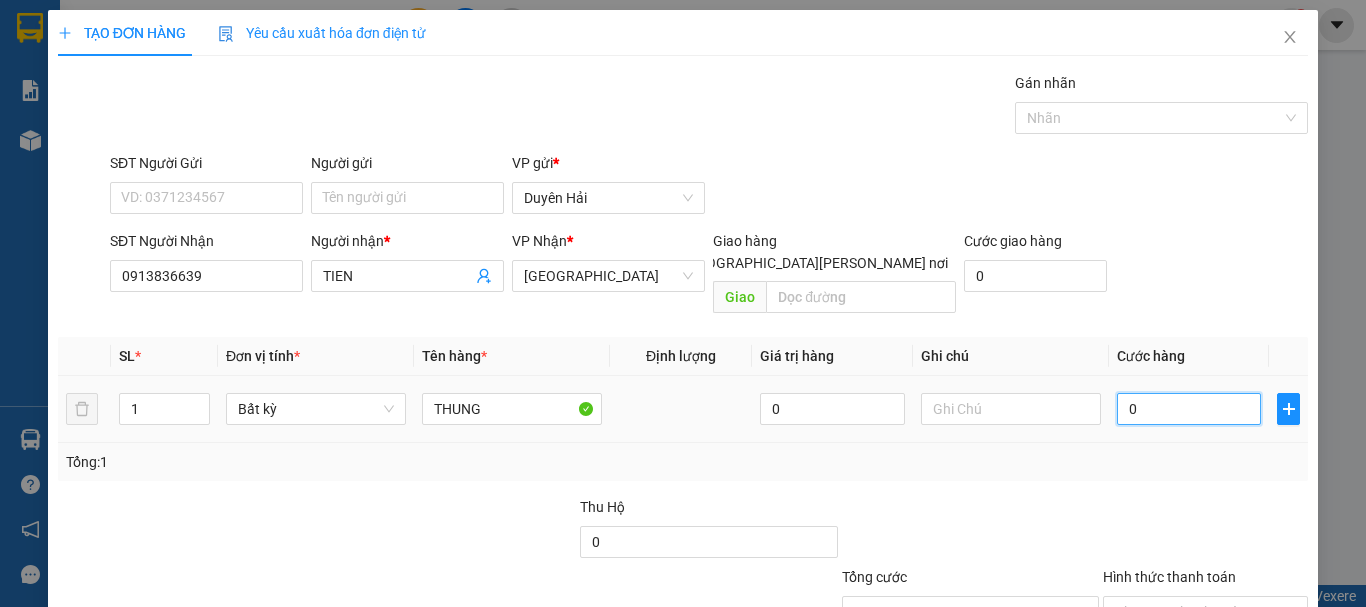 type on "3" 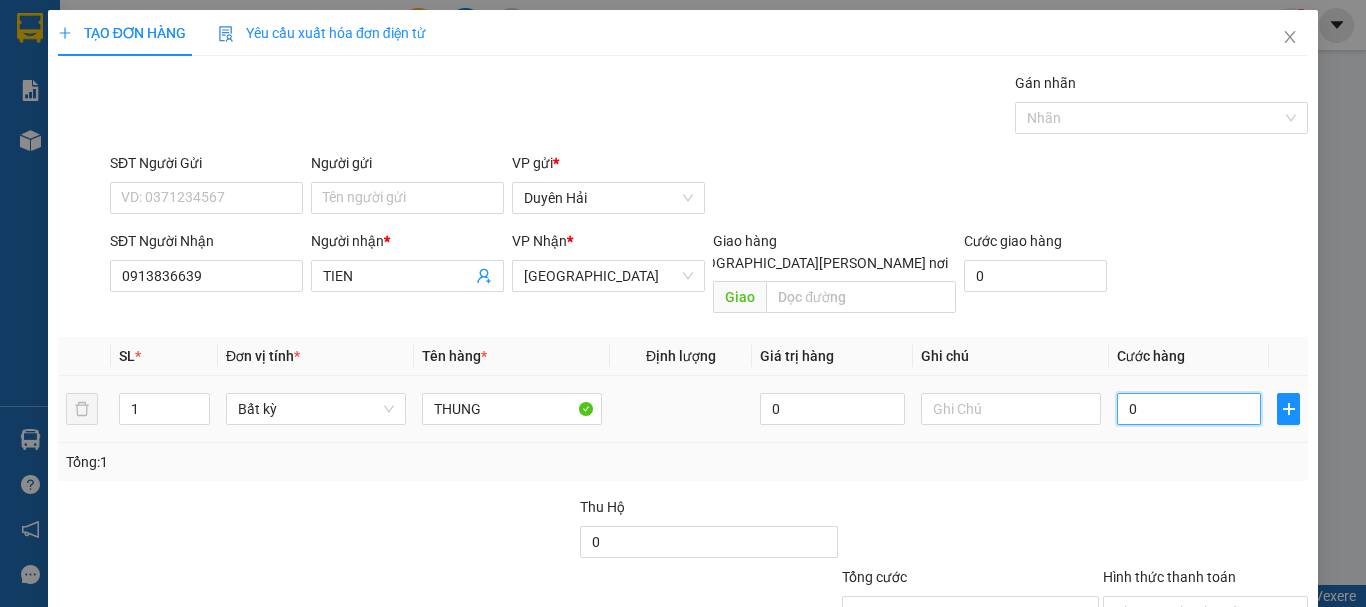 type on "3" 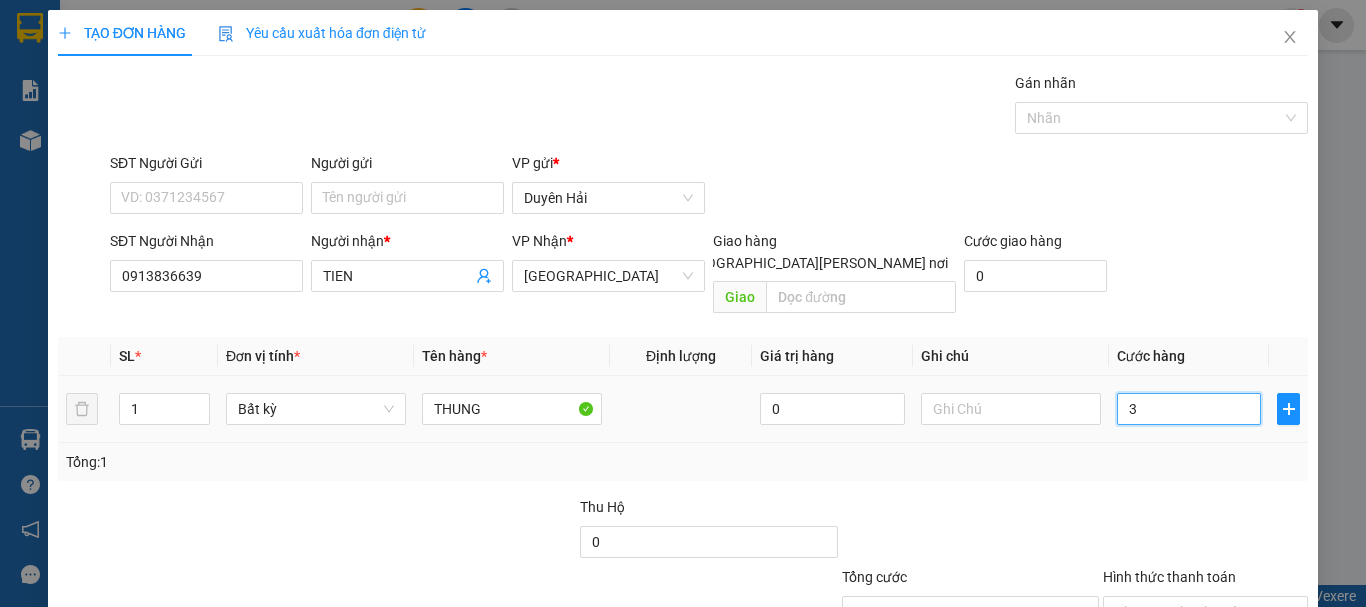 type on "30" 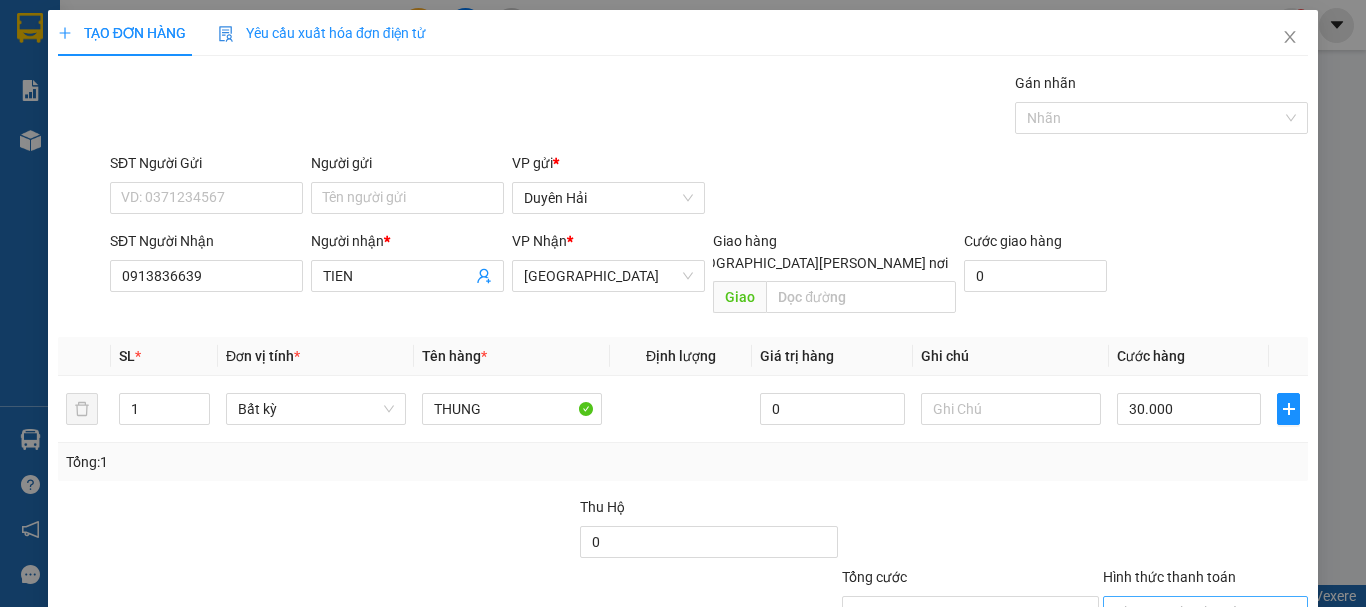 click on "Hình thức thanh toán" at bounding box center (1198, 612) 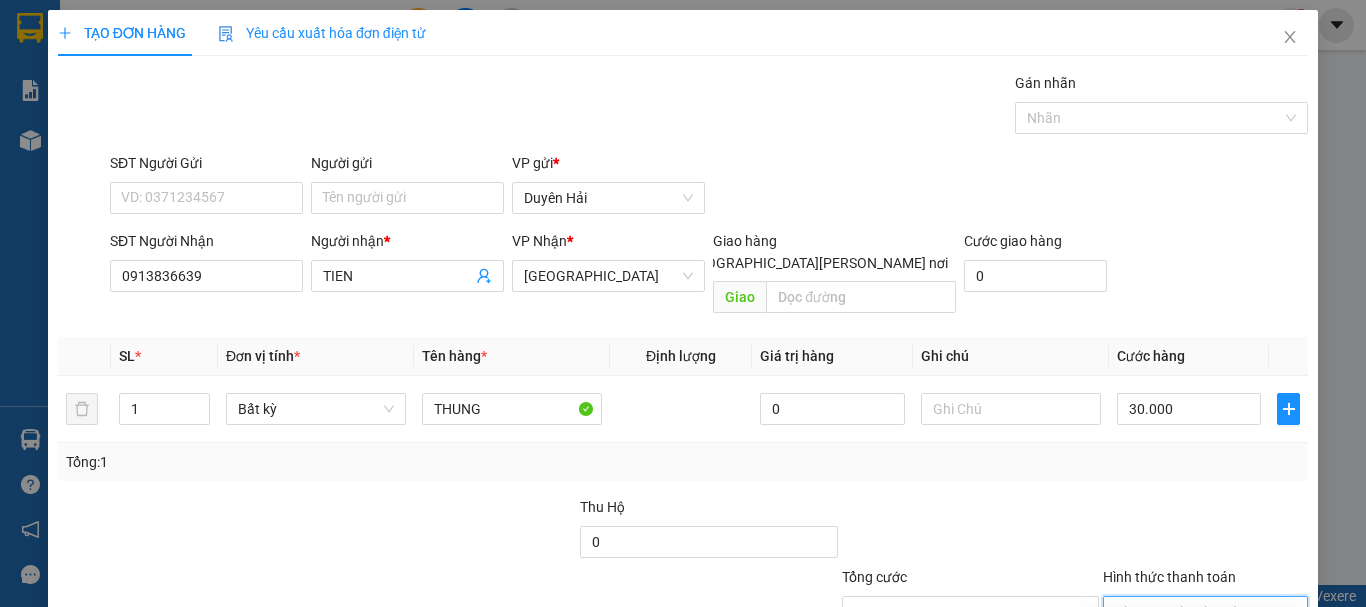 click on "Tại văn phòng" at bounding box center [1193, 630] 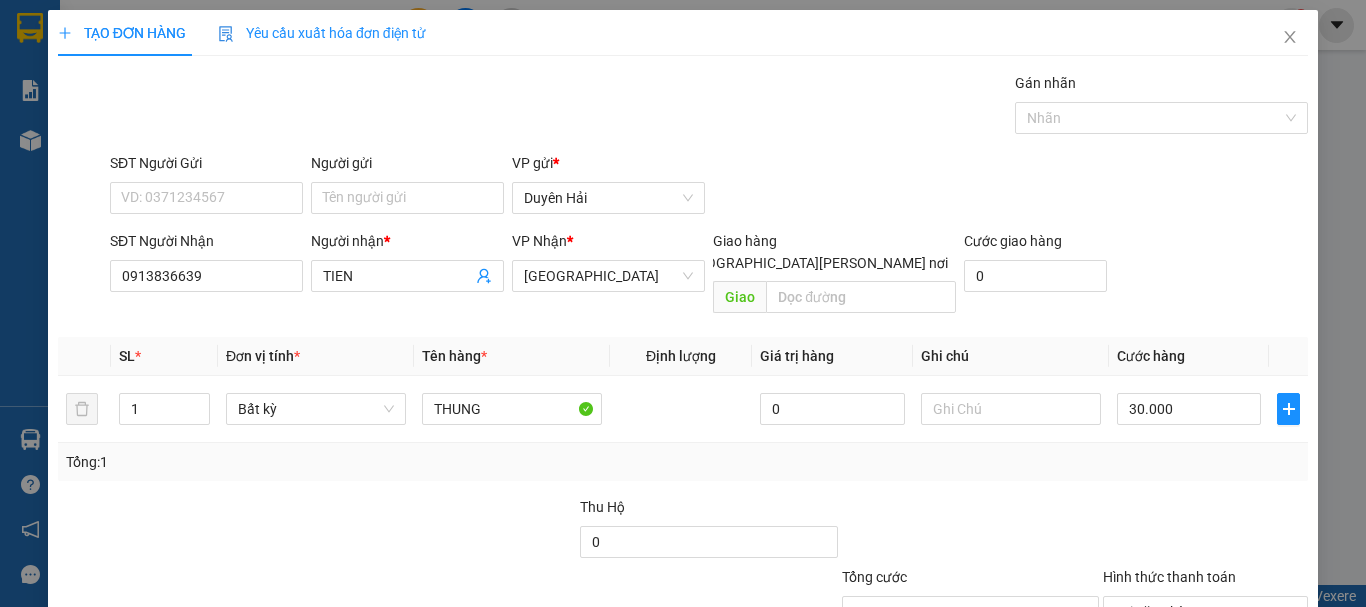 click 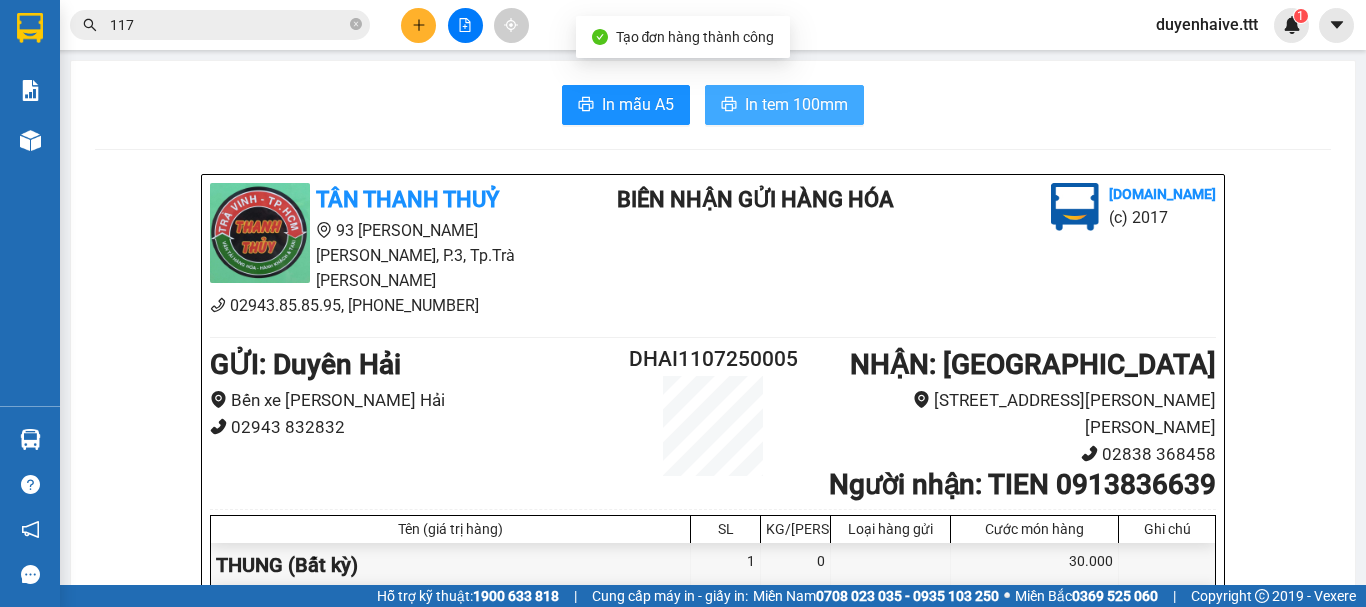 click on "In tem 100mm" at bounding box center (796, 104) 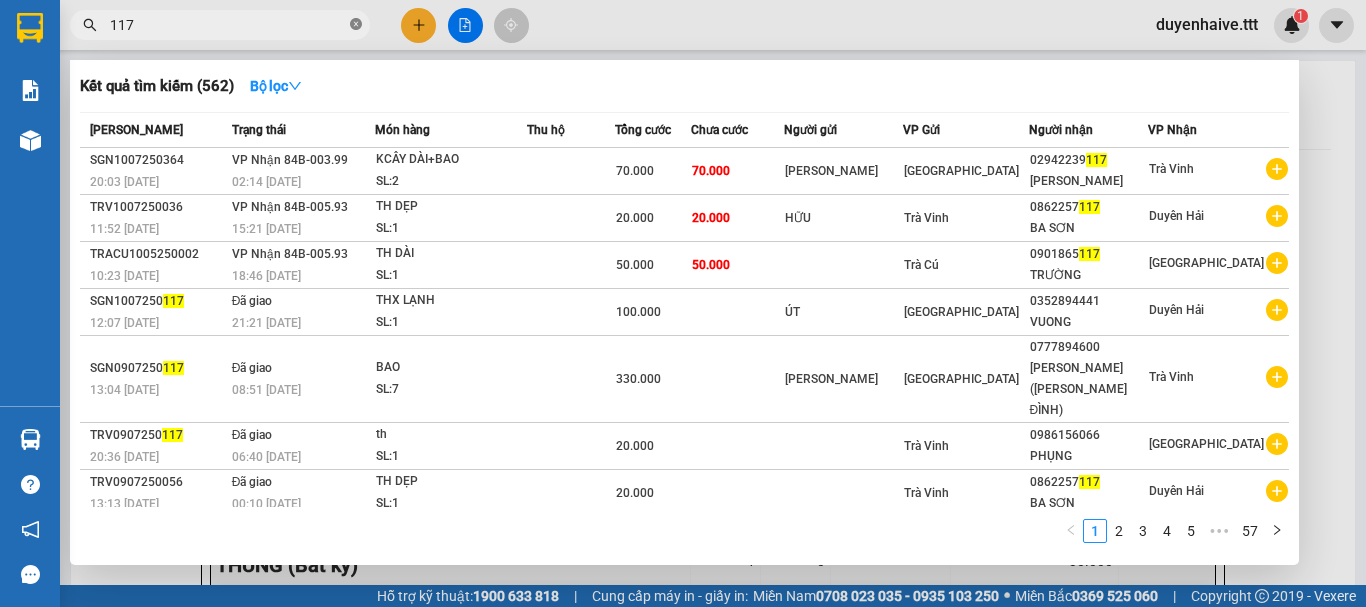 click 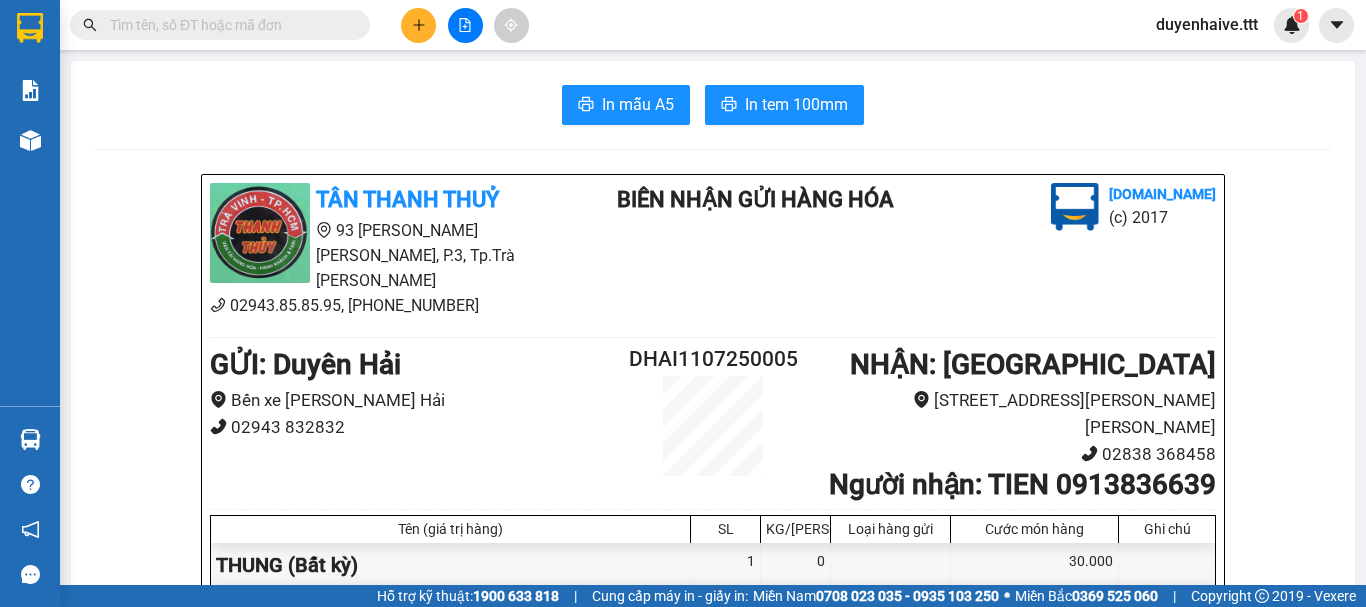 click at bounding box center [228, 25] 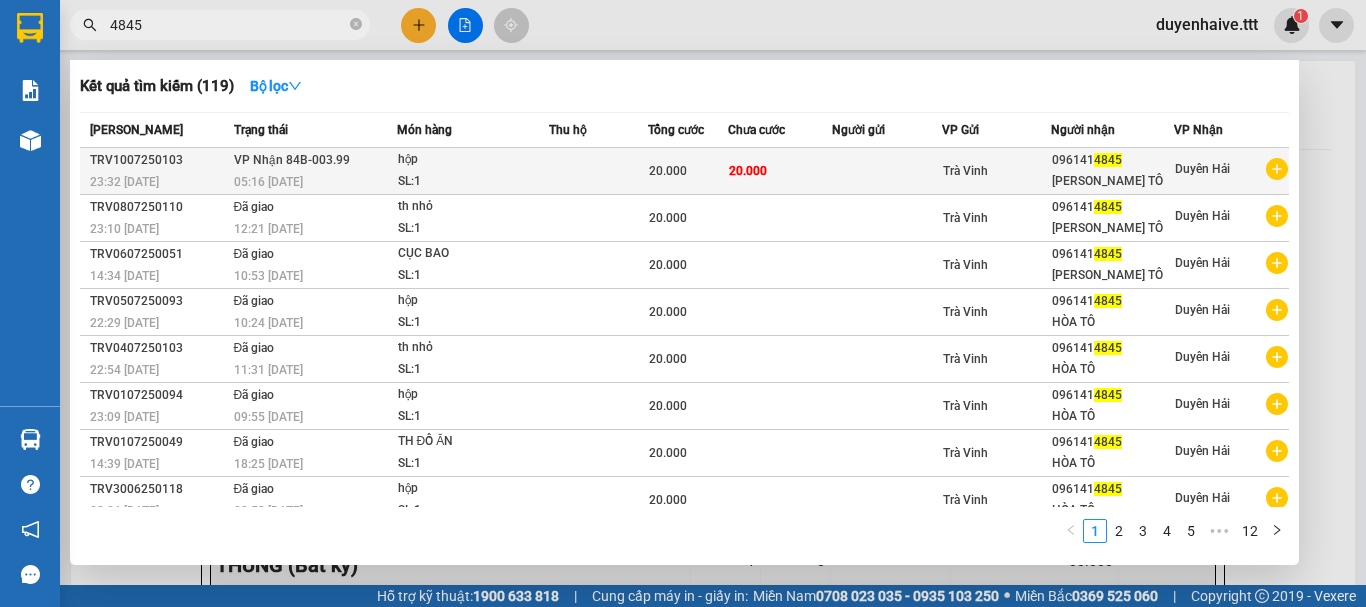type on "4845" 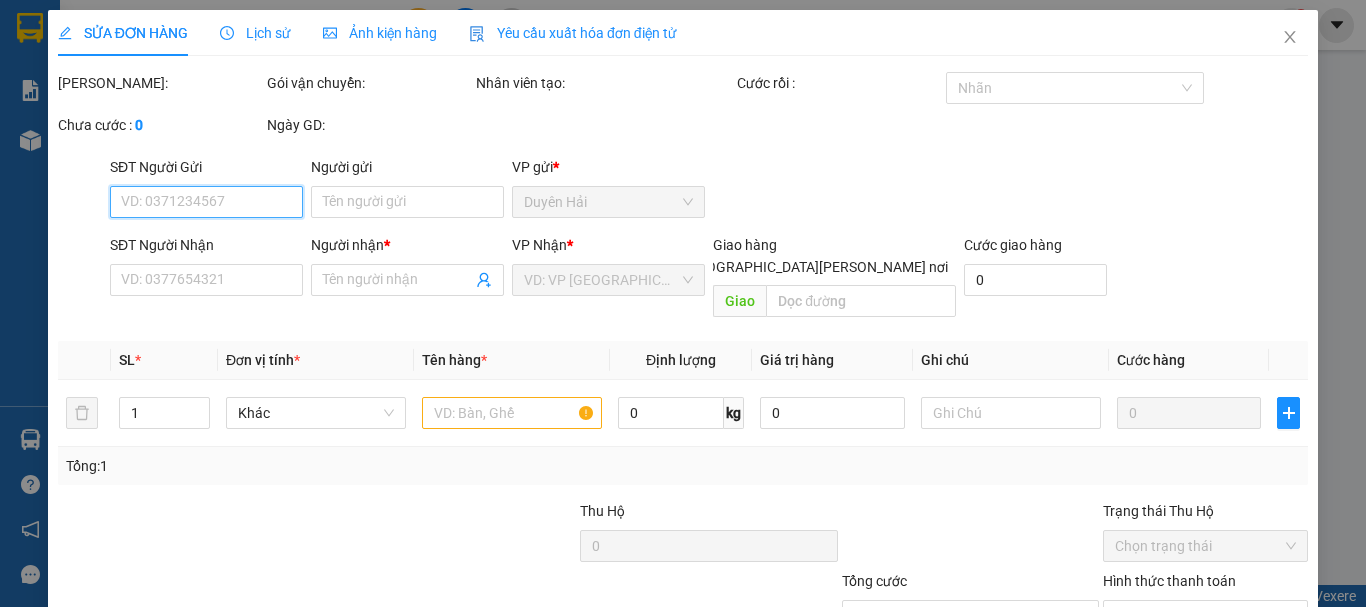 type on "0961414845" 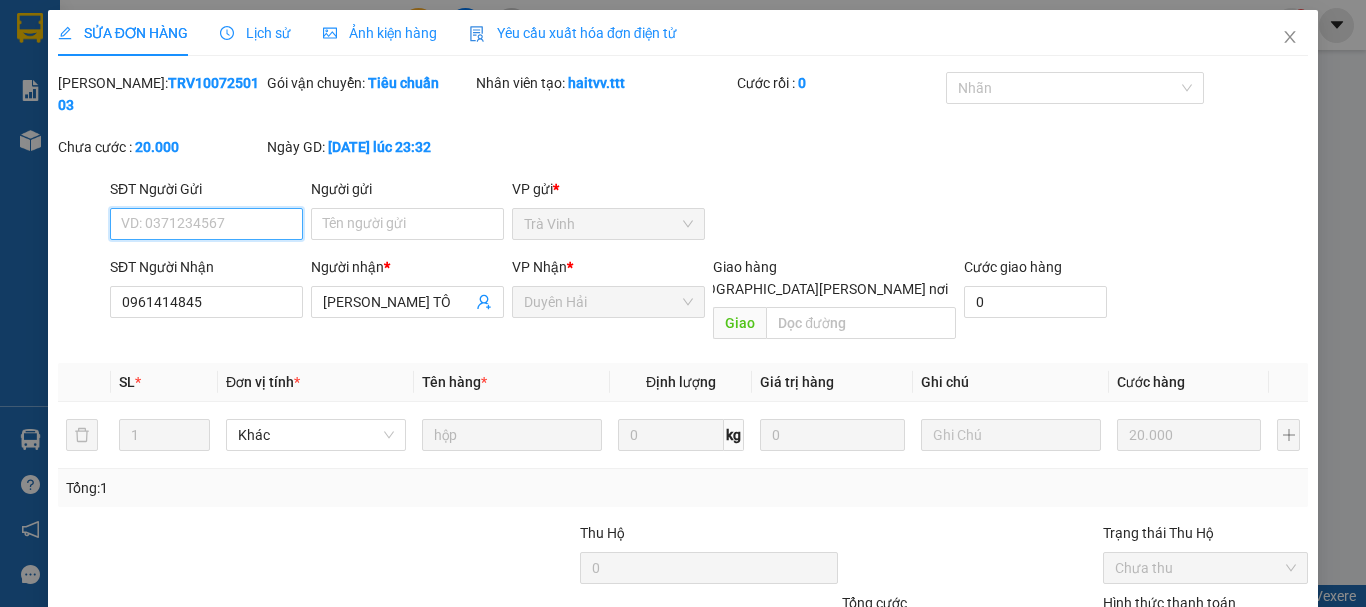 click on "Chọn HT Thanh Toán" at bounding box center (1205, 638) 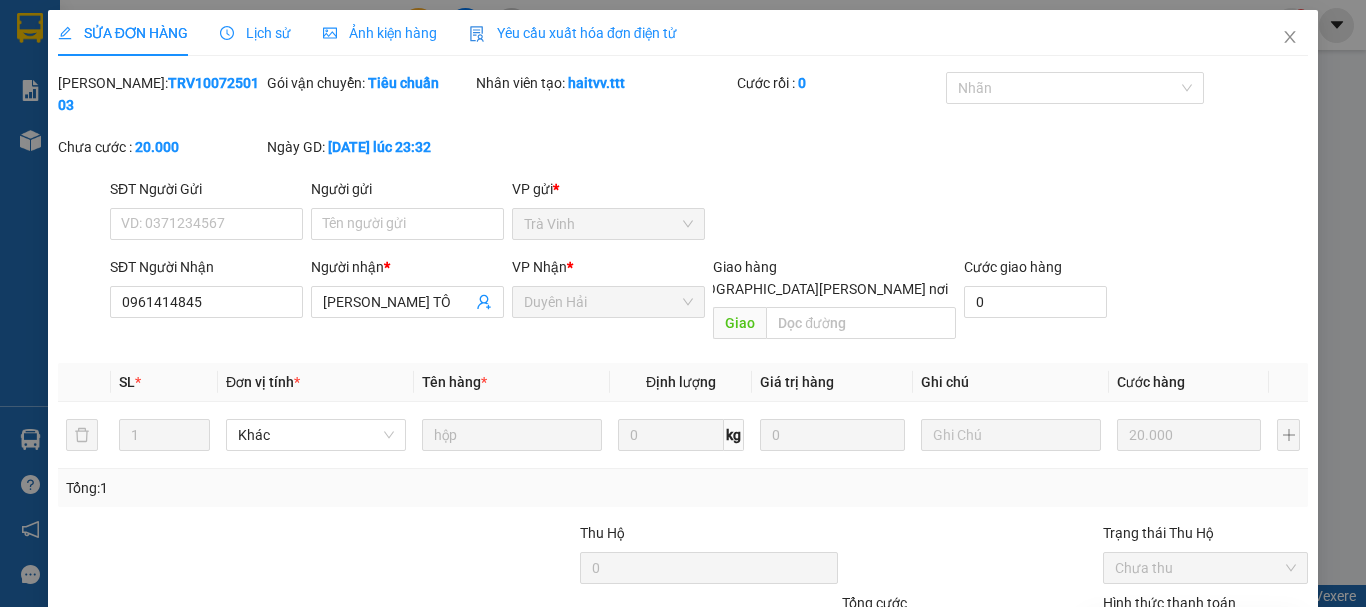 click on "Tại văn phòng" at bounding box center (1193, 634) 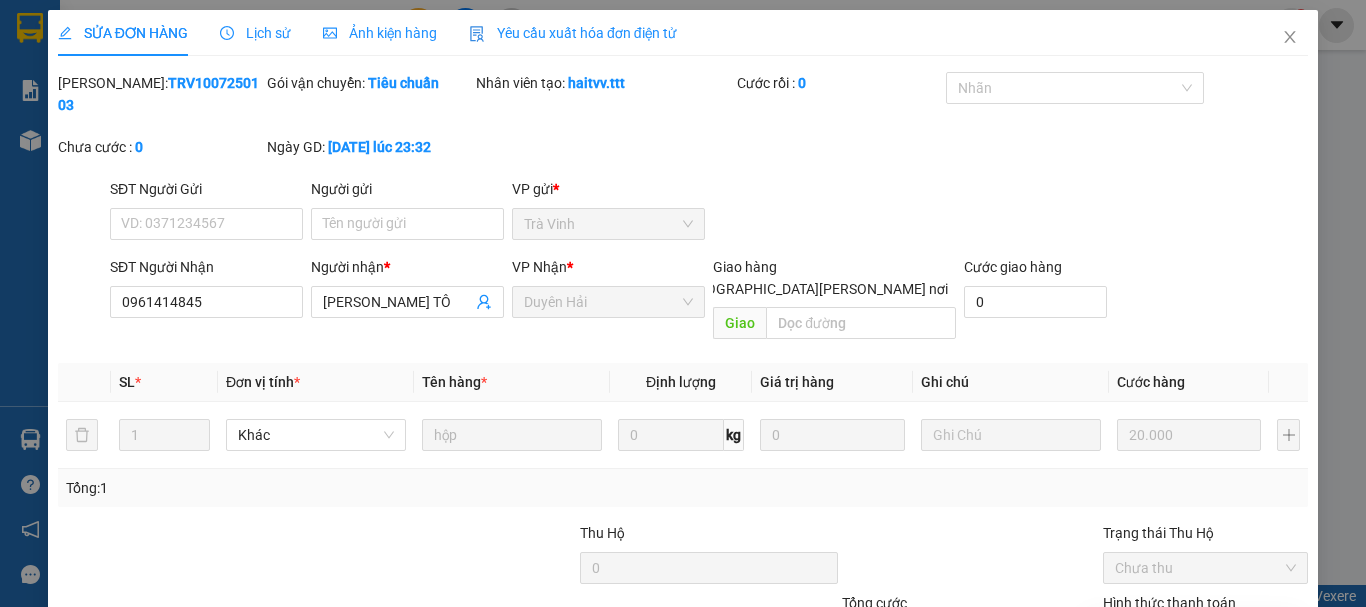 type on "0" 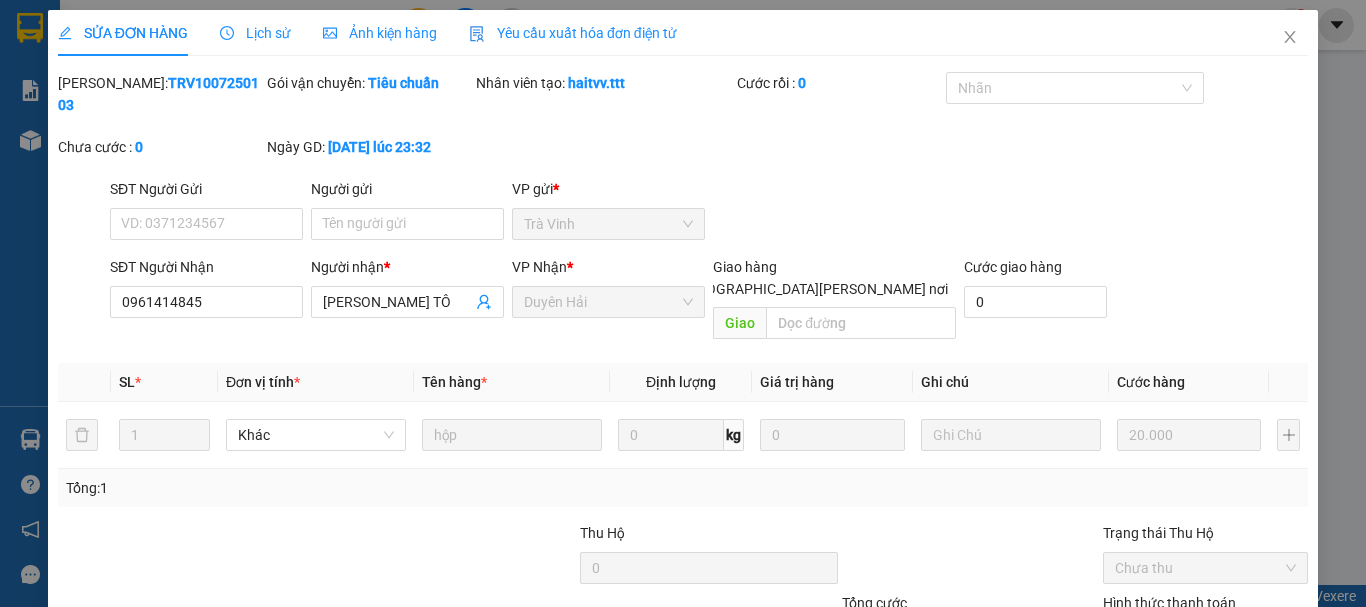 click on "[PERSON_NAME] và [PERSON_NAME] hàng" at bounding box center (858, 733) 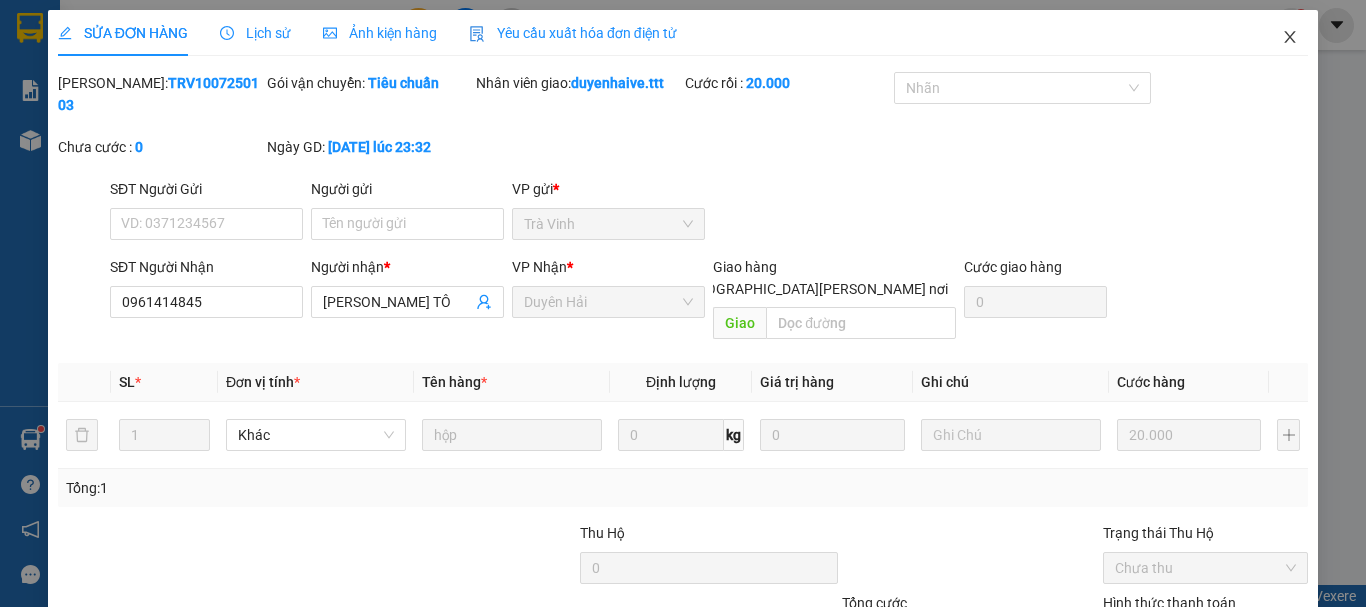 click 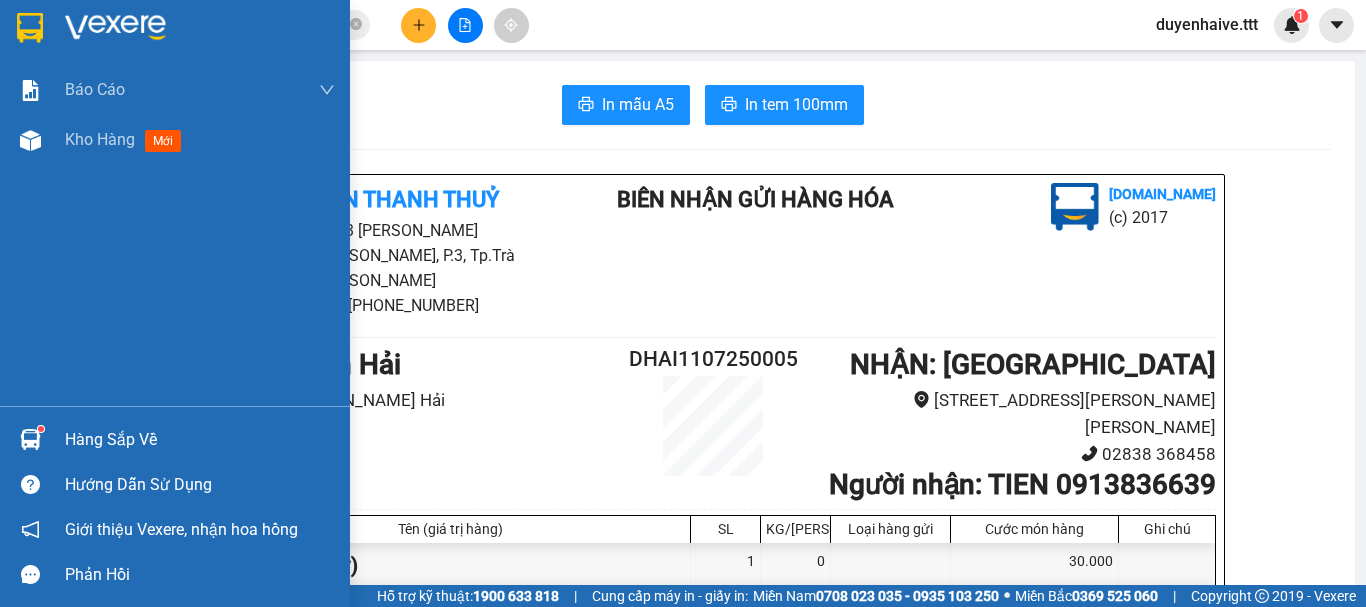 click on "Hàng sắp về" at bounding box center (200, 440) 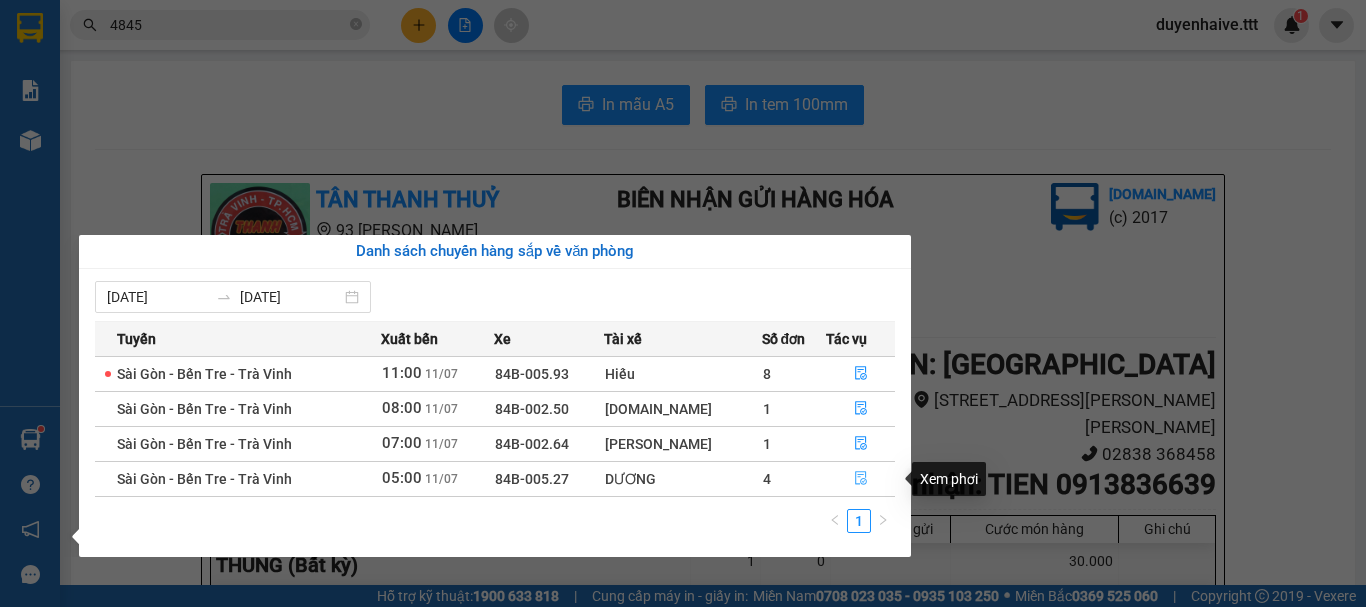 click 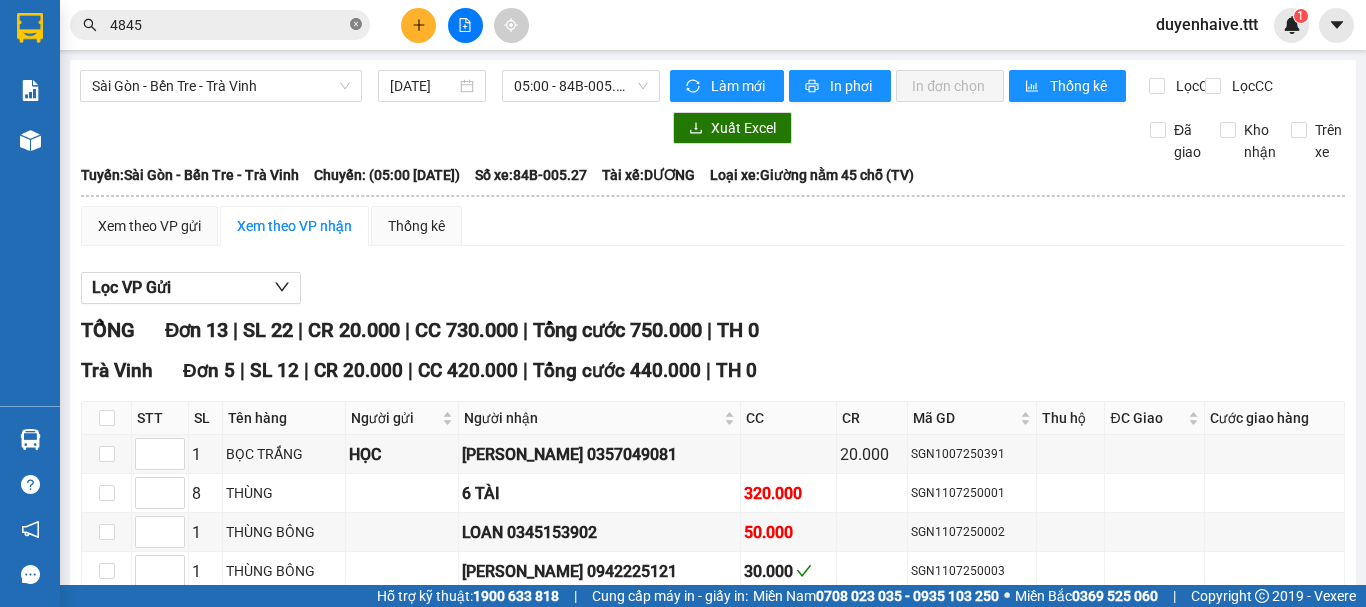 click 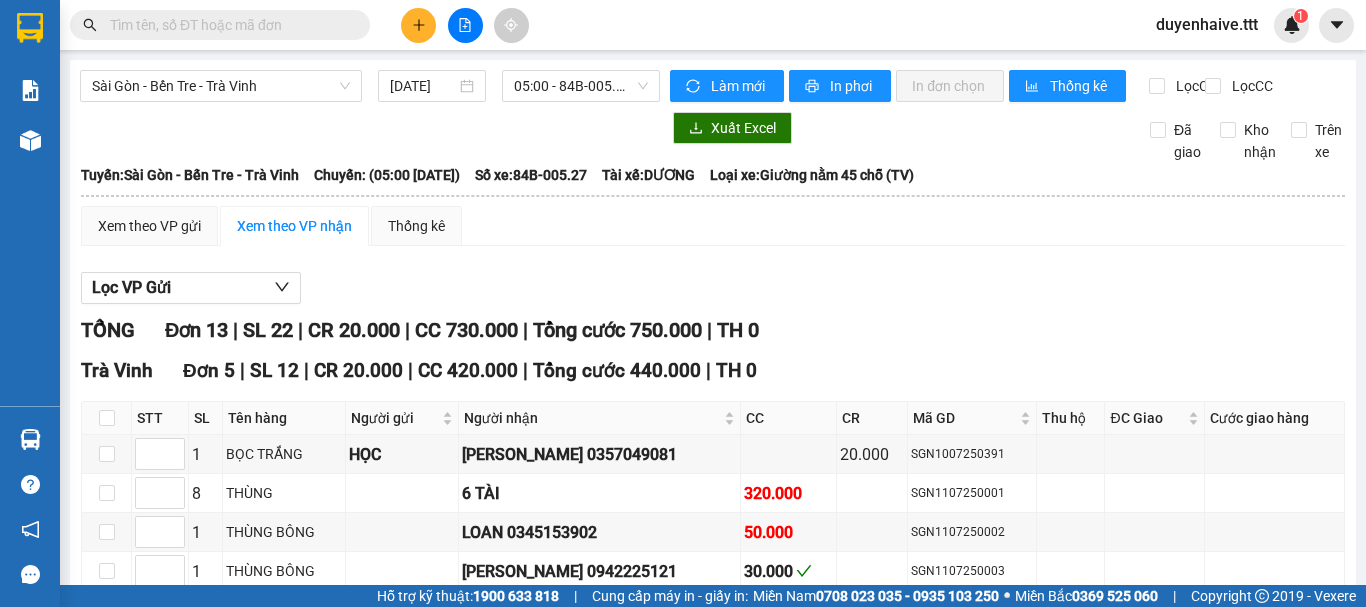 click at bounding box center [228, 25] 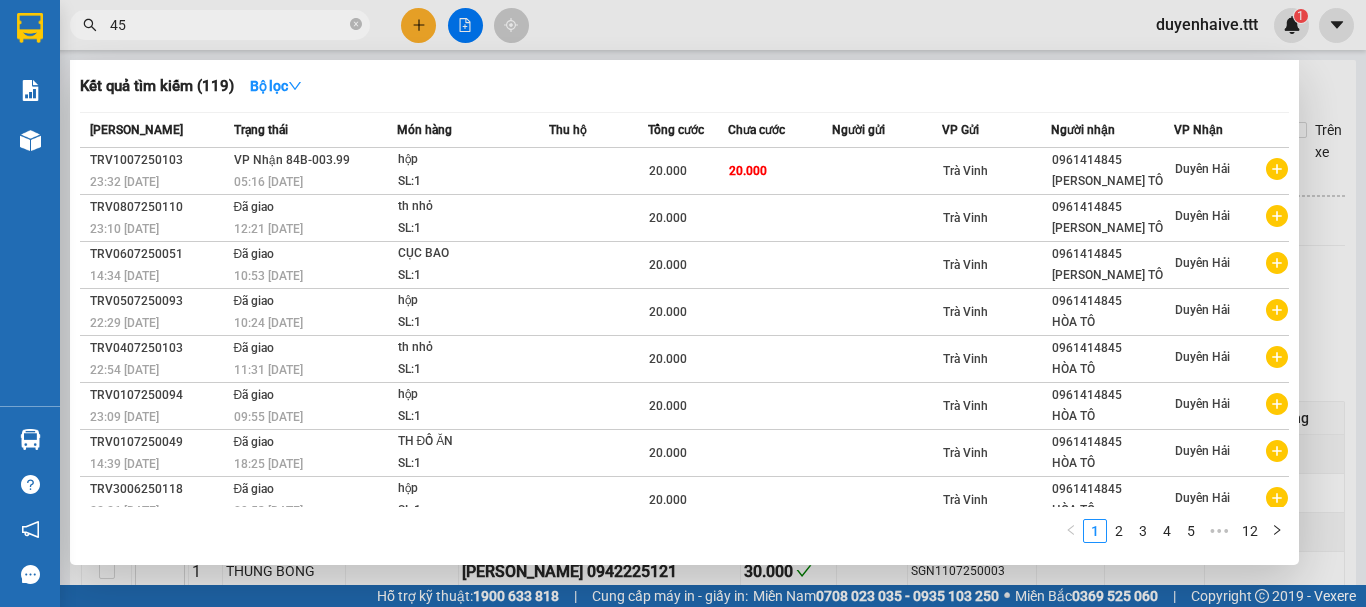 type on "456" 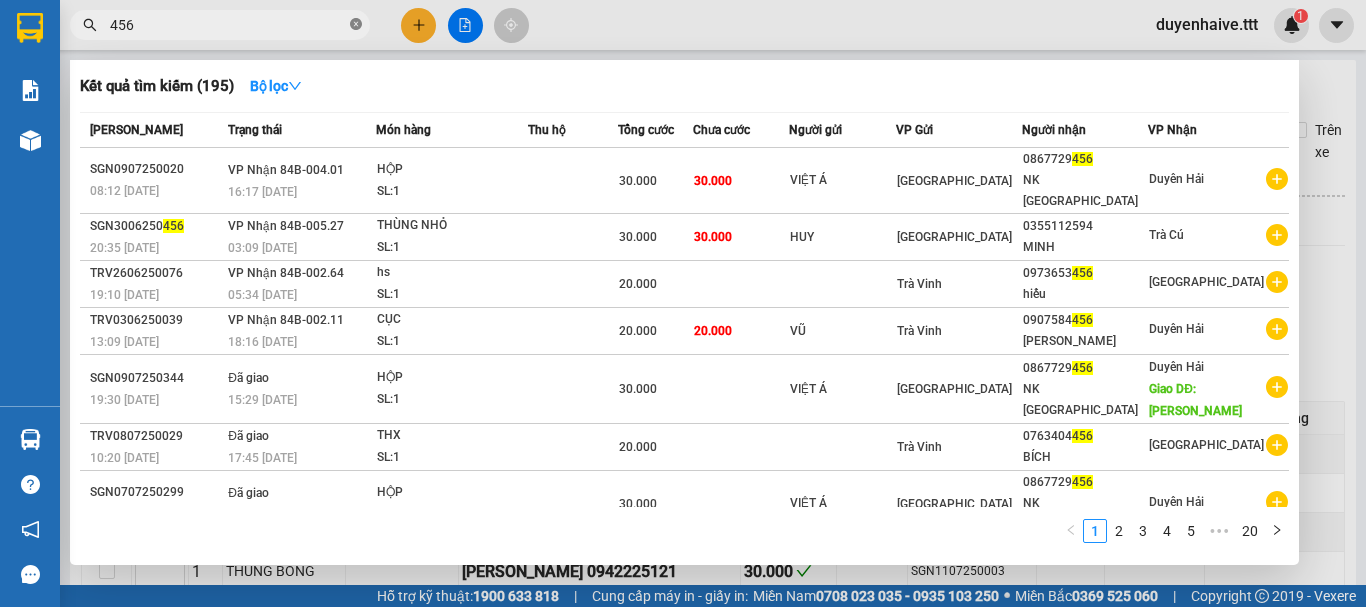 click 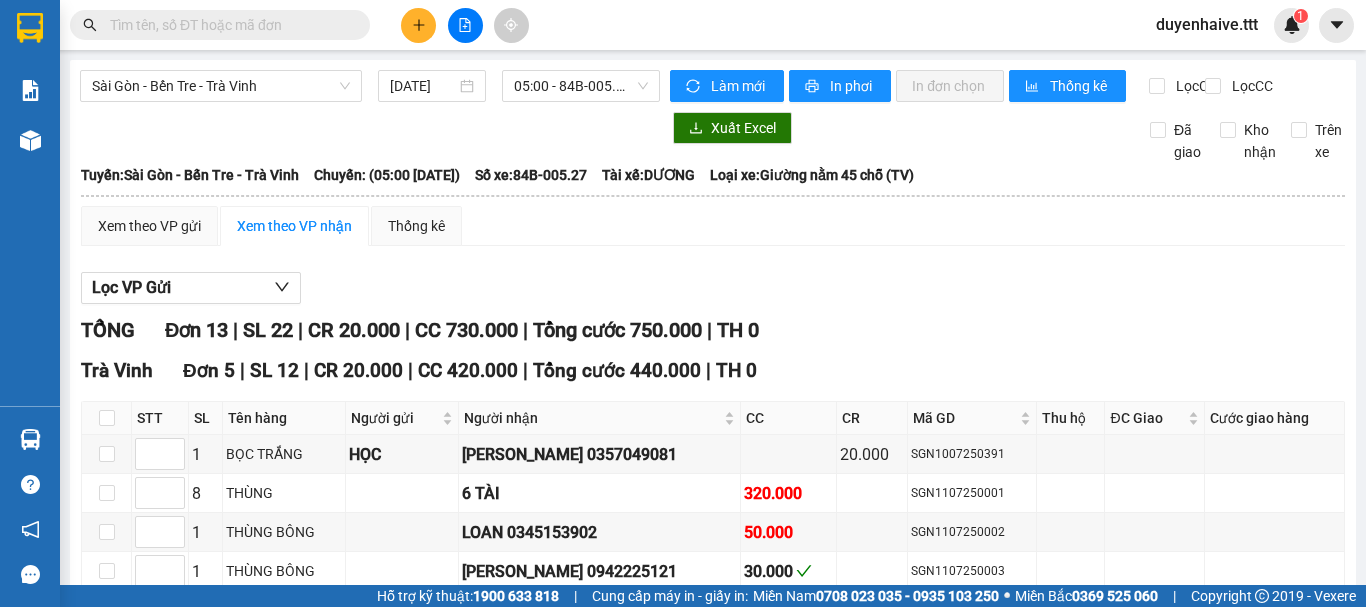 click at bounding box center [228, 25] 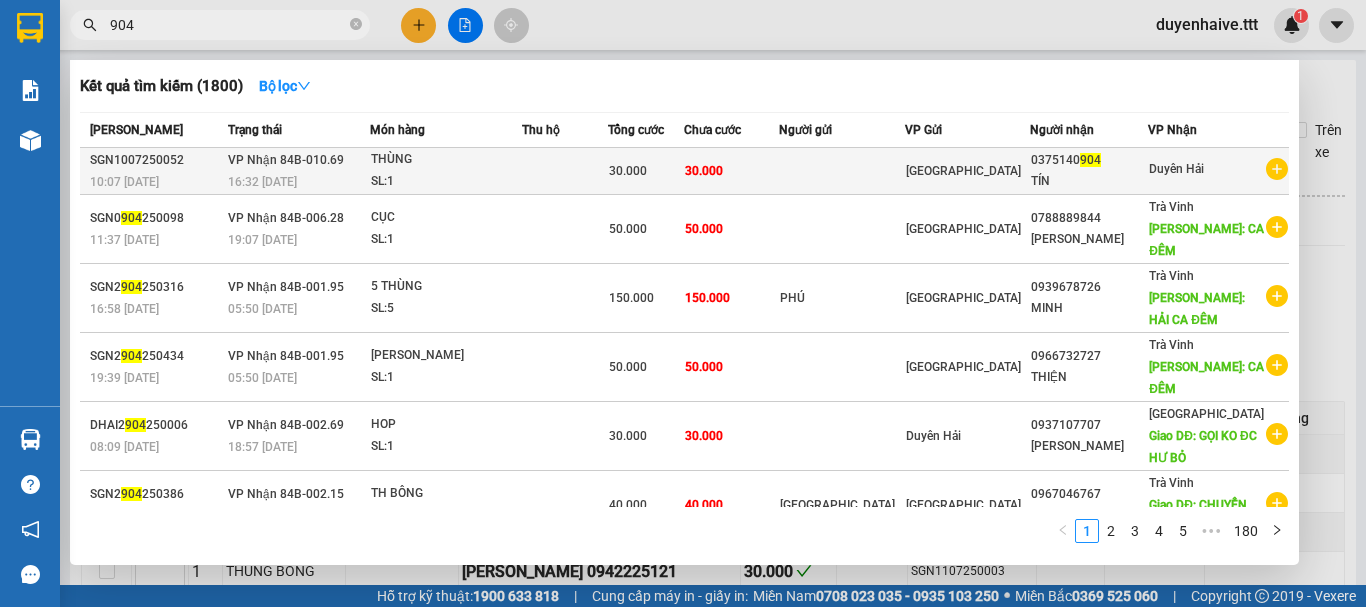 type on "904" 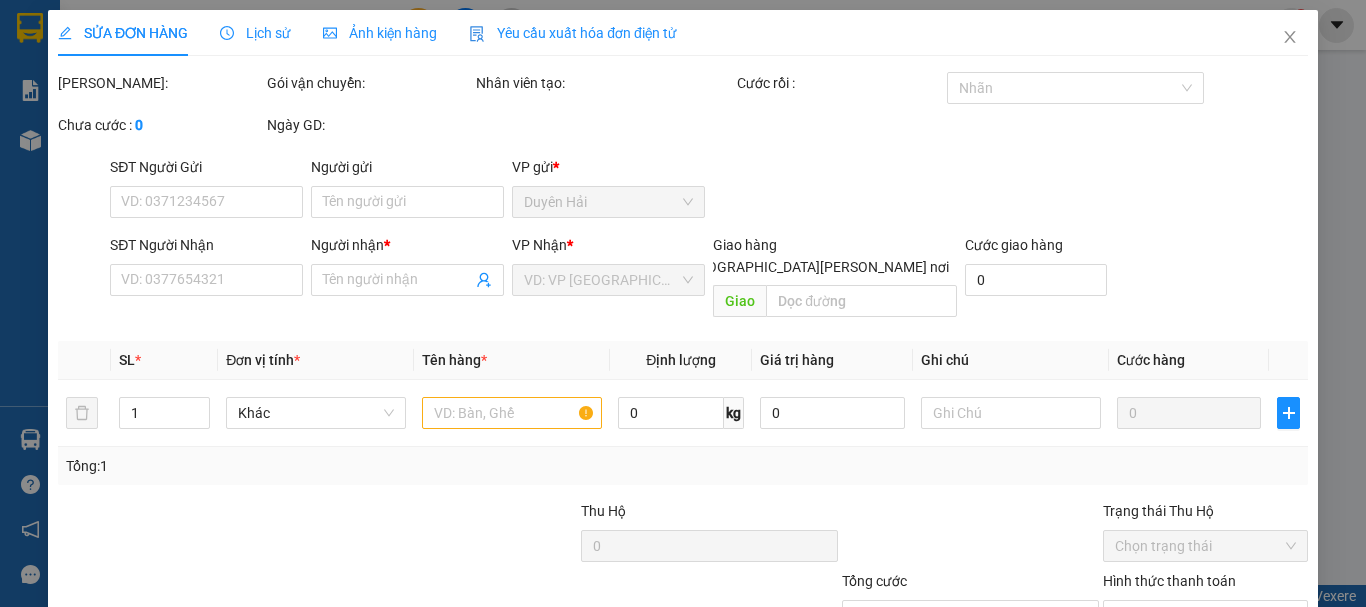 type on "0375140904" 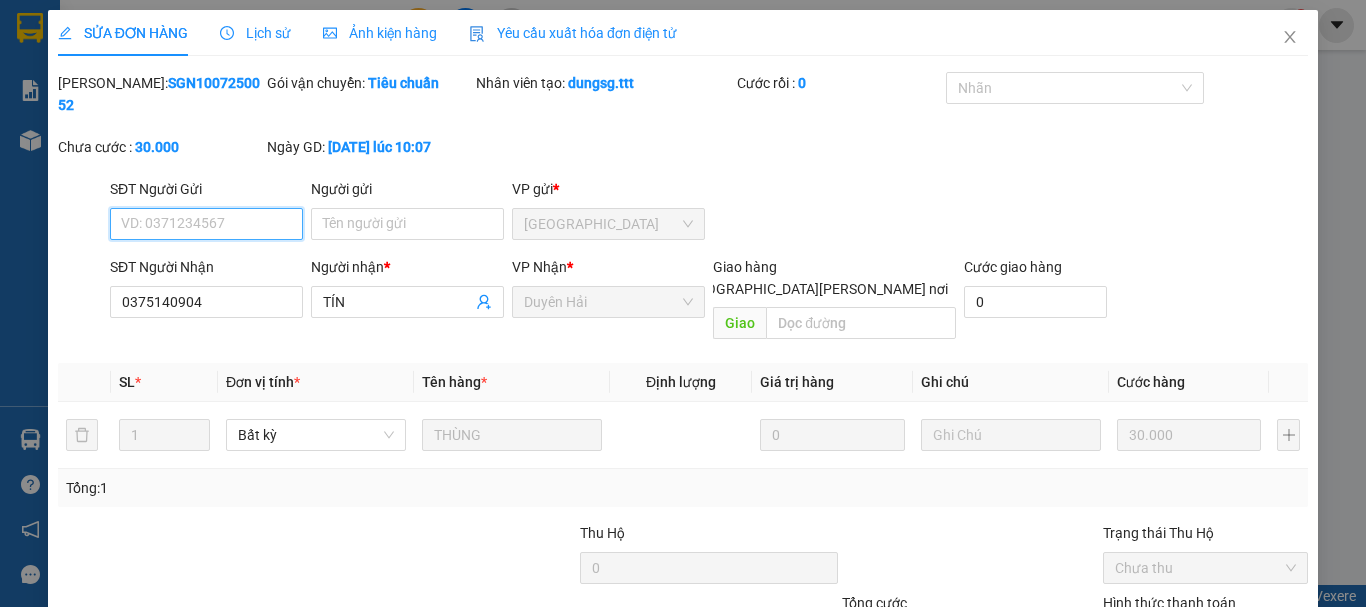 click on "Chọn HT Thanh Toán" at bounding box center (1205, 638) 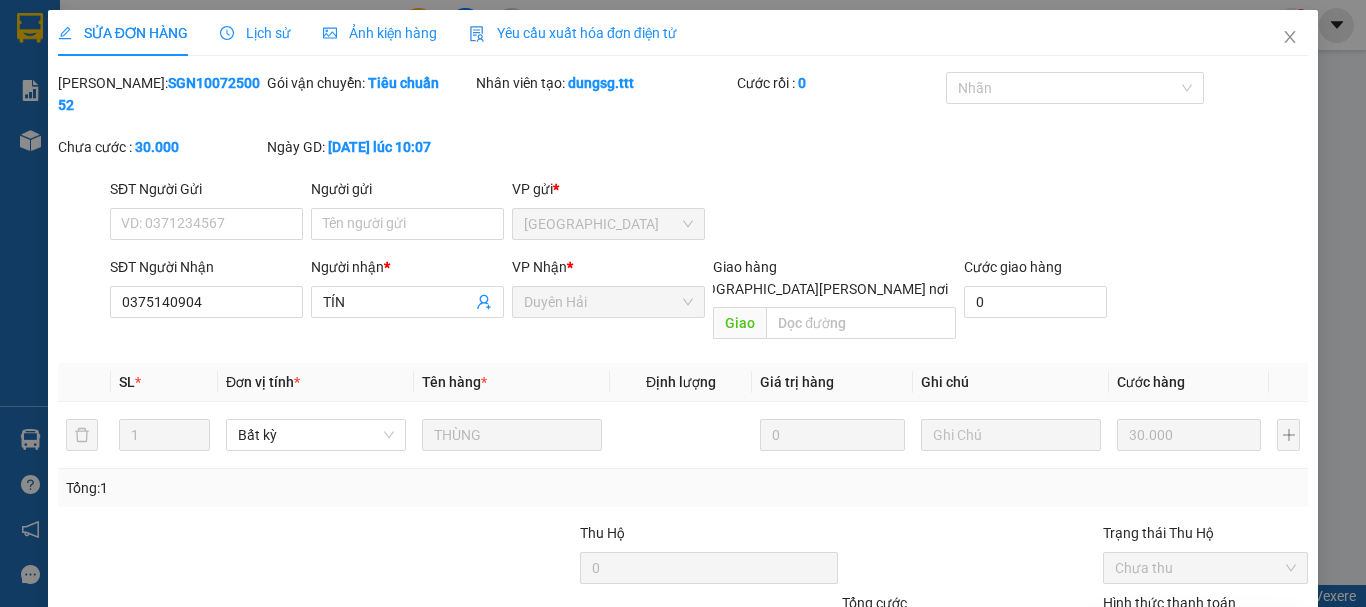 click on "Tại văn phòng" at bounding box center [1193, 634] 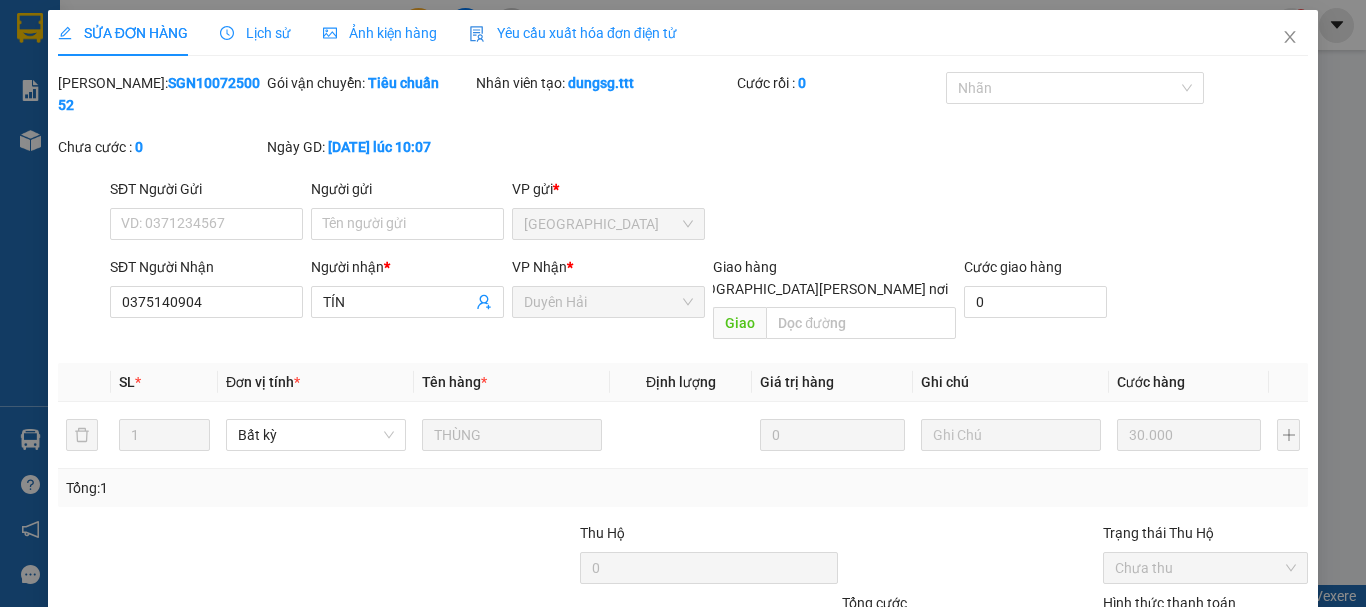 click on "[PERSON_NAME] và [PERSON_NAME] hàng" at bounding box center (858, 733) 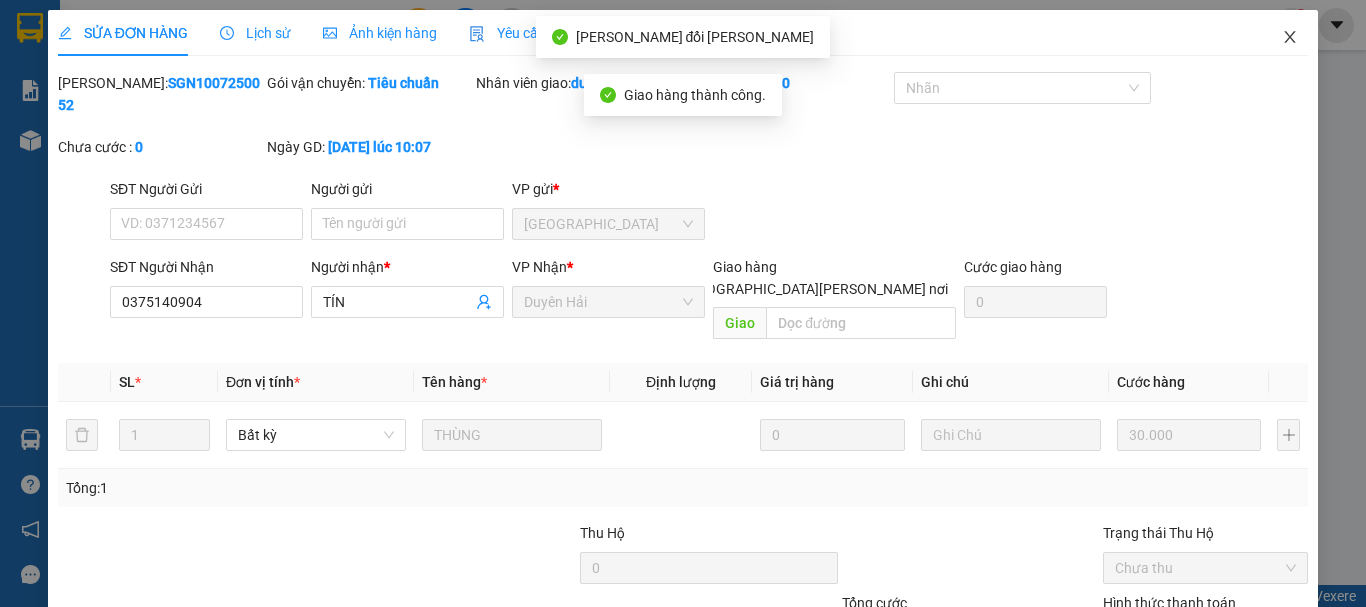 click at bounding box center (1290, 38) 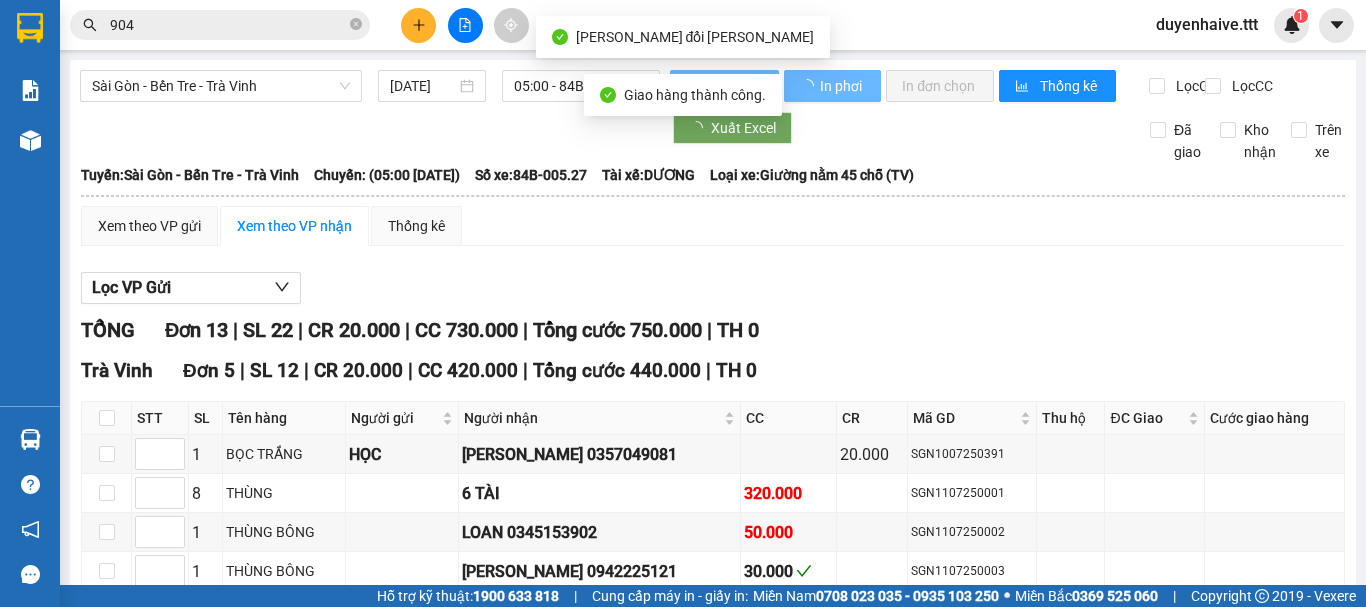 click 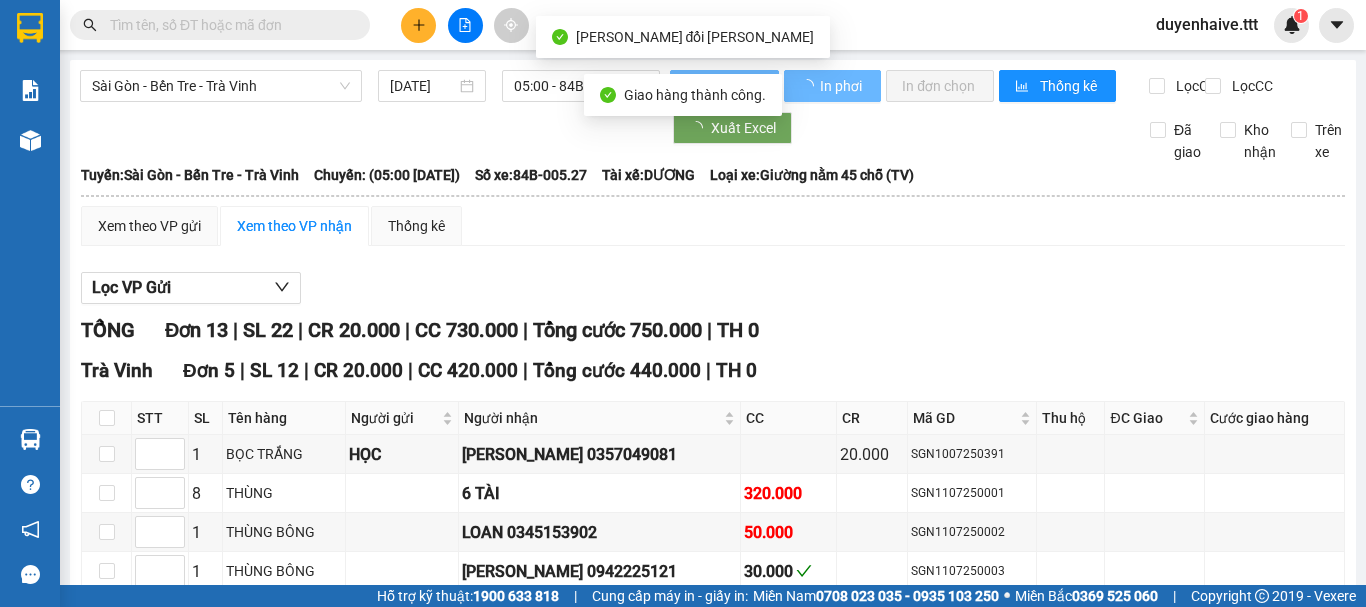 click at bounding box center (228, 25) 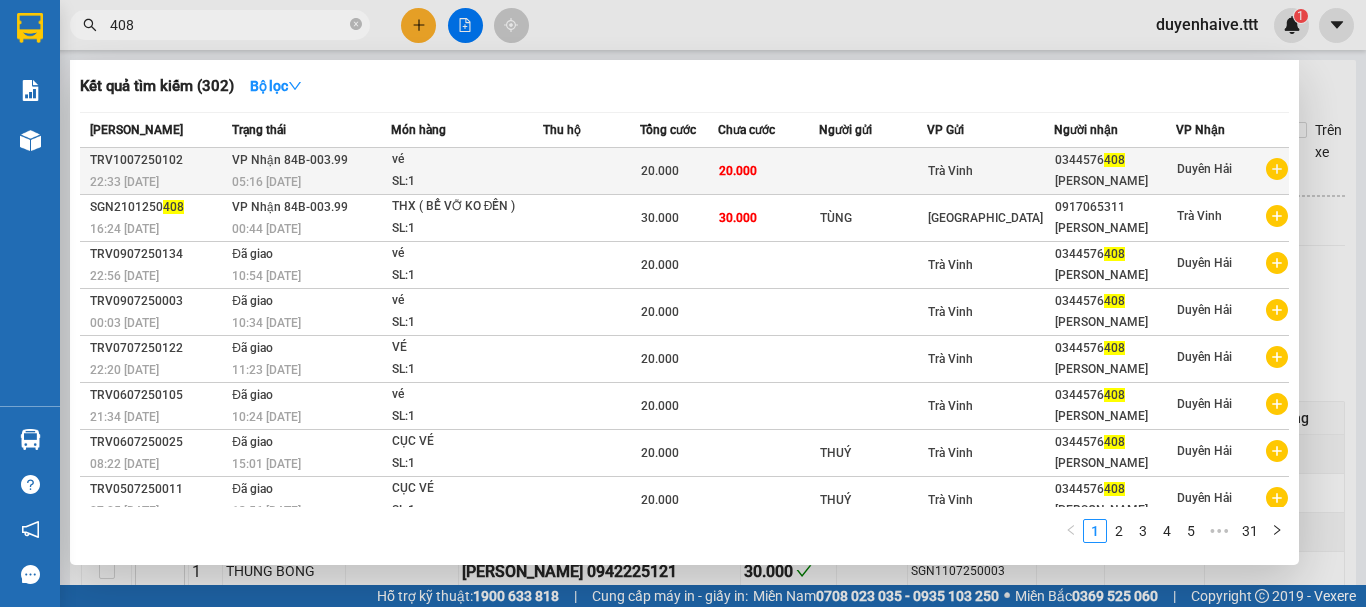 type on "408" 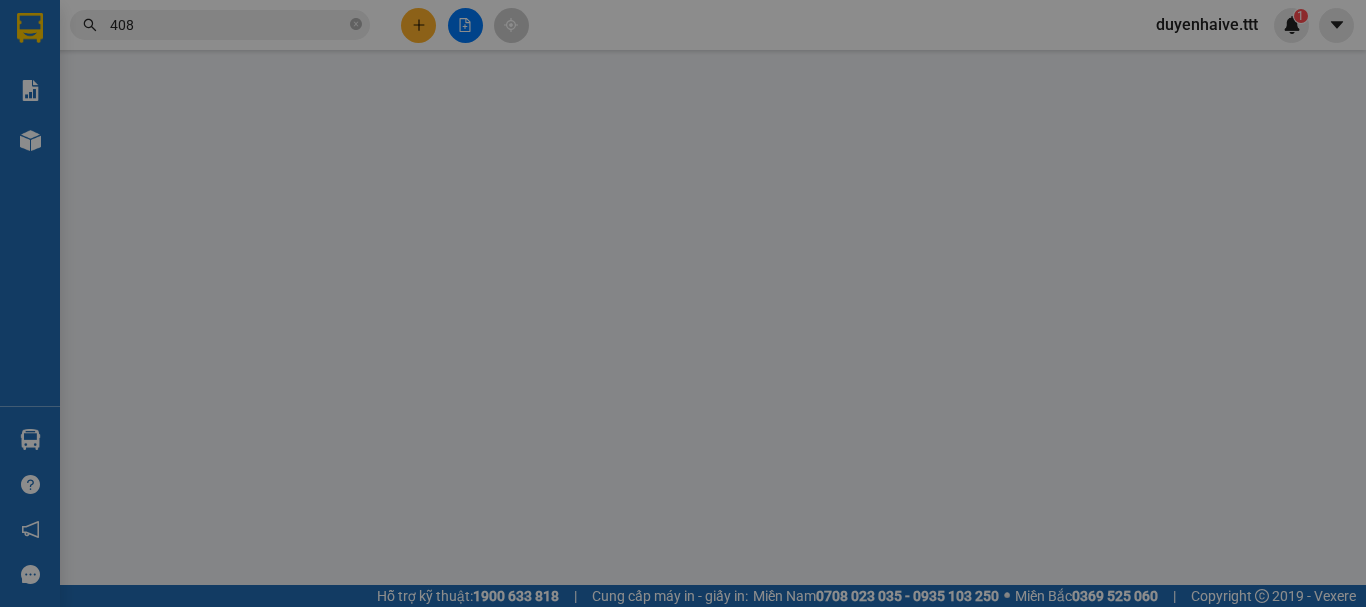 type on "0344576408" 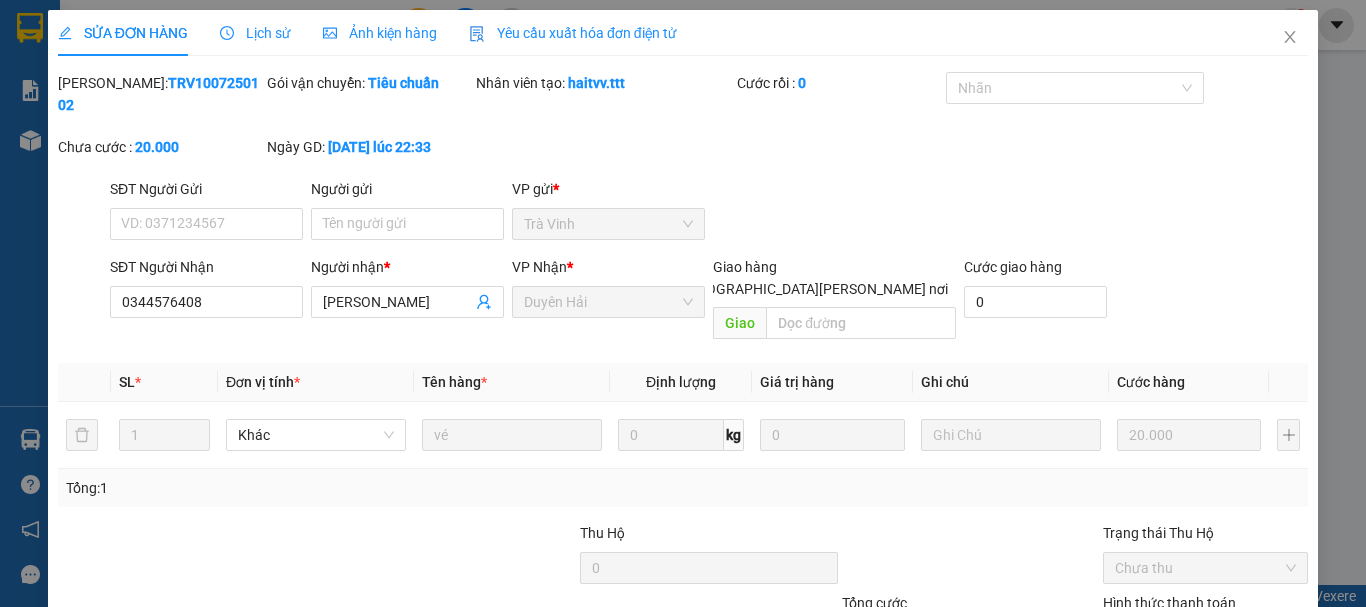 click on "[PERSON_NAME] và In" at bounding box center [1263, 733] 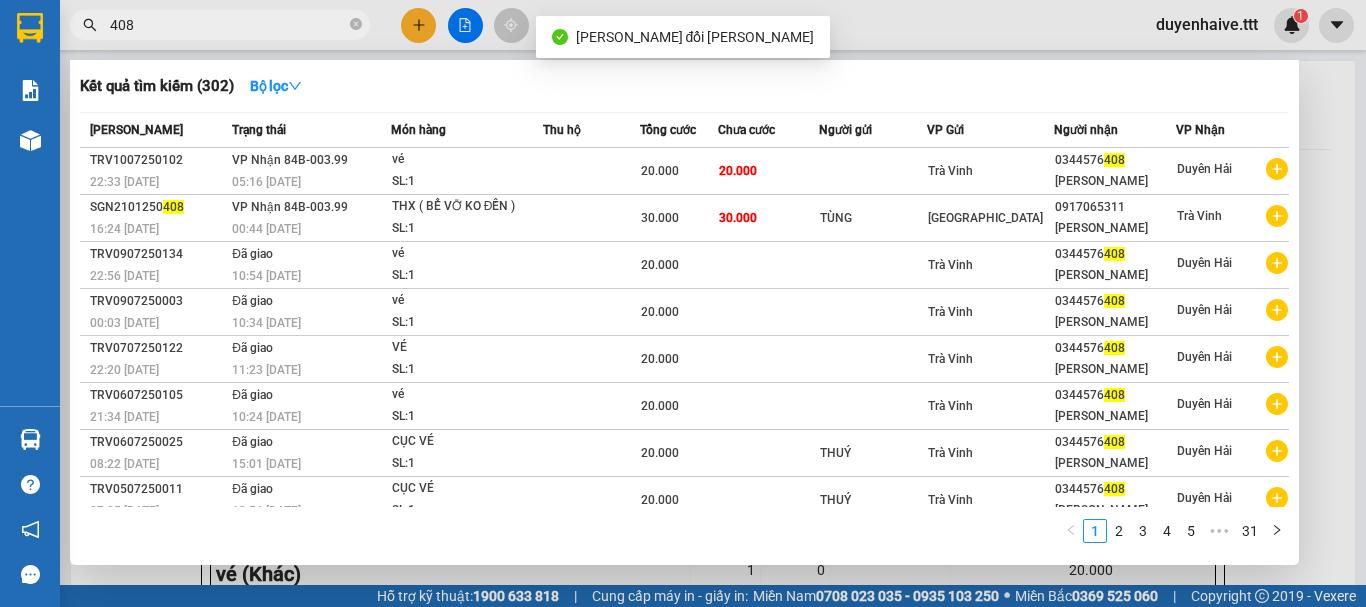 click on "408" at bounding box center [228, 25] 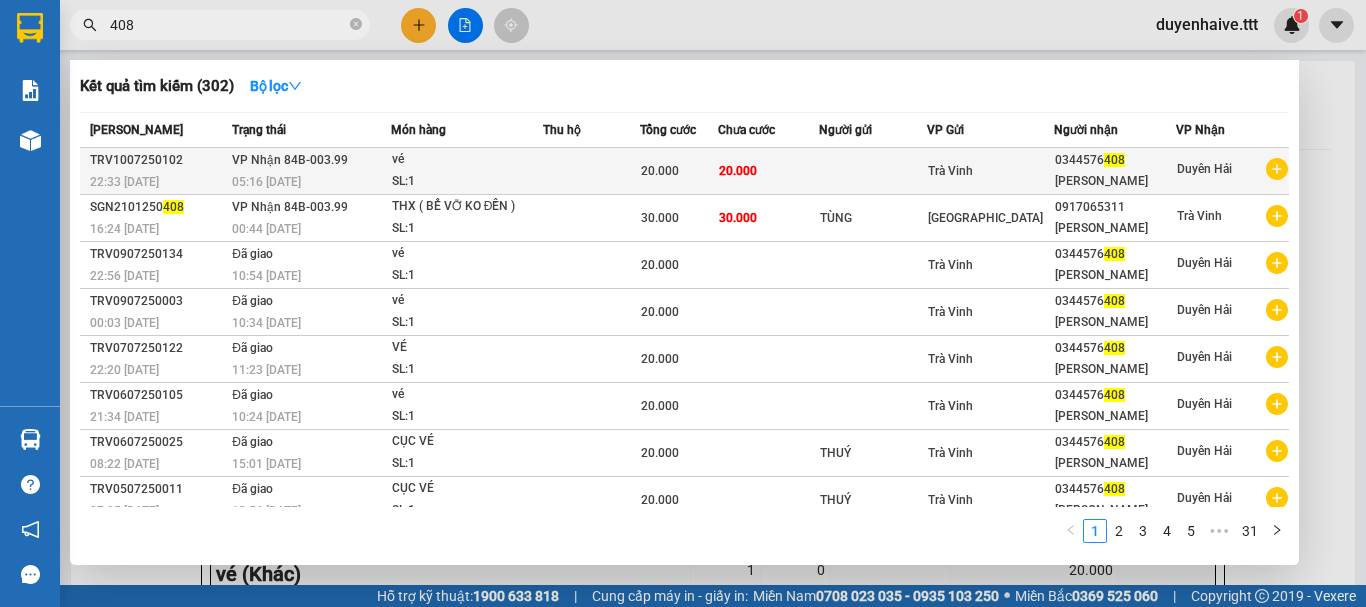 click on "Trà Vinh" at bounding box center (990, 171) 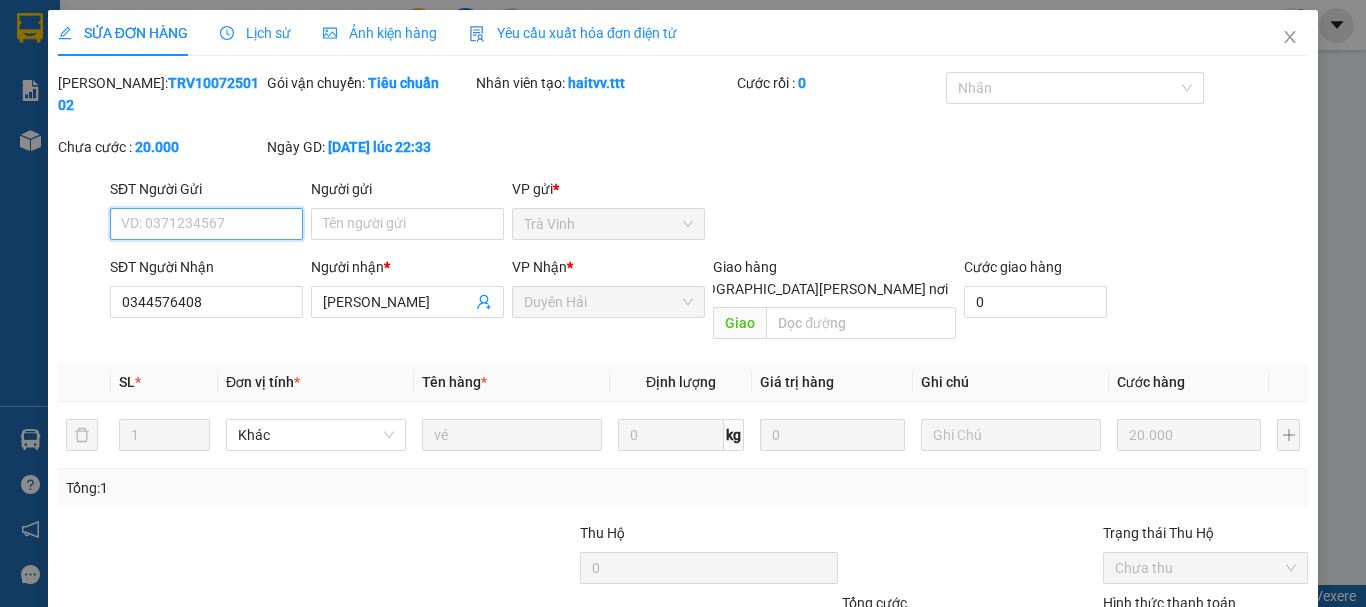 click on "Chọn HT Thanh Toán" at bounding box center [1205, 638] 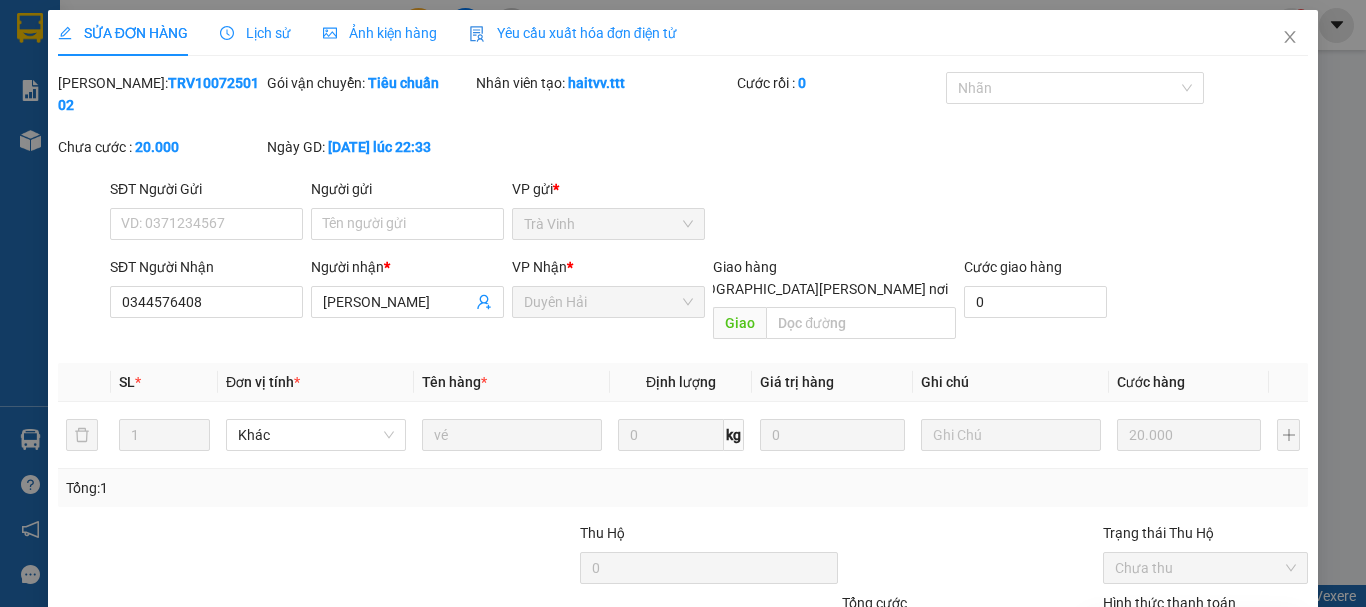 click on "Tại văn phòng" at bounding box center [1193, 634] 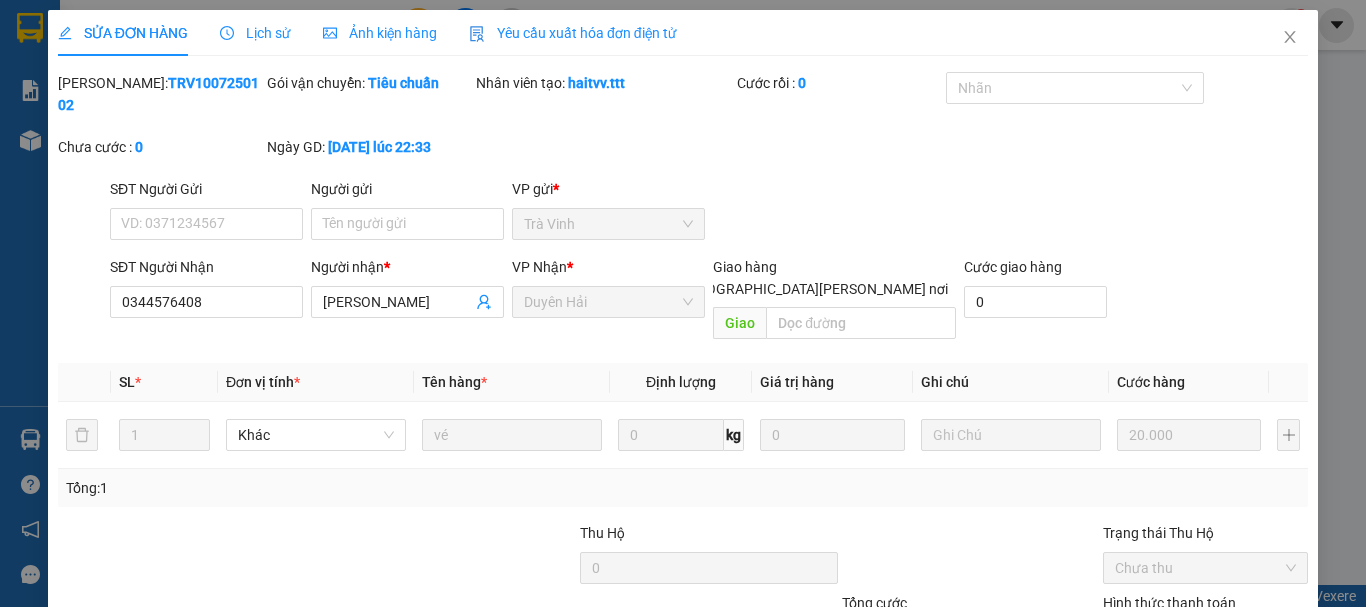 click on "[PERSON_NAME] và [PERSON_NAME] hàng" at bounding box center (858, 733) 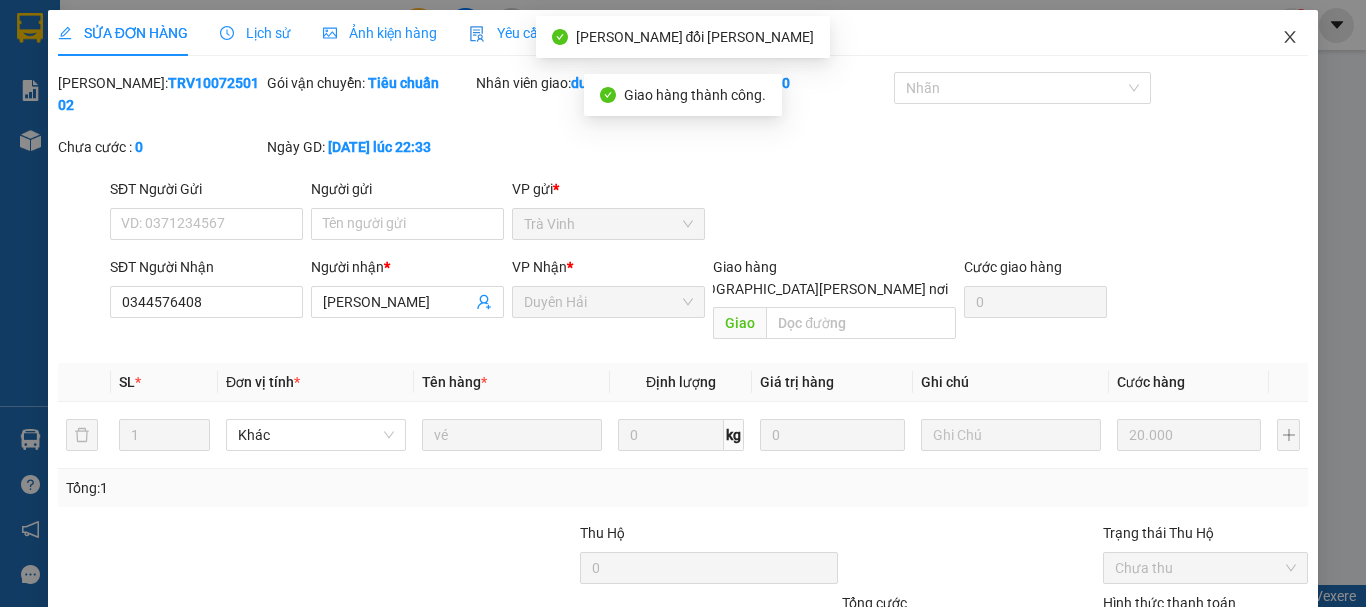 click 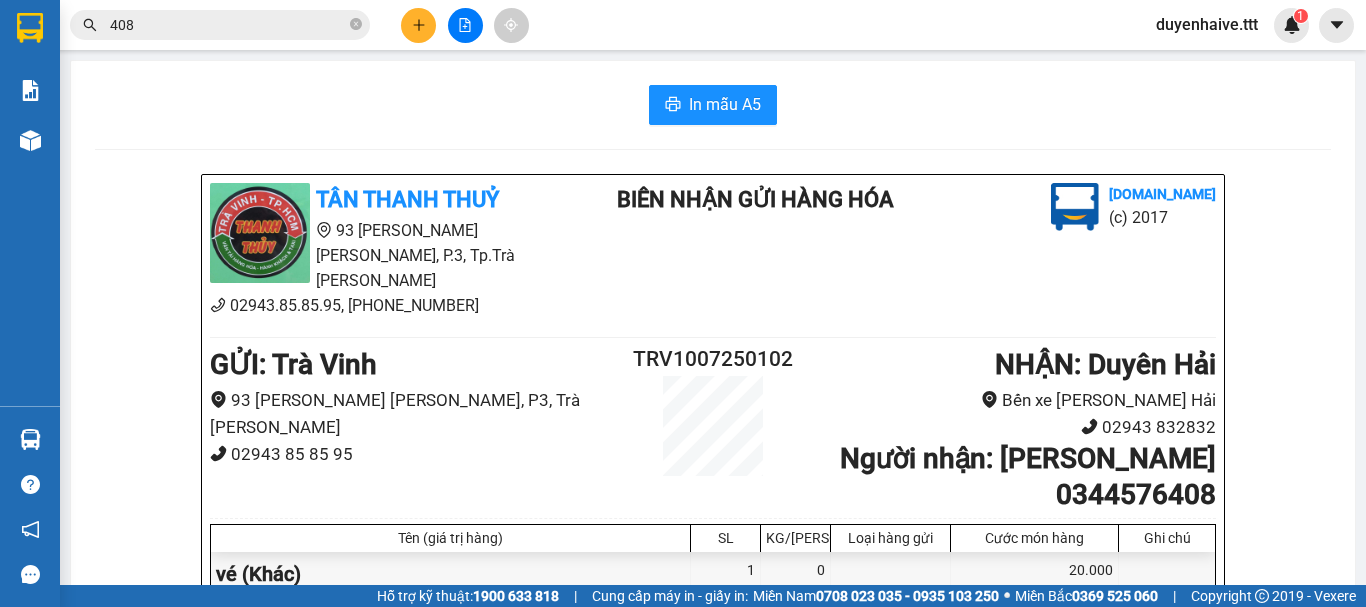 click on "Kết quả tìm kiếm ( 302 )  Bộ lọc  Mã ĐH Trạng thái Món hàng Thu hộ Tổng cước Chưa cước Người gửi VP Gửi Người nhận VP Nhận TRV1007250102 22:33 - 10/07 VP Nhận   84B-003.99 05:16 - 11/07 vé SL:  1 20.000 20.000 Trà Vinh 0344576 408 DÌ THẮM Duyên Hải SGN2101250 408 16:24 - 21/01 VP Nhận   84B-003.99 00:44 - 22/01 THX ( BỂ VỠ KO ĐỀN ) SL:  1 30.000 30.000 TÙNG Sài Gòn 0917065311 THANH LIÊM  Trà Vinh TRV0907250134 22:56 - 09/07 Đã giao   10:54 - 10/07 vé SL:  1 20.000 Trà Vinh 0344576 408 DÌ THẮM Duyên Hải TRV0907250003 00:03 - 09/07 Đã giao   10:34 - 09/07 vé SL:  1 20.000 Trà Vinh 0344576 408 DÌ THẮM Duyên Hải TRV0707250122 22:20 - 07/07 Đã giao   11:23 - 08/07 VÉ SL:  1 20.000 Trà Vinh 0344576 408 DÌ THẮM Duyên Hải TRV0607250105 21:34 - 06/07 Đã giao   10:24 - 07/07 vé SL:  1 20.000 Trà Vinh 0344576 408 DÌ THẮM Duyên Hải TRV0607250025 08:22 - 06/07 Đã giao   15:01 - 06/07 CỤC VÉ SL:  1 20.000 THUÝ" at bounding box center (683, 25) 